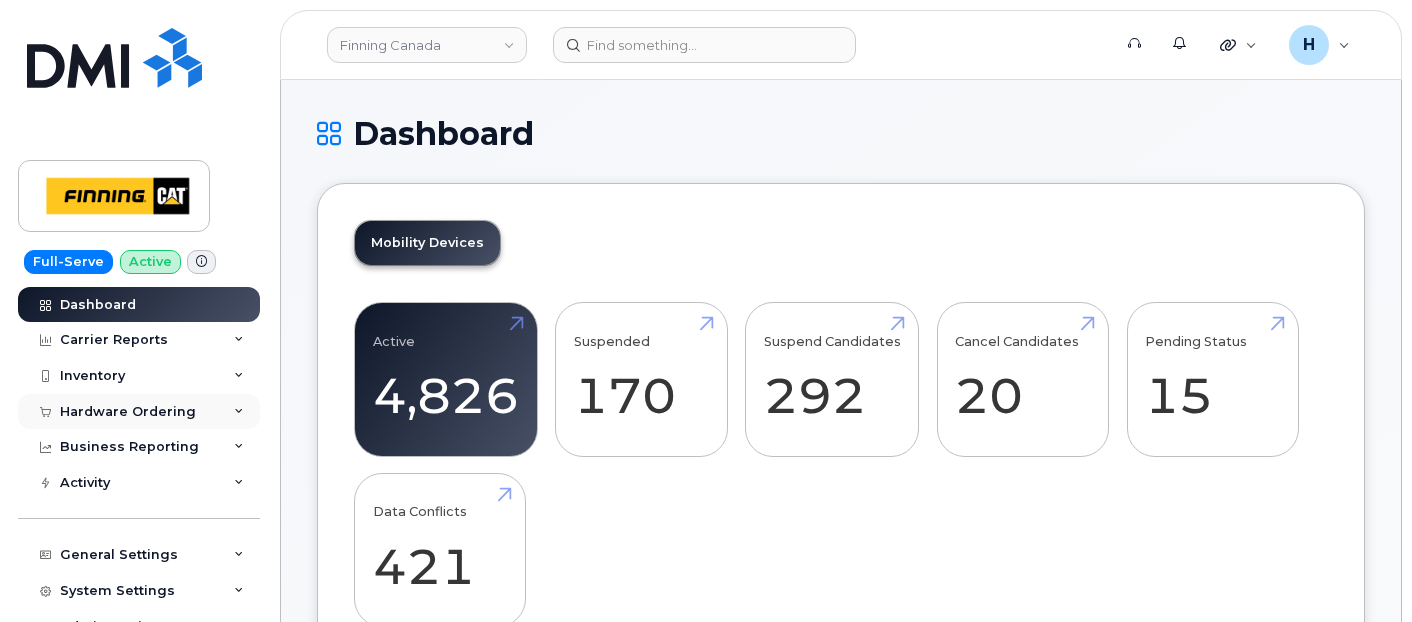 scroll, scrollTop: 0, scrollLeft: 0, axis: both 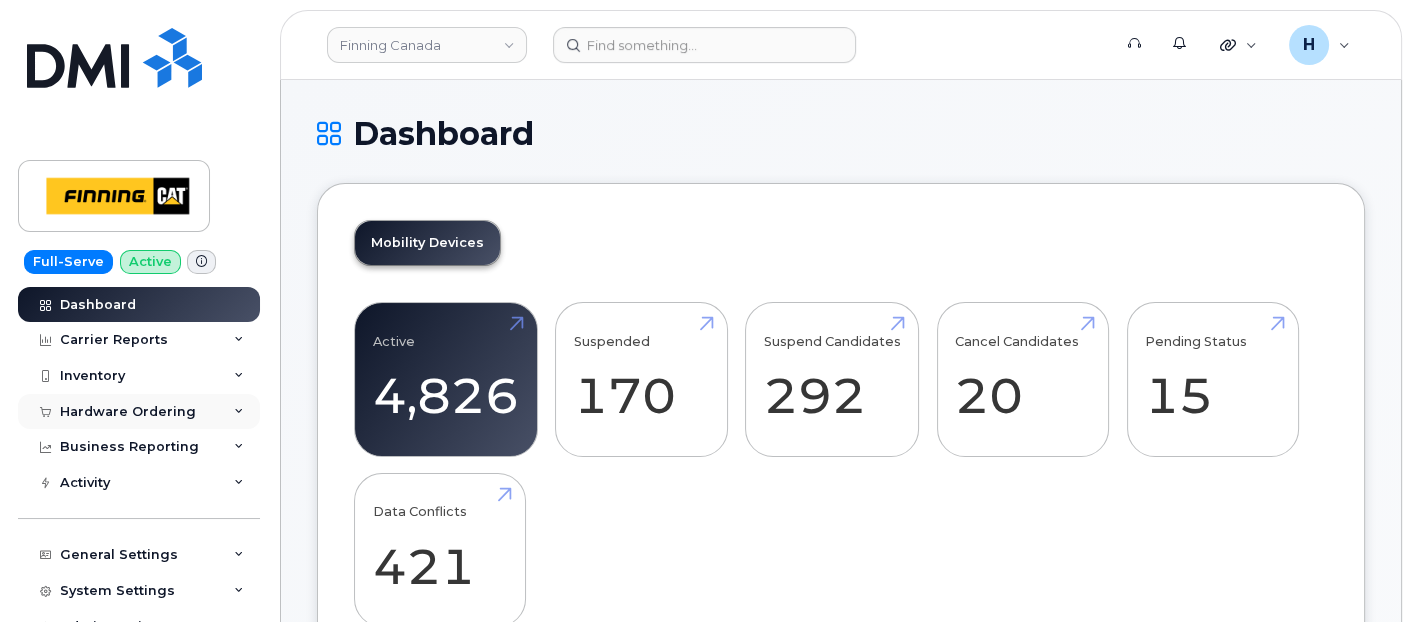 click on "Hardware Ordering" at bounding box center (128, 412) 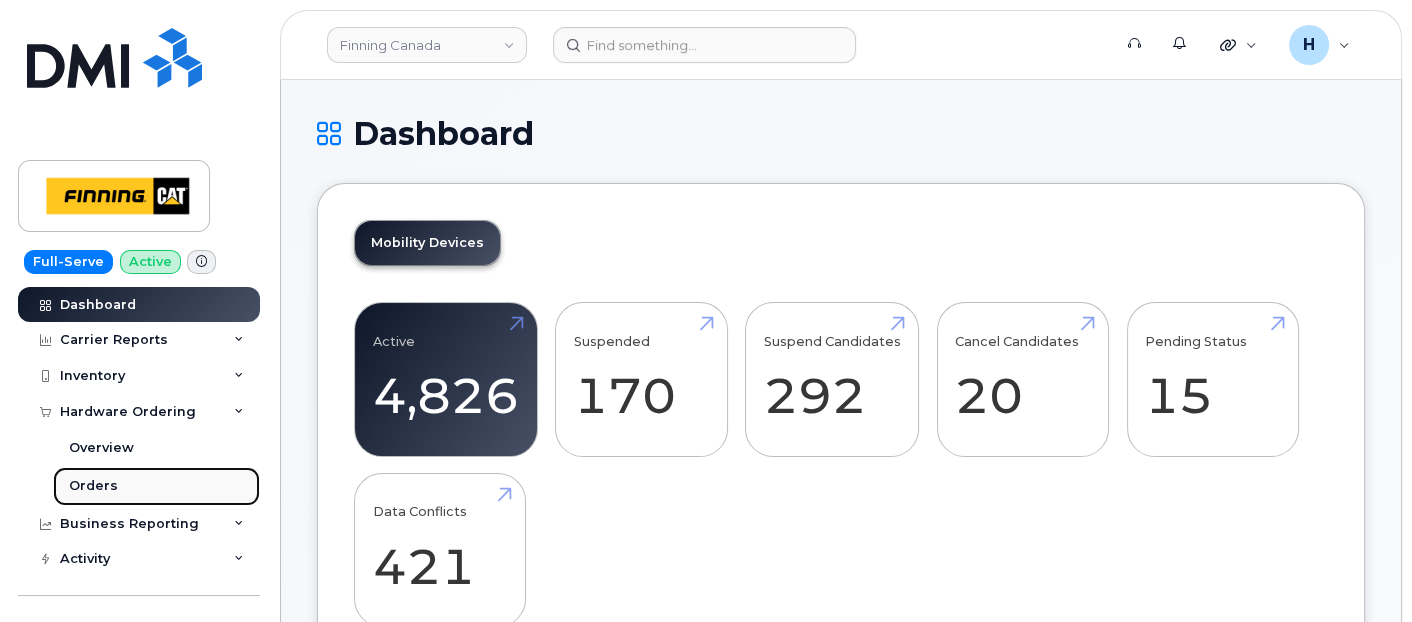 click on "Orders" at bounding box center [156, 486] 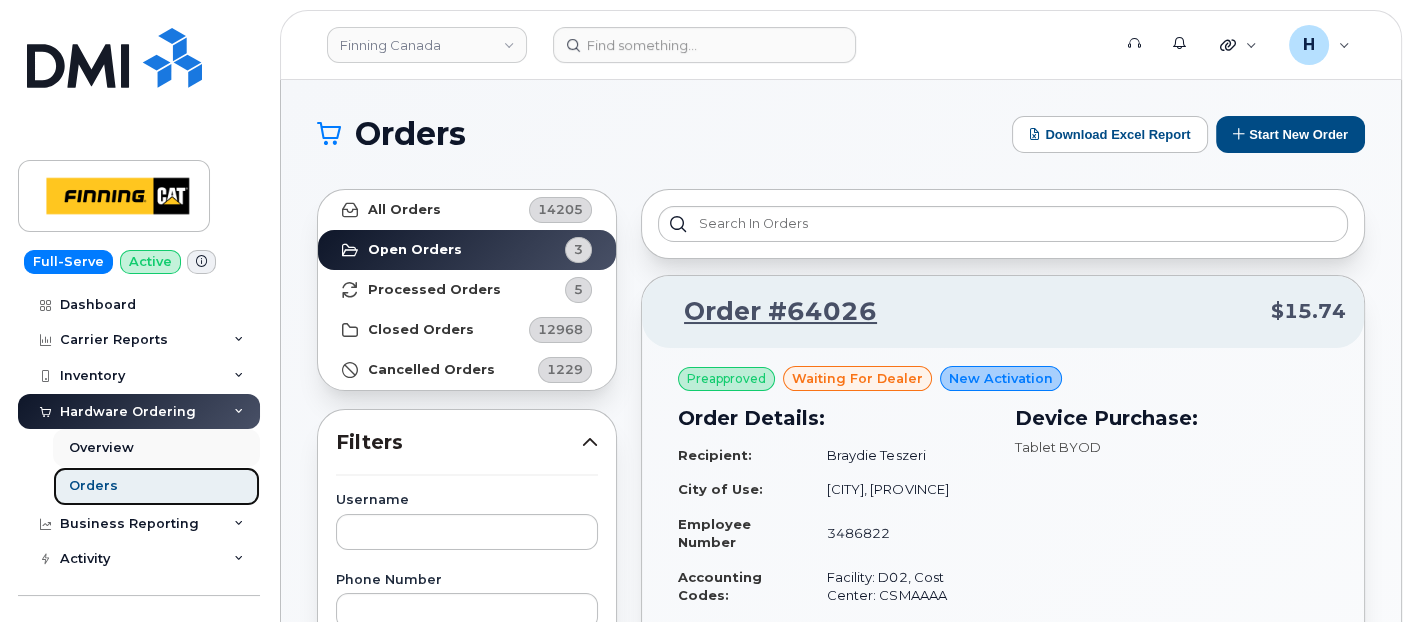 drag, startPoint x: 188, startPoint y: 477, endPoint x: 208, endPoint y: 462, distance: 25 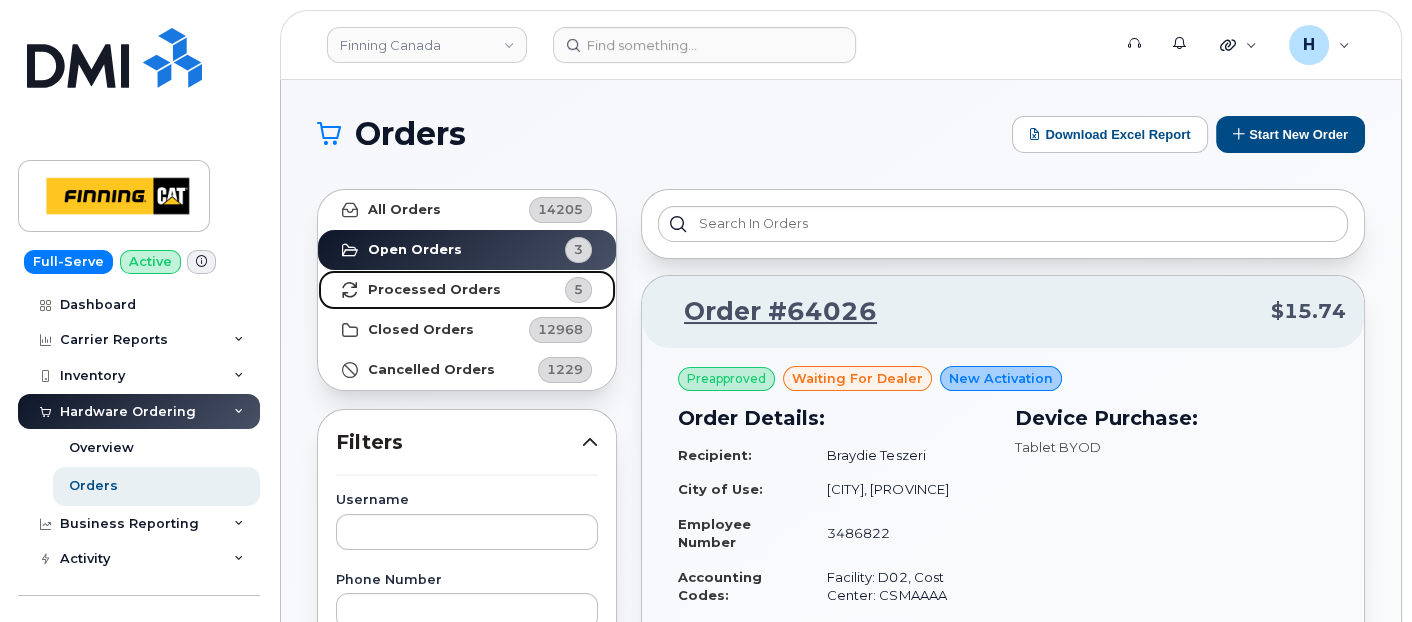 click on "Processed Orders" at bounding box center (434, 290) 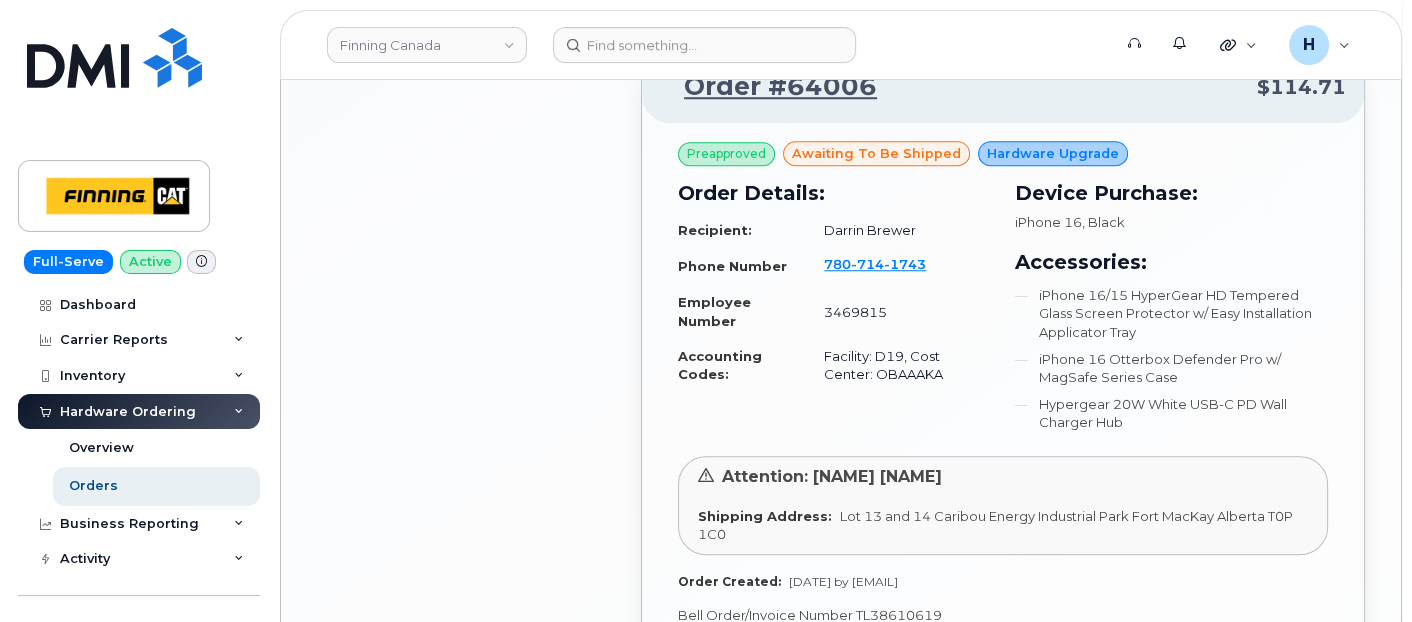 scroll, scrollTop: 2111, scrollLeft: 0, axis: vertical 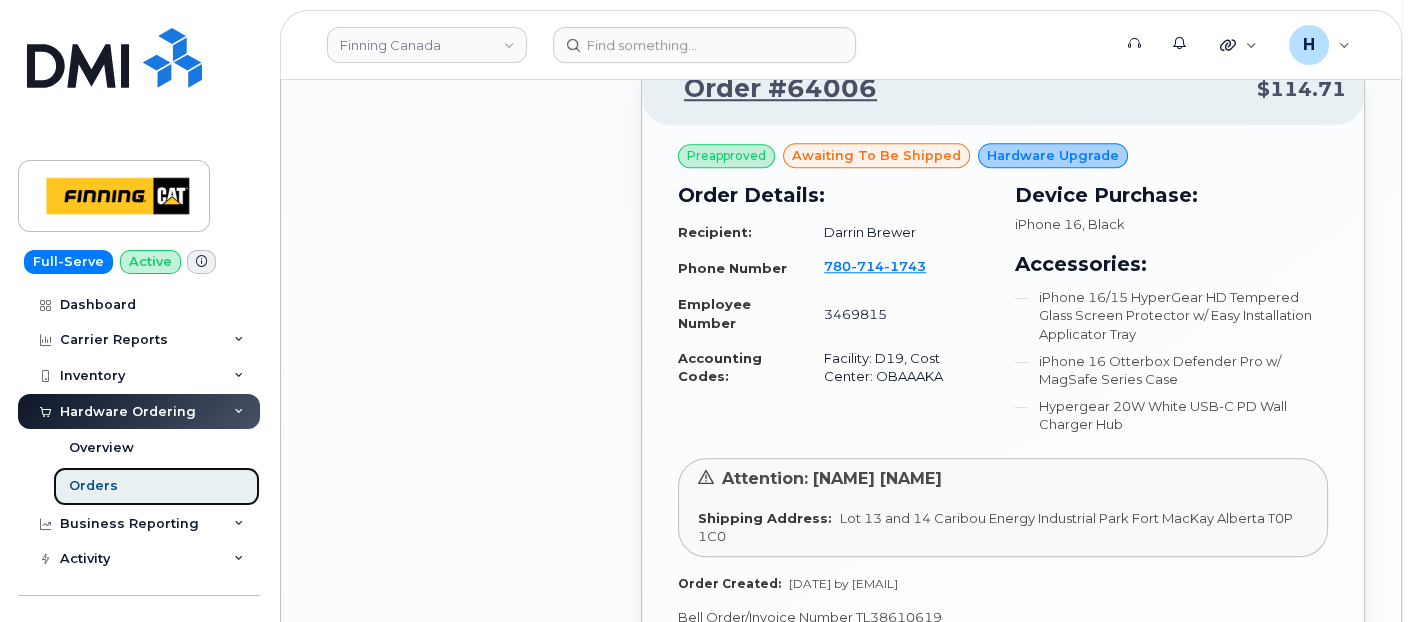 click on "Orders" at bounding box center (156, 486) 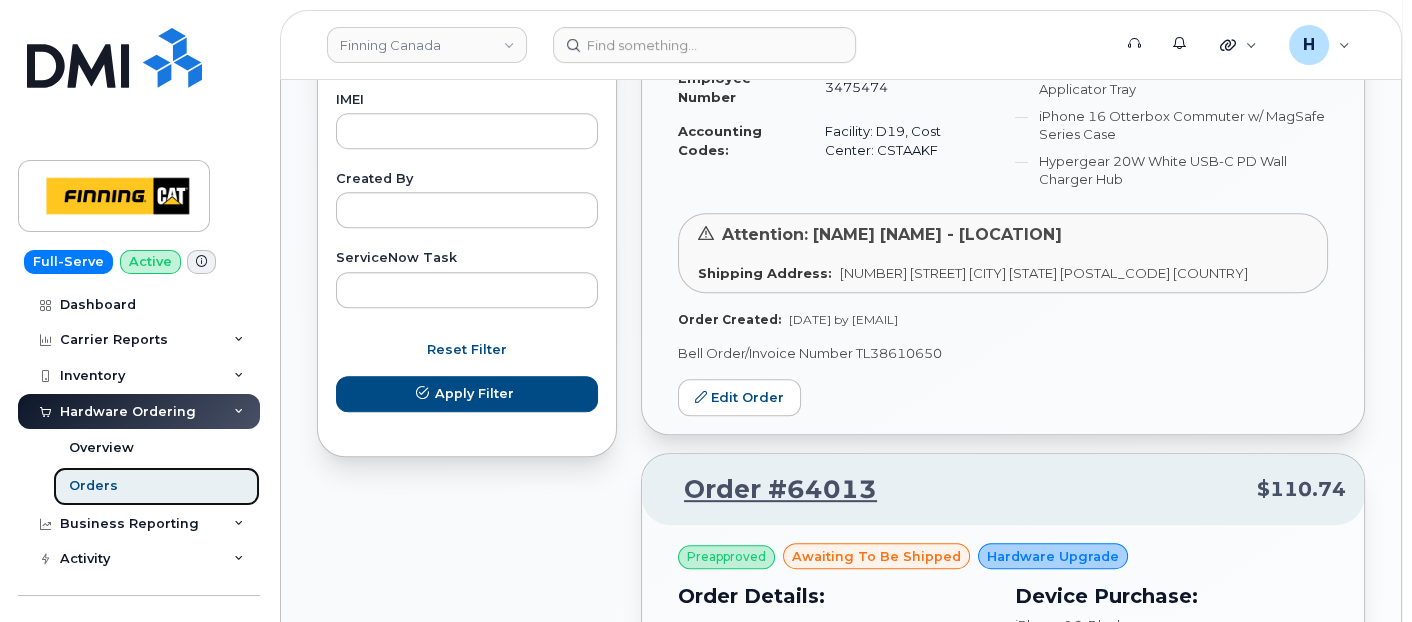 scroll, scrollTop: 1222, scrollLeft: 0, axis: vertical 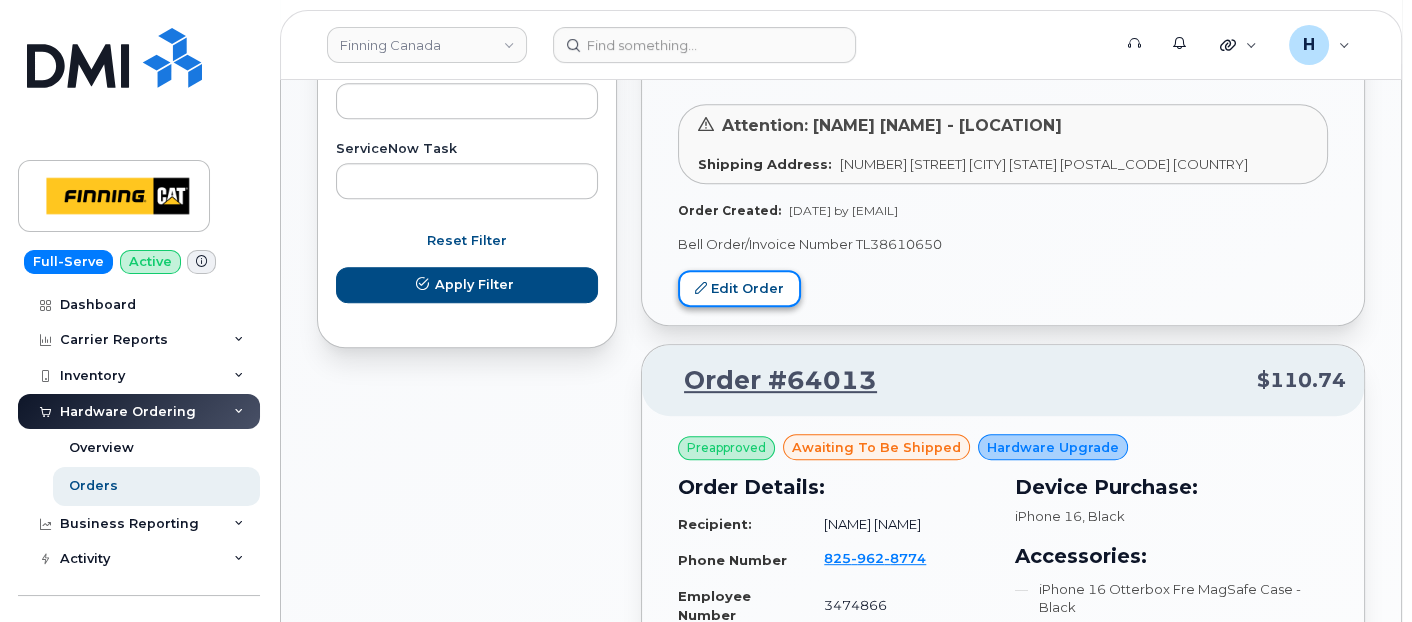click on "Edit Order" at bounding box center [739, 288] 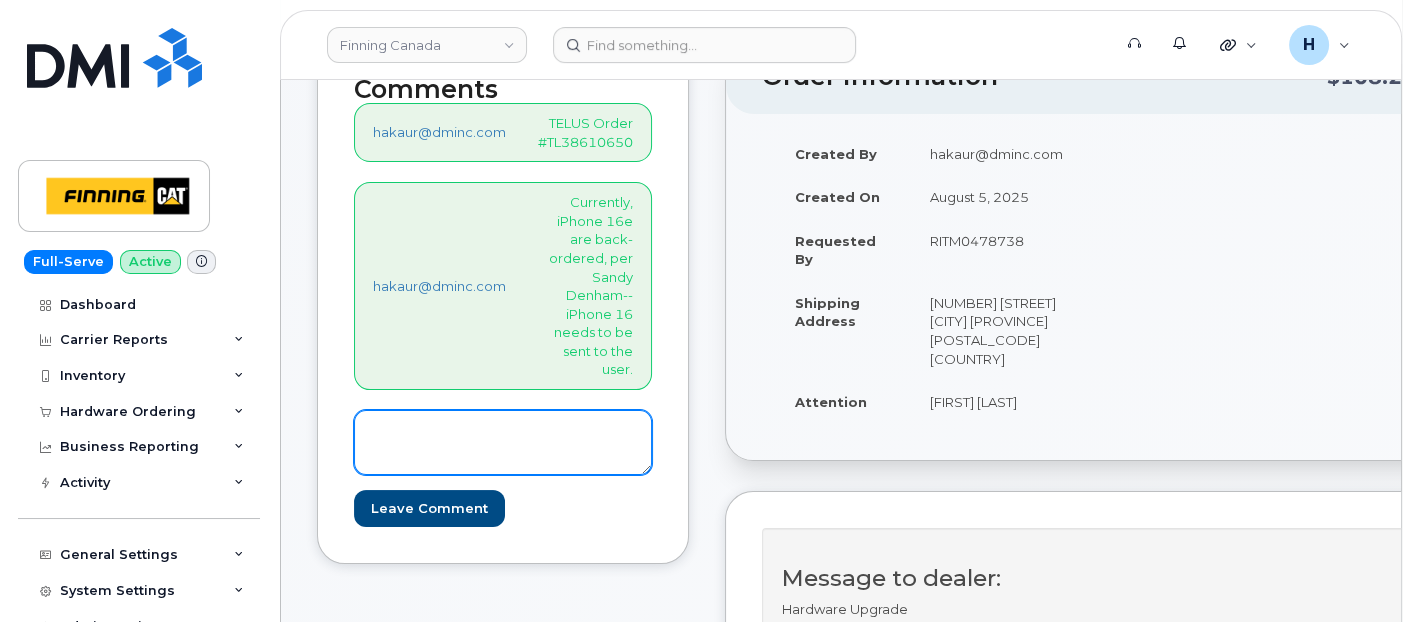 scroll, scrollTop: 333, scrollLeft: 0, axis: vertical 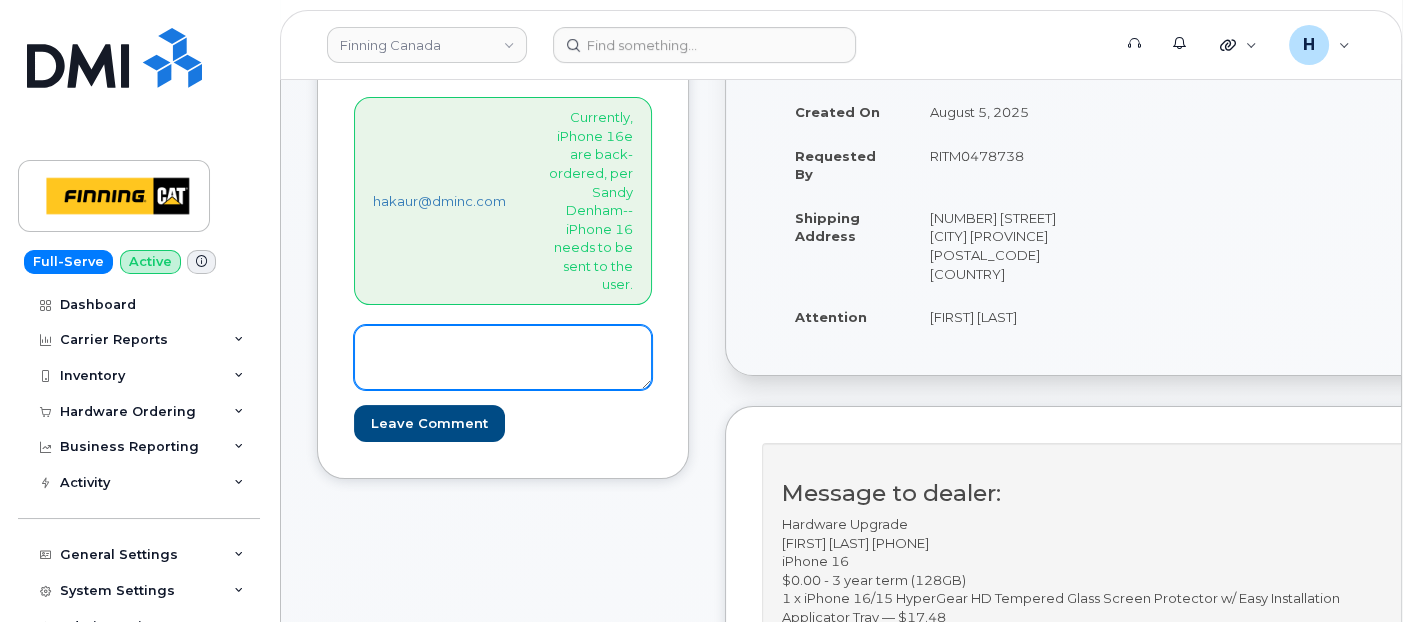 click at bounding box center [503, 358] 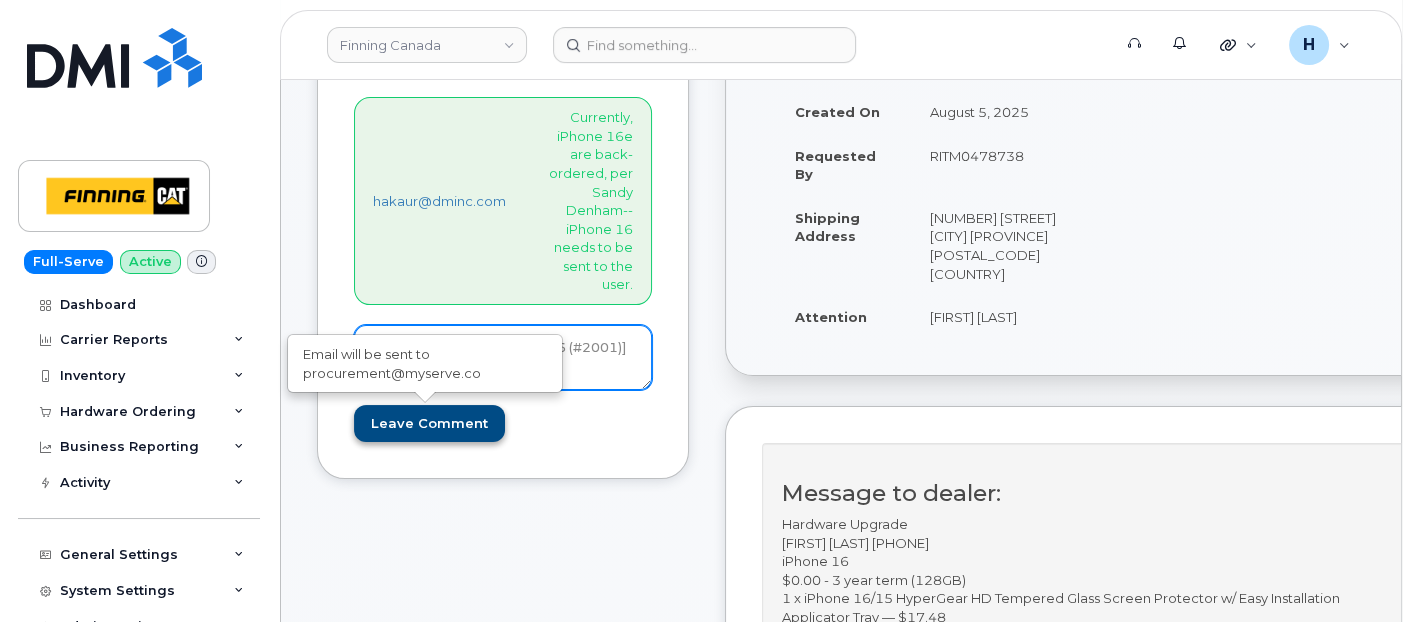 type on "S/N: [SERIAL_NUMBER] [PRODUCT_NAME]
IMEI: [IMEI_NUMBER]" 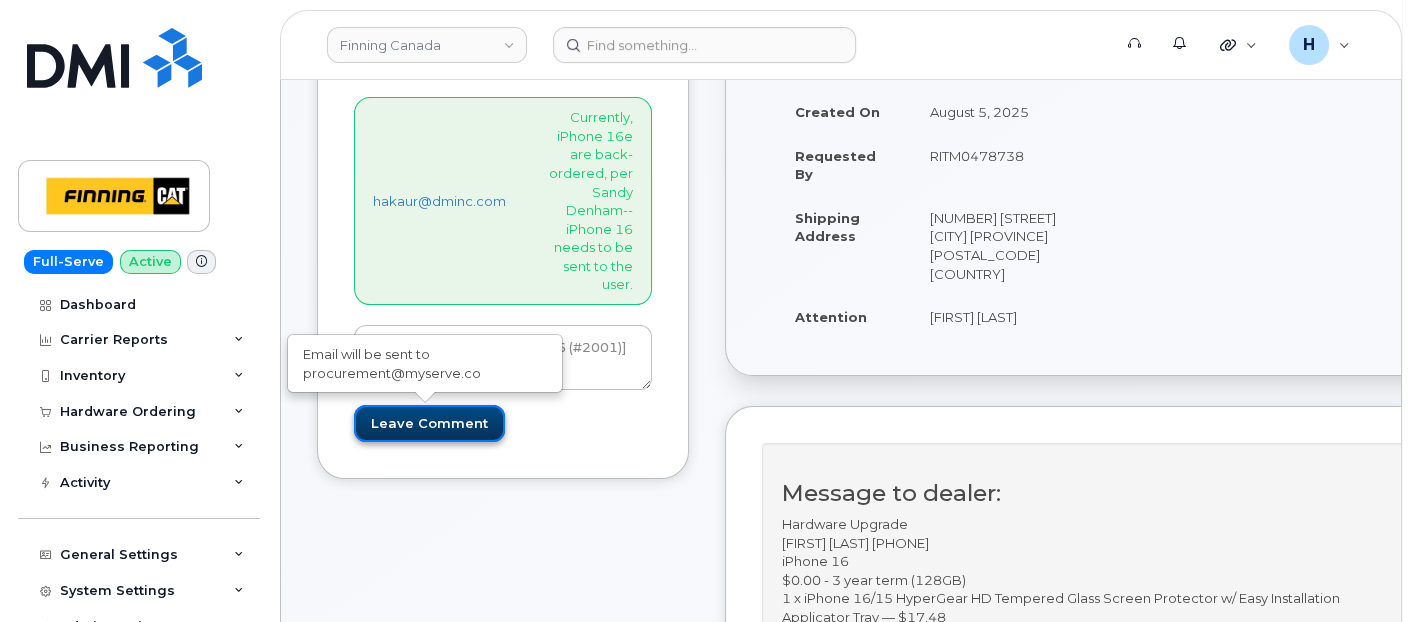 click on "Leave Comment" at bounding box center (429, 423) 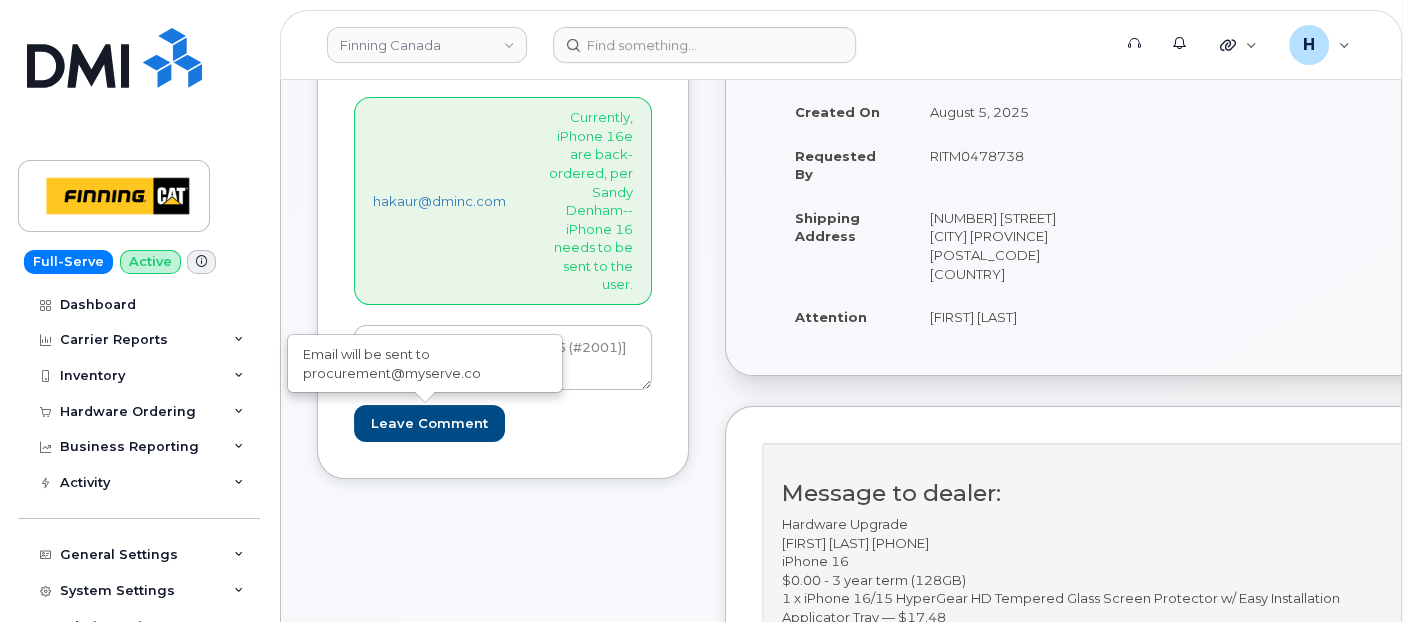 type on "Create Event" 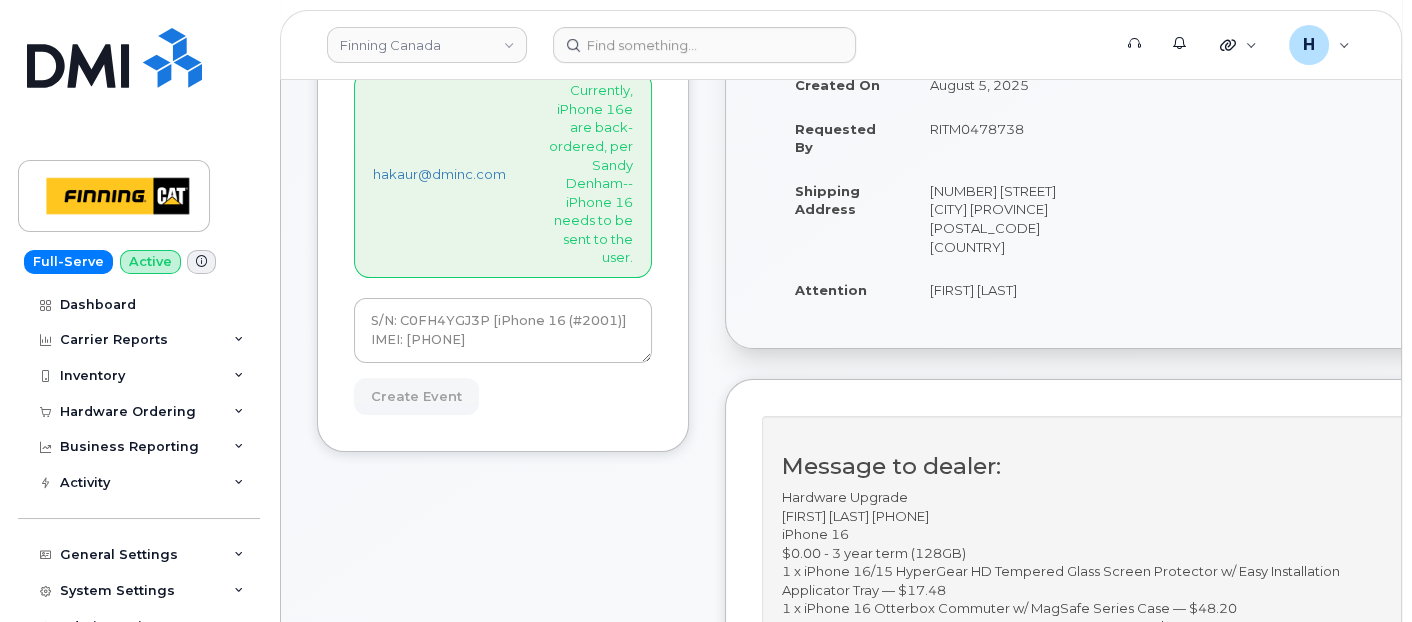 scroll, scrollTop: 777, scrollLeft: 0, axis: vertical 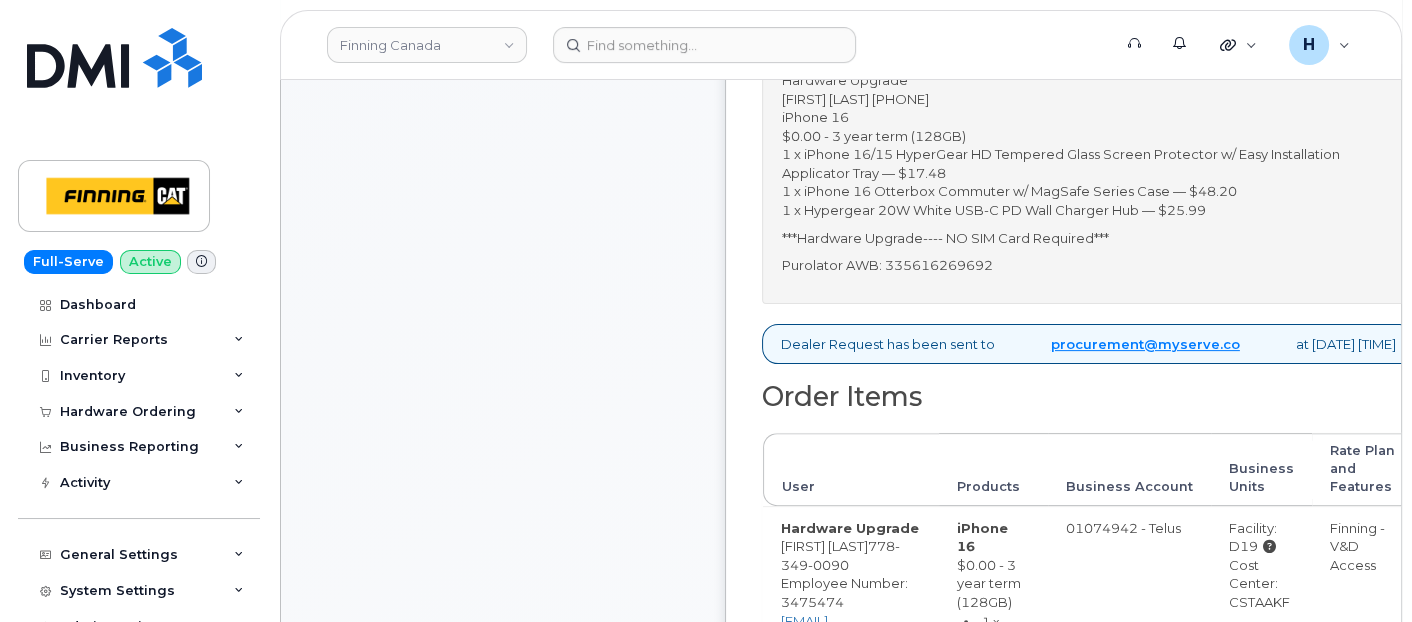 click on "Message to dealer:
Hardware Upgrade
David Brower - Berkhoven 7783490090
iPhone 16
$0.00 - 3 year term (128GB)
1 x iPhone 16/15 HyperGear HD Tempered Glass Screen Protector w/ Easy Installation Applicator Tray — $17.48
1 x iPhone 16 Otterbox Commuter w/ MagSafe Series Case — $48.20
1 x Hypergear 20W White USB-C PD Wall Charger Hub — $25.99
***Hardware Upgrade---- NO SIM Card Required***
Purolator AWB: 335616269692" at bounding box center (1088, 151) 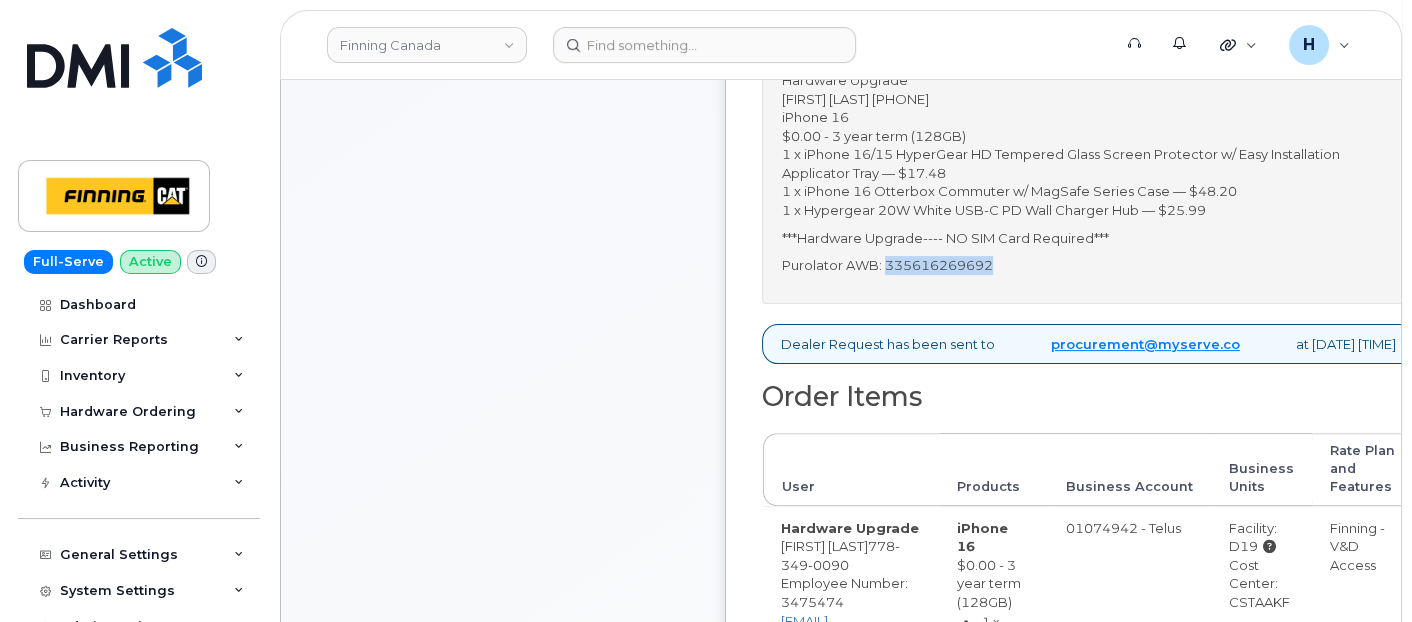 click on "Purolator AWB: 335616269692" at bounding box center [1088, 265] 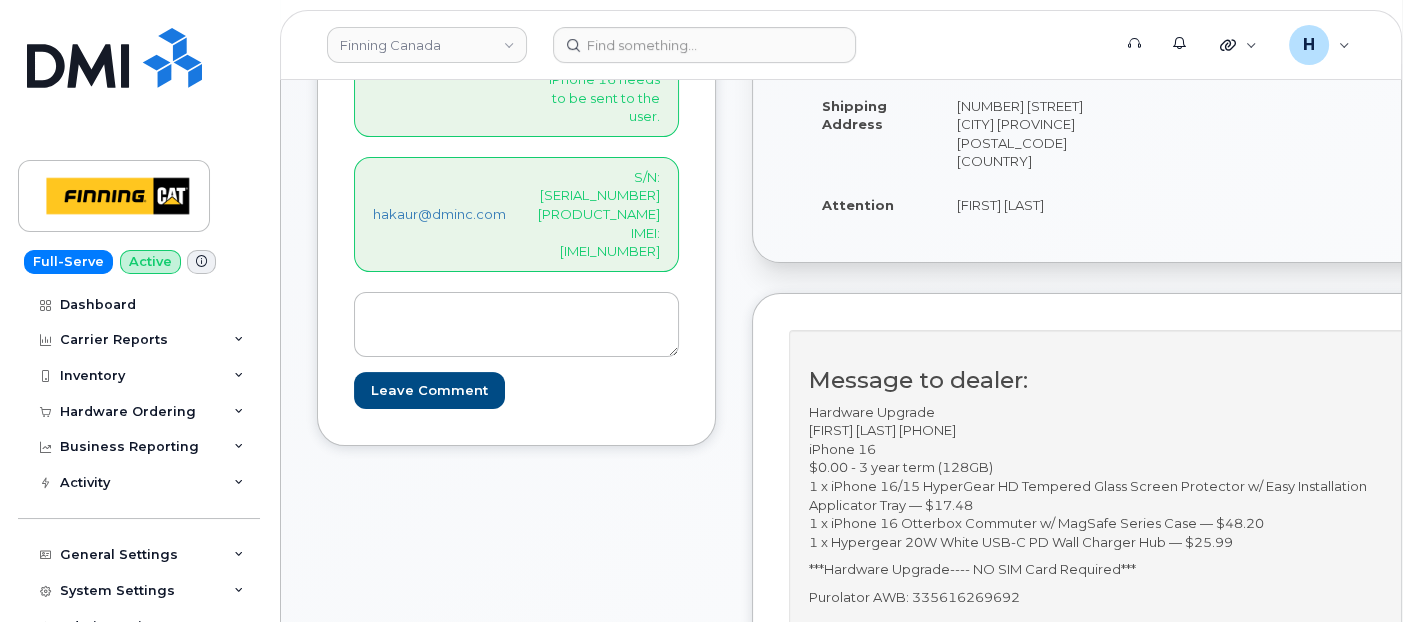 scroll, scrollTop: 624, scrollLeft: 0, axis: vertical 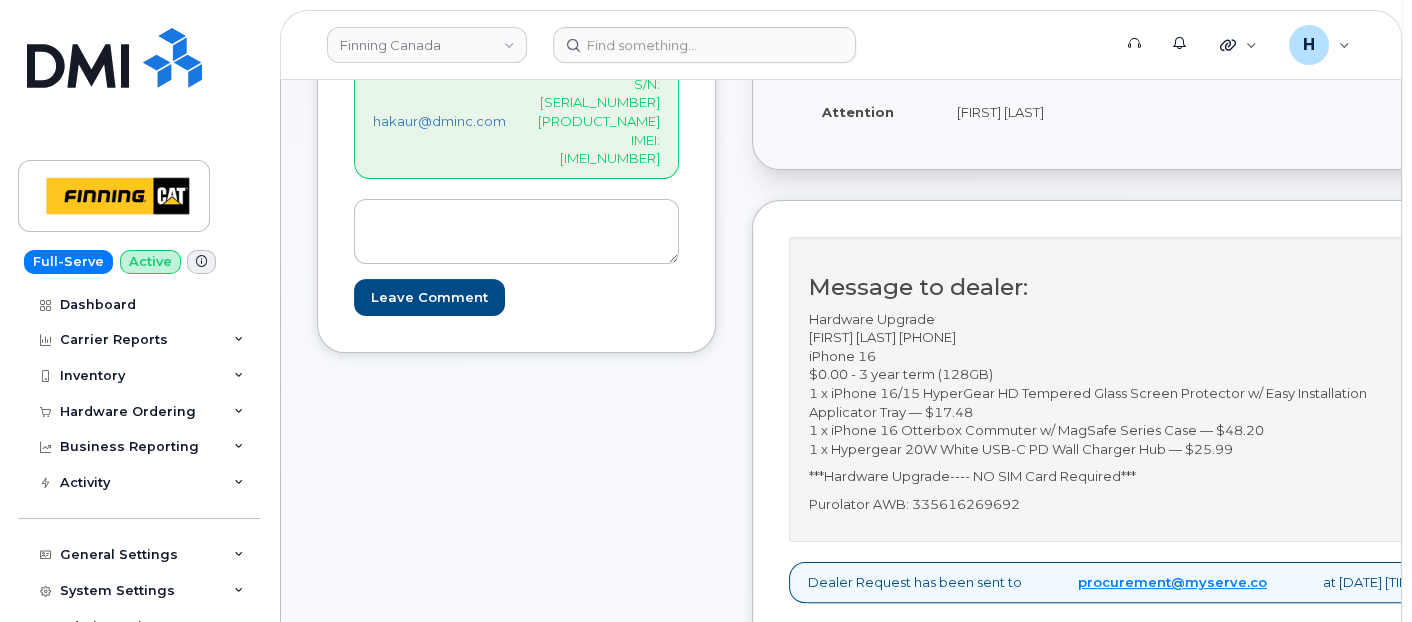 click on "Purolator AWB: 335616269692" at bounding box center (1115, 504) 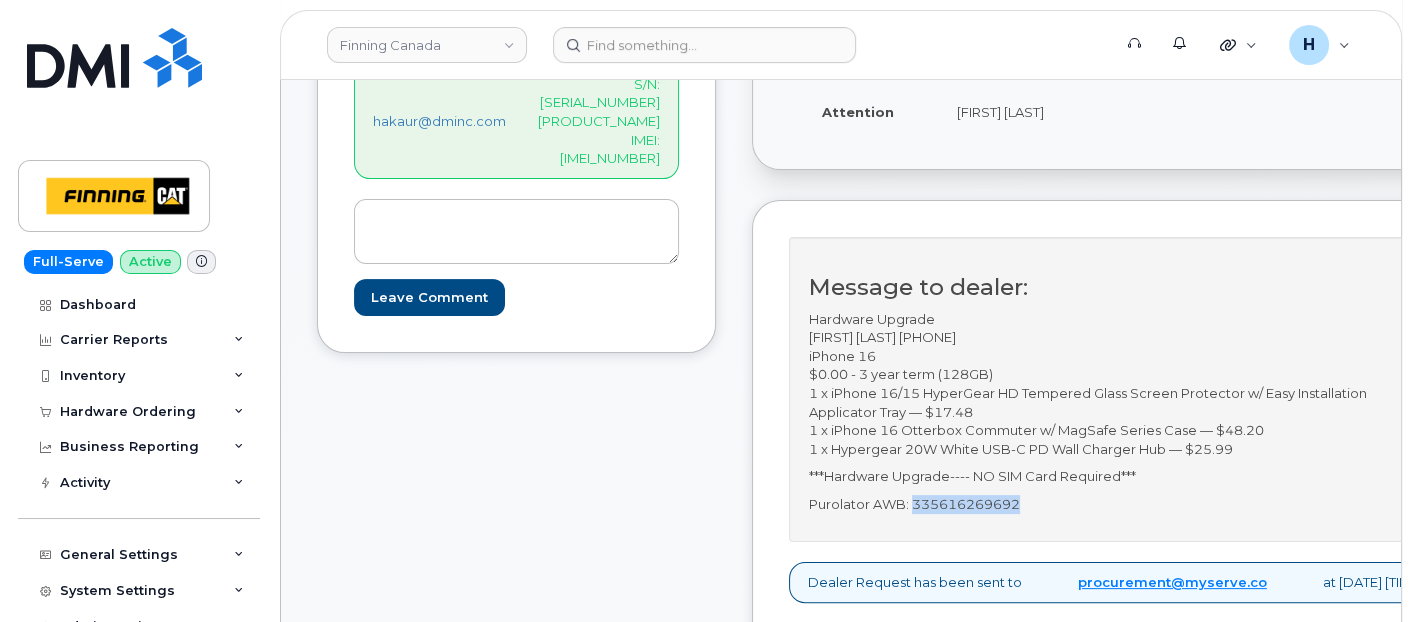 click on "Purolator AWB: 335616269692" at bounding box center [1115, 504] 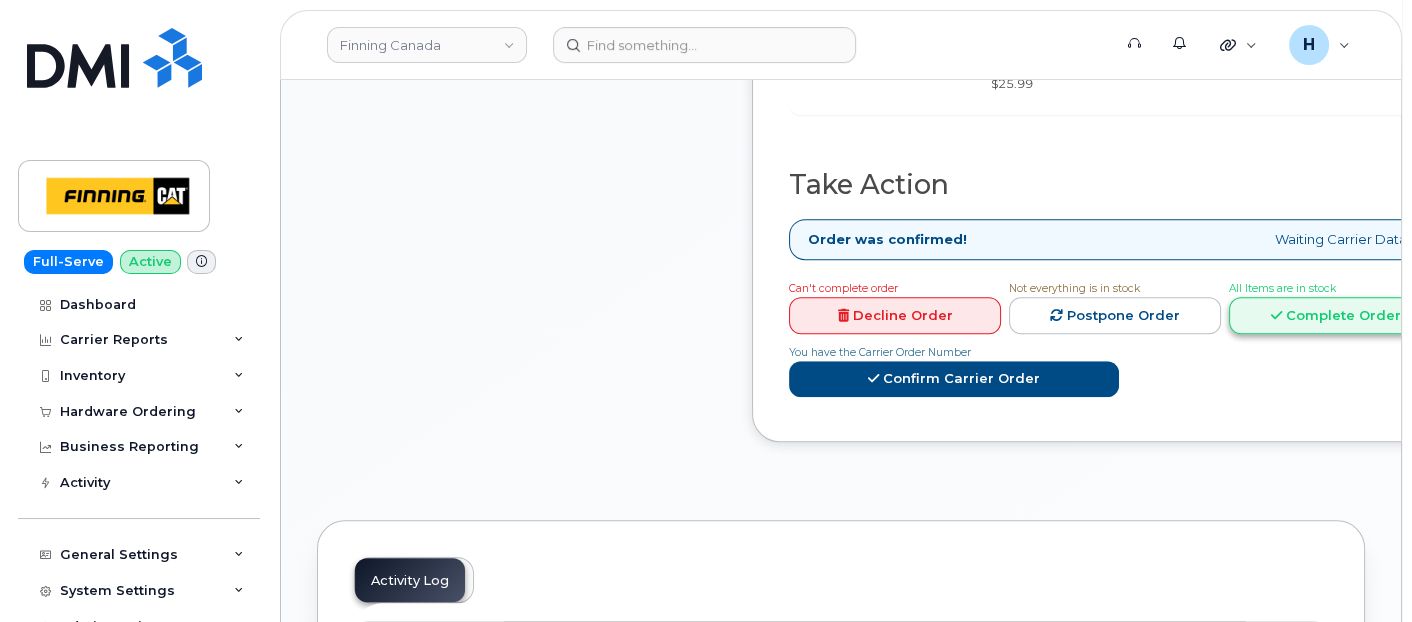 click on "Complete Order" at bounding box center [1335, 315] 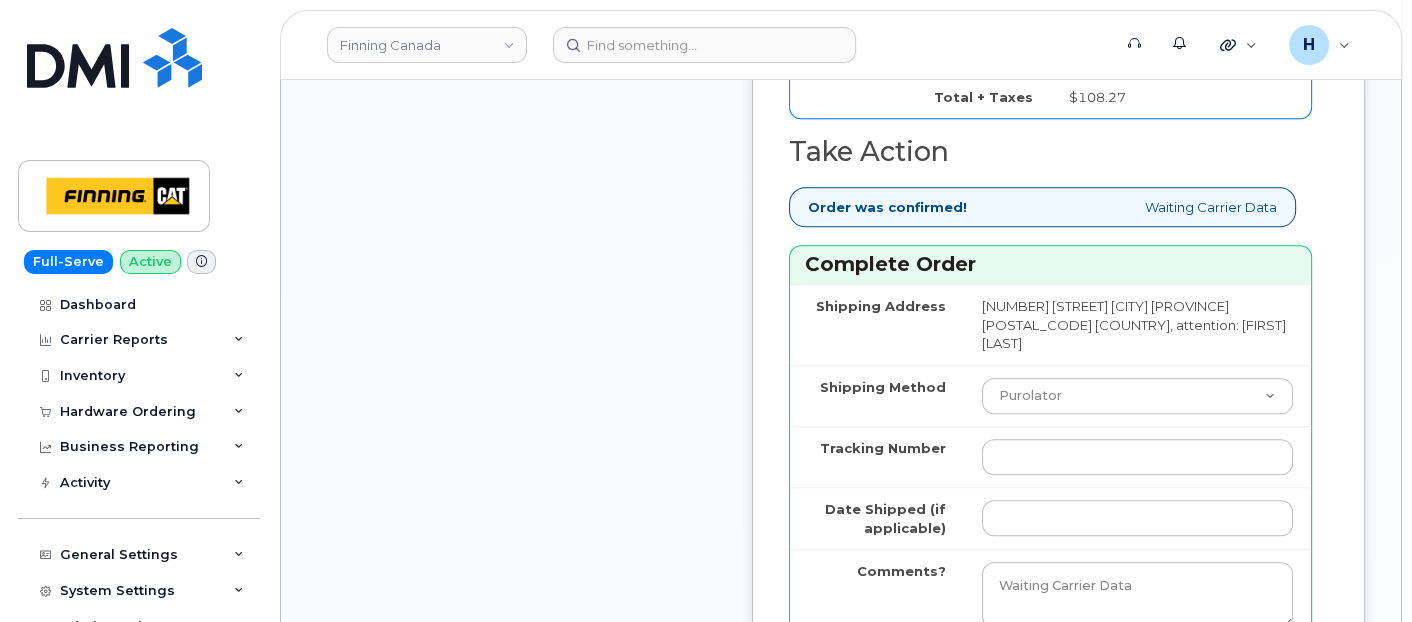 scroll, scrollTop: 2402, scrollLeft: 0, axis: vertical 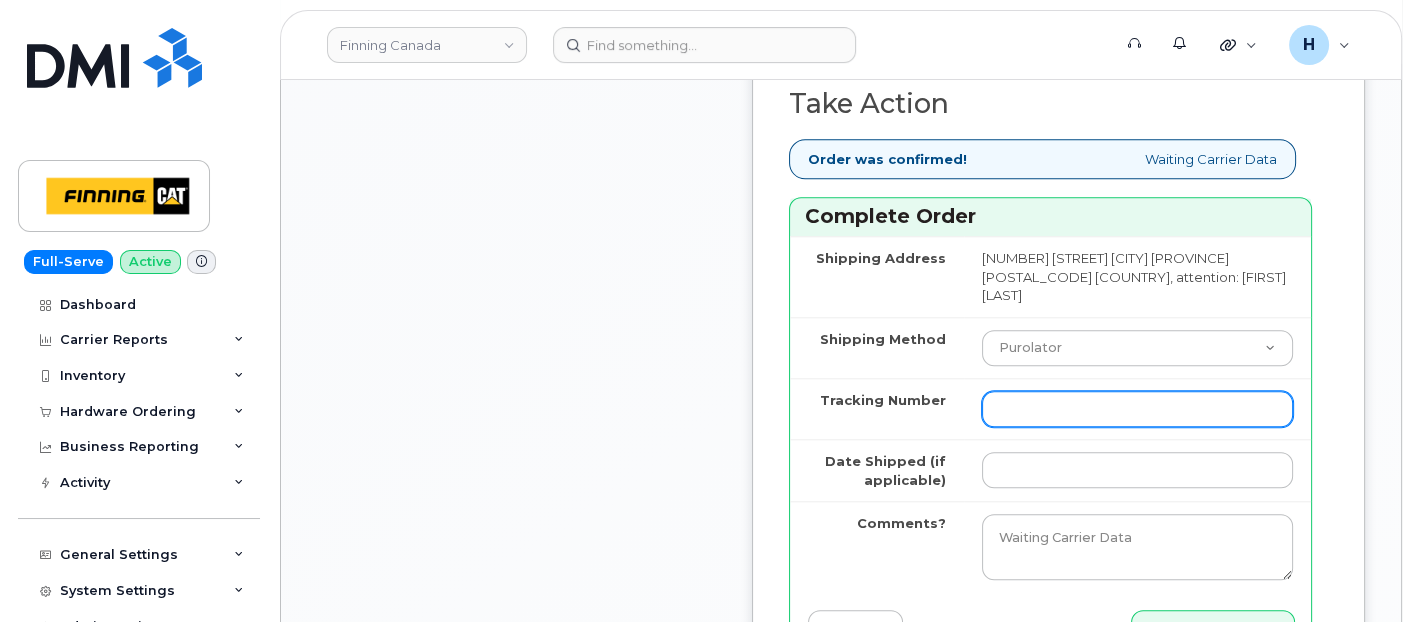 click on "Tracking Number" at bounding box center [1137, 409] 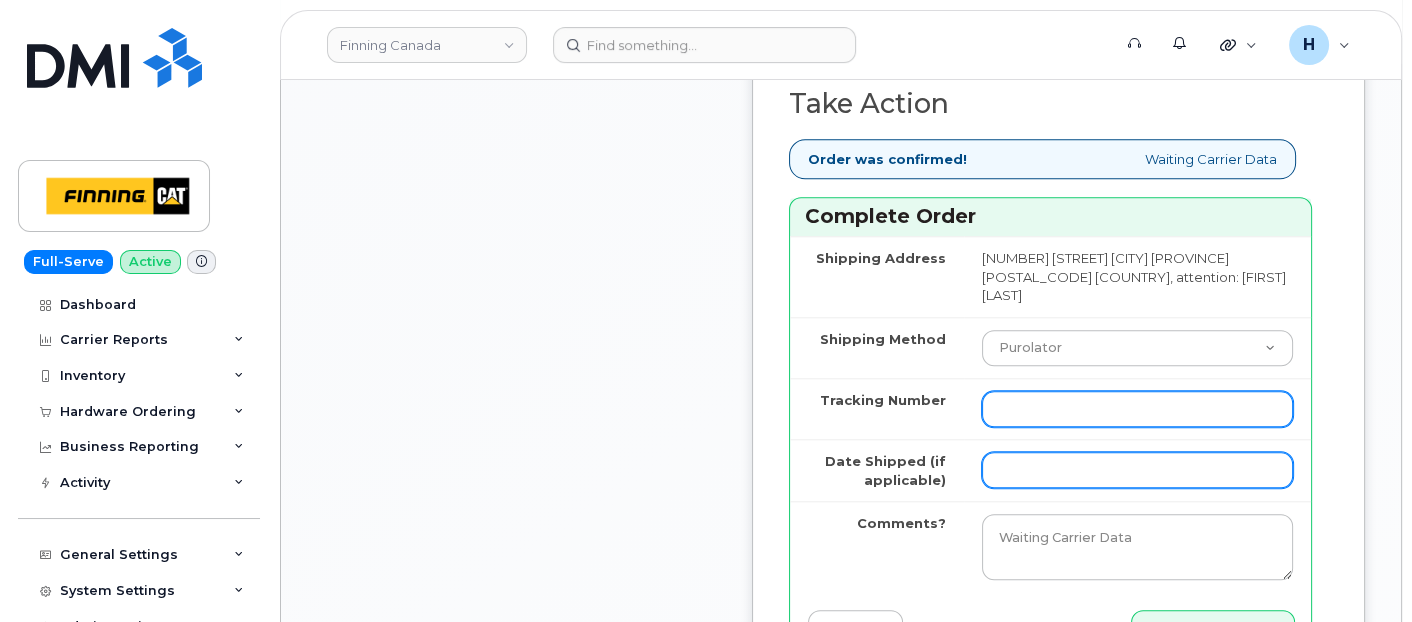 paste on "335616269692" 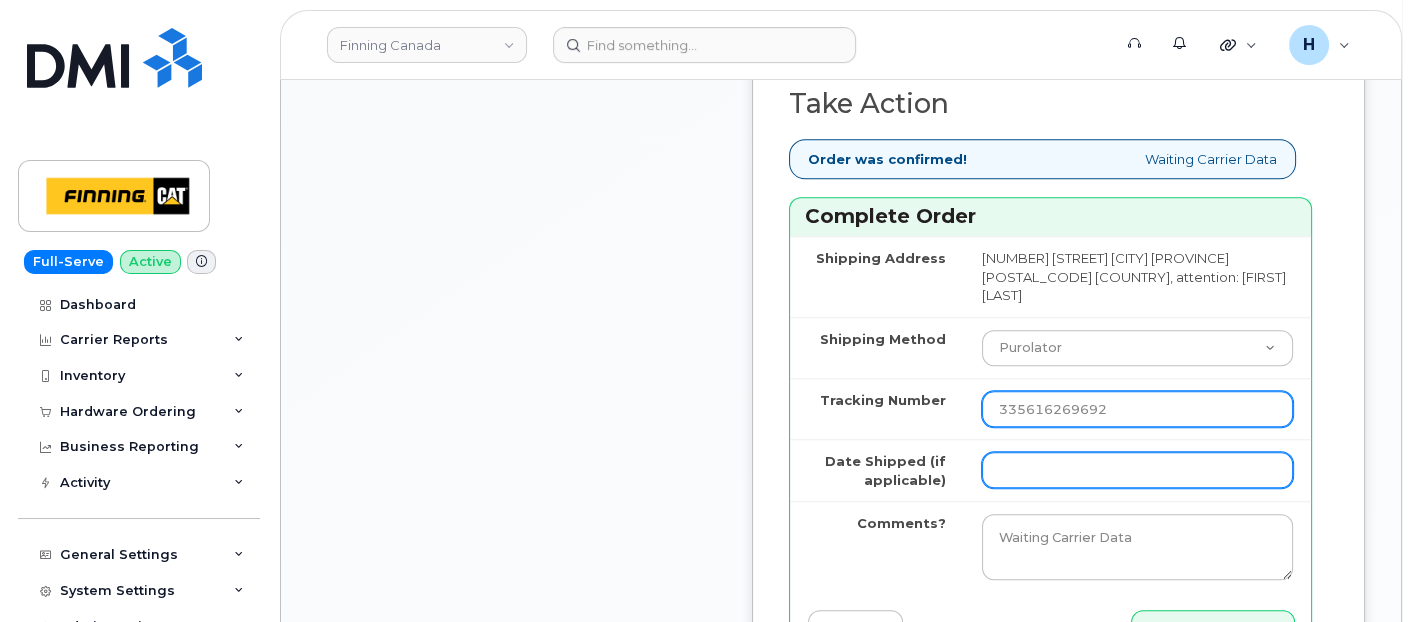 type on "335616269692" 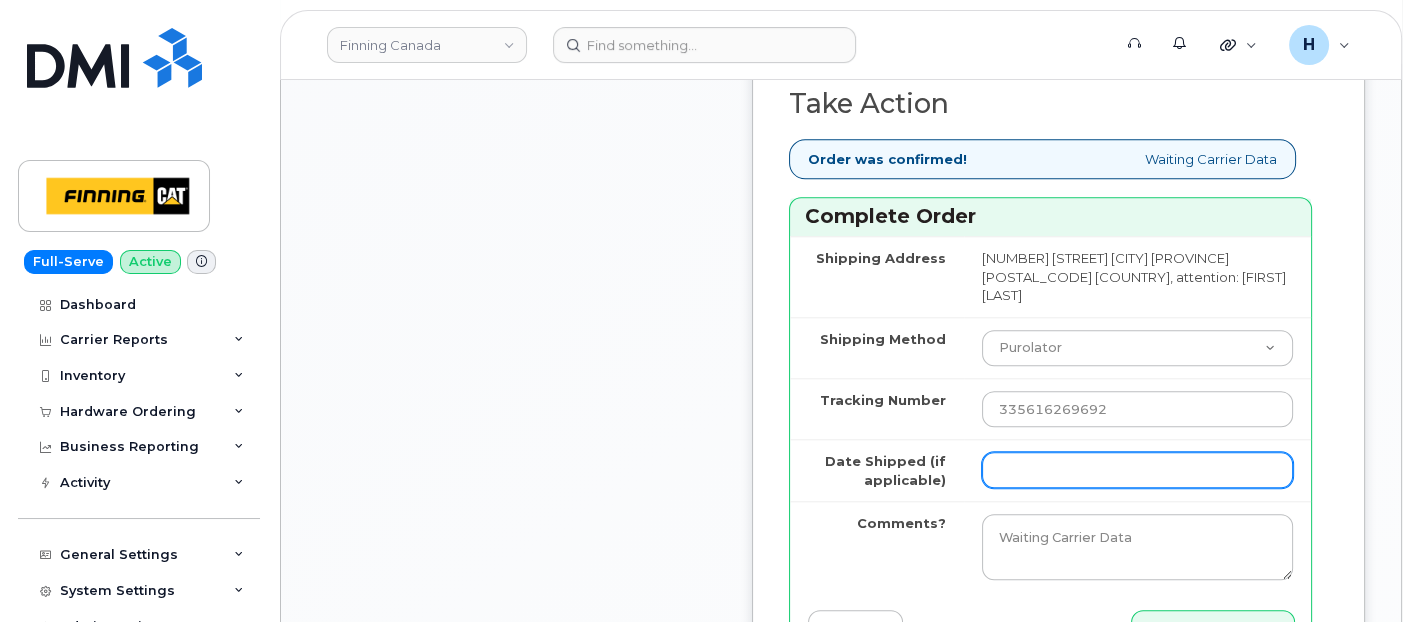 click on "Date Shipped (if applicable)" at bounding box center [1137, 470] 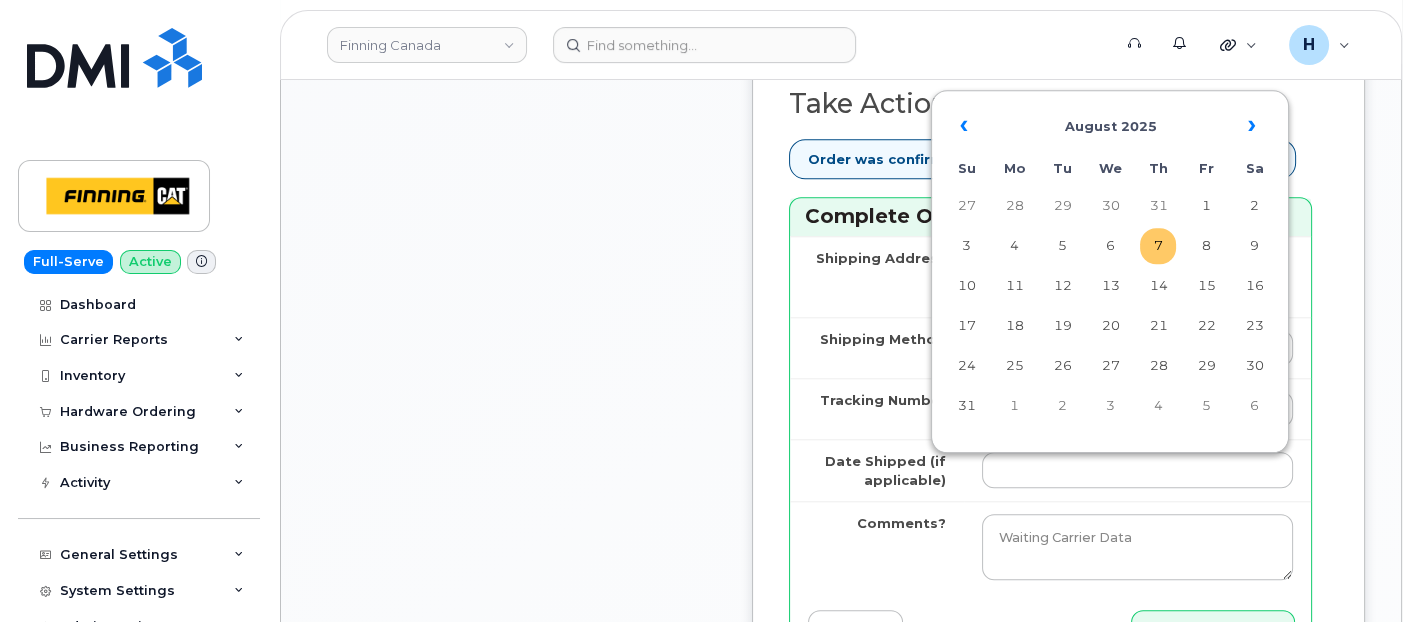 click on "7" at bounding box center [1158, 246] 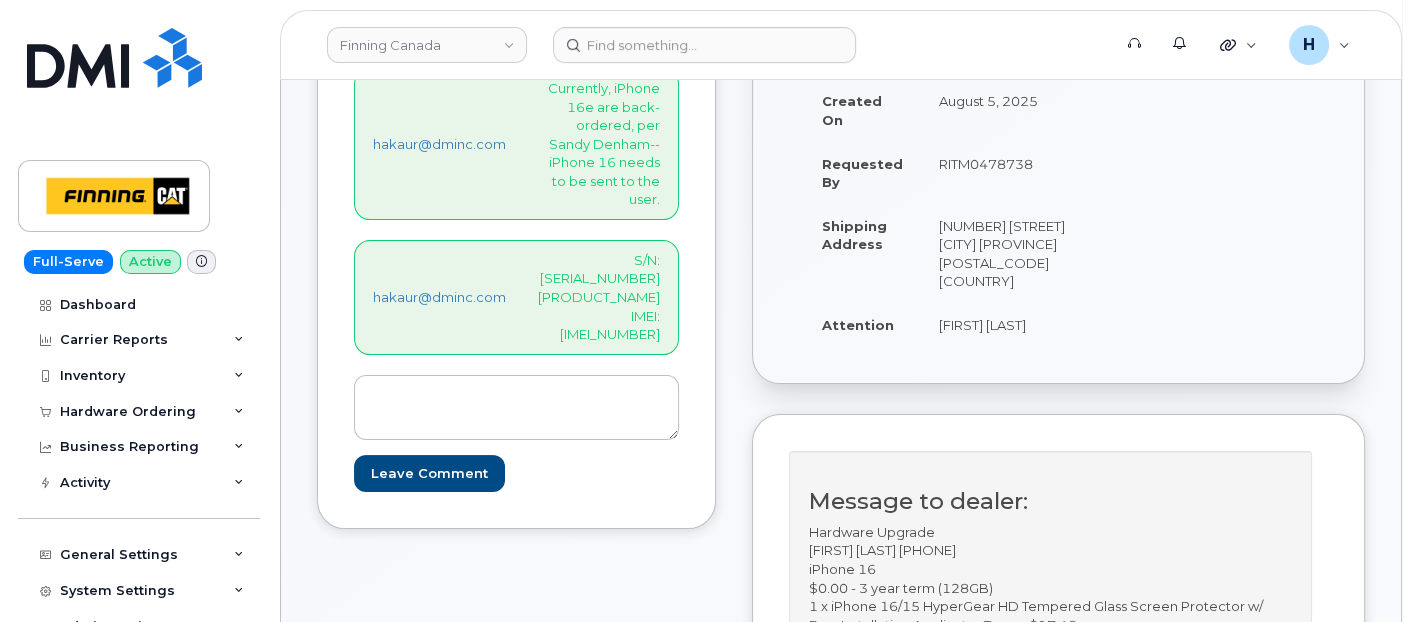 scroll, scrollTop: 291, scrollLeft: 0, axis: vertical 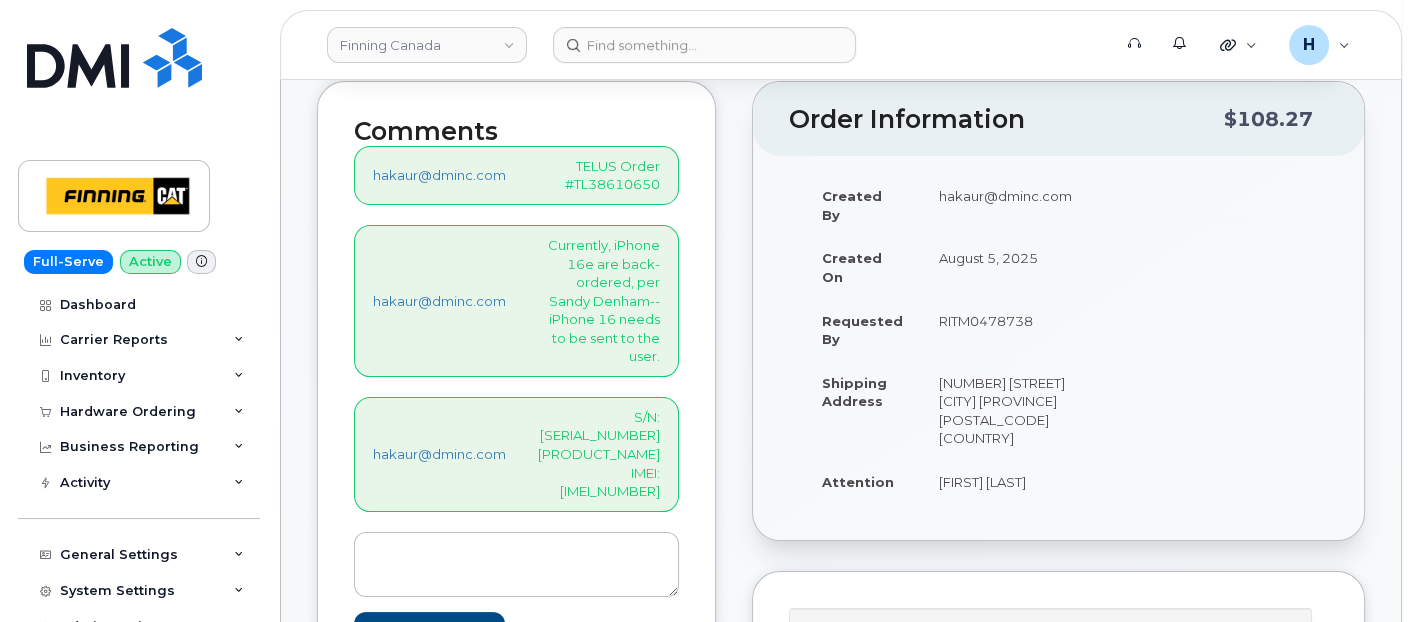 click on "S/N: C0FH4YGJ3P [iPhone 16 (#2001)]
IMEI: 352502308477768" at bounding box center [599, 454] 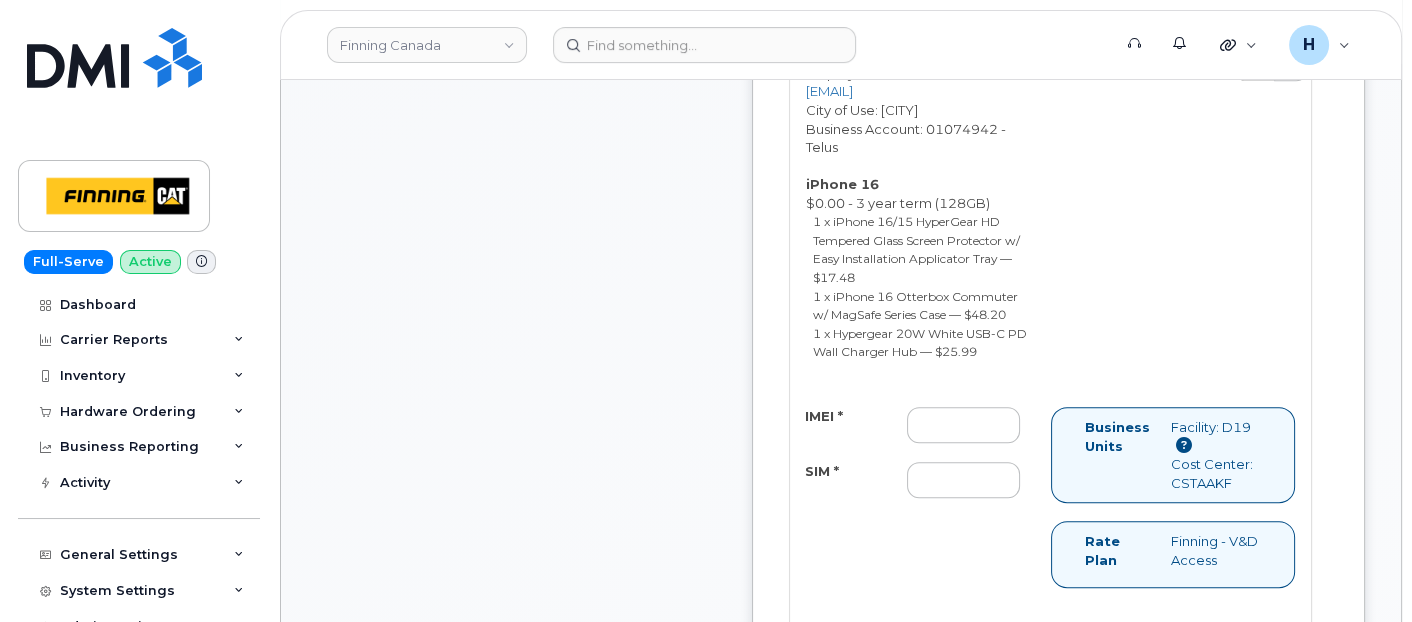 scroll, scrollTop: 1402, scrollLeft: 0, axis: vertical 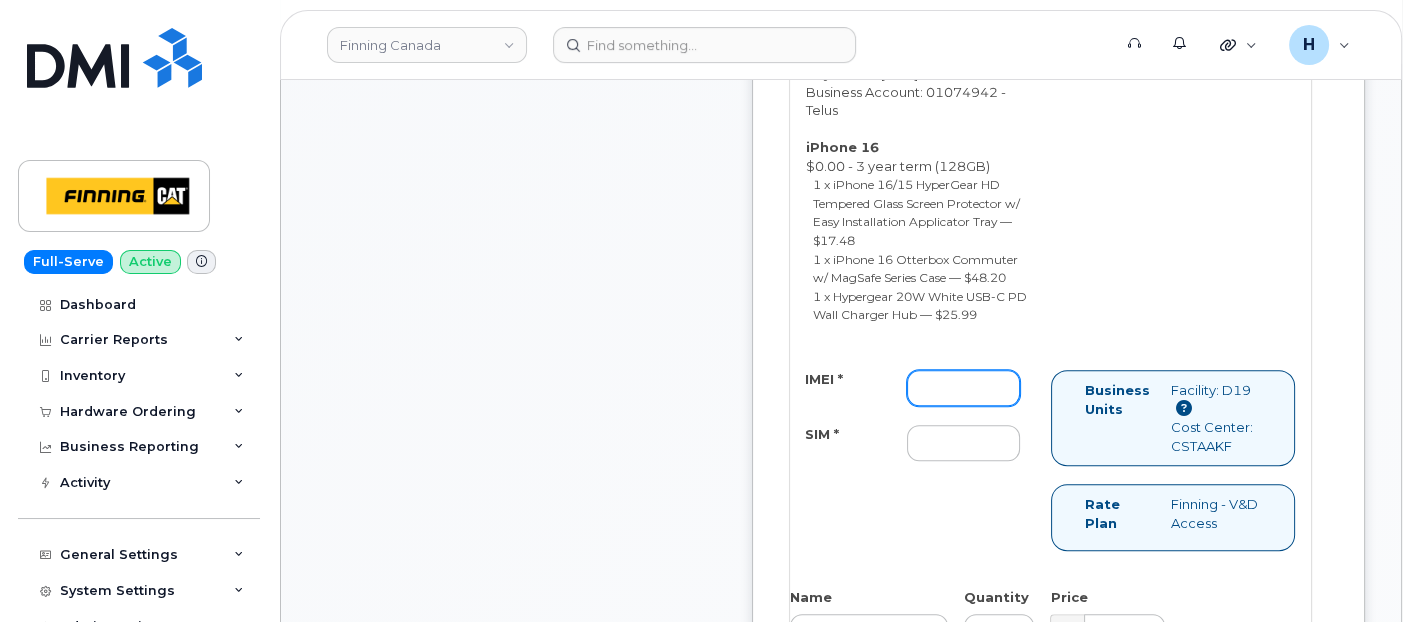click on "IMEI *" at bounding box center [963, 388] 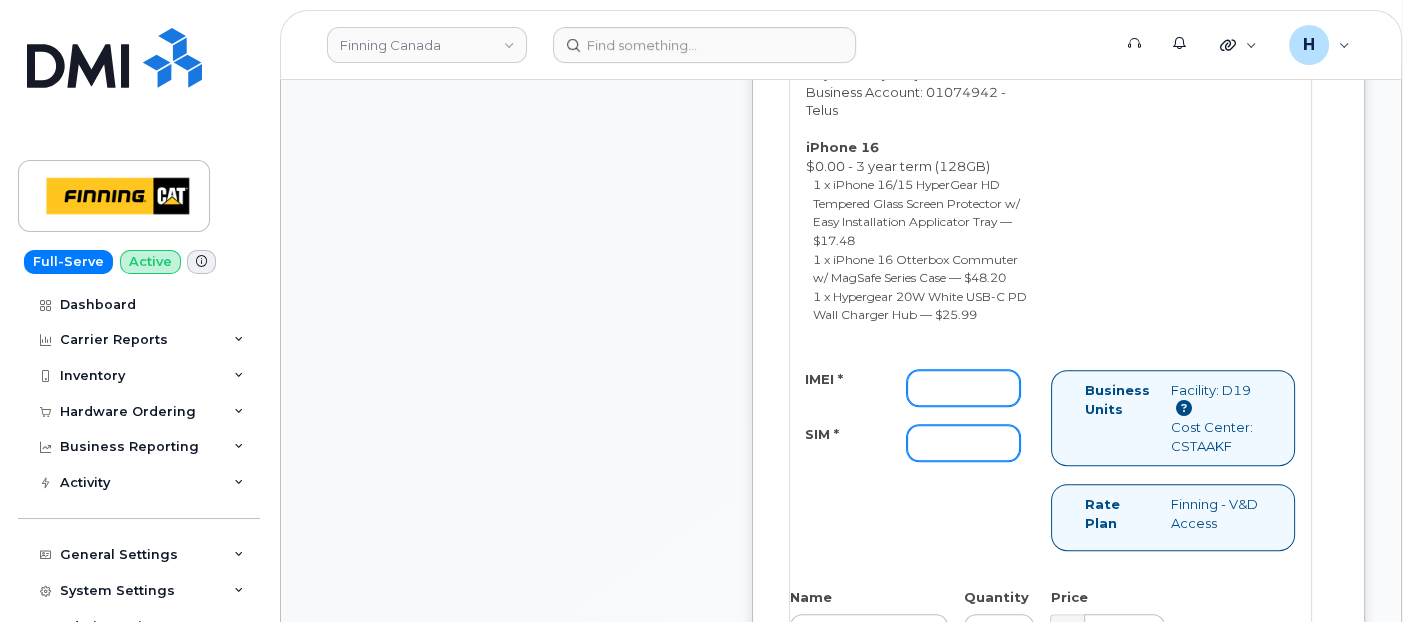 paste on "[IMEI_NUMBER]" 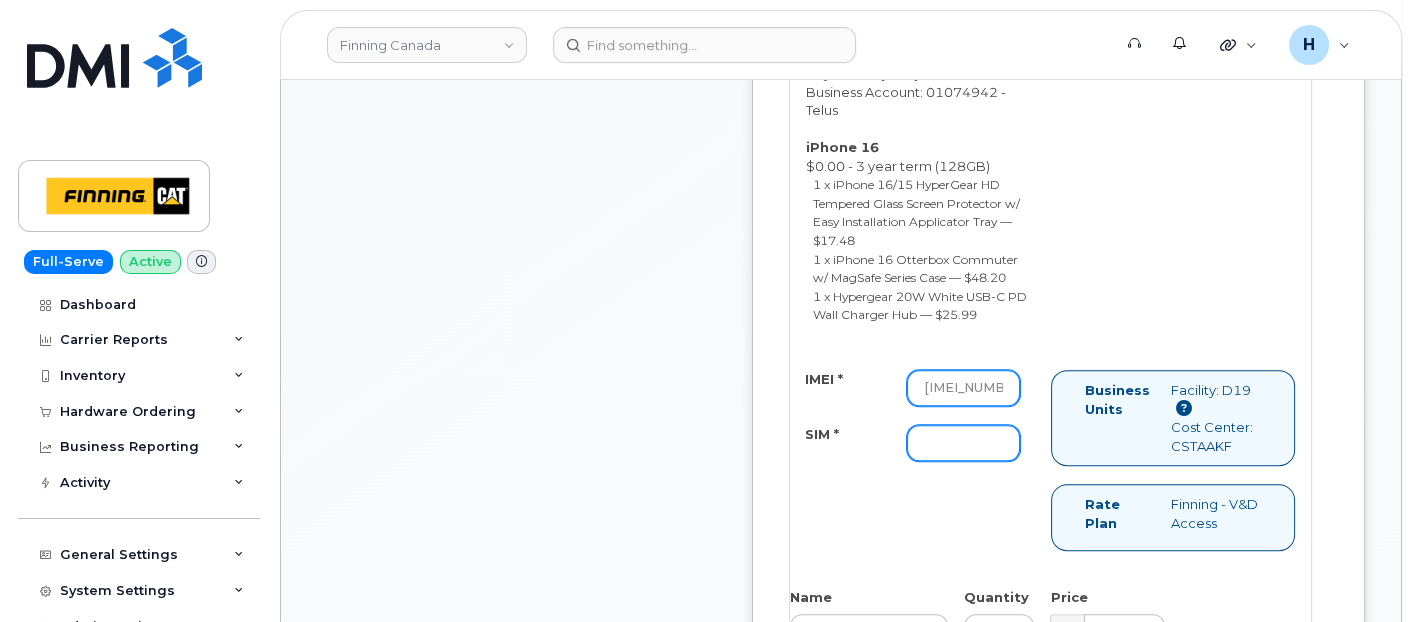 scroll, scrollTop: 0, scrollLeft: 57, axis: horizontal 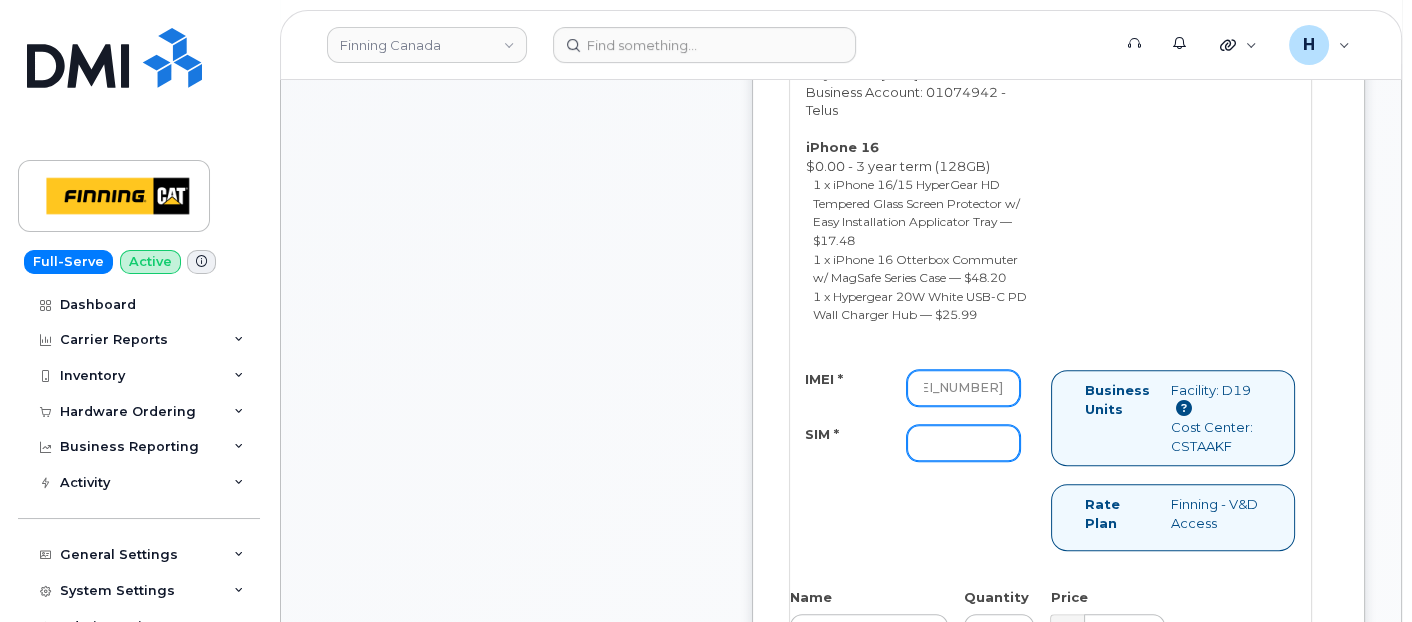 type on "[IMEI_NUMBER]" 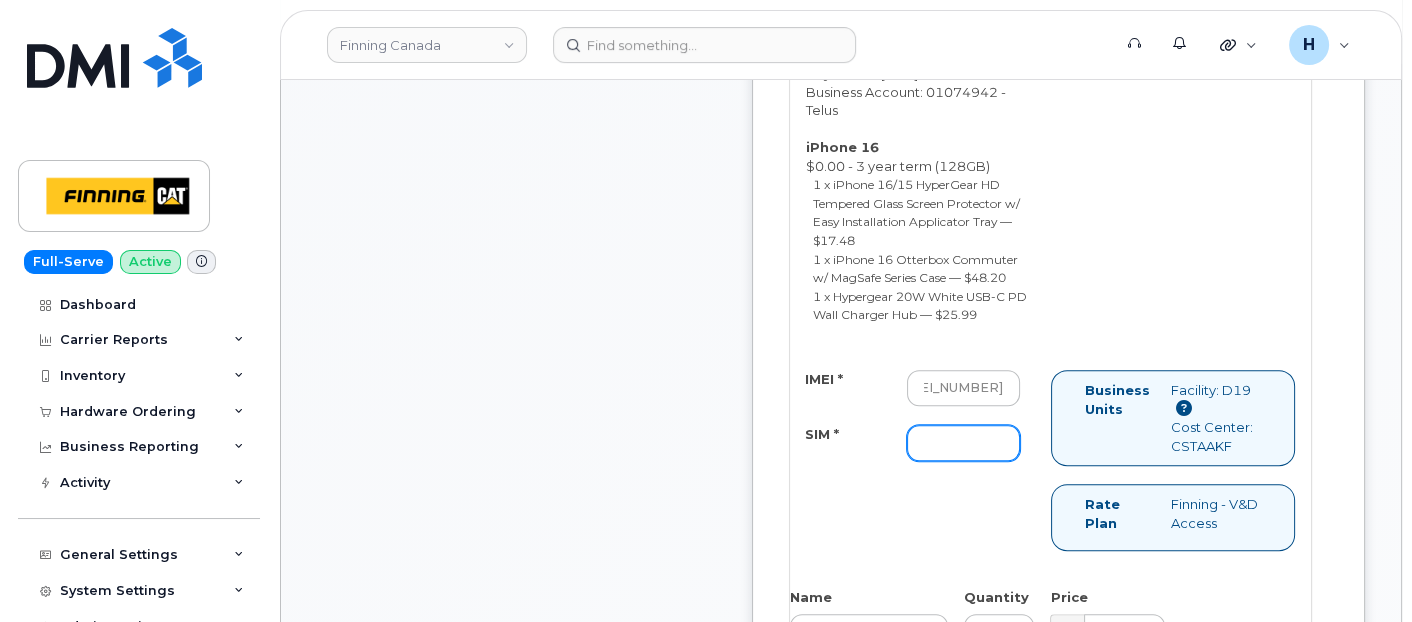 click on "SIM *" at bounding box center (963, 443) 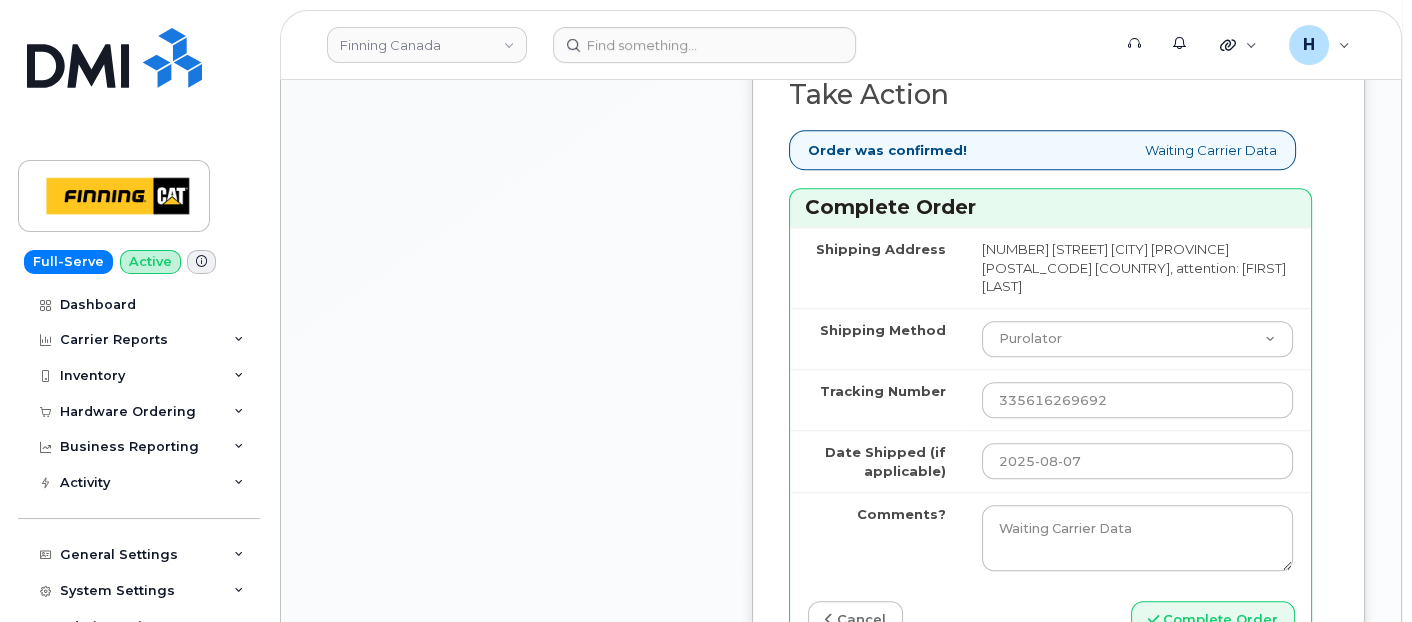 scroll, scrollTop: 2513, scrollLeft: 0, axis: vertical 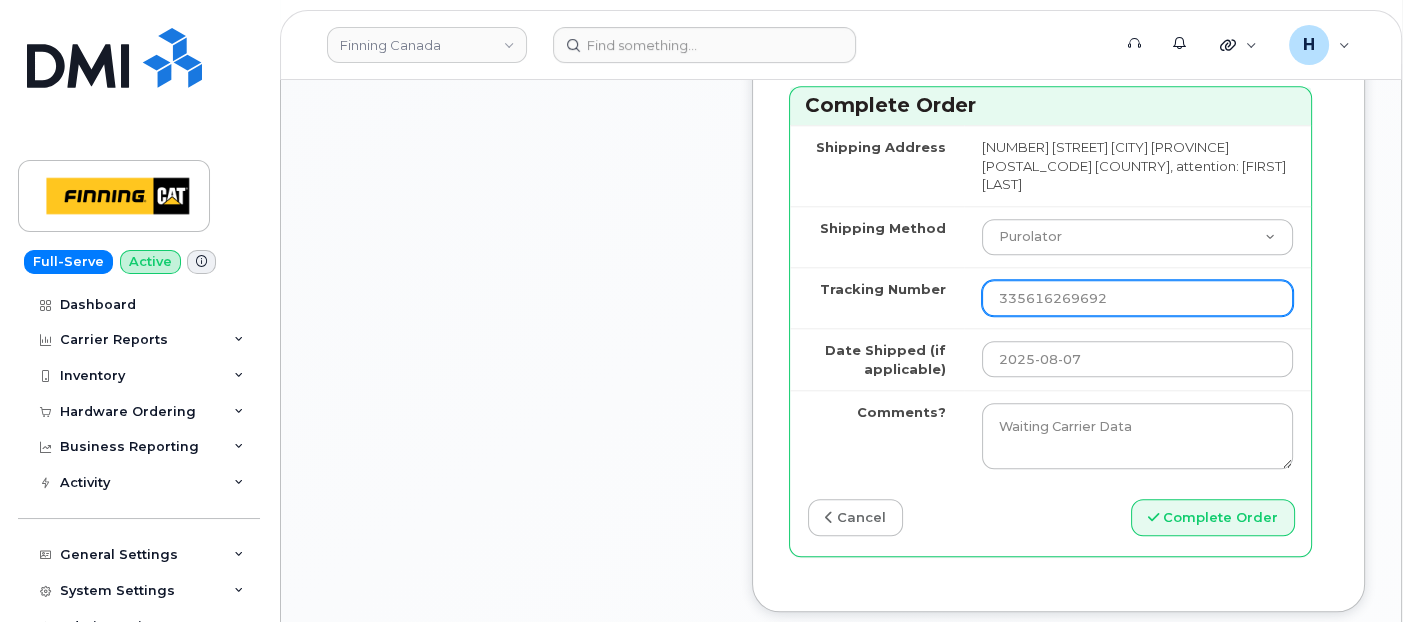 type on "x" 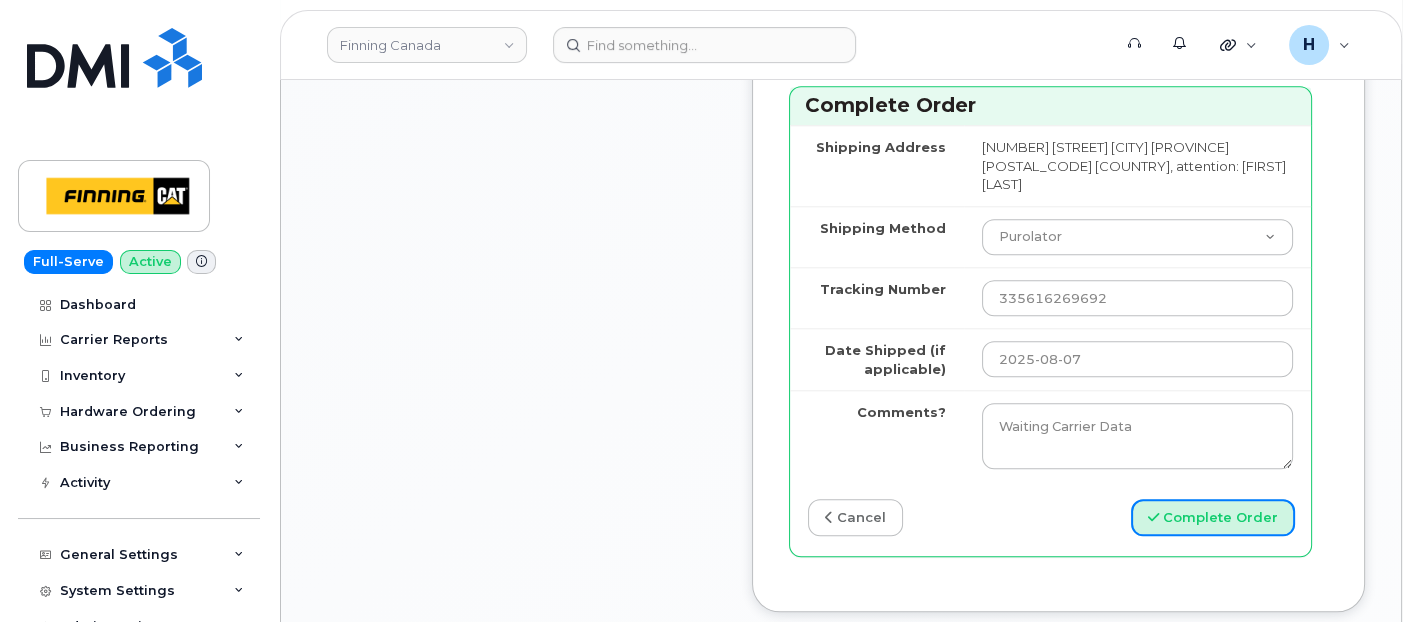 drag, startPoint x: 1173, startPoint y: 531, endPoint x: 390, endPoint y: 22, distance: 933.90045 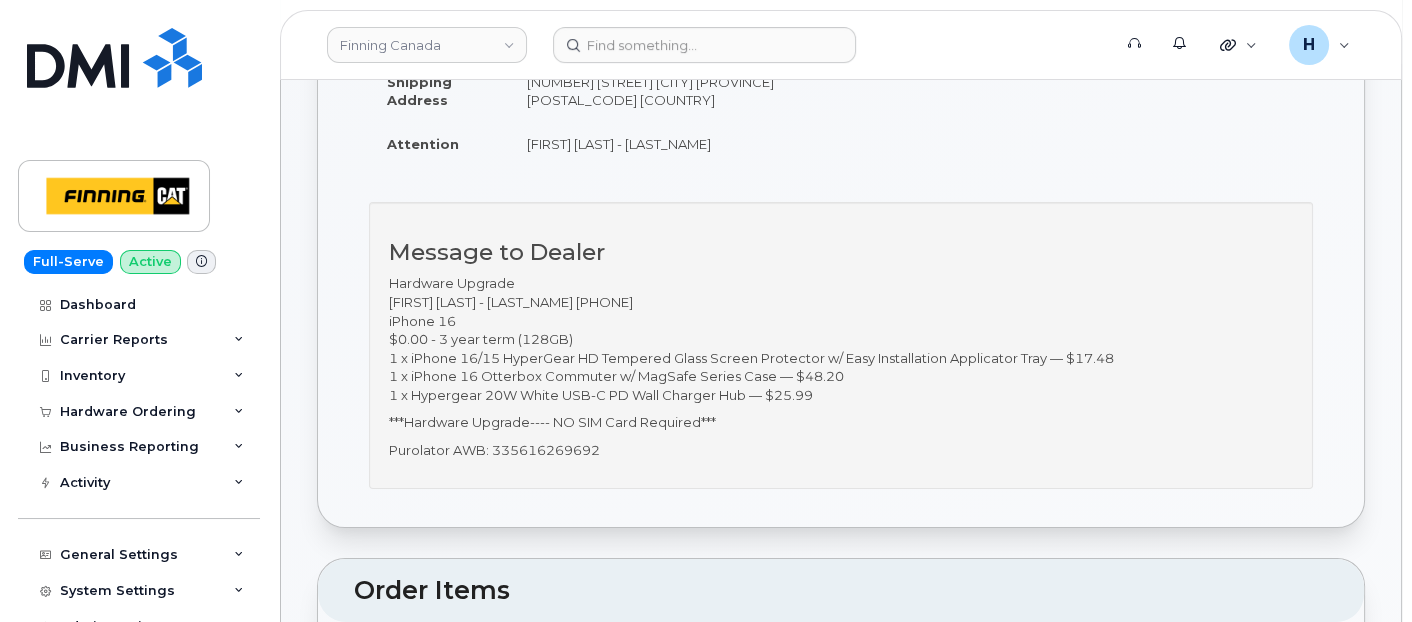 scroll, scrollTop: 555, scrollLeft: 0, axis: vertical 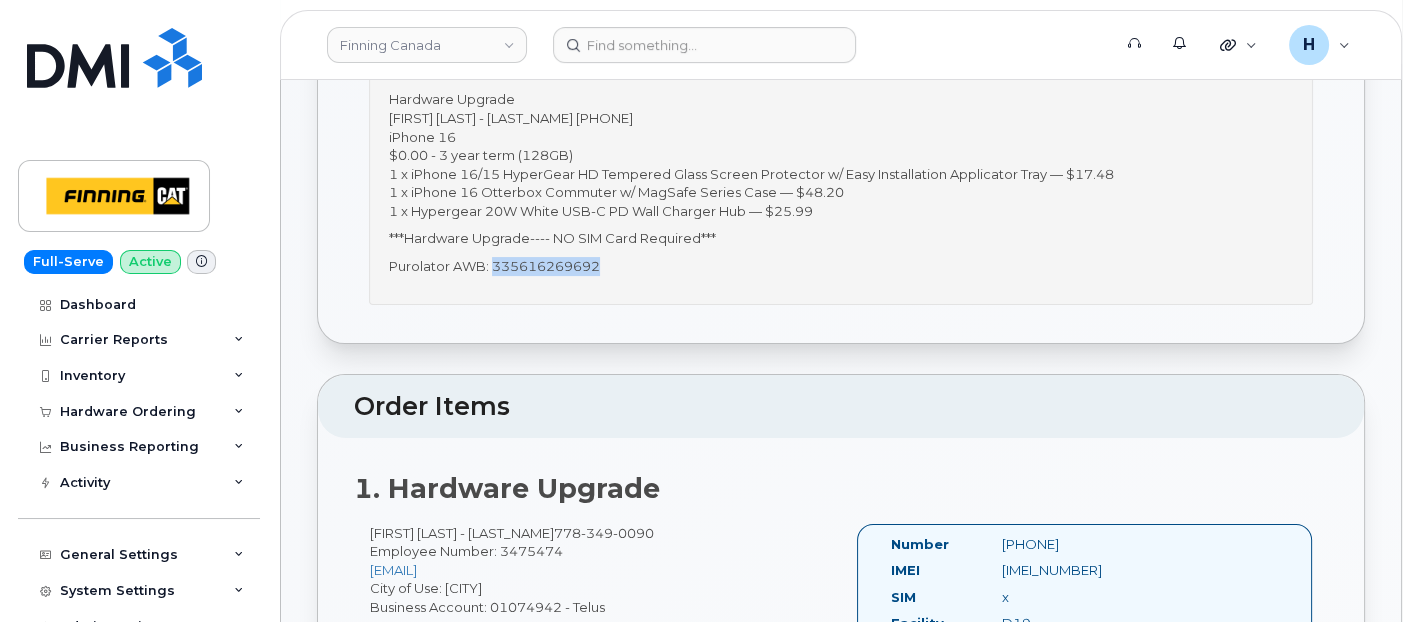 drag, startPoint x: 617, startPoint y: 264, endPoint x: 491, endPoint y: 254, distance: 126.3962 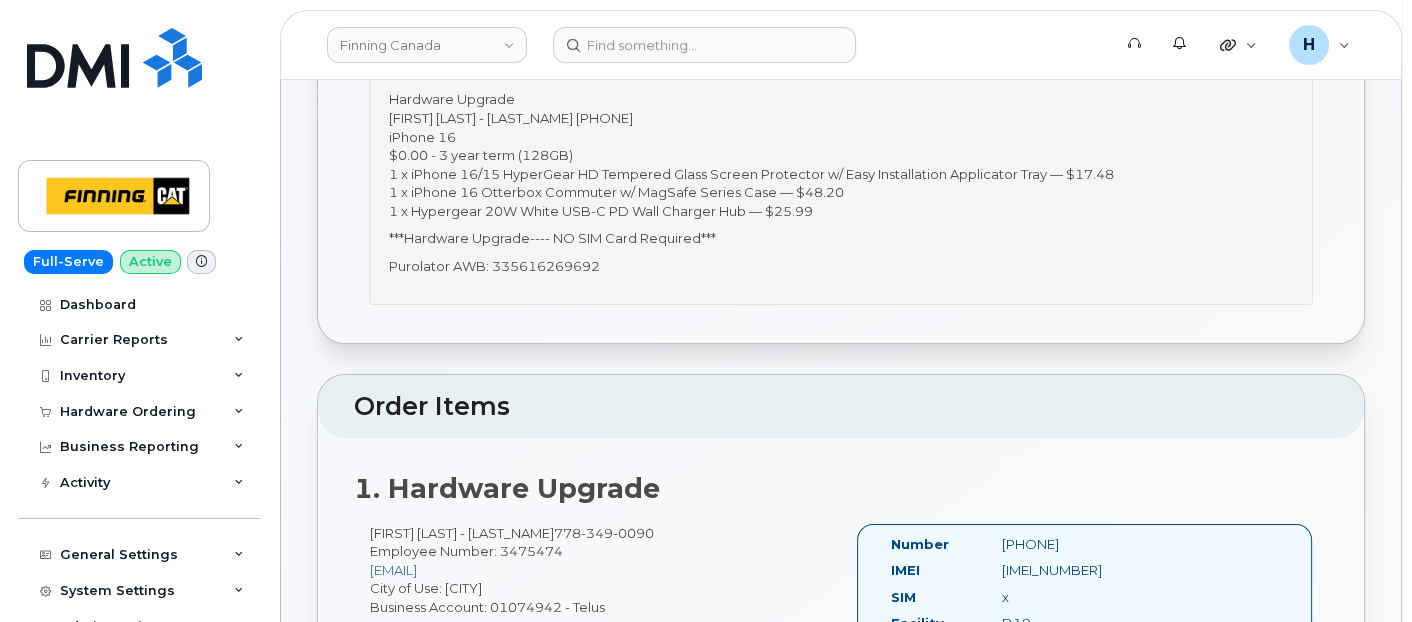 drag, startPoint x: 181, startPoint y: 405, endPoint x: 163, endPoint y: 462, distance: 59.77458 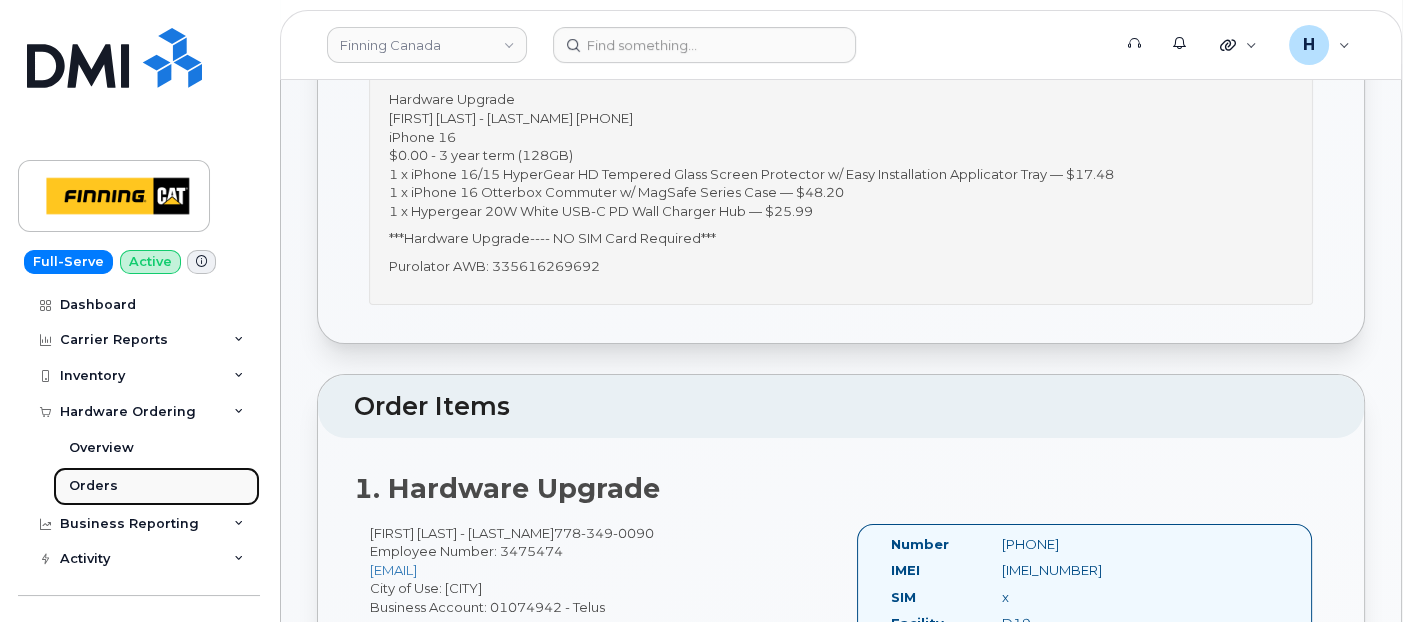 click on "Orders" at bounding box center (156, 486) 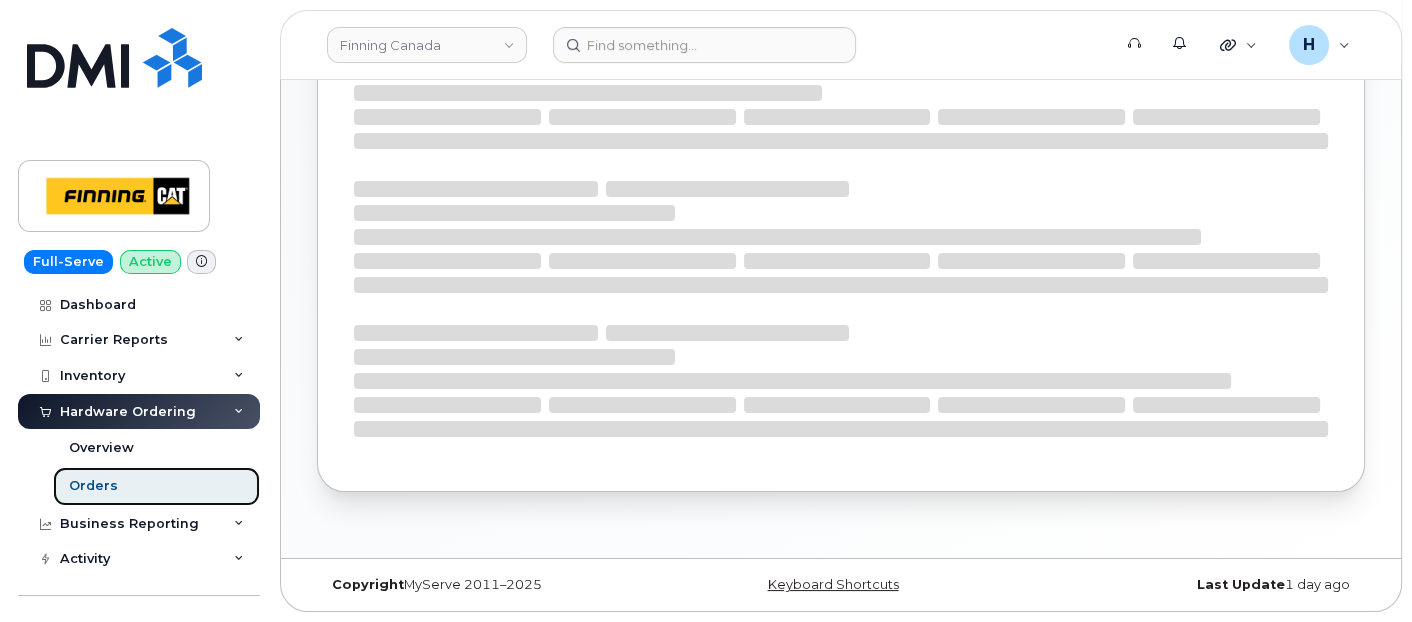 scroll, scrollTop: 0, scrollLeft: 0, axis: both 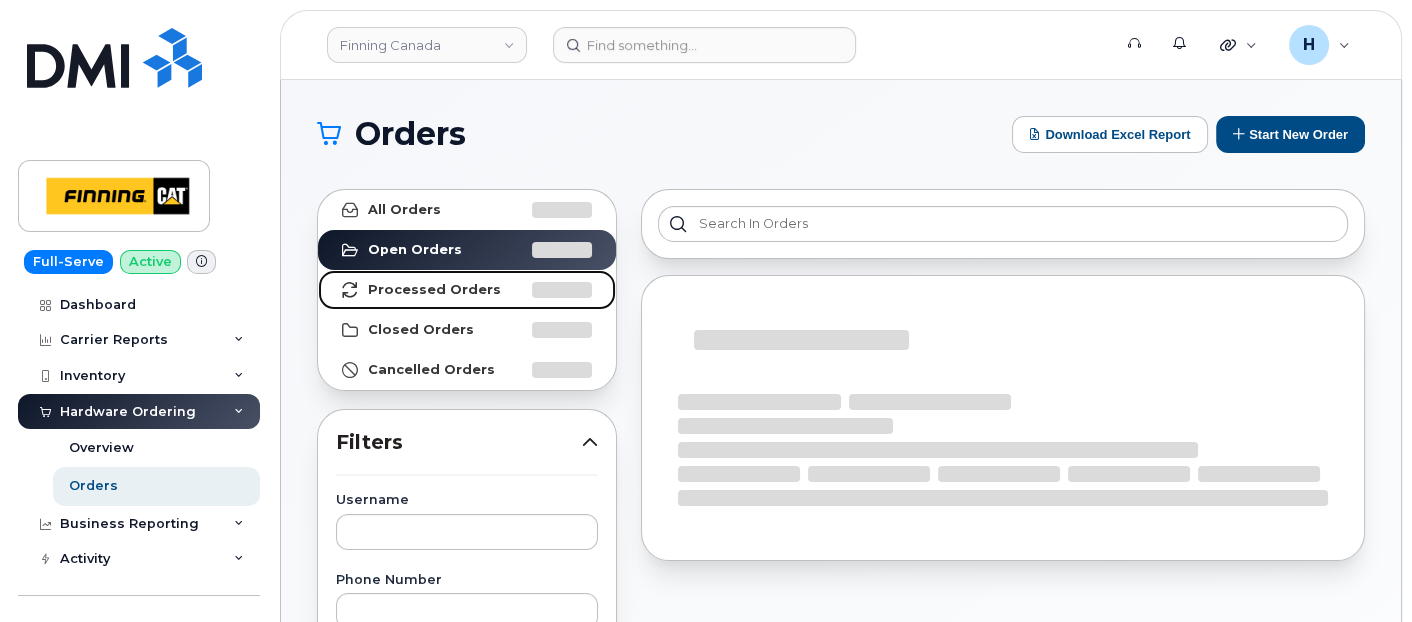 click on "Processed Orders" at bounding box center [467, 290] 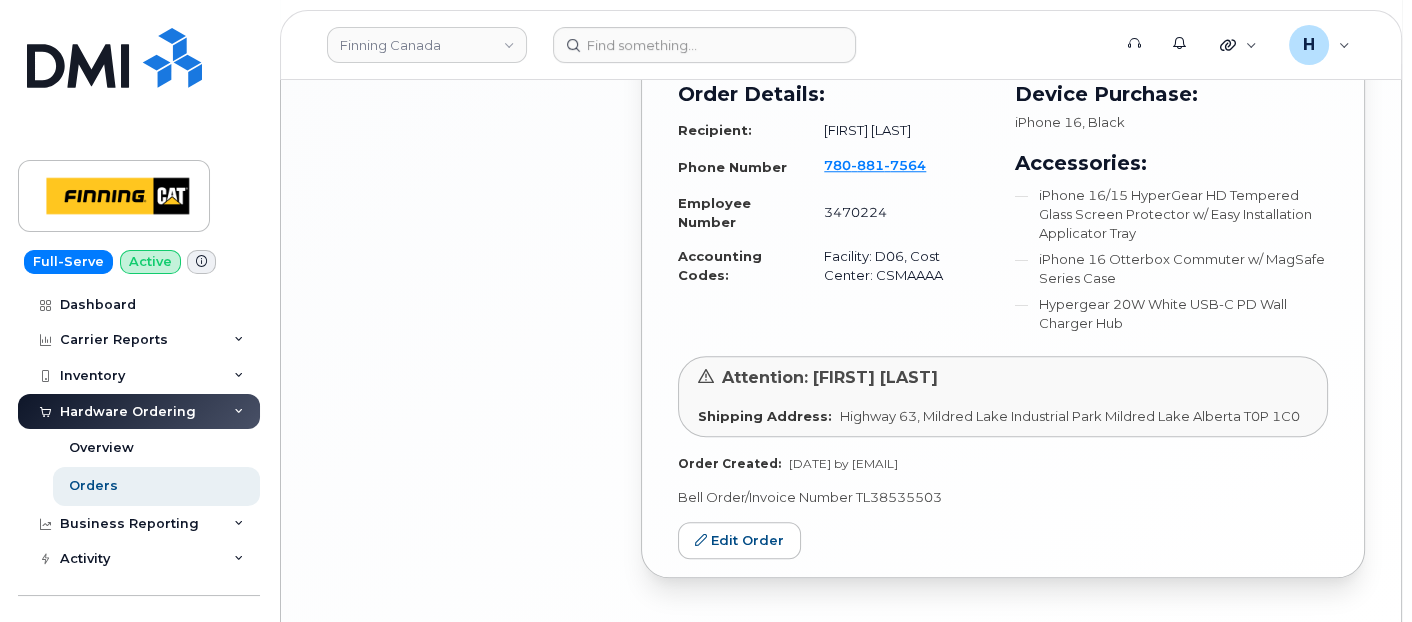 scroll, scrollTop: 2297, scrollLeft: 0, axis: vertical 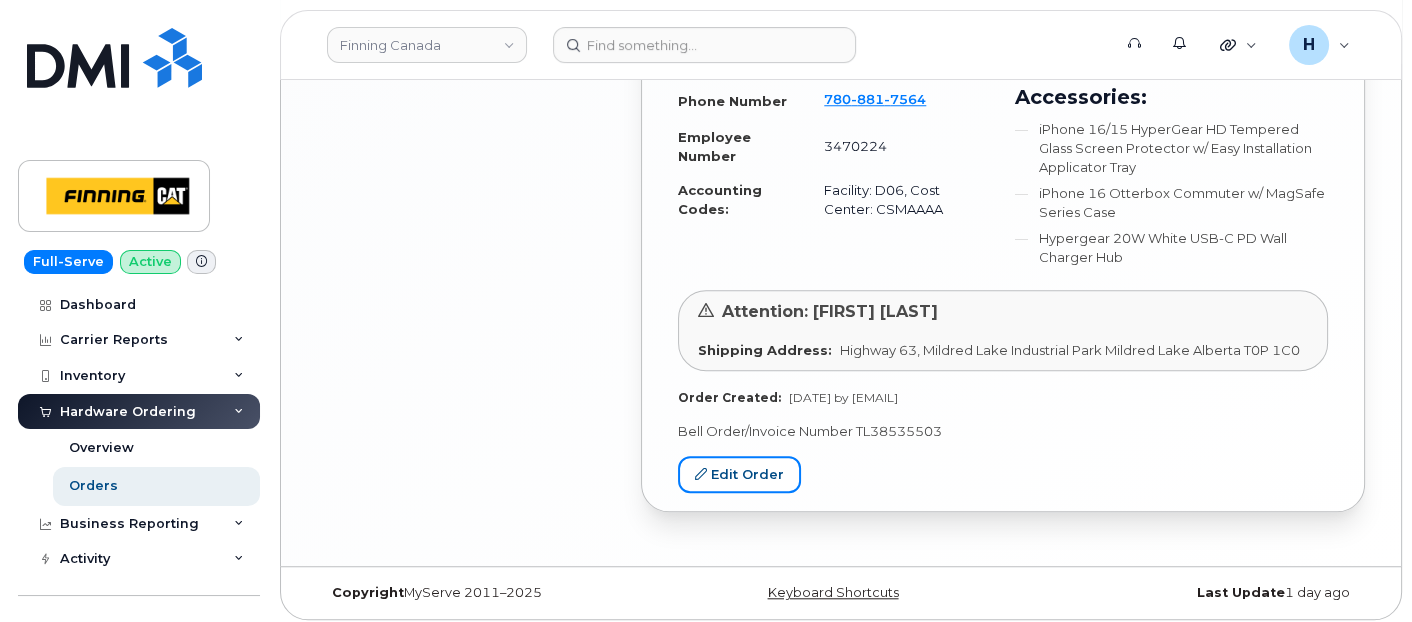 drag, startPoint x: 725, startPoint y: 461, endPoint x: 338, endPoint y: 586, distance: 406.6866 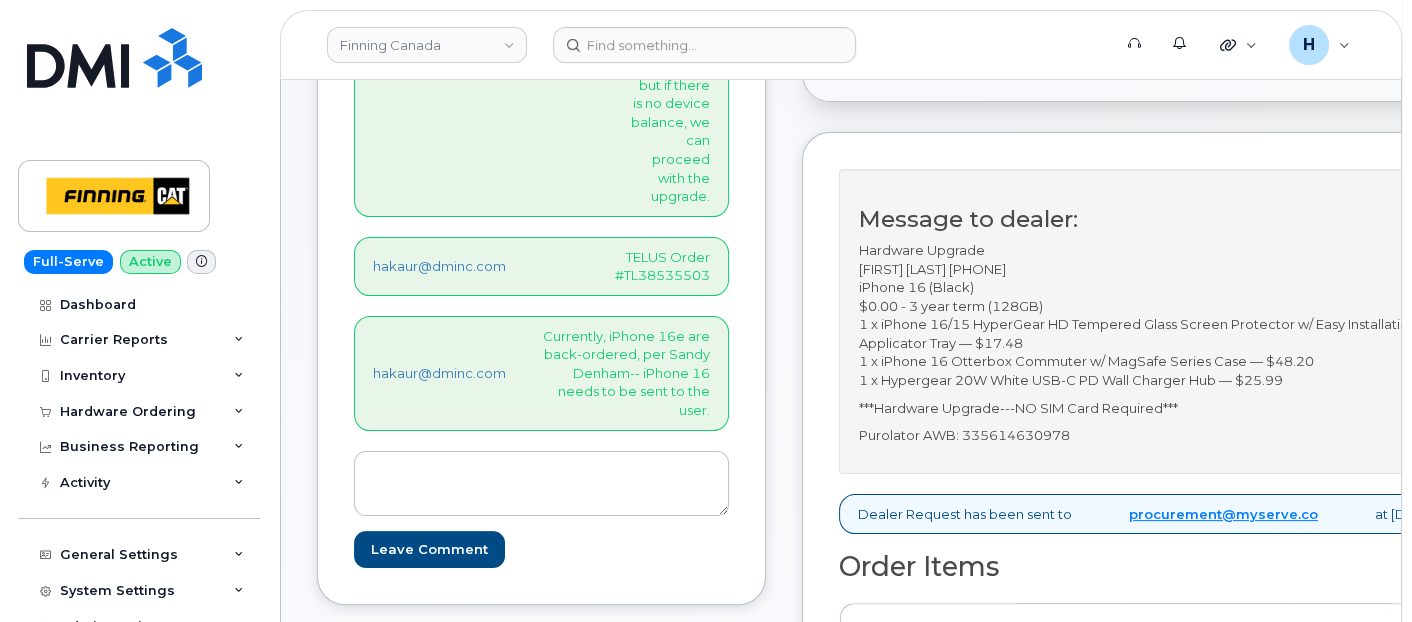 scroll, scrollTop: 777, scrollLeft: 0, axis: vertical 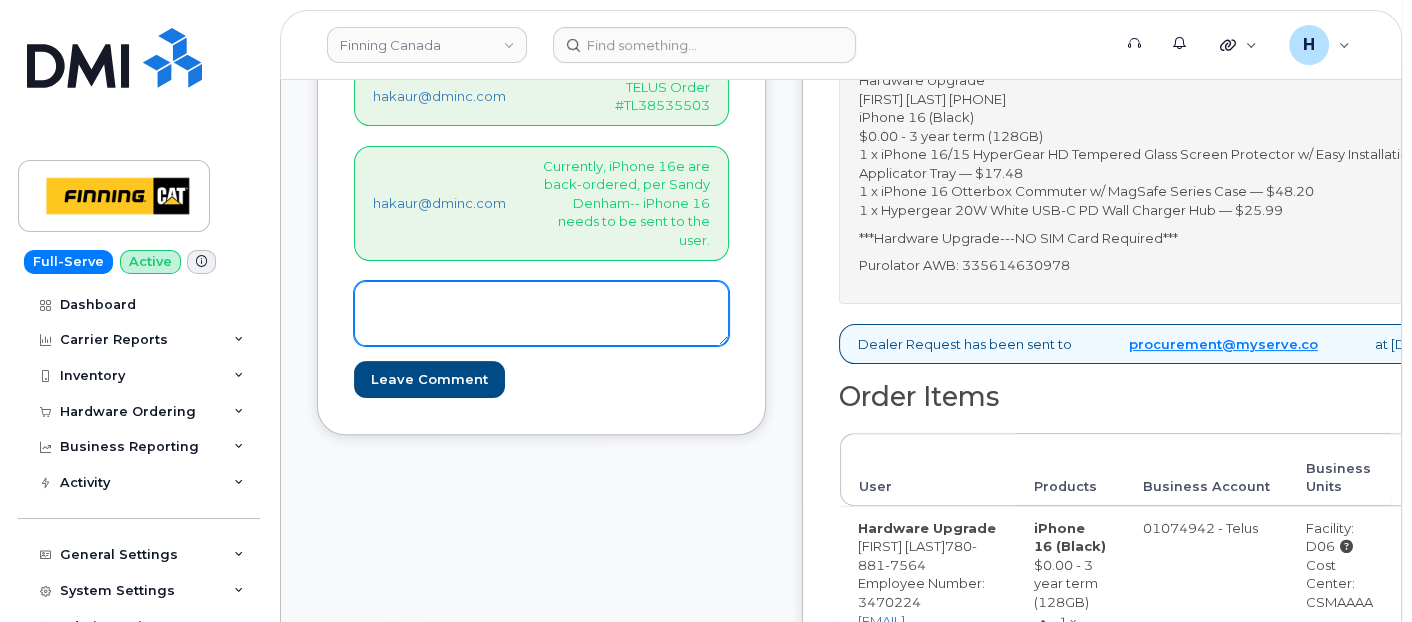 click at bounding box center [541, 314] 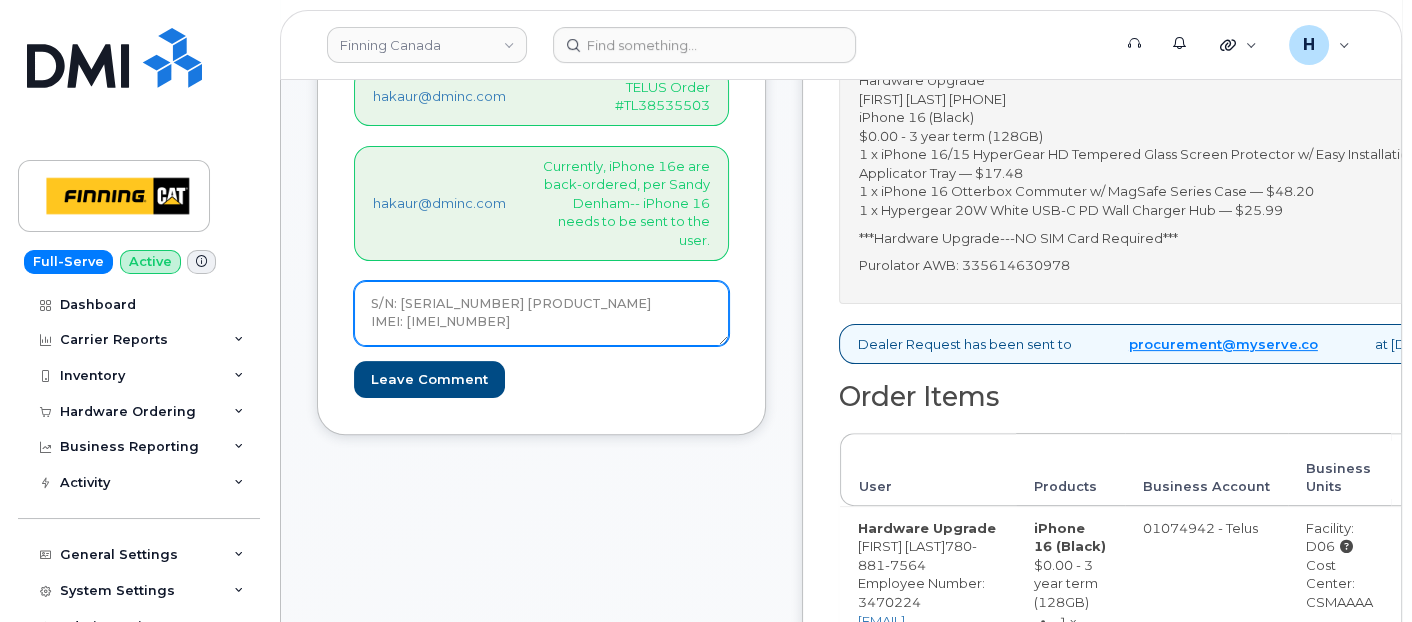 type on "S/N: M6WJ26GV6F [iPhone 16 (#1998)]
IMEI: 352502306387498" 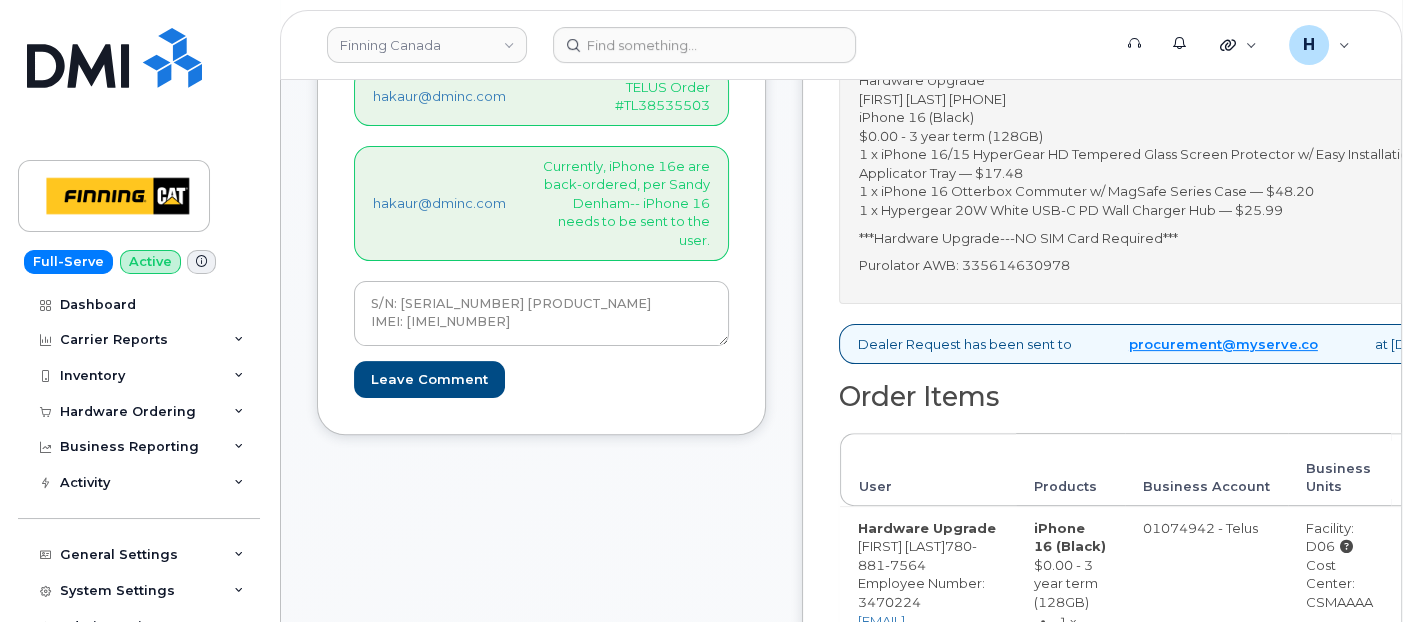 click on "Purolator AWB: 335614630978" at bounding box center [1166, 265] 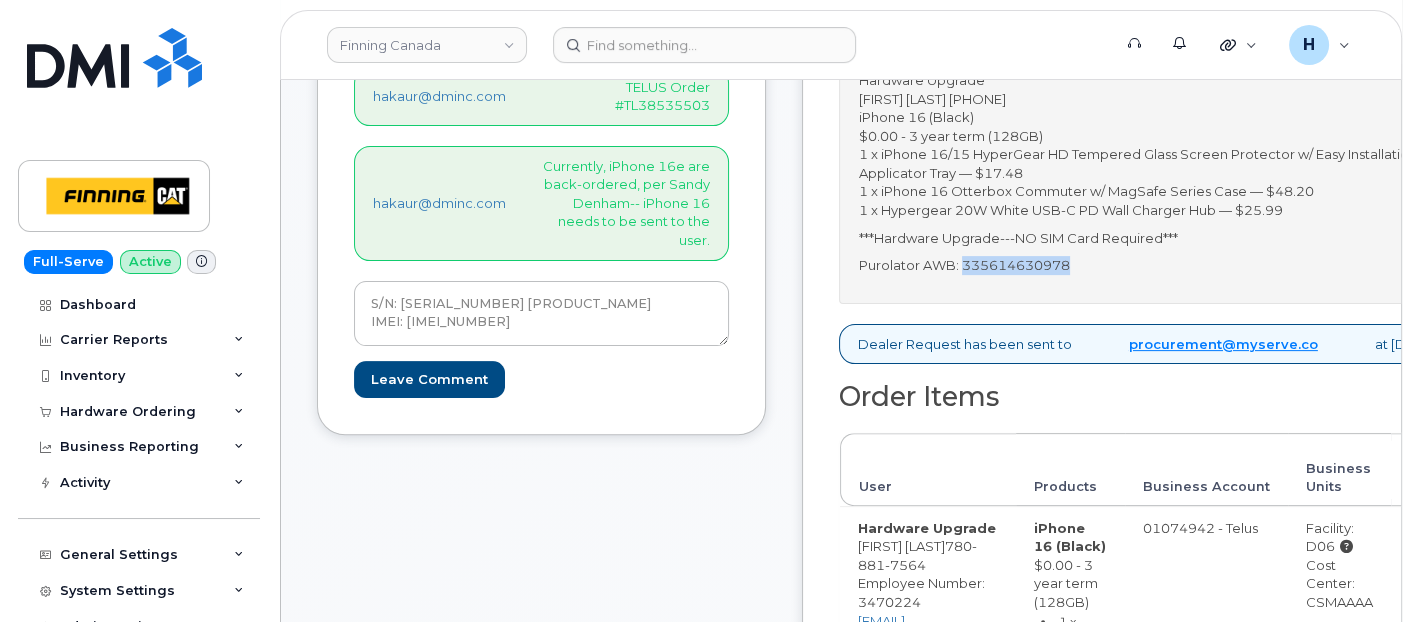 click on "Purolator AWB: 335614630978" at bounding box center [1166, 265] 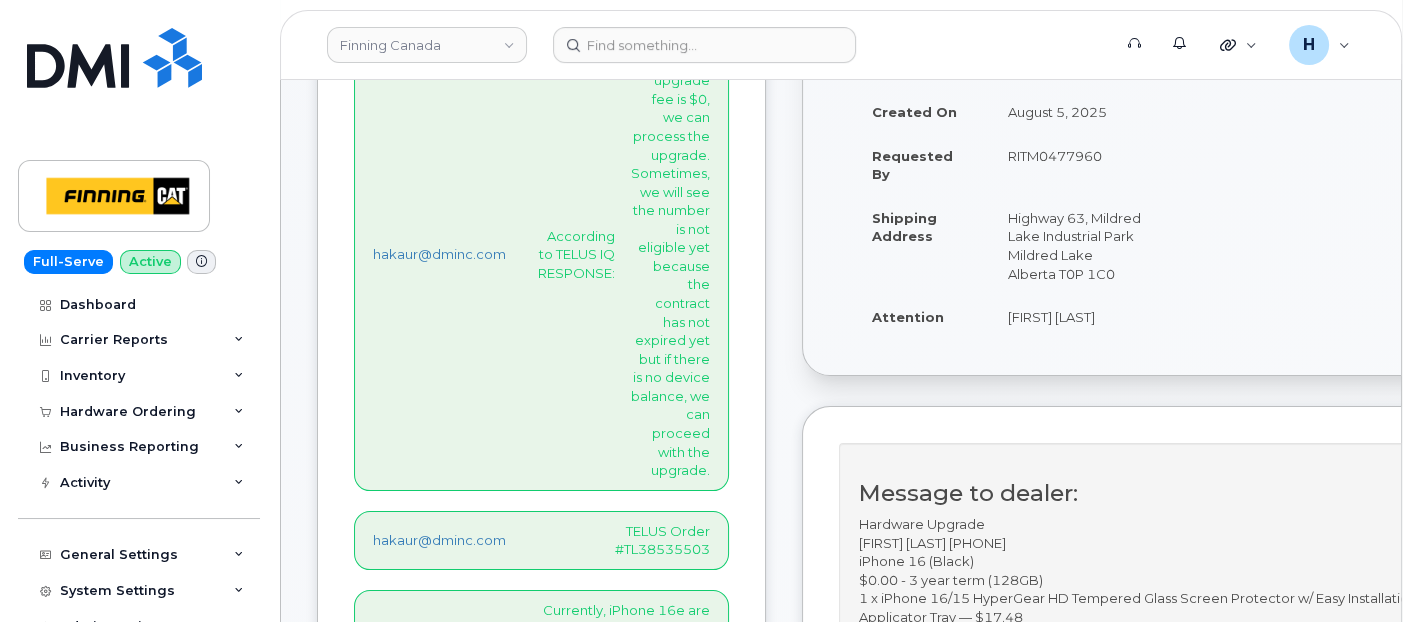 scroll, scrollTop: 666, scrollLeft: 0, axis: vertical 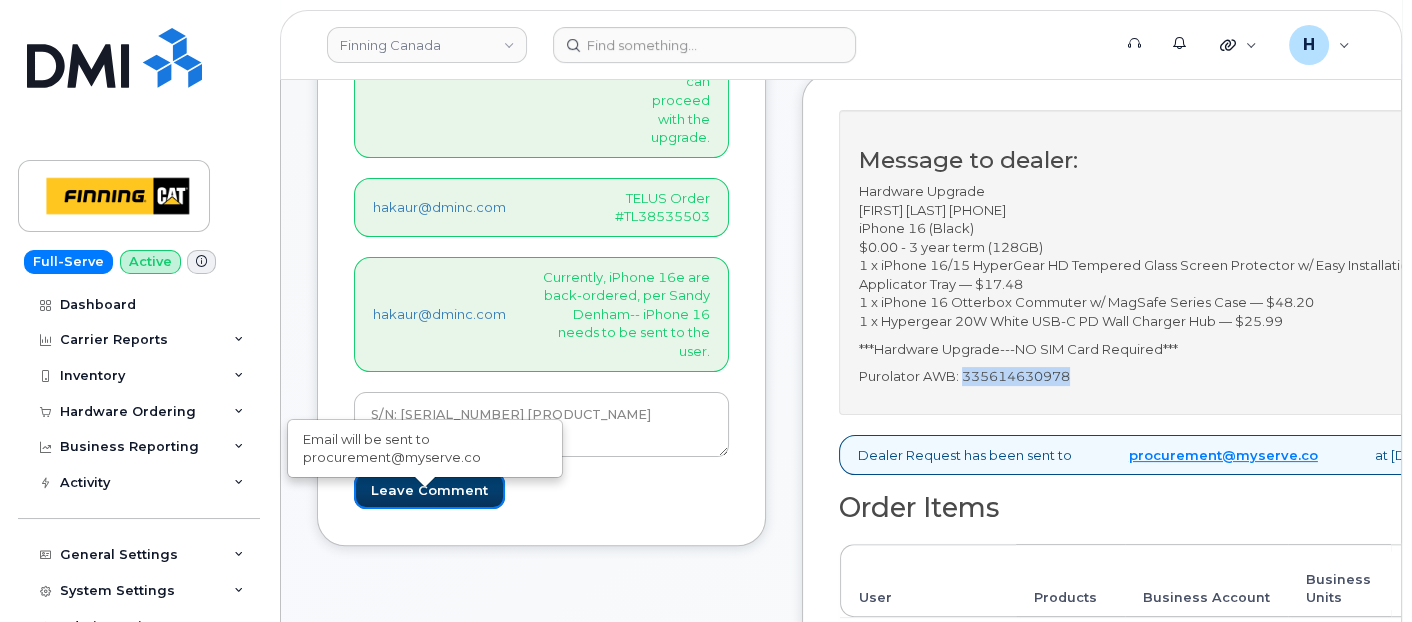 drag, startPoint x: 454, startPoint y: 492, endPoint x: 288, endPoint y: 14, distance: 506.00397 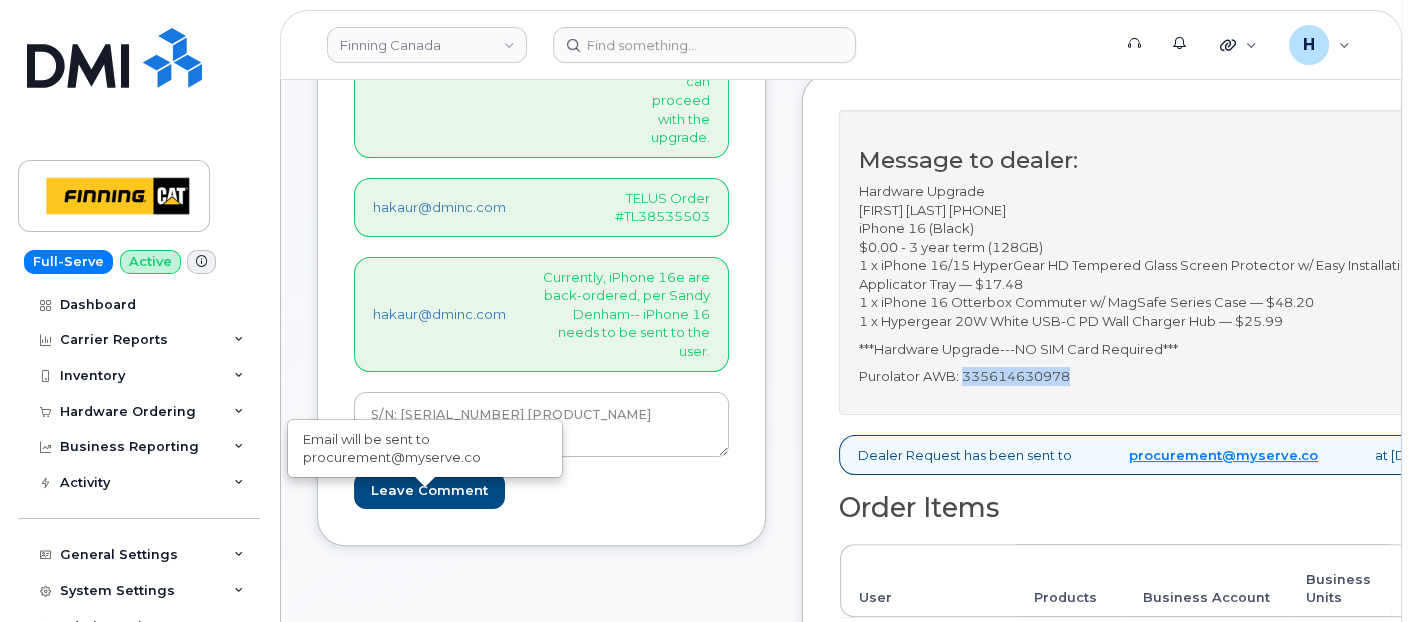 type on "Create Event" 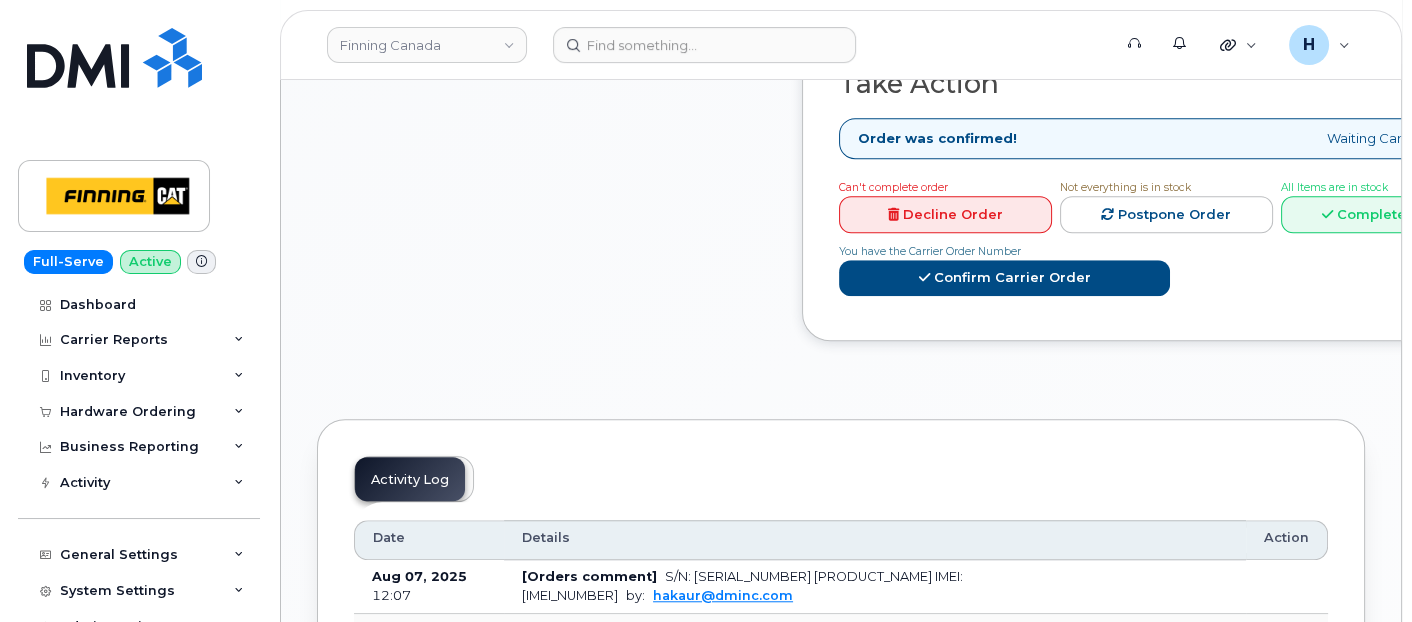 scroll, scrollTop: 1777, scrollLeft: 0, axis: vertical 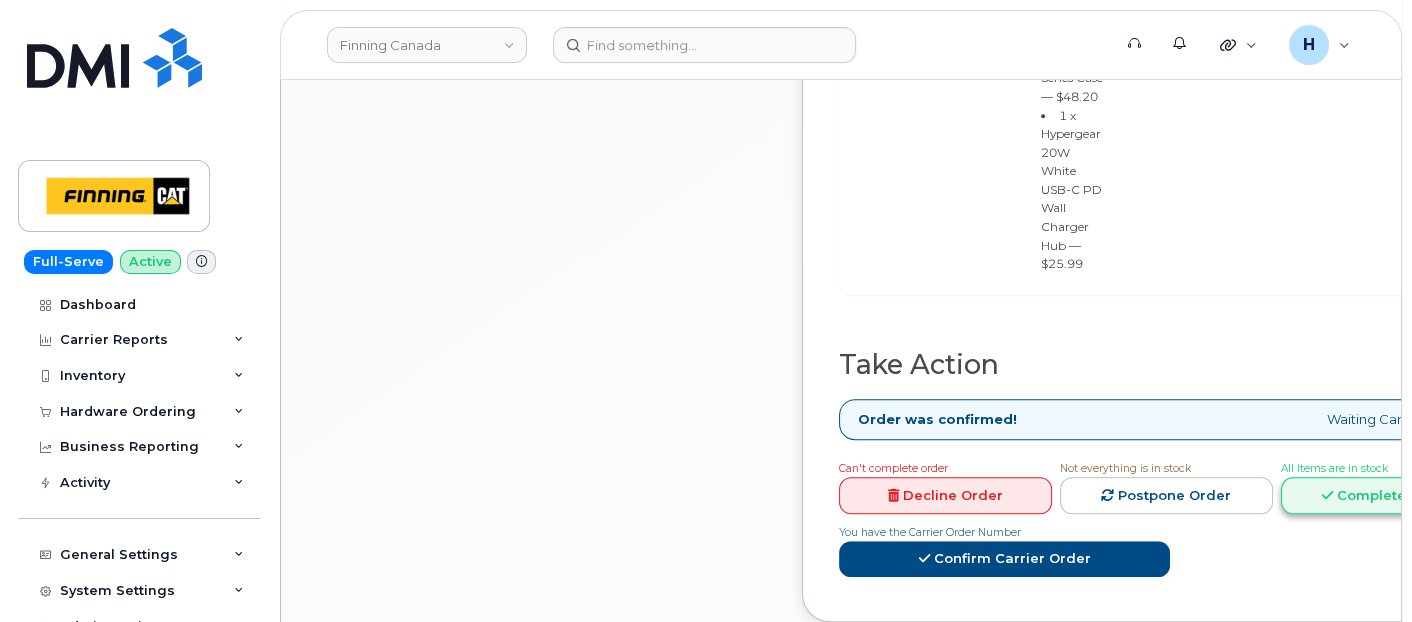 click at bounding box center [1327, 495] 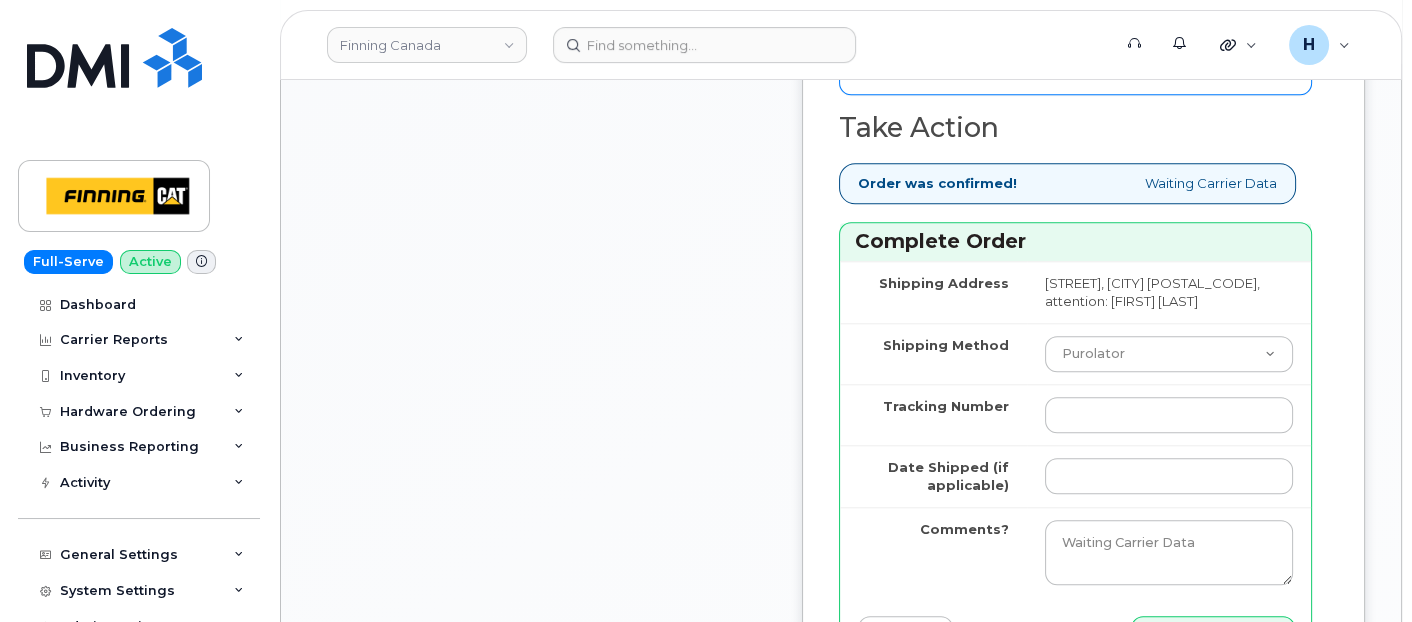 scroll, scrollTop: 2555, scrollLeft: 0, axis: vertical 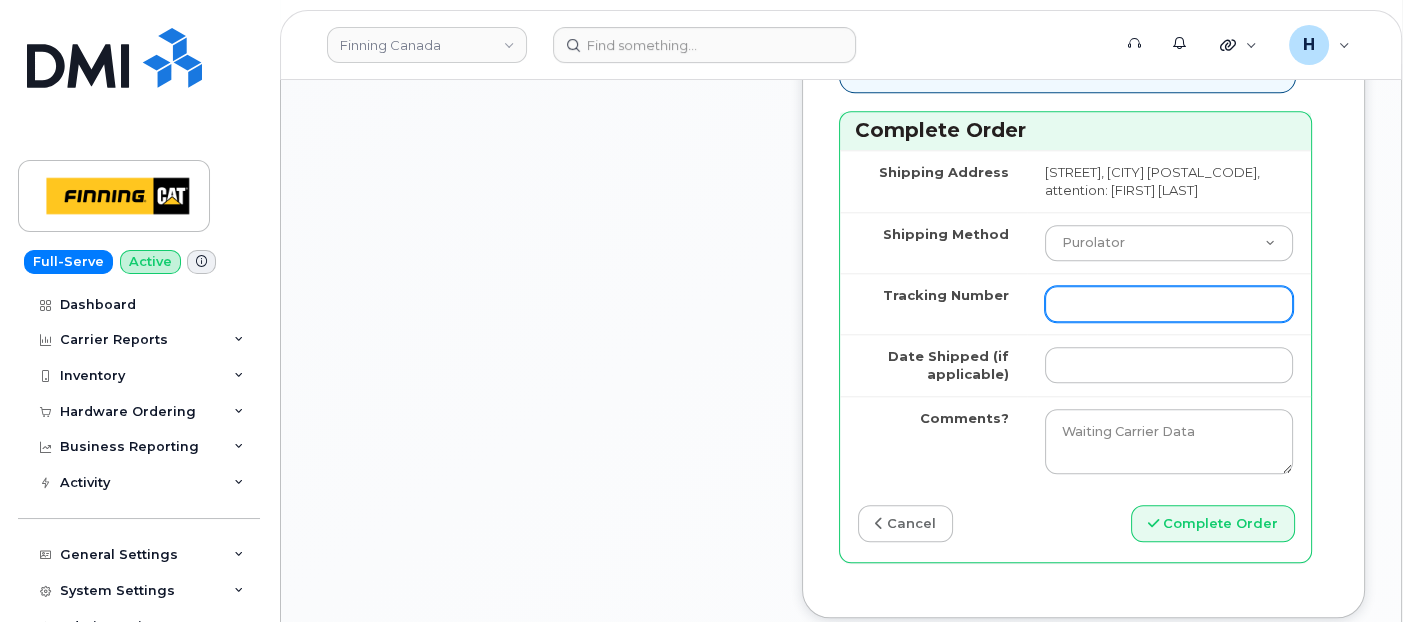 click on "Tracking Number" at bounding box center [1169, 304] 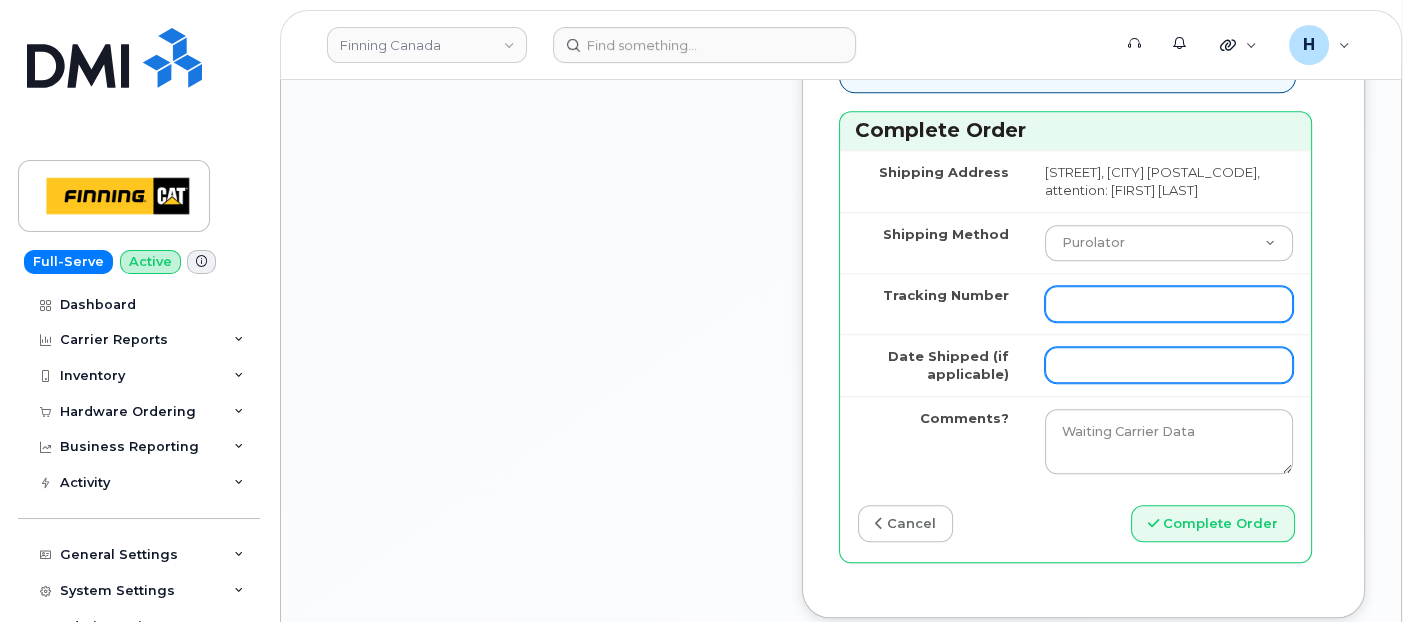 paste on "[PHONE]" 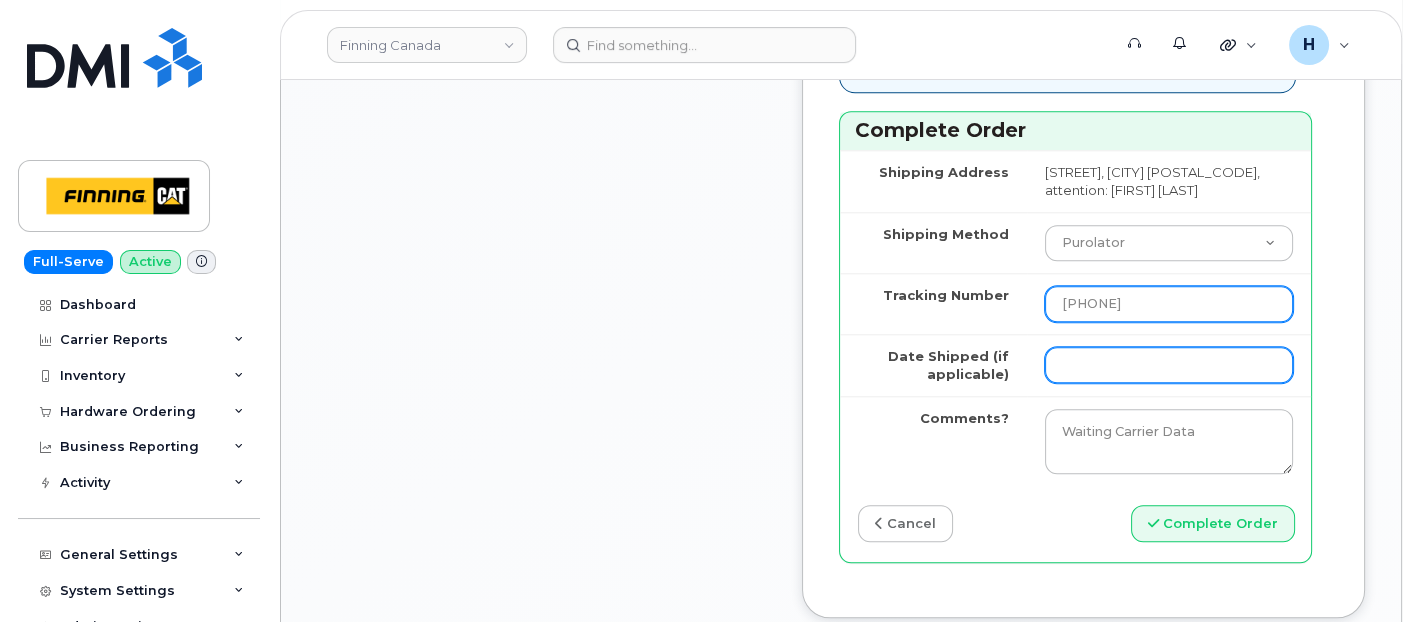 type on "[PHONE]" 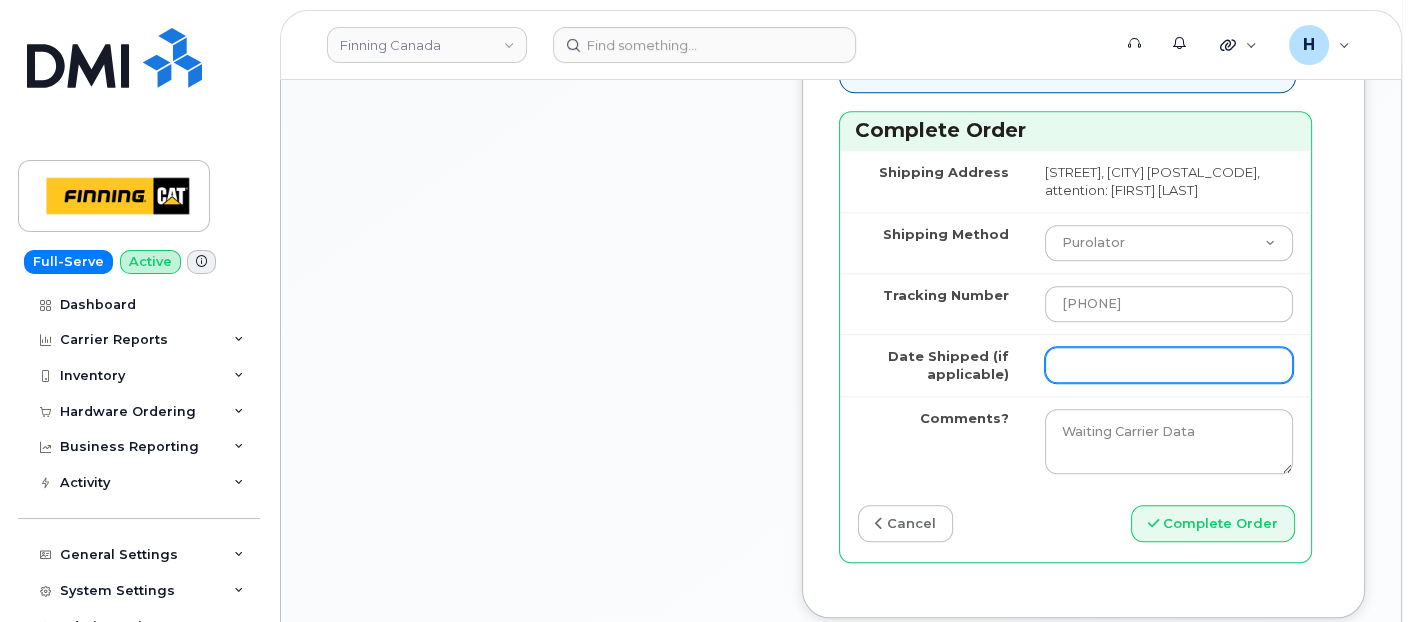 click on "Date Shipped (if applicable)" at bounding box center (1169, 365) 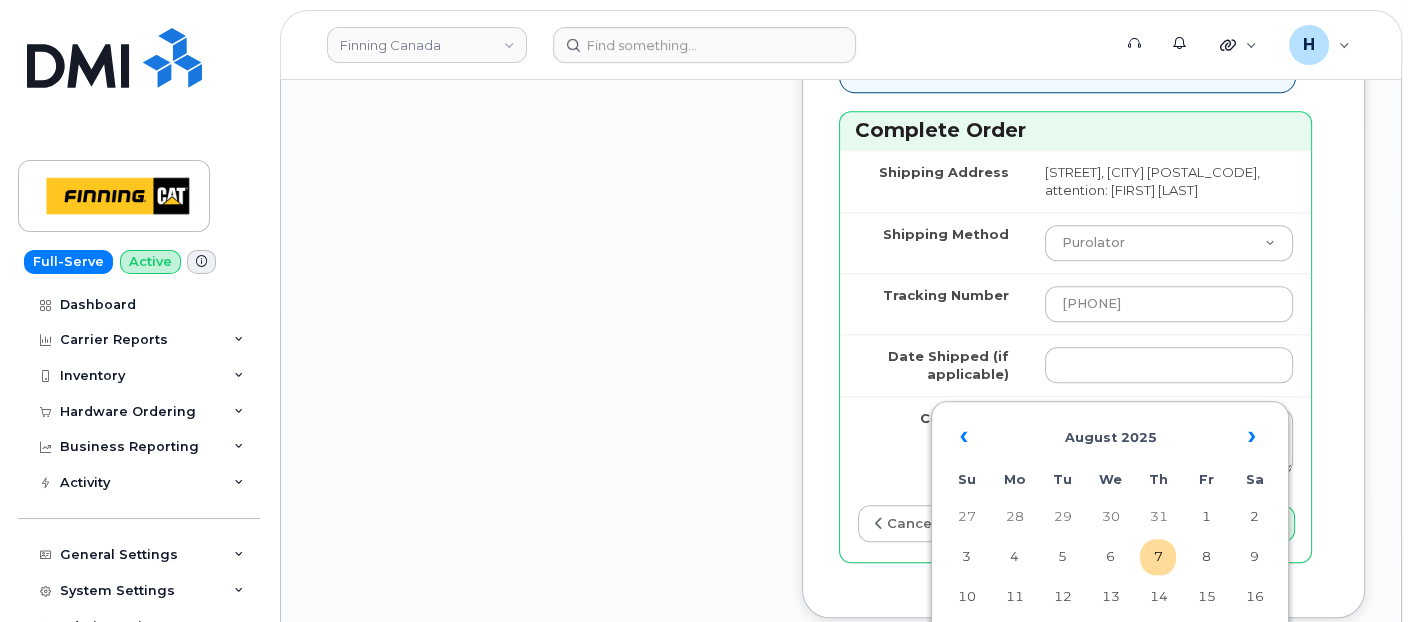 click on "7" at bounding box center (1158, 557) 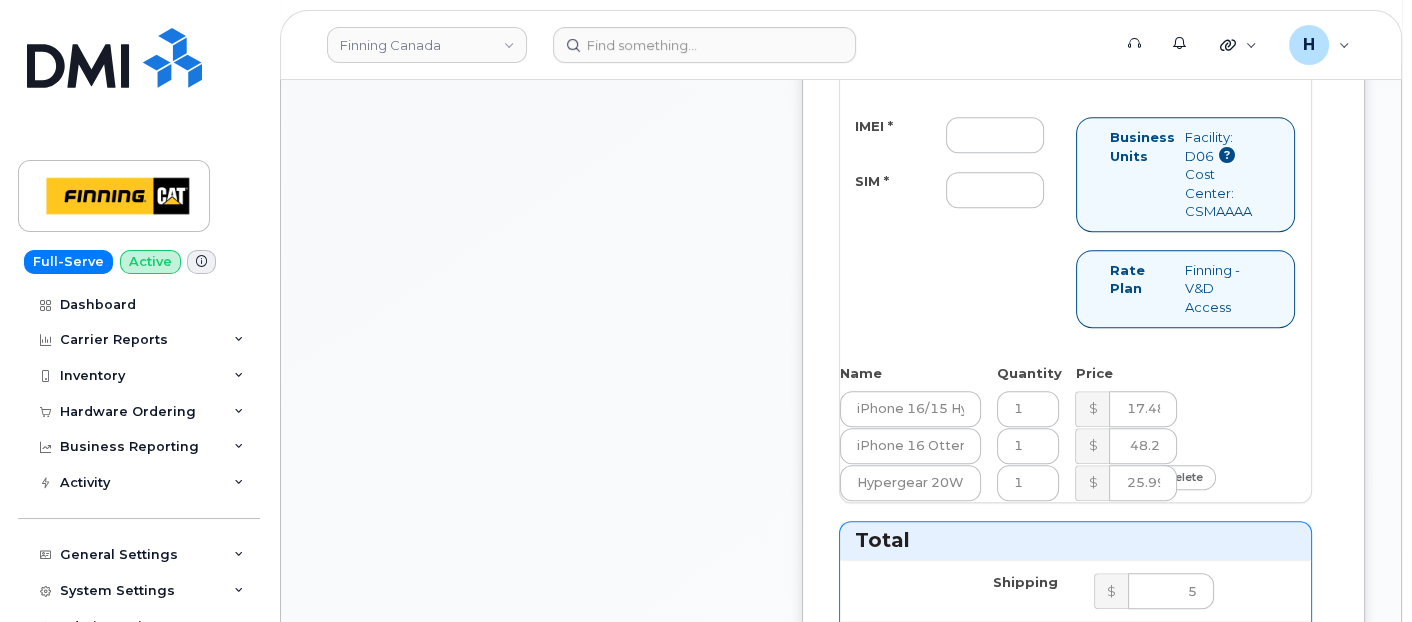 scroll, scrollTop: 1555, scrollLeft: 0, axis: vertical 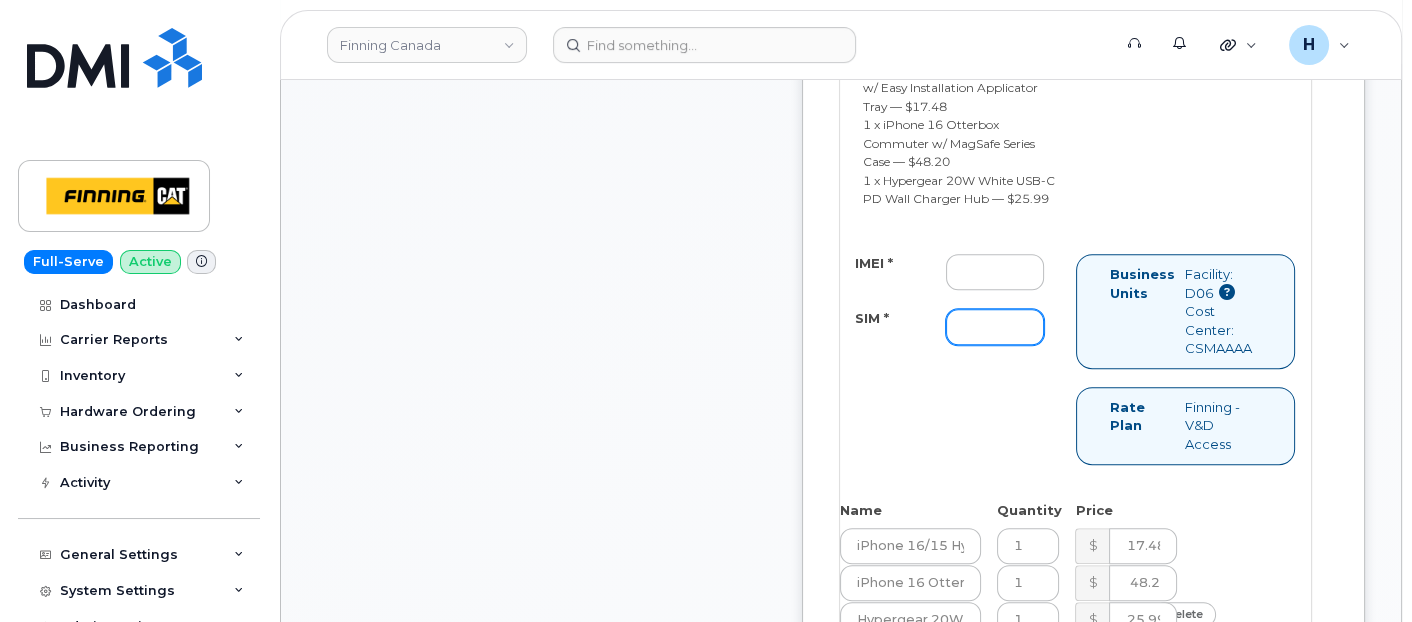 click on "SIM *" at bounding box center (995, 327) 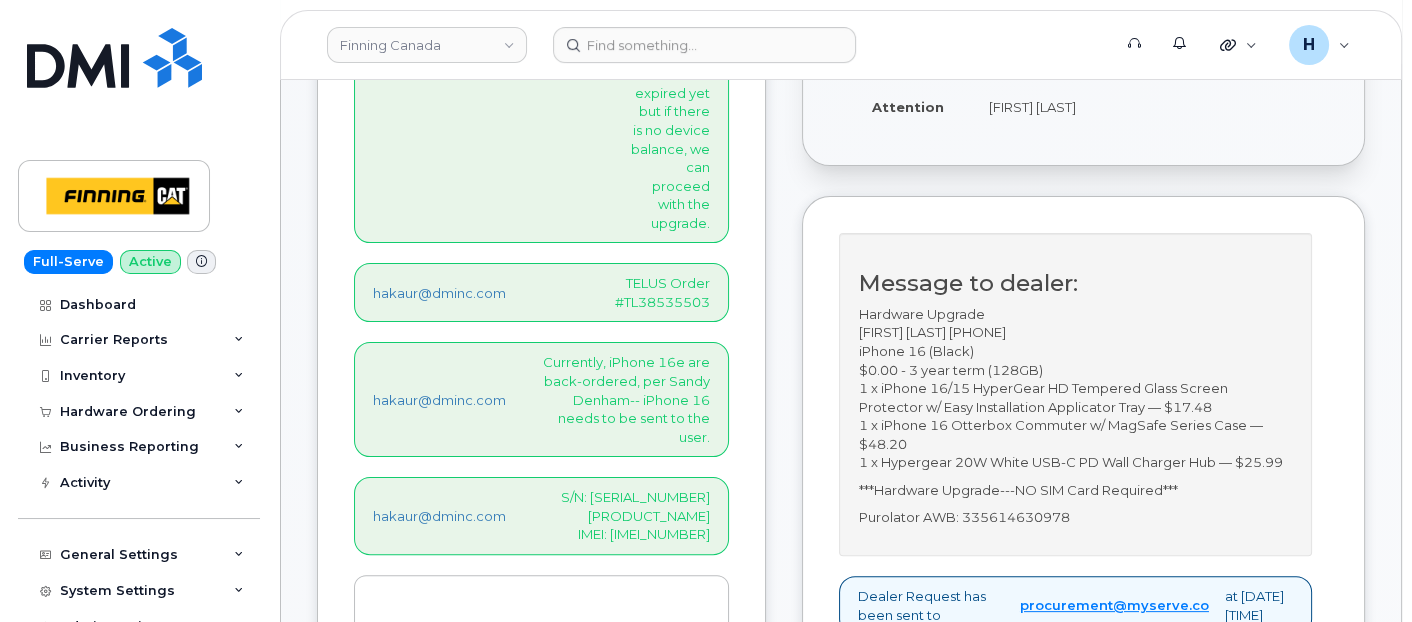 scroll, scrollTop: 888, scrollLeft: 0, axis: vertical 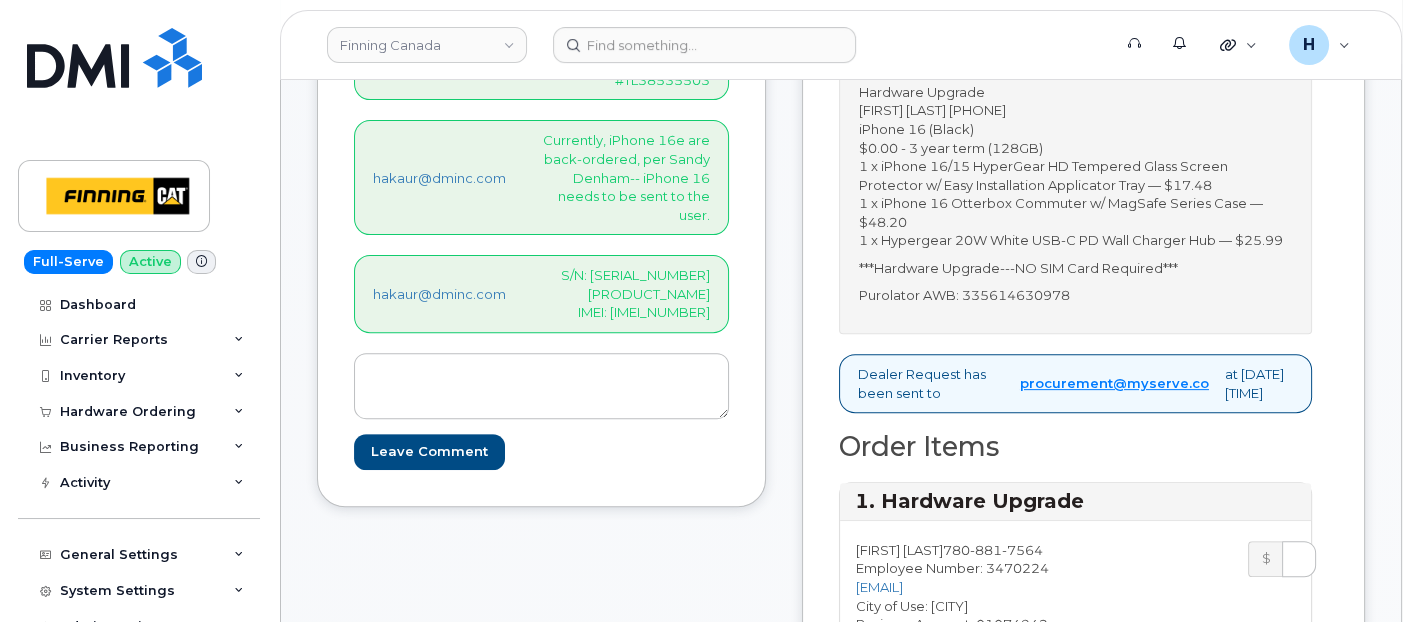 type on "x" 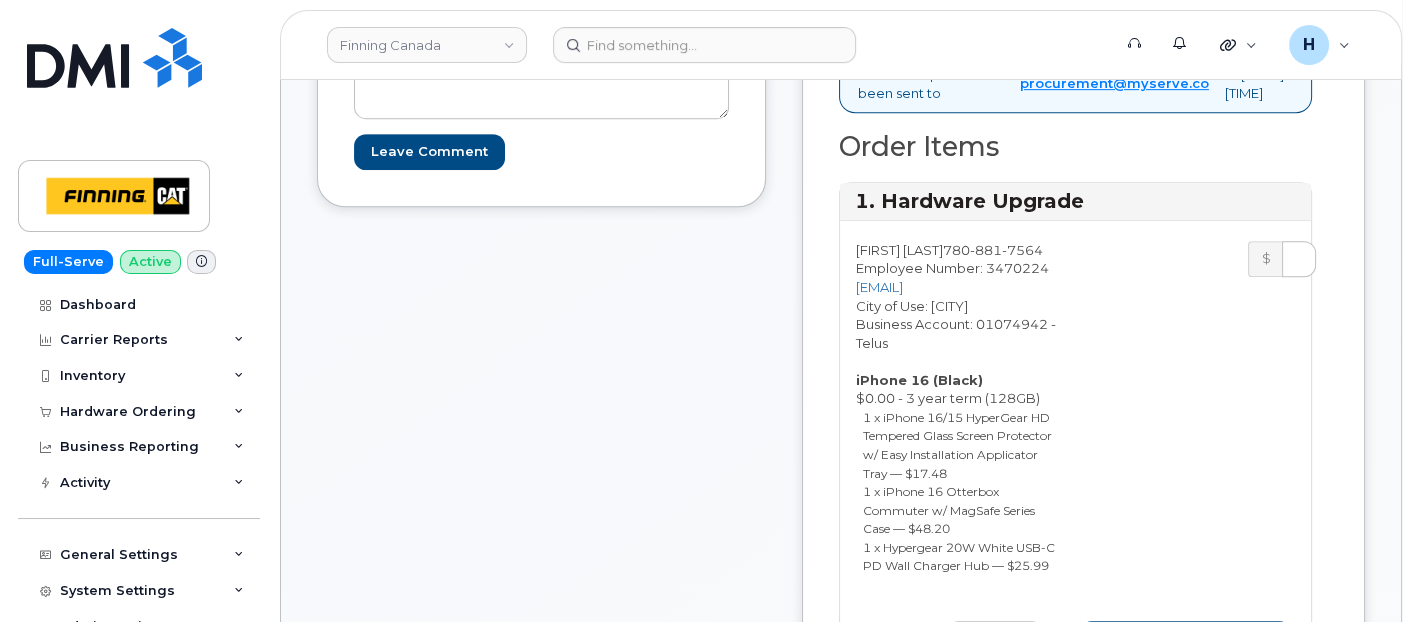 scroll, scrollTop: 1333, scrollLeft: 0, axis: vertical 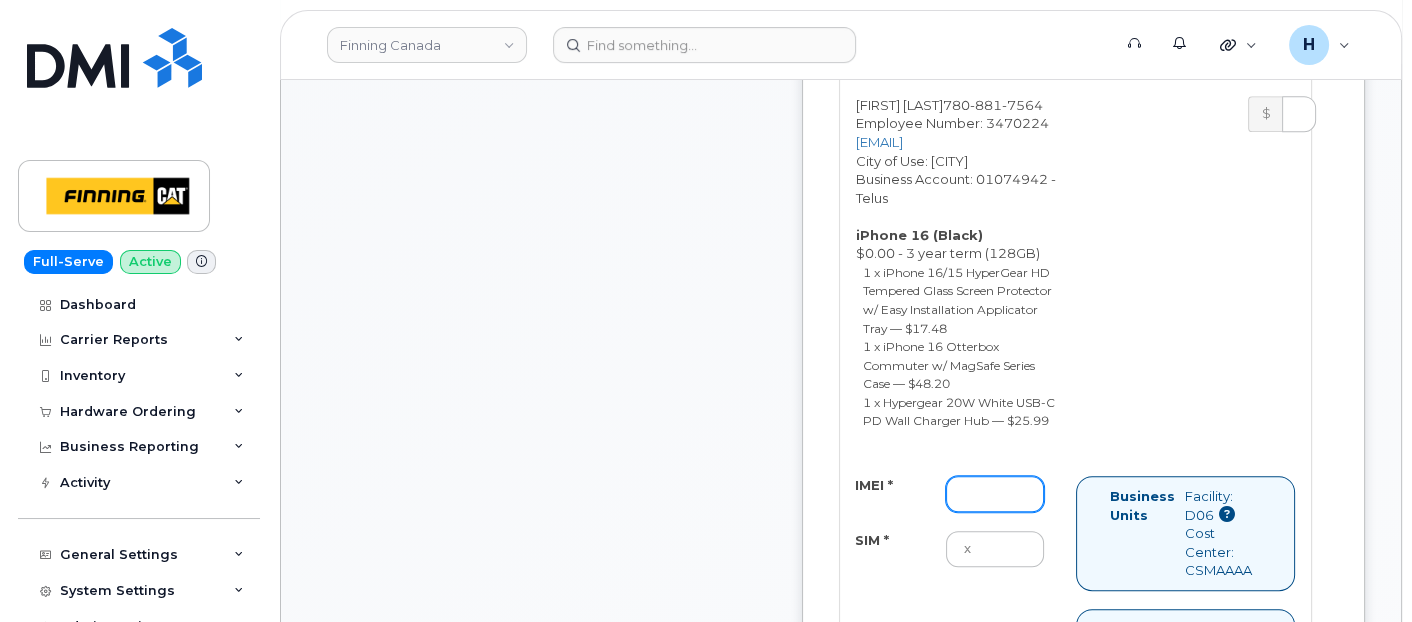 click on "IMEI *" at bounding box center (995, 494) 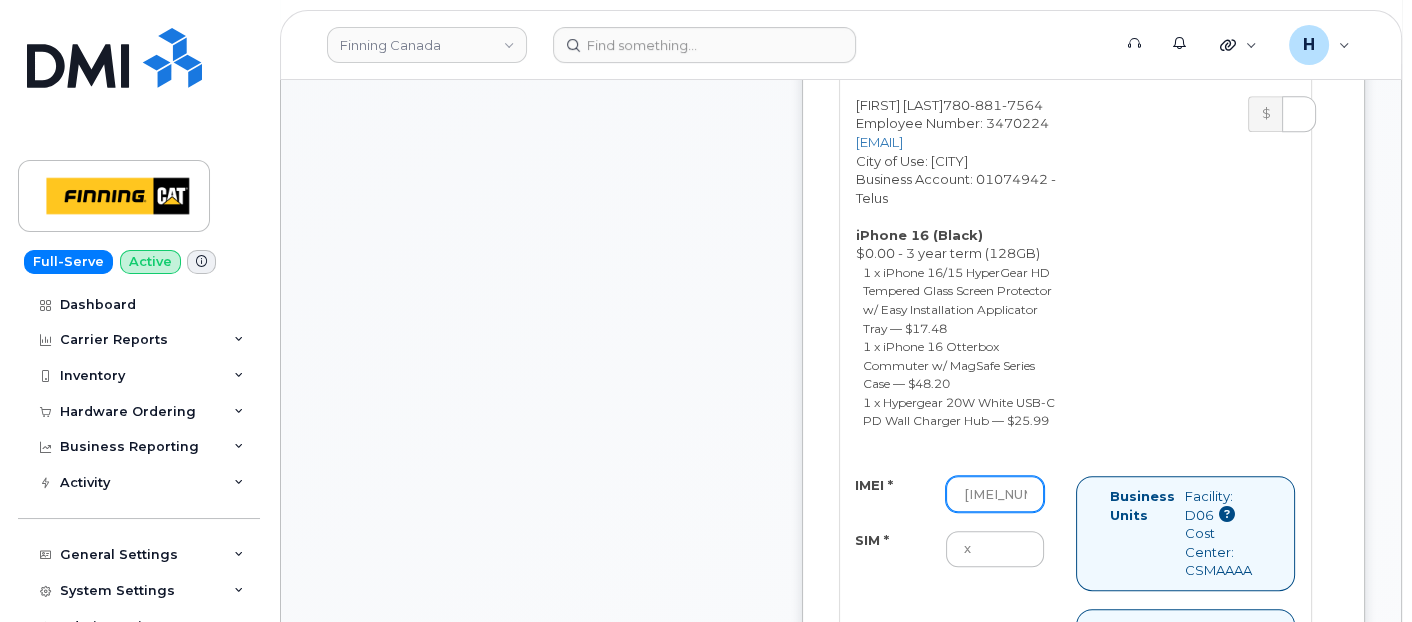 scroll, scrollTop: 0, scrollLeft: 68, axis: horizontal 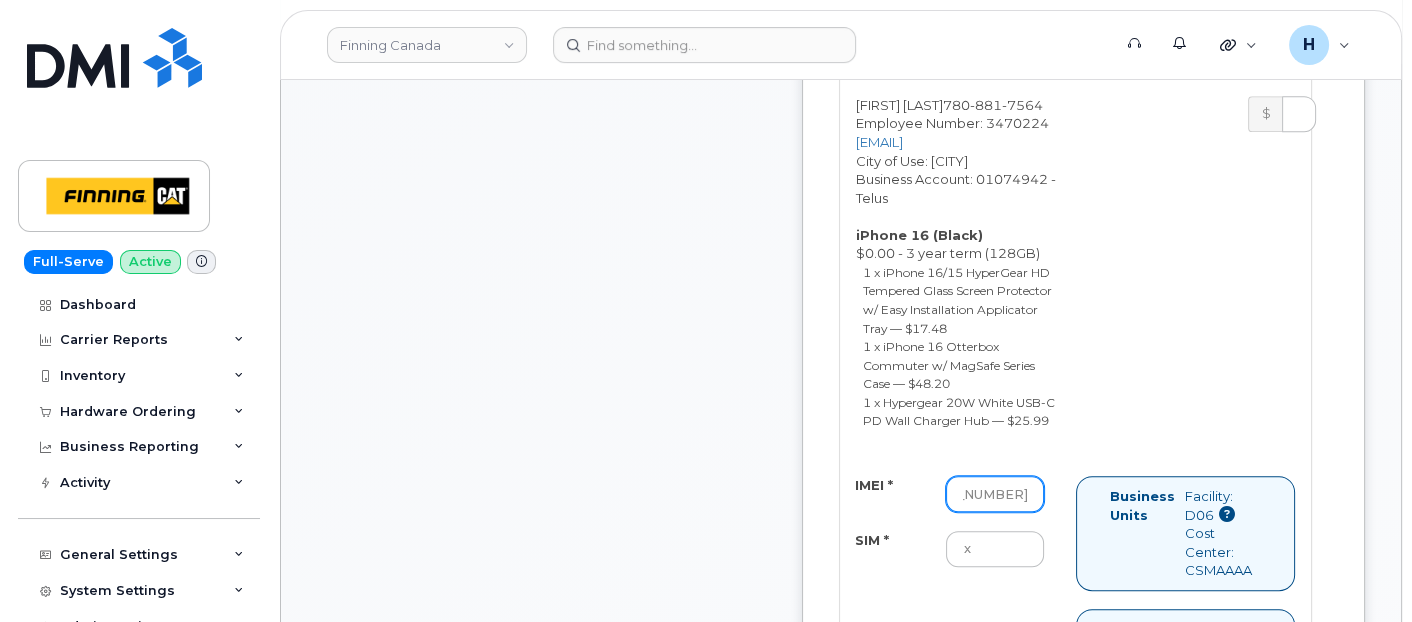 drag, startPoint x: 979, startPoint y: 495, endPoint x: 1041, endPoint y: 508, distance: 63.348244 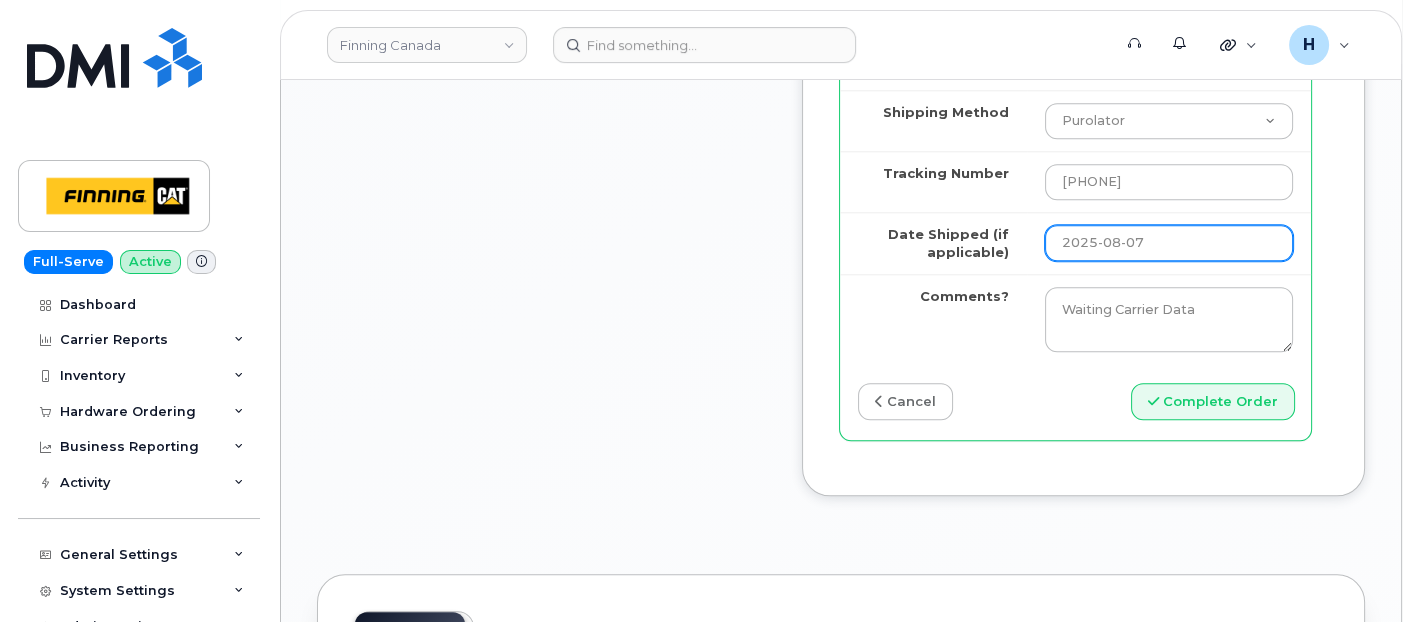 scroll, scrollTop: 2777, scrollLeft: 0, axis: vertical 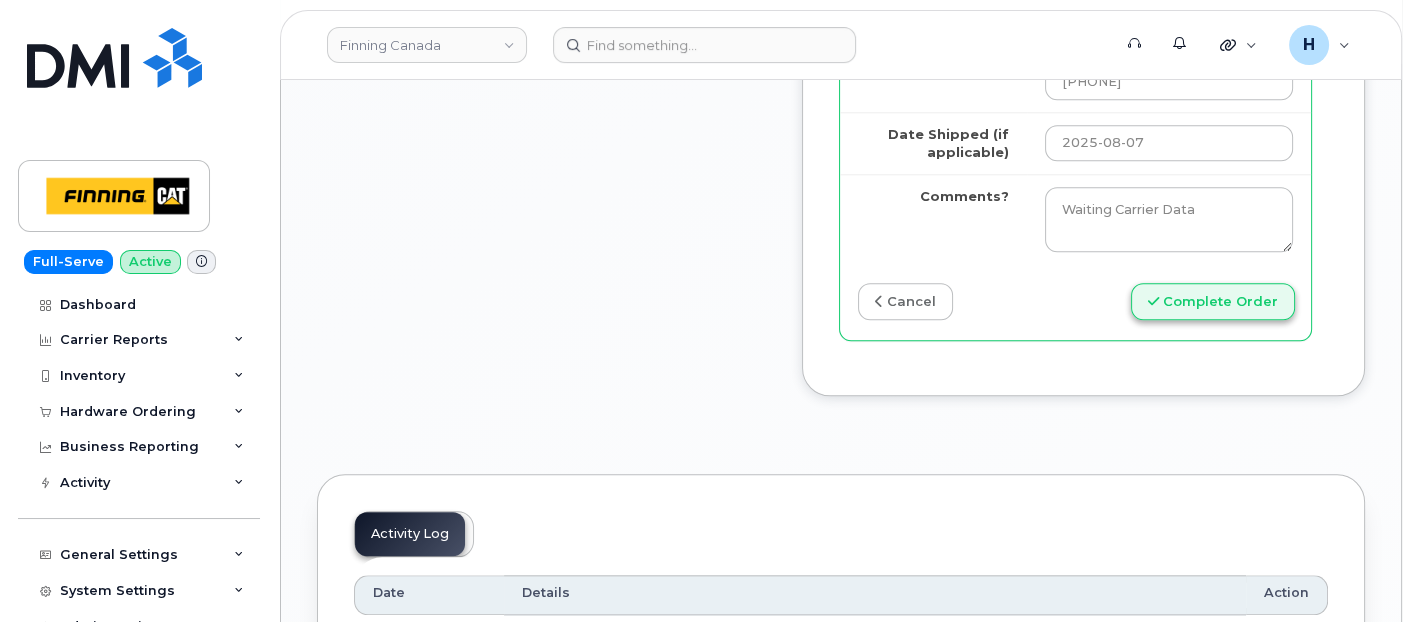 type on "352502306387498" 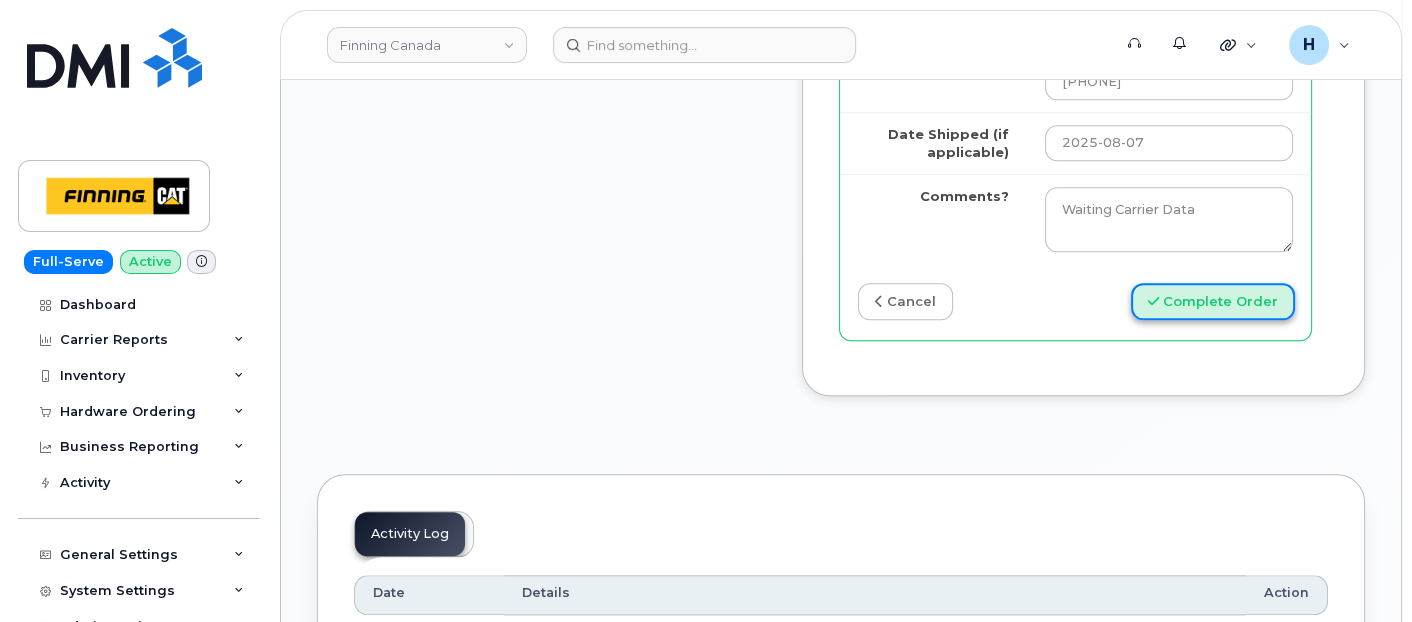 click on "Complete Order" at bounding box center [1213, 301] 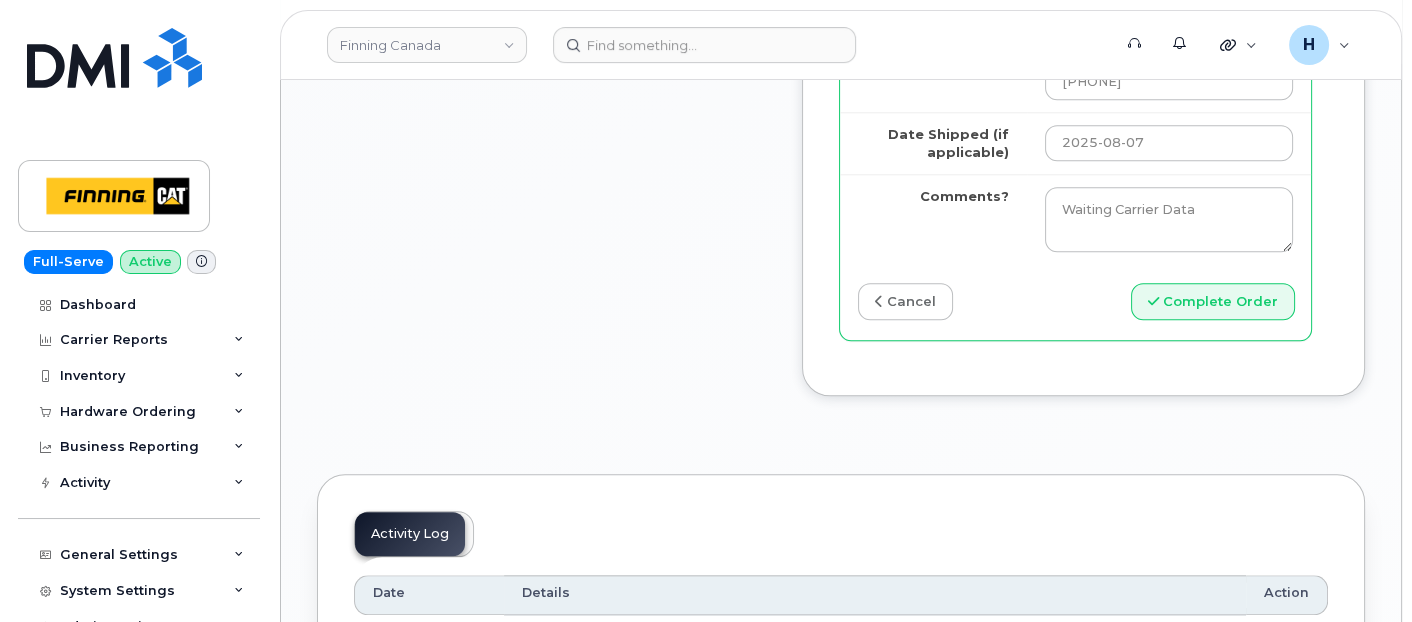 scroll, scrollTop: 0, scrollLeft: 0, axis: both 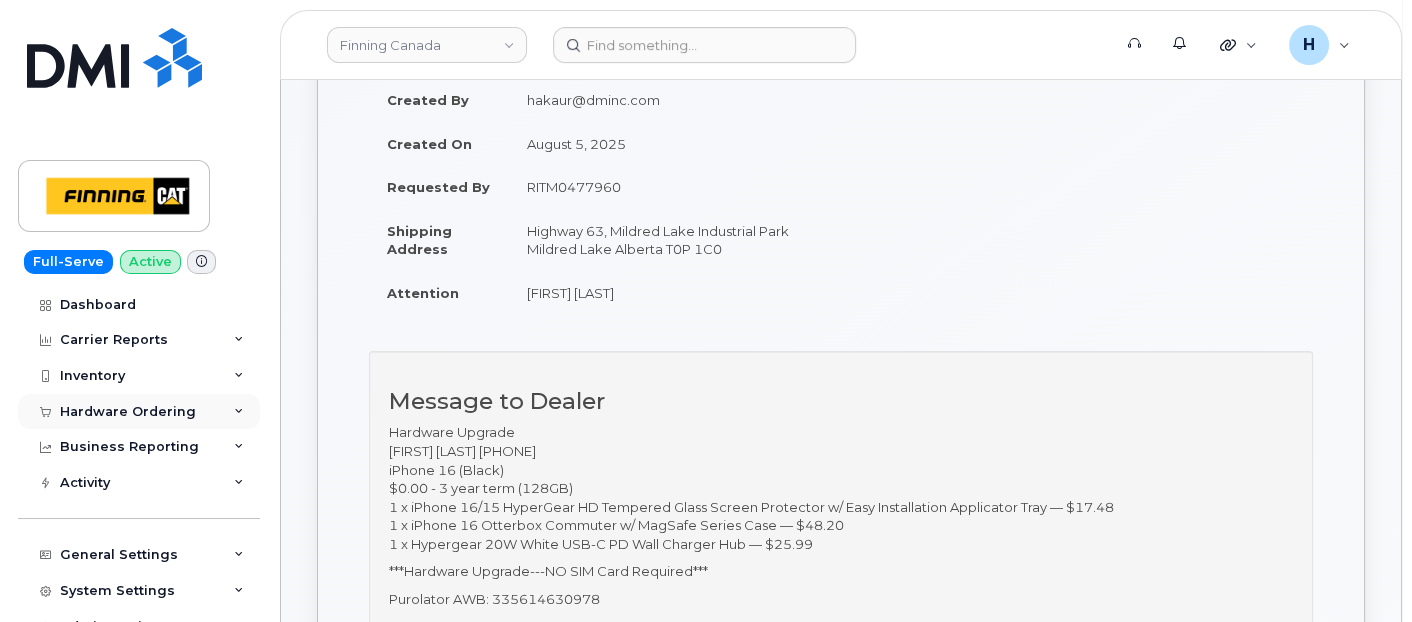click on "Hardware Ordering" at bounding box center (128, 412) 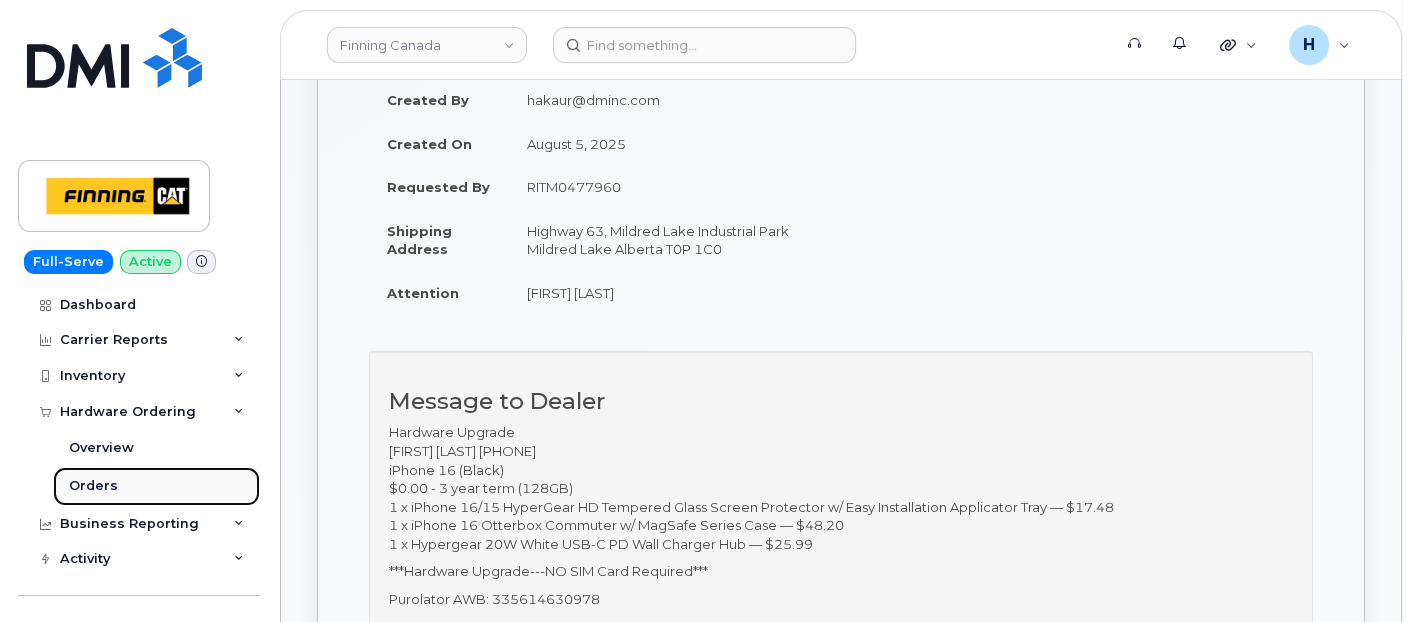 click on "Orders" at bounding box center (156, 486) 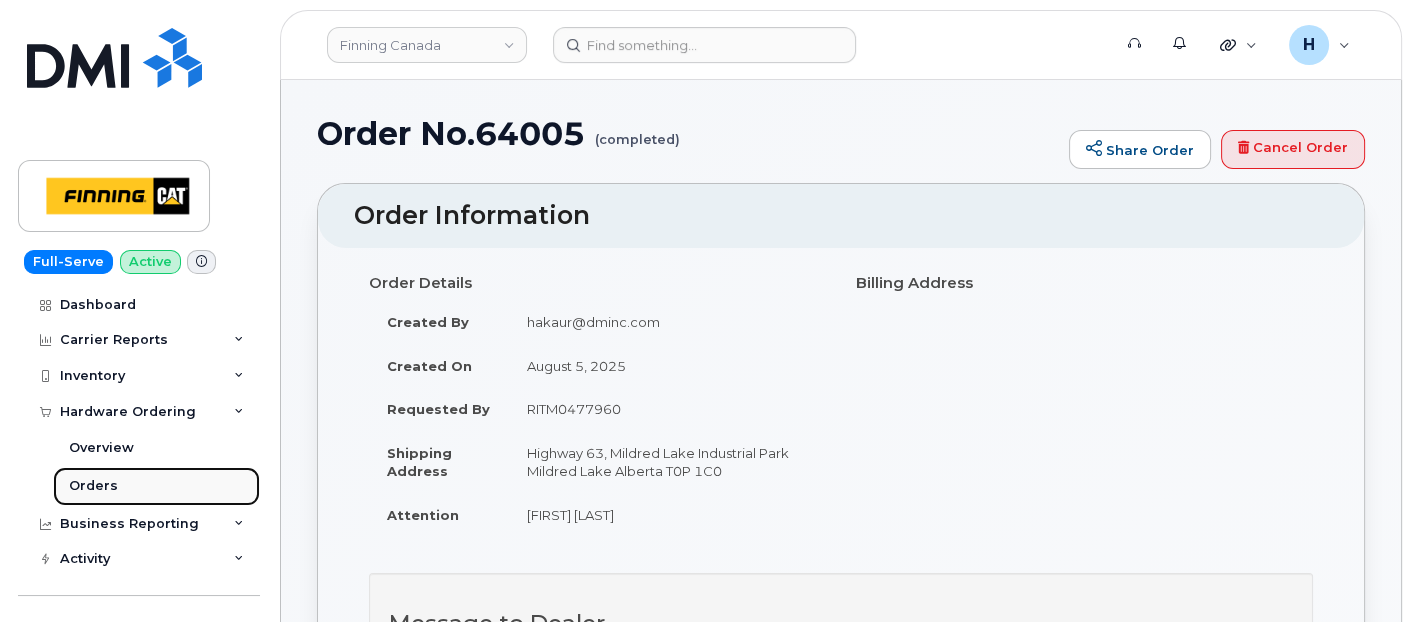 click on "Orders" at bounding box center (156, 486) 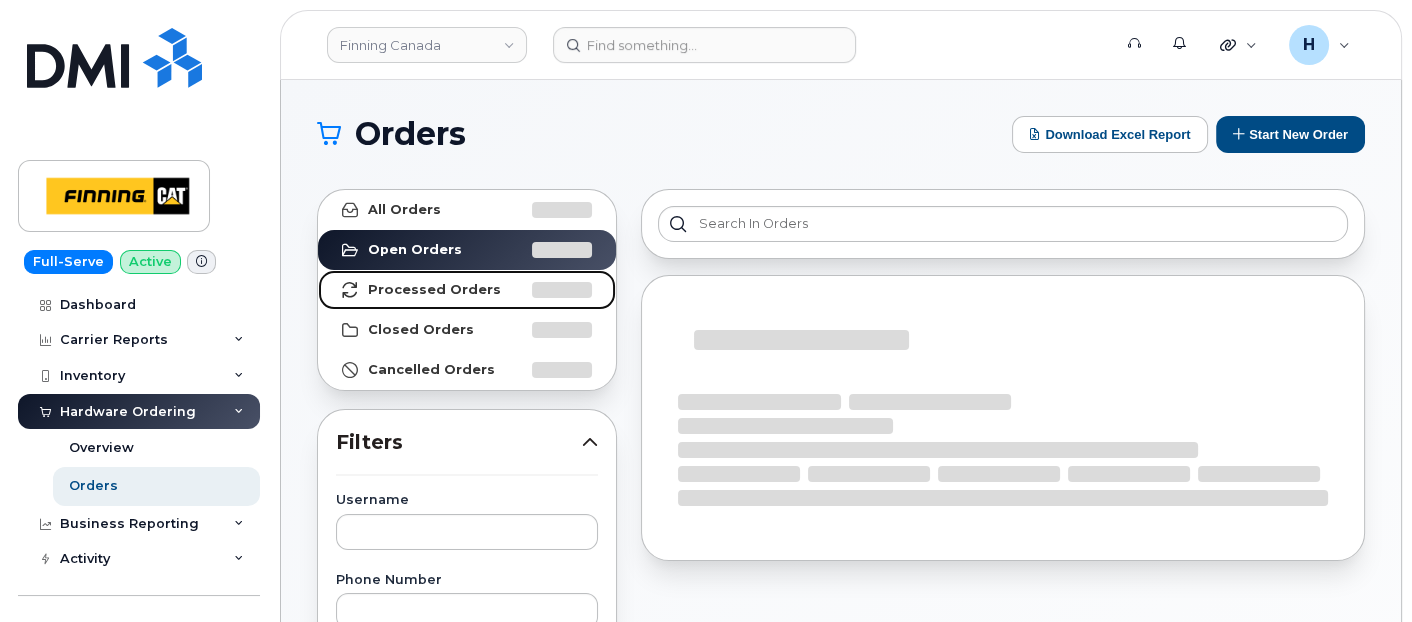 click on "Processed Orders" at bounding box center (467, 290) 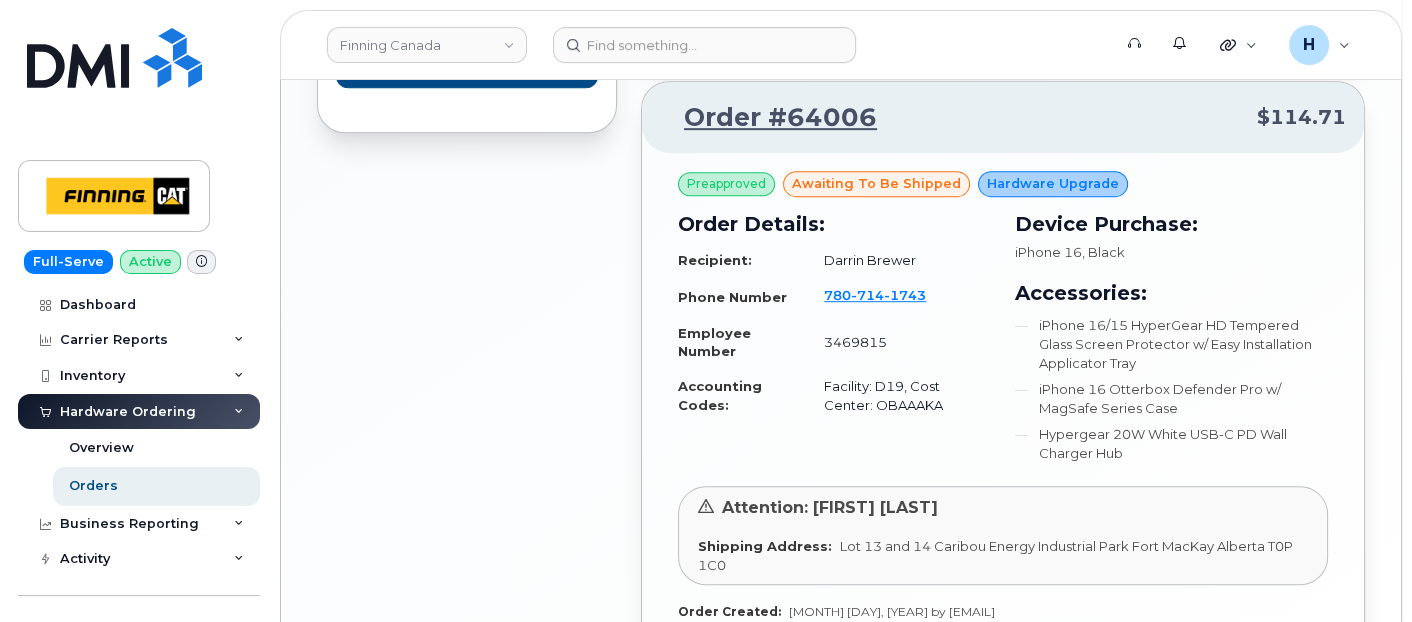 scroll, scrollTop: 1653, scrollLeft: 0, axis: vertical 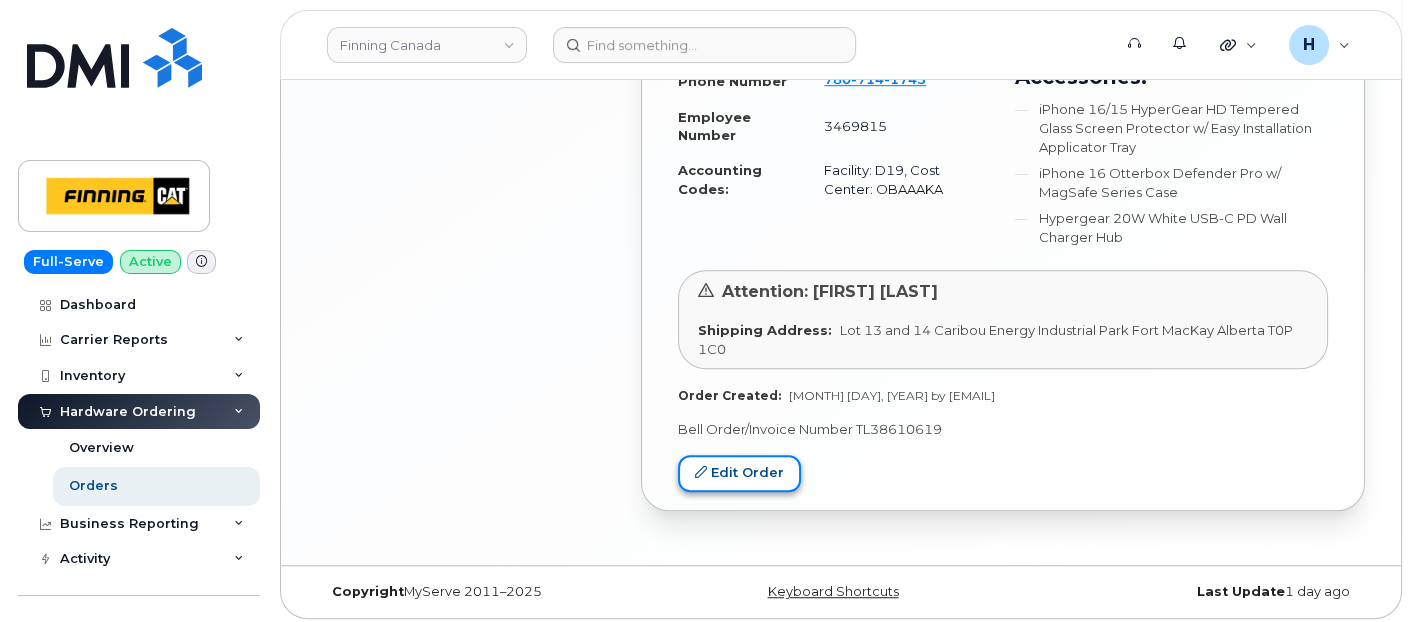 click on "Edit Order" at bounding box center [739, 473] 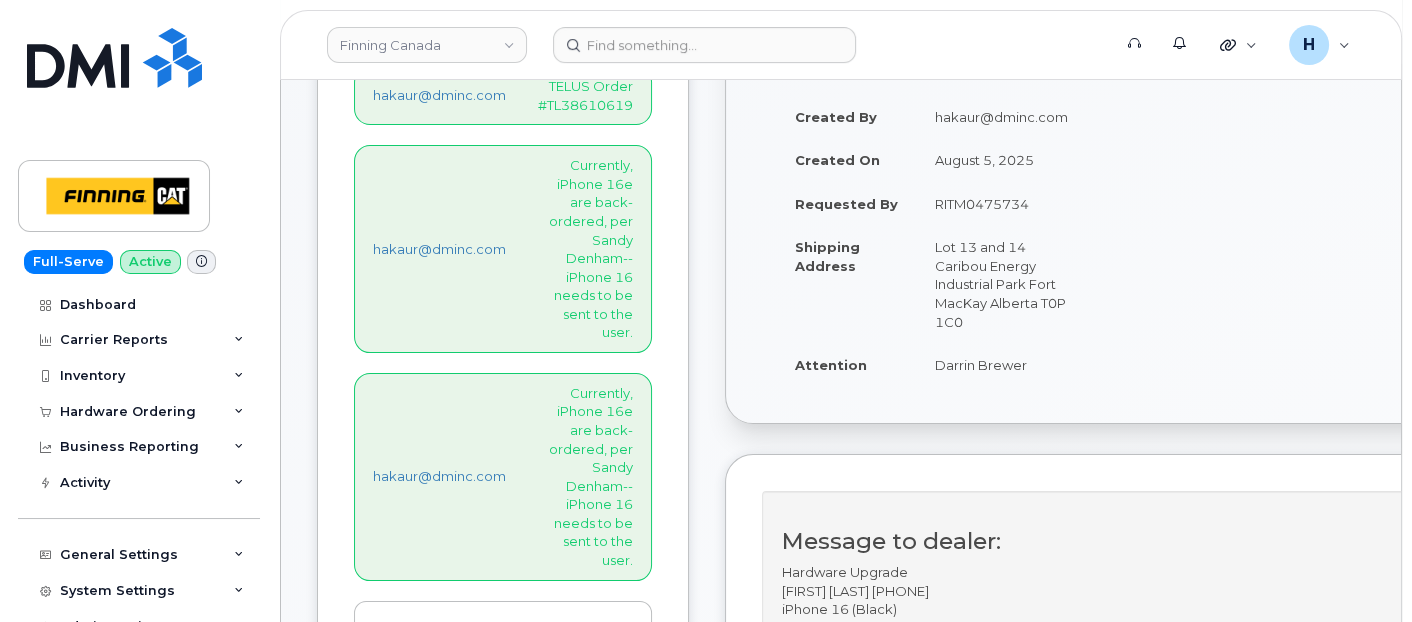 scroll, scrollTop: 444, scrollLeft: 0, axis: vertical 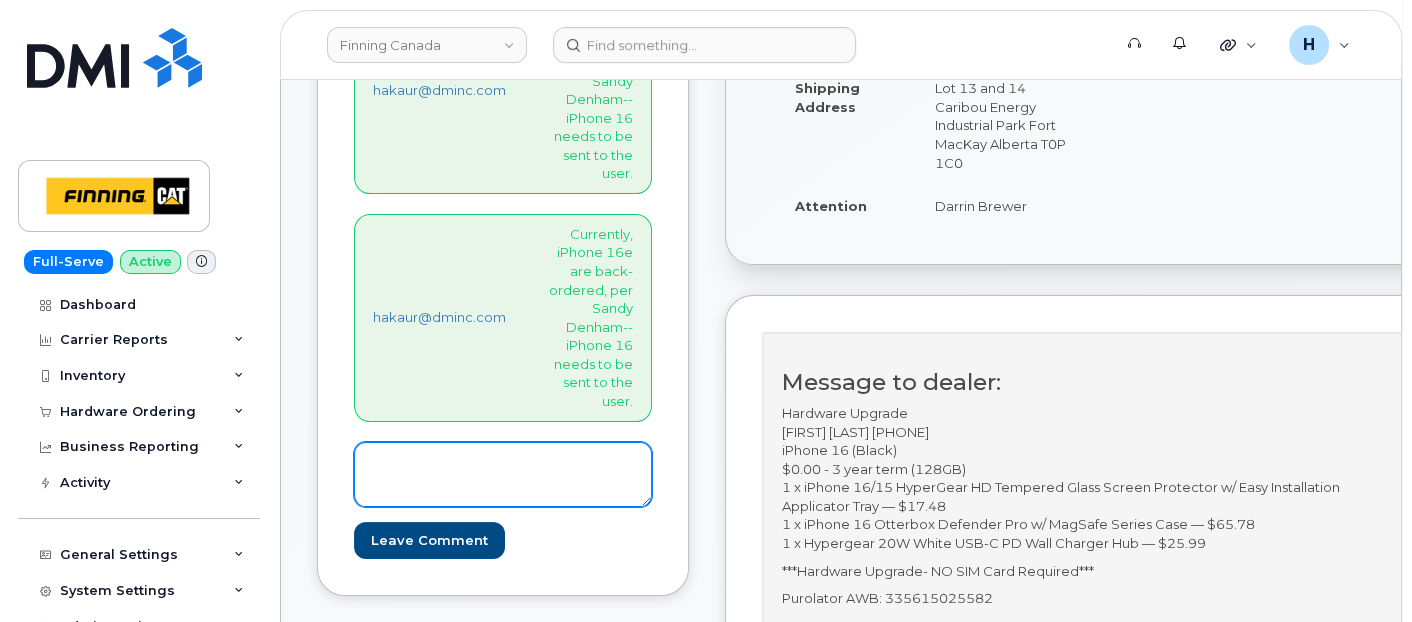click at bounding box center (503, 475) 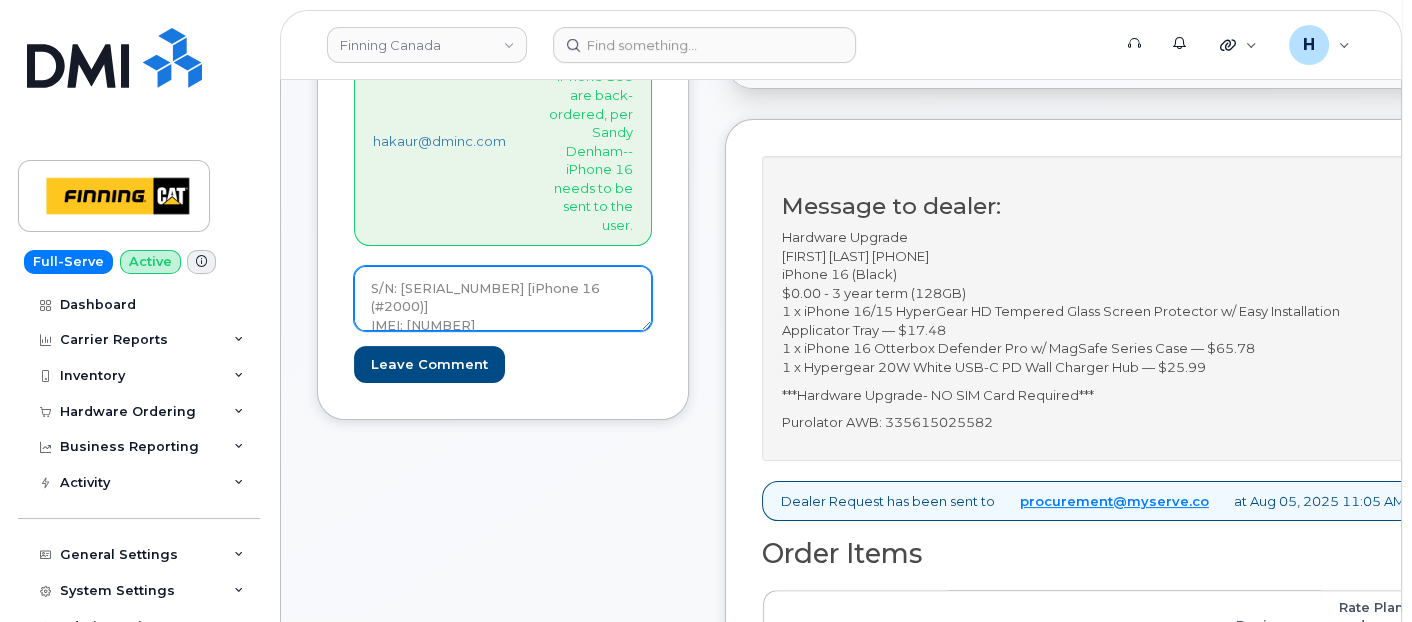 scroll, scrollTop: 777, scrollLeft: 0, axis: vertical 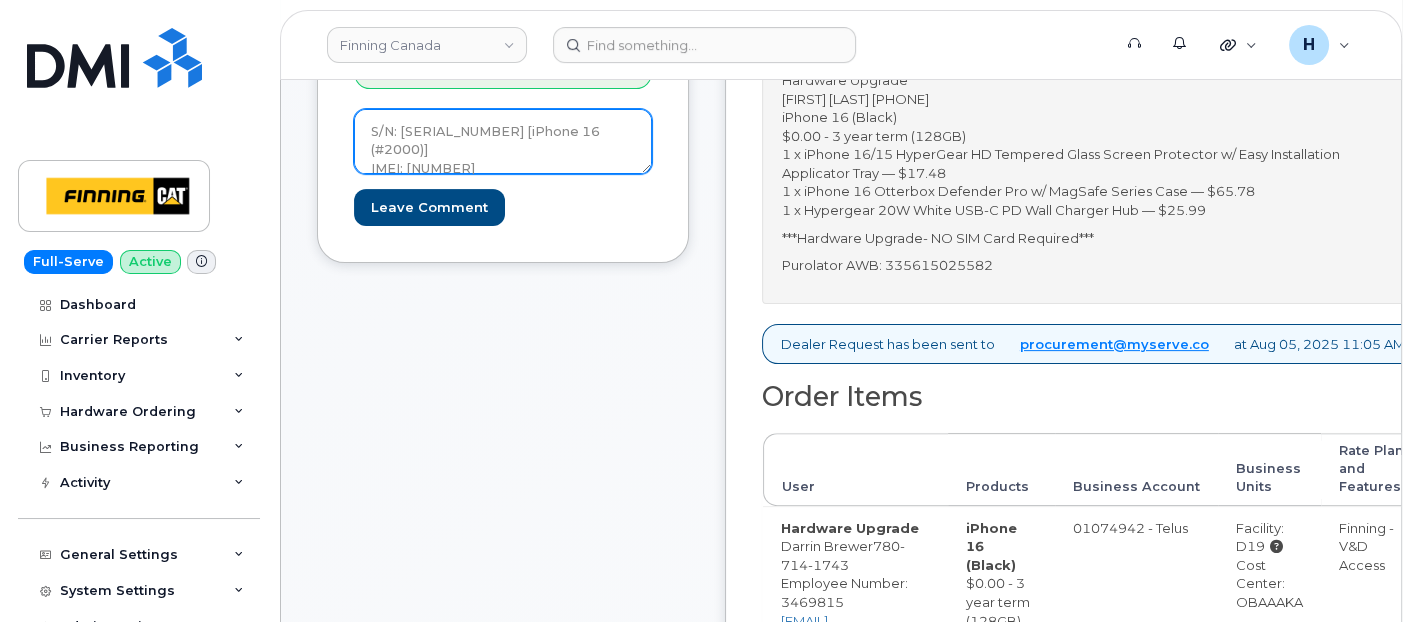 type on "S/N: [SERIAL_NUMBER] [iPhone 16 (#2000)]
IMEI: [NUMBER]" 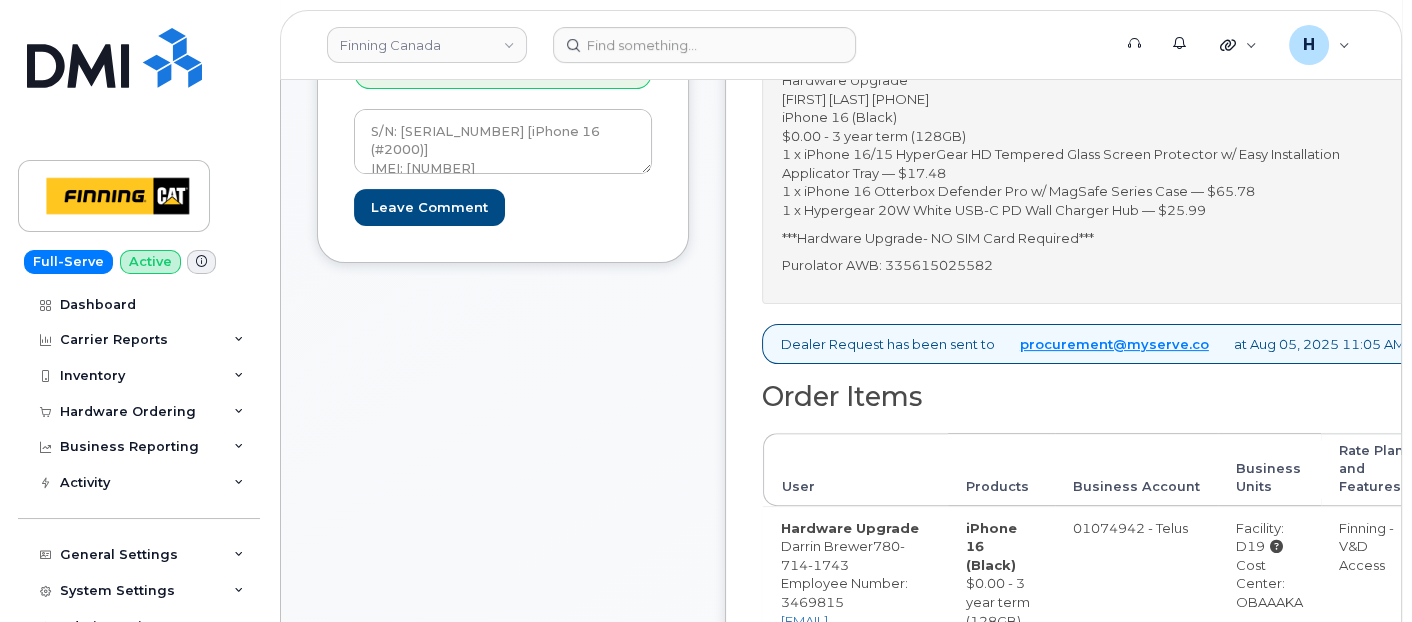 click on "Purolator AWB: 335615025582" at bounding box center (1093, 265) 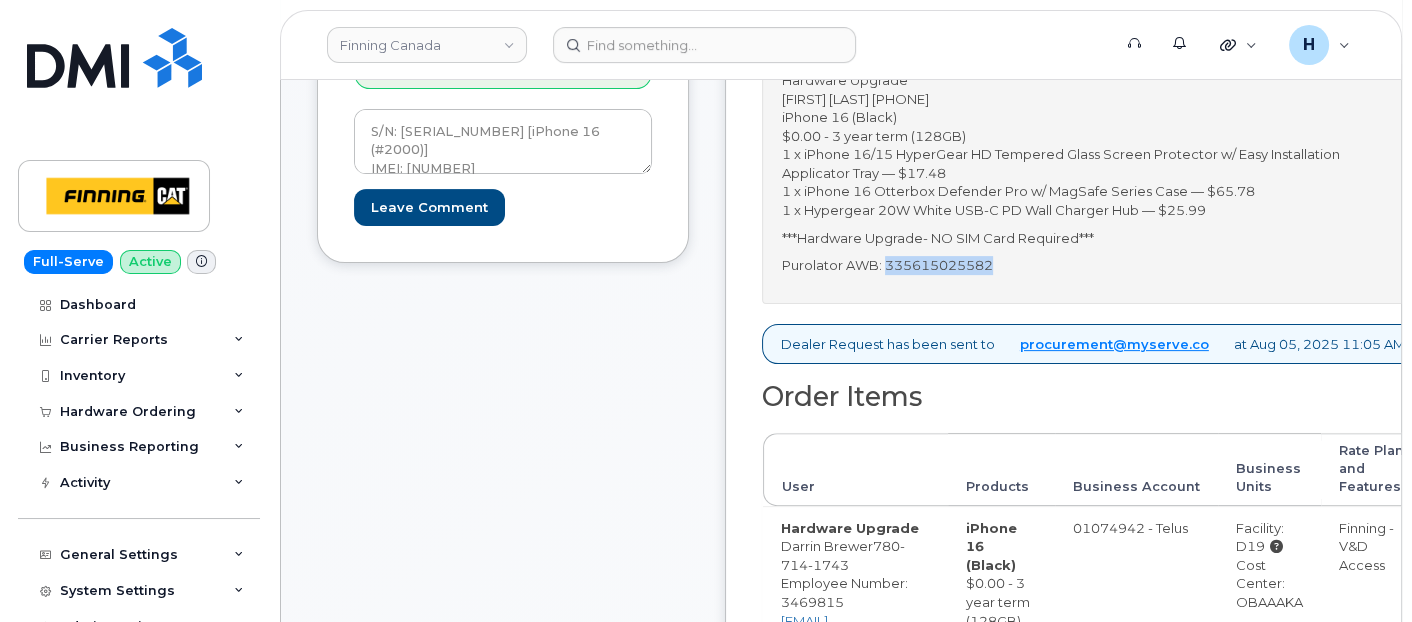 click on "Purolator AWB: 335615025582" at bounding box center [1093, 265] 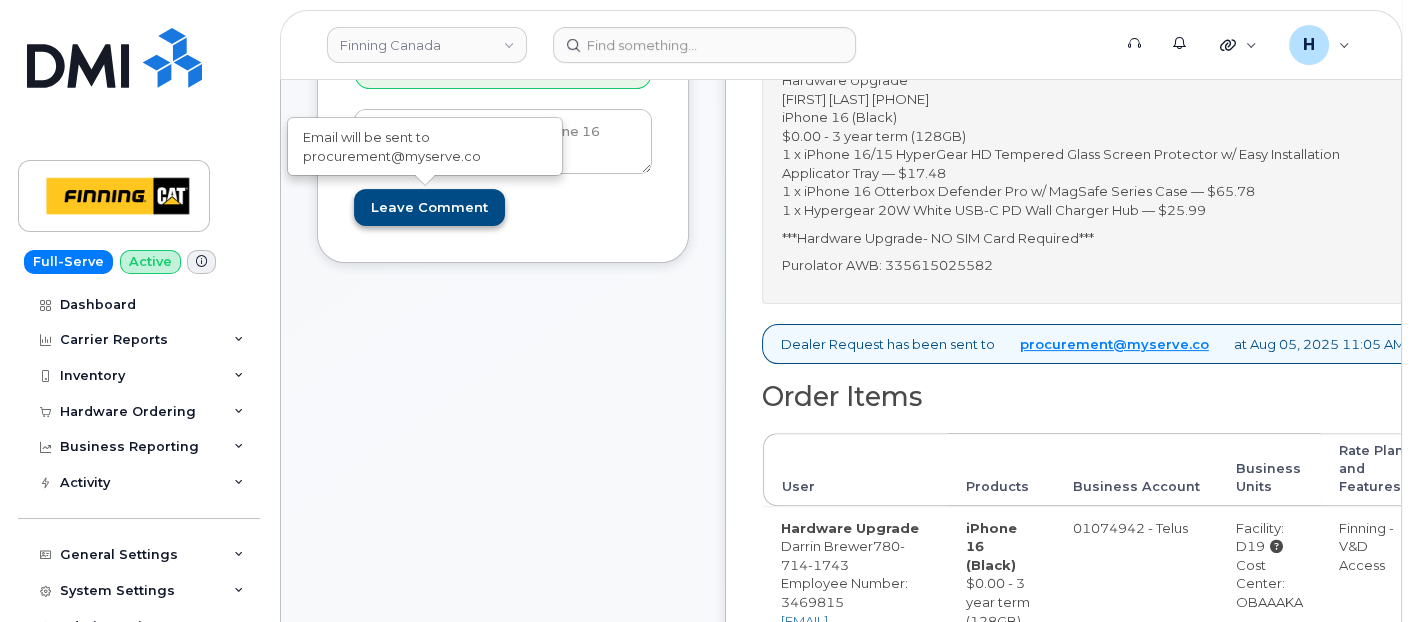 drag, startPoint x: 957, startPoint y: 262, endPoint x: 435, endPoint y: 207, distance: 524.8895 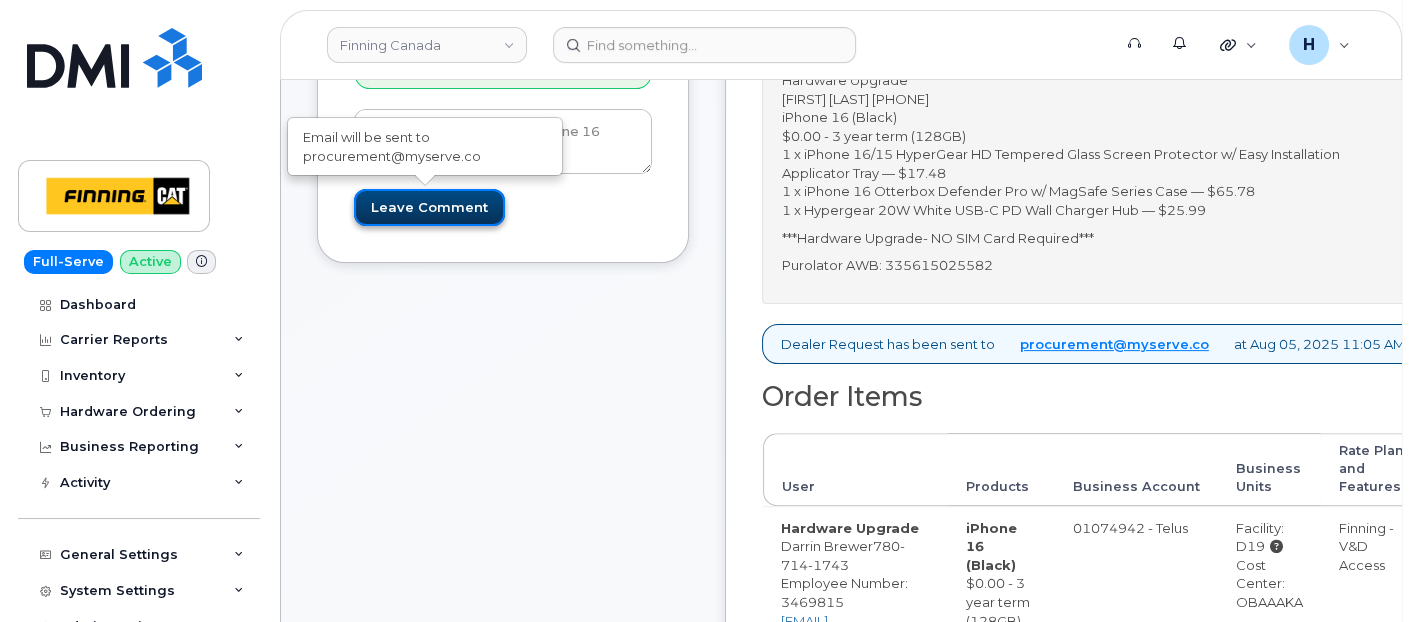 click on "Leave Comment" at bounding box center (429, 207) 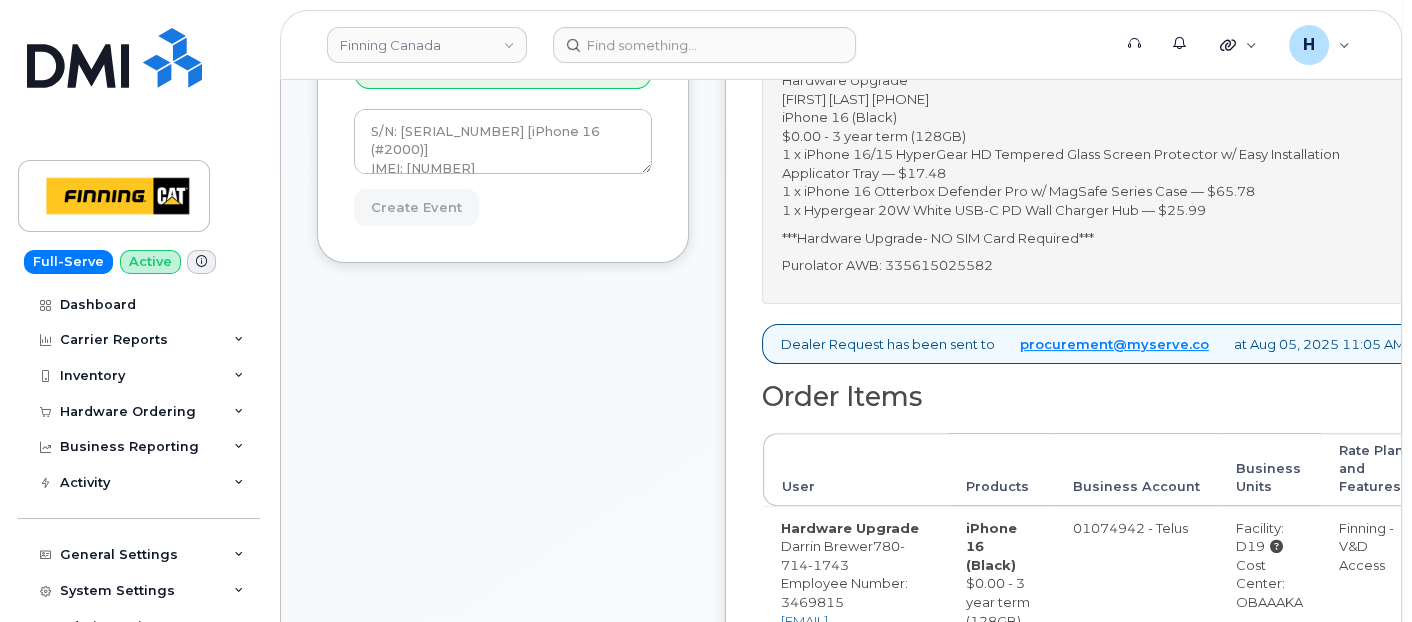type on "Create Event" 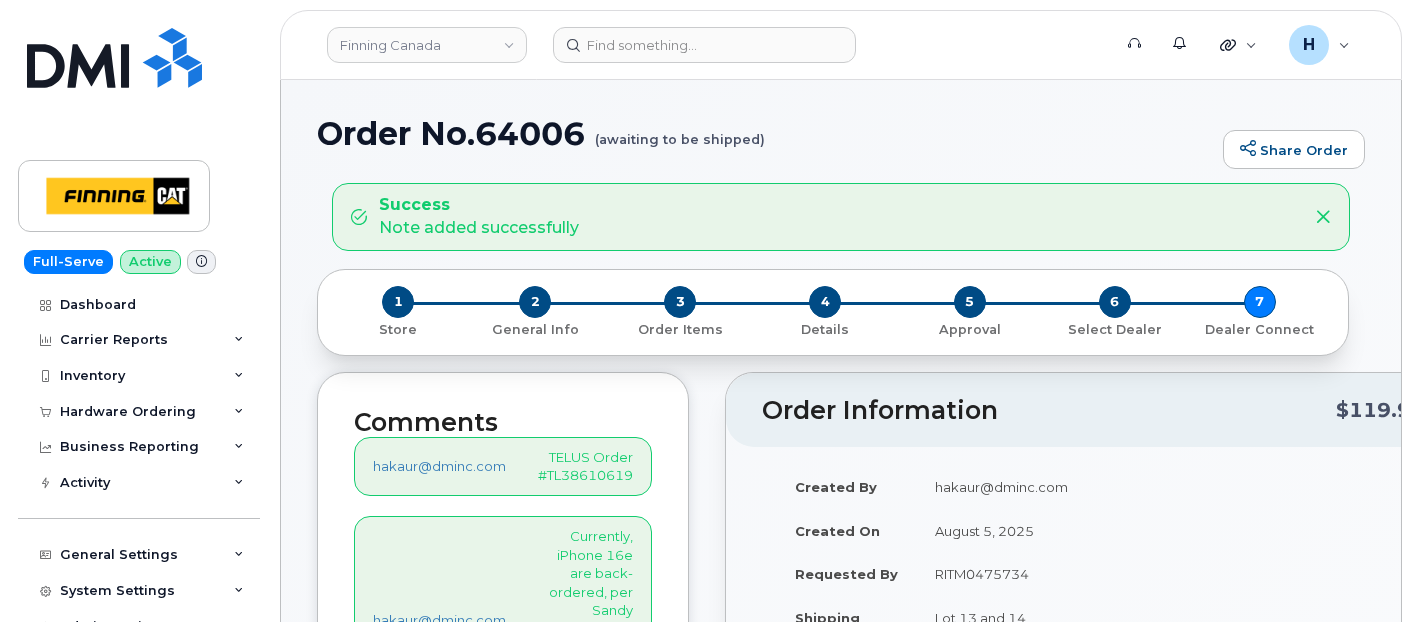 scroll, scrollTop: 0, scrollLeft: 0, axis: both 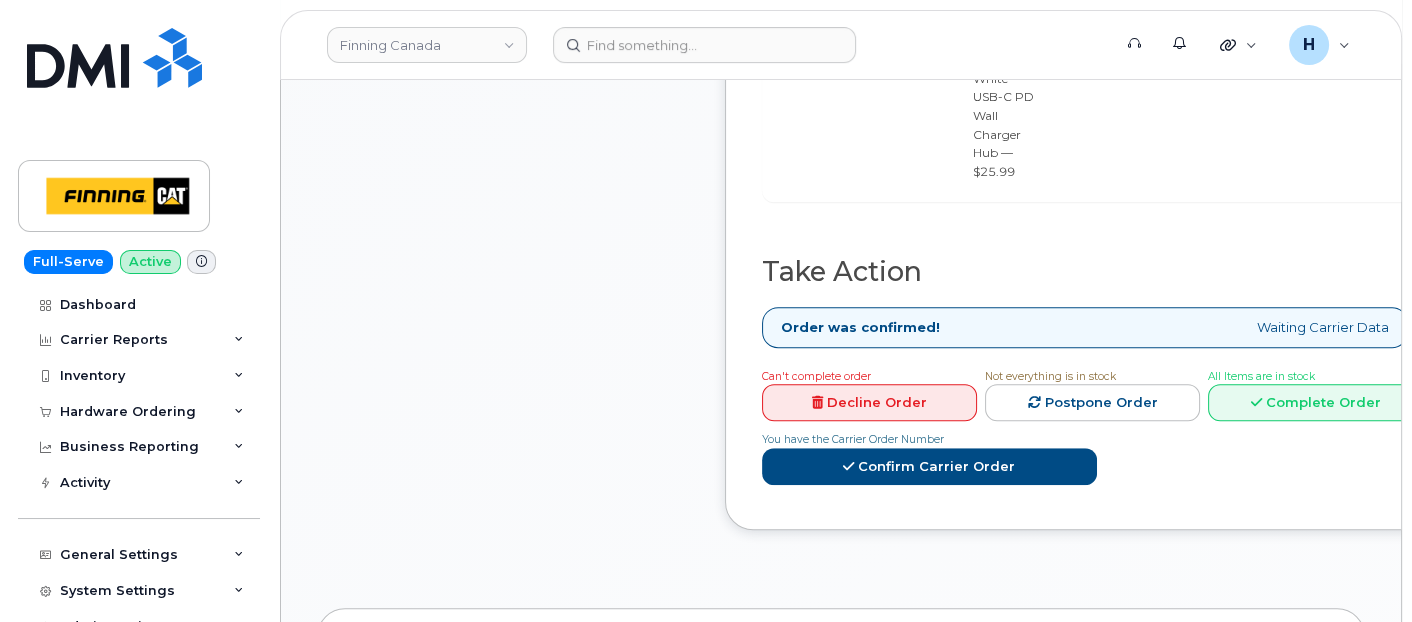 click on "All Items are in stock
Complete Order" at bounding box center (1315, 394) 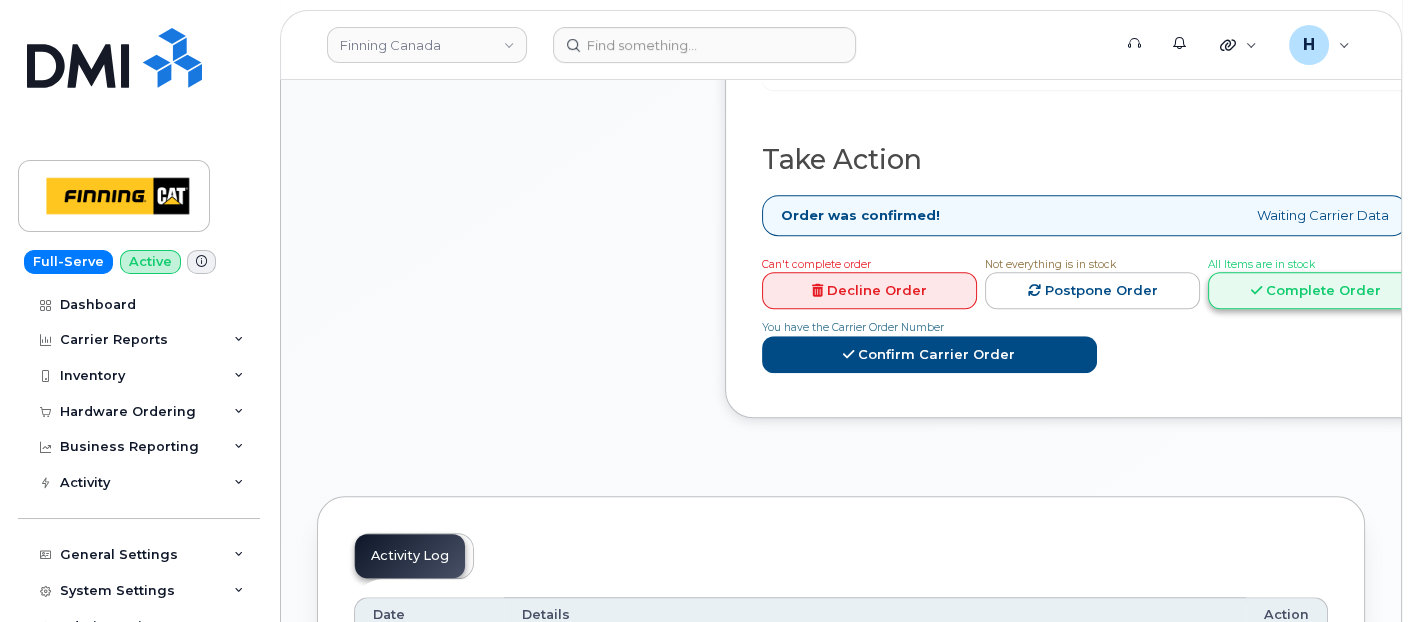 click on "Complete Order" at bounding box center (1315, 290) 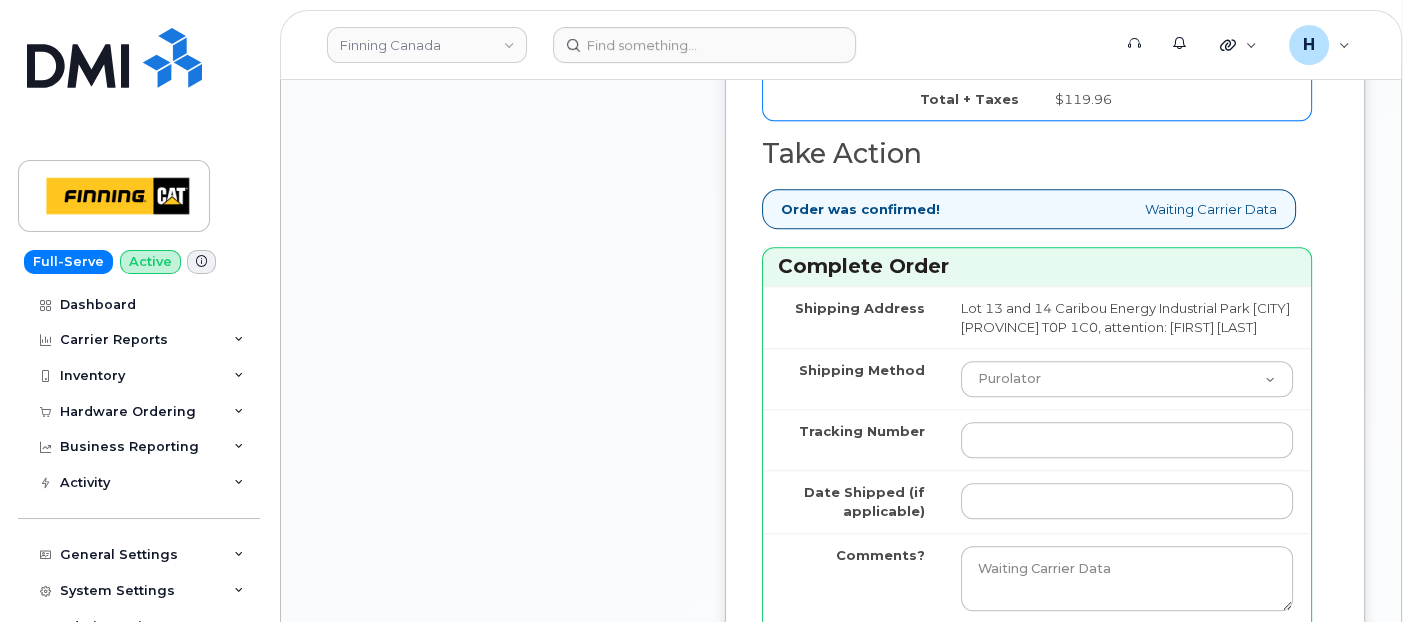scroll, scrollTop: 2444, scrollLeft: 0, axis: vertical 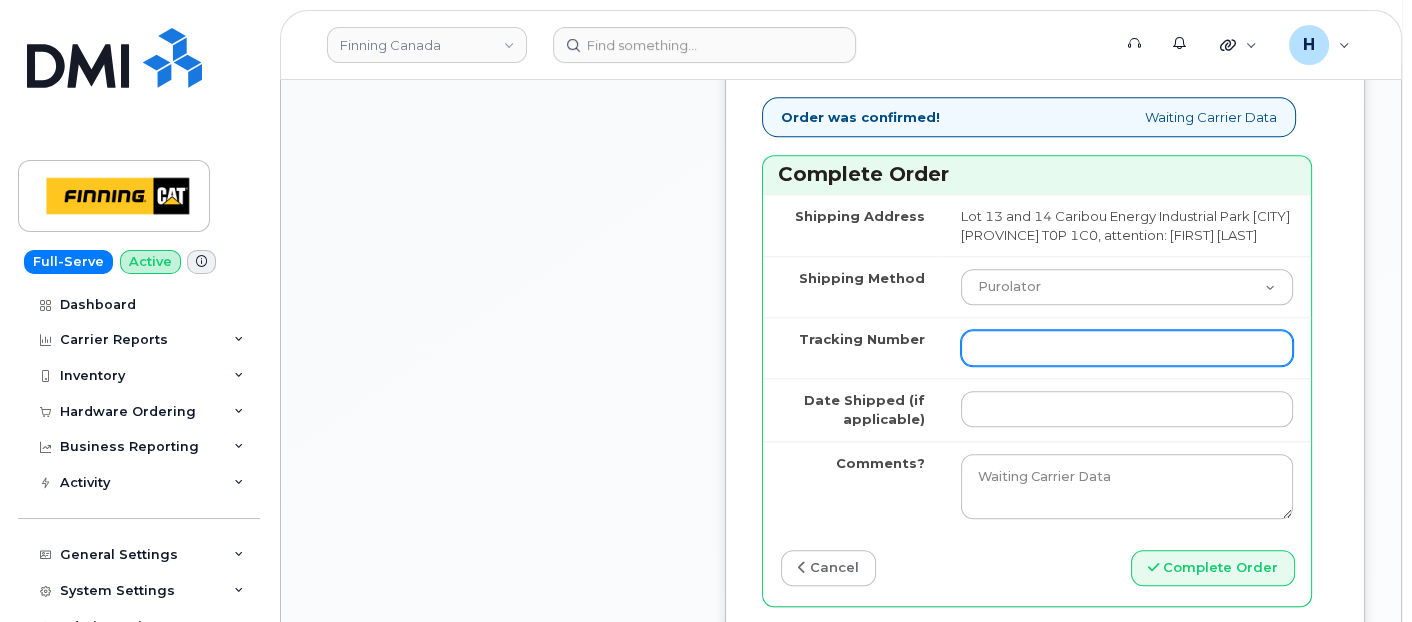 click on "Tracking Number" at bounding box center [1127, 348] 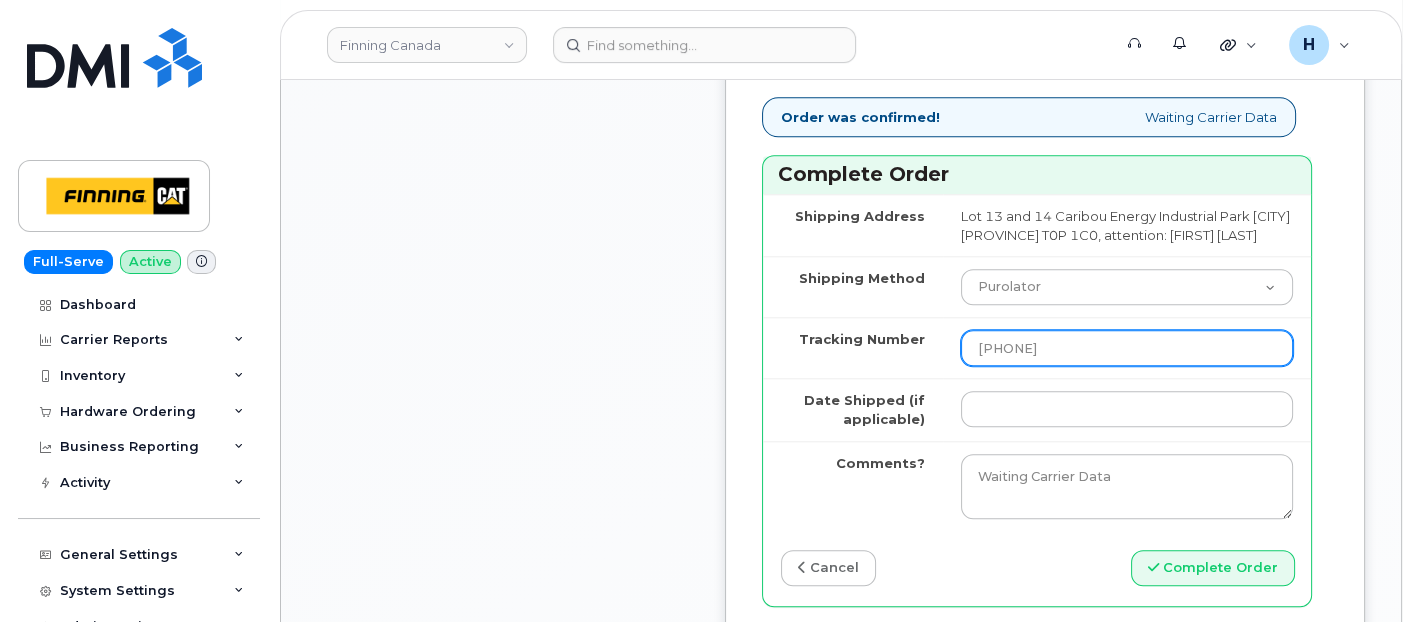 type on "[PHONE]" 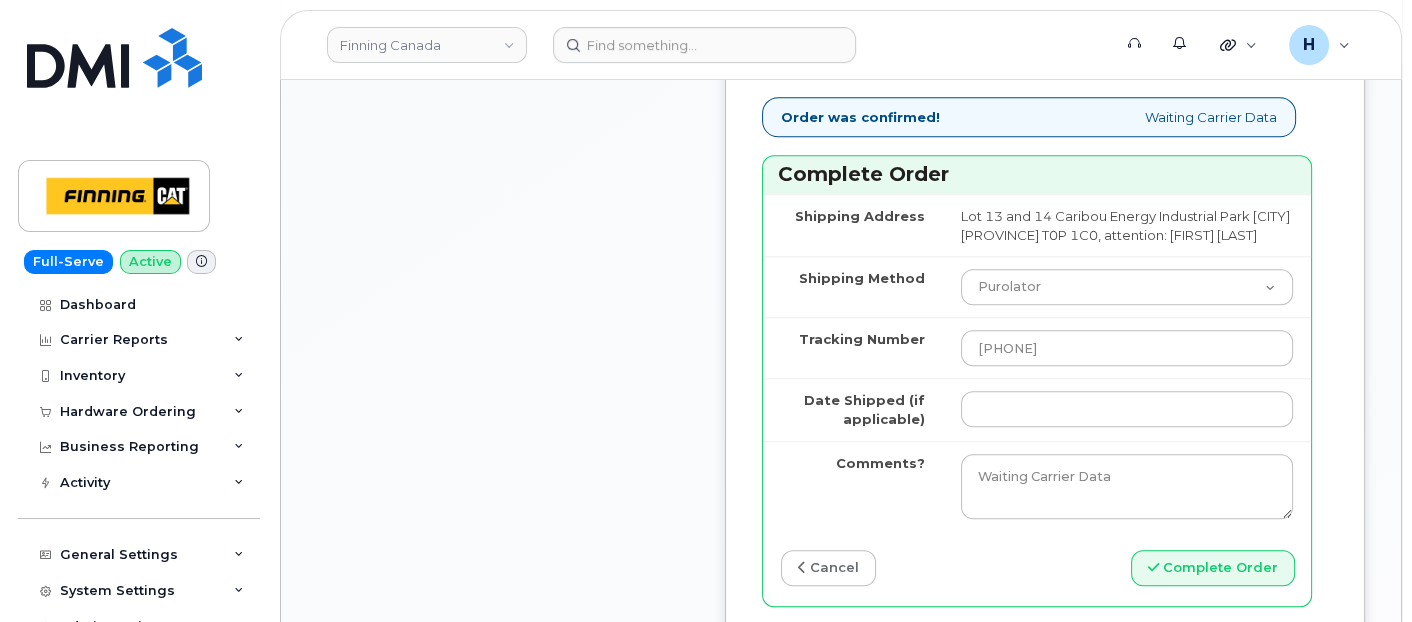 click at bounding box center [1127, 409] 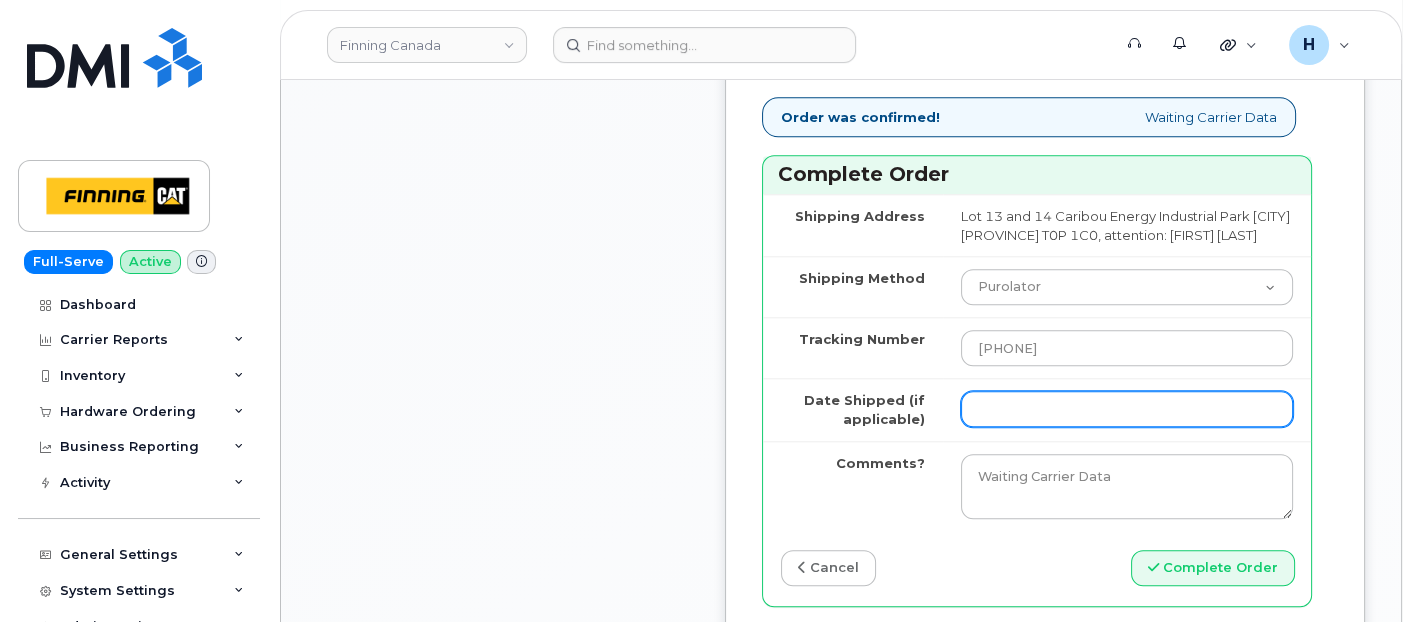 click on "Date Shipped (if applicable)" at bounding box center [1127, 409] 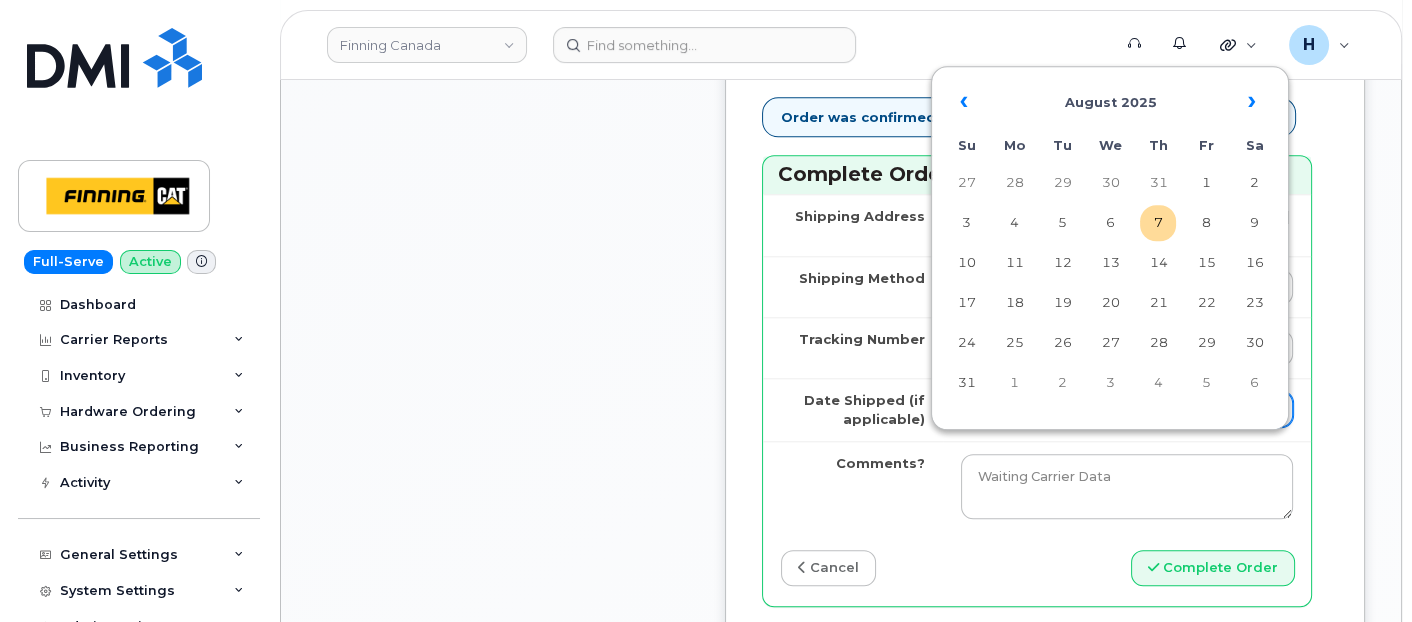 type on "2025-08-07" 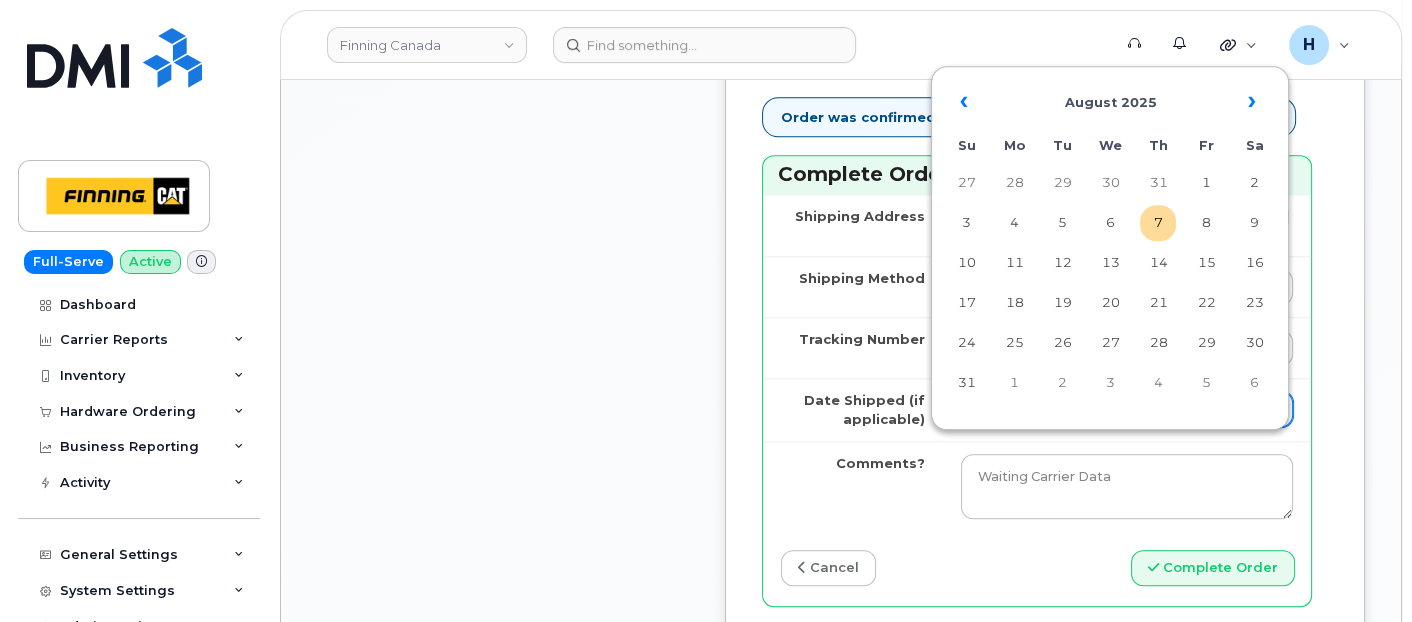 type on "x" 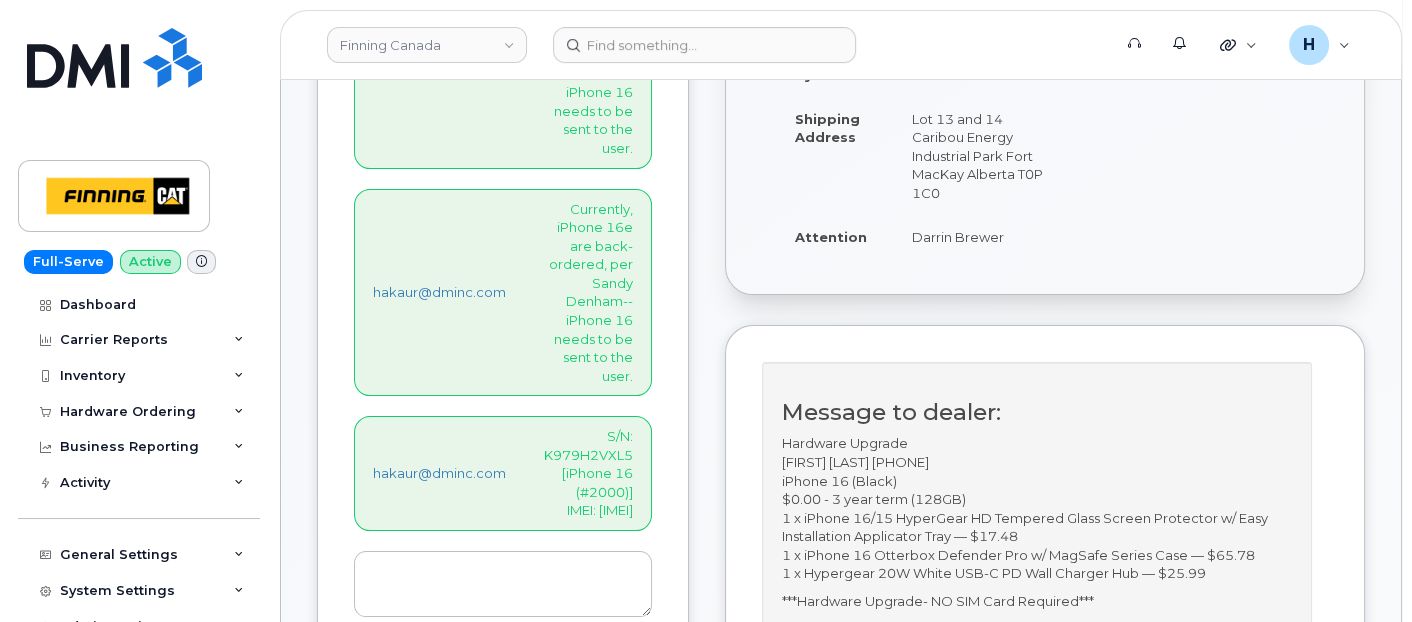 click on "S/N: K979H2VXL5 [iPhone 16 (#2000)]
IMEI: 352502308126639" at bounding box center [585, 473] 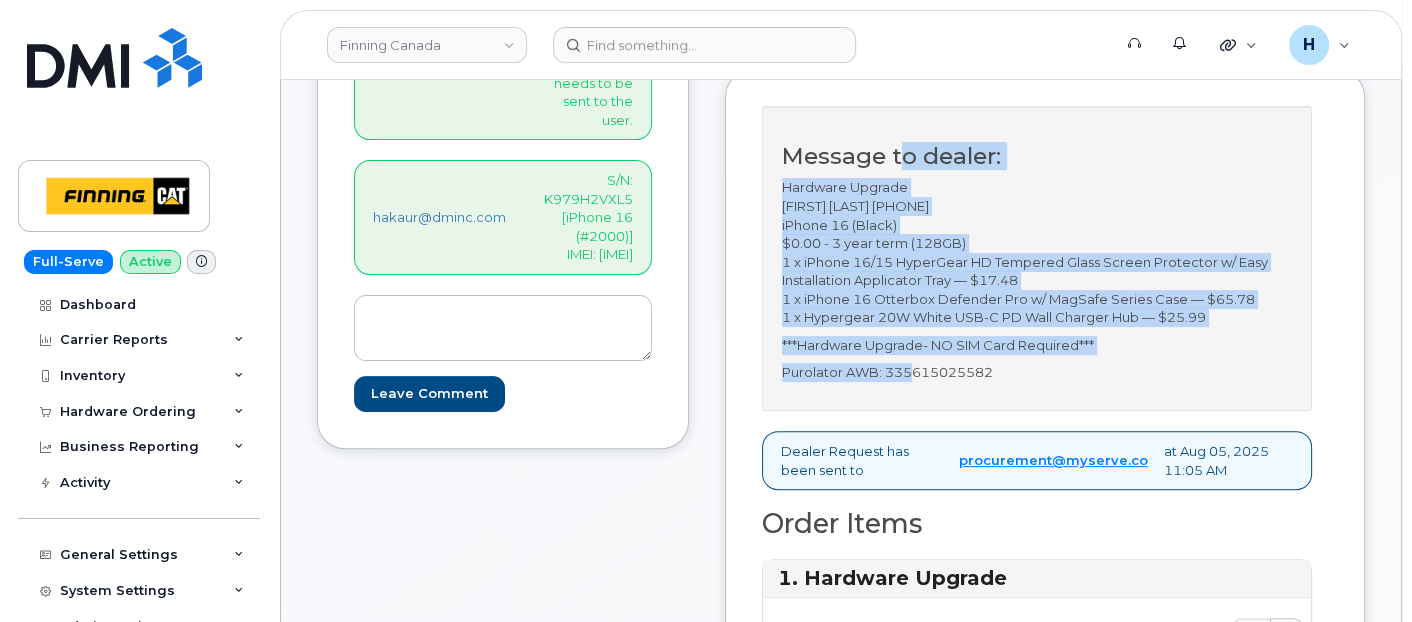 drag, startPoint x: 588, startPoint y: 335, endPoint x: 950, endPoint y: 409, distance: 369.4861 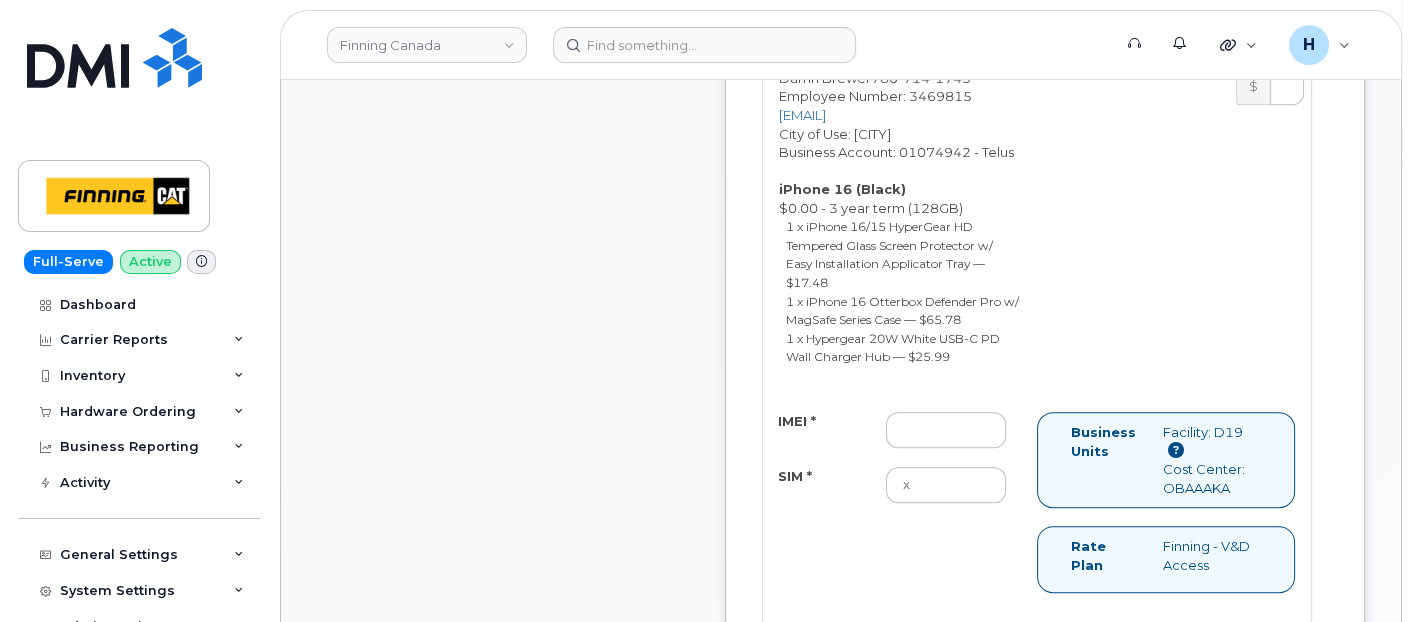 scroll, scrollTop: 1444, scrollLeft: 0, axis: vertical 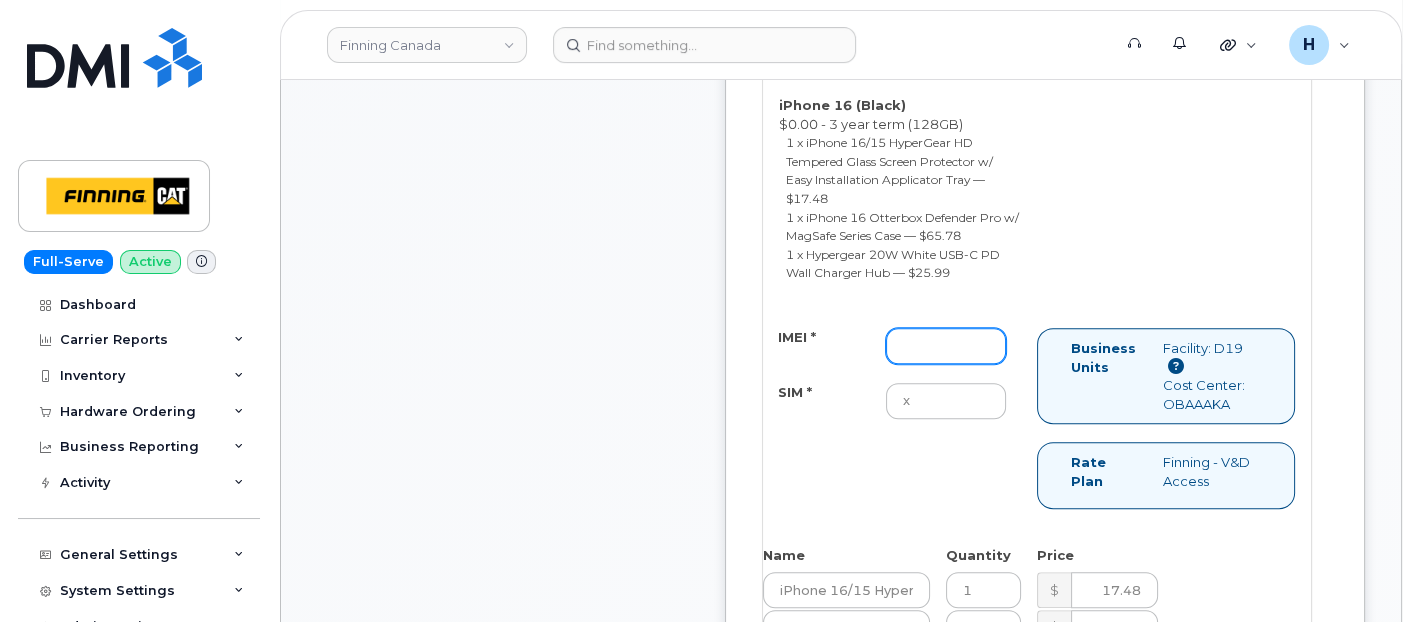 click on "IMEI *" at bounding box center [946, 346] 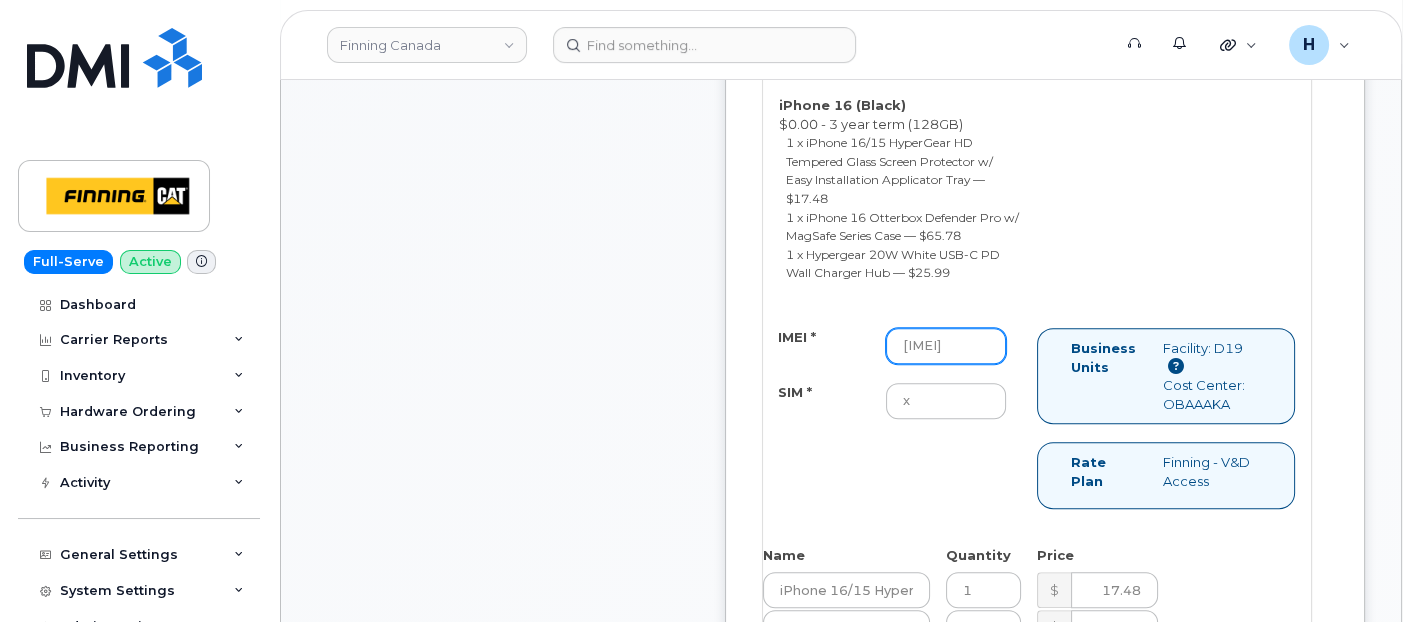 scroll, scrollTop: 0, scrollLeft: 57, axis: horizontal 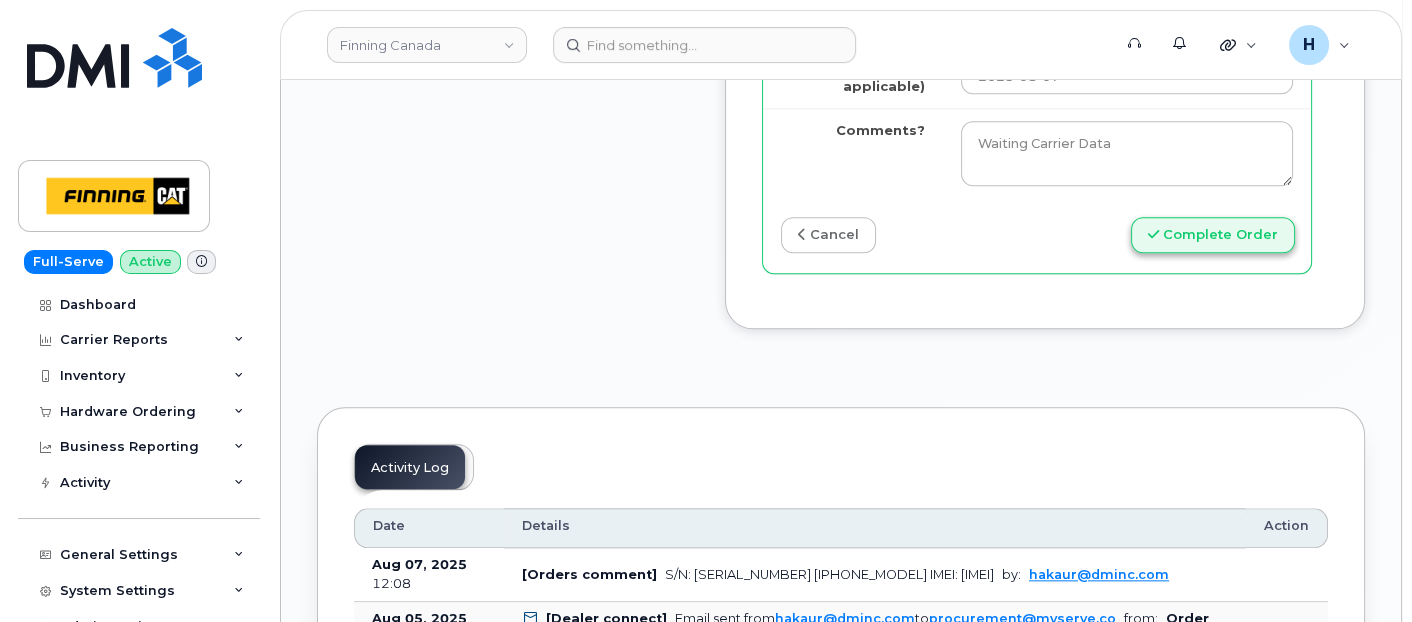 type on "352502308126639" 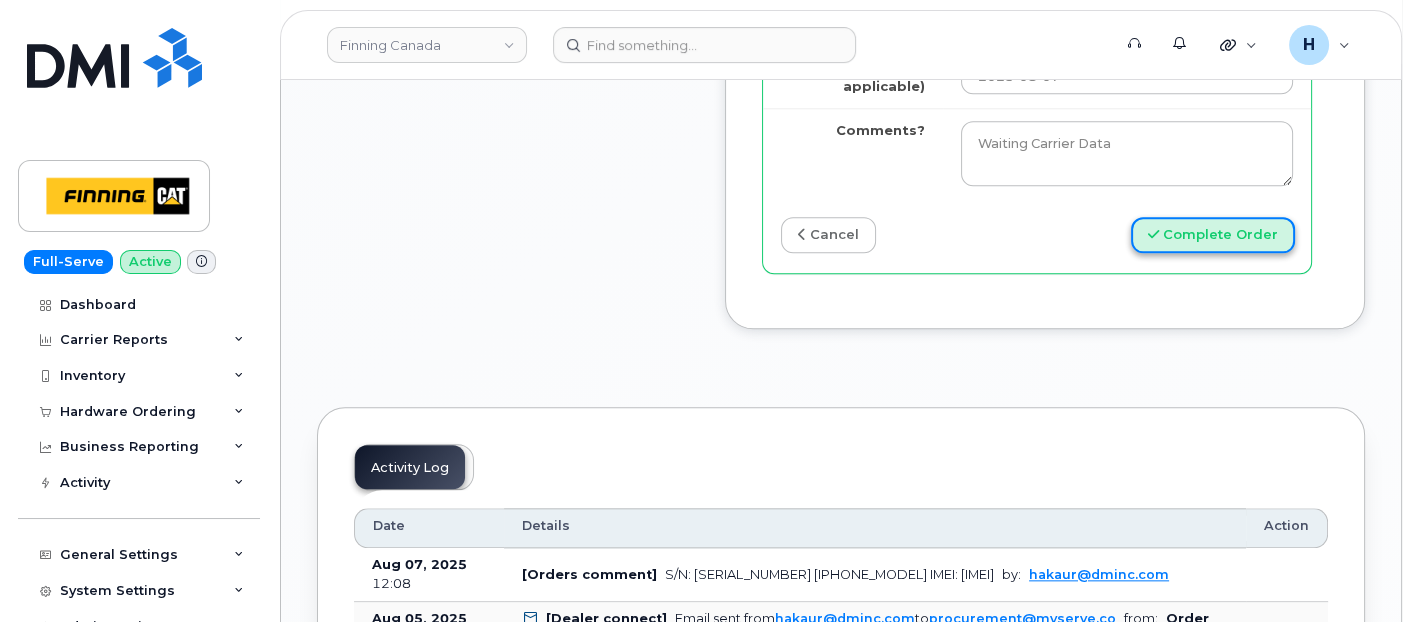 click on "Complete Order" at bounding box center [1213, 235] 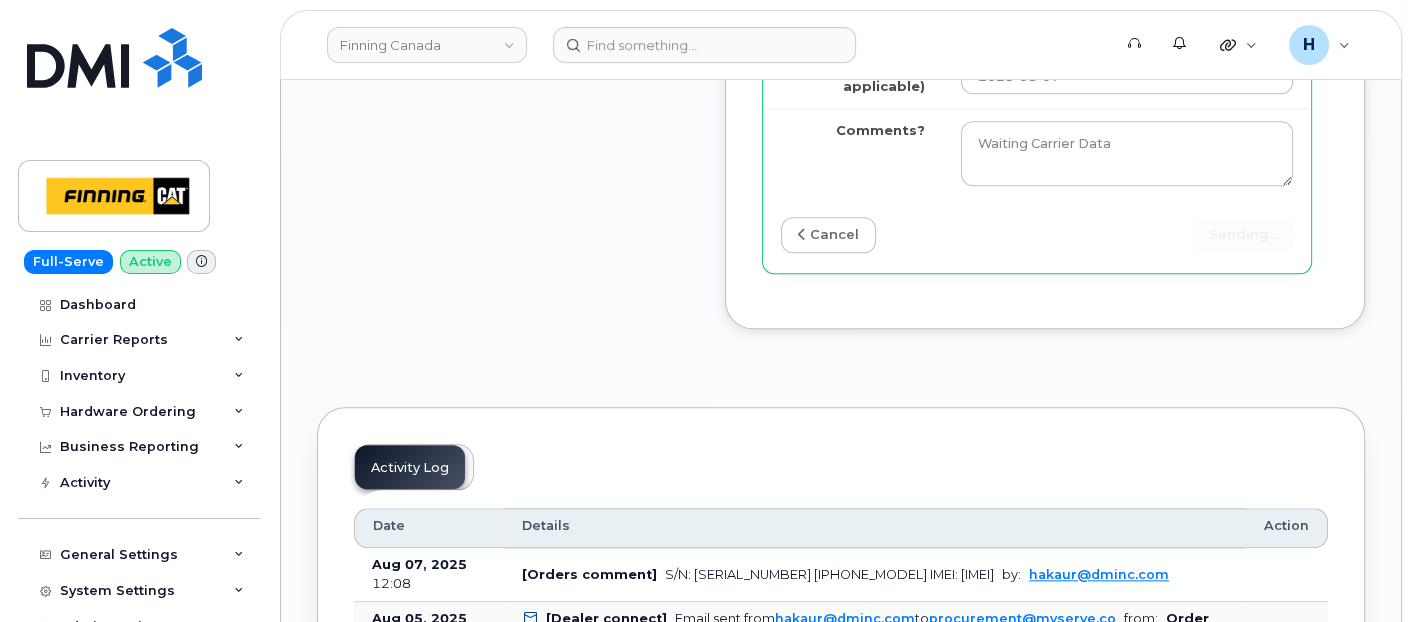scroll, scrollTop: 0, scrollLeft: 0, axis: both 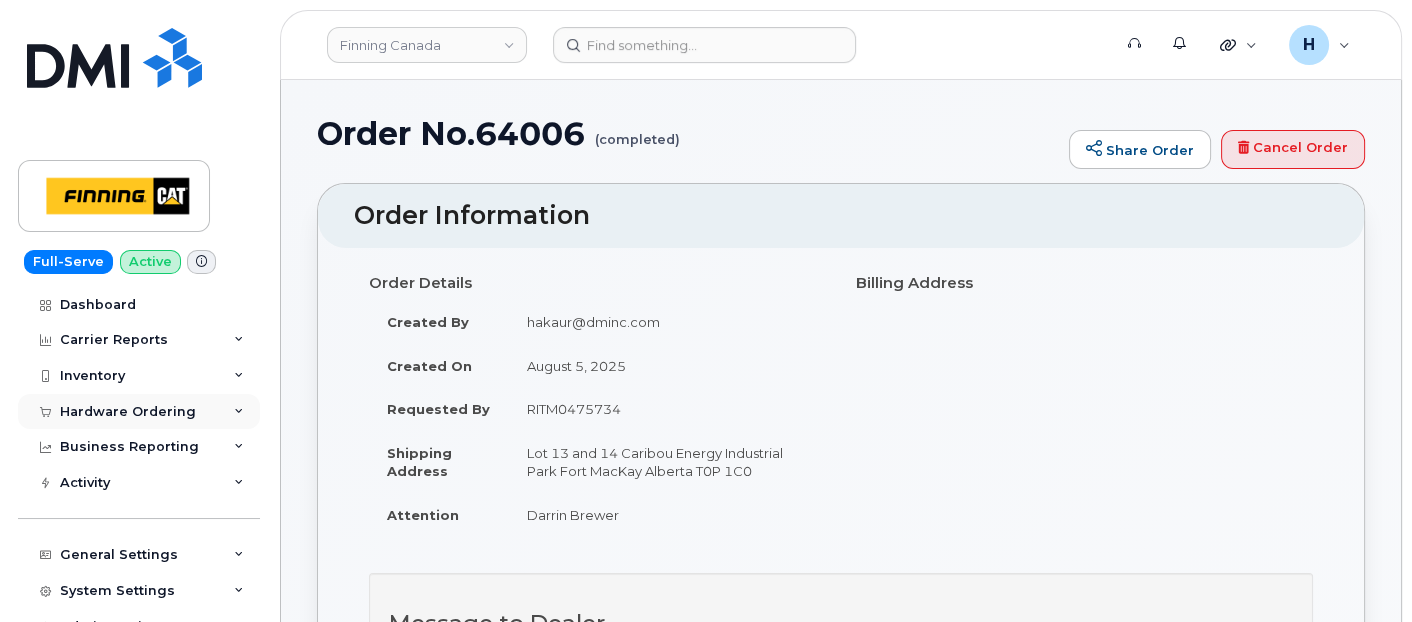 click on "Hardware Ordering" at bounding box center (128, 412) 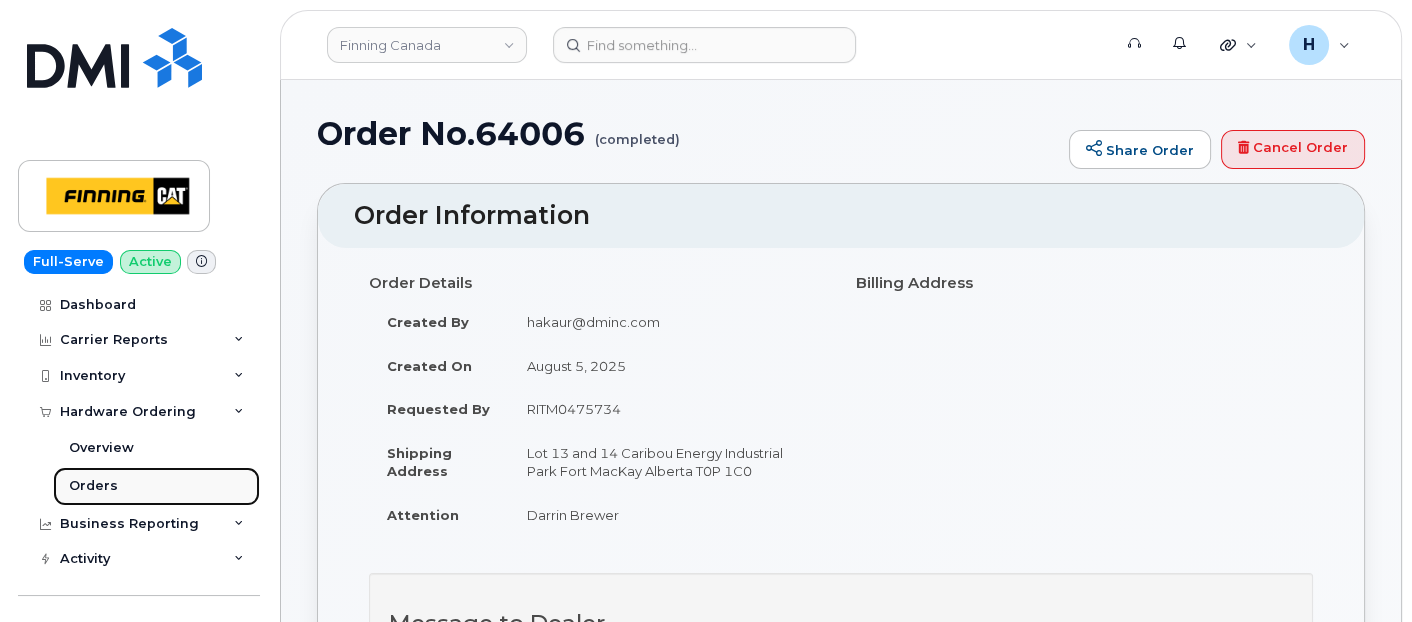 click on "Orders" at bounding box center (156, 486) 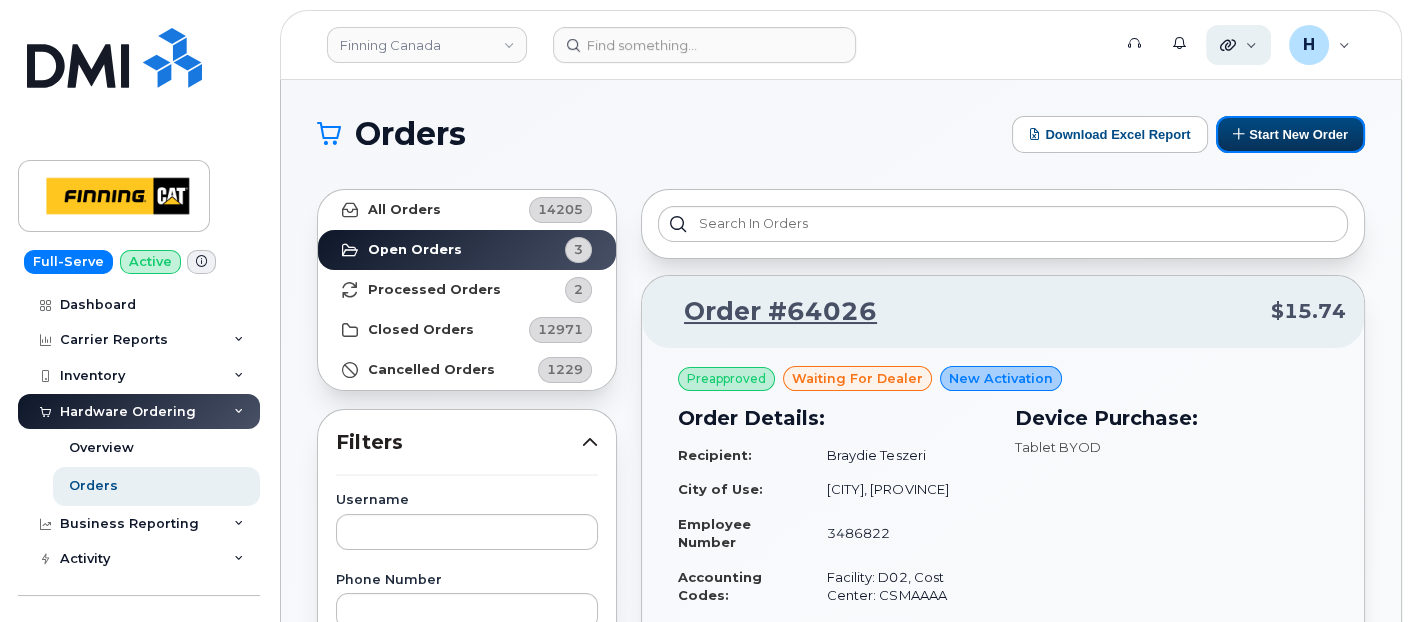 drag, startPoint x: 1274, startPoint y: 125, endPoint x: 1257, endPoint y: 51, distance: 75.9276 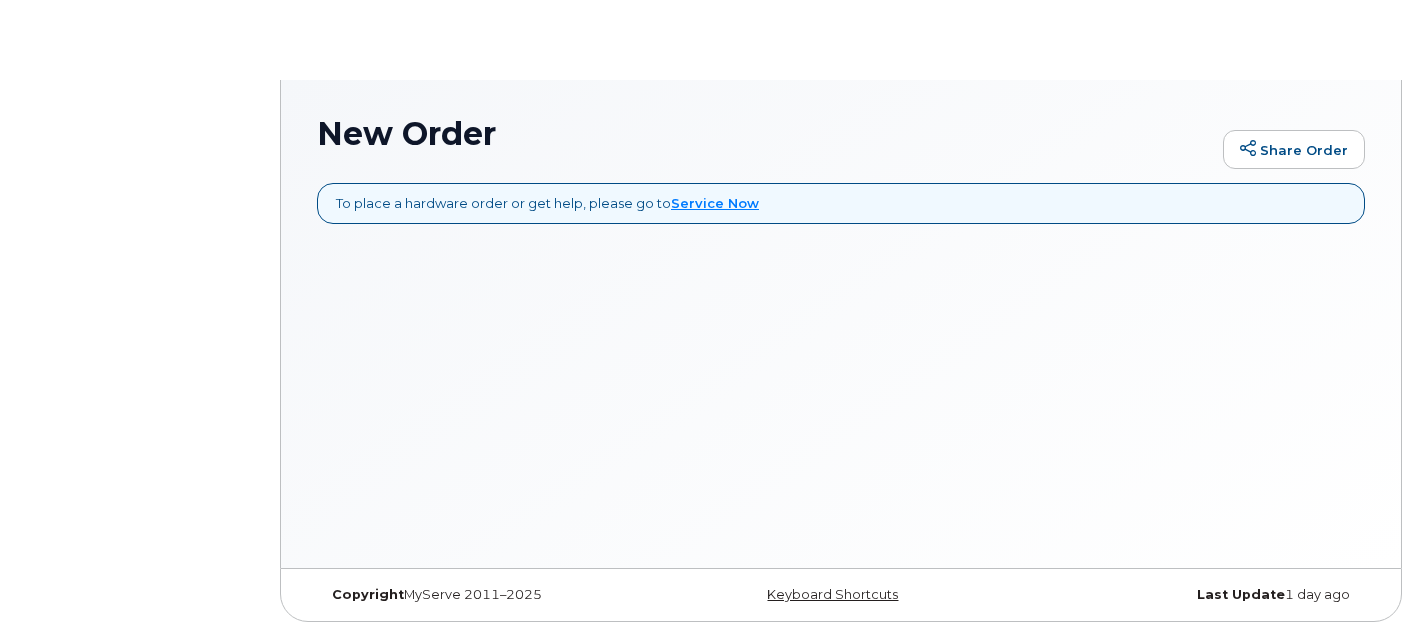 scroll, scrollTop: 0, scrollLeft: 0, axis: both 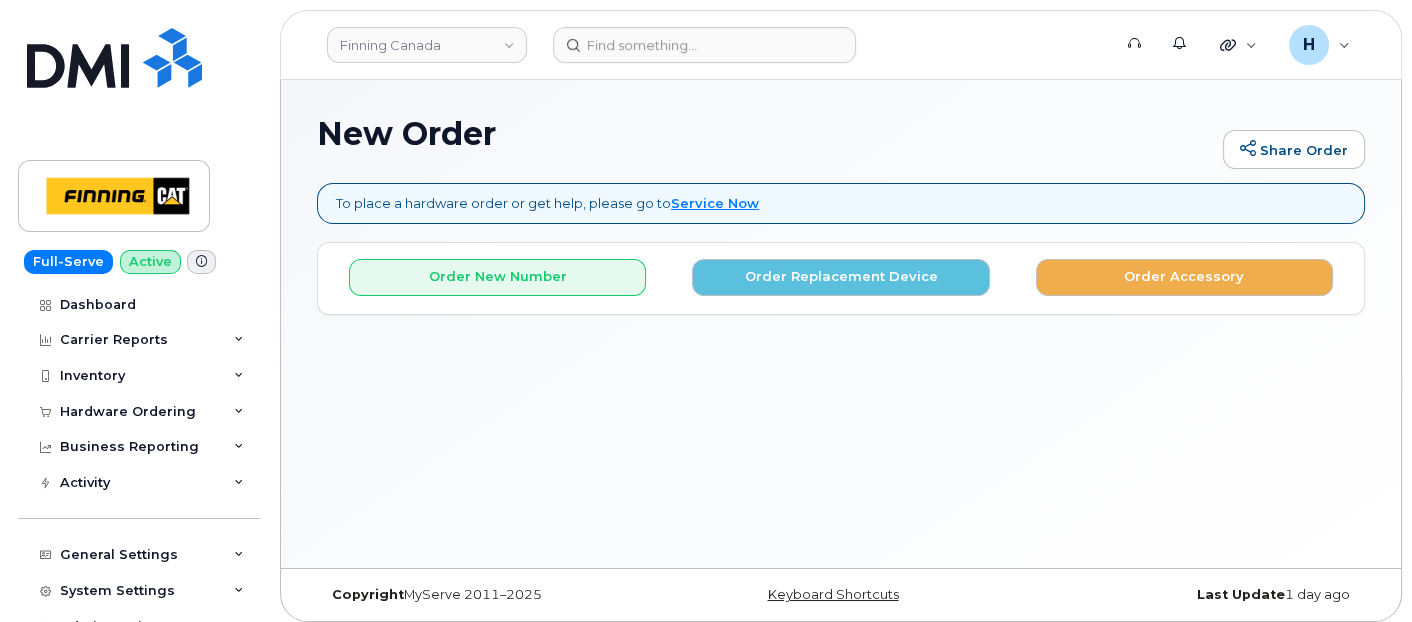 click on "Order New Number
Order Replacement Device
Order Accessory
Please choose the carrier to which you'd like to order the new device on" at bounding box center [841, 278] 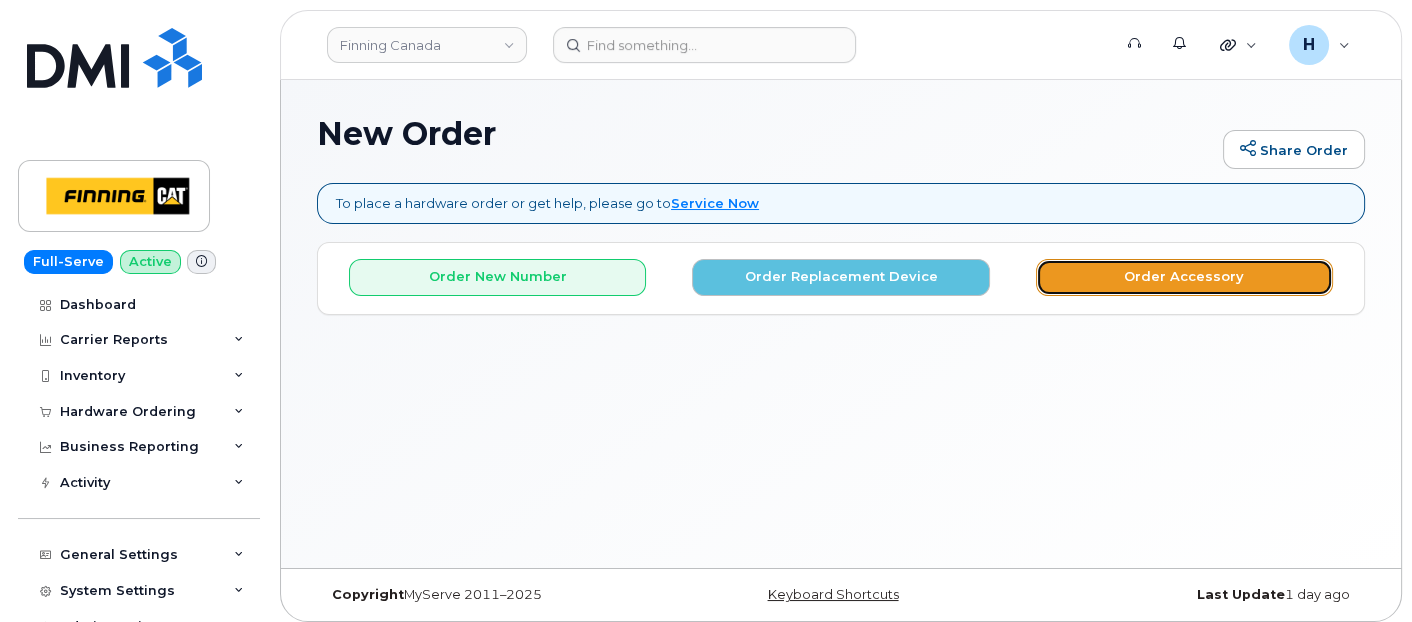 click on "Order Accessory" at bounding box center [1184, 277] 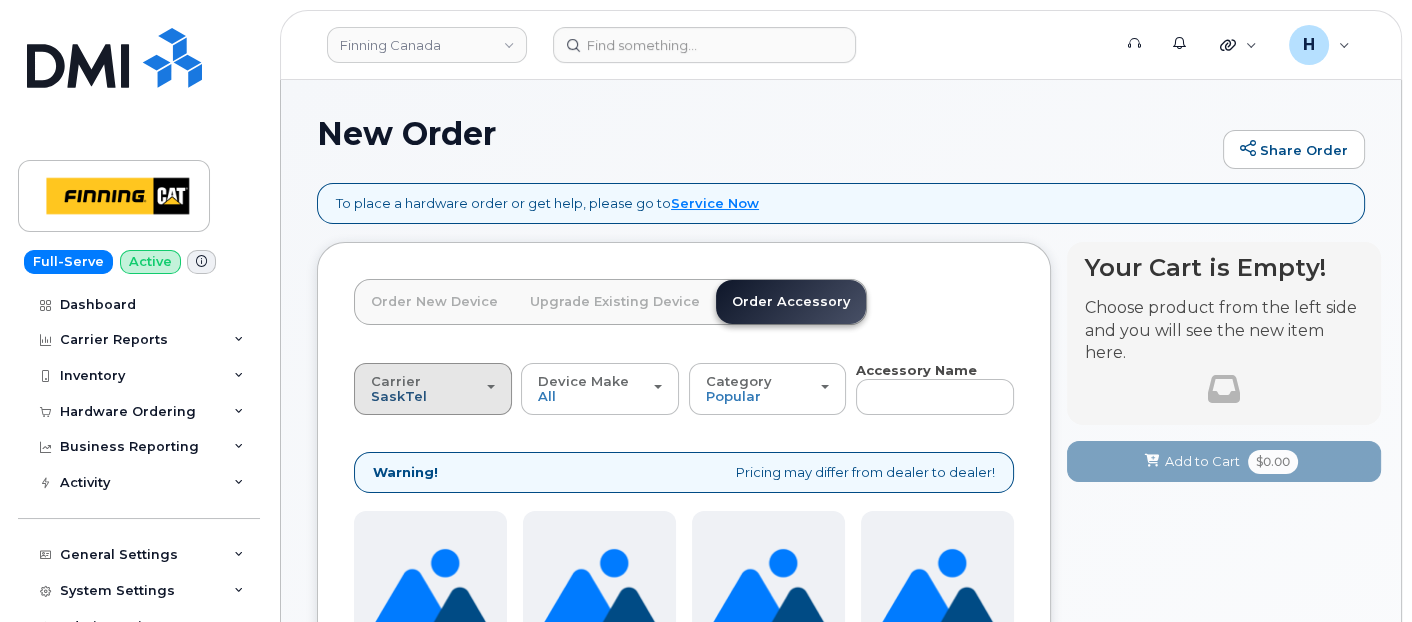 click on "SaskTel" at bounding box center (399, 396) 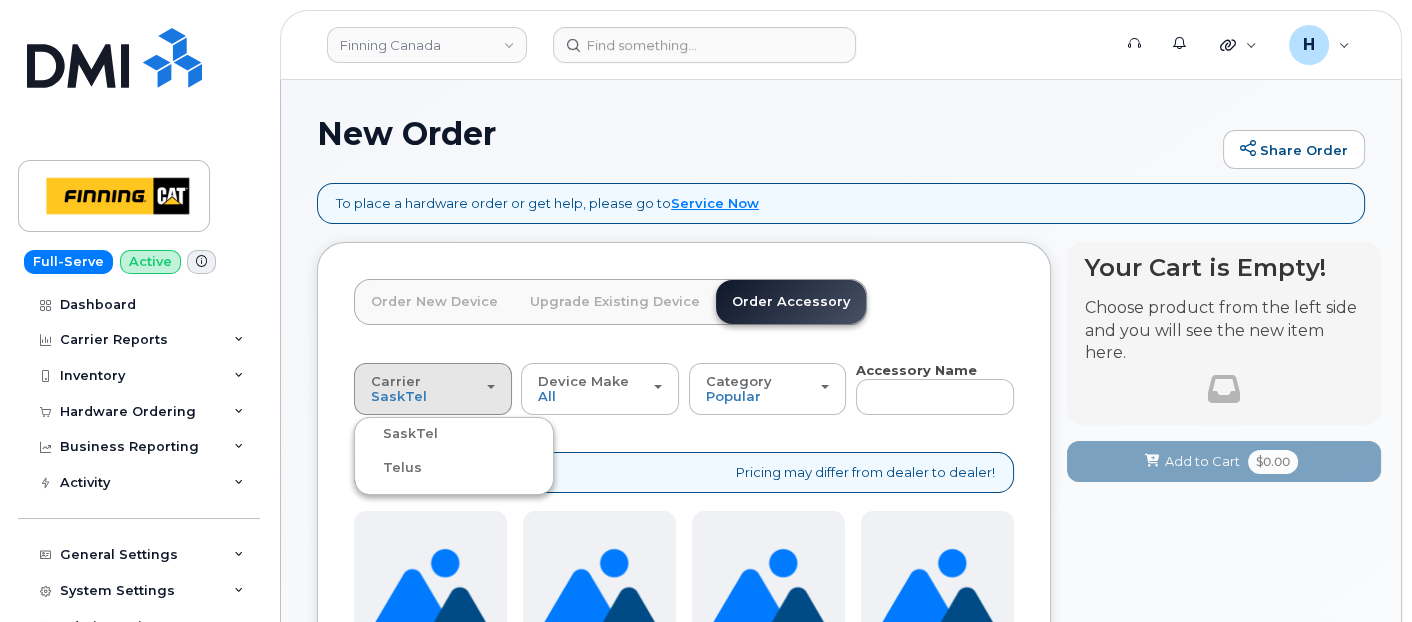 click on "Telus" at bounding box center (390, 468) 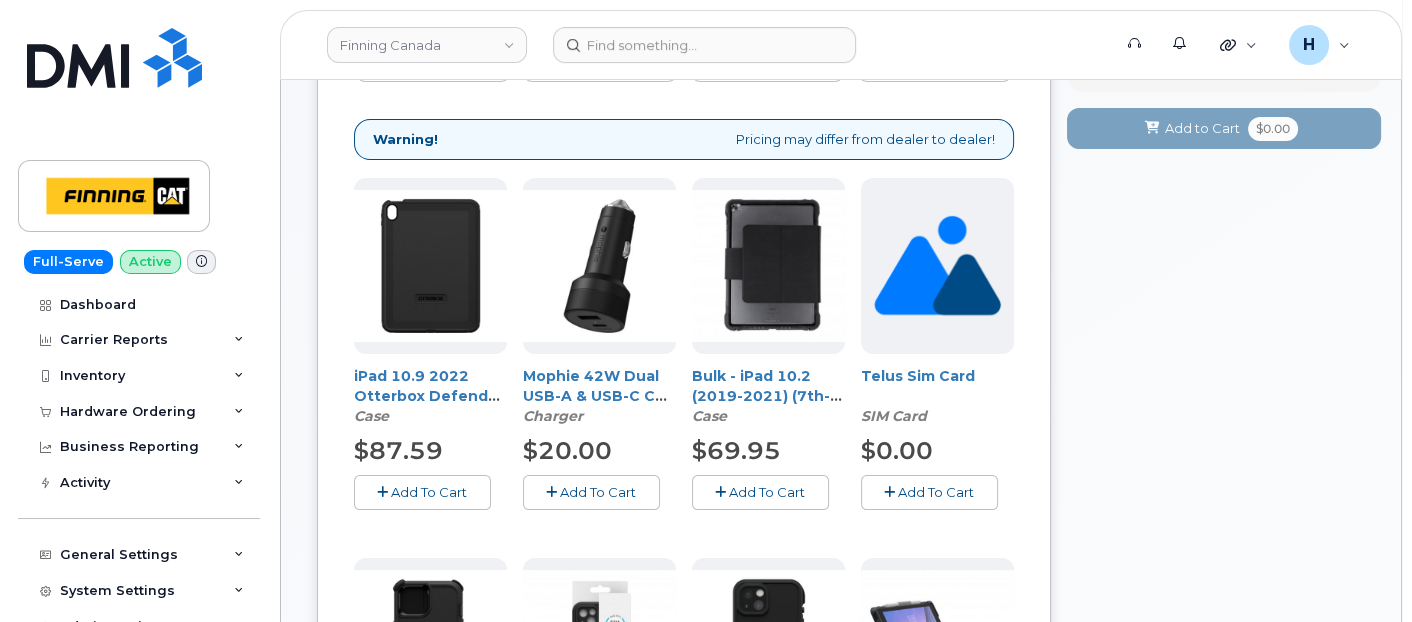 scroll, scrollTop: 0, scrollLeft: 0, axis: both 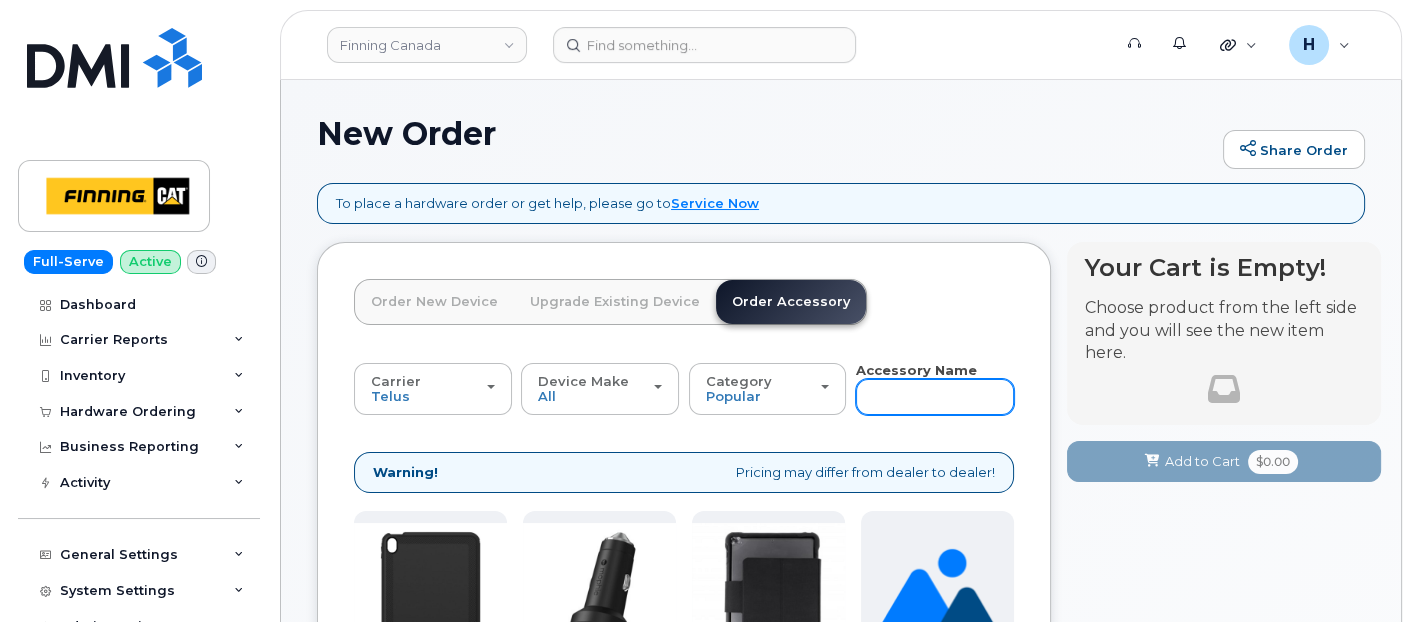 click at bounding box center [935, 397] 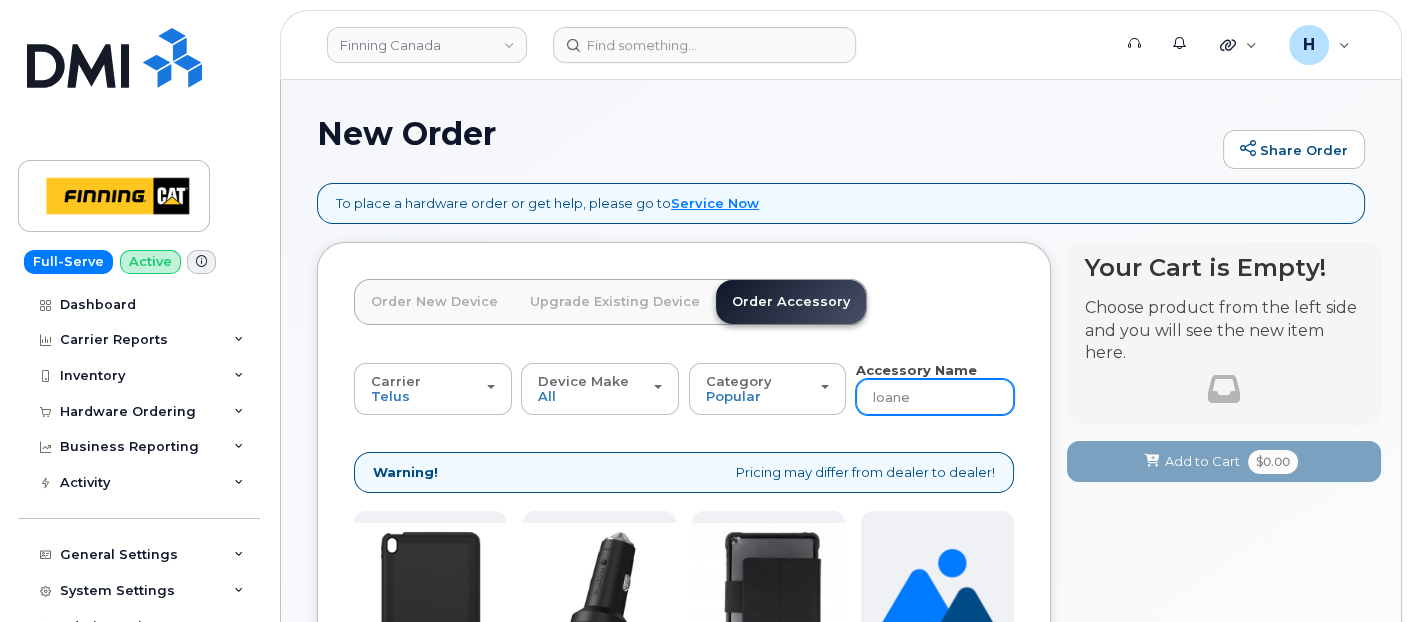 type on "loaner" 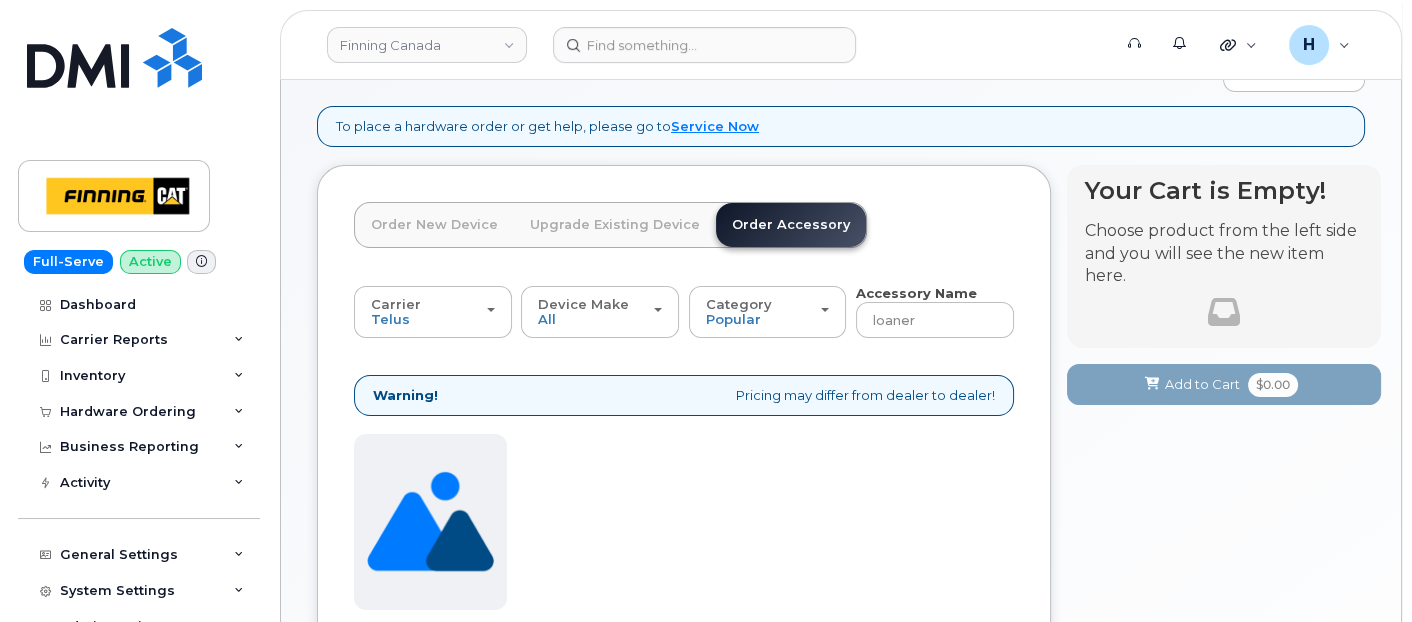 scroll, scrollTop: 410, scrollLeft: 0, axis: vertical 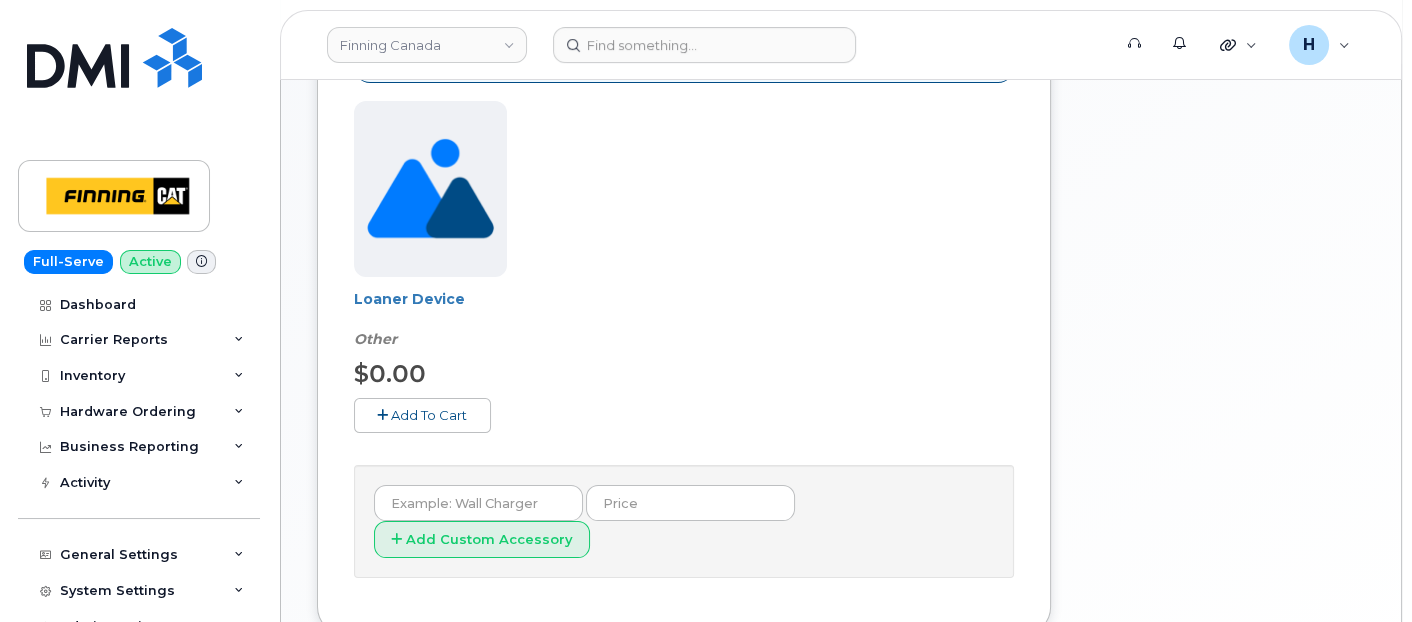 click on "Add To Cart" at bounding box center (422, 415) 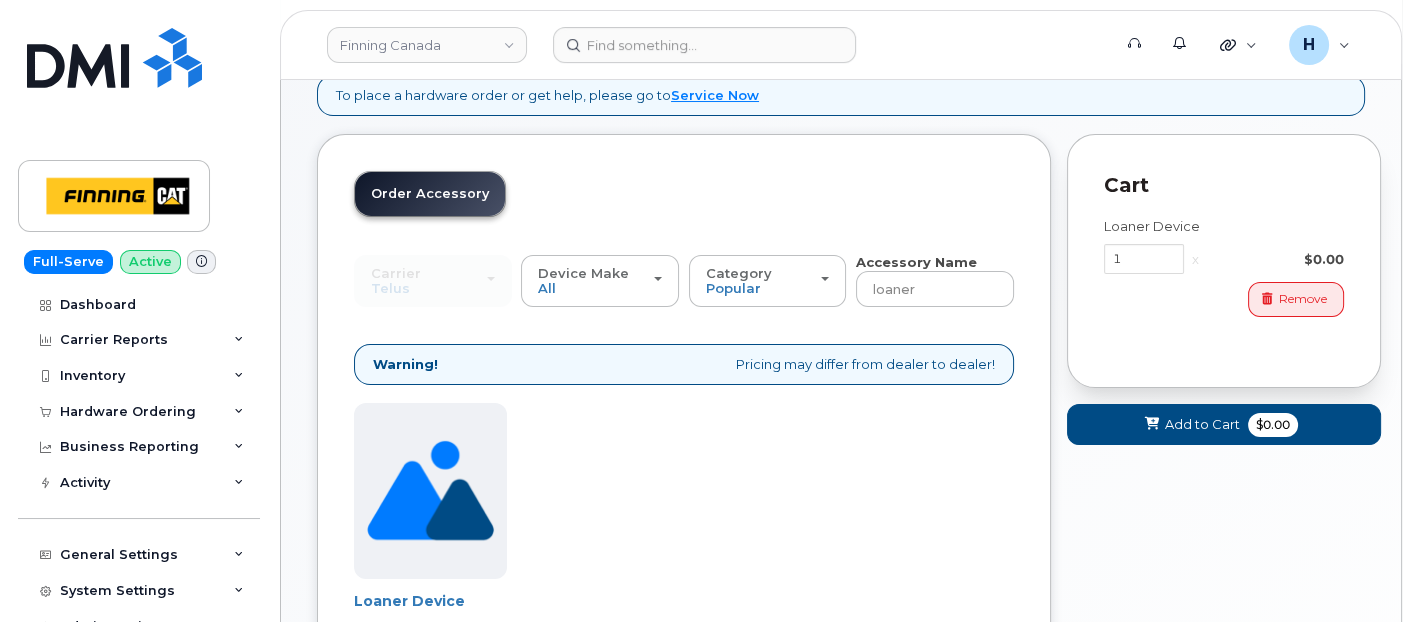 scroll, scrollTop: 0, scrollLeft: 0, axis: both 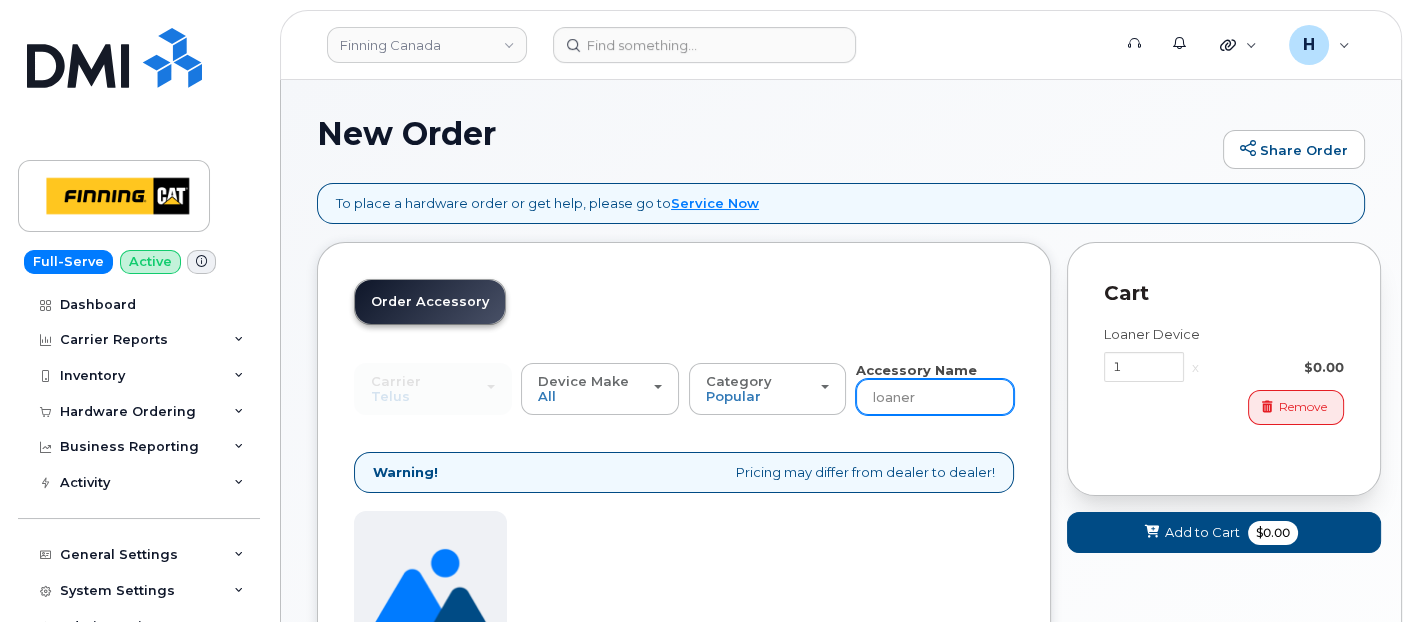 drag, startPoint x: 962, startPoint y: 389, endPoint x: 856, endPoint y: 397, distance: 106.30146 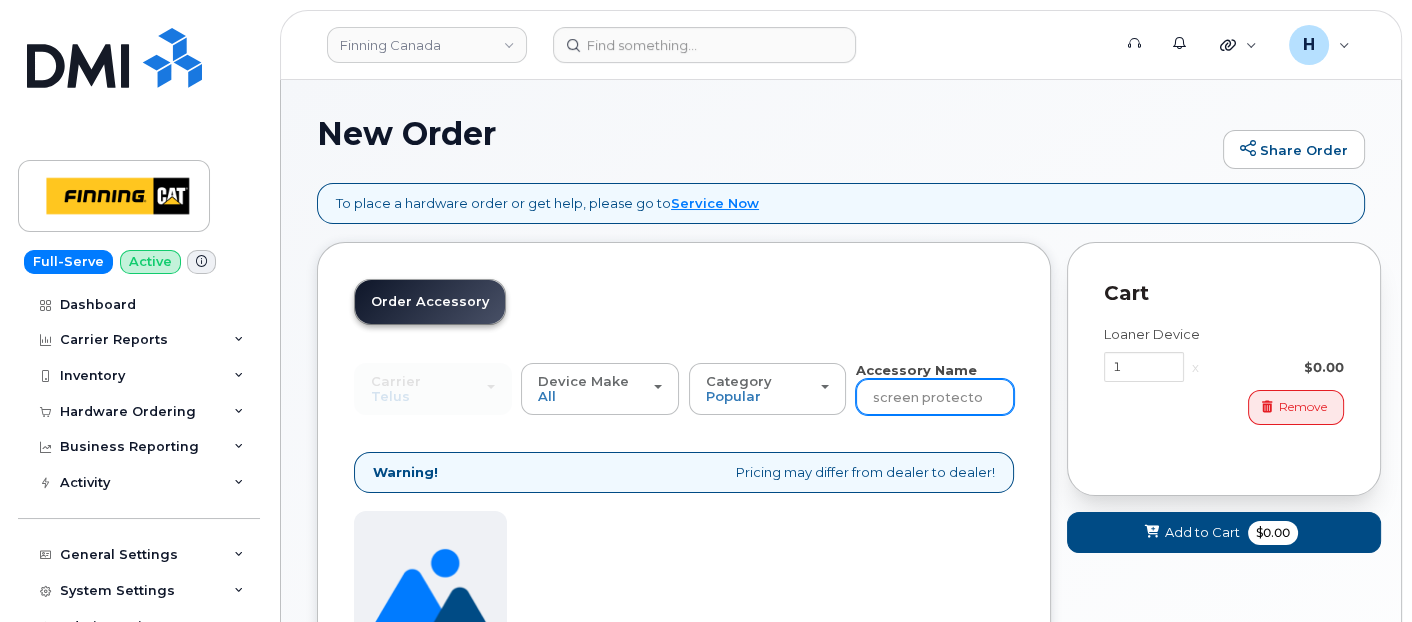type on "screen protector" 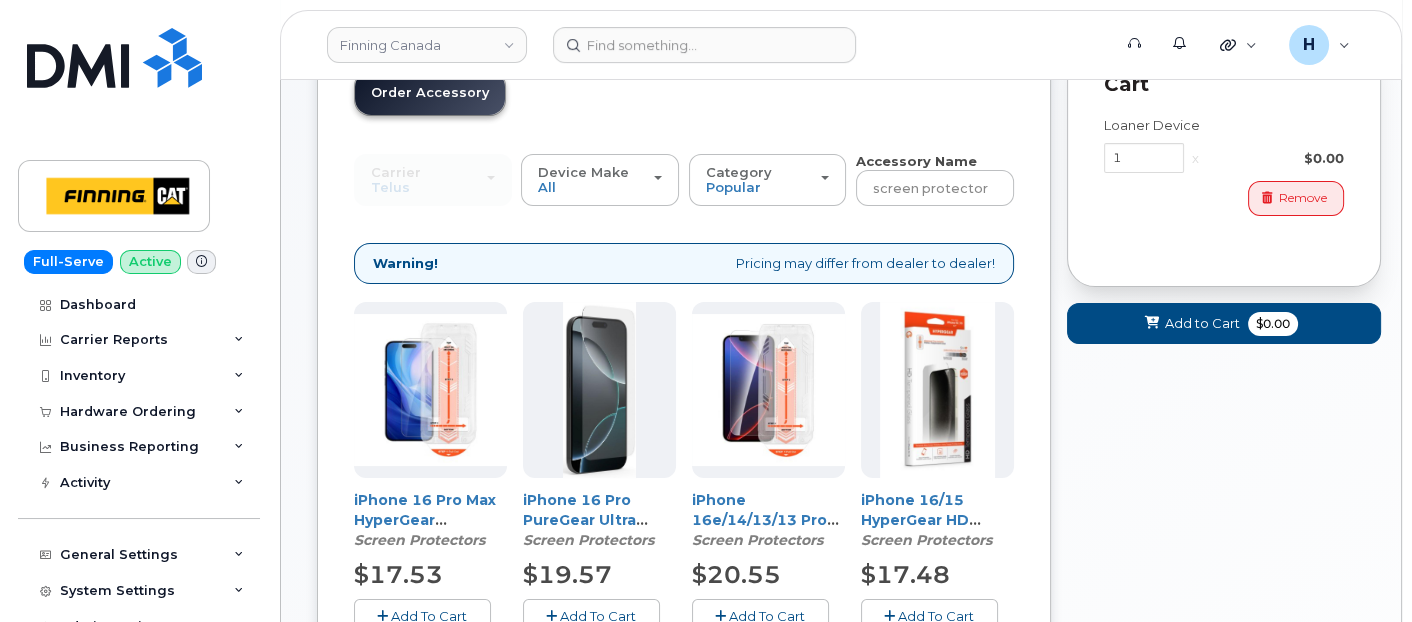 scroll, scrollTop: 188, scrollLeft: 0, axis: vertical 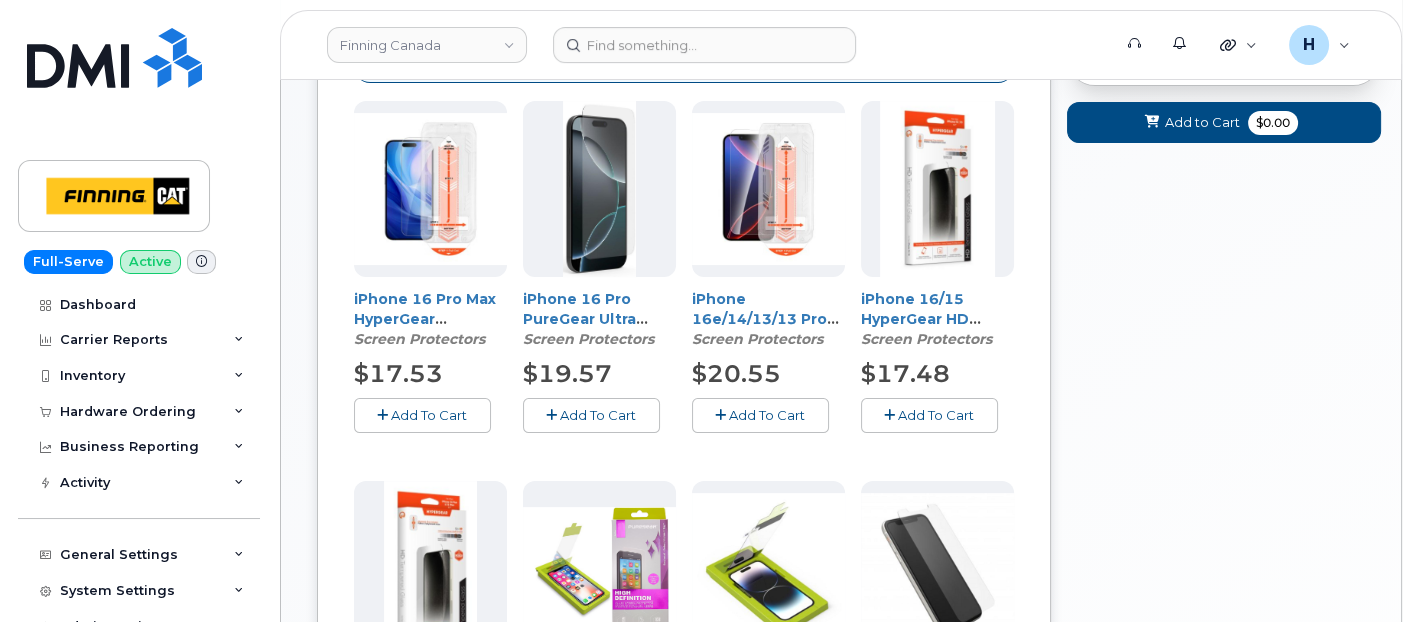click on "Add To Cart" at bounding box center (767, 415) 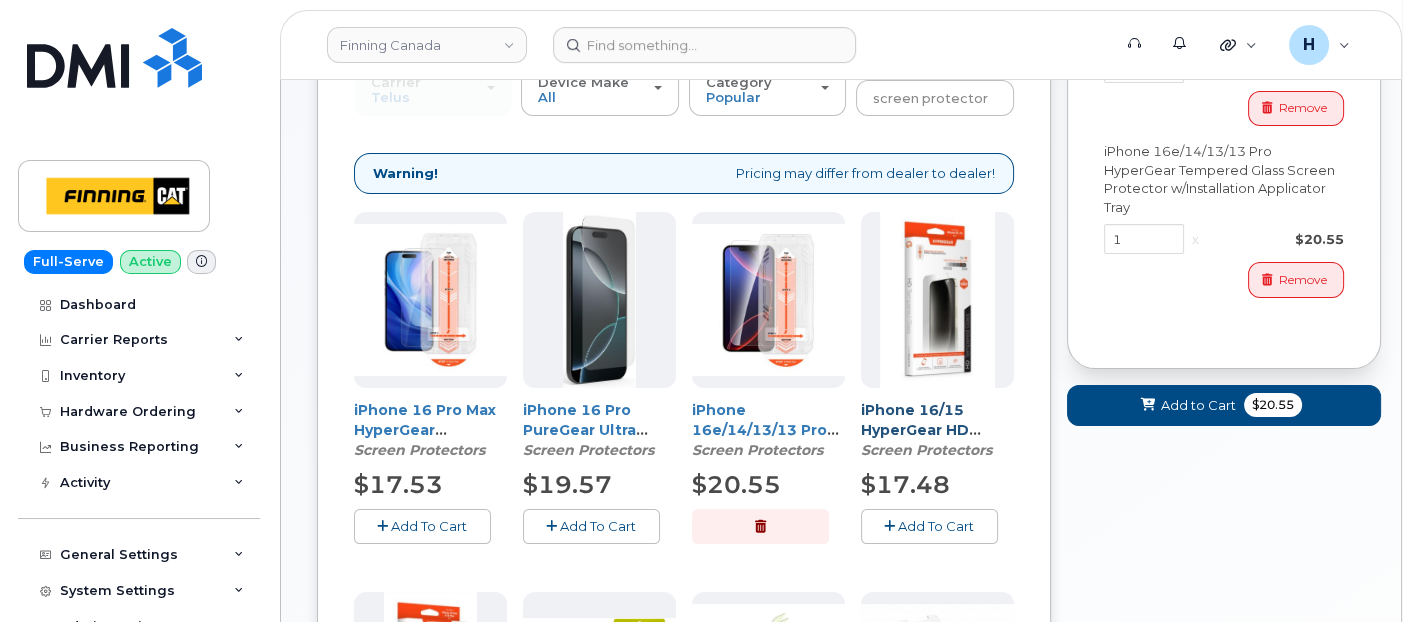 scroll, scrollTop: 188, scrollLeft: 0, axis: vertical 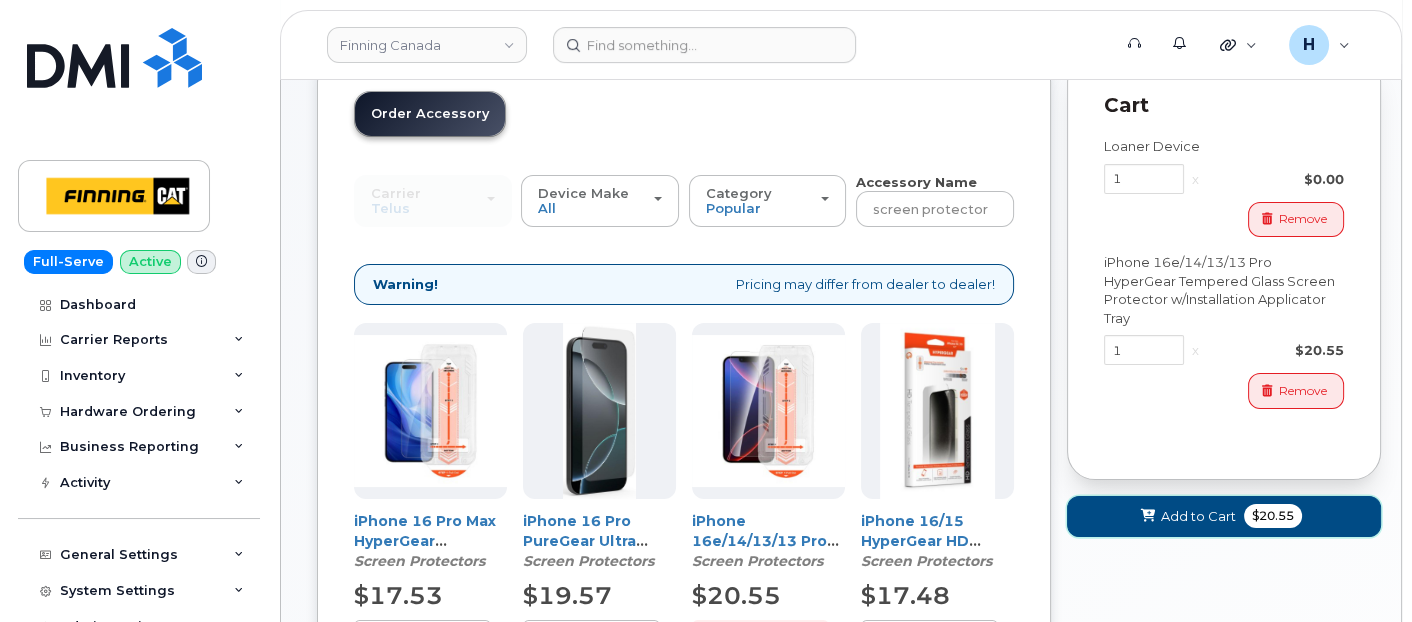 click on "Add to Cart" at bounding box center [1198, 516] 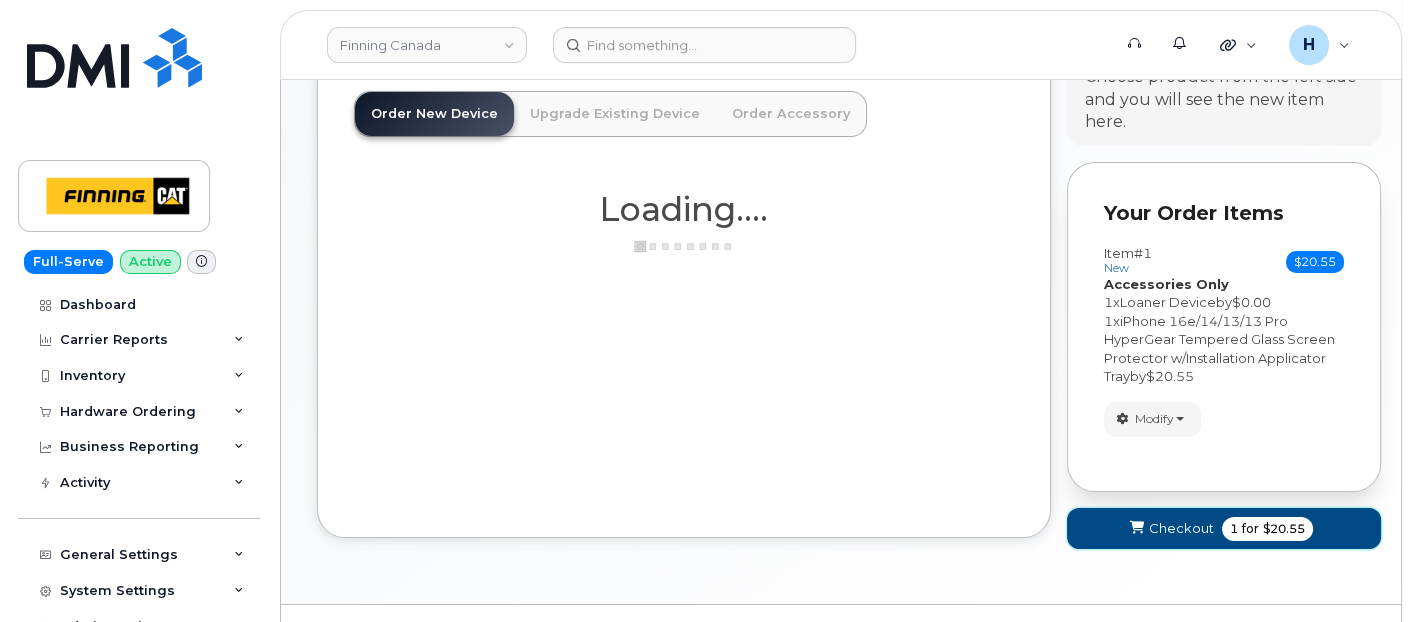 click on "Checkout
1
for
$20.55" at bounding box center [1224, 528] 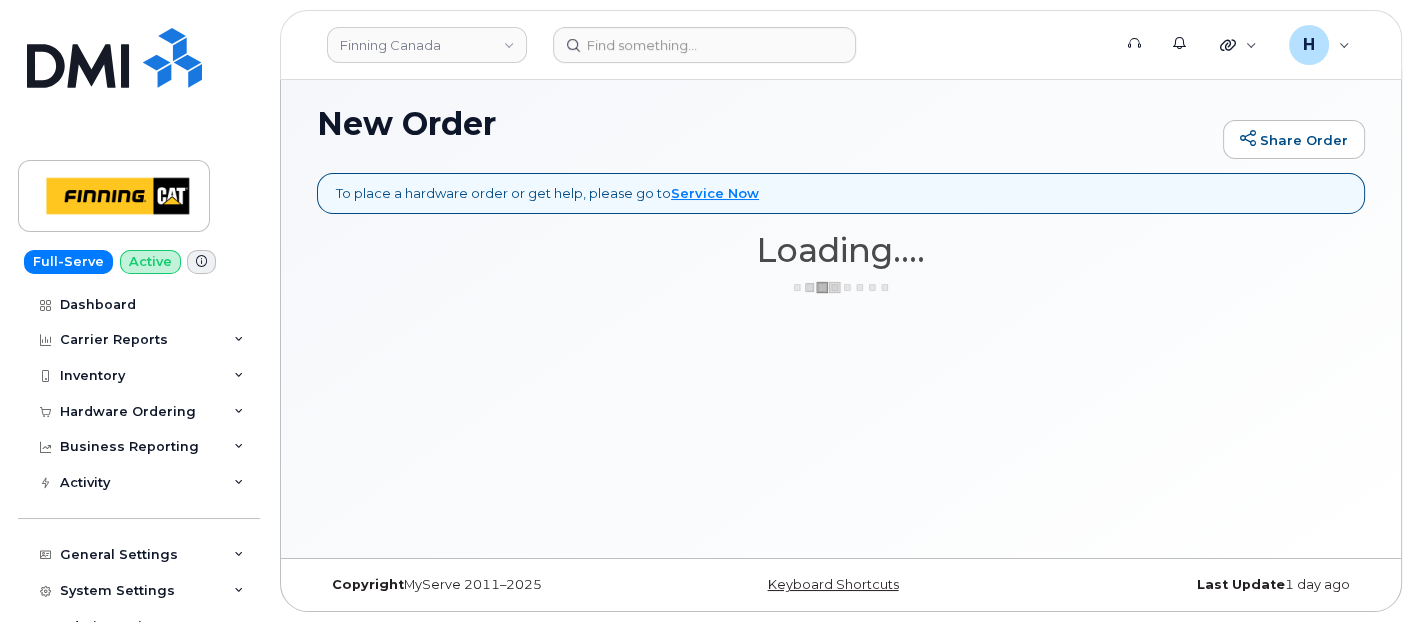 scroll, scrollTop: 9, scrollLeft: 0, axis: vertical 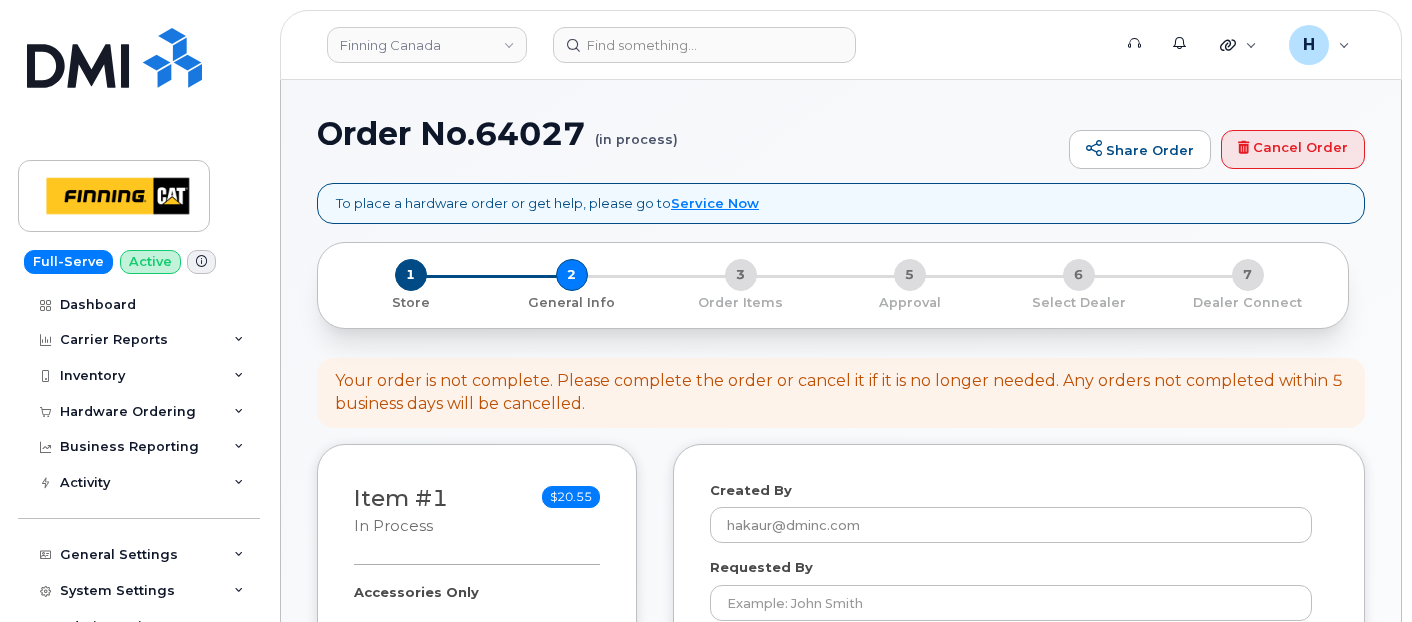select 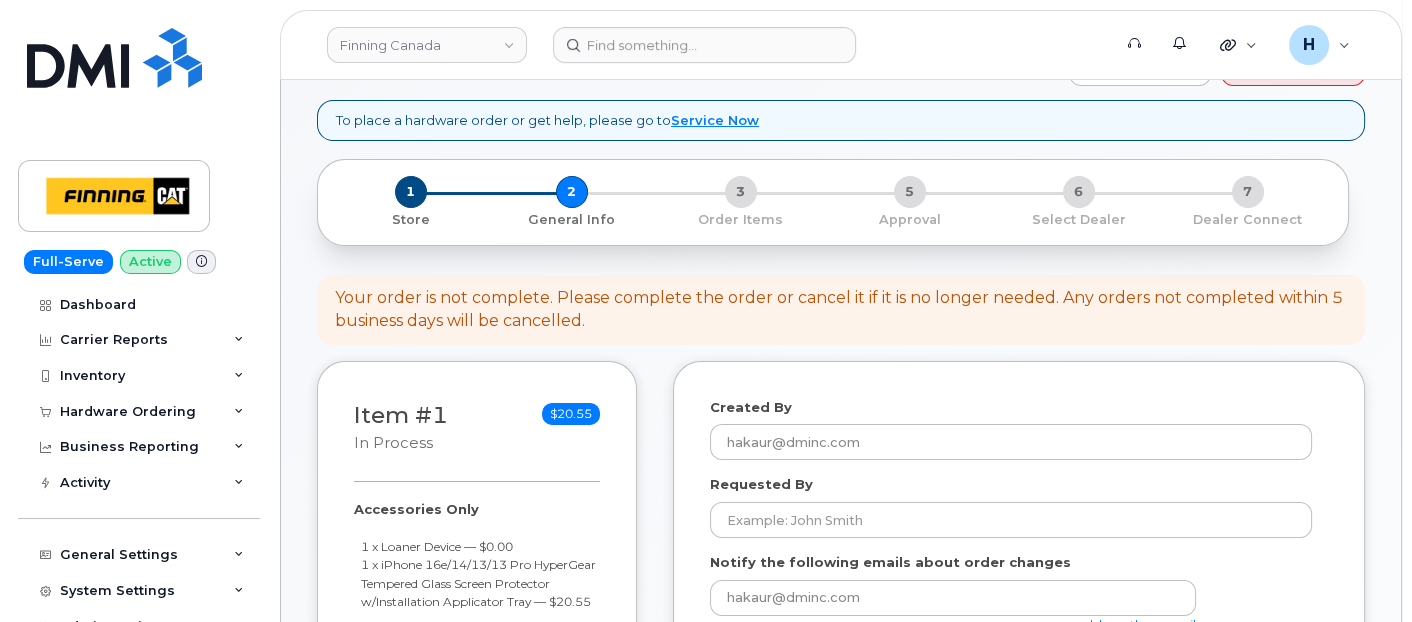 scroll, scrollTop: 111, scrollLeft: 0, axis: vertical 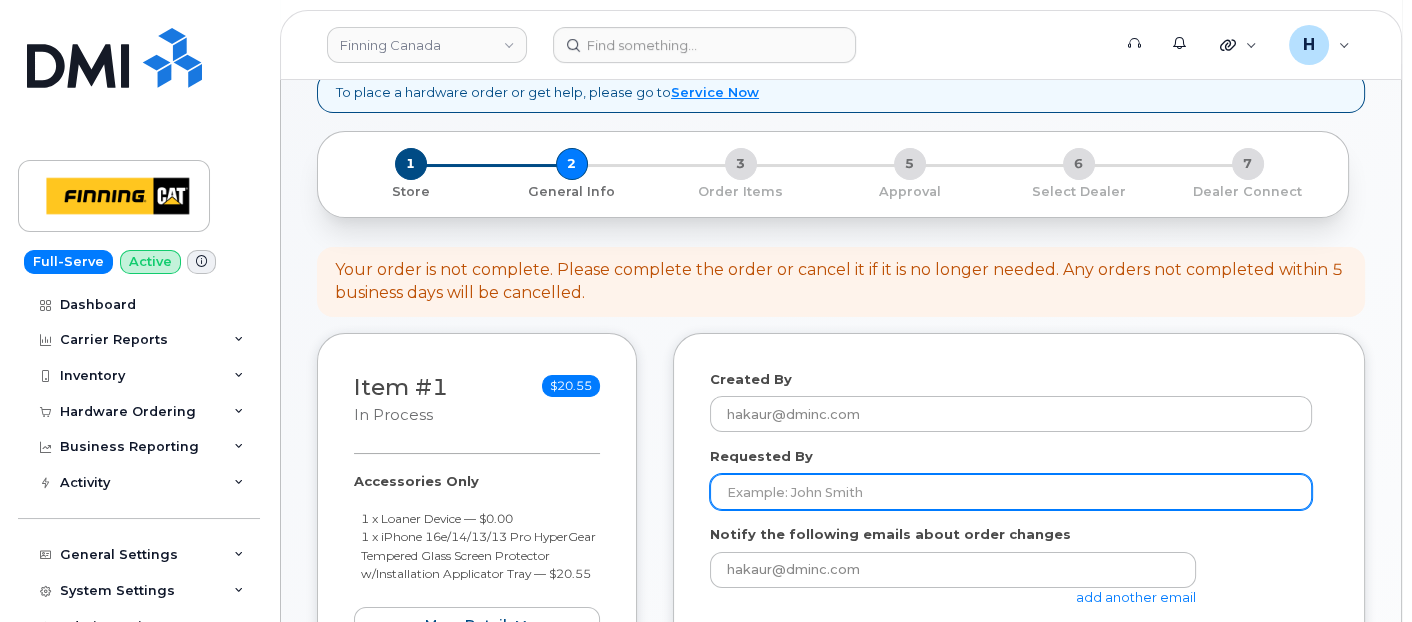 click on "Requested By" at bounding box center (1011, 492) 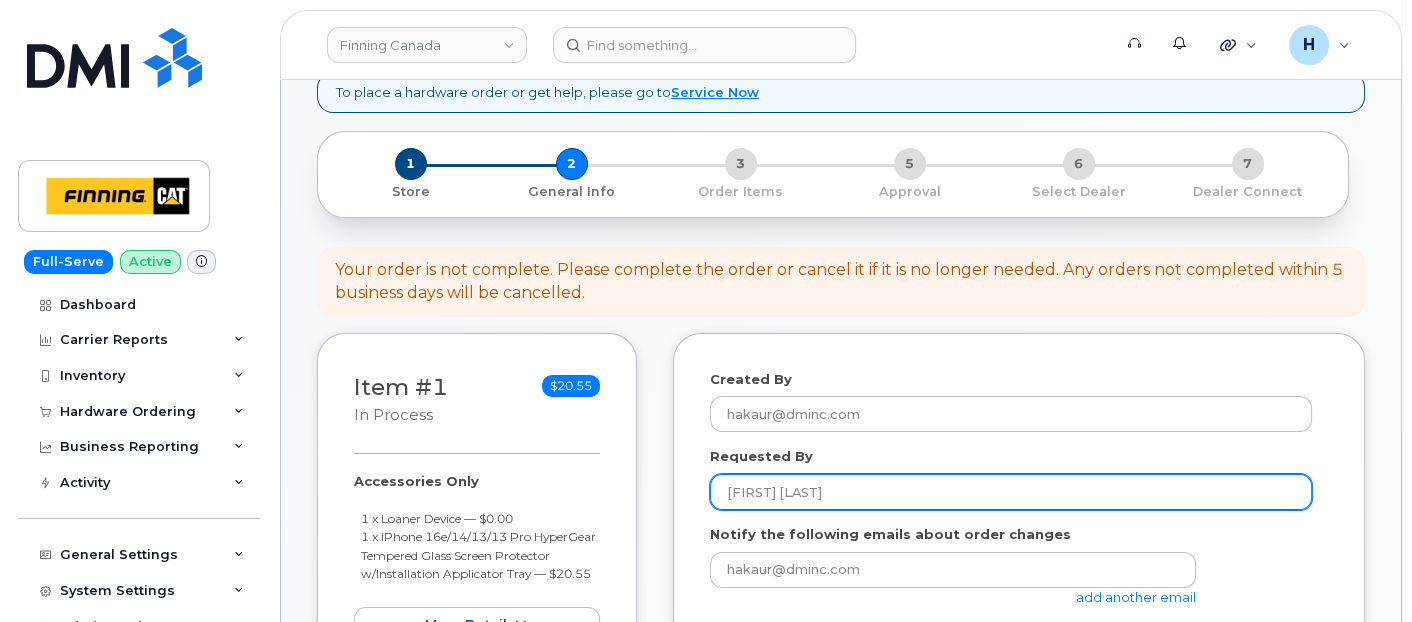 type on "[FIRST] [LAST]" 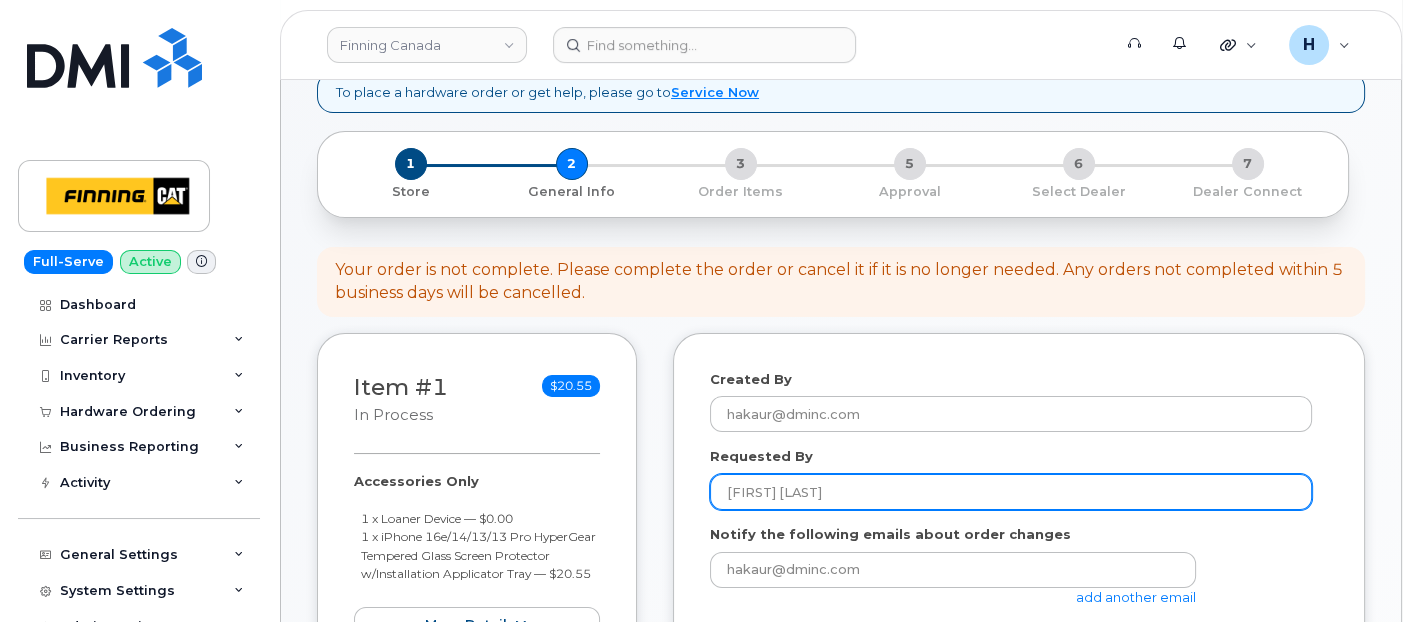 scroll, scrollTop: 447, scrollLeft: 0, axis: vertical 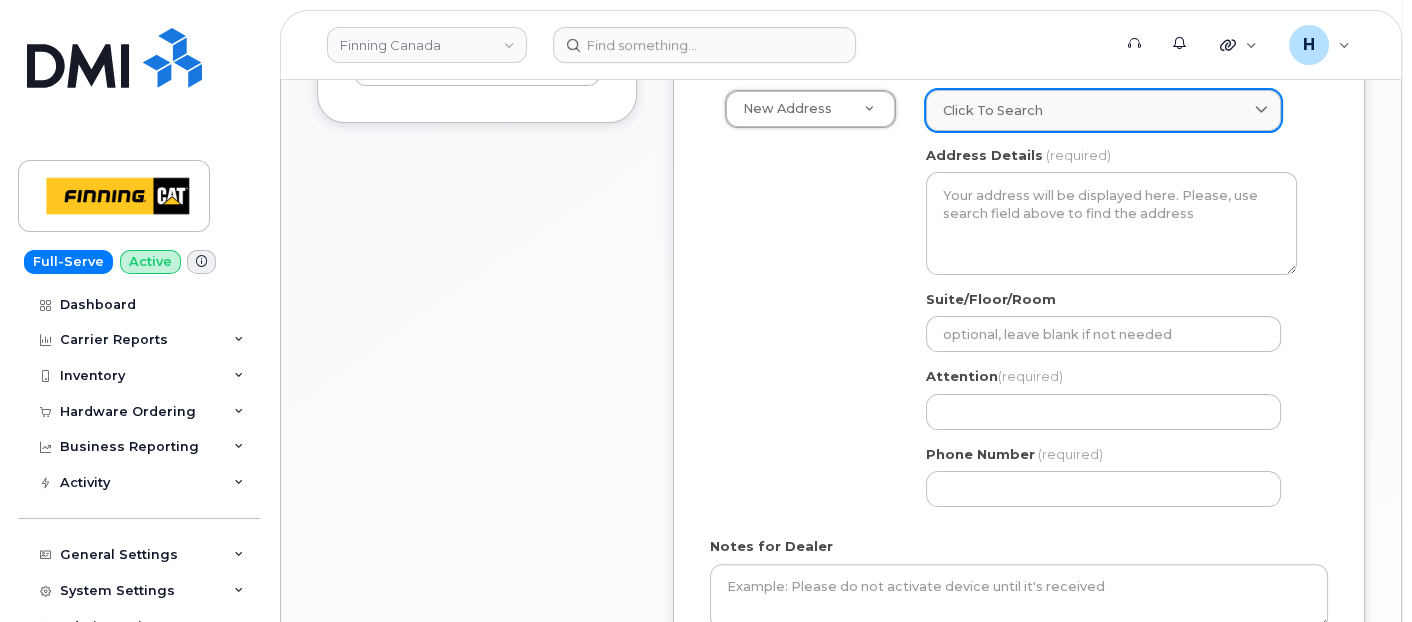 click on "Click to search" at bounding box center (1103, 110) 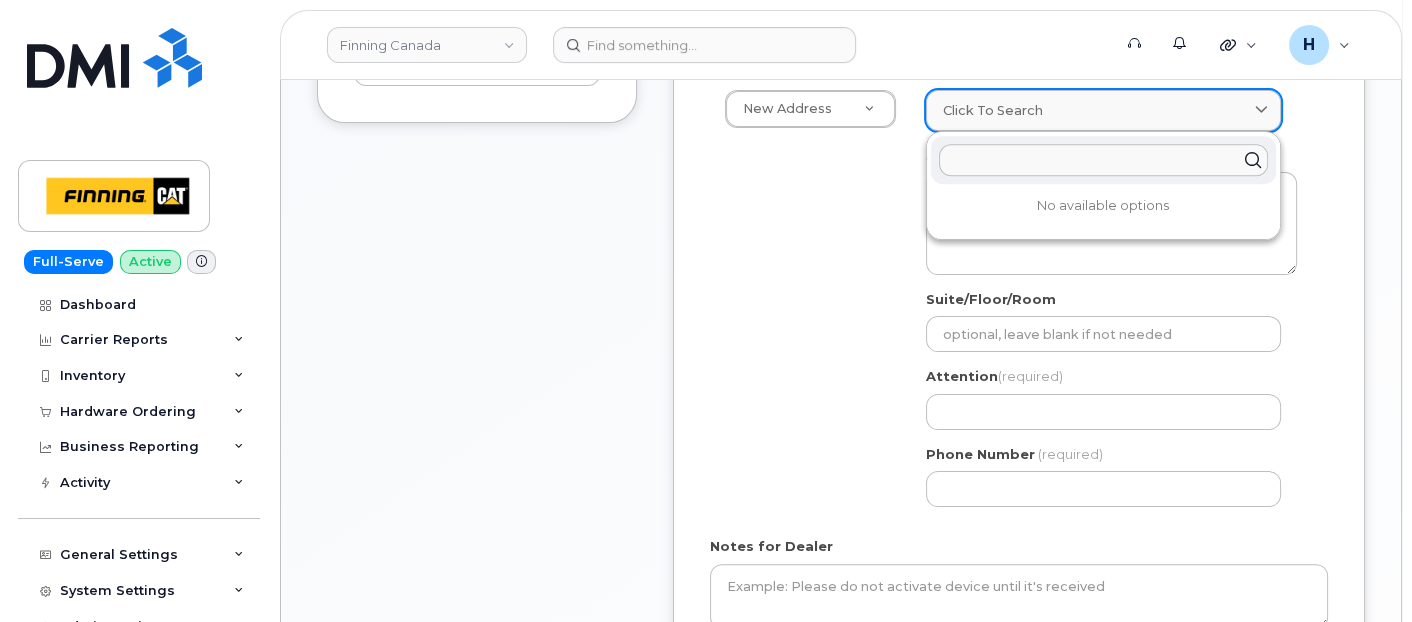 paste on "[NUMBER] [STREET], [CITY] ([STATE]) [POSTAL_CODE]" 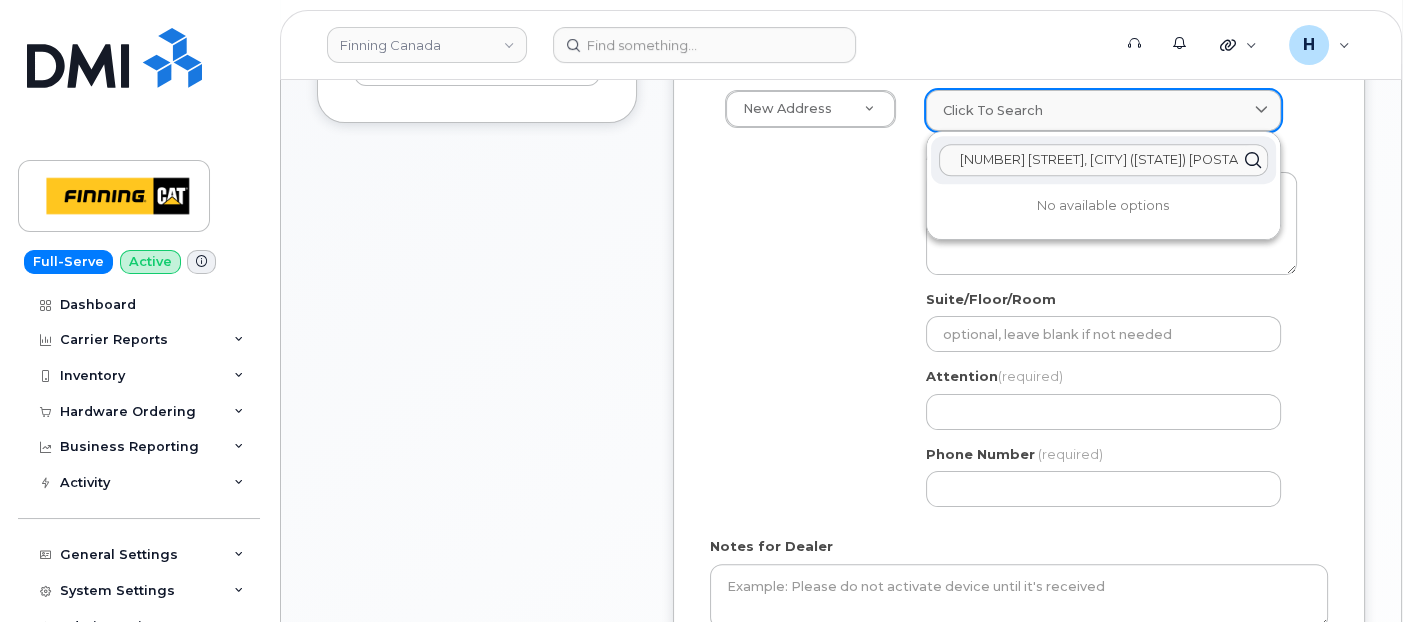 scroll, scrollTop: 0, scrollLeft: 13, axis: horizontal 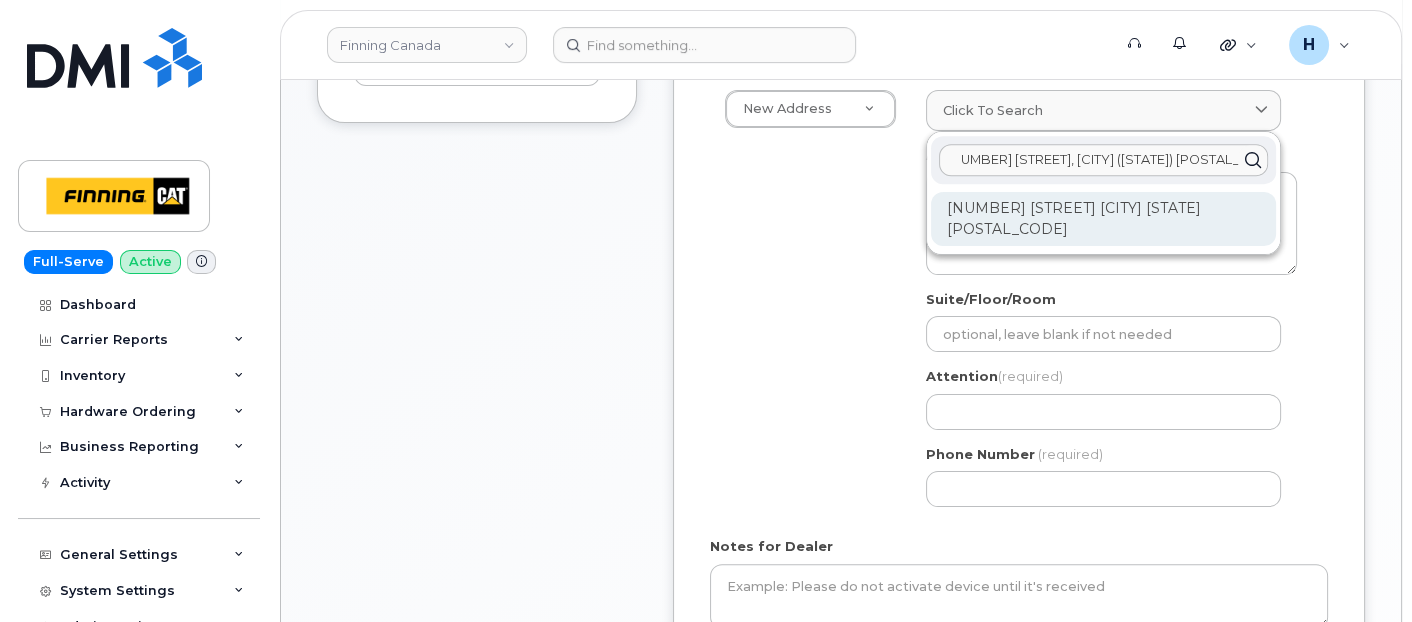 type on "[NUMBER] [STREET], [CITY] ([STATE]) [POSTAL_CODE]" 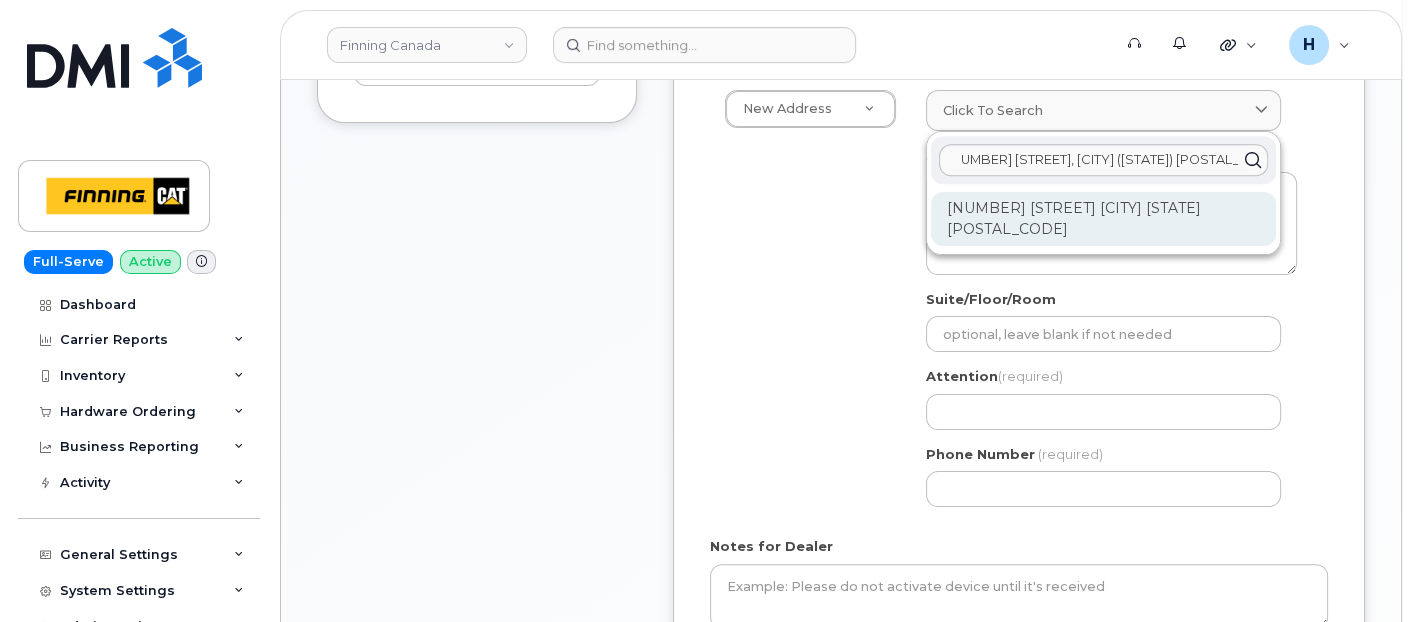 click on "[NUMBER] [STREET] [CITY] [STATE] [POSTAL_CODE]" 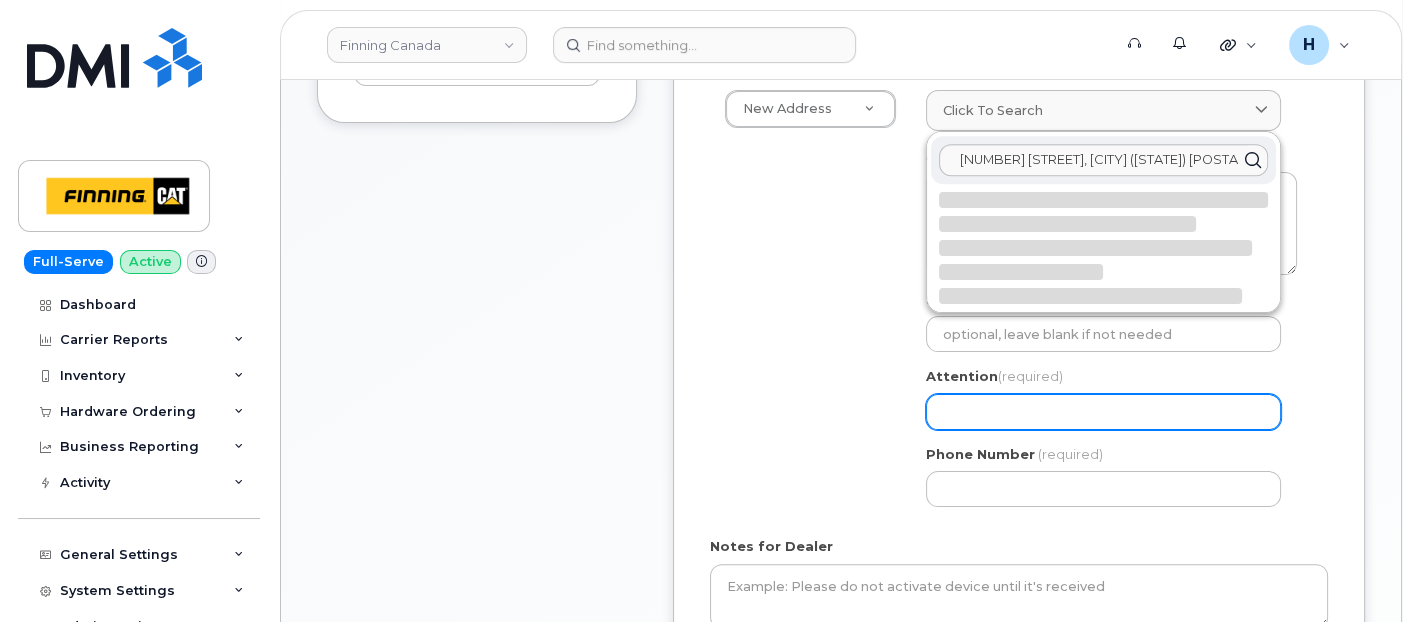select 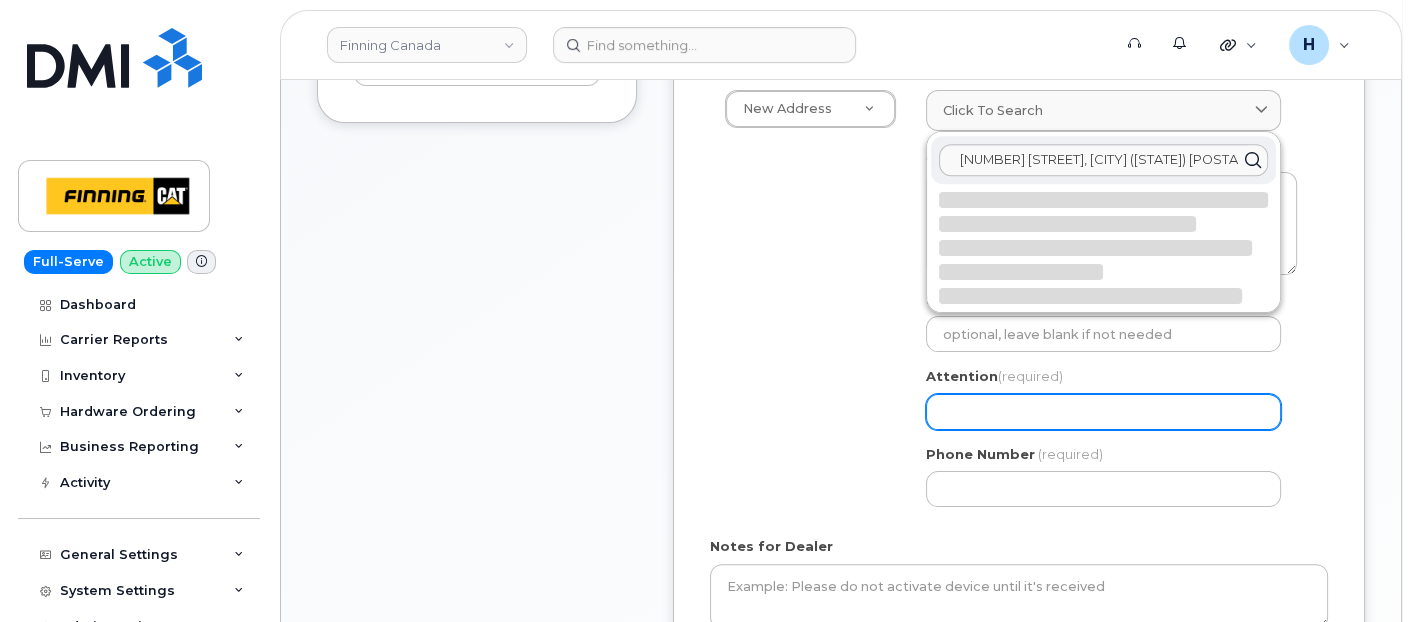 type on "[NUMBER] [STREET]
[CITY] [STATE] [POSTAL_CODE]
[COUNTRY]" 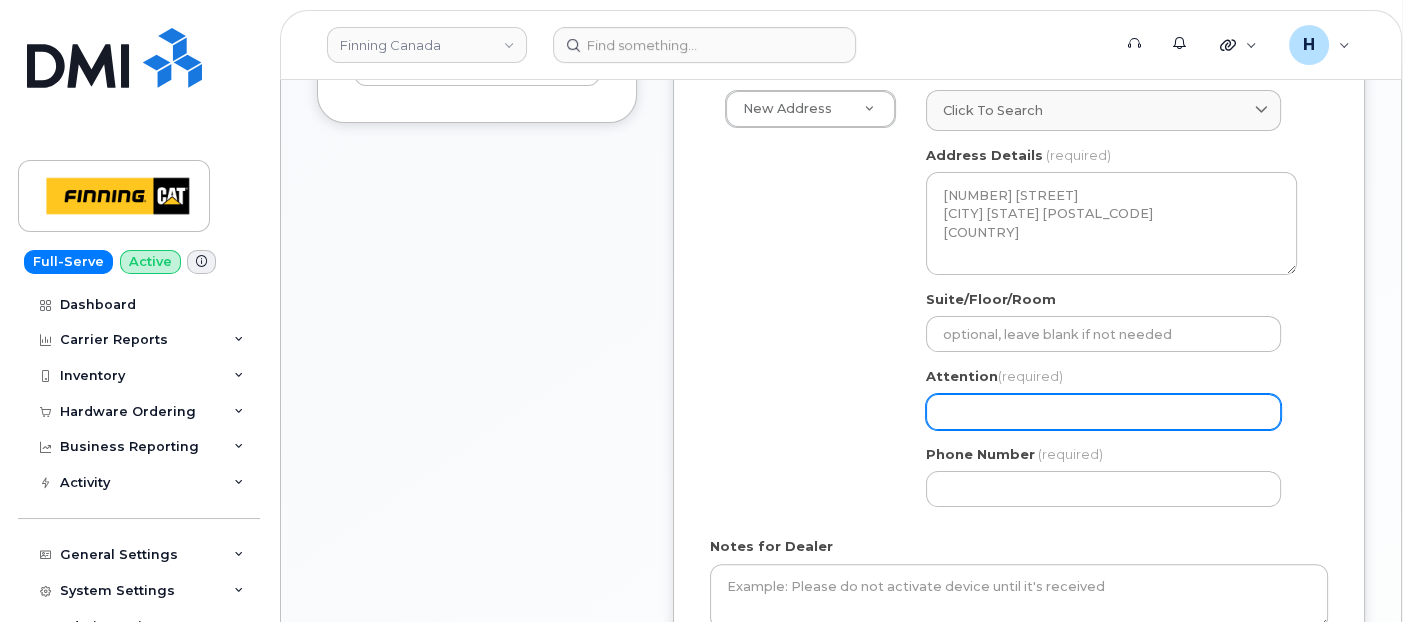 paste on "[FIRST] [LAST]" 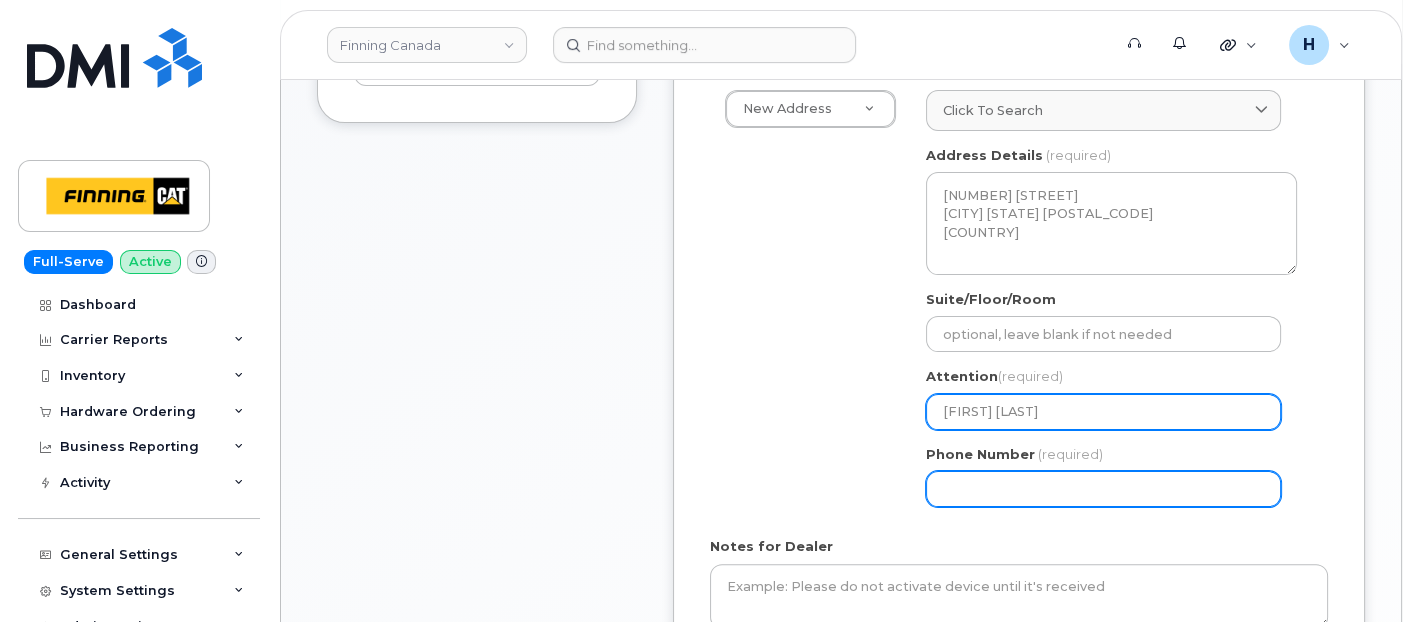 type on "[FIRST] [LAST]" 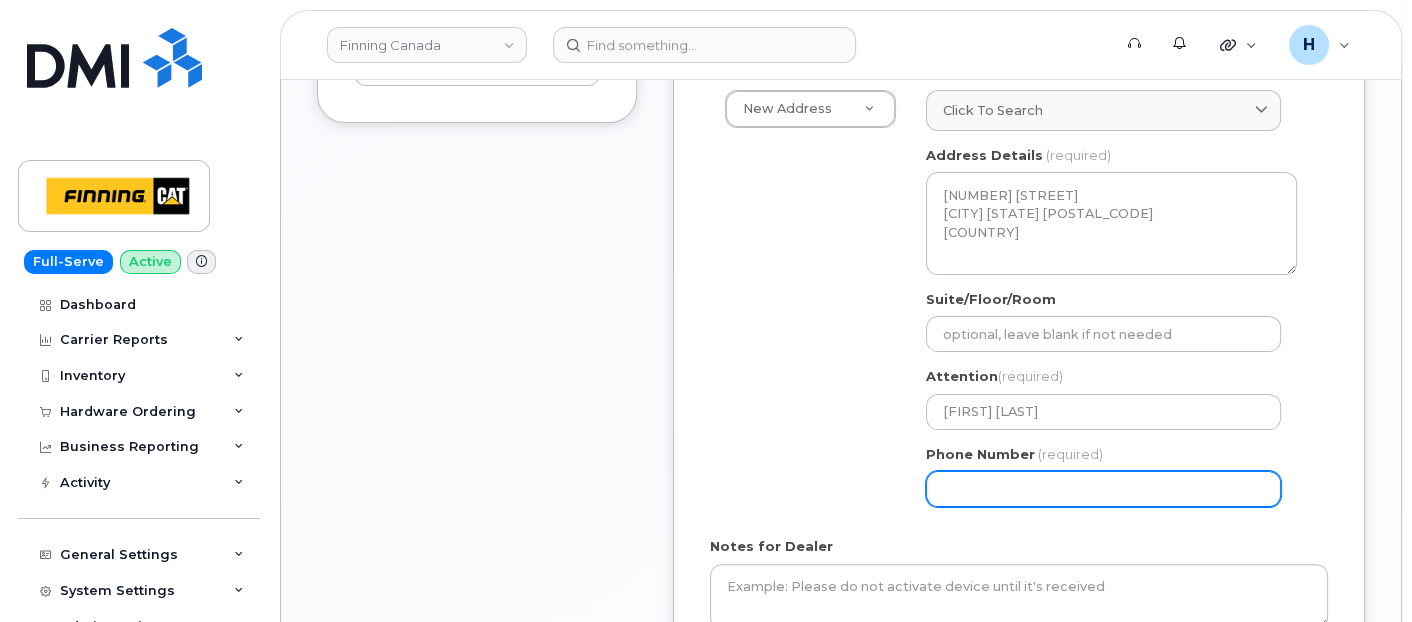 click on "Phone Number" at bounding box center [1103, 489] 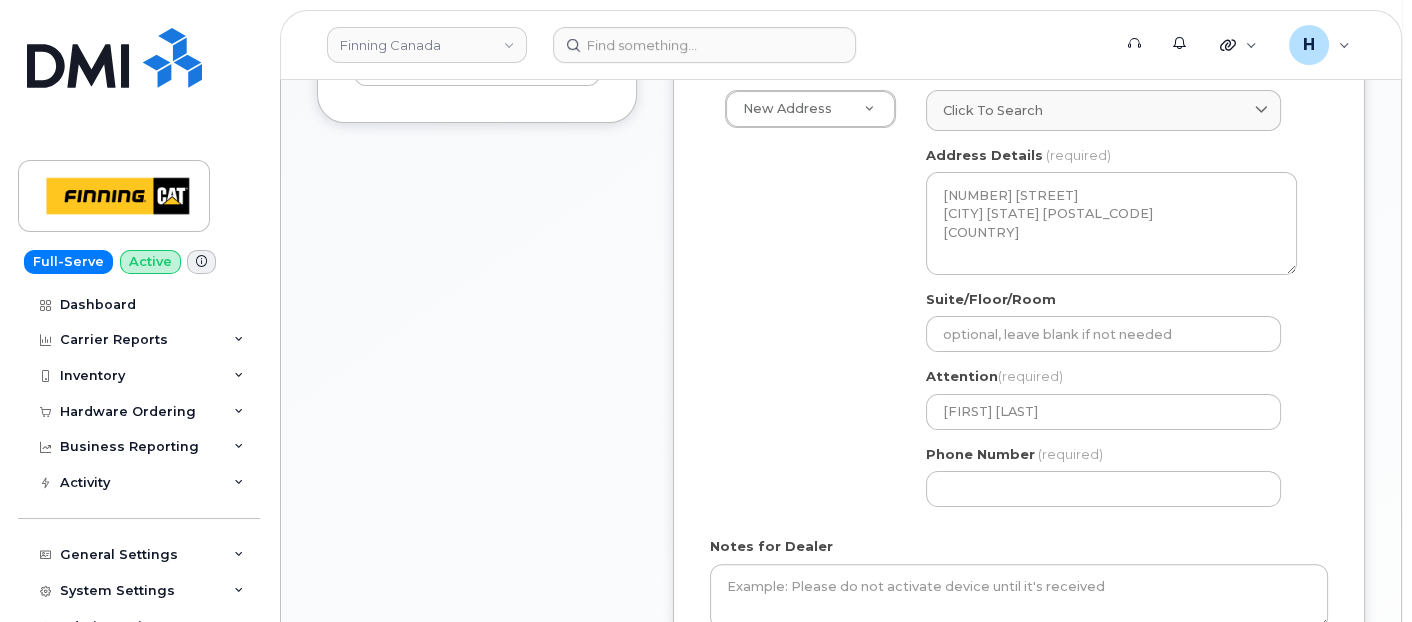 drag, startPoint x: 845, startPoint y: 338, endPoint x: 897, endPoint y: 280, distance: 77.89737 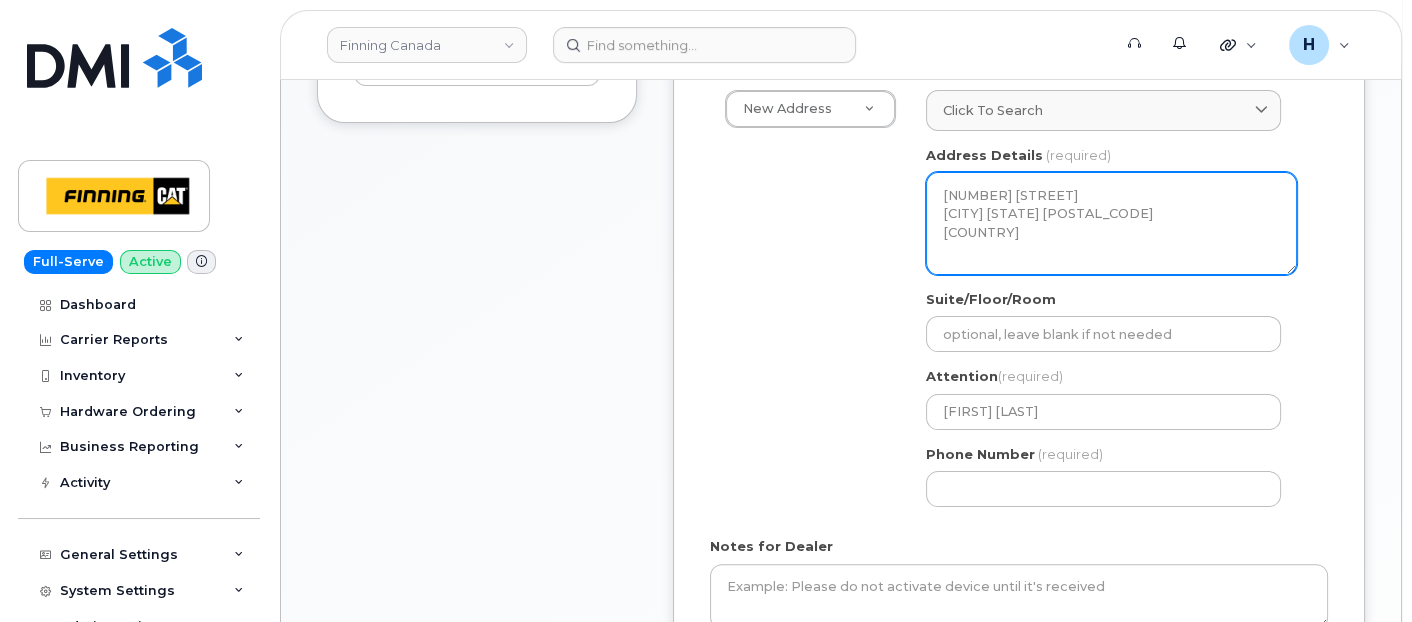 drag, startPoint x: 940, startPoint y: 190, endPoint x: 1024, endPoint y: 234, distance: 94.82616 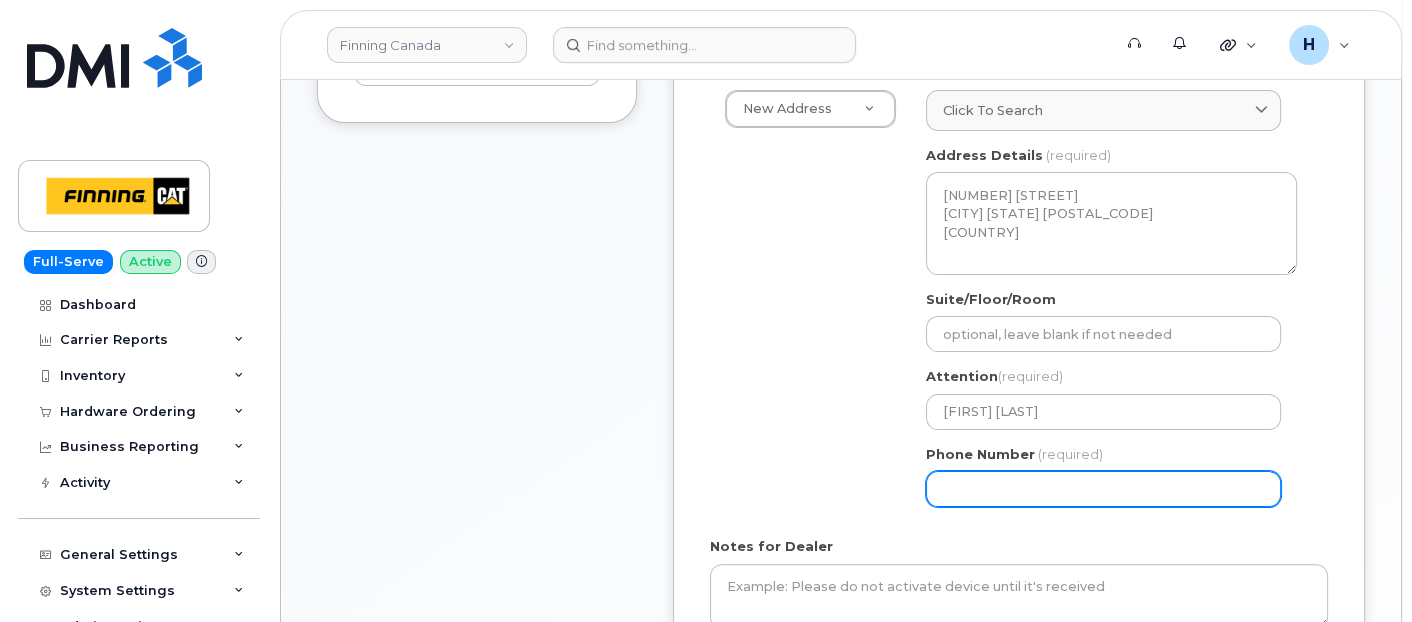 drag, startPoint x: 960, startPoint y: 495, endPoint x: 807, endPoint y: 565, distance: 168.25279 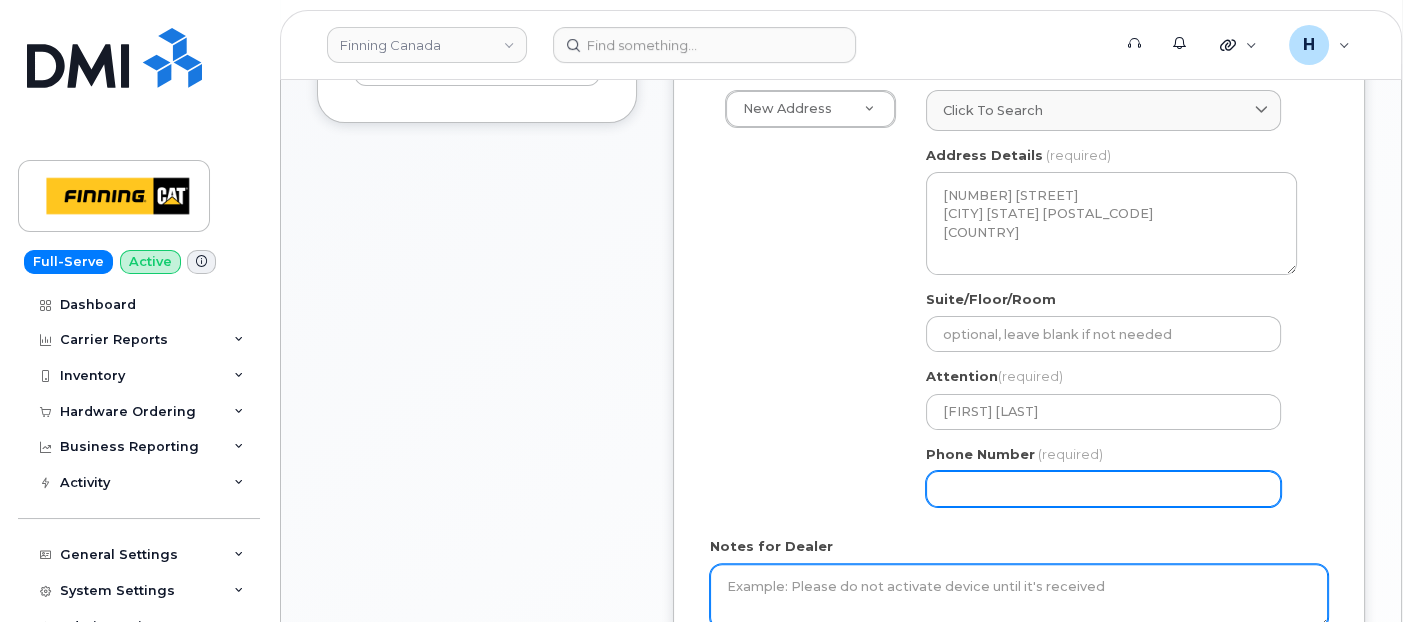 click on "Phone Number" at bounding box center (1103, 489) 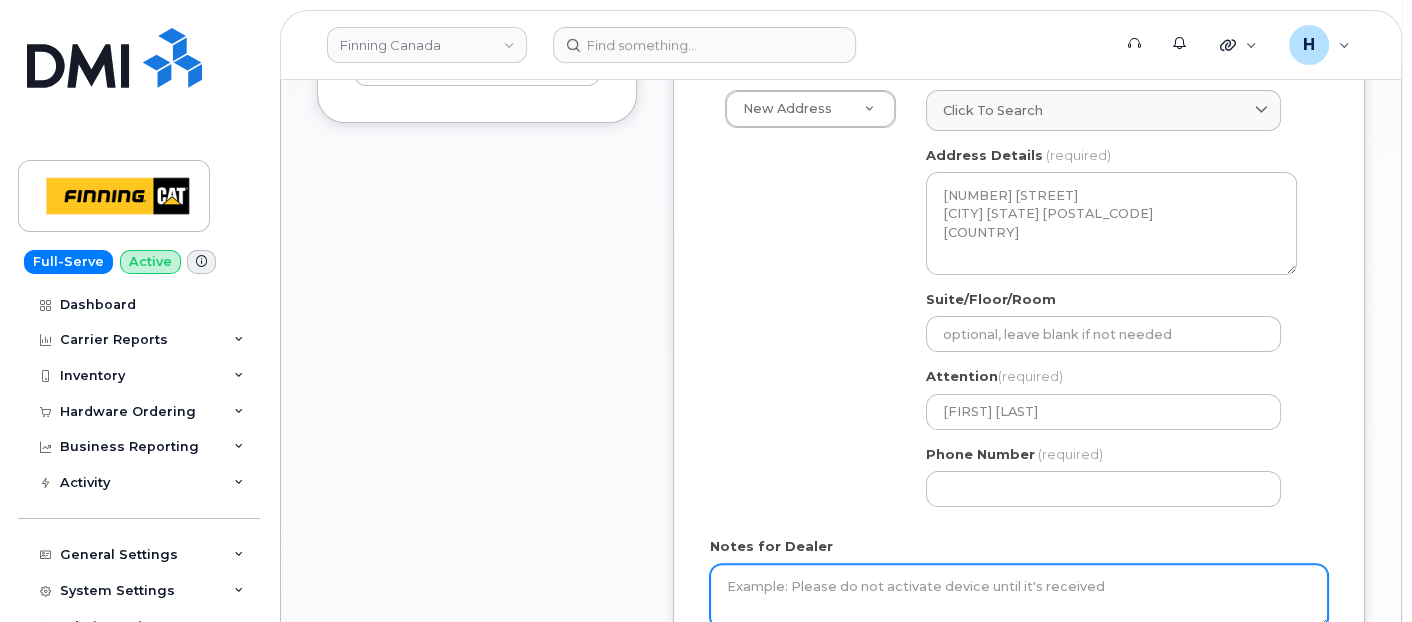 click on "Notes for Dealer" at bounding box center [1019, 597] 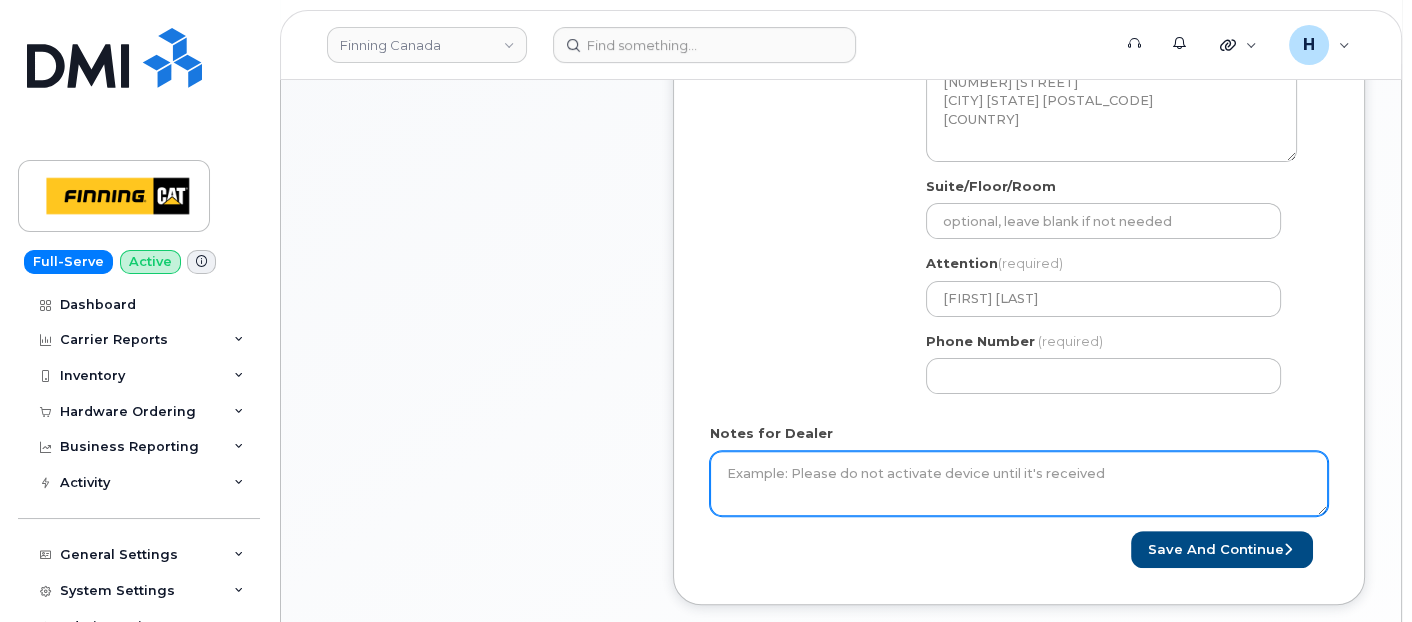 scroll, scrollTop: 891, scrollLeft: 0, axis: vertical 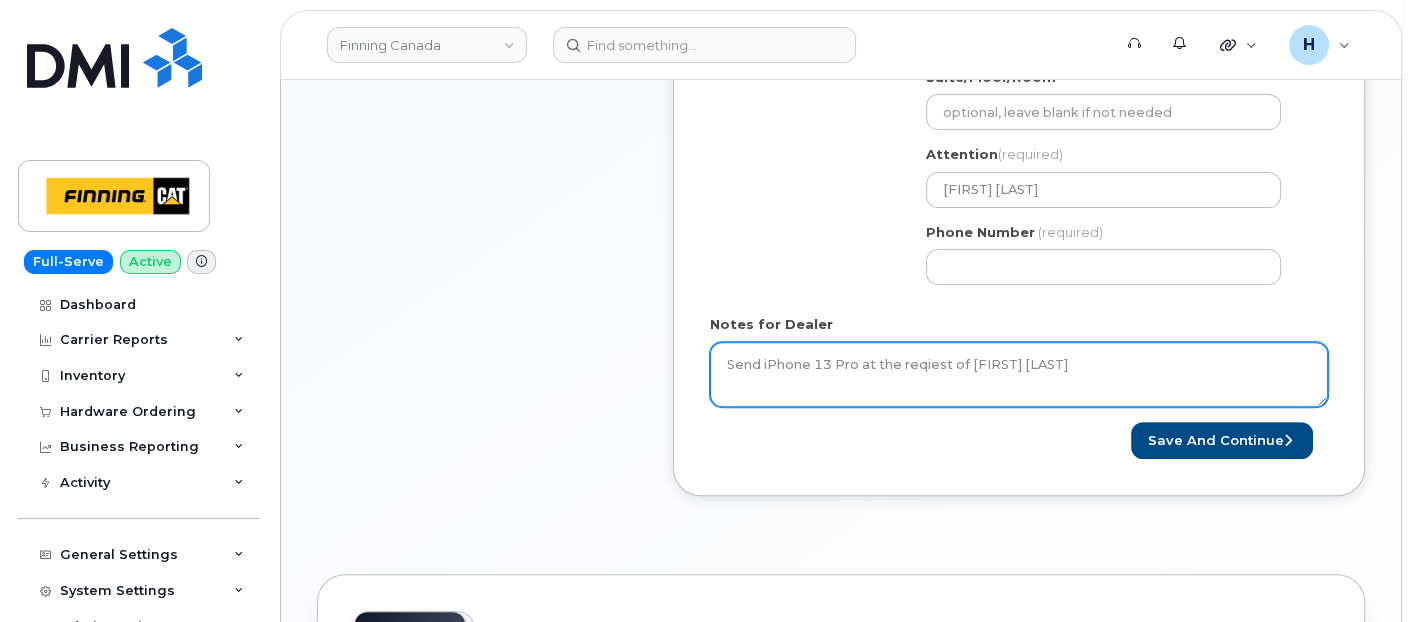 click on "Send iPhone 13 Pro at the reqiest of Samdy Denham" at bounding box center [1019, 375] 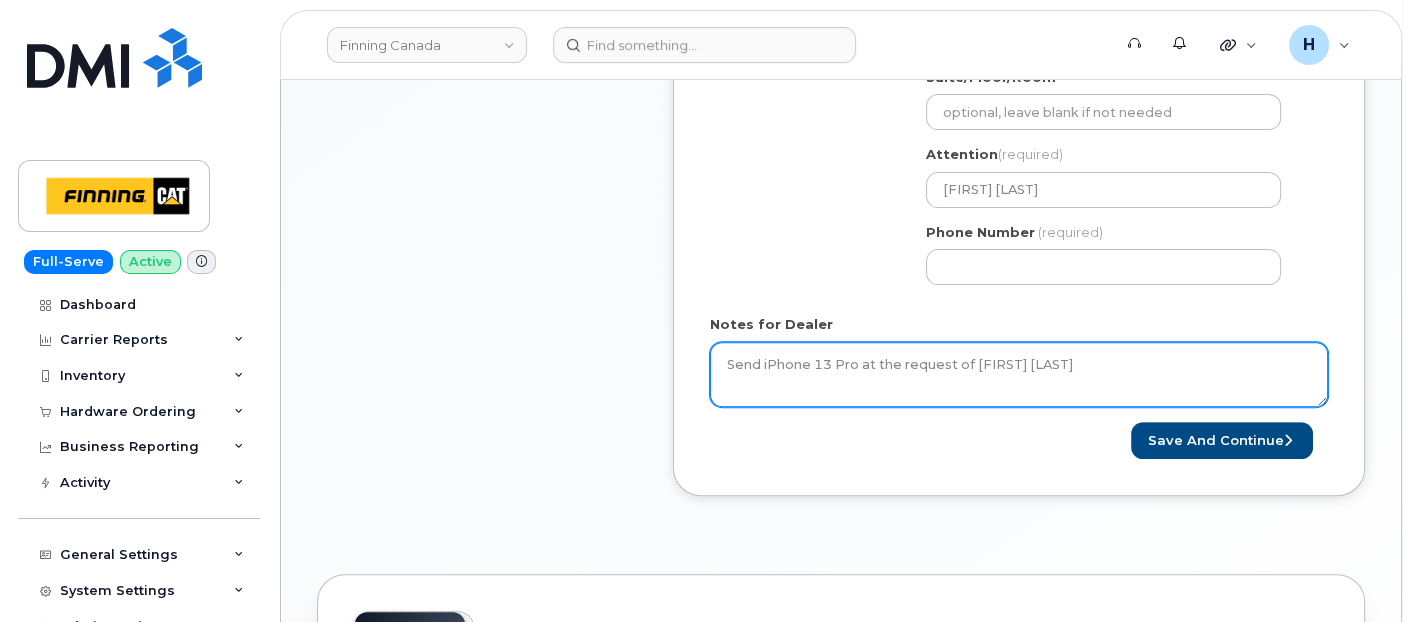 scroll, scrollTop: 2, scrollLeft: 0, axis: vertical 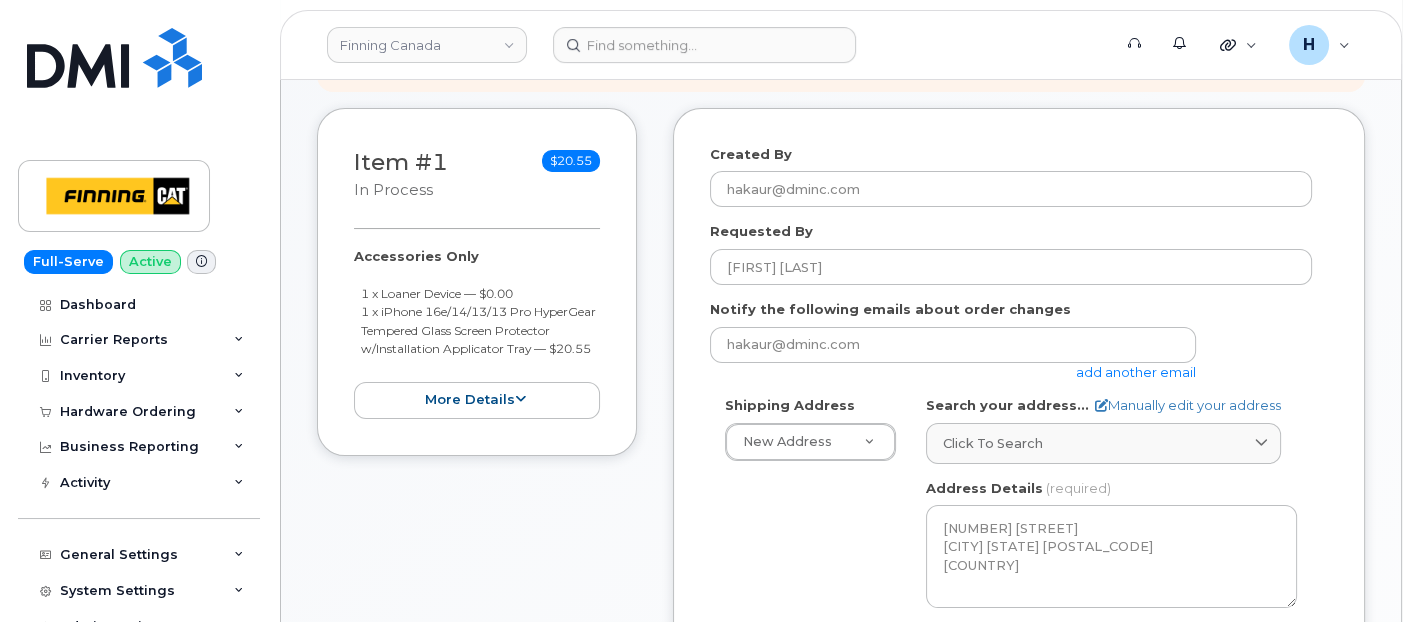 drag, startPoint x: 345, startPoint y: 252, endPoint x: 422, endPoint y: 365, distance: 136.74063 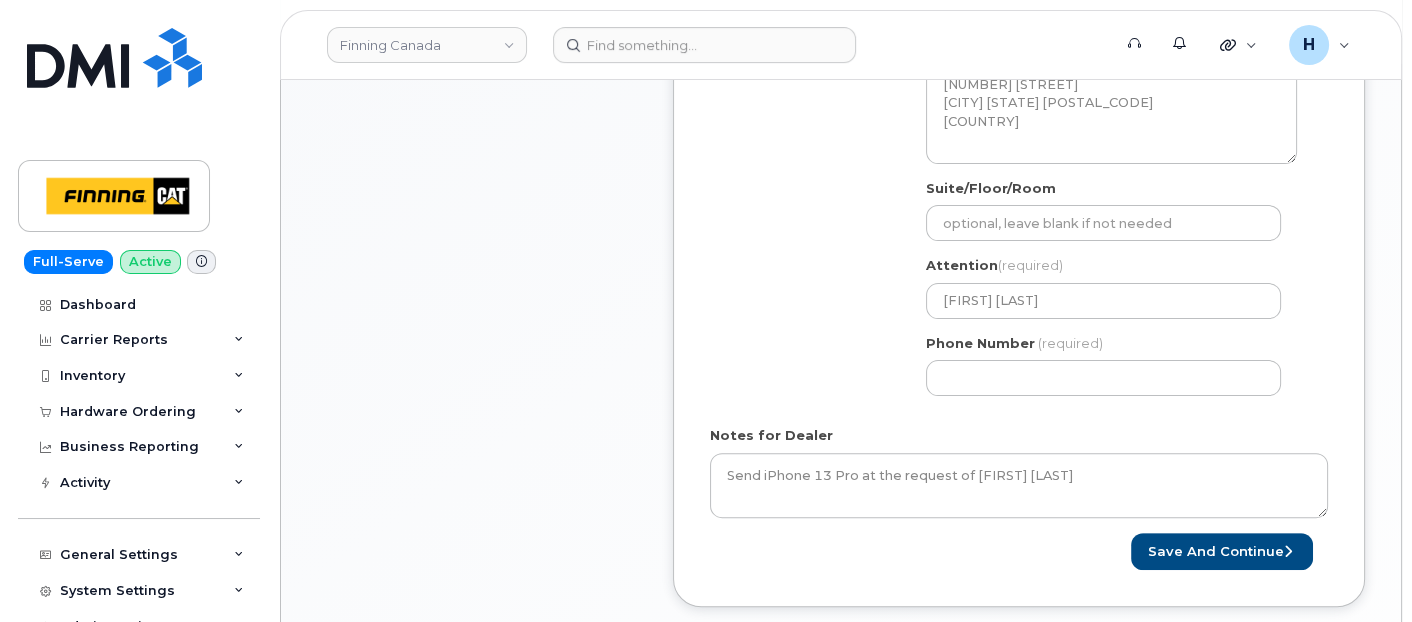 scroll, scrollTop: 1002, scrollLeft: 0, axis: vertical 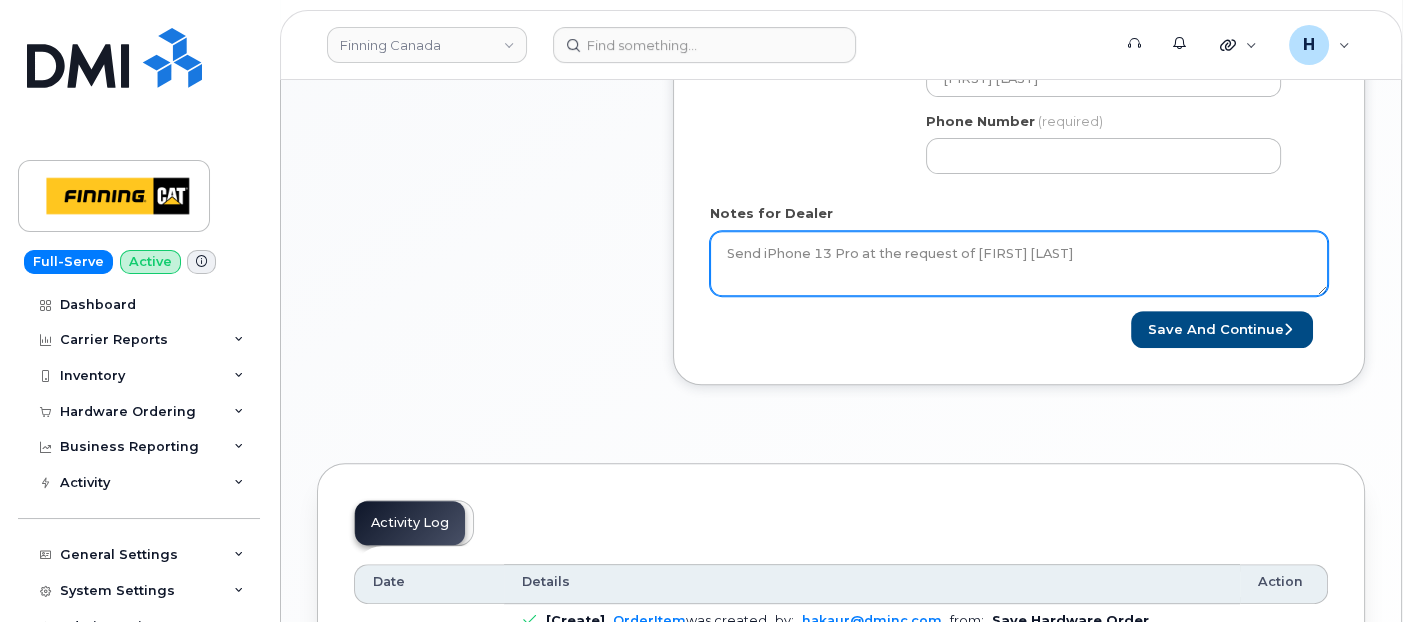 click on "Send iPhone 13 Pro at the request of Sandy Denham" at bounding box center [1019, 264] 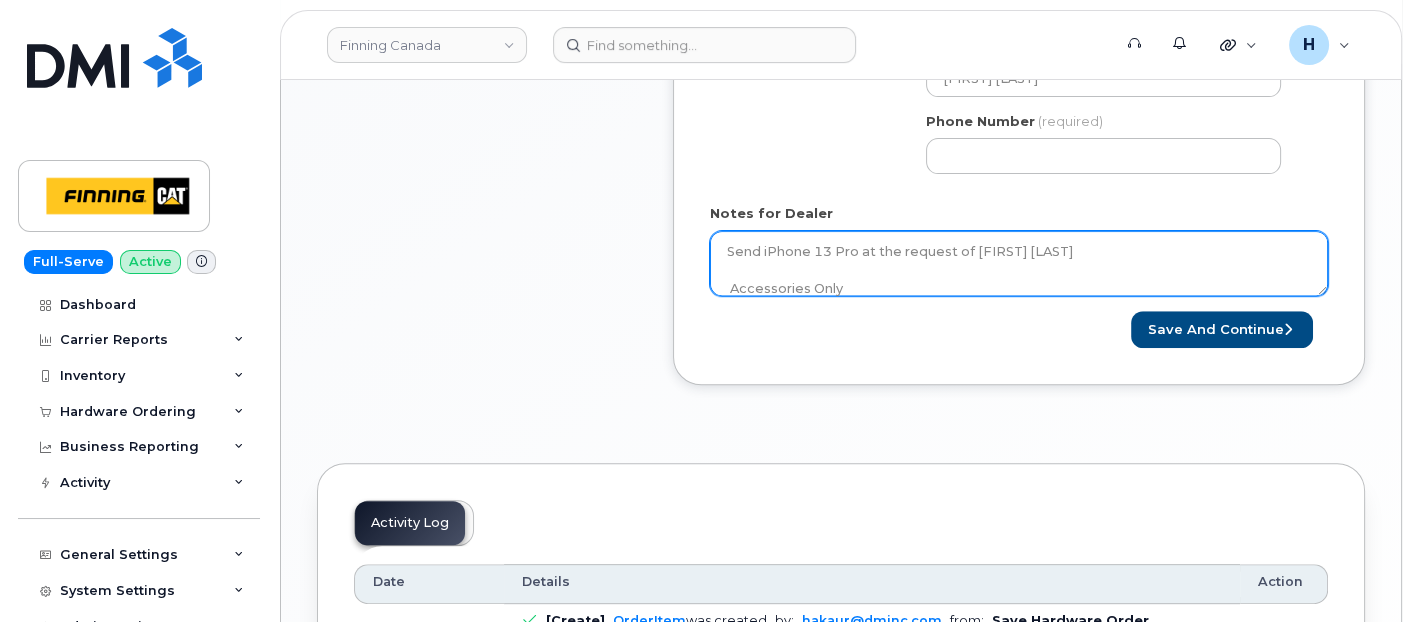 scroll, scrollTop: 76, scrollLeft: 0, axis: vertical 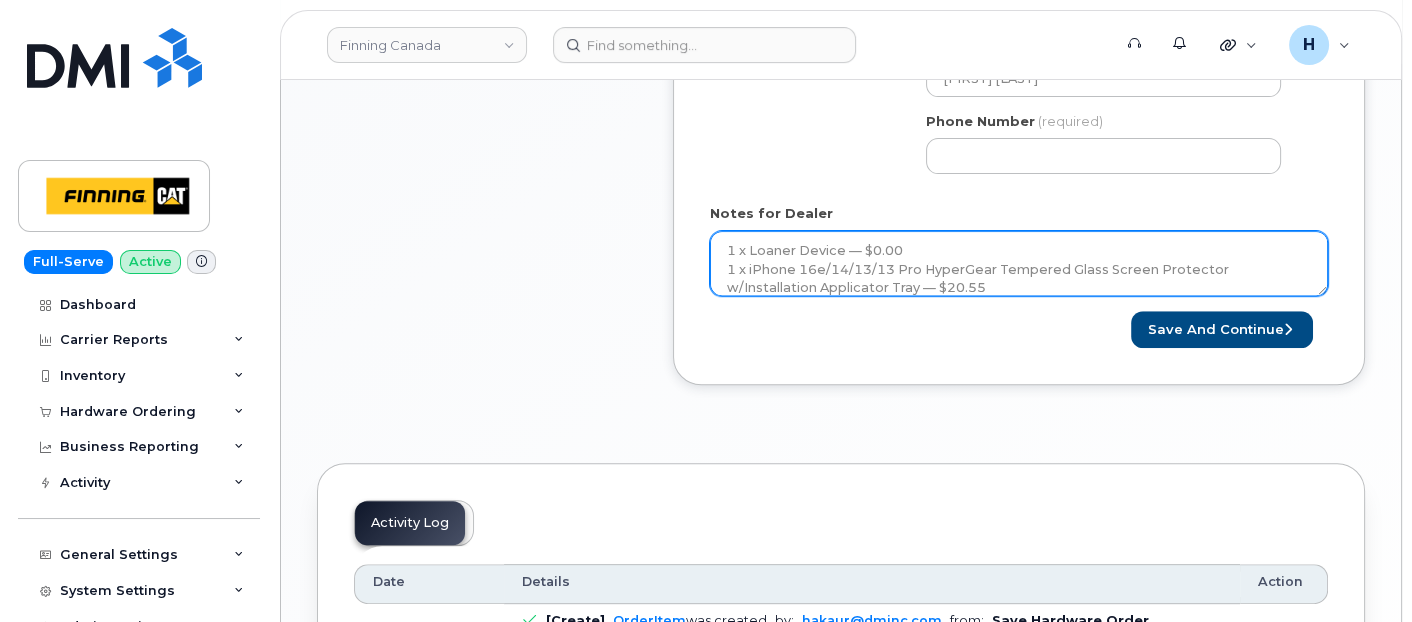 click on "Send iPhone 13 Pro at the request of Sandy Denham
Accessories Only
1 x Loaner Device — $0.00
1 x iPhone 16e/14/13/13 Pro HyperGear Tempered Glass Screen Protector w/Installation Applicator Tray — $20.55" at bounding box center (1019, 264) 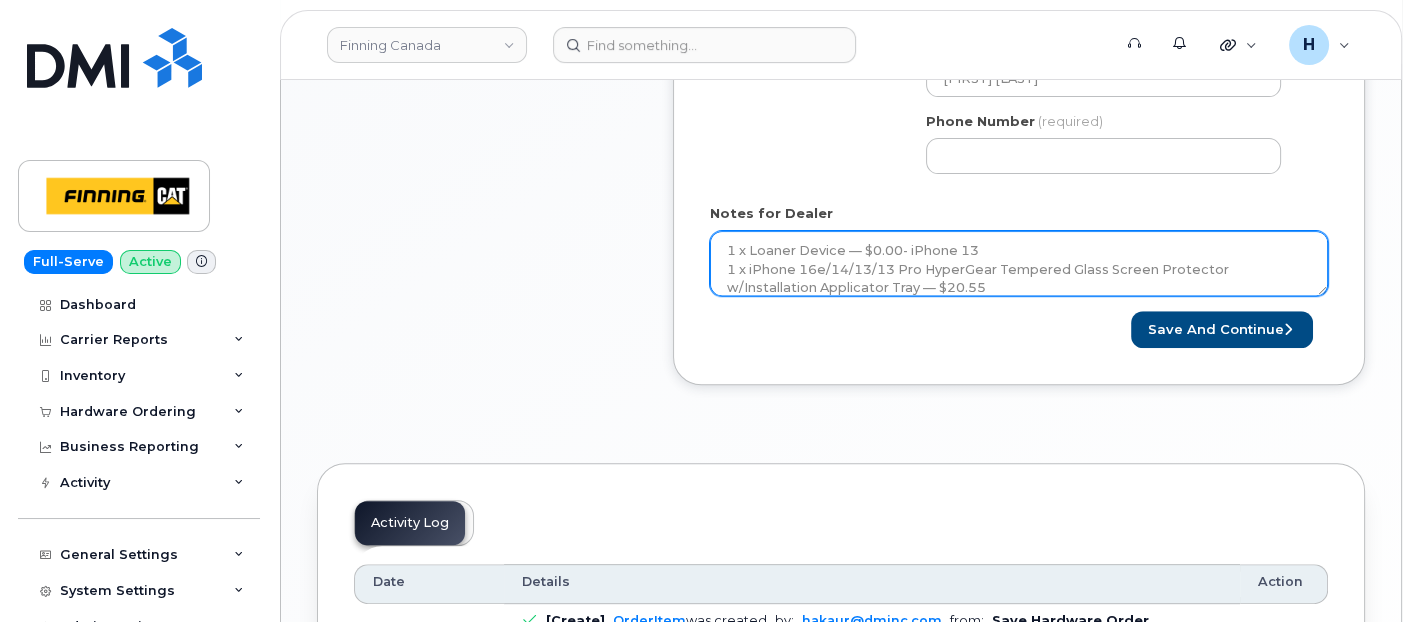 type on "Send iPhone 13 Pro at the request of Sandy Denham
Accessories Only
1 x Loaner Device — $0.00- iPhone 13
1 x iPhone 16e/14/13/13 Pro HyperGear Tempered Glass Screen Protector w/Installation Applicator Tray — $20.55" 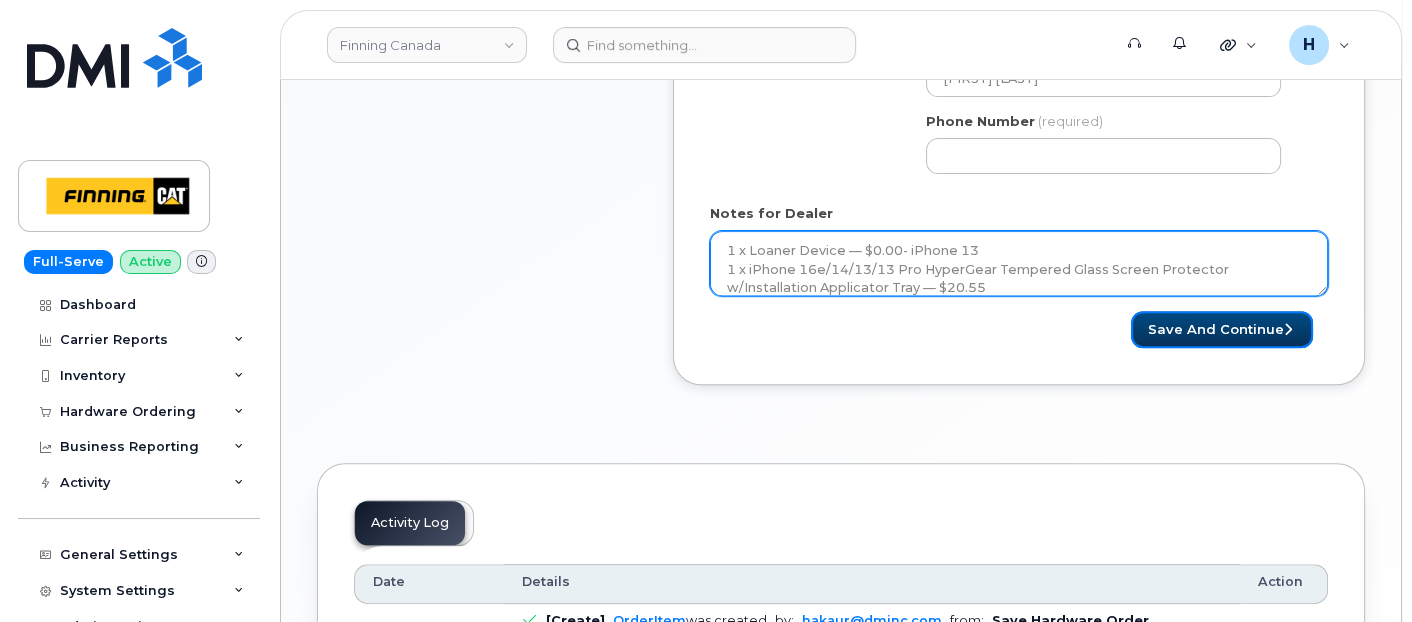type 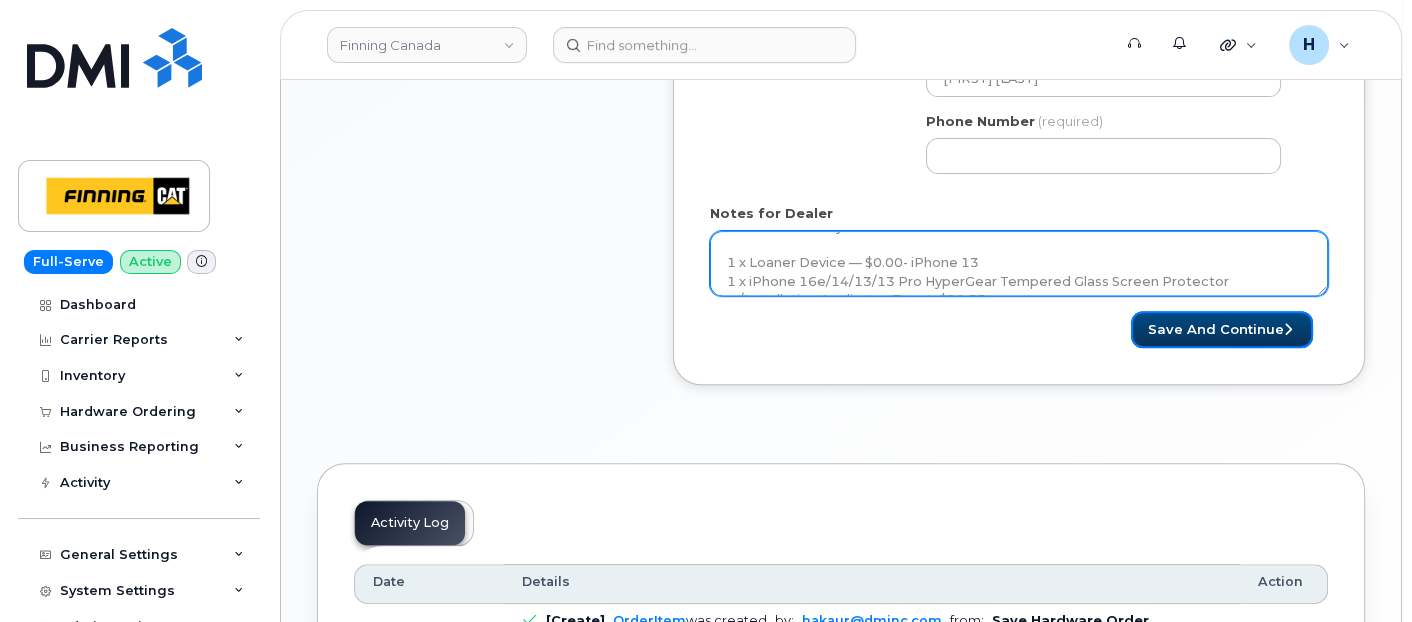 scroll, scrollTop: 91, scrollLeft: 0, axis: vertical 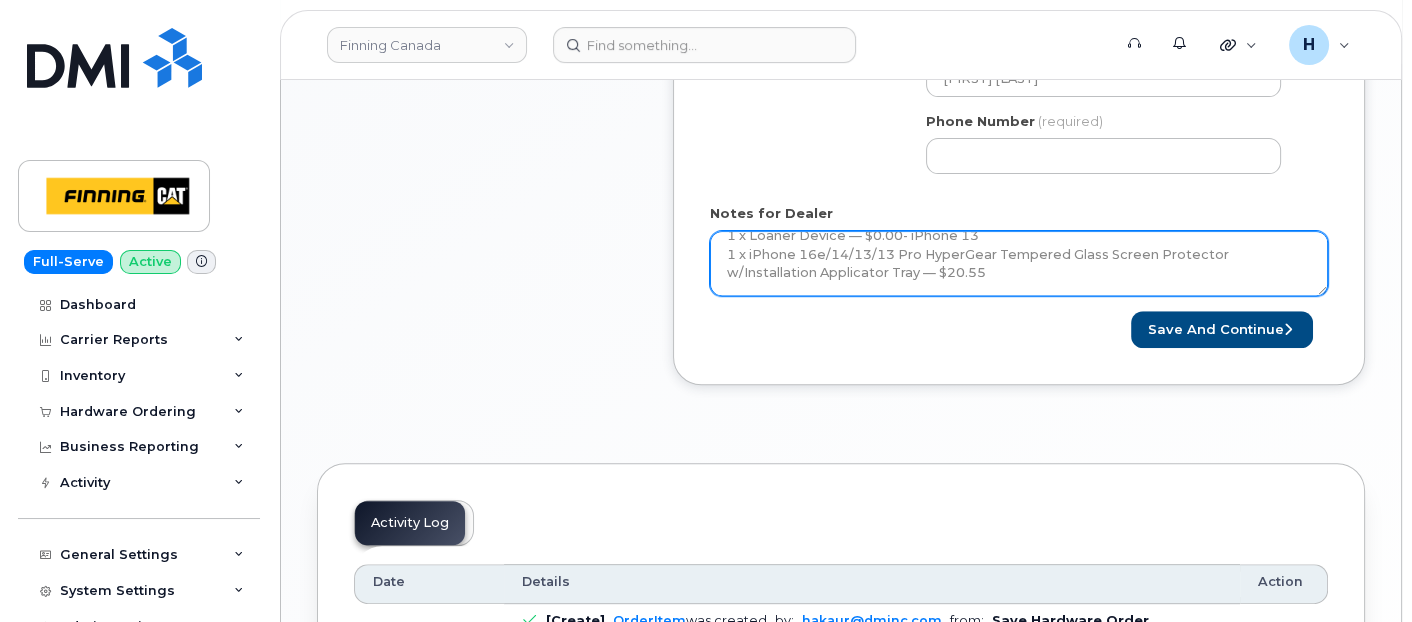 click on "Send iPhone 13 Pro at the request of Sandy Denham
Accessories Only
1 x Loaner Device — $0.00- iPhone 13
1 x iPhone 16e/14/13/13 Pro HyperGear Tempered Glass Screen Protector w/Installation Applicator Tray — $20.55" at bounding box center (1019, 264) 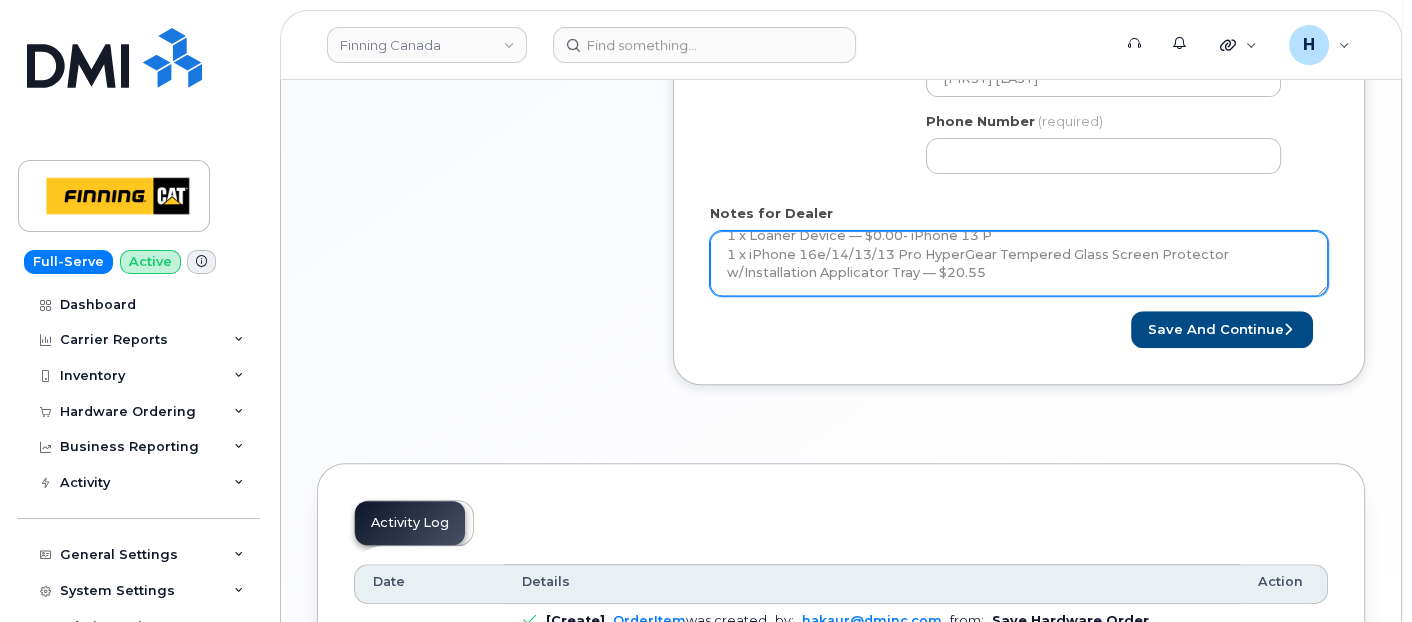 scroll, scrollTop: 86, scrollLeft: 0, axis: vertical 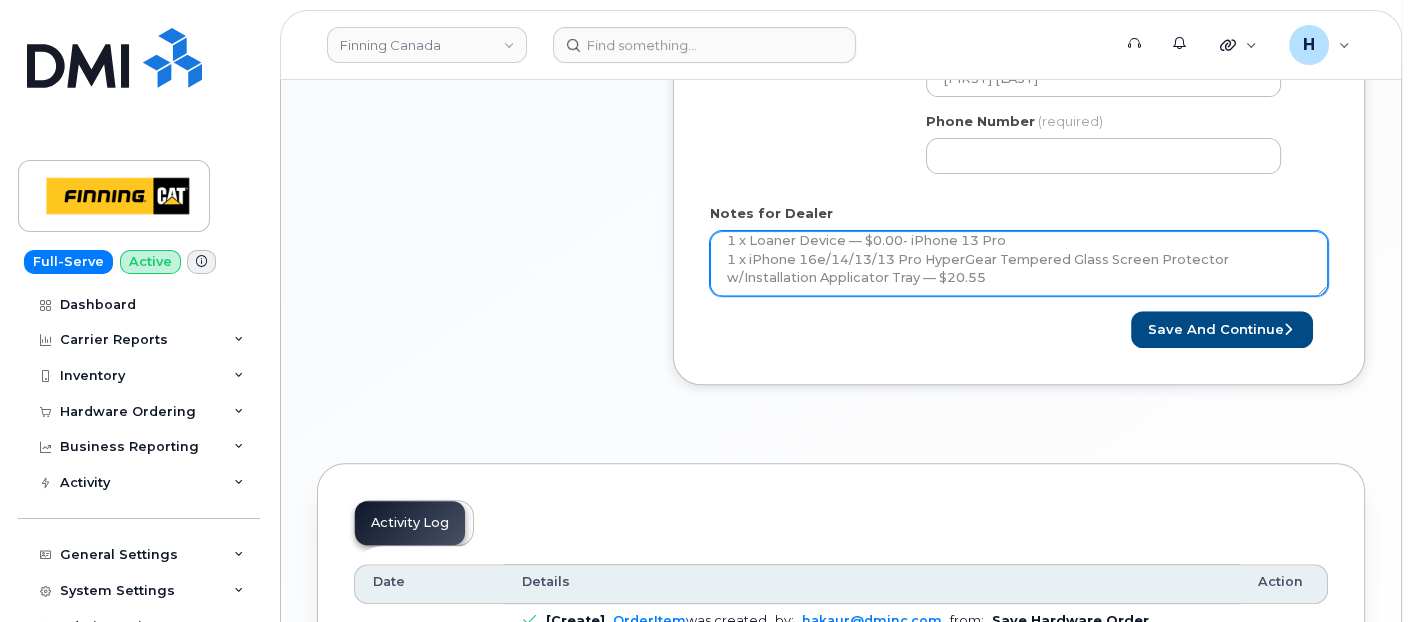 click on "Send iPhone 13 Pro at the request of Sandy Denham
Accessories Only
1 x Loaner Device — $0.00- iPhone 13 Pro
1 x iPhone 16e/14/13/13 Pro HyperGear Tempered Glass Screen Protector w/Installation Applicator Tray — $20.55" at bounding box center [1019, 264] 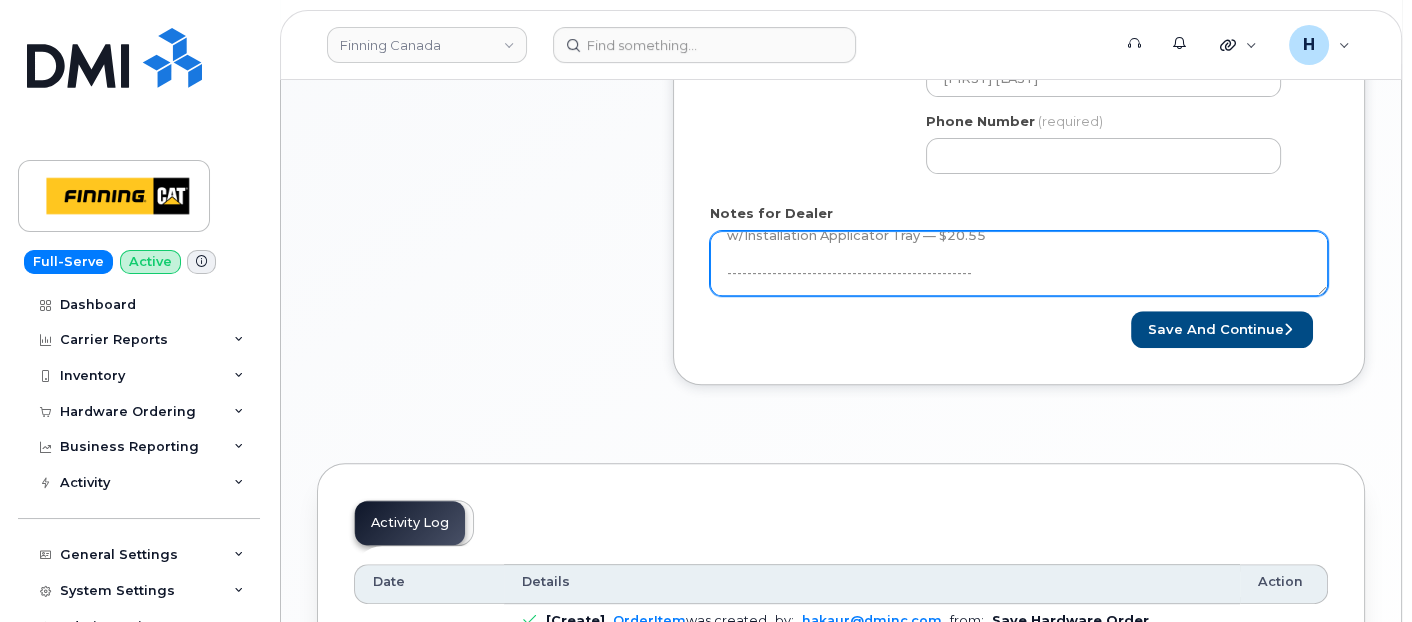 scroll, scrollTop: 148, scrollLeft: 0, axis: vertical 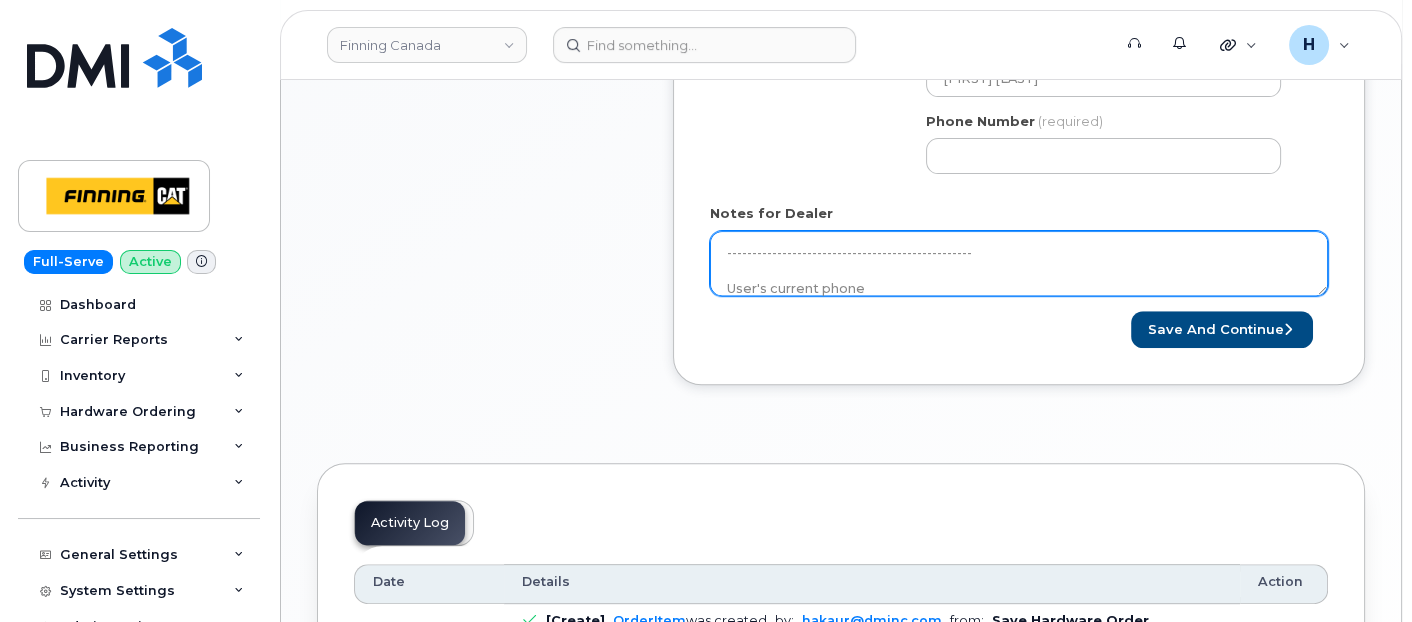 paste on "when in for repair and the screen was damaged and the new screen is on back order" 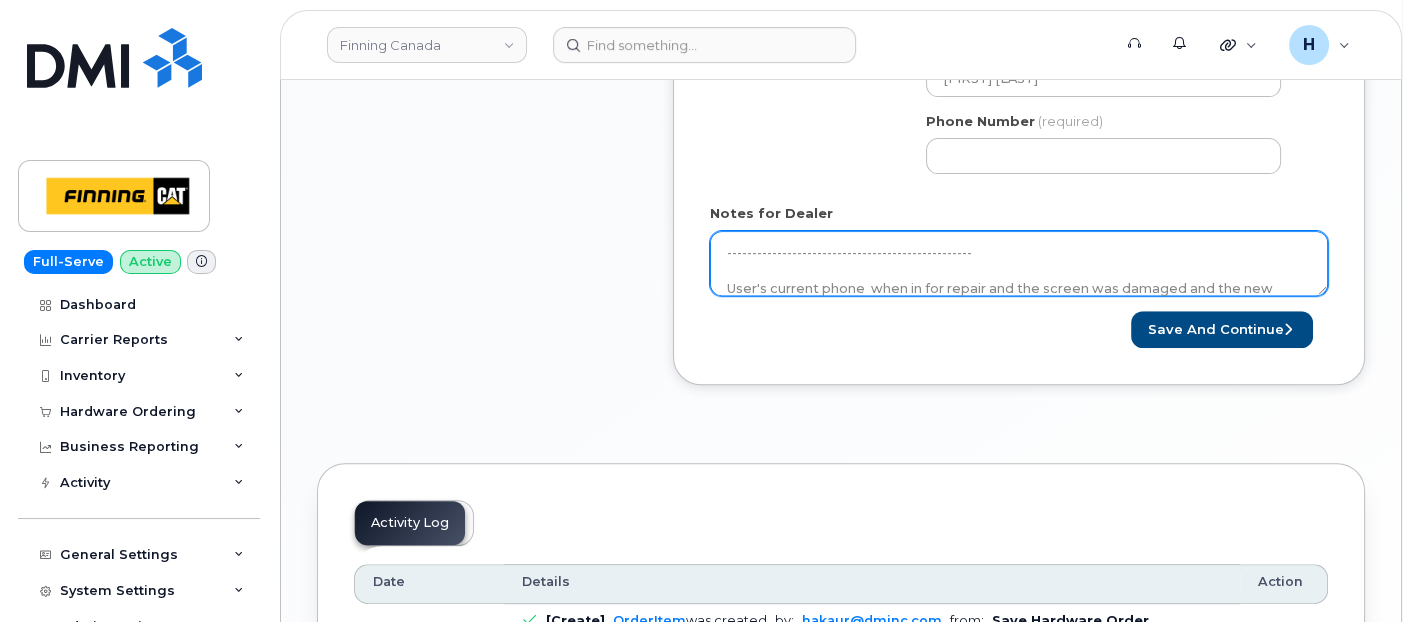 scroll, scrollTop: 167, scrollLeft: 0, axis: vertical 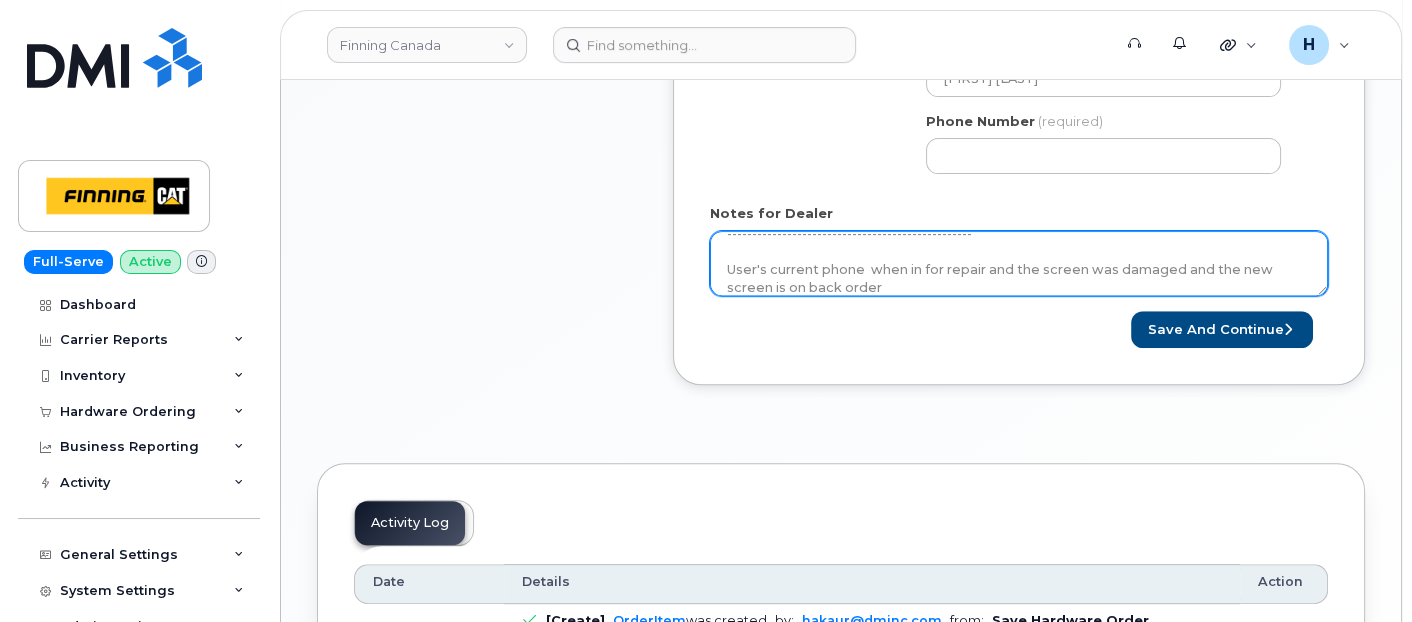 drag, startPoint x: 868, startPoint y: 265, endPoint x: 903, endPoint y: 265, distance: 35 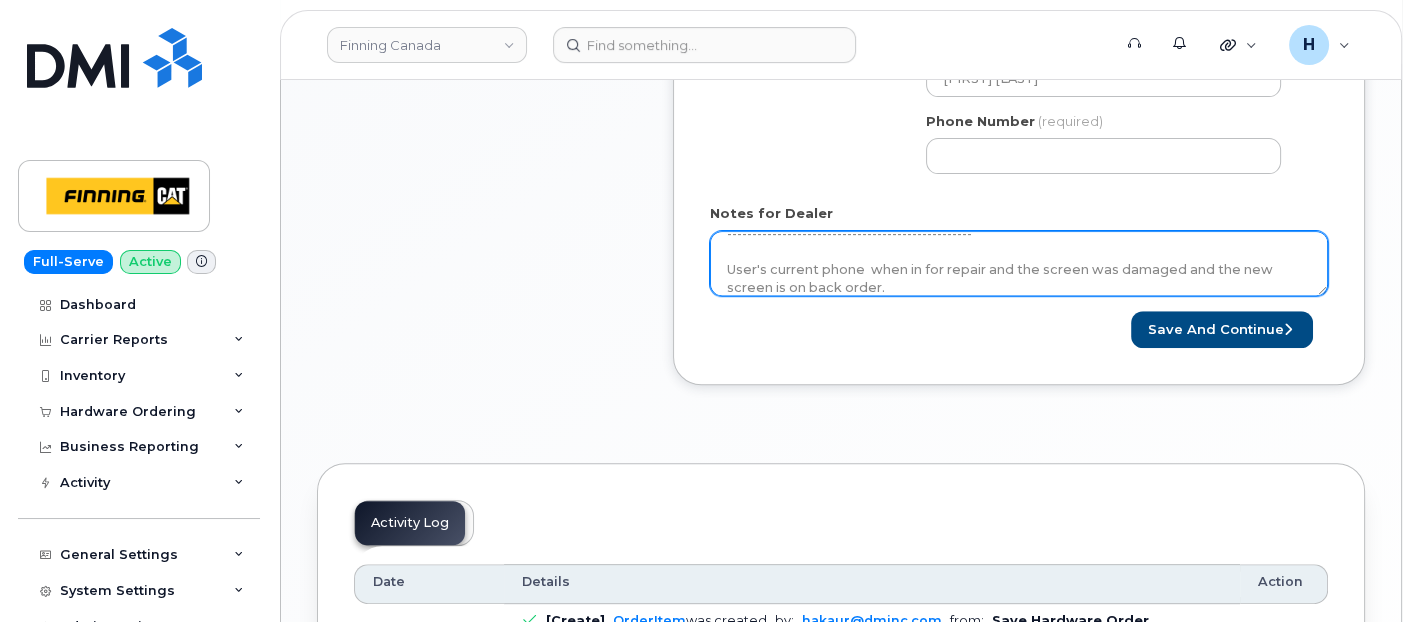 drag, startPoint x: 870, startPoint y: 261, endPoint x: 917, endPoint y: 261, distance: 47 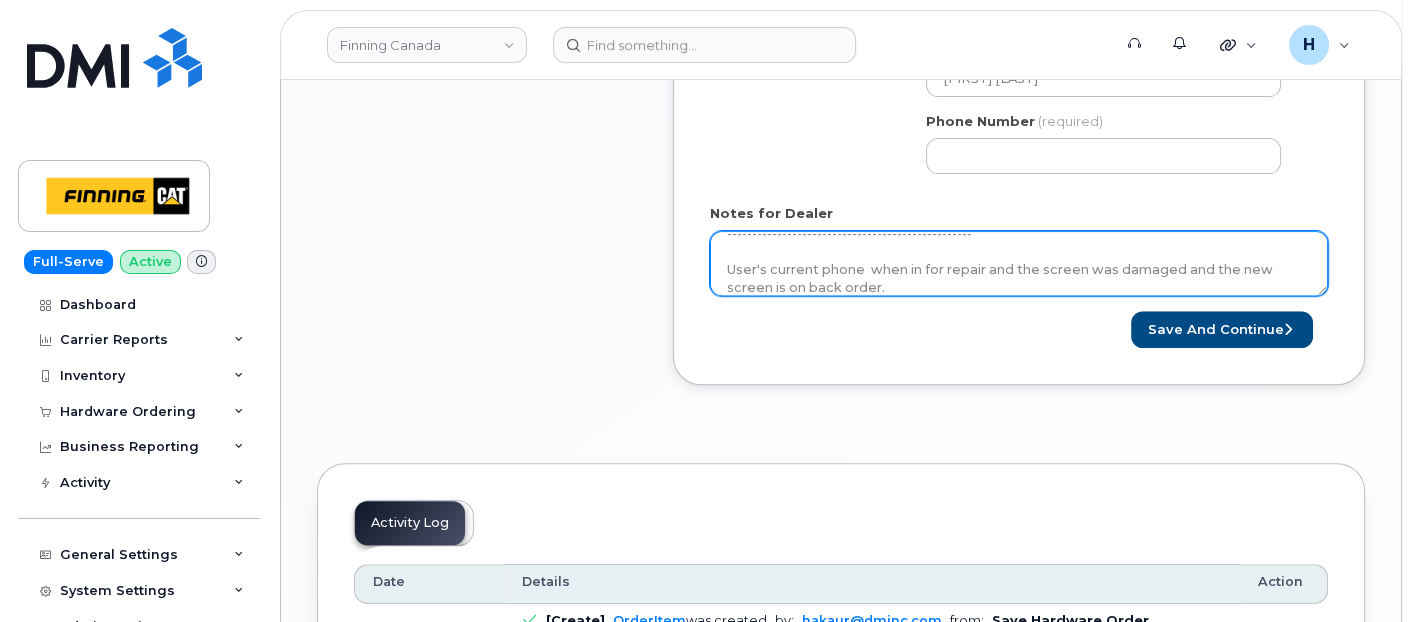 click on "Send iPhone 13 Pro at the request of Sandy Denham
Accessories Only
1 x Loaner Device — $0.00- iPhone 13 Pro
1 x iPhone 16e/14/13/13 Pro HyperGear Tempered Glass Screen Protector w/Installation Applicator Tray — $20.55
-------------------------------------------------
User's current phone  when in for repair and the screen was damaged and the new screen is on back order." at bounding box center (1019, 264) 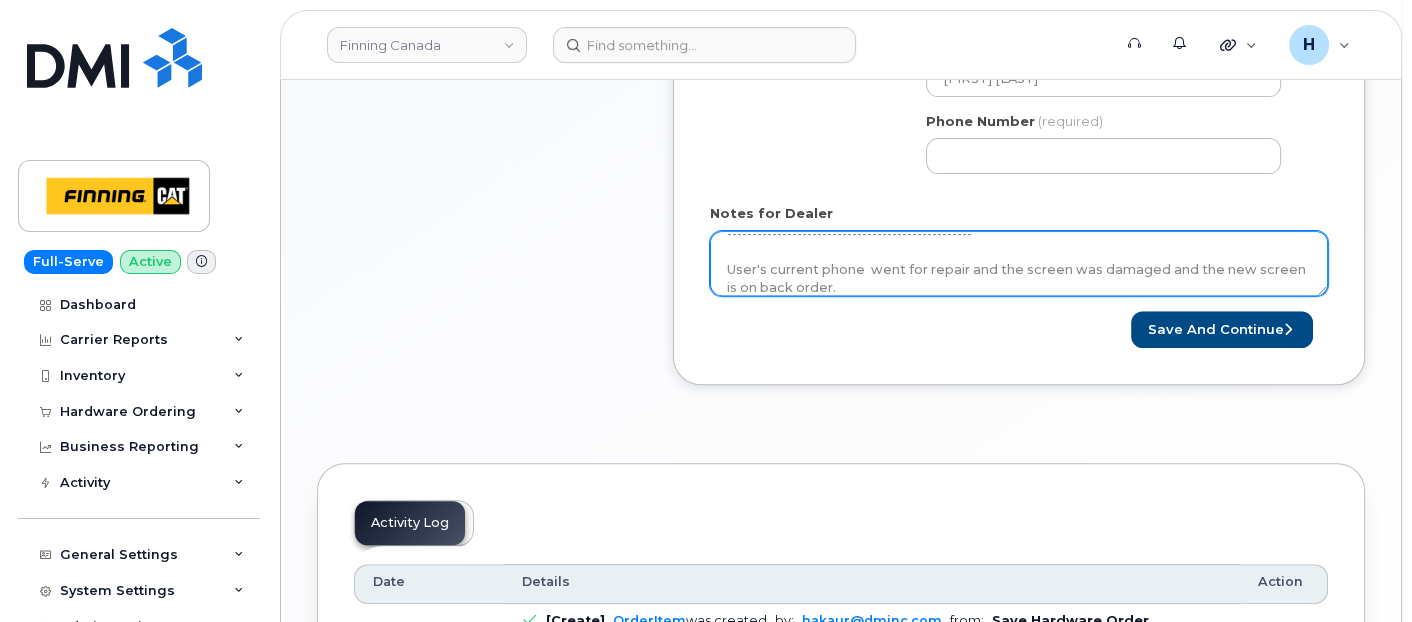 click on "Send iPhone 13 Pro at the request of Sandy Denham
Accessories Only
1 x Loaner Device — $0.00- iPhone 13 Pro
1 x iPhone 16e/14/13/13 Pro HyperGear Tempered Glass Screen Protector w/Installation Applicator Tray — $20.55
-------------------------------------------------
User's current phone  went for repair and the screen was damaged and the new screen is on back order." at bounding box center [1019, 264] 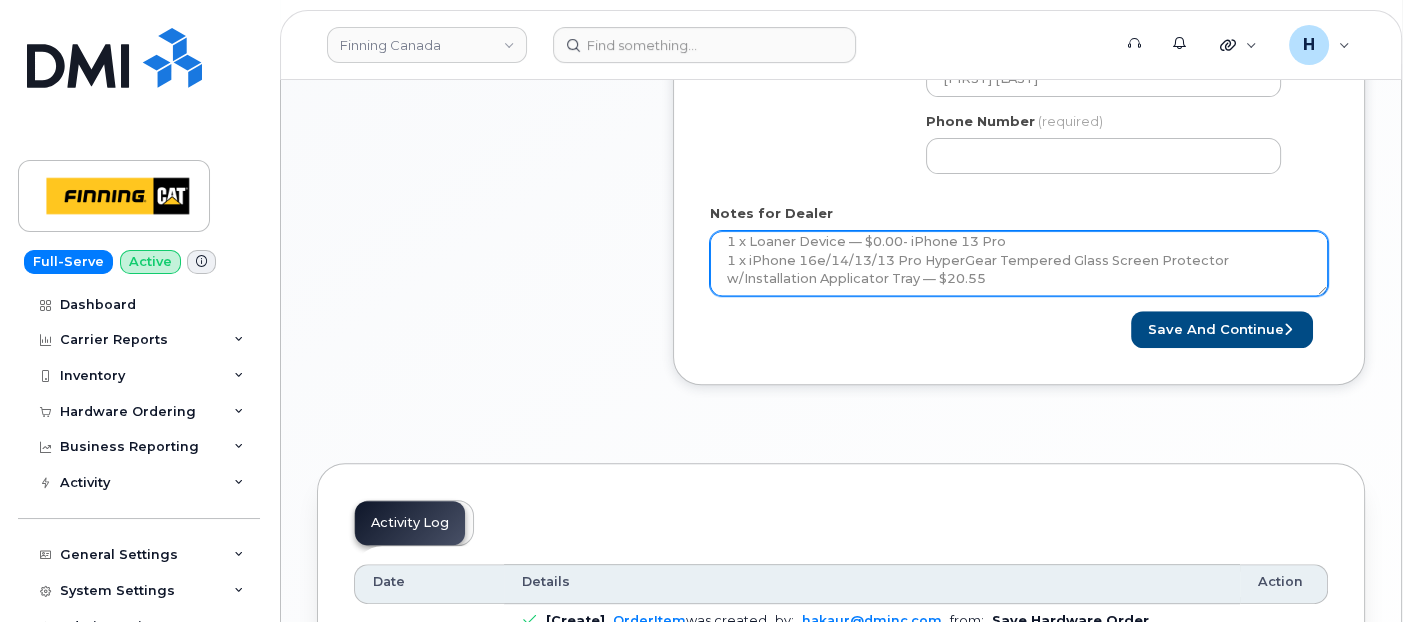 scroll, scrollTop: 0, scrollLeft: 0, axis: both 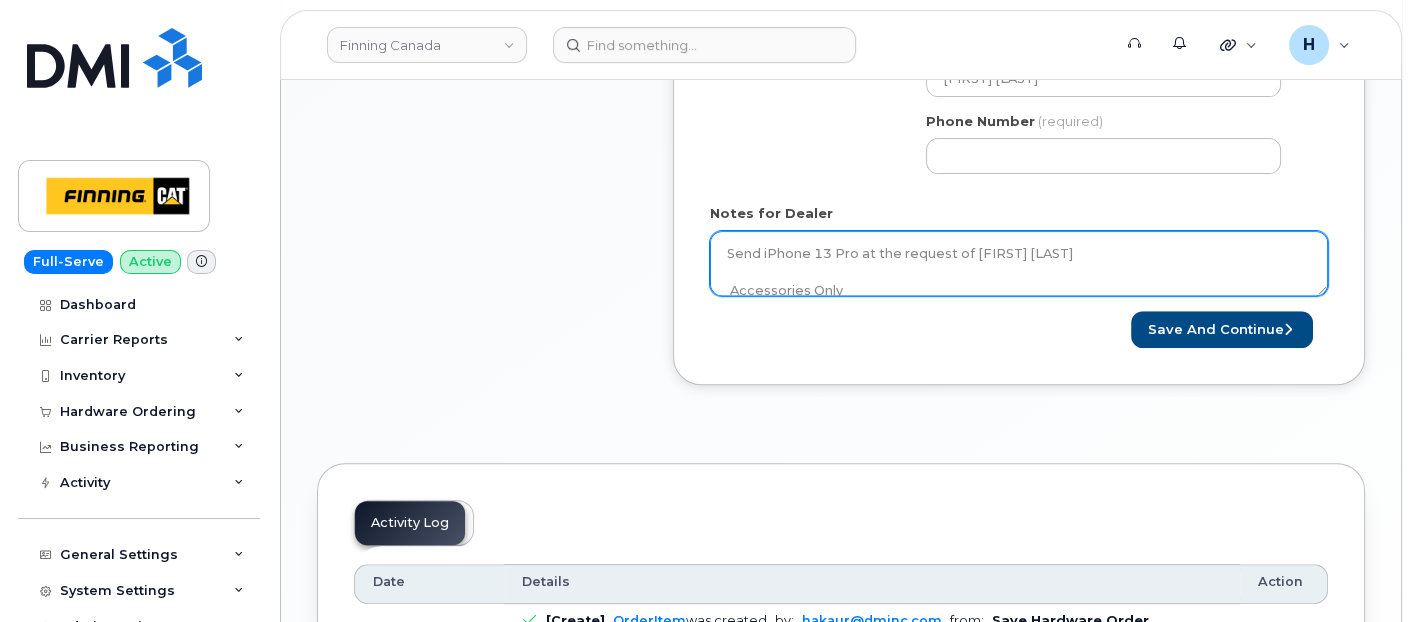 drag, startPoint x: 848, startPoint y: 288, endPoint x: 693, endPoint y: 212, distance: 172.62965 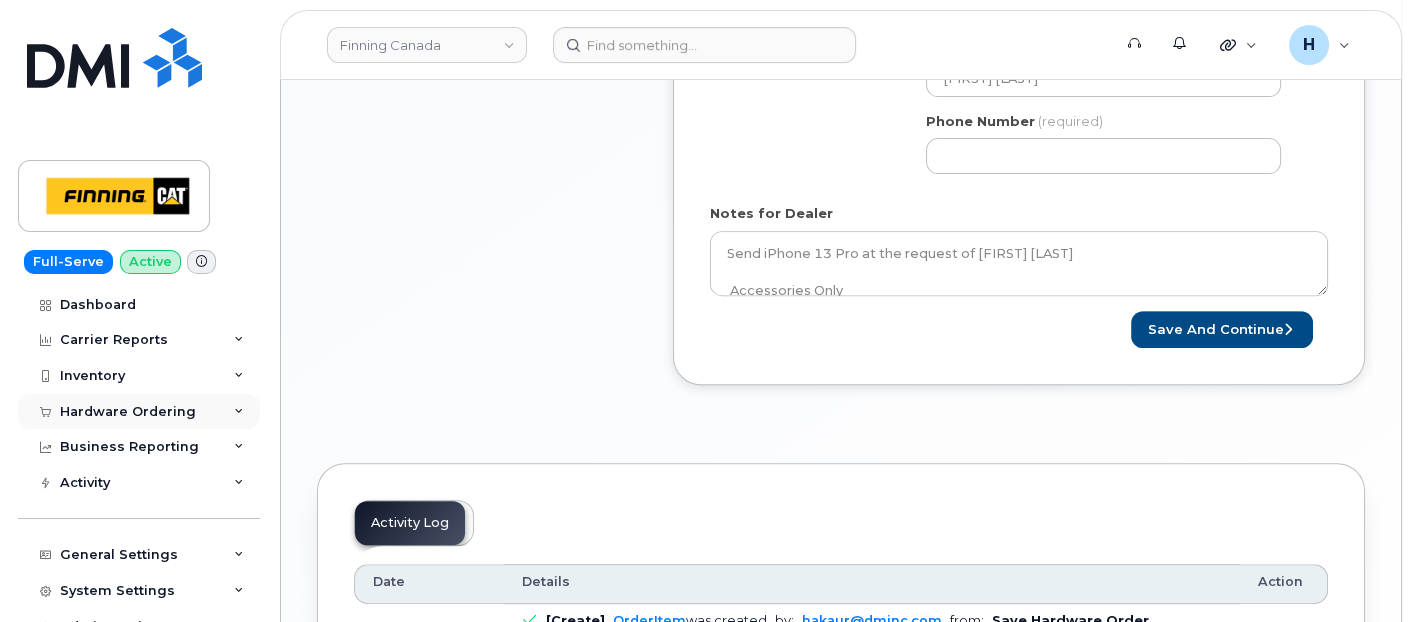 click on "Hardware Ordering" at bounding box center (128, 412) 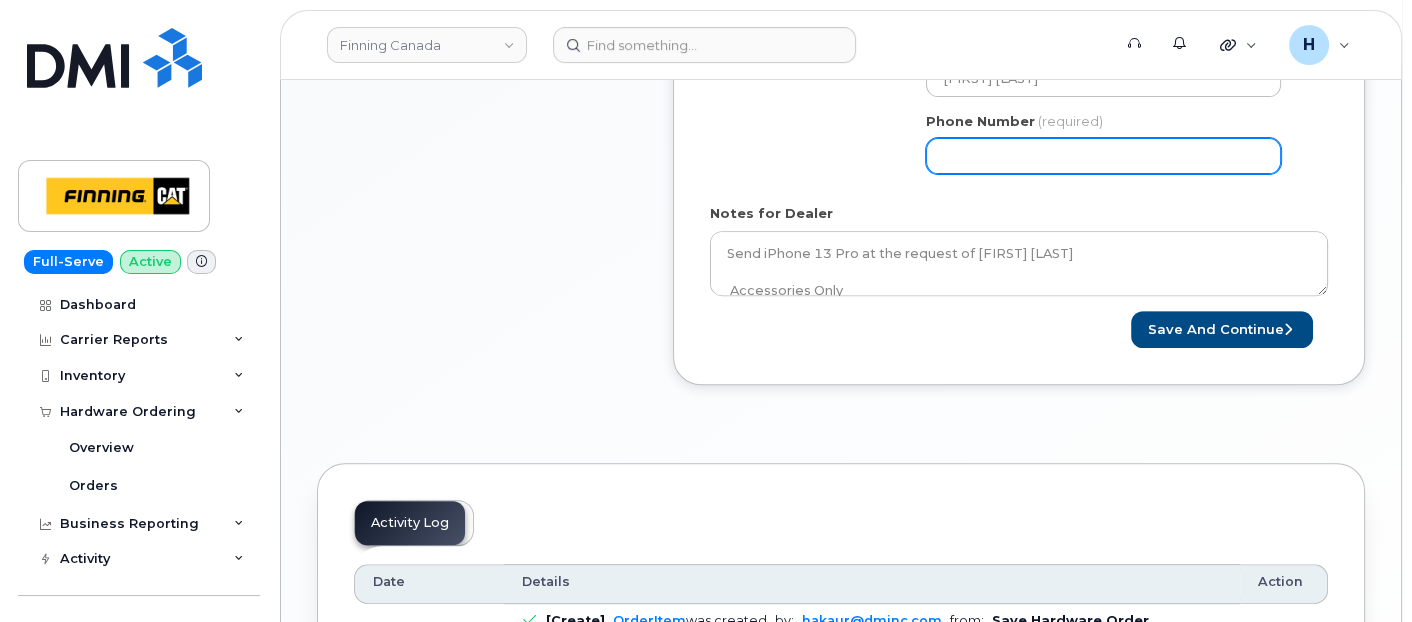 click on "Phone Number" at bounding box center (1103, 156) 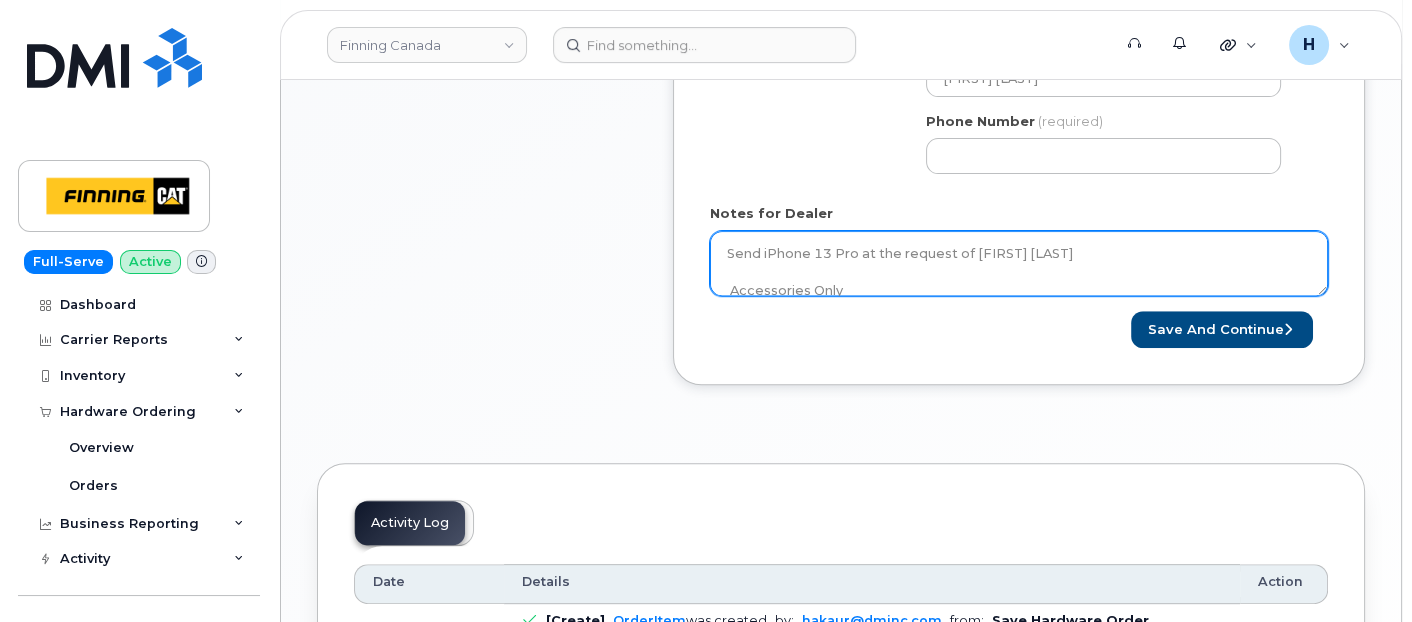 click on "Send iPhone 13 Pro at the request of Sandy Denham
Accessories Only
1 x Loaner Device — $0.00- iPhone 13 Pro
1 x iPhone 16e/14/13/13 Pro HyperGear Tempered Glass Screen Protector w/Installation Applicator Tray — $20.55
-------------------------------------------------
User's current phone went for repair and the screen was damaged and the new screen is on back order." at bounding box center [1019, 264] 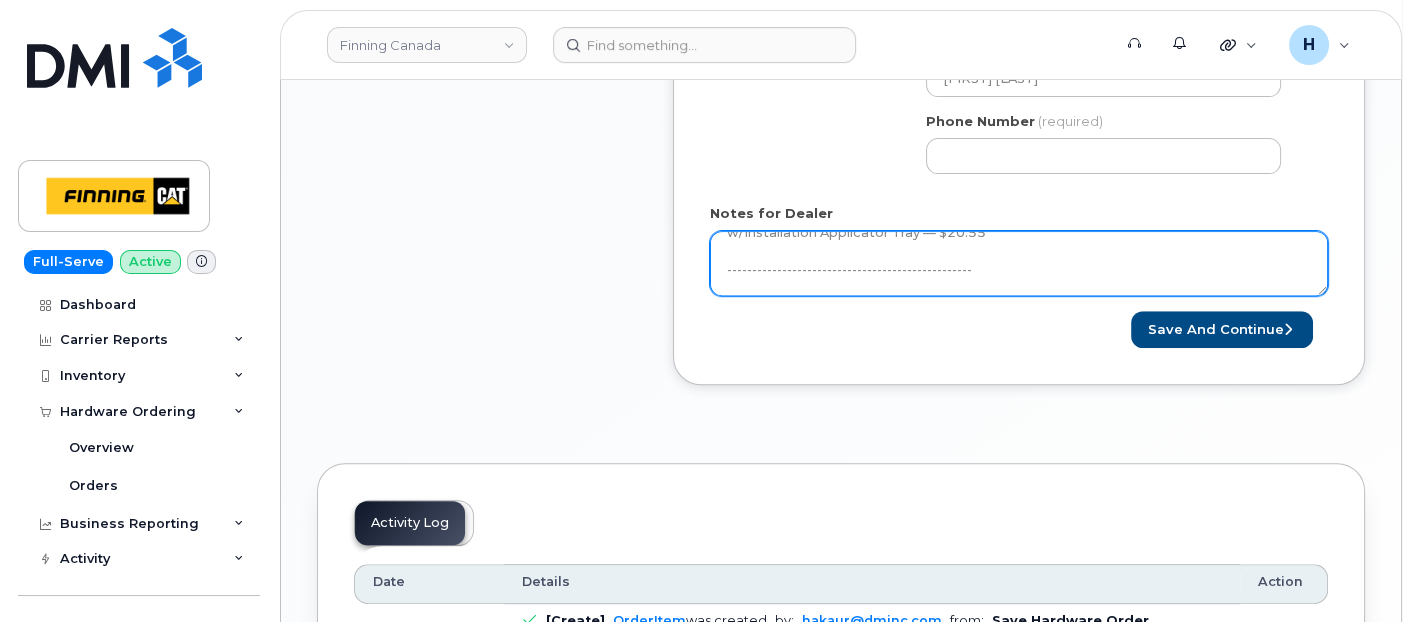 scroll, scrollTop: 148, scrollLeft: 0, axis: vertical 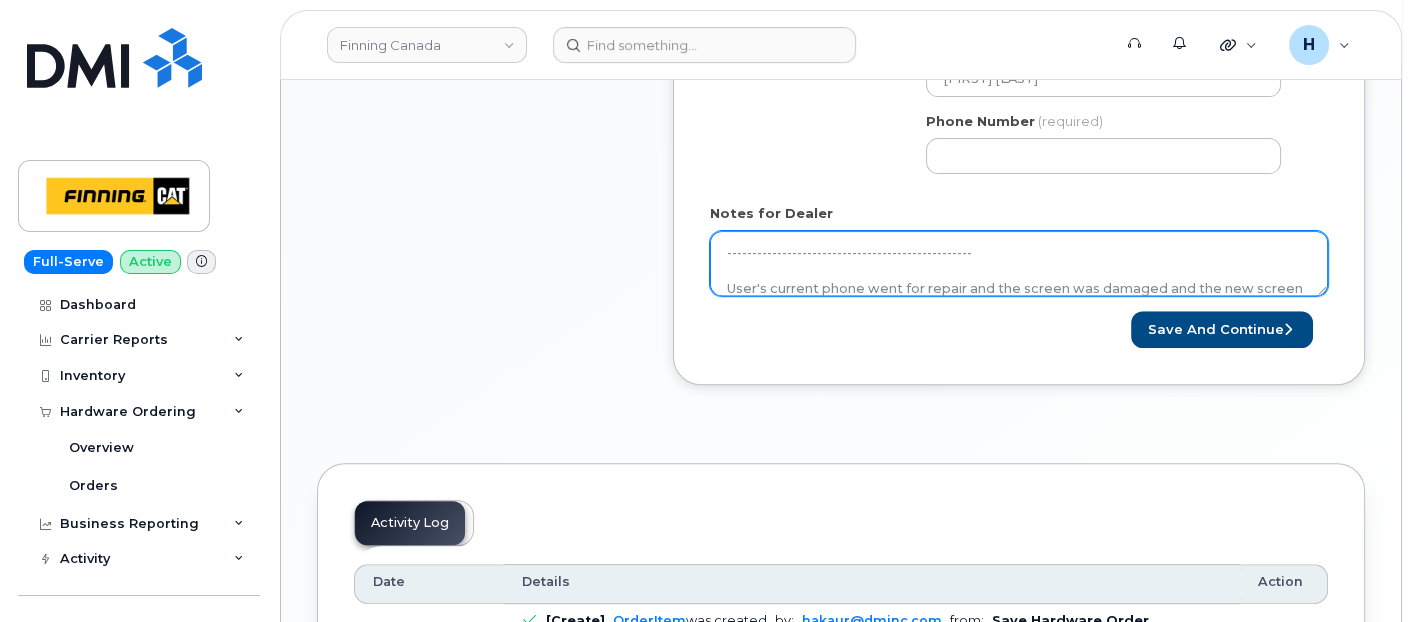 click on "Send iPhone 13 Pro at the request of Sandy Denham
Accessories Only
1 x Loaner Device — $0.00- iPhone 13 Pro
1 x iPhone 16e/14/13/13 Pro HyperGear Tempered Glass Screen Protector w/Installation Applicator Tray — $20.55
-------------------------------------------------
User's current phone went for repair and the screen was damaged and the new screen is on back order." at bounding box center [1019, 264] 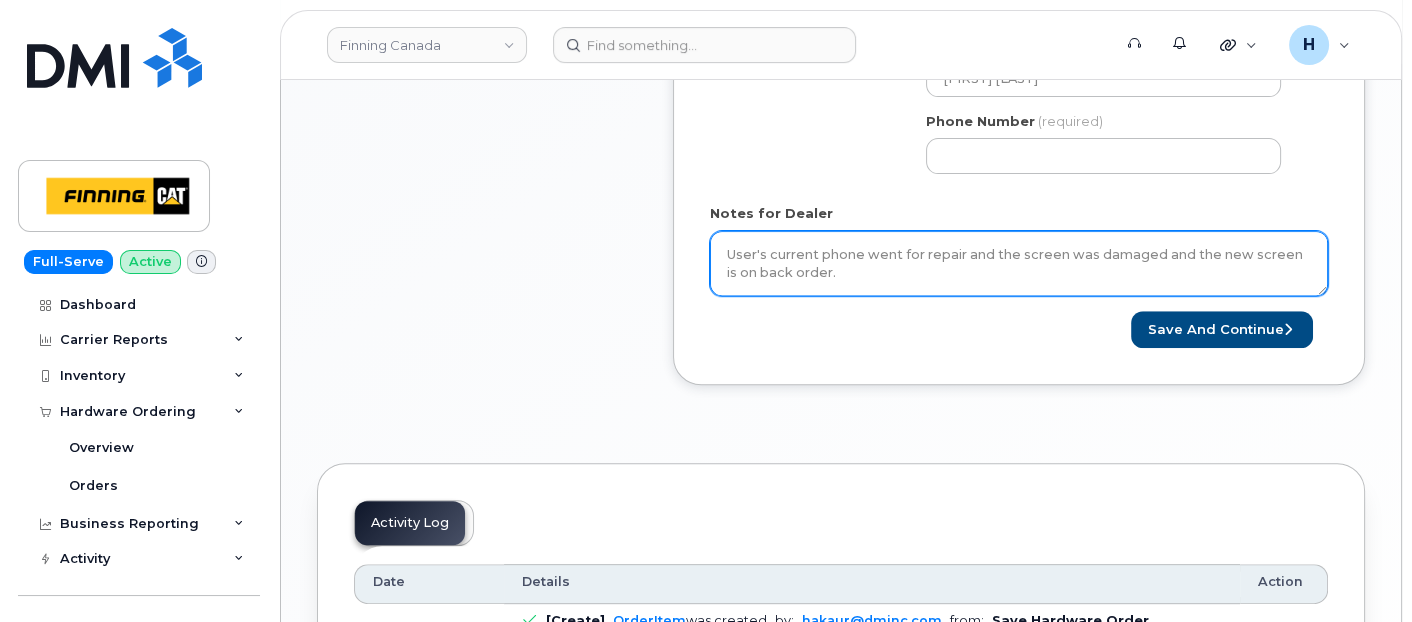 drag, startPoint x: 728, startPoint y: 286, endPoint x: 832, endPoint y: 285, distance: 104.00481 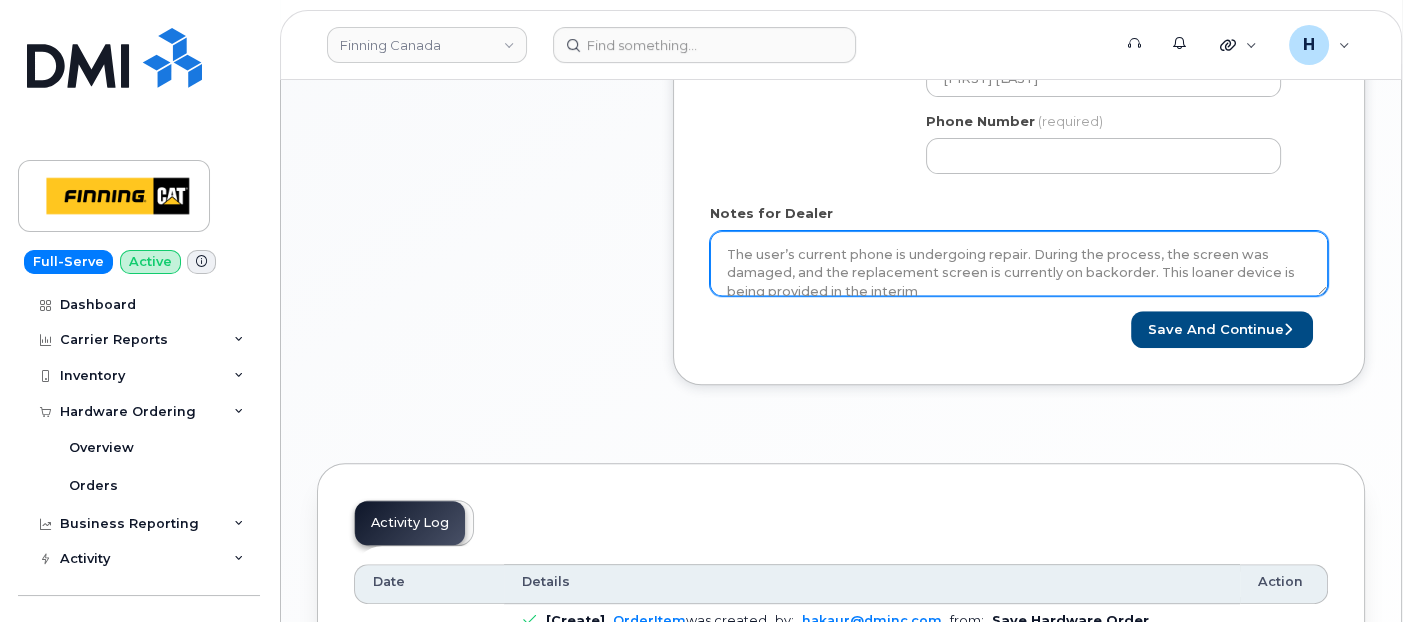 scroll, scrollTop: 203, scrollLeft: 0, axis: vertical 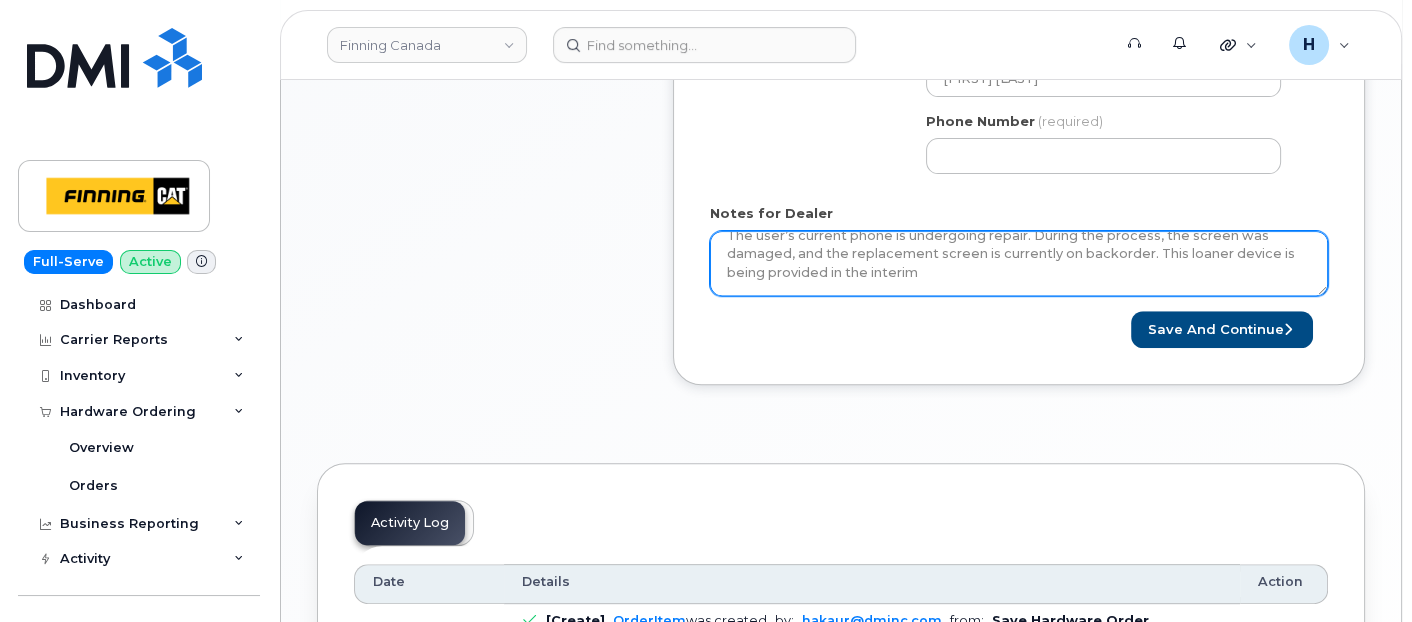 click on "Send iPhone 13 Pro at the request of Sandy Denham
Accessories Only
1 x Loaner Device — $0.00- iPhone 13 Pro
1 x iPhone 16e/14/13/13 Pro HyperGear Tempered Glass Screen Protector w/Installation Applicator Tray — $20.55
-------------------------------------------------
The user’s current phone is undergoing repair. During the process, the screen was damaged, and the replacement screen is currently on backorder. This loaner device is being provided in the interim" at bounding box center (1019, 264) 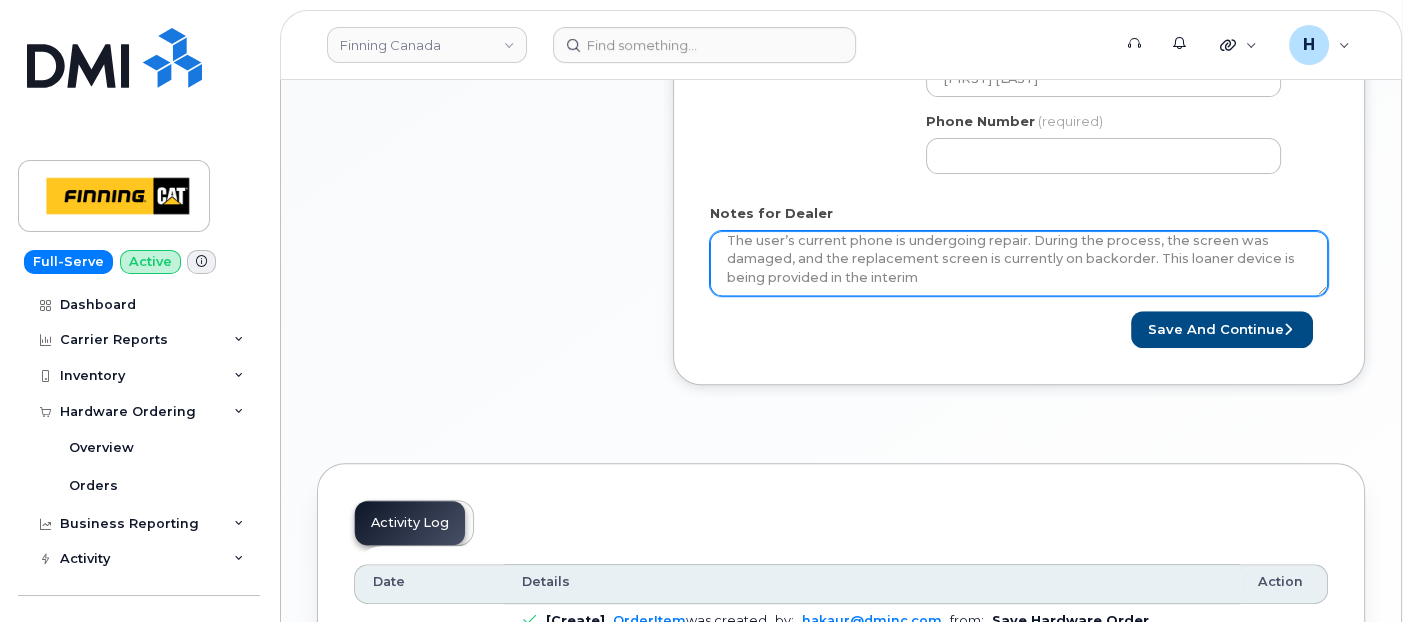 scroll, scrollTop: 178, scrollLeft: 0, axis: vertical 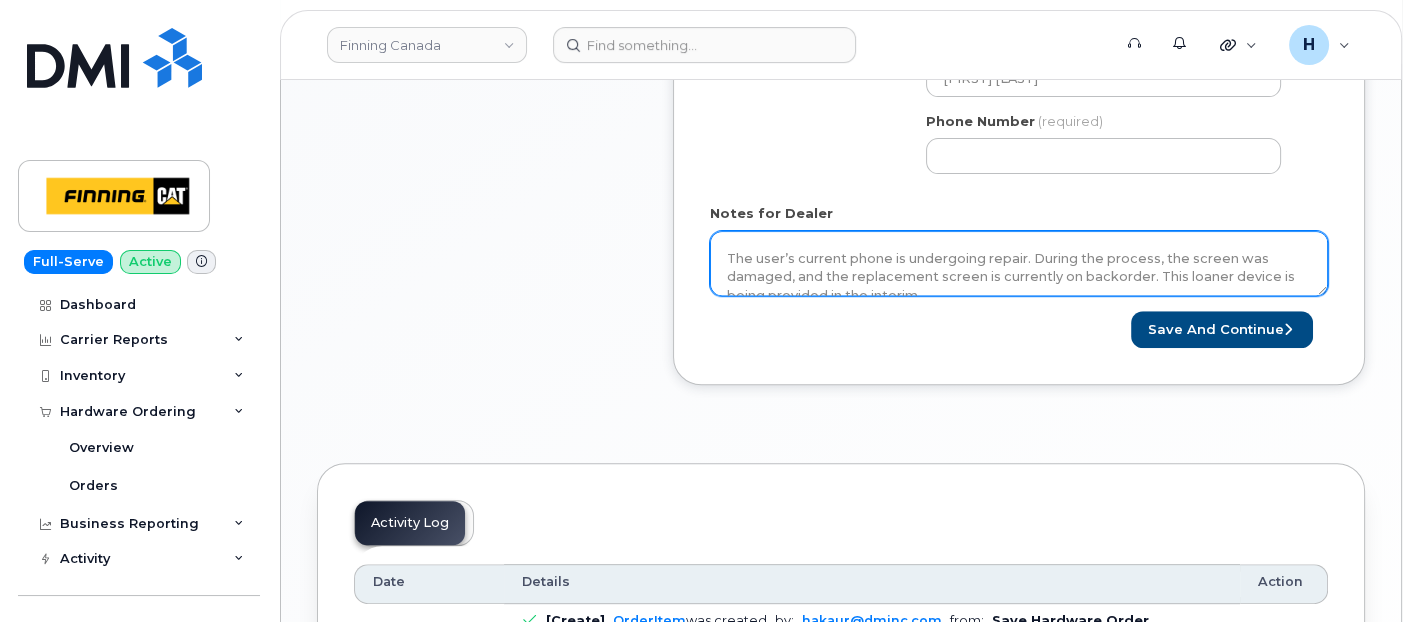 drag, startPoint x: 1034, startPoint y: 250, endPoint x: 1177, endPoint y: 274, distance: 145 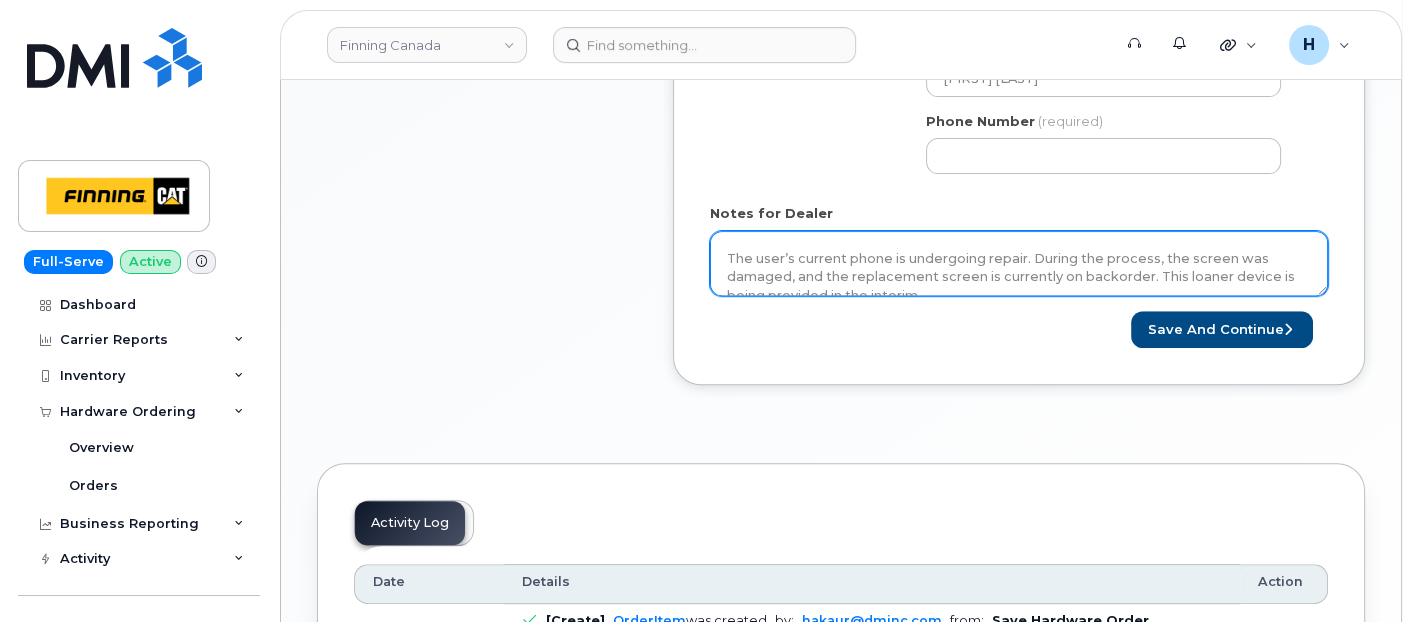 click on "Send iPhone 13 Pro at the request of Sandy Denham
Accessories Only
1 x Loaner Device — $0.00- iPhone 13 Pro
1 x iPhone 16e/14/13/13 Pro HyperGear Tempered Glass Screen Protector w/Installation Applicator Tray — $20.55
-------------------------------------------------
The user’s current phone is undergoing repair. During the process, the screen was damaged, and the replacement screen is currently on backorder. This loaner device is being provided in the interim" at bounding box center [1019, 264] 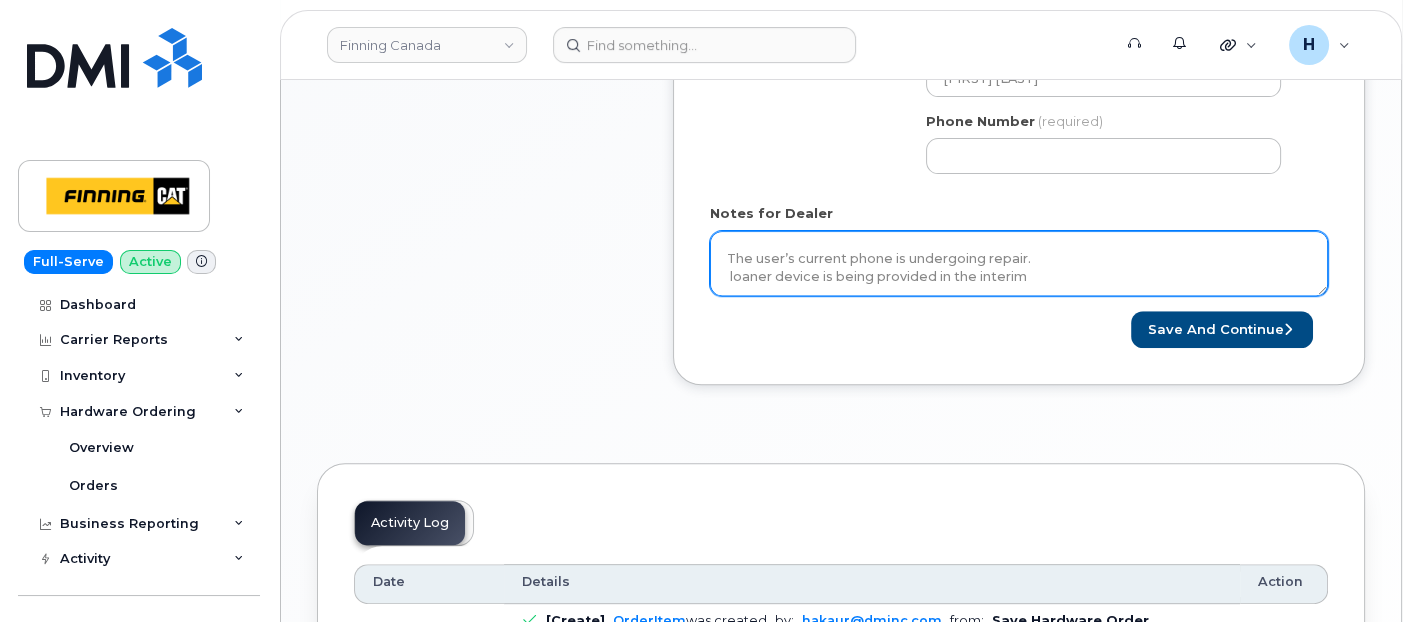 scroll, scrollTop: 197, scrollLeft: 0, axis: vertical 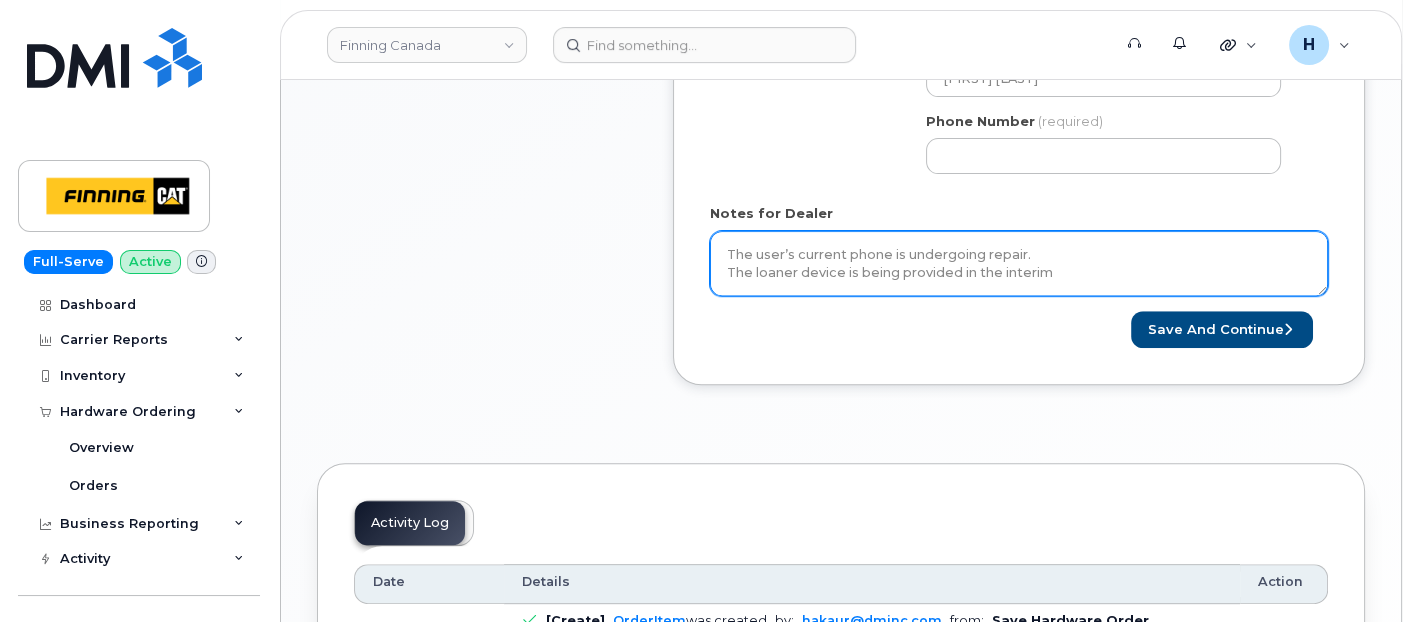 click on "Send iPhone 13 Pro at the request of Sandy Denham
Accessories Only
1 x Loaner Device — $0.00- iPhone 13 Pro
1 x iPhone 16e/14/13/13 Pro HyperGear Tempered Glass Screen Protector w/Installation Applicator Tray — $20.55
-------------------------------------------------
The user’s current phone is undergoing repair.
The loaner device is being provided in the interim" at bounding box center (1019, 264) 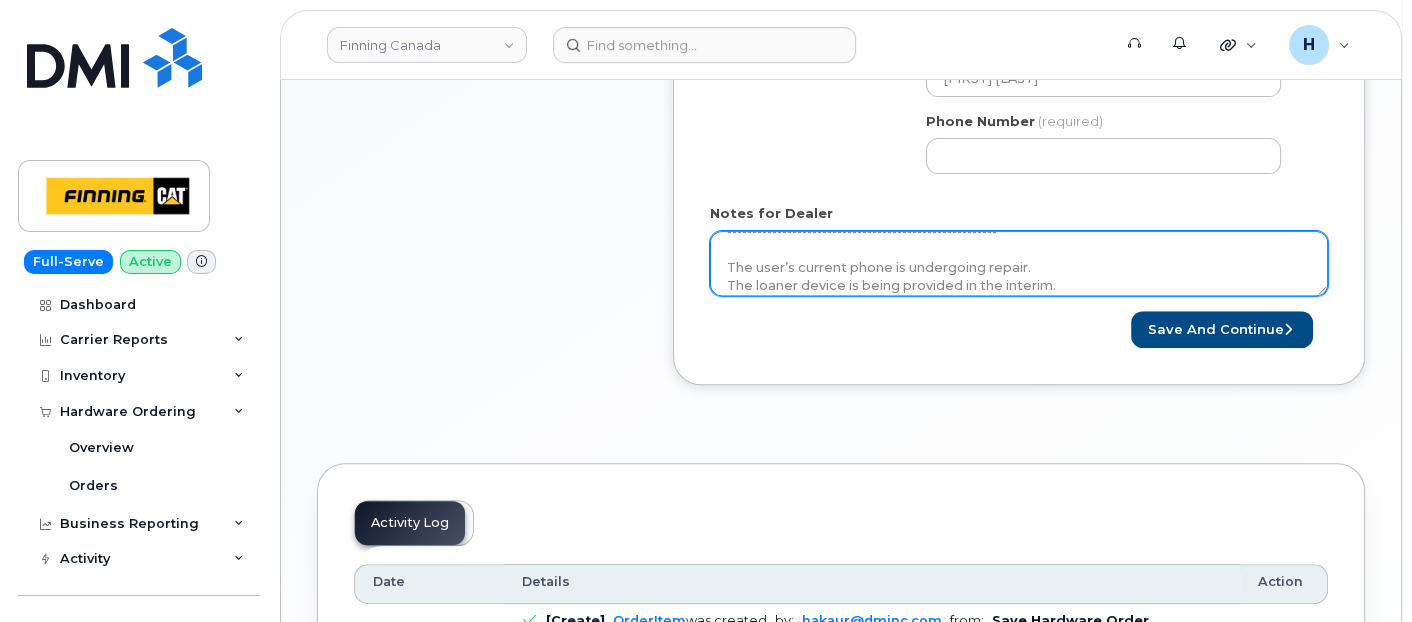 scroll, scrollTop: 200, scrollLeft: 0, axis: vertical 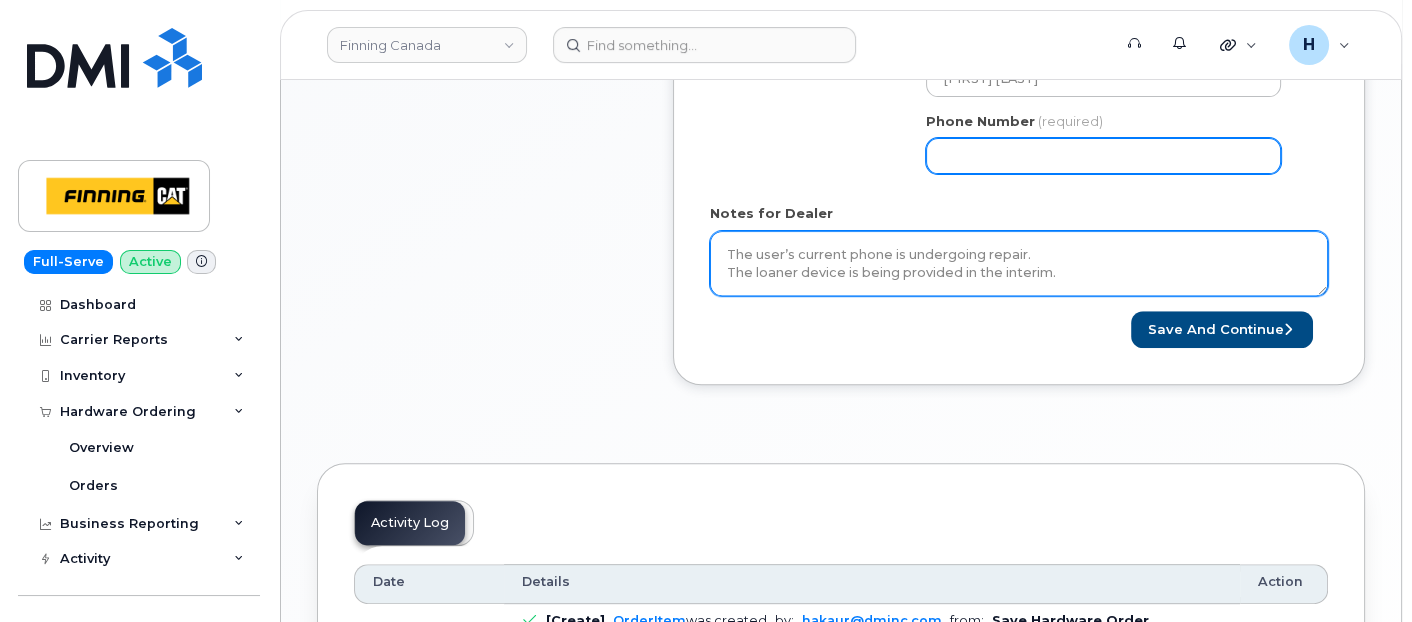 type on "Send iPhone 13 Pro at the request of Sandy Denham
Accessories Only
1 x Loaner Device — $0.00- iPhone 13 Pro
1 x iPhone 16e/14/13/13 Pro HyperGear Tempered Glass Screen Protector w/Installation Applicator Tray — $20.55
------------------------------------------------------
The user’s current phone is undergoing repair.
The loaner device is being provided in the interim." 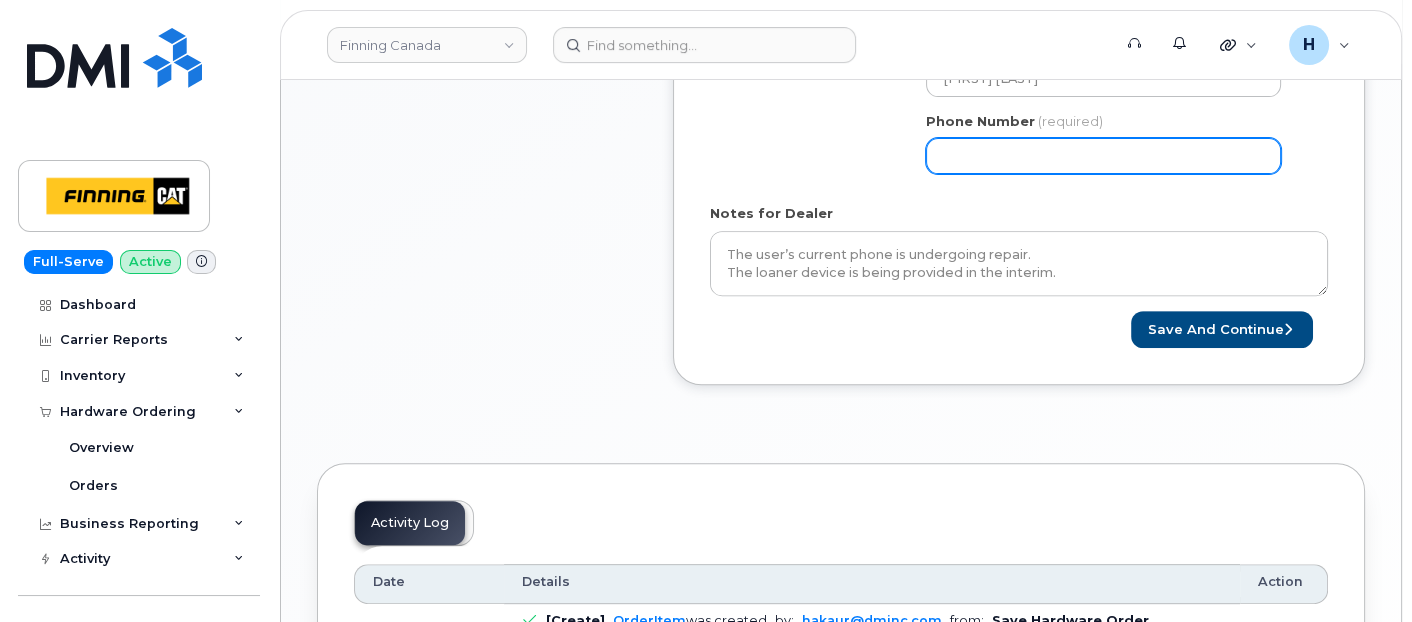 click on "Phone Number" at bounding box center (1103, 156) 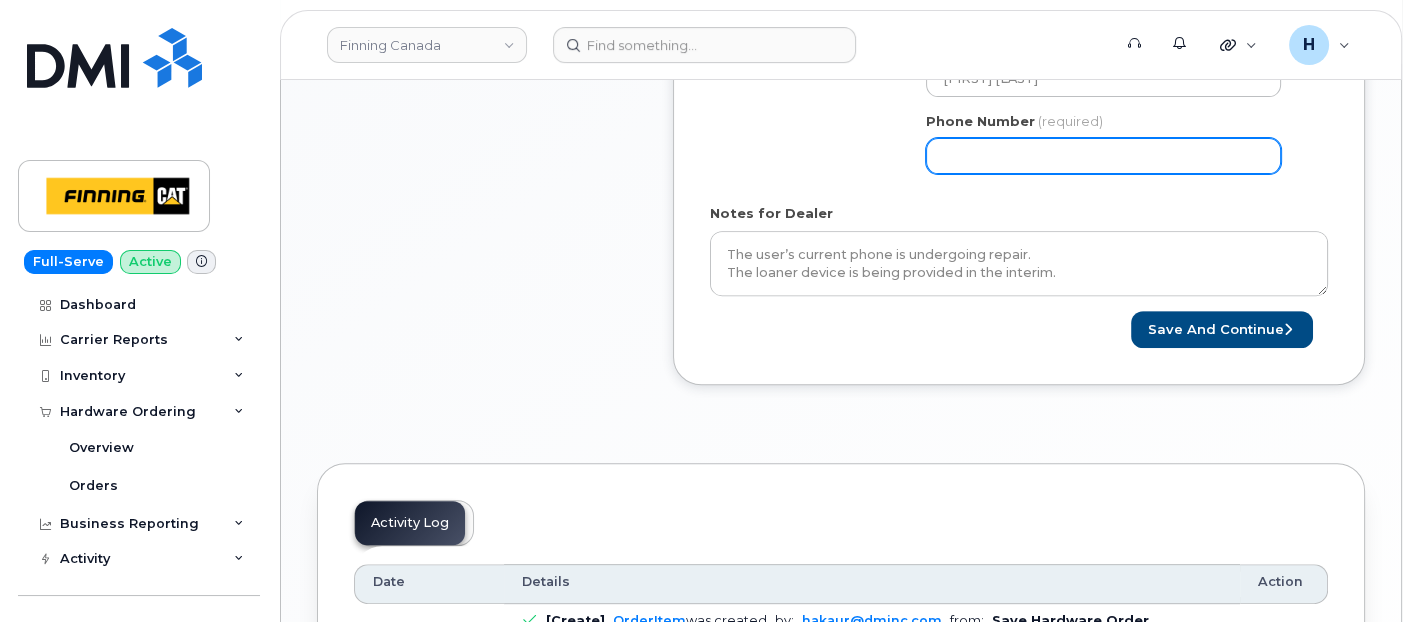 click on "Phone Number" at bounding box center (1103, 156) 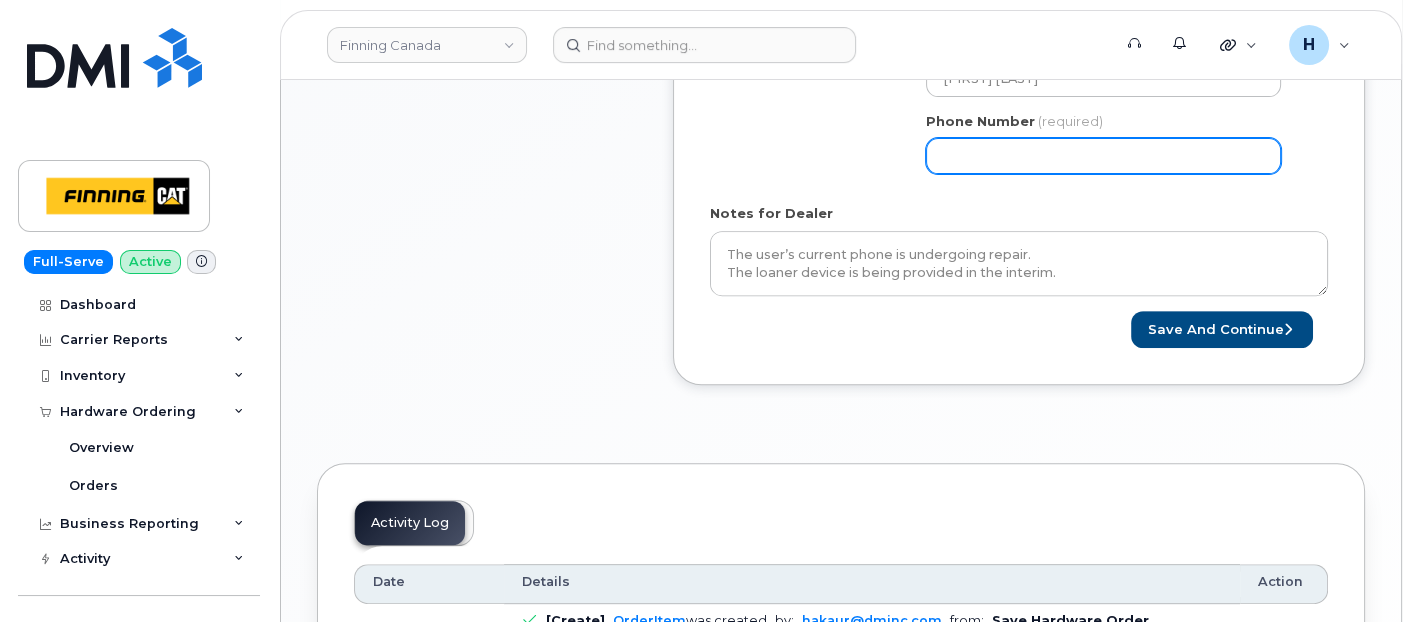 paste on "7806907665" 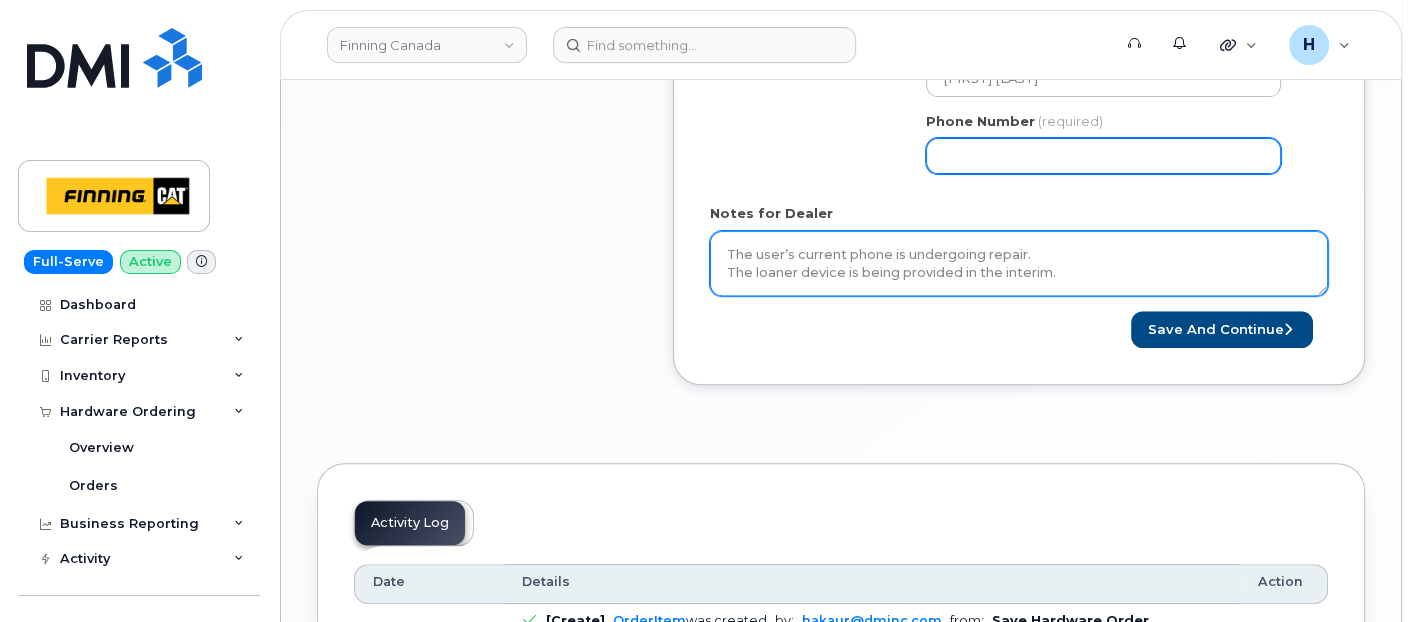 type on "7806907665" 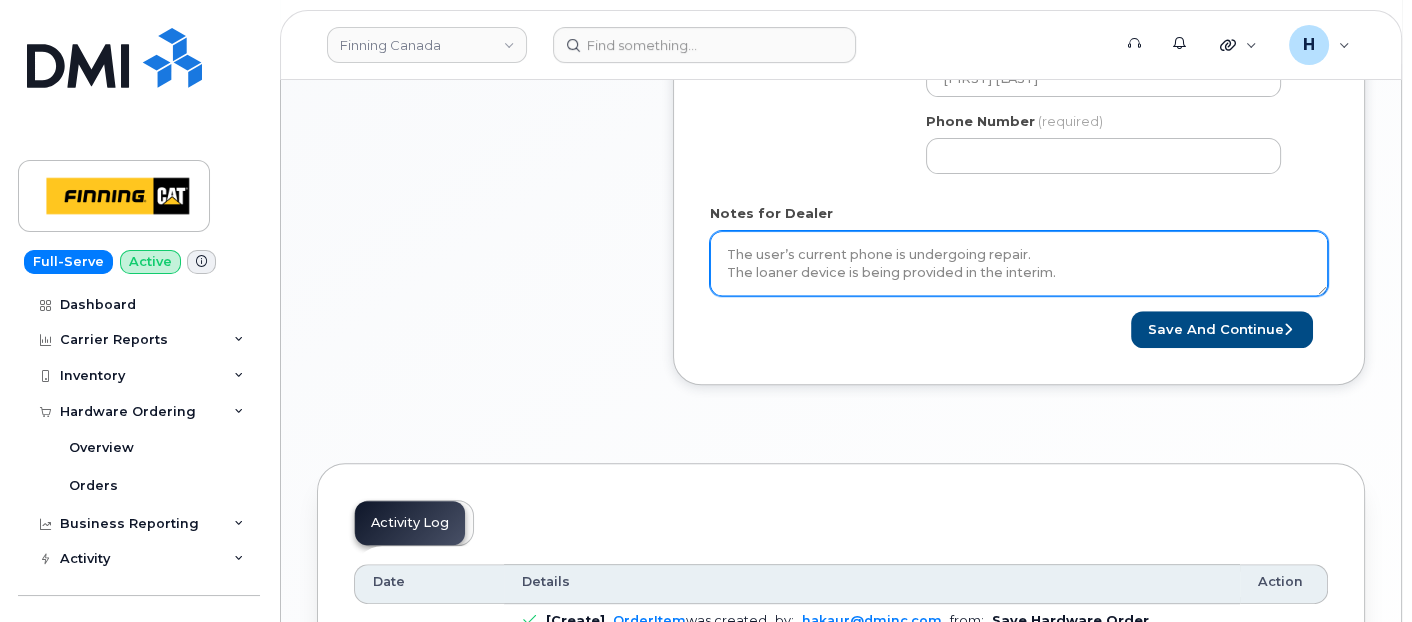 click on "Send iPhone 13 Pro at the request of Sandy Denham
Accessories Only
1 x Loaner Device — $0.00- iPhone 13 Pro
1 x iPhone 16e/14/13/13 Pro HyperGear Tempered Glass Screen Protector w/Installation Applicator Tray — $20.55
------------------------------------------------------
The user’s current phone is undergoing repair.
The loaner device is being provided in the interim." at bounding box center [1019, 264] 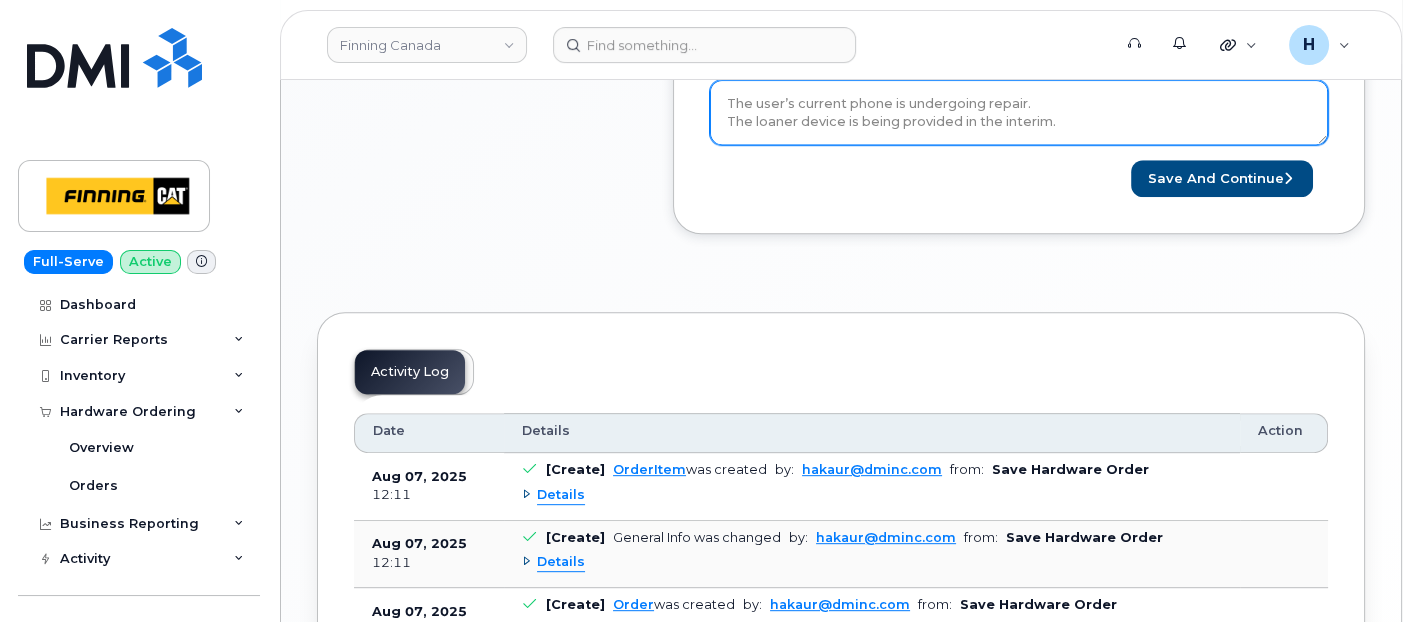 scroll, scrollTop: 1002, scrollLeft: 0, axis: vertical 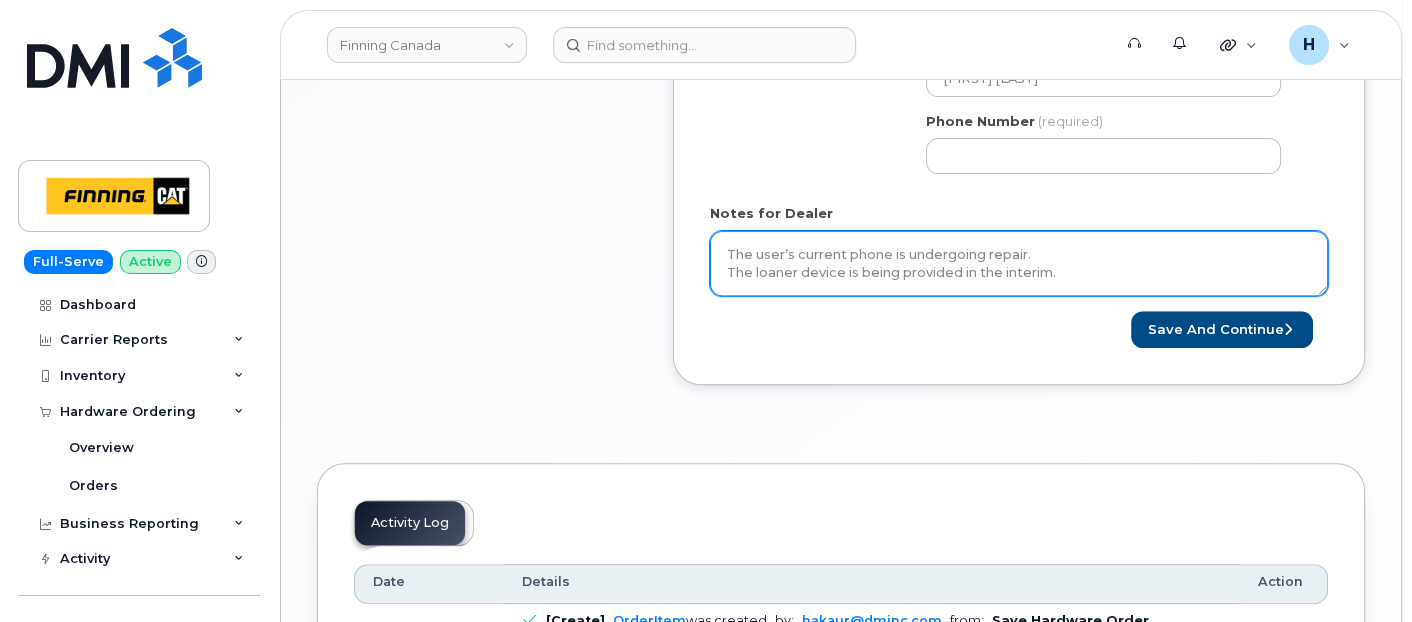 click on "Send iPhone 13 Pro at the request of Sandy Denham
Accessories Only
1 x Loaner Device — $0.00- iPhone 13 Pro
1 x iPhone 16e/14/13/13 Pro HyperGear Tempered Glass Screen Protector w/Installation Applicator Tray — $20.55
------------------------------------------------------
The user’s current phone is undergoing repair.
The loaner device is being provided in the interim." at bounding box center (1019, 264) 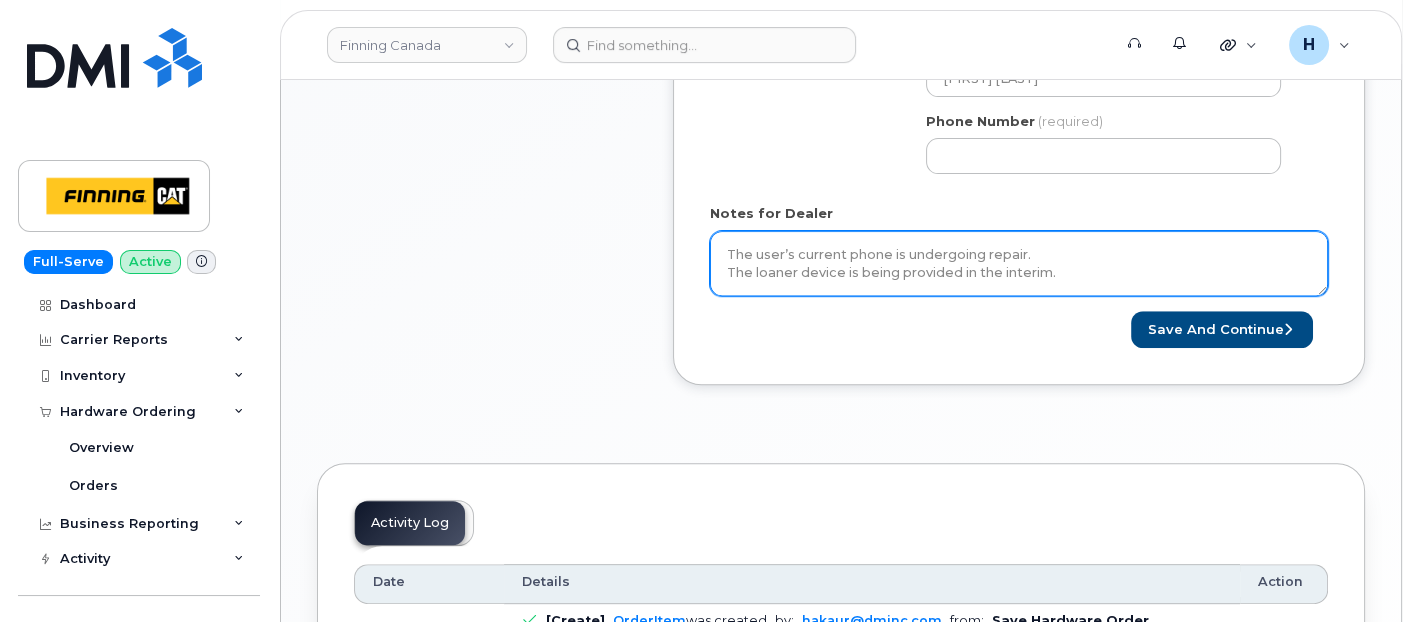 scroll, scrollTop: 203, scrollLeft: 0, axis: vertical 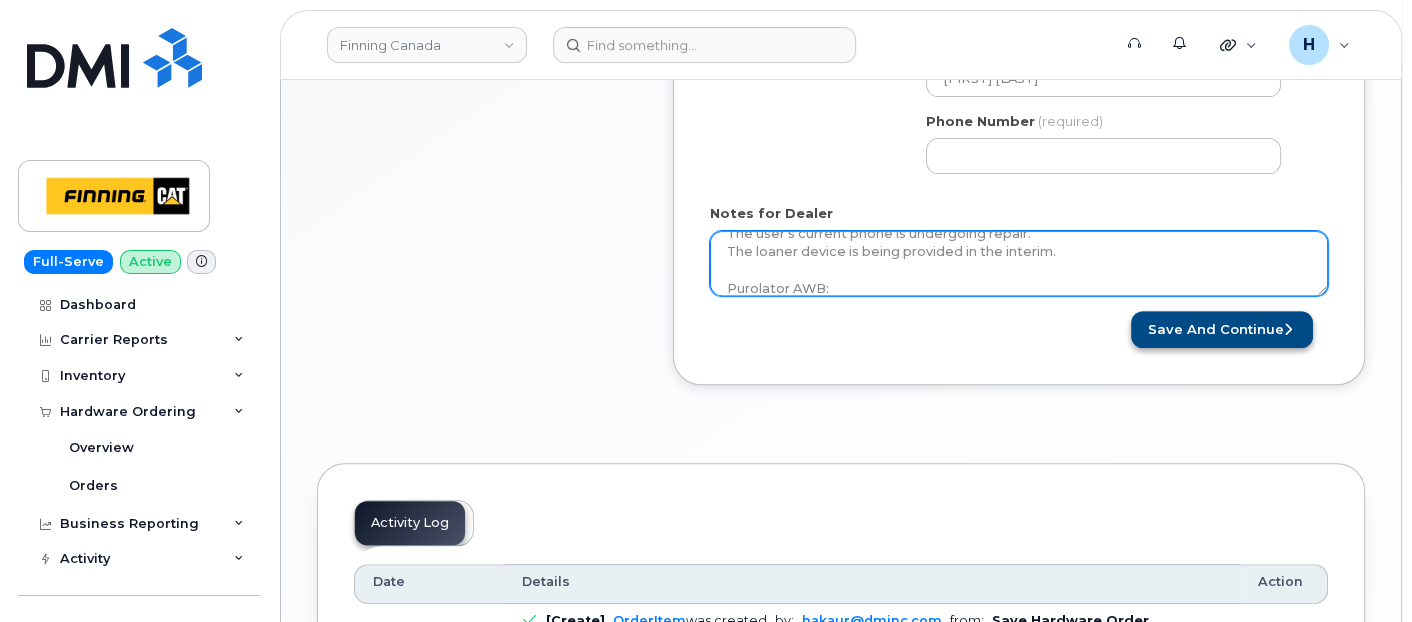 type on "Send iPhone 13 Pro at the request of Sandy Denham
Accessories Only
1 x Loaner Device — $0.00- iPhone 13 Pro
1 x iPhone 16e/14/13/13 Pro HyperGear Tempered Glass Screen Protector w/Installation Applicator Tray — $20.55
------------------------------------------------------
The user’s current phone is undergoing repair.
The loaner device is being provided in the interim.
Purolator AWB:" 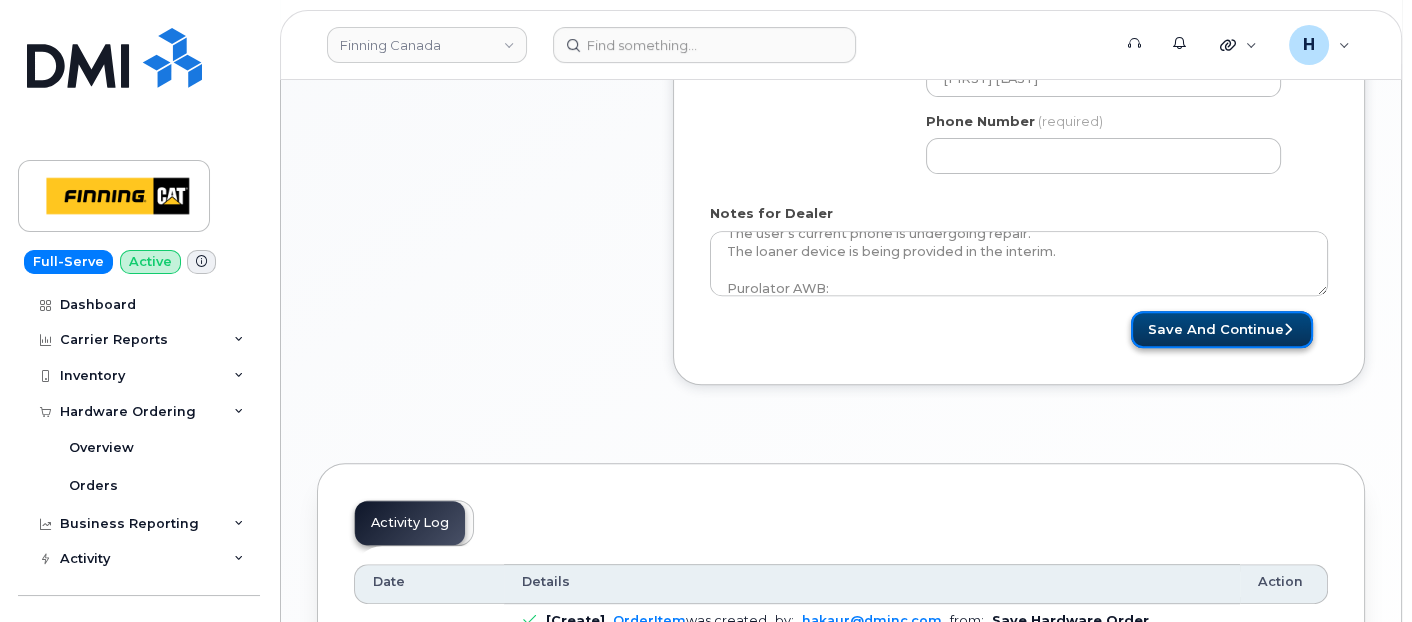 click on "Save and Continue" at bounding box center (1222, 329) 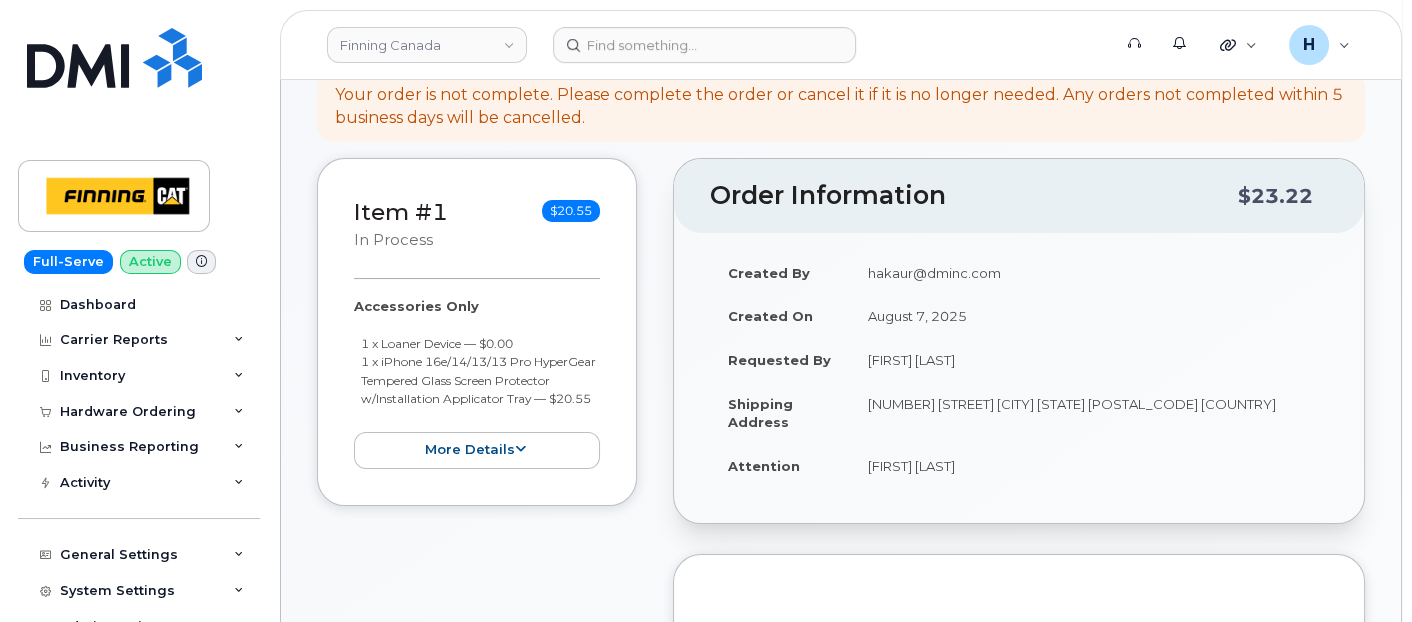 scroll, scrollTop: 444, scrollLeft: 0, axis: vertical 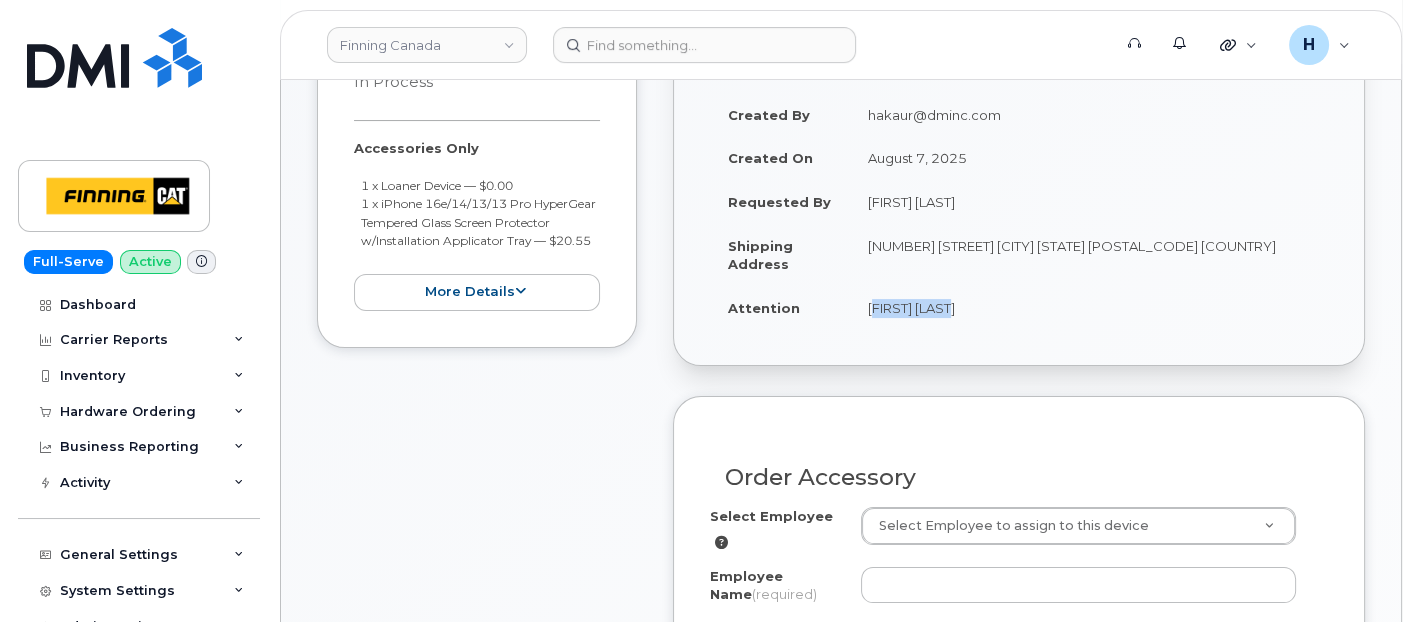 drag, startPoint x: 858, startPoint y: 311, endPoint x: 997, endPoint y: 314, distance: 139.03236 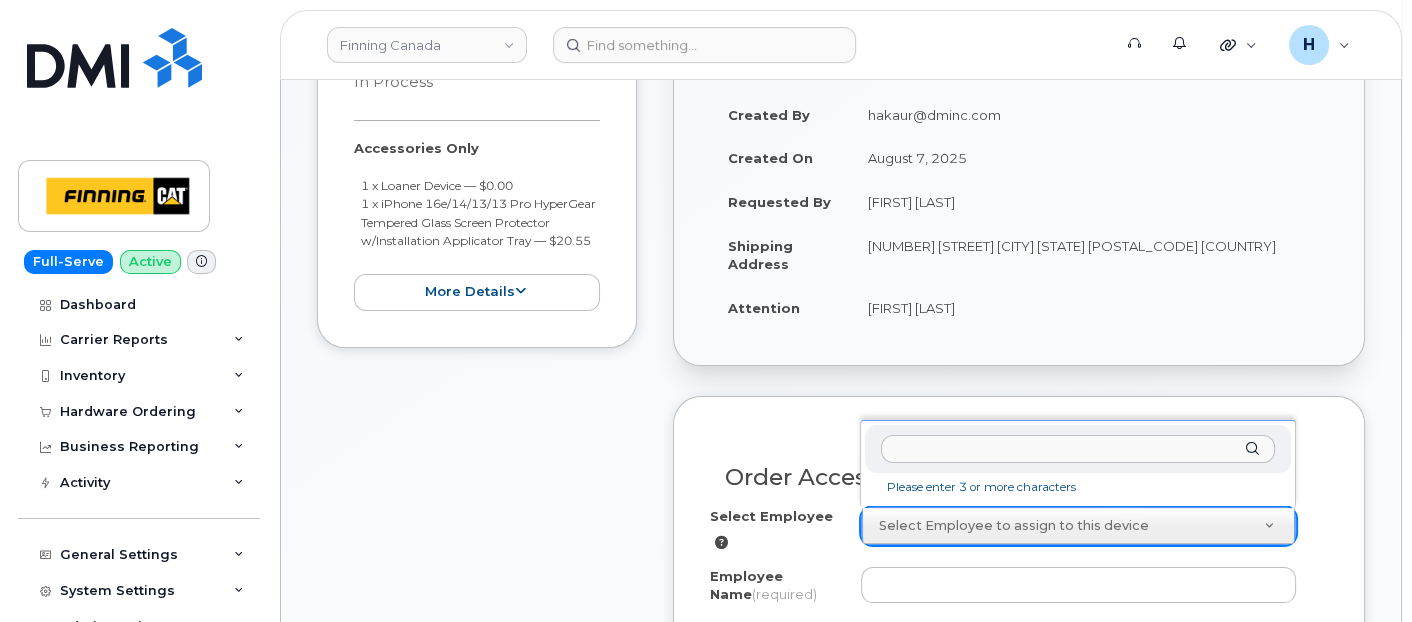 type on "[FIRST] [LAST]" 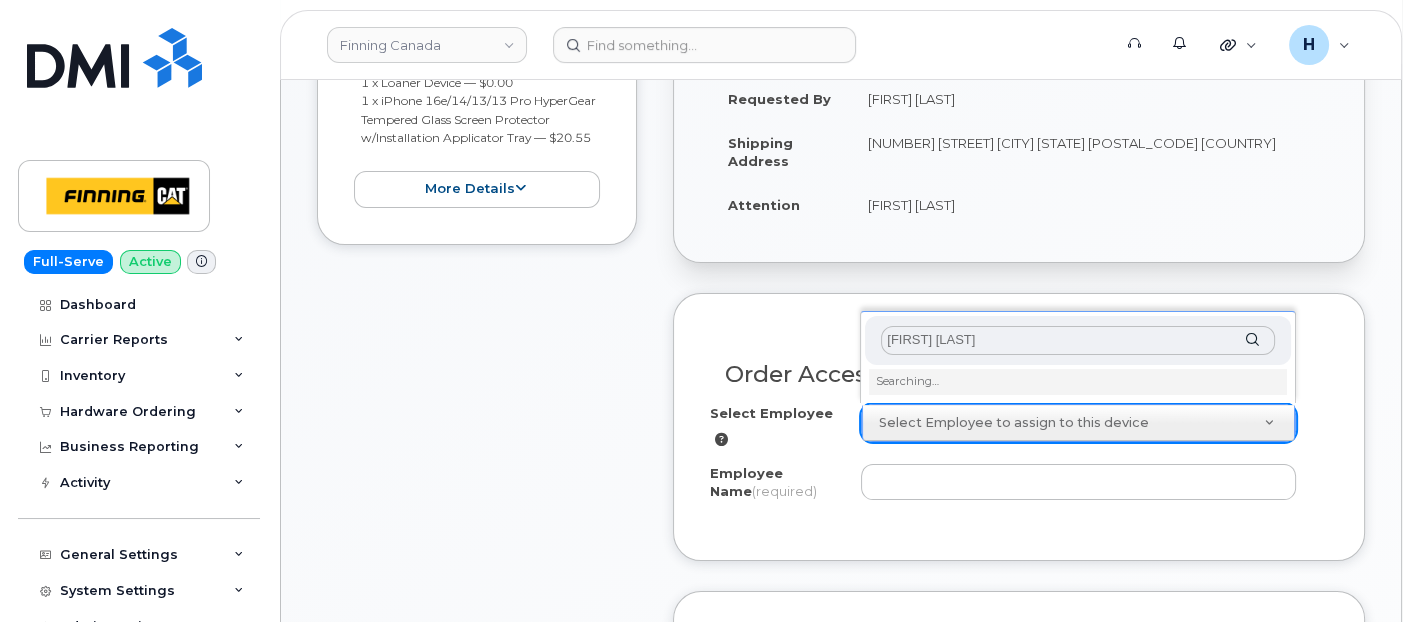scroll, scrollTop: 666, scrollLeft: 0, axis: vertical 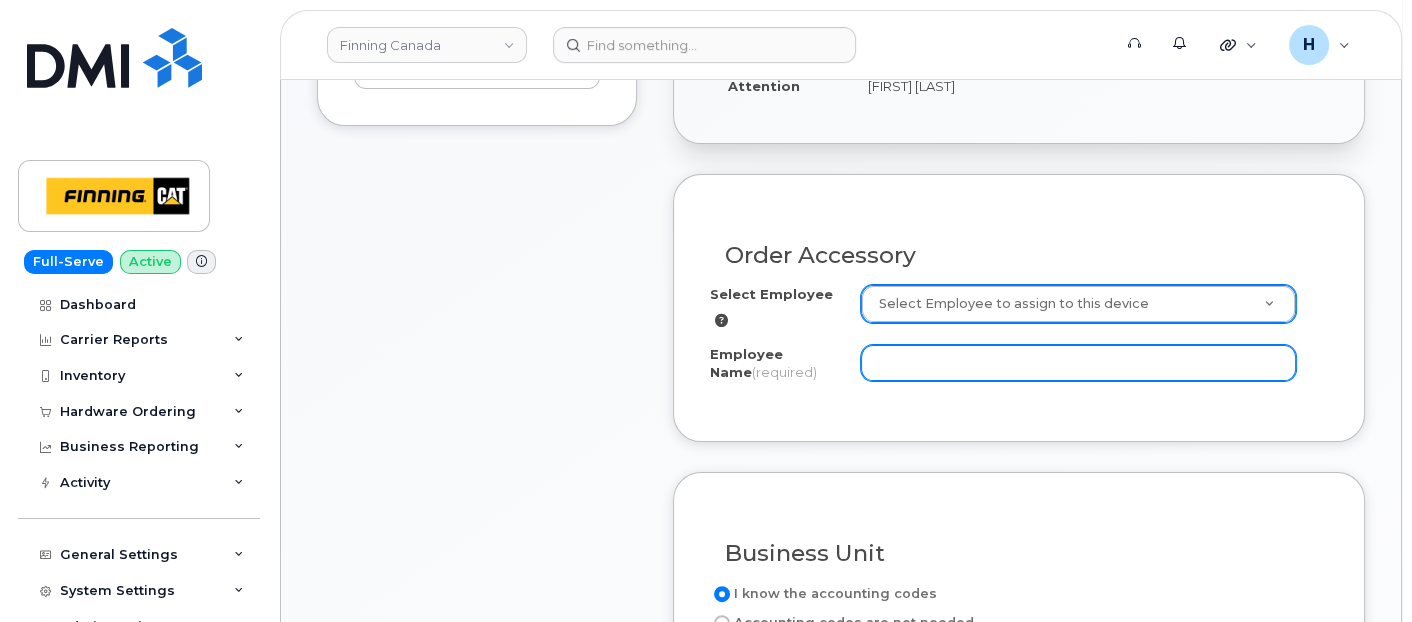 click on "Employee Name
(required)" at bounding box center (1079, 363) 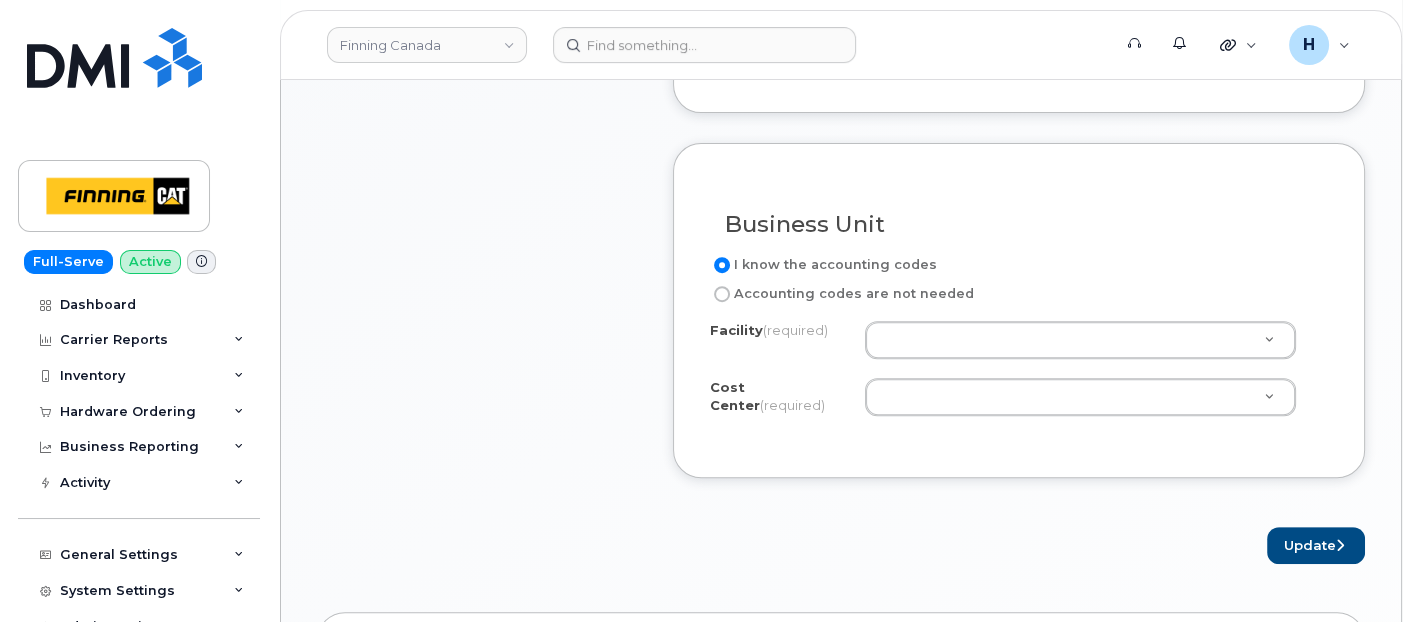 scroll, scrollTop: 1000, scrollLeft: 0, axis: vertical 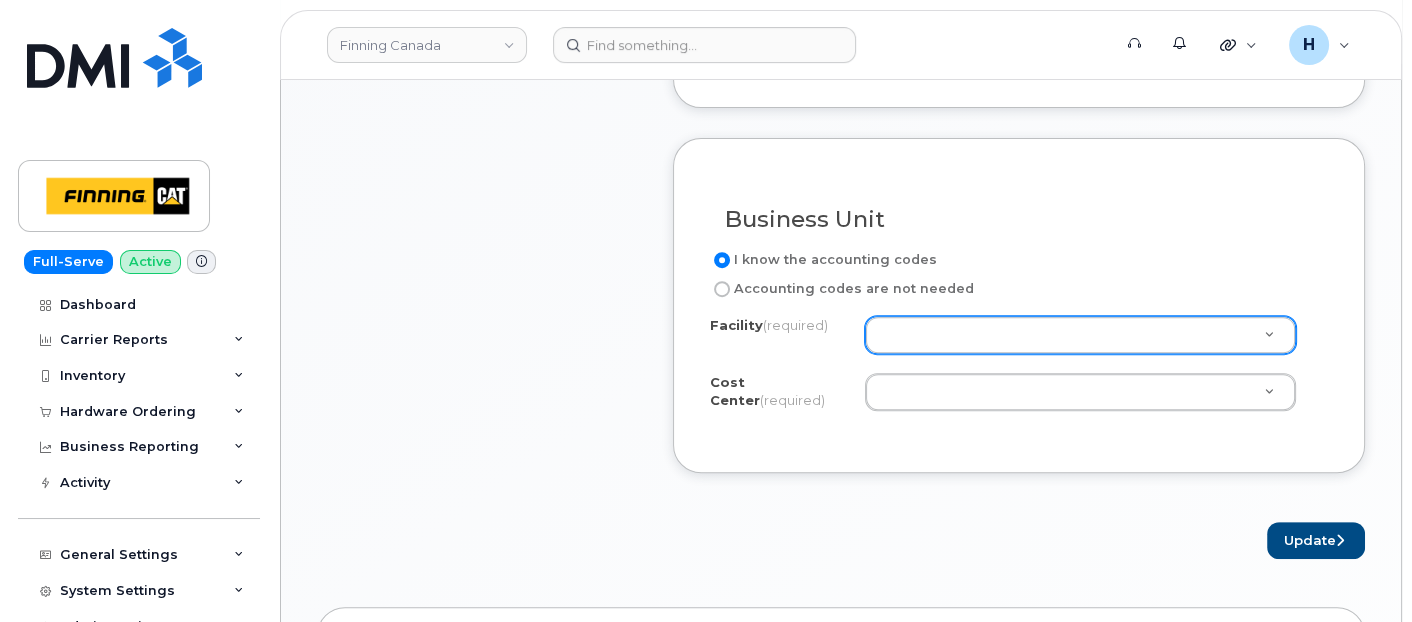 type on "[FIRST] [LAST]" 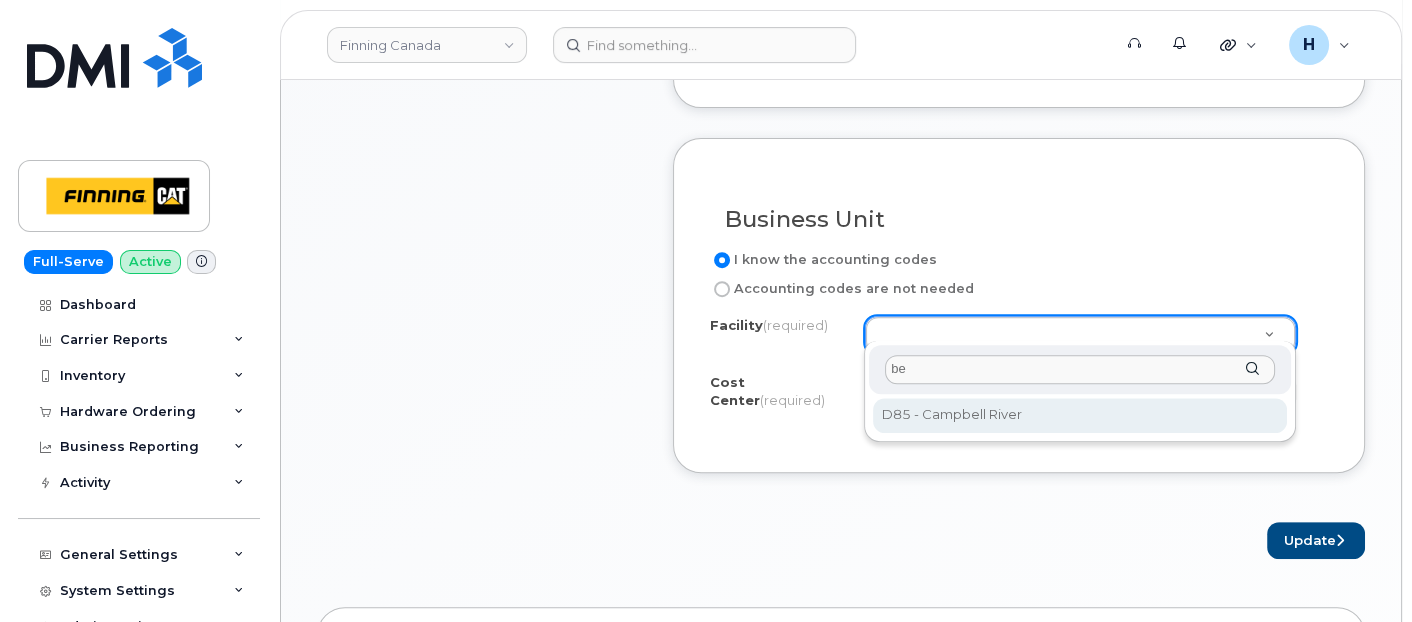 type on "b" 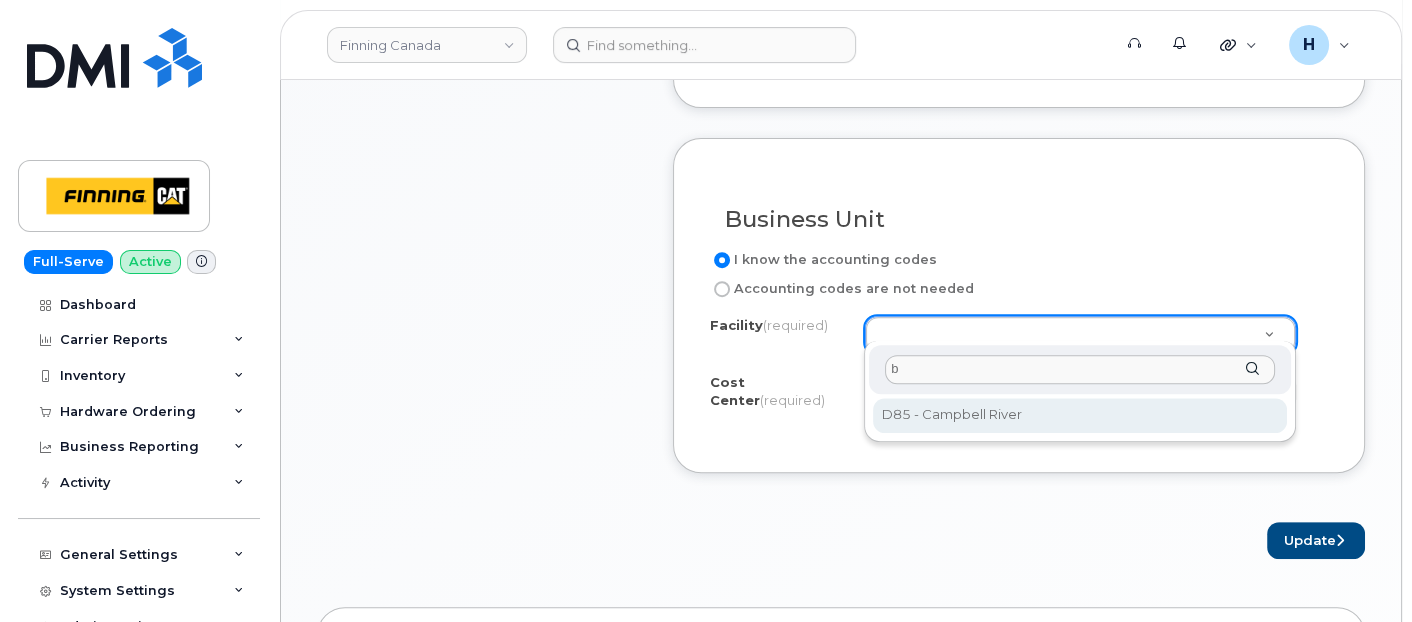 type 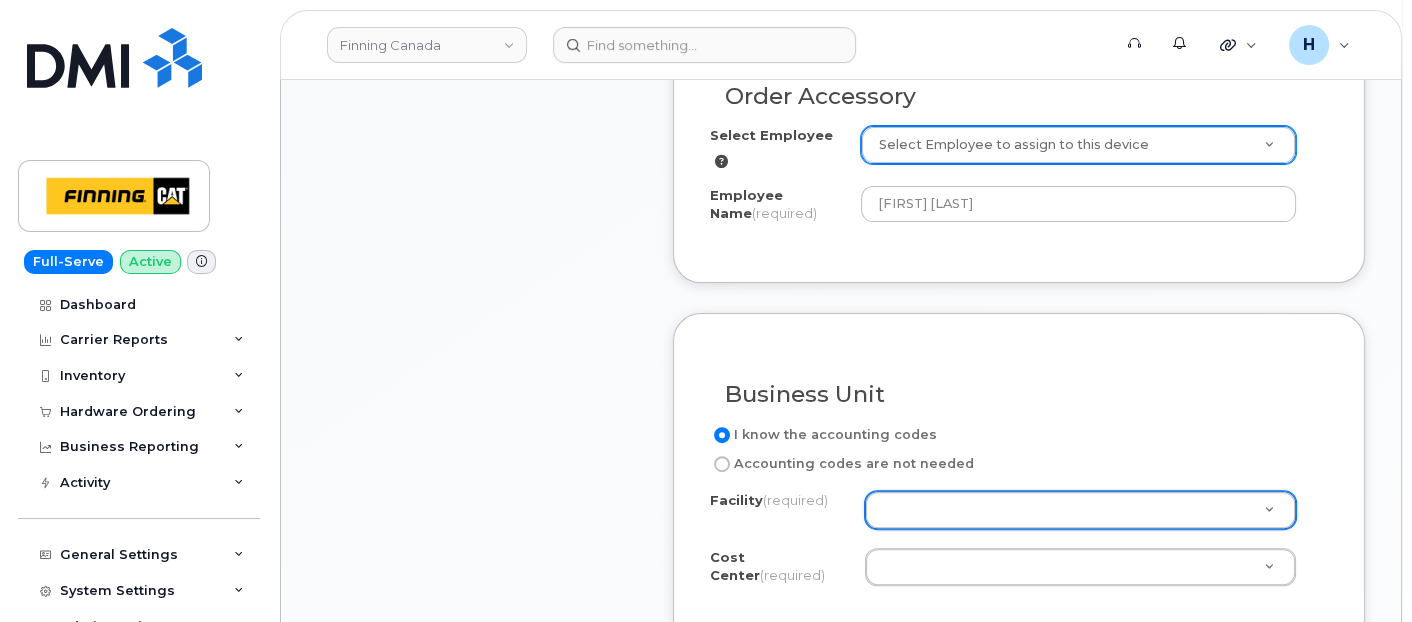 scroll, scrollTop: 777, scrollLeft: 0, axis: vertical 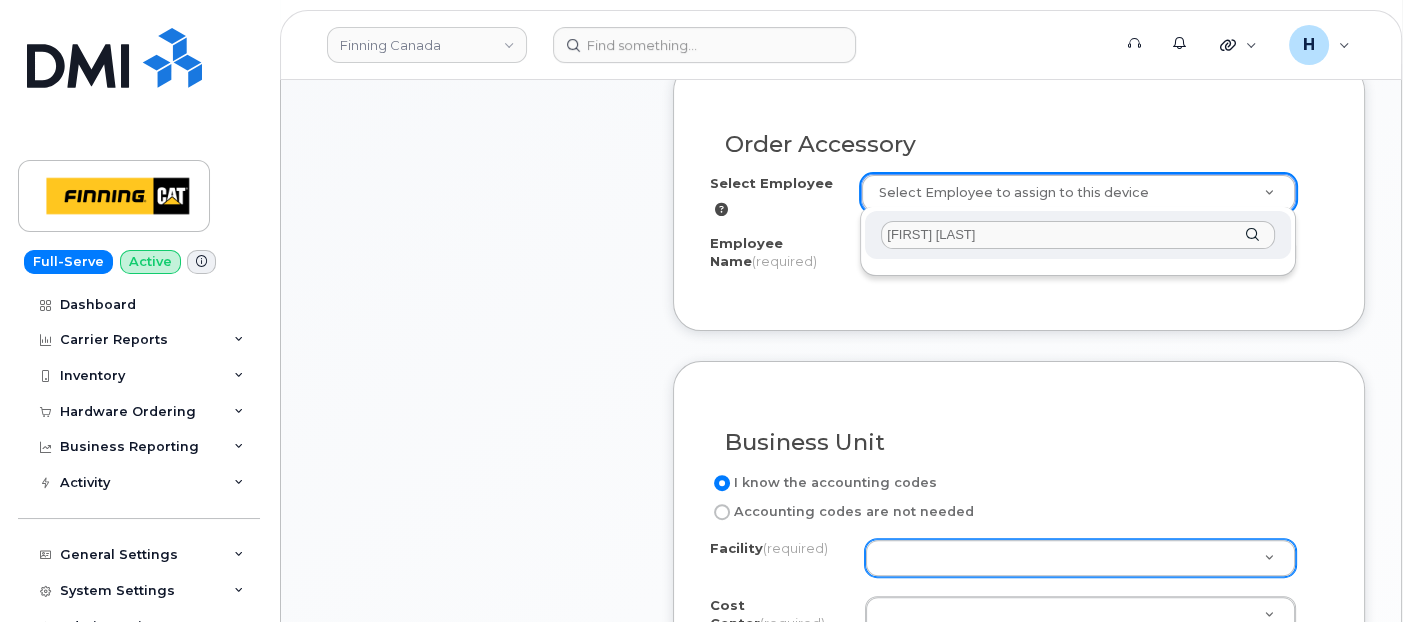 type on "[FIRST] [LAST]" 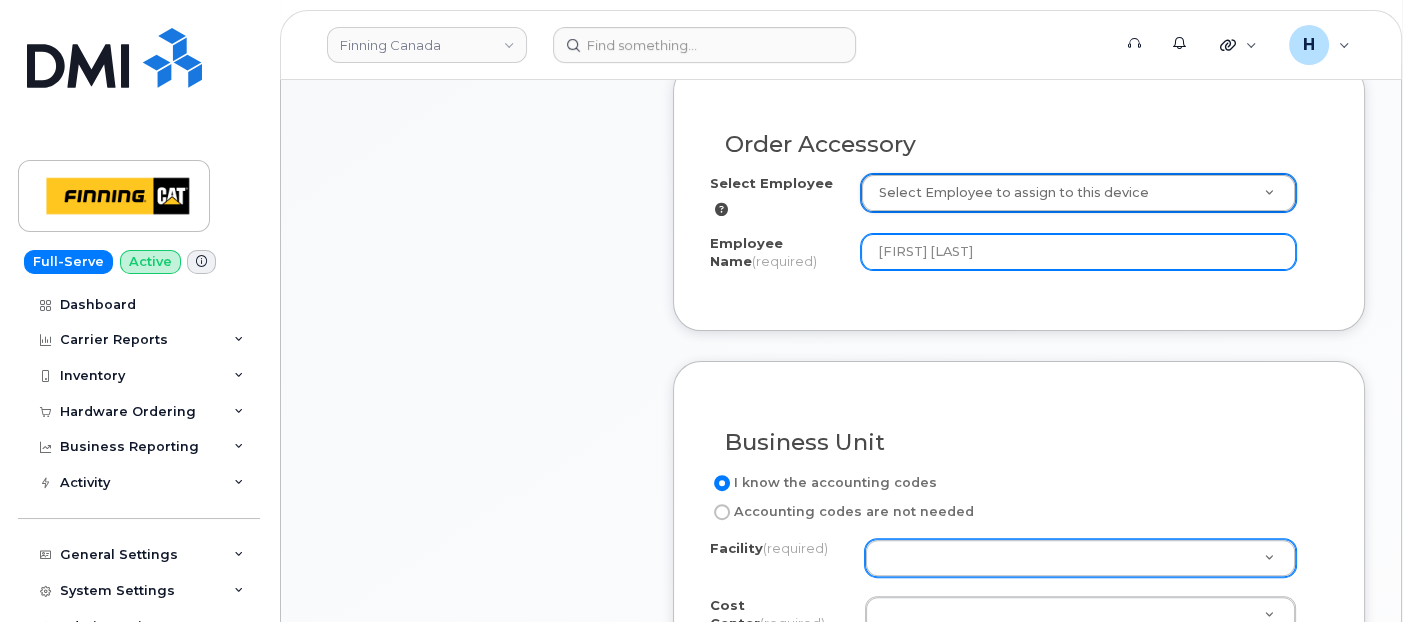 click on "[FIRST] [LAST]" at bounding box center [1079, 252] 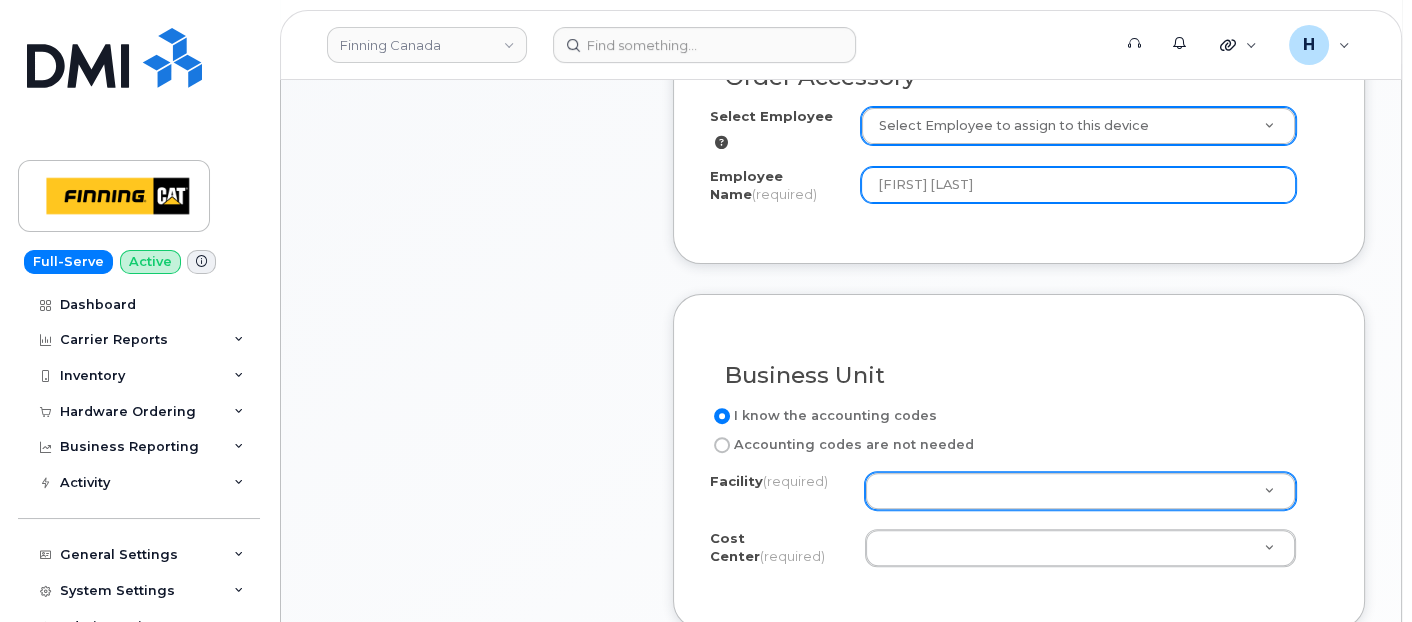 scroll, scrollTop: 888, scrollLeft: 0, axis: vertical 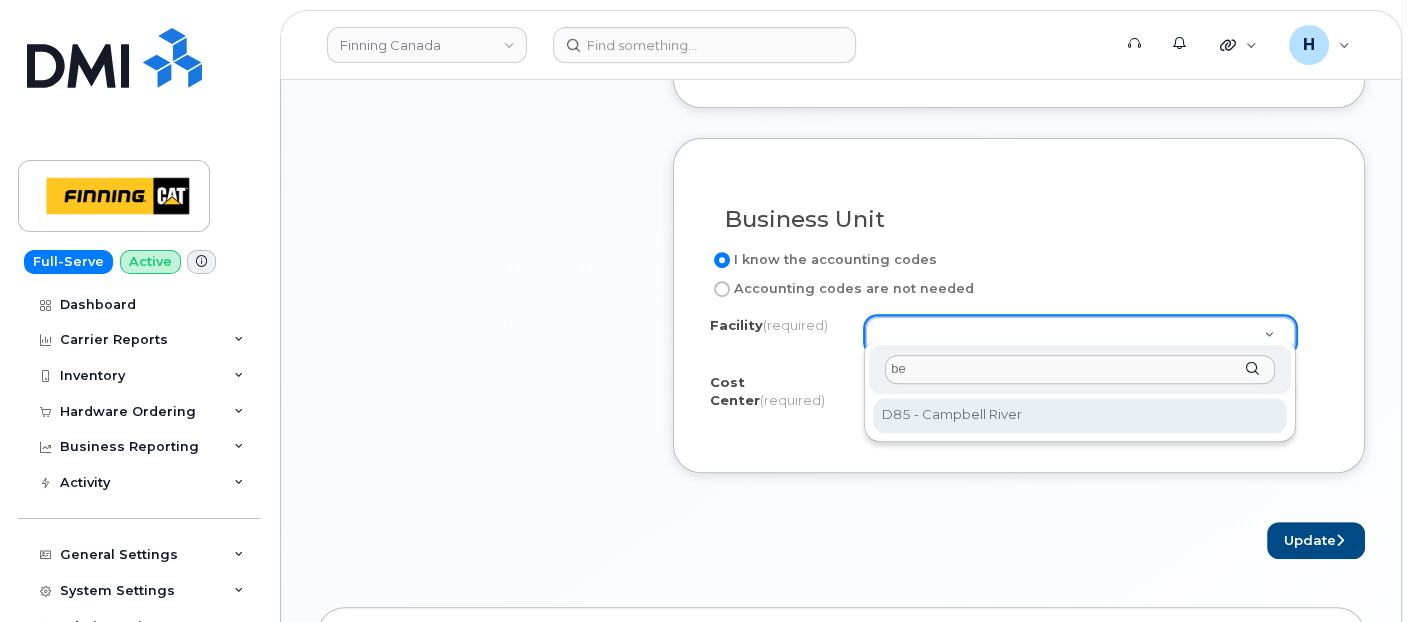 type on "b" 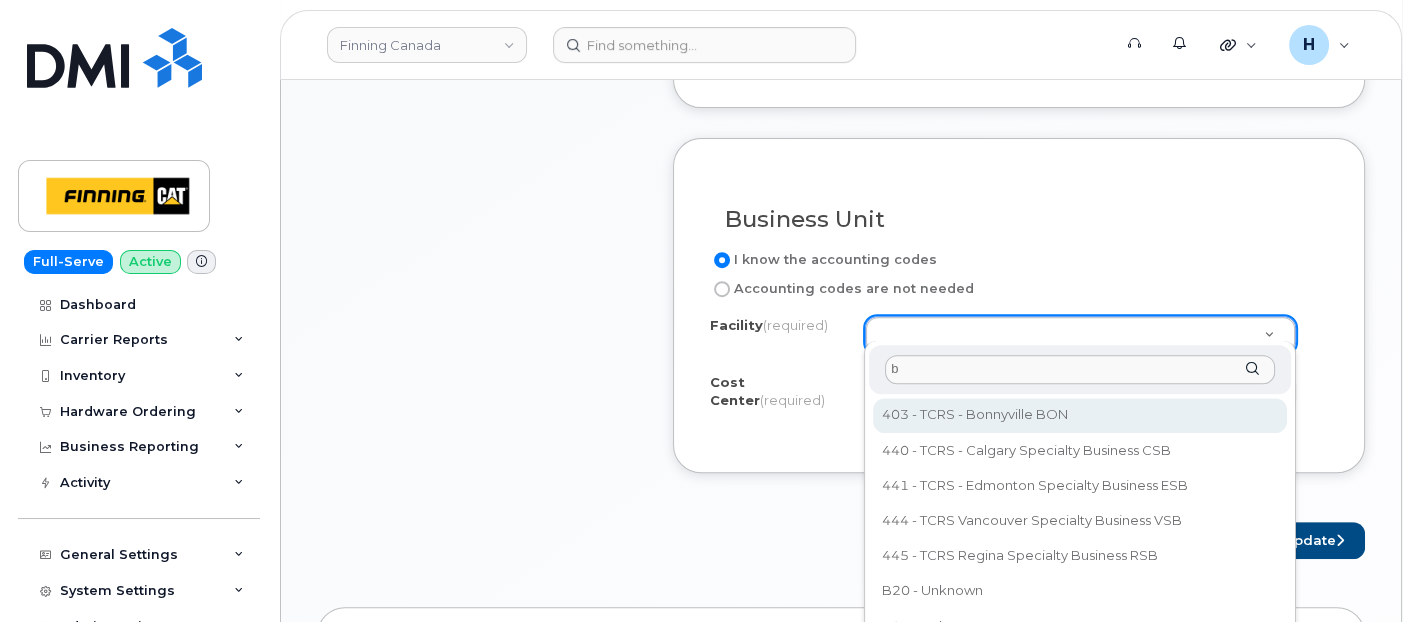 type 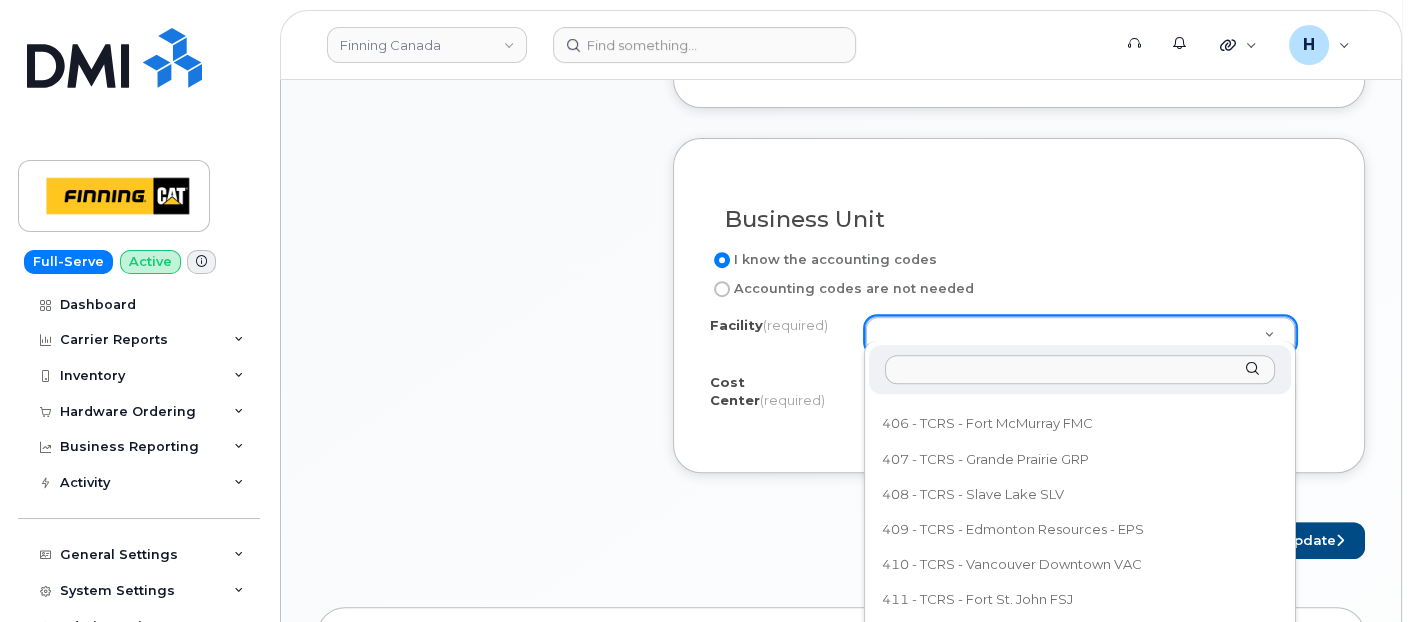 scroll, scrollTop: 222, scrollLeft: 0, axis: vertical 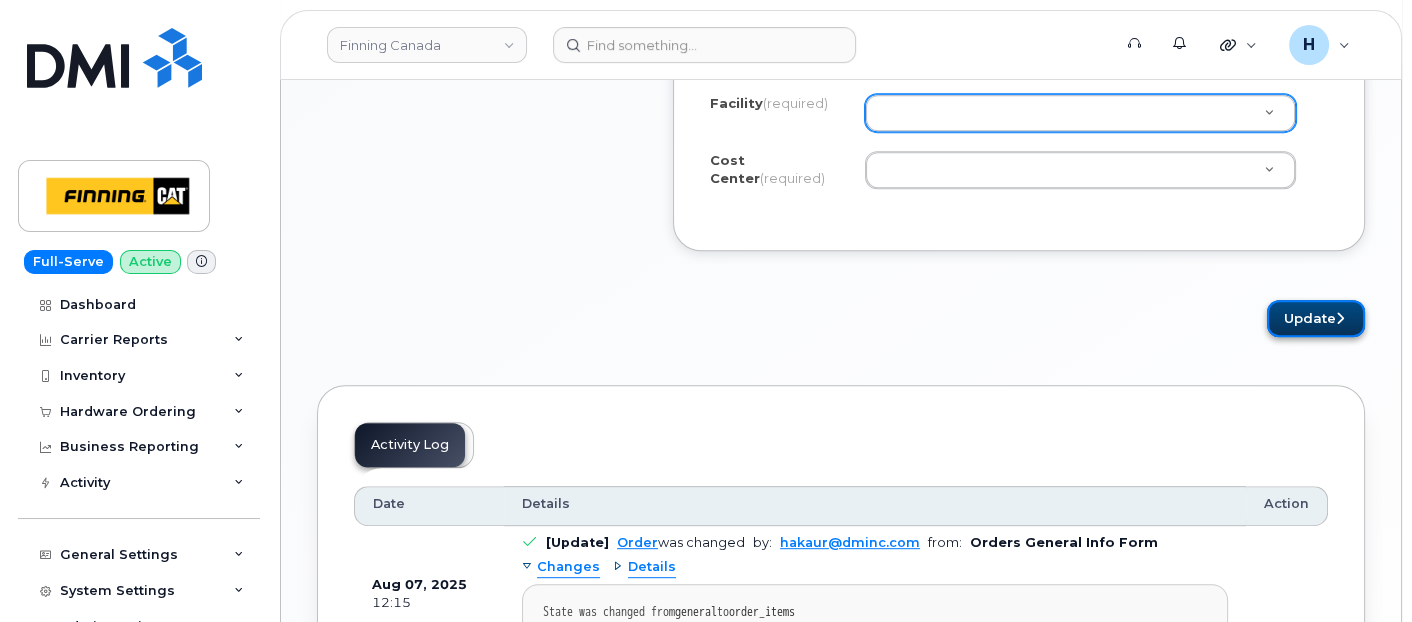 click on "Update" at bounding box center [1316, 318] 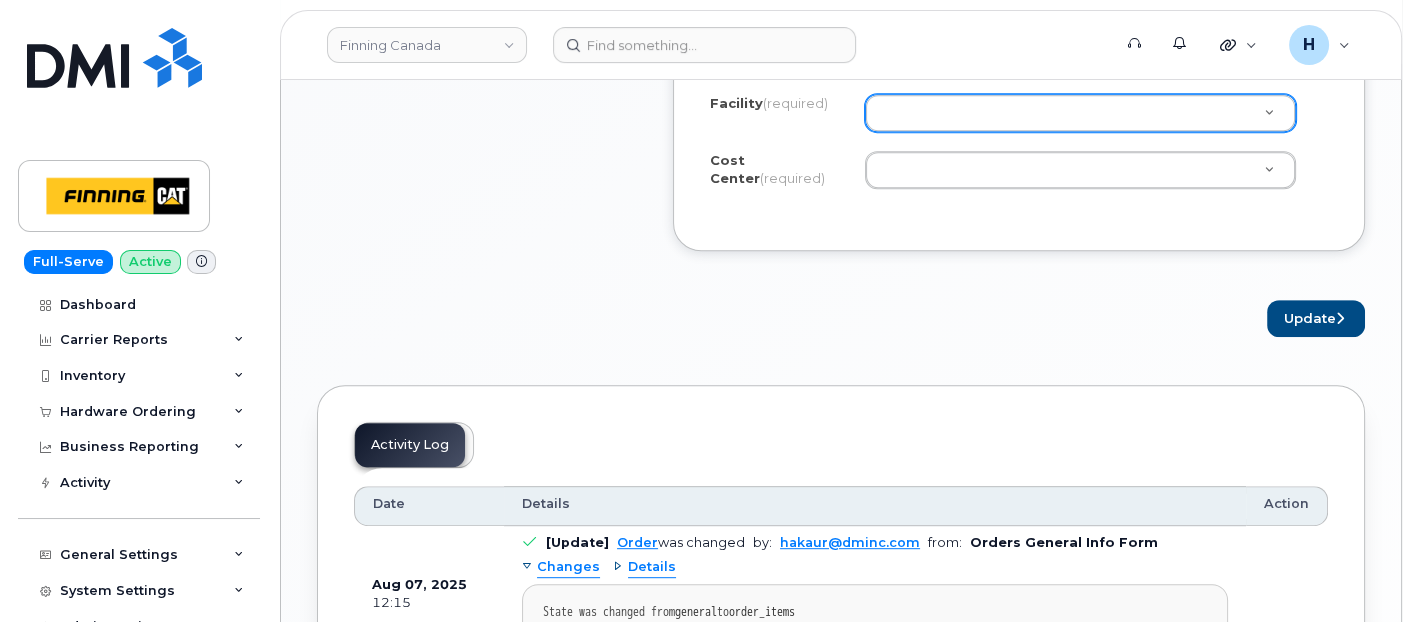 scroll, scrollTop: 1000, scrollLeft: 0, axis: vertical 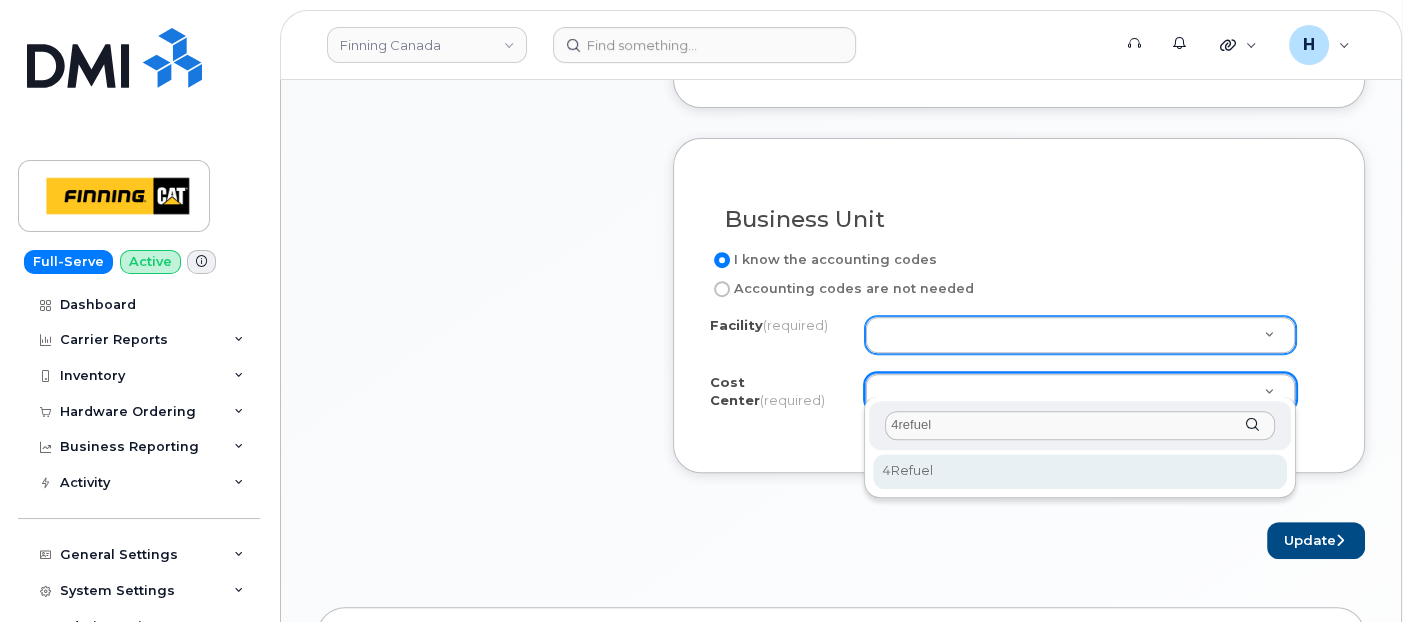 type on "4refuel" 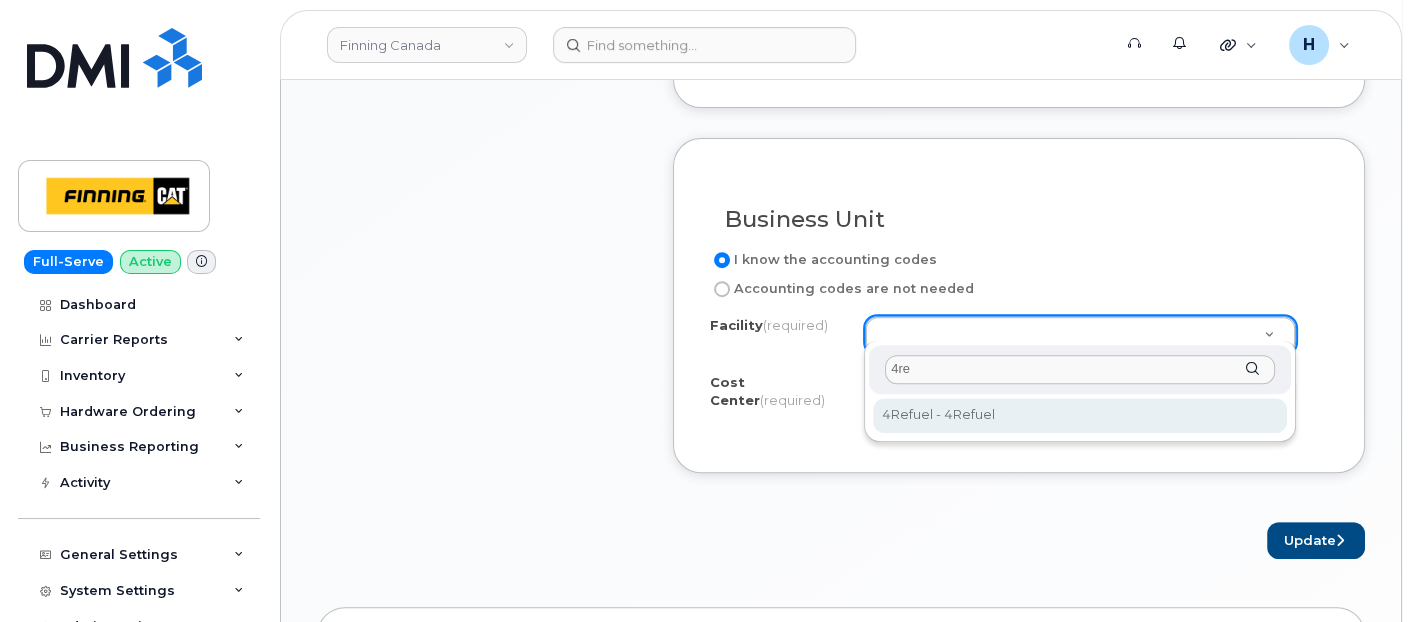 type on "4re" 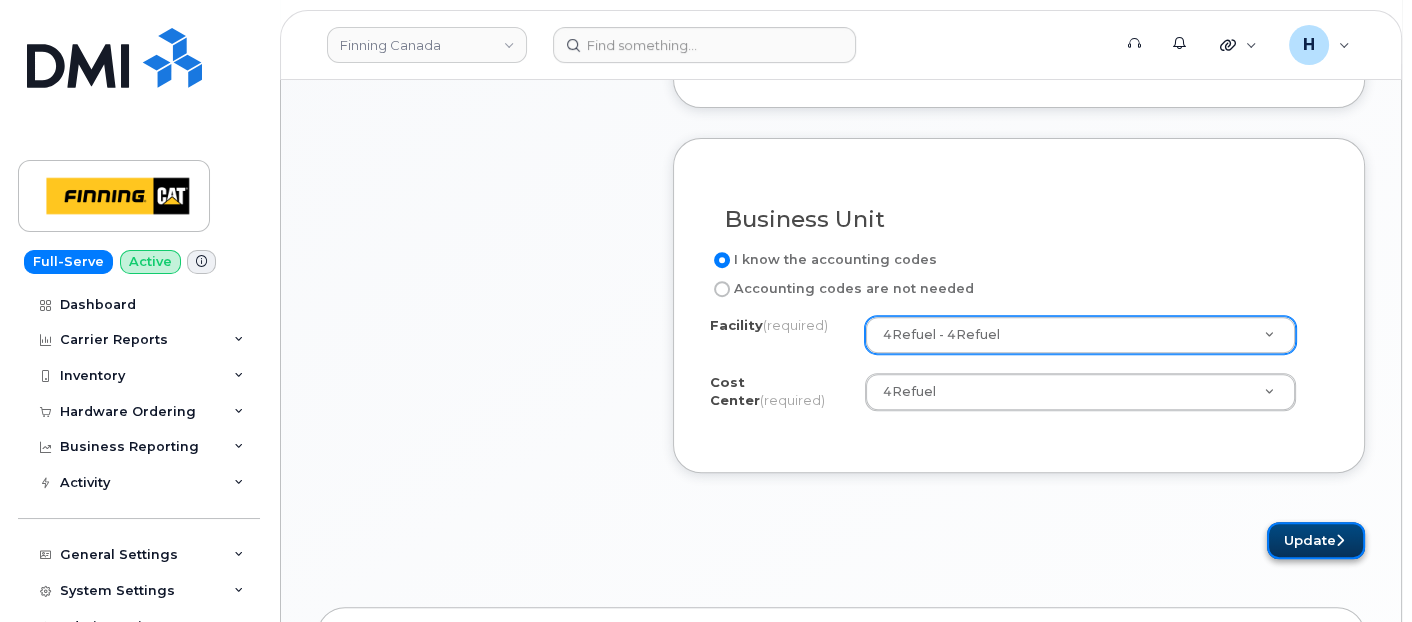 click on "Update" at bounding box center (1316, 540) 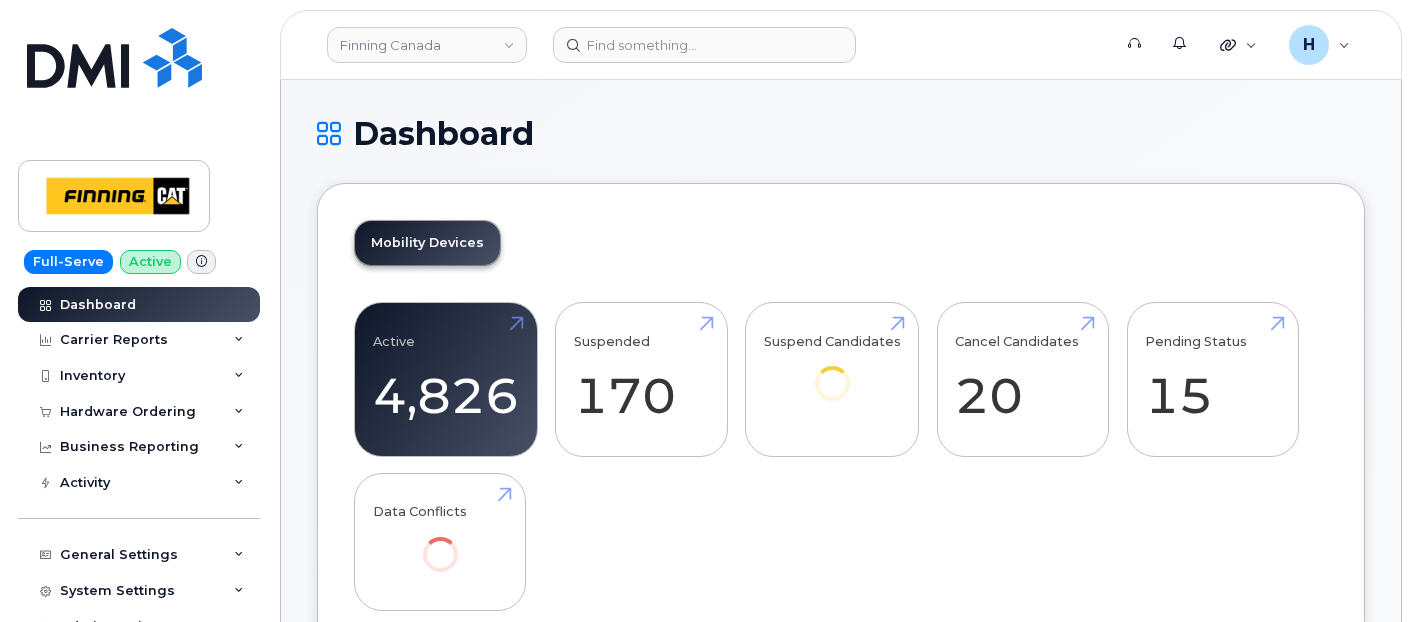 scroll, scrollTop: 0, scrollLeft: 0, axis: both 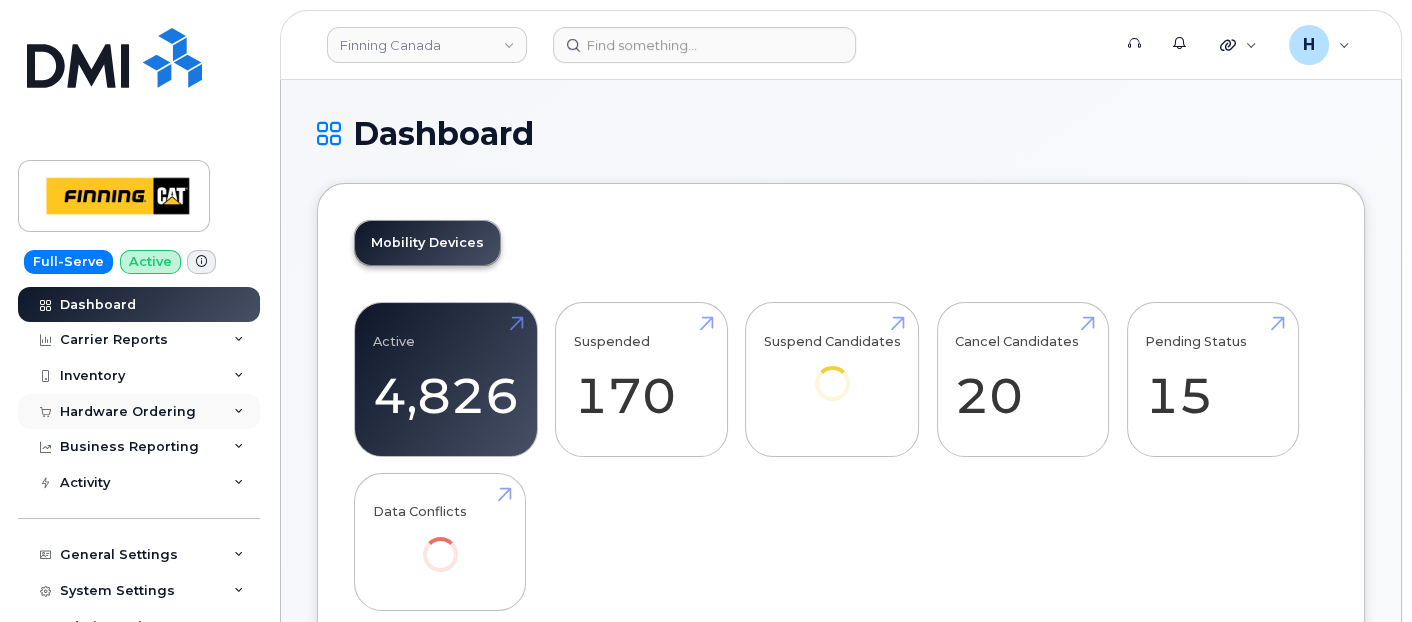 click on "Hardware Ordering" at bounding box center (128, 412) 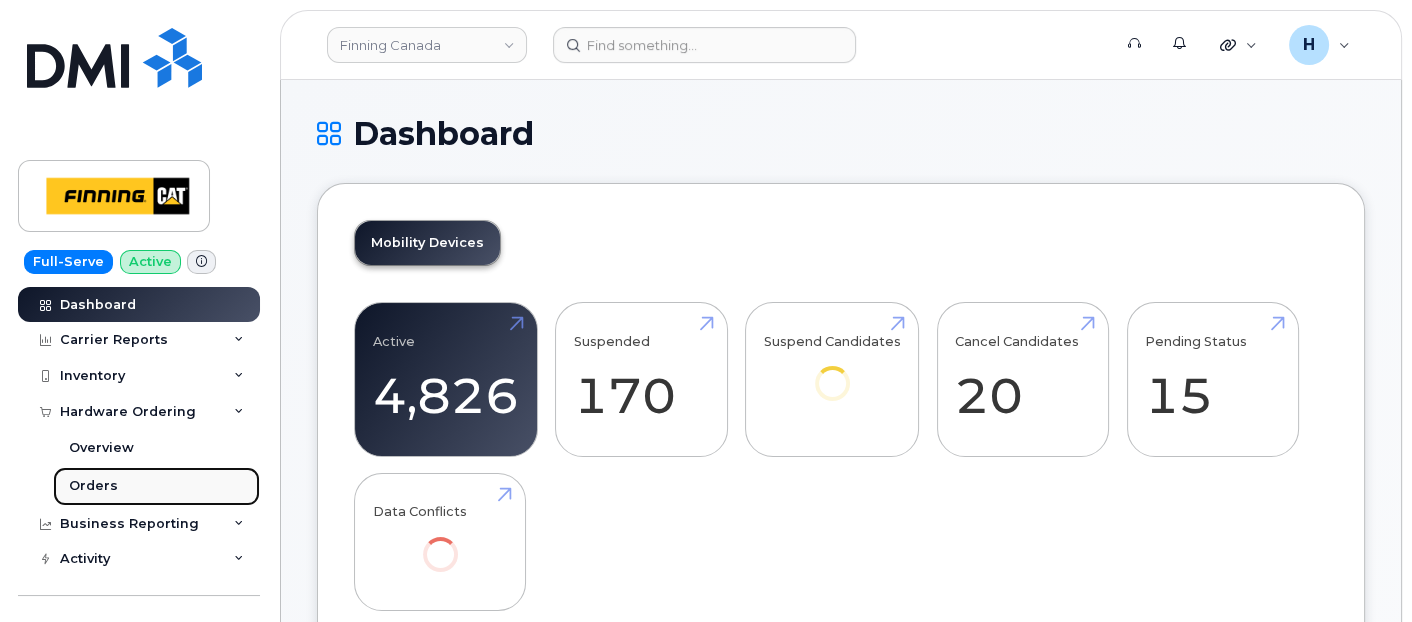 click on "Orders" at bounding box center (156, 486) 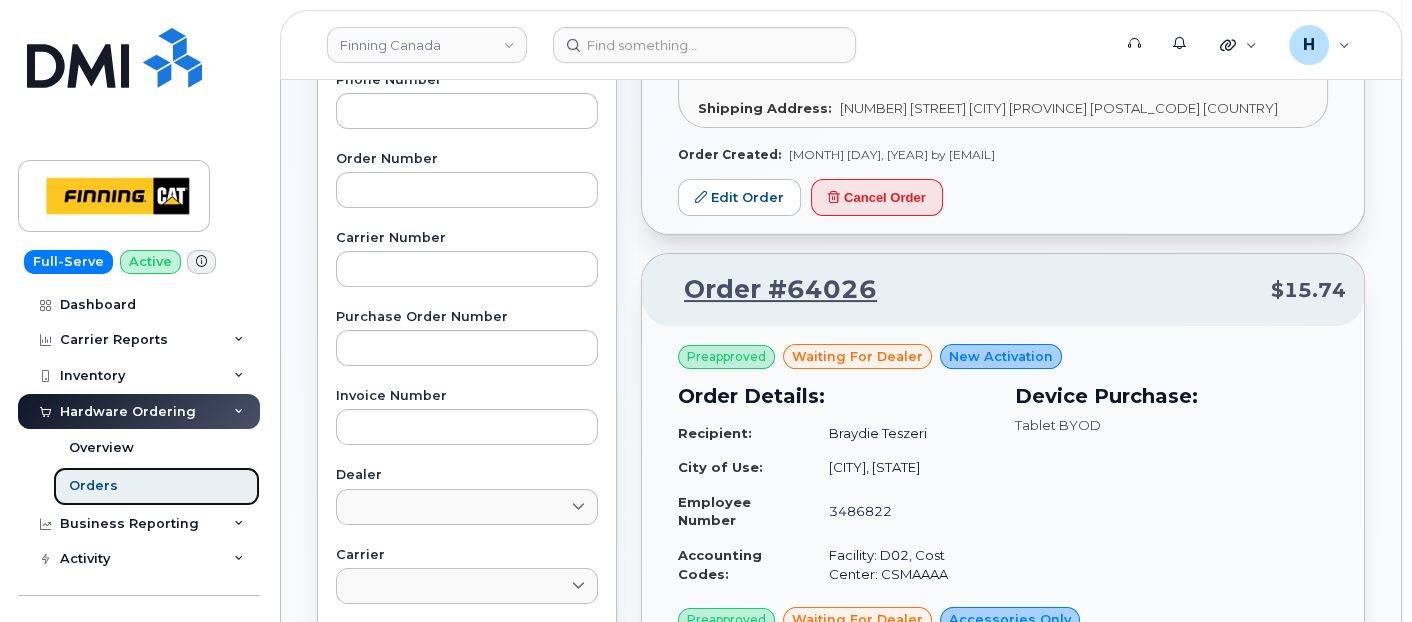 scroll, scrollTop: 333, scrollLeft: 0, axis: vertical 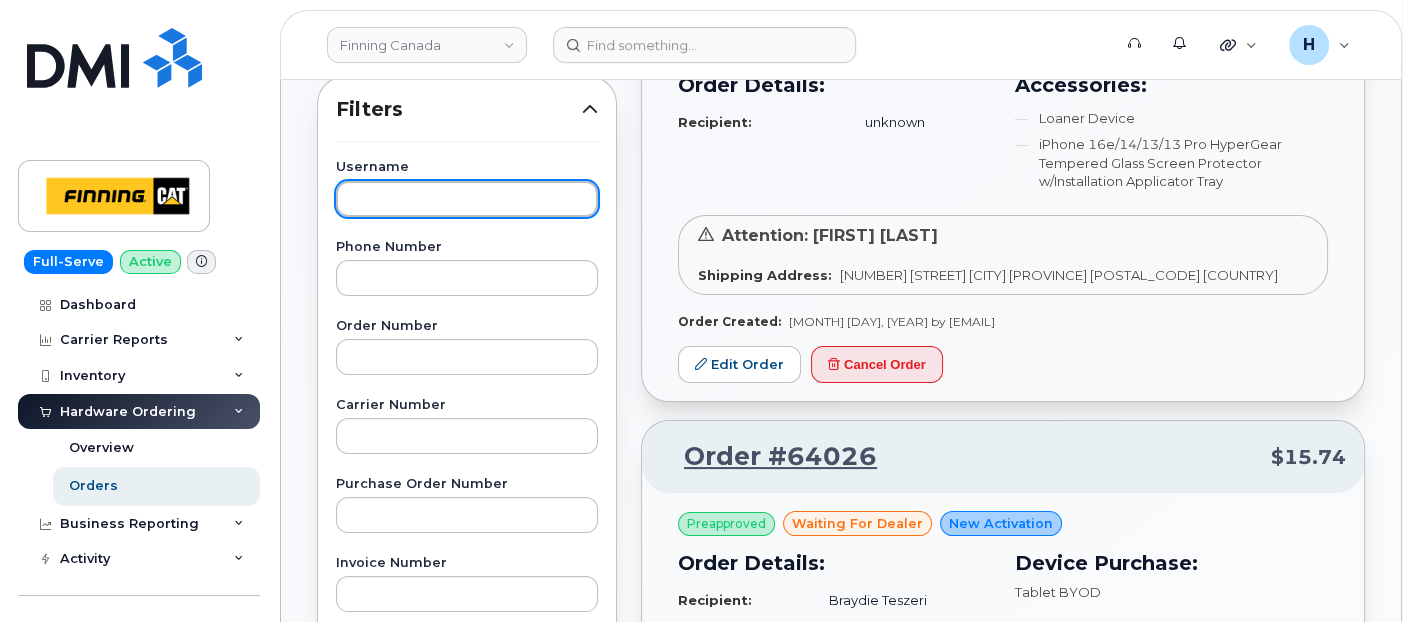 click at bounding box center (467, 199) 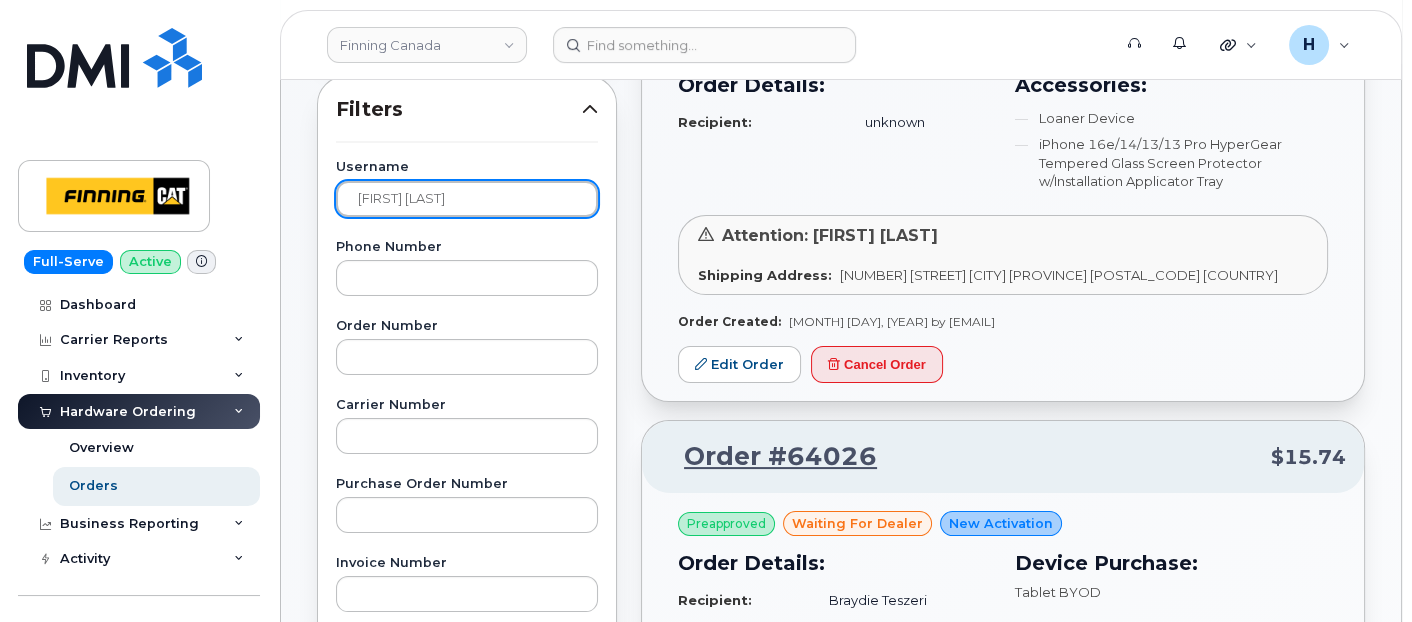 click on "Apply Filter" at bounding box center [467, 1174] 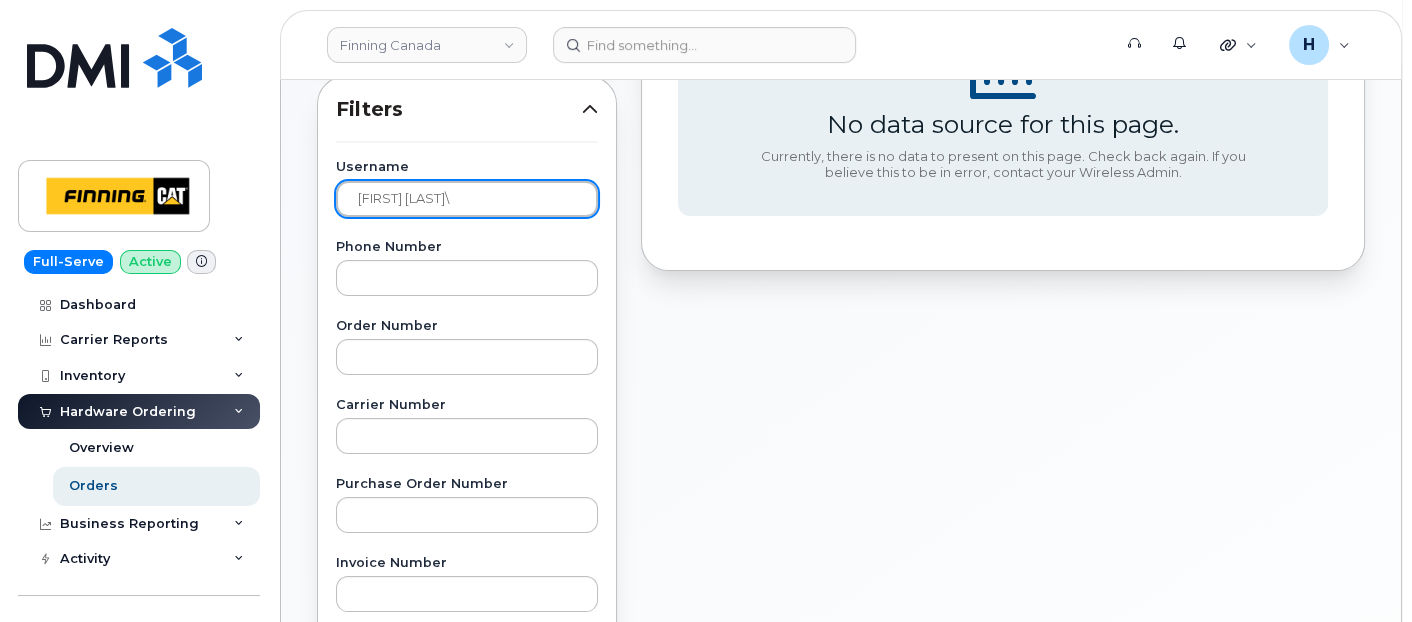 type on "[FIRST] [LAST]" 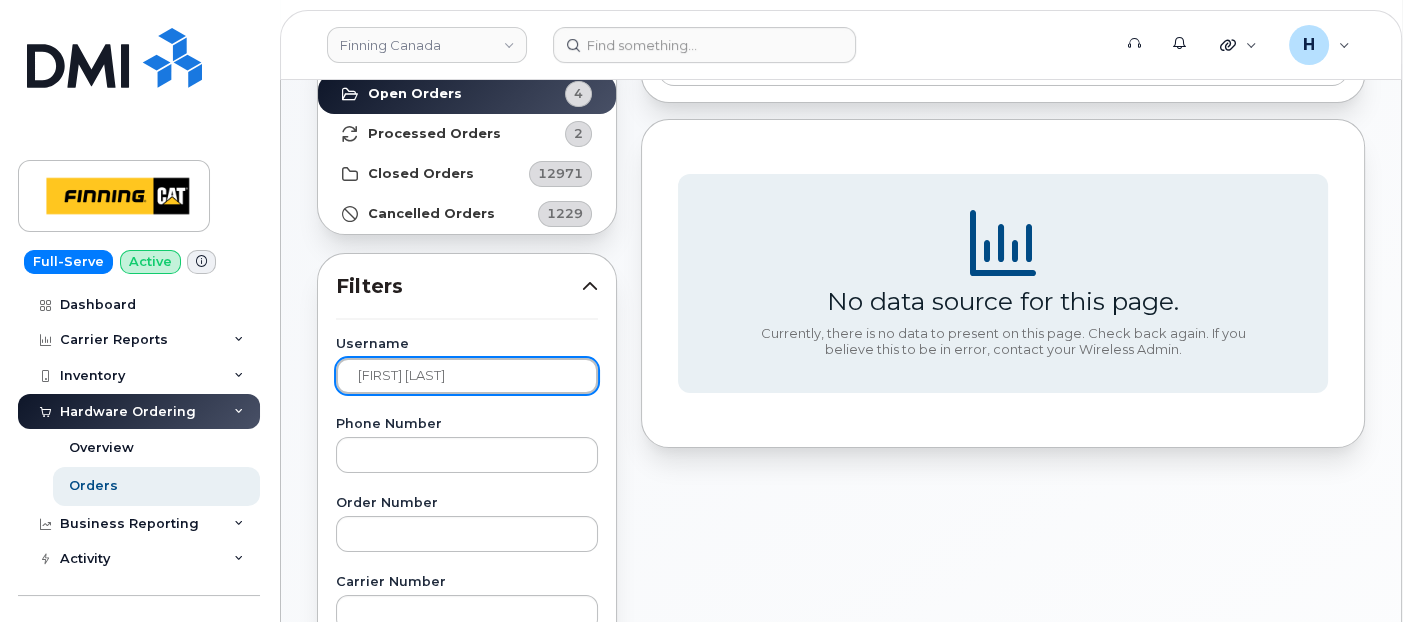 scroll, scrollTop: 111, scrollLeft: 0, axis: vertical 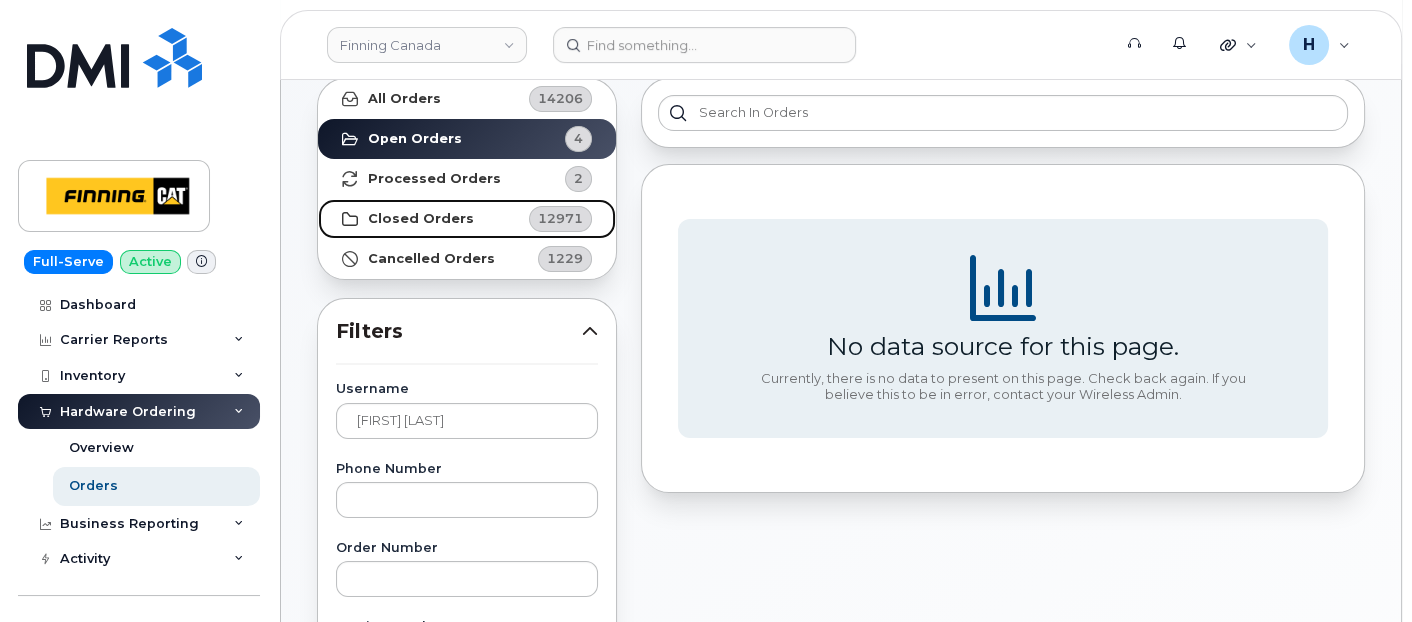 click on "Closed Orders" at bounding box center (421, 219) 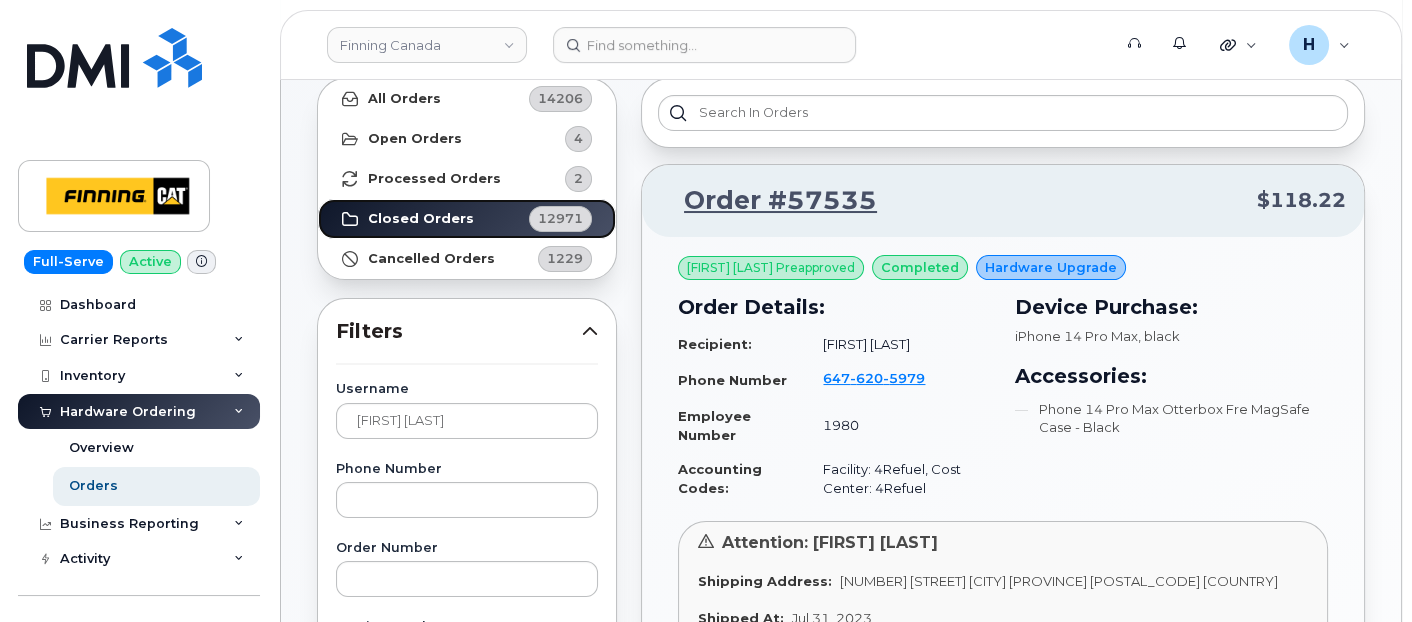 click on "Closed Orders 12971" at bounding box center (467, 219) 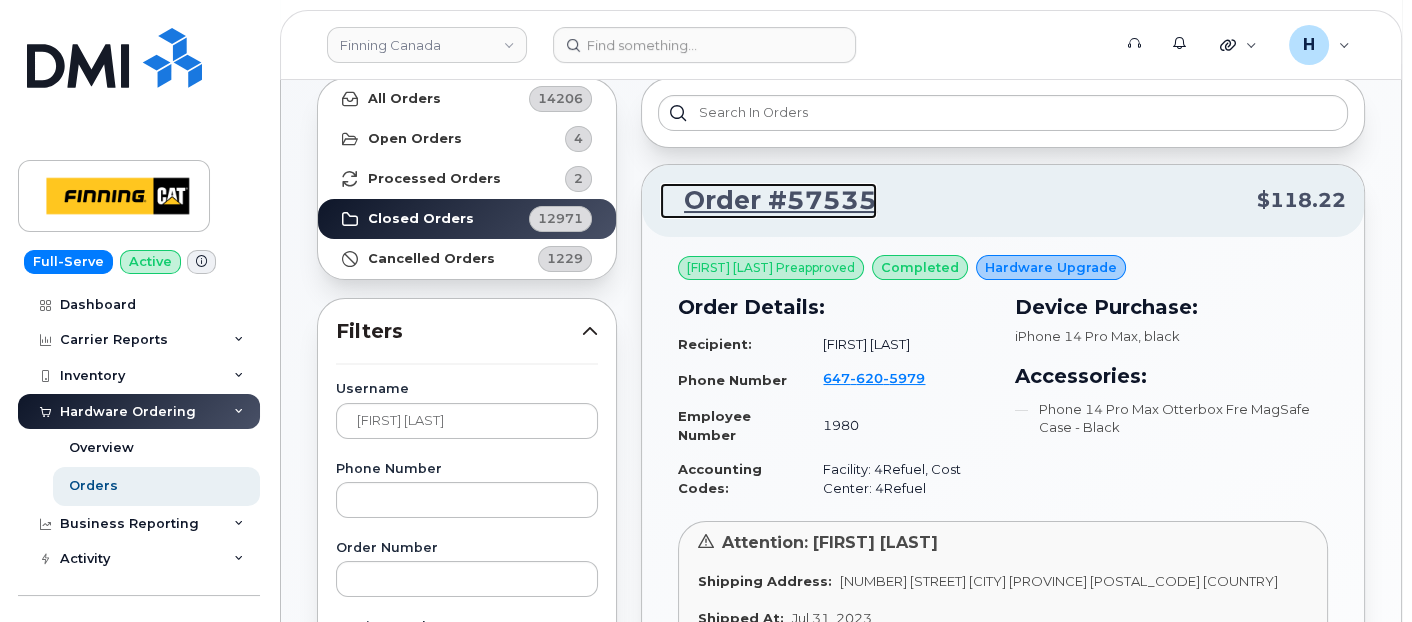 click on "Order #57535" at bounding box center (768, 201) 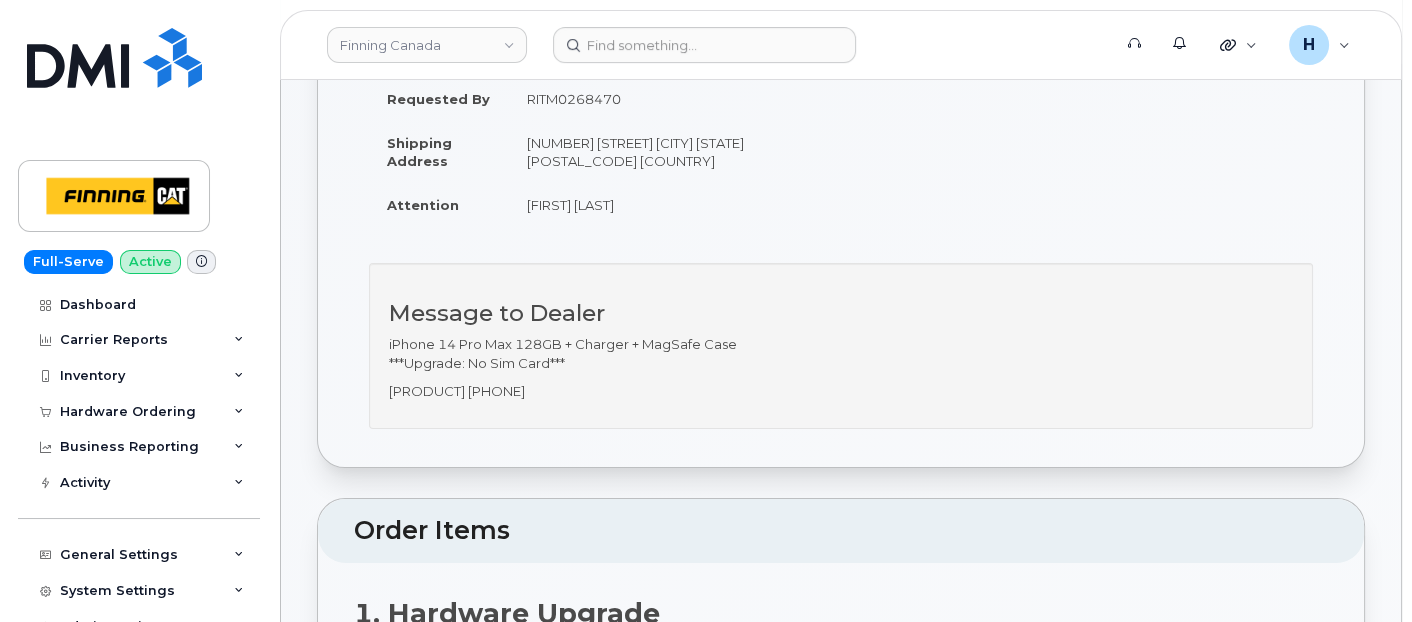 scroll, scrollTop: 666, scrollLeft: 0, axis: vertical 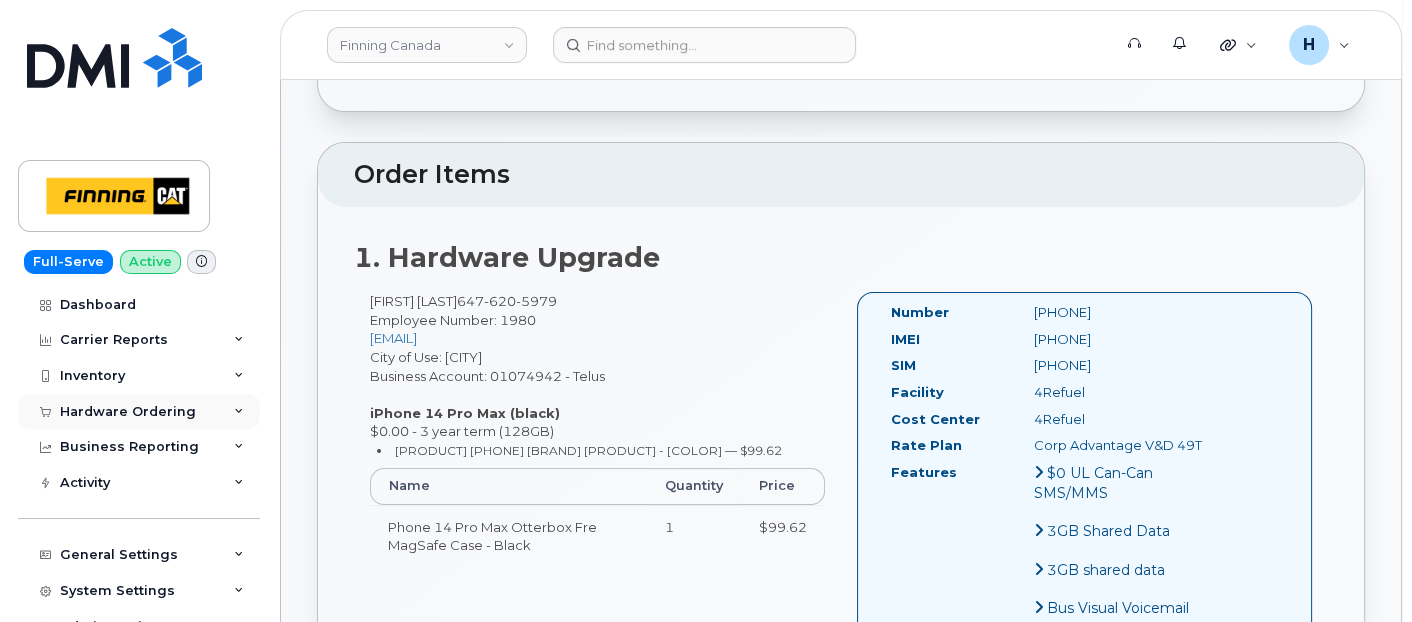 click on "Hardware Ordering" at bounding box center (128, 412) 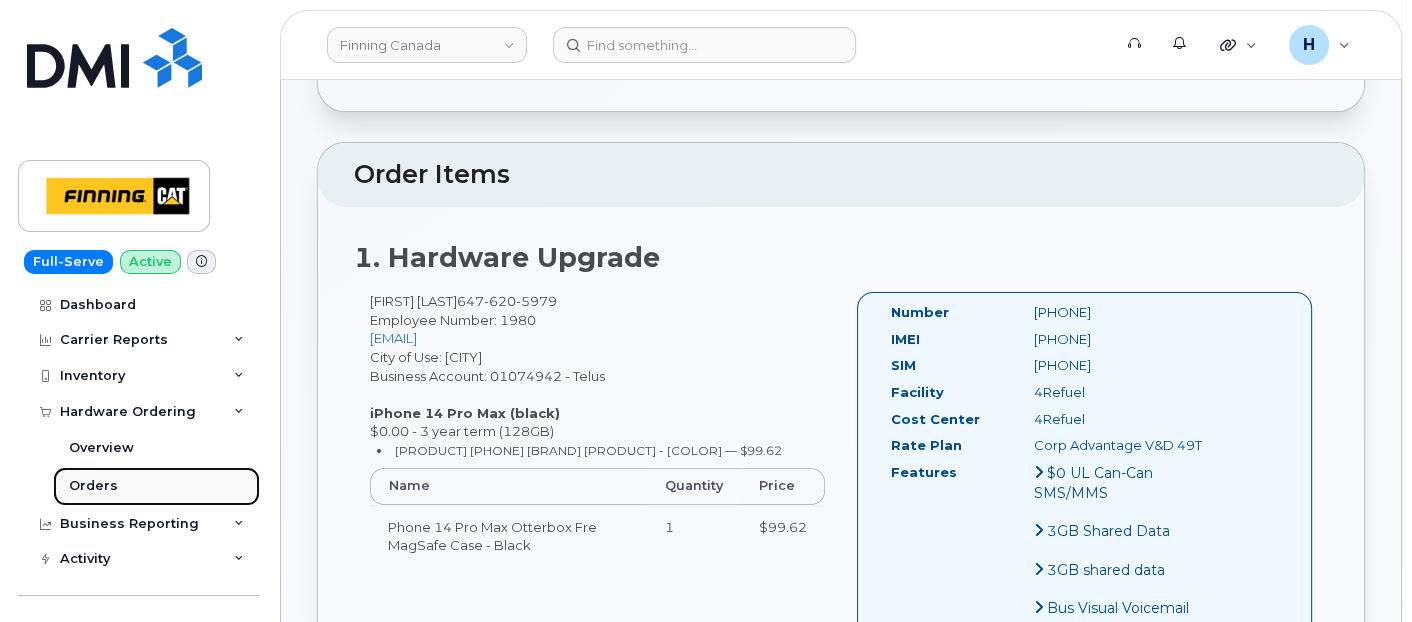 click on "Orders" at bounding box center (93, 486) 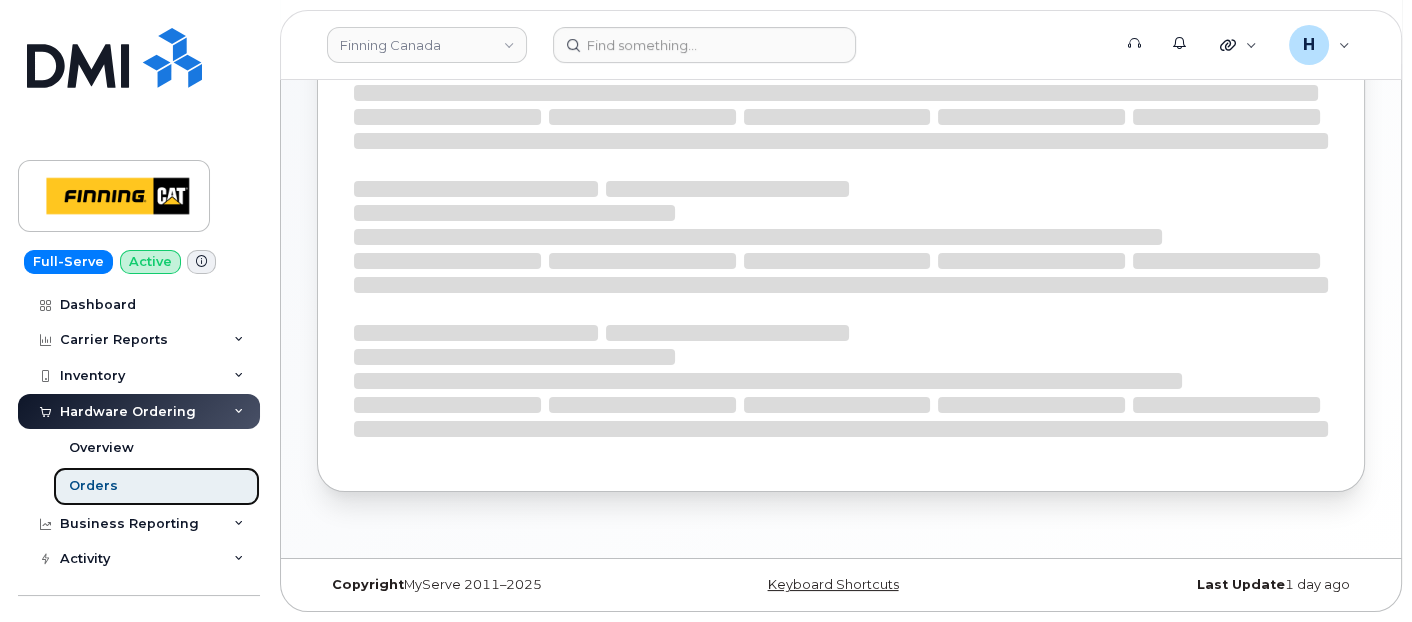 scroll, scrollTop: 0, scrollLeft: 0, axis: both 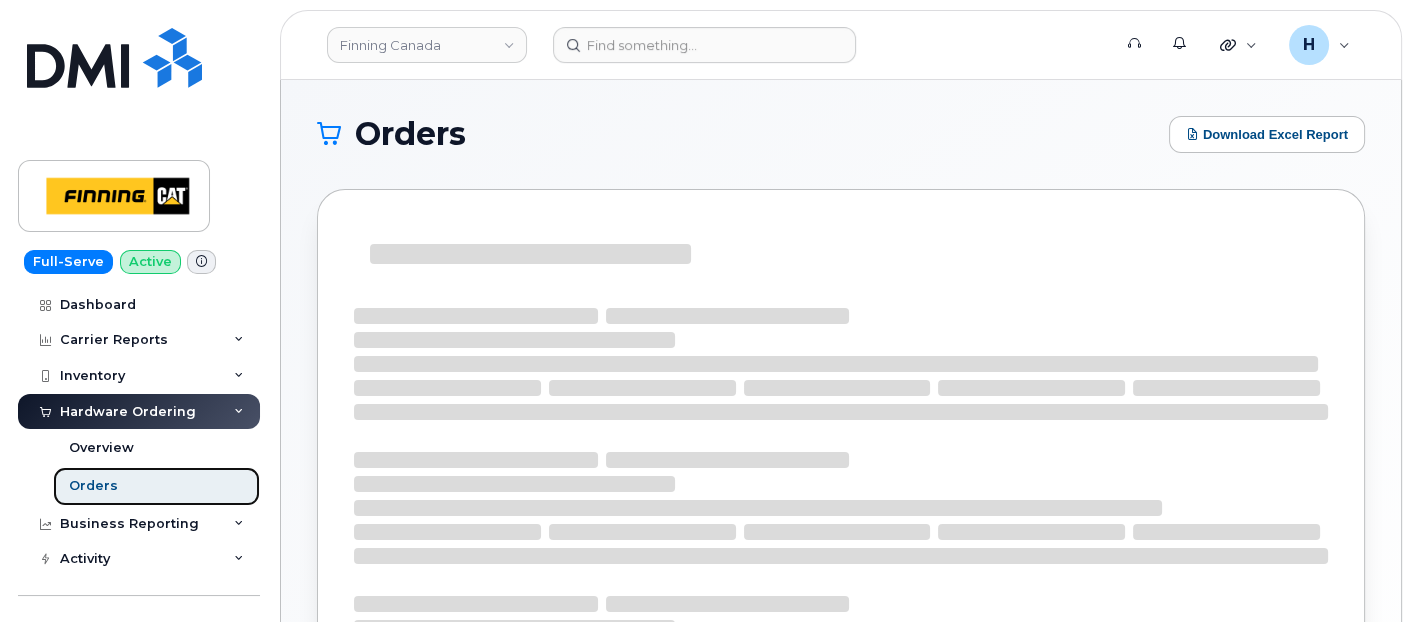 click on "Orders" at bounding box center (93, 486) 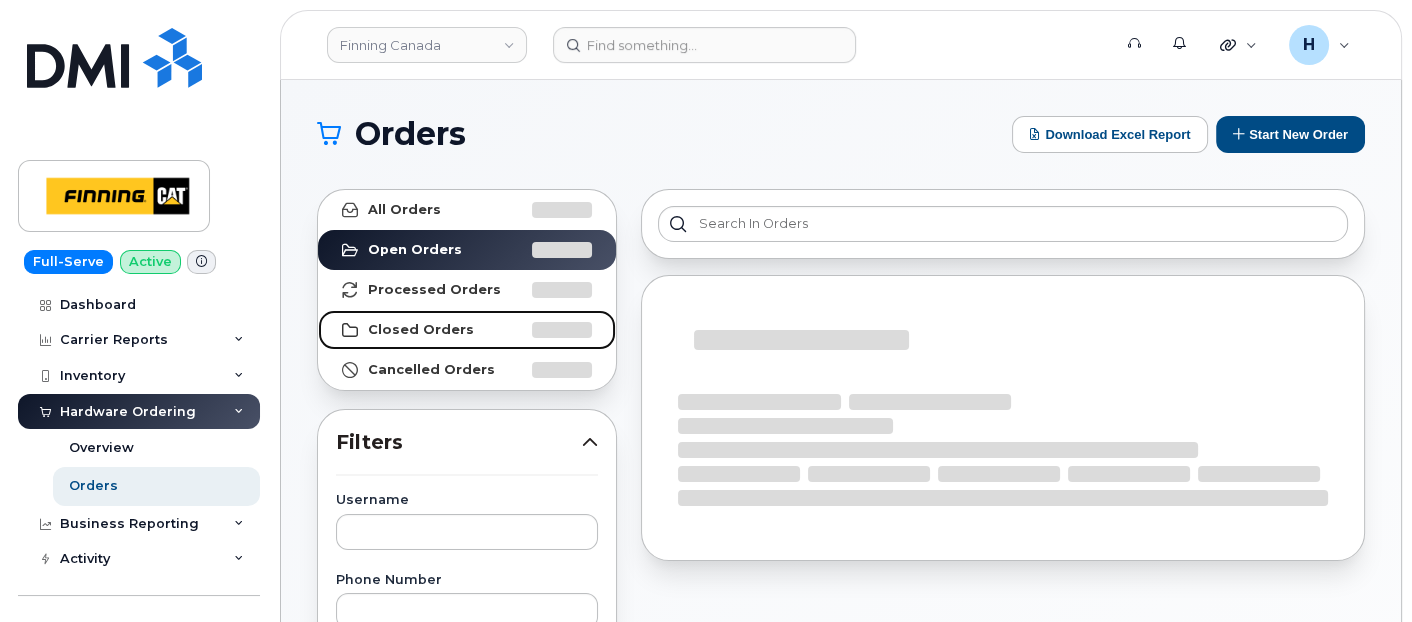 click on "Closed Orders" at bounding box center (421, 330) 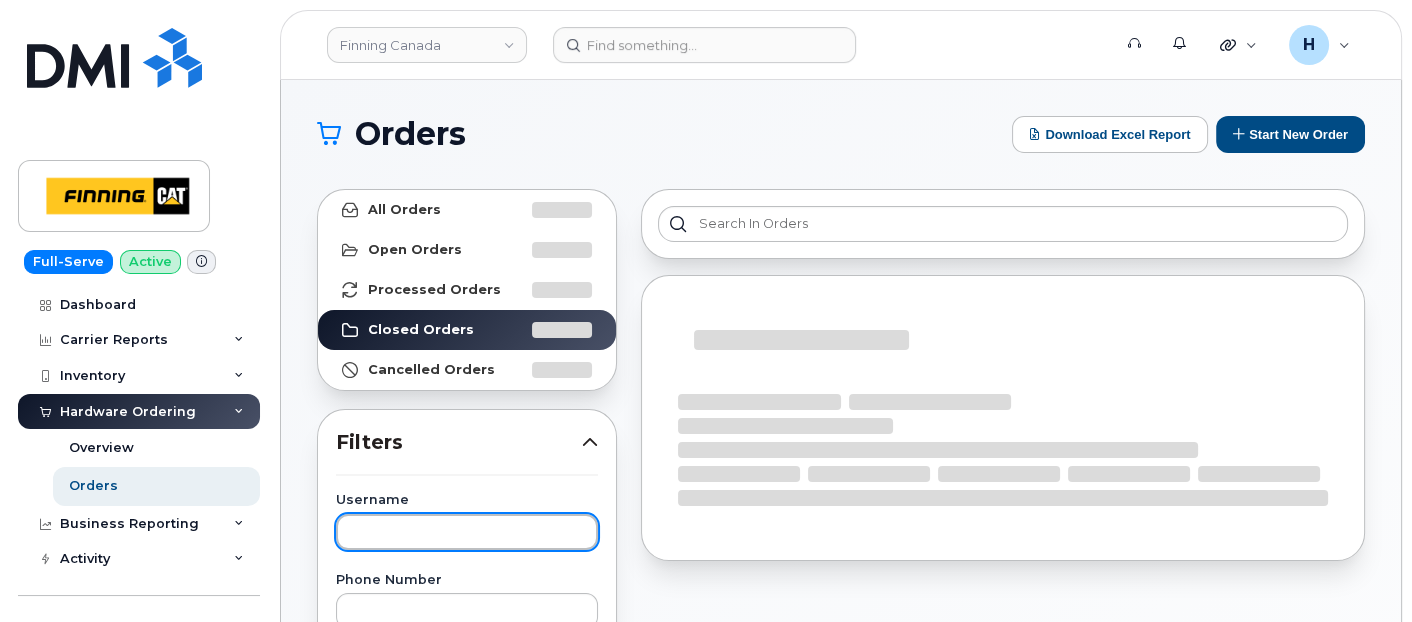 click at bounding box center [467, 532] 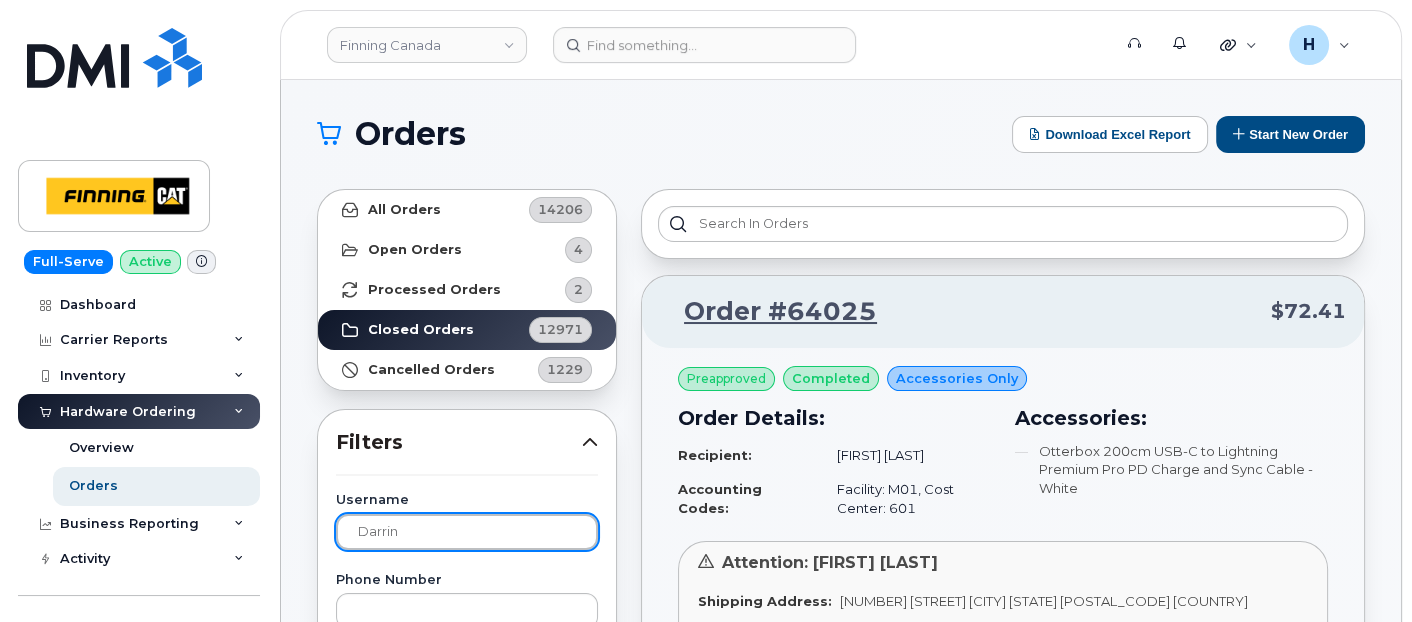 type on "darrin" 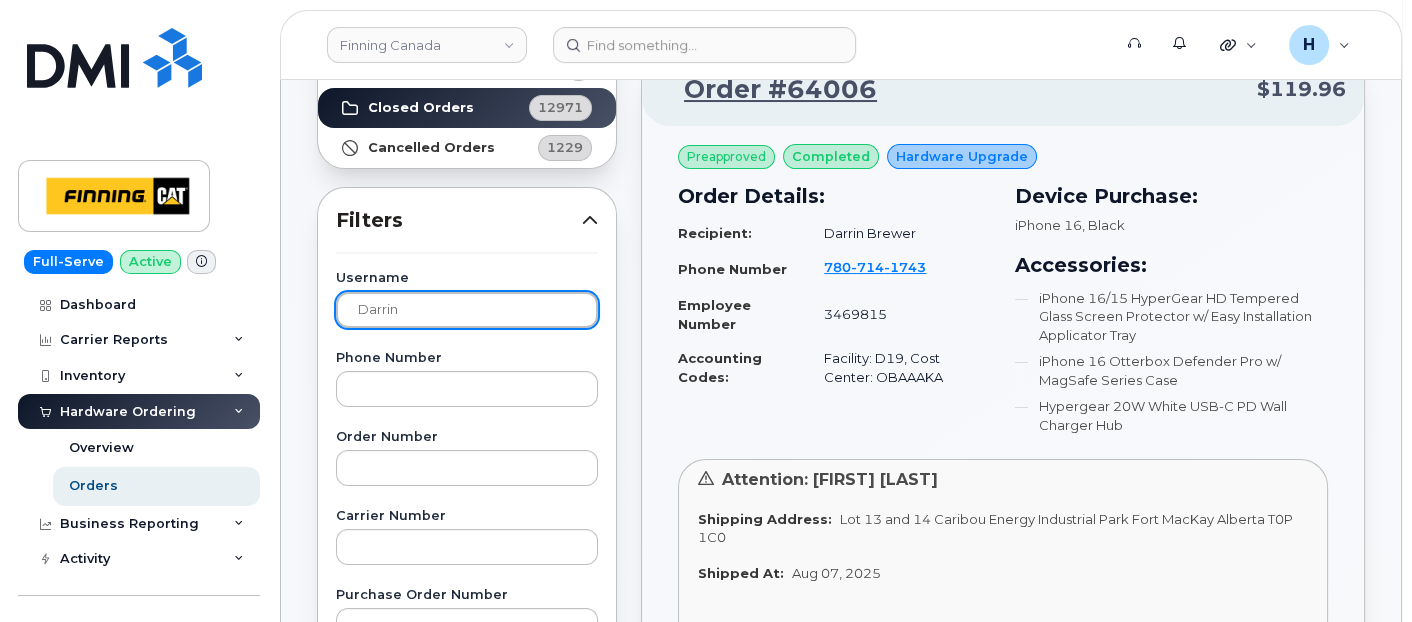 scroll, scrollTop: 111, scrollLeft: 0, axis: vertical 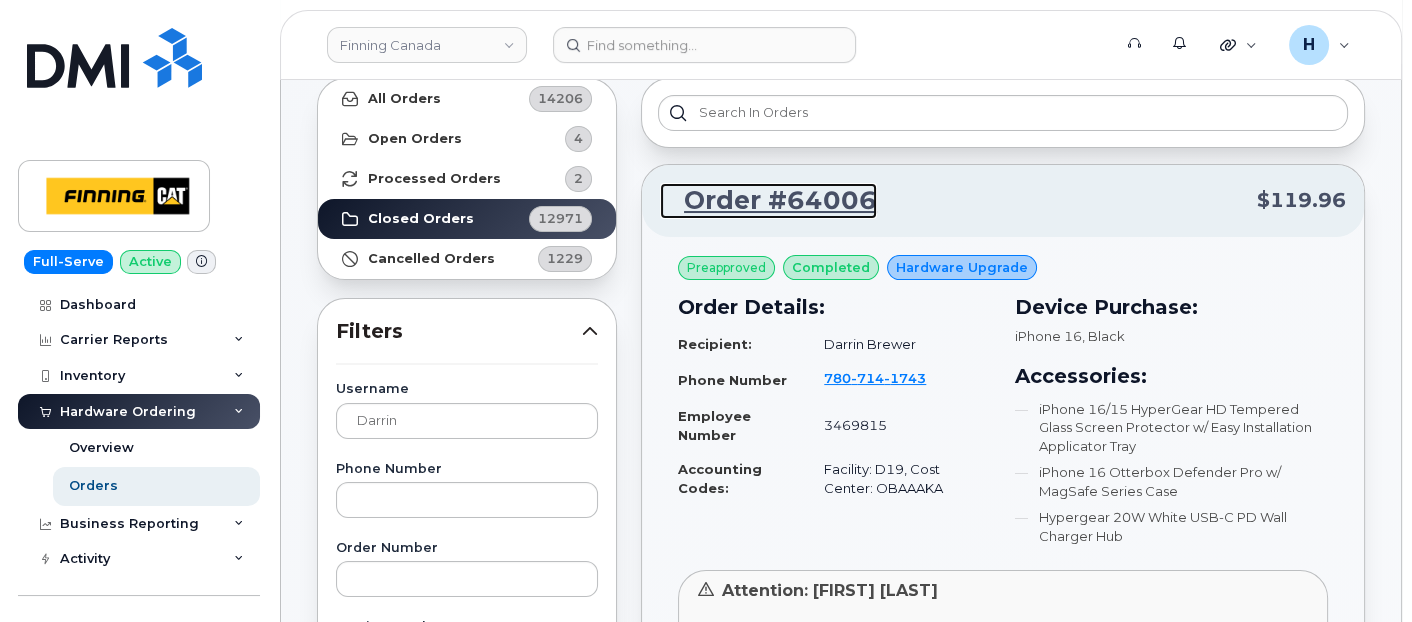 click on "Order #64006" at bounding box center (768, 201) 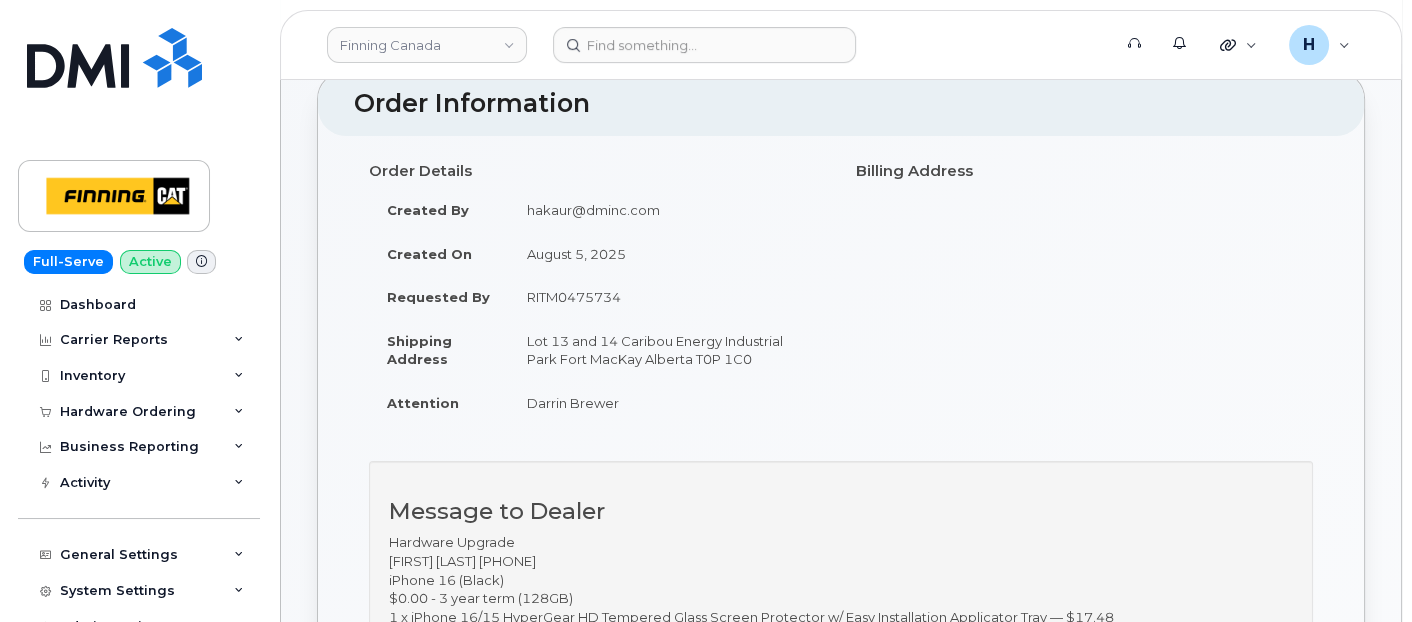 scroll, scrollTop: 222, scrollLeft: 0, axis: vertical 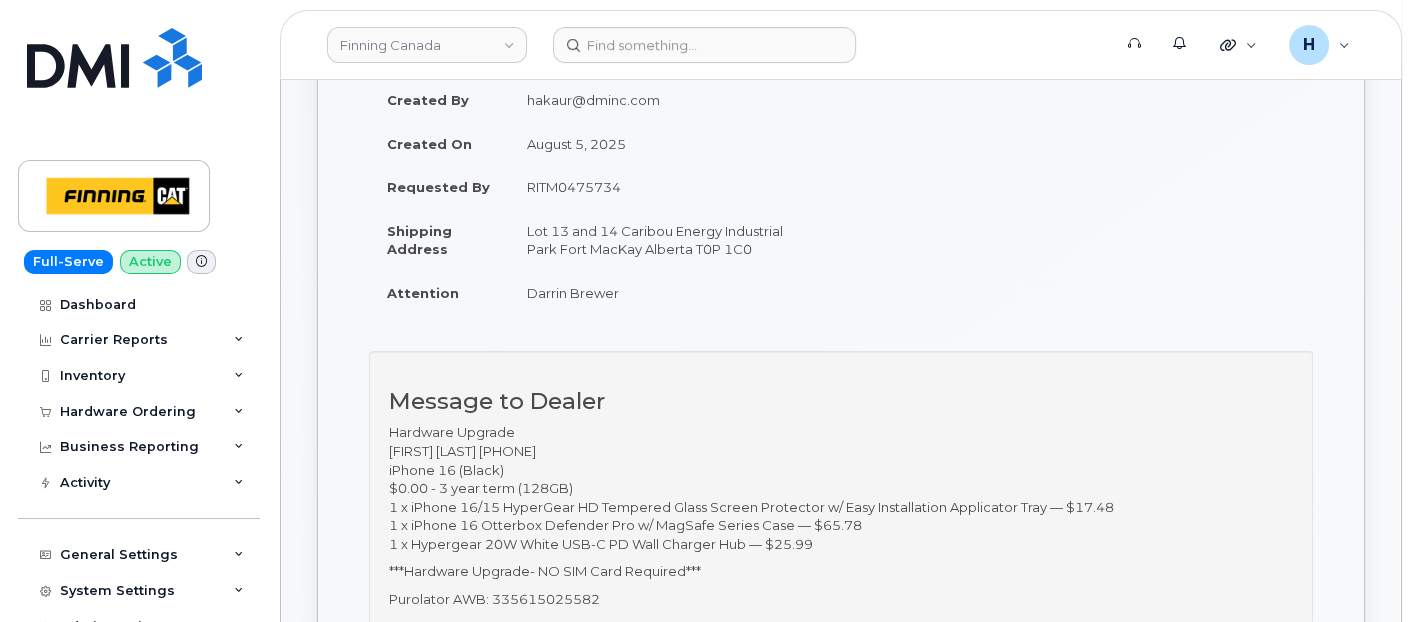 click on "RITM0475734" at bounding box center (667, 187) 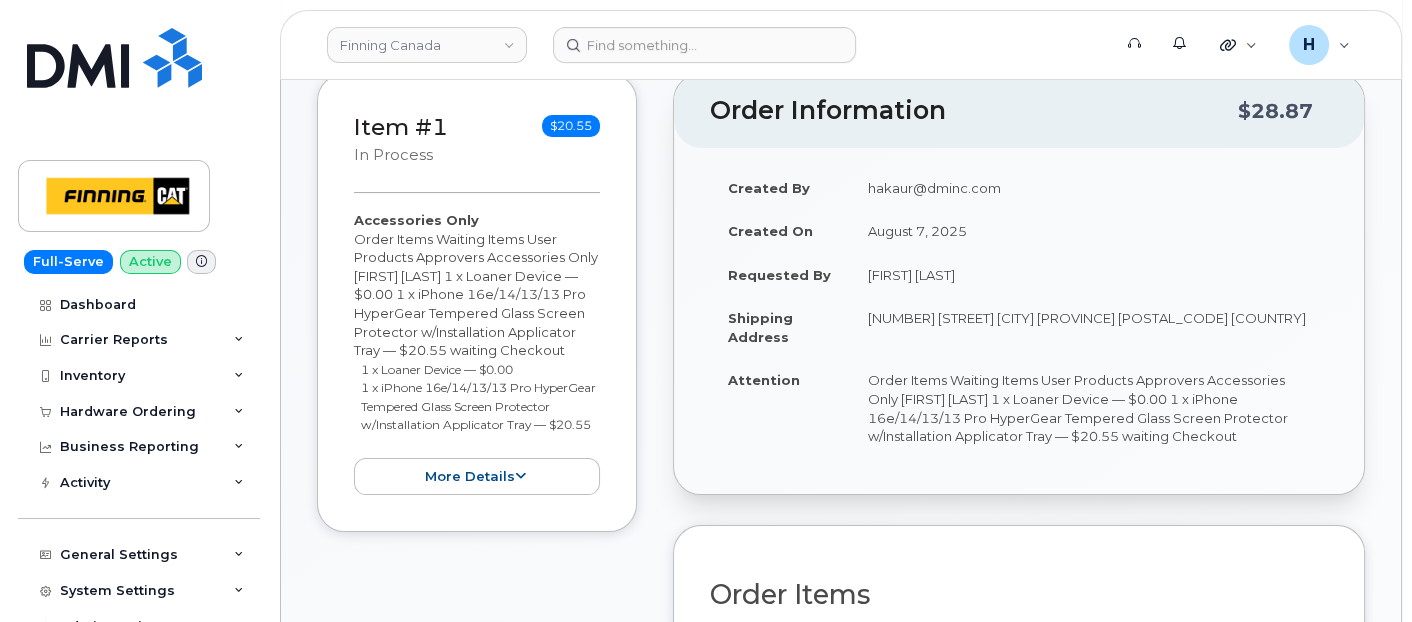 scroll, scrollTop: 555, scrollLeft: 0, axis: vertical 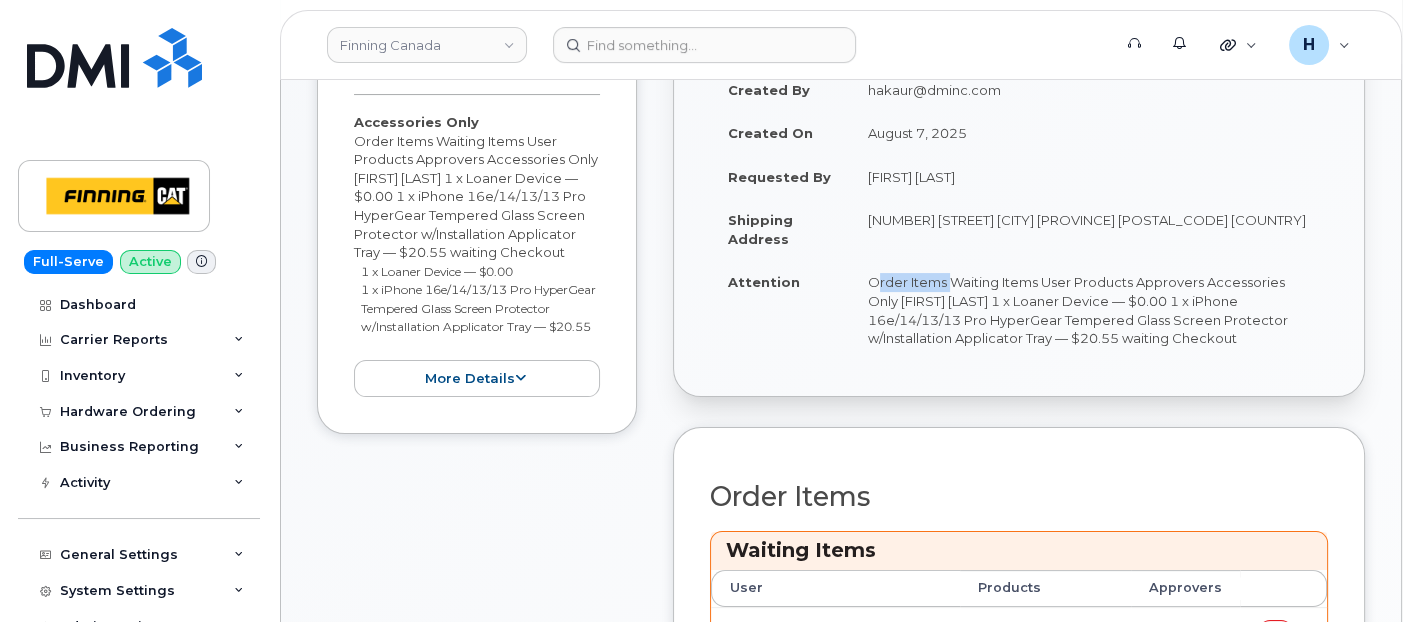 drag, startPoint x: 850, startPoint y: 296, endPoint x: 983, endPoint y: 294, distance: 133.01503 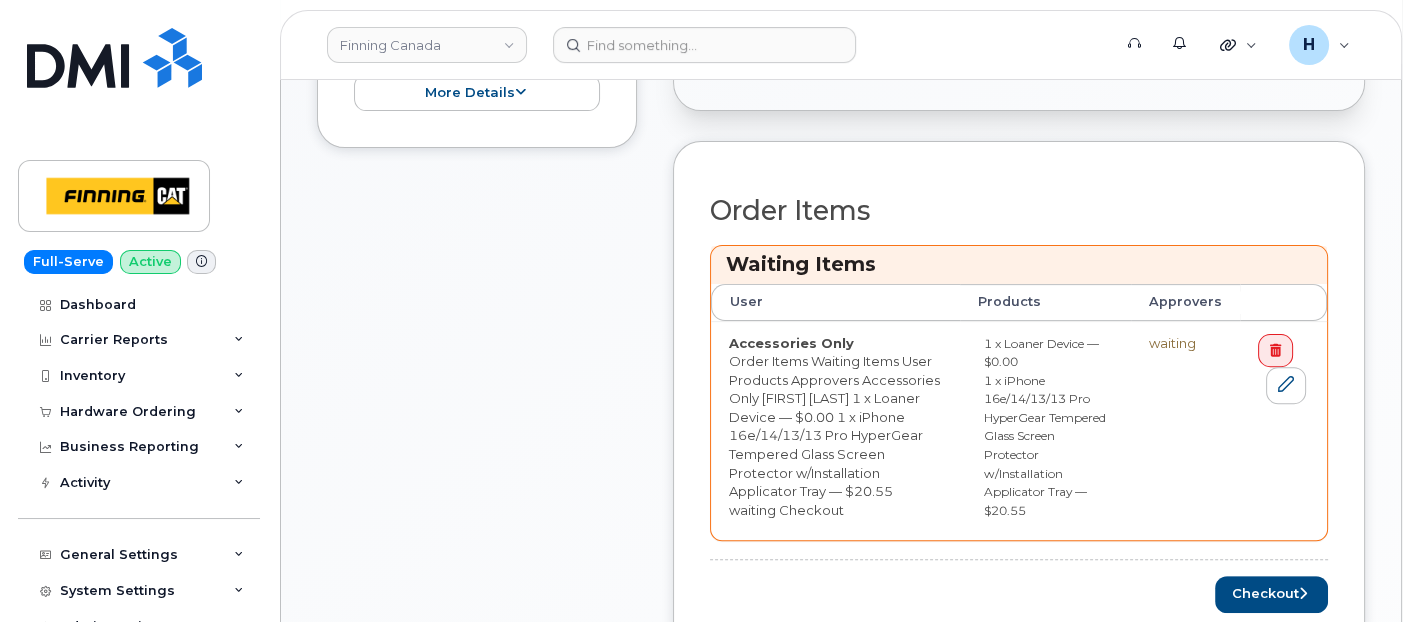 scroll, scrollTop: 888, scrollLeft: 0, axis: vertical 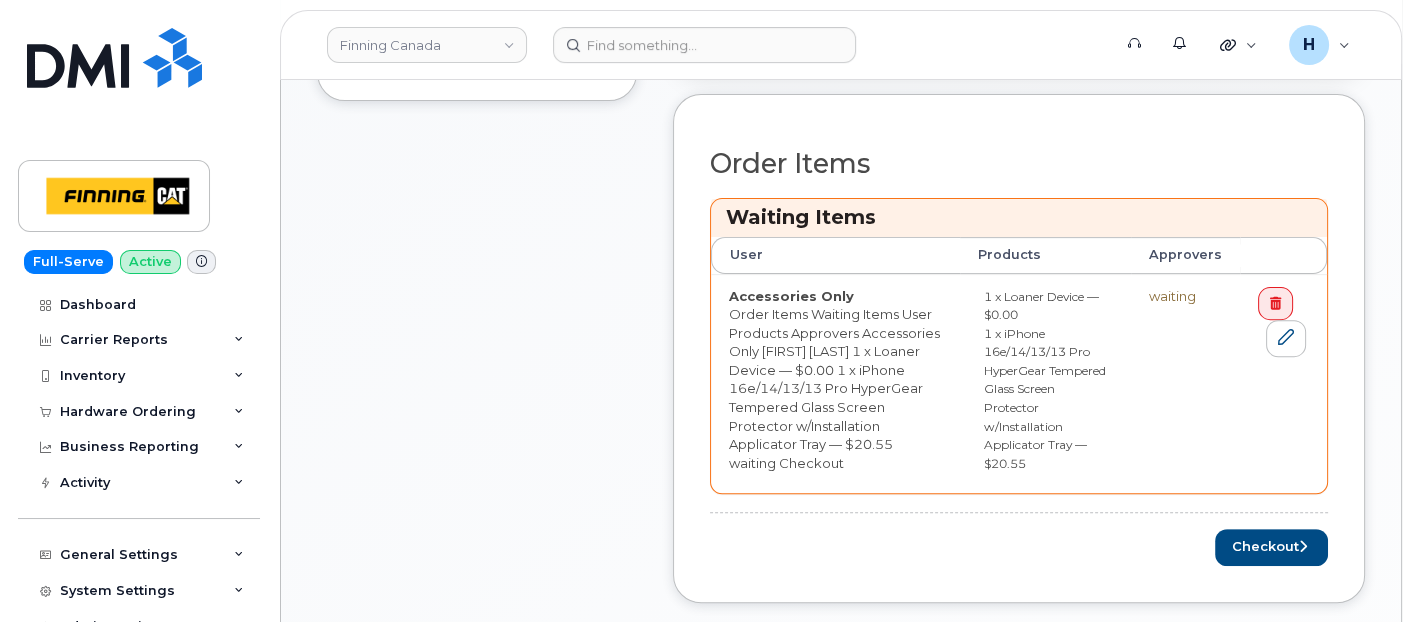click on "Order Items
Waiting Items
User
Products
Approvers
Accessories Only
[FIRST] [LAST]
1 x Loaner Device
—
$0.00
1 x iPhone 16e/14/13/13 Pro HyperGear Tempered Glass Screen Protector w/Installation Applicator Tray
—
$20.55
waiting
Checkout" at bounding box center [1019, 357] 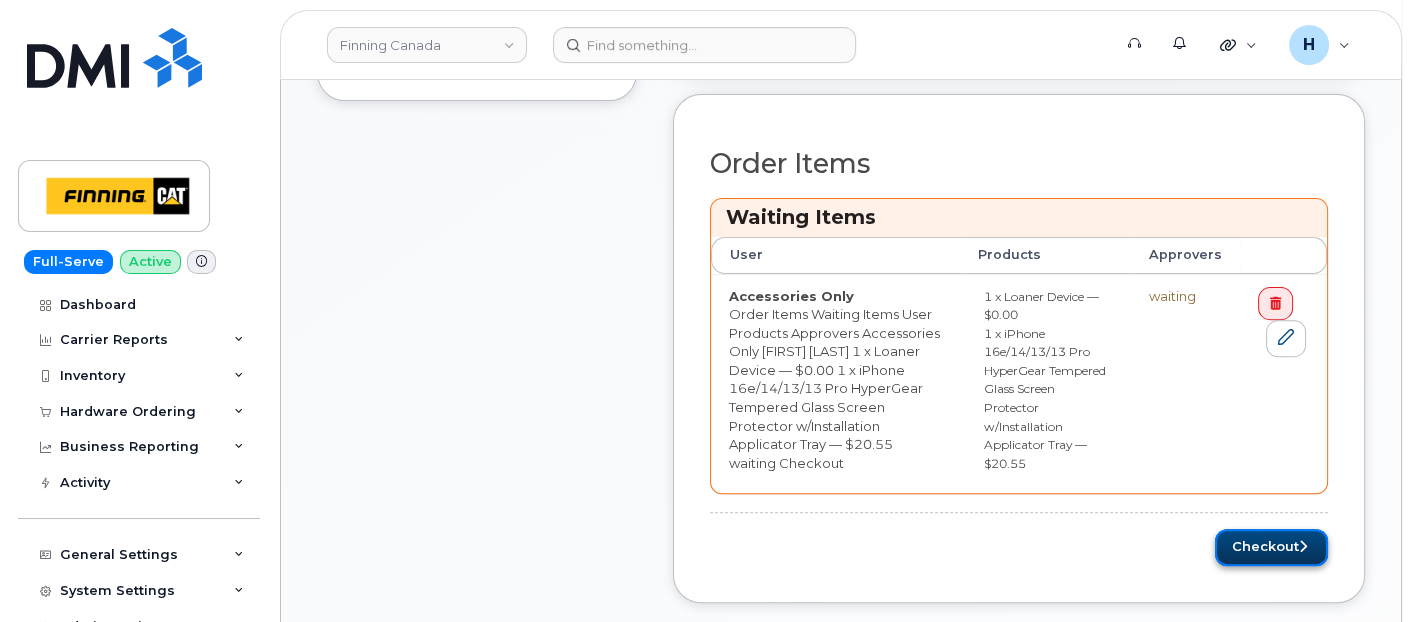 click on "Checkout" at bounding box center [1271, 547] 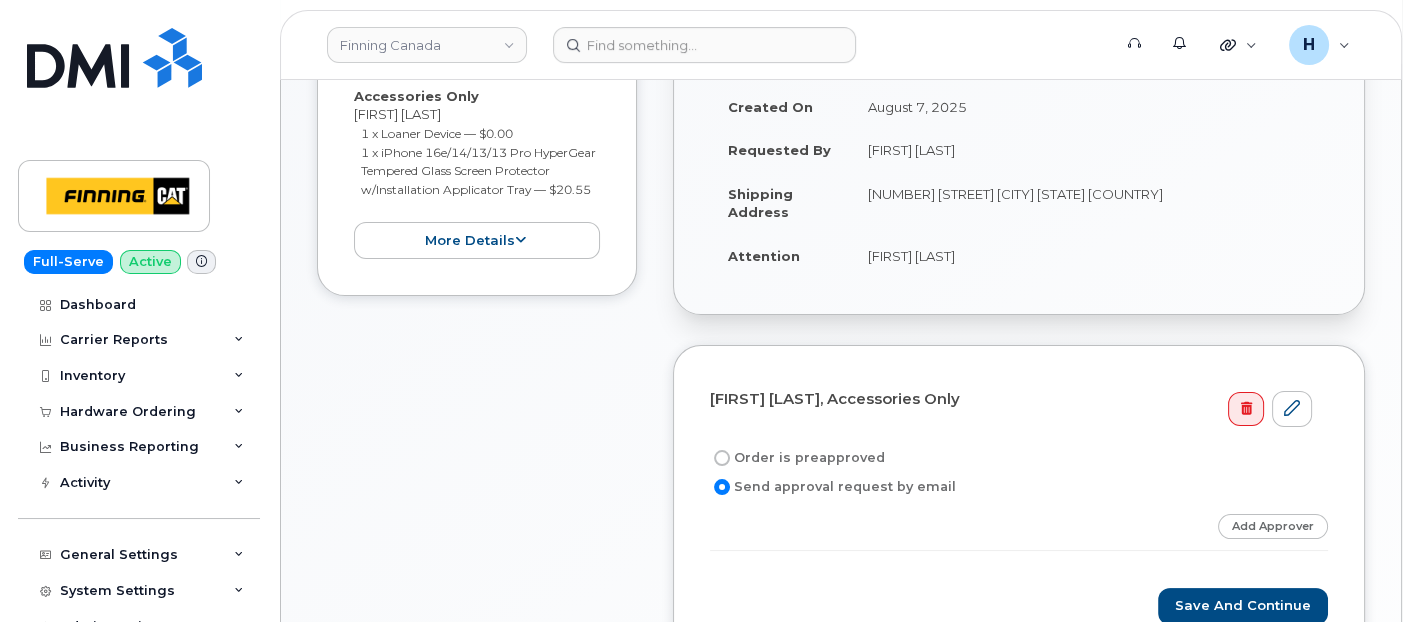 scroll, scrollTop: 444, scrollLeft: 0, axis: vertical 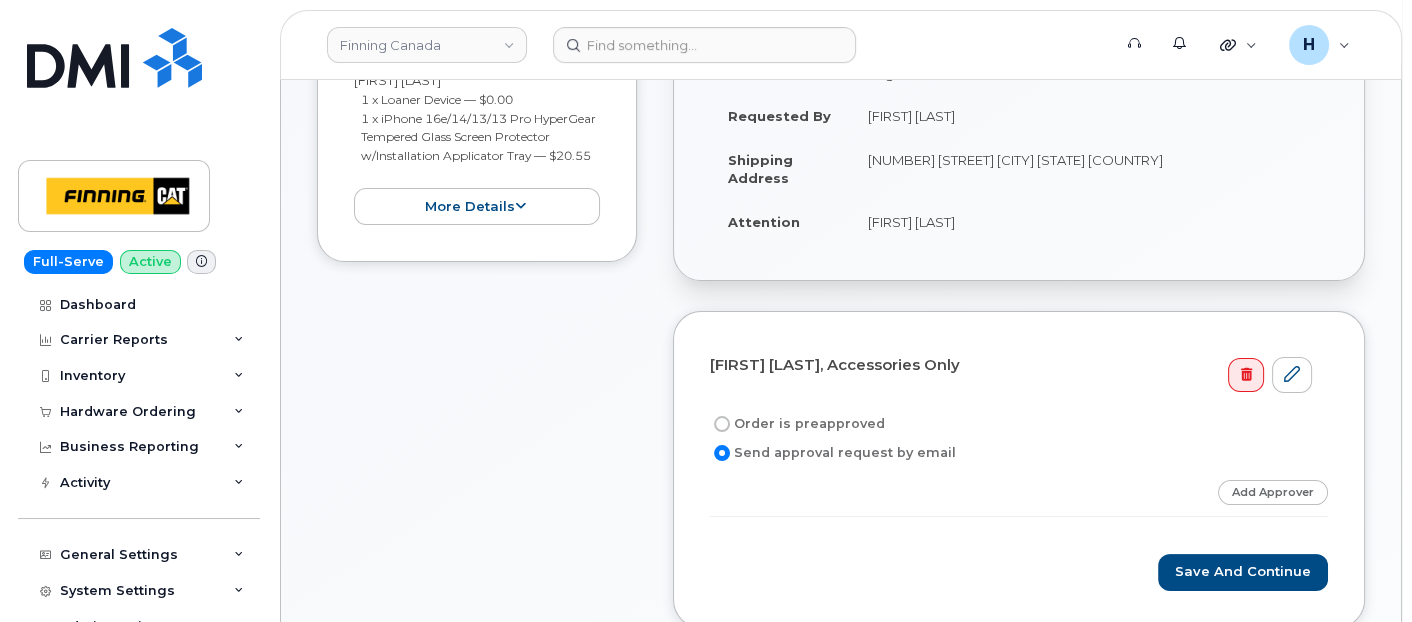 click on "Order is preapproved" at bounding box center [797, 424] 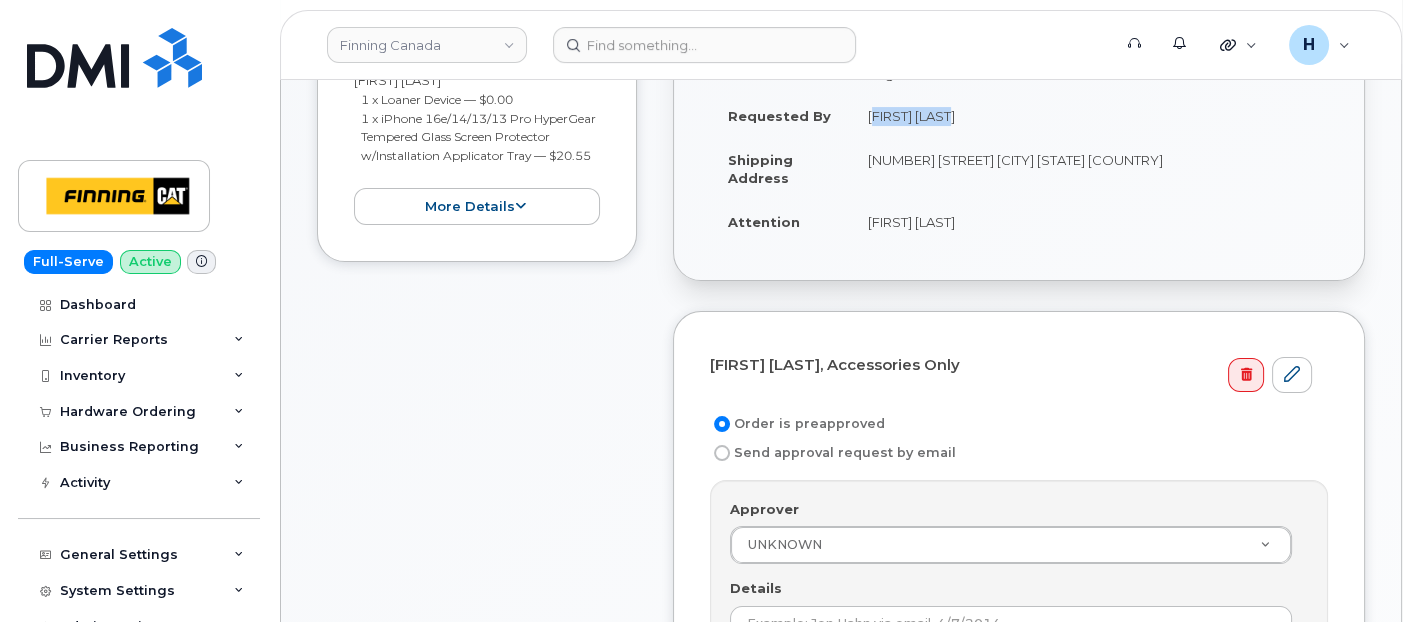 drag, startPoint x: 868, startPoint y: 107, endPoint x: 996, endPoint y: 108, distance: 128.0039 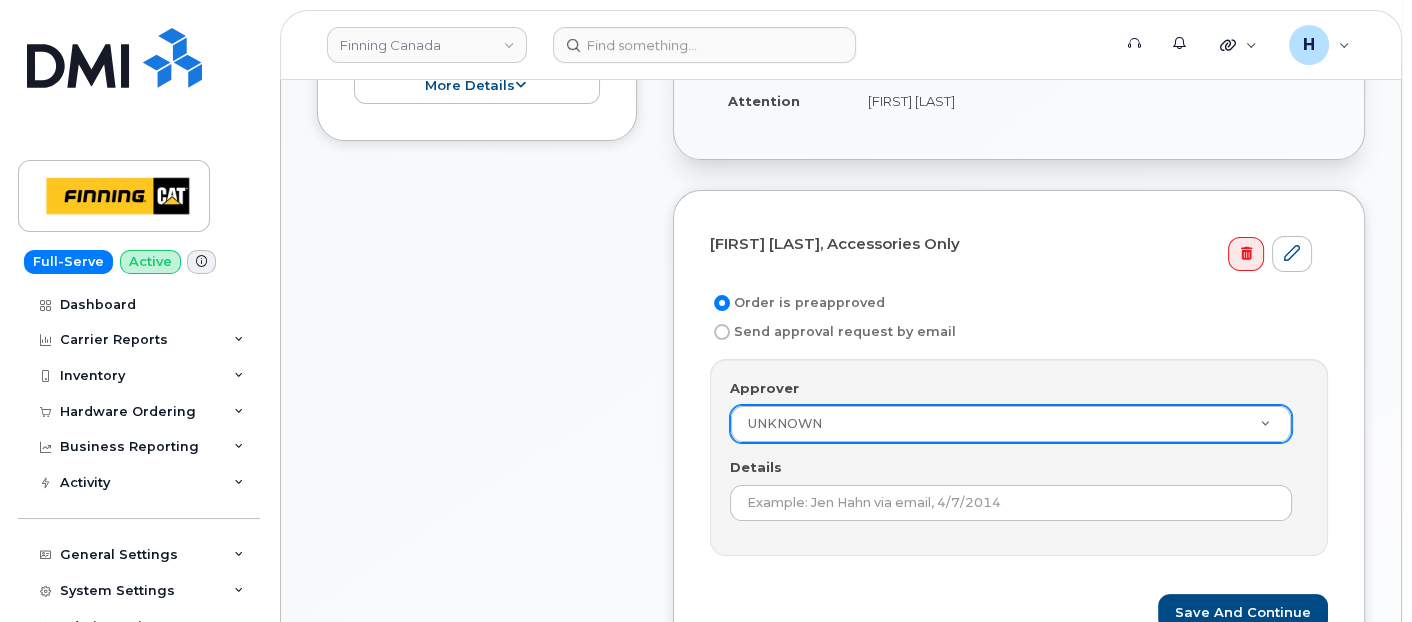 scroll, scrollTop: 666, scrollLeft: 0, axis: vertical 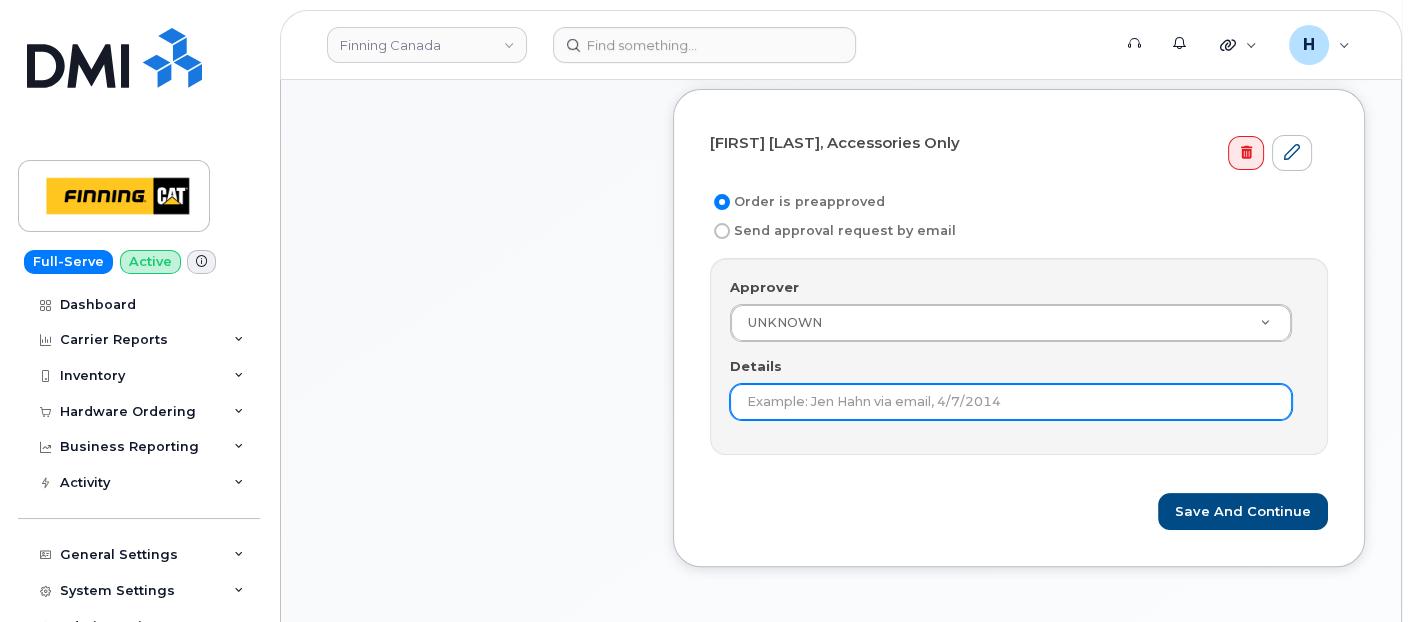 click on "Details" at bounding box center (1011, 402) 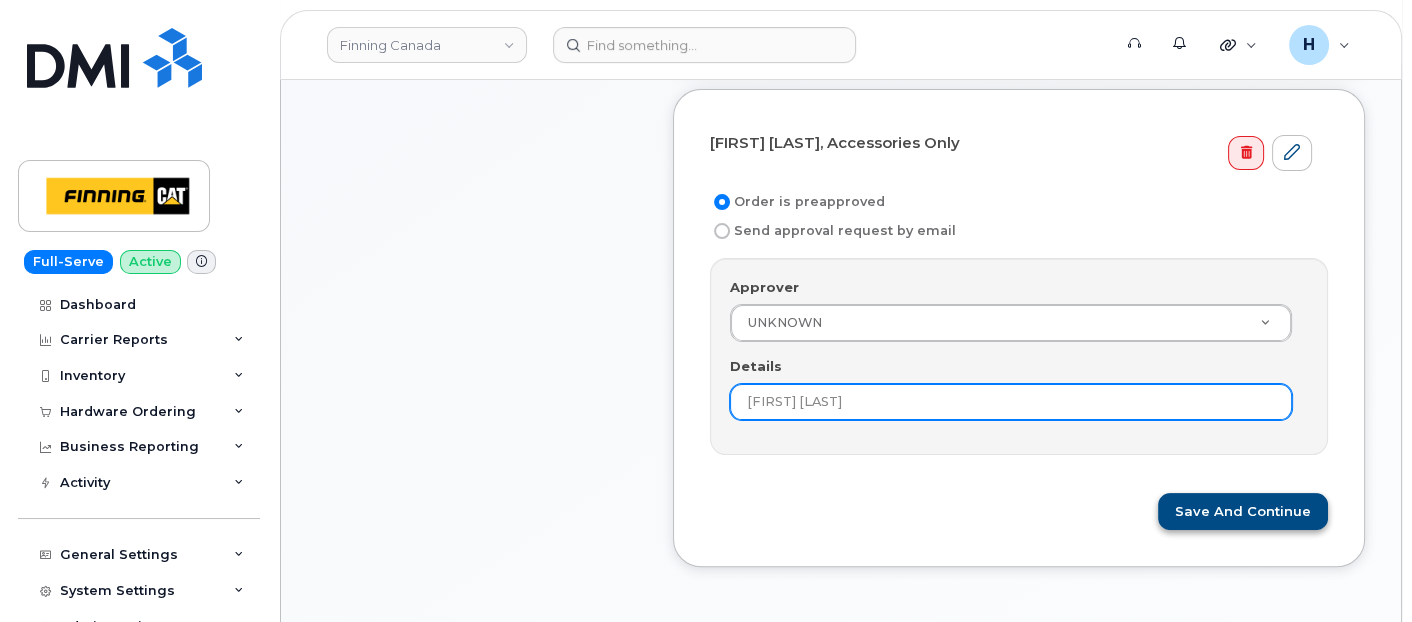 type on "Sandy Denham" 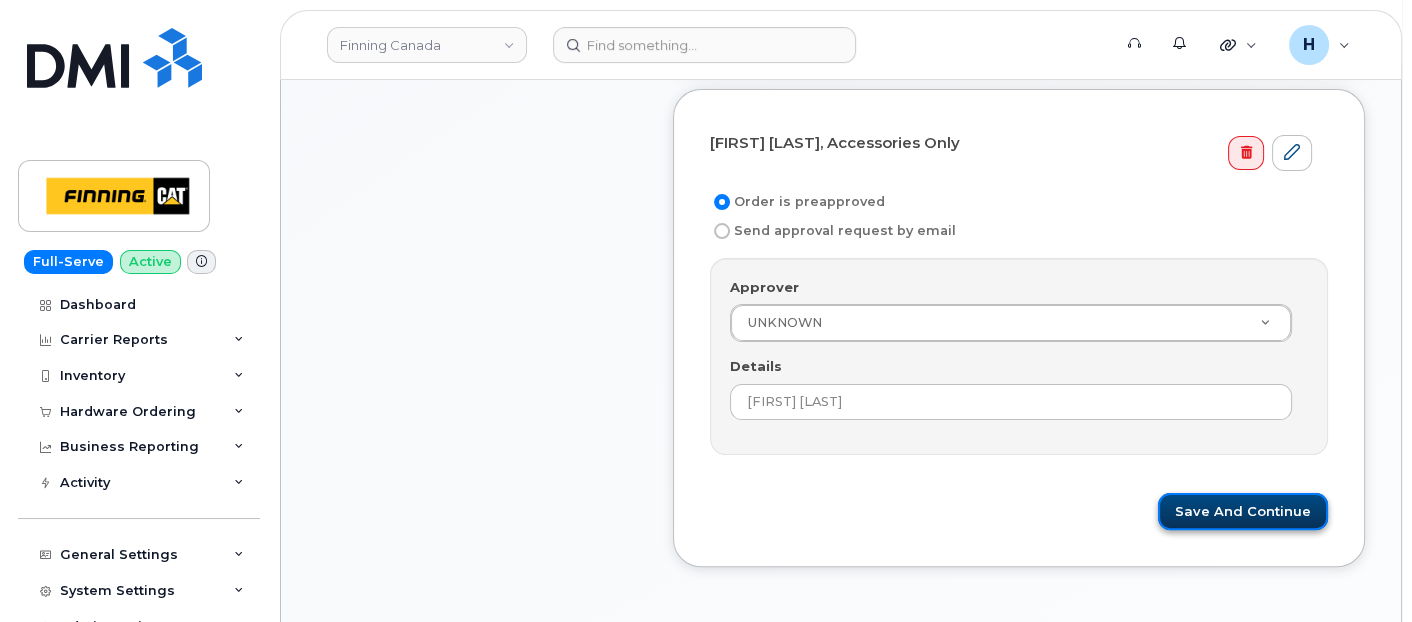 click on "Save and Continue" at bounding box center (1243, 511) 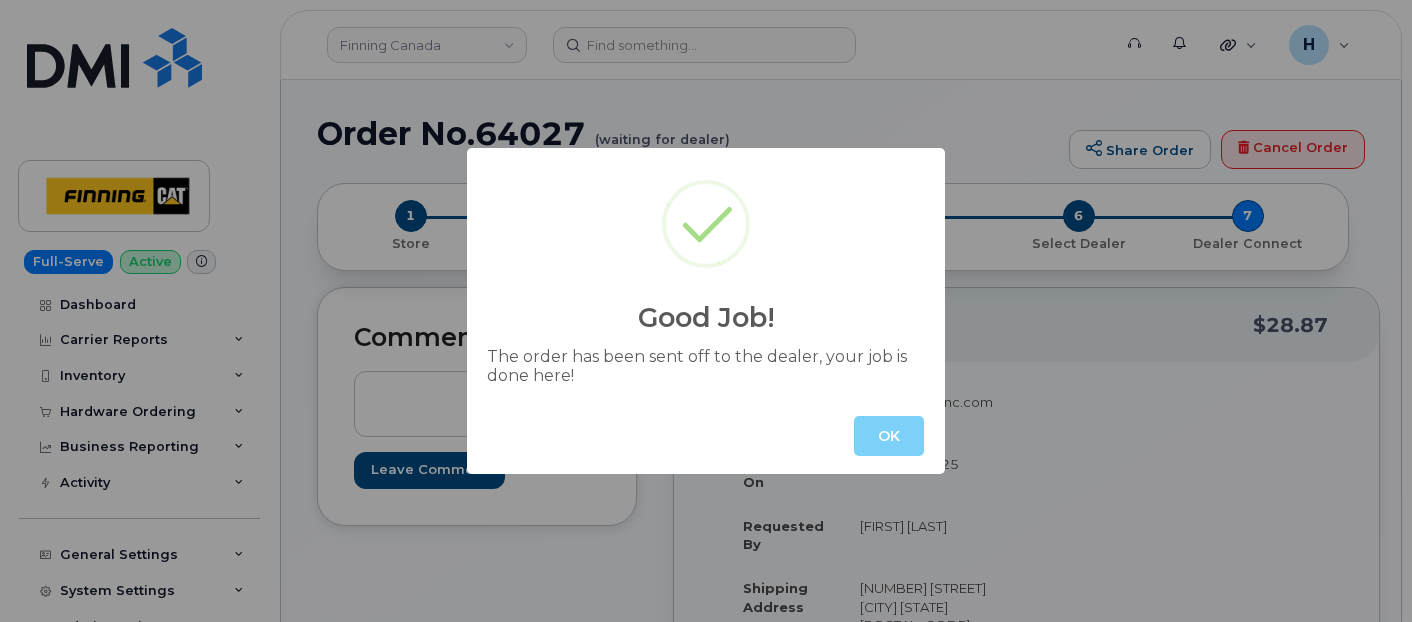 scroll, scrollTop: 0, scrollLeft: 0, axis: both 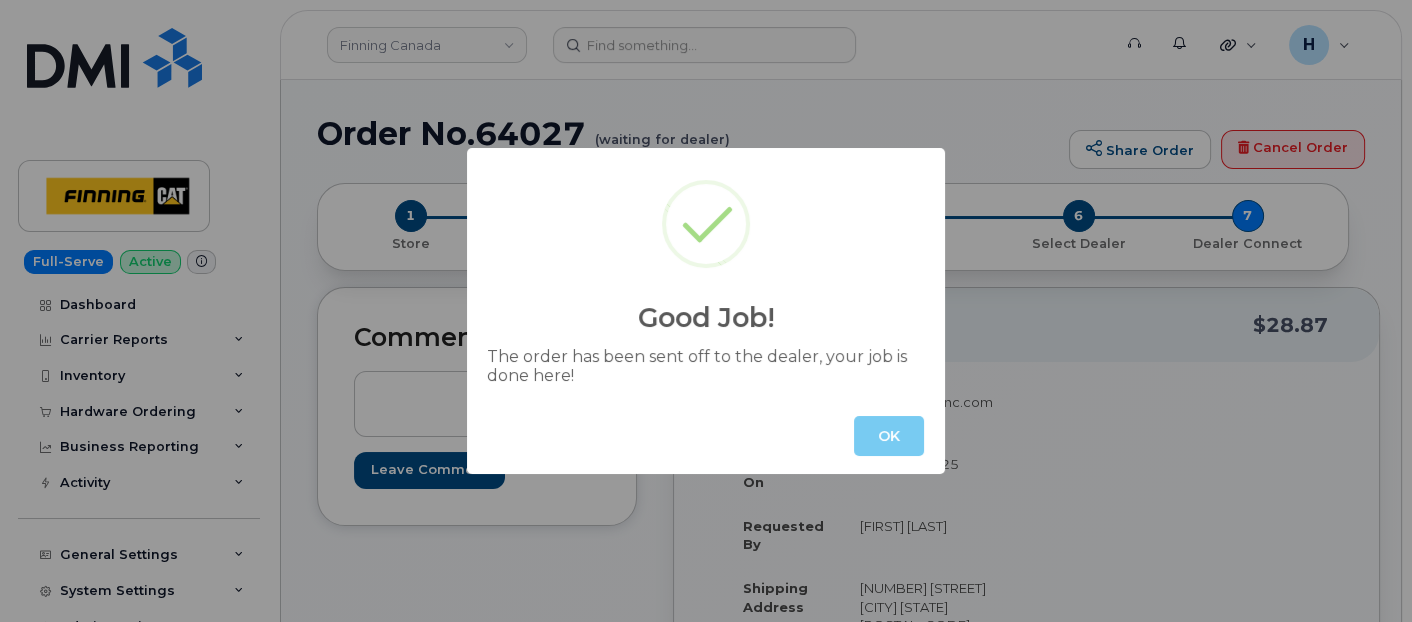 click on "OK" at bounding box center [889, 436] 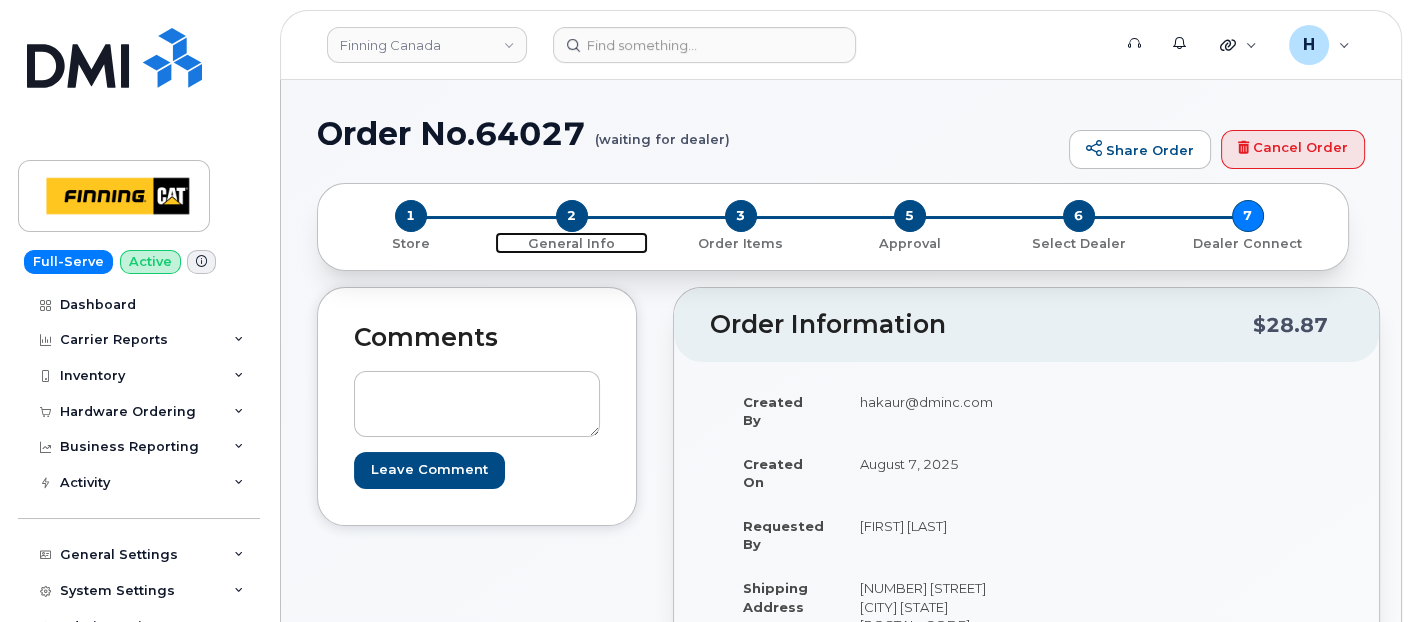 click on "2" at bounding box center [572, 216] 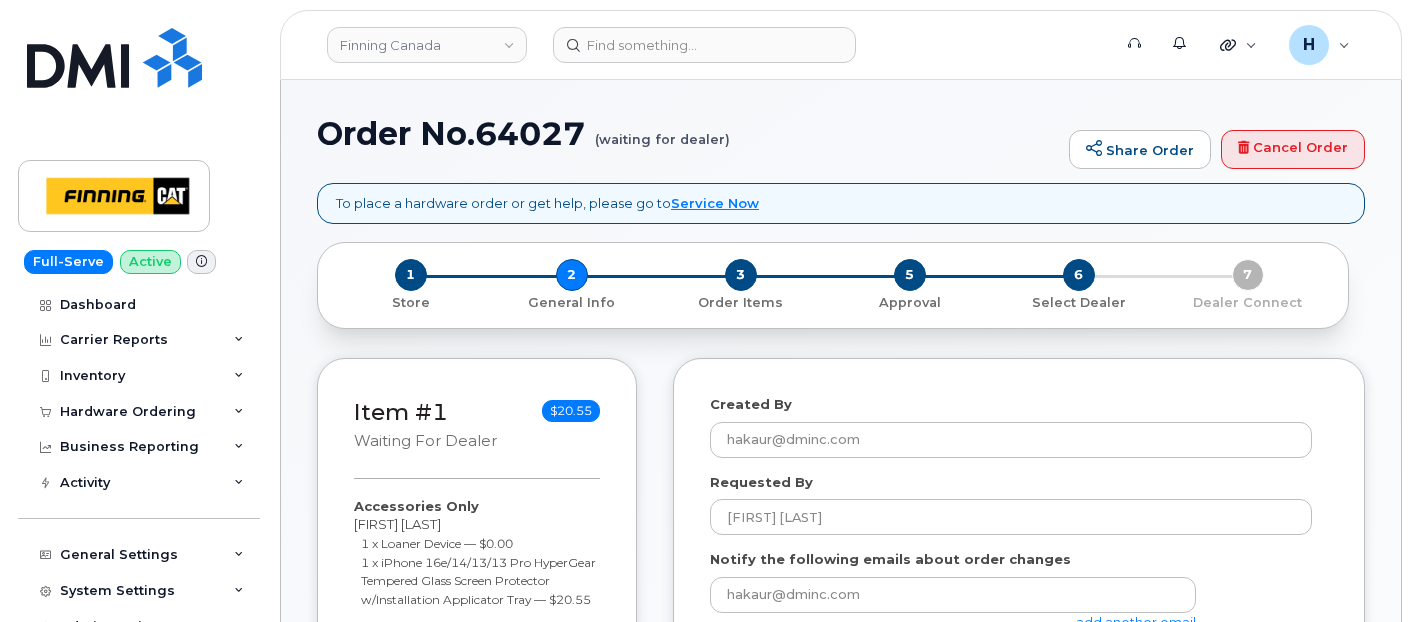 select 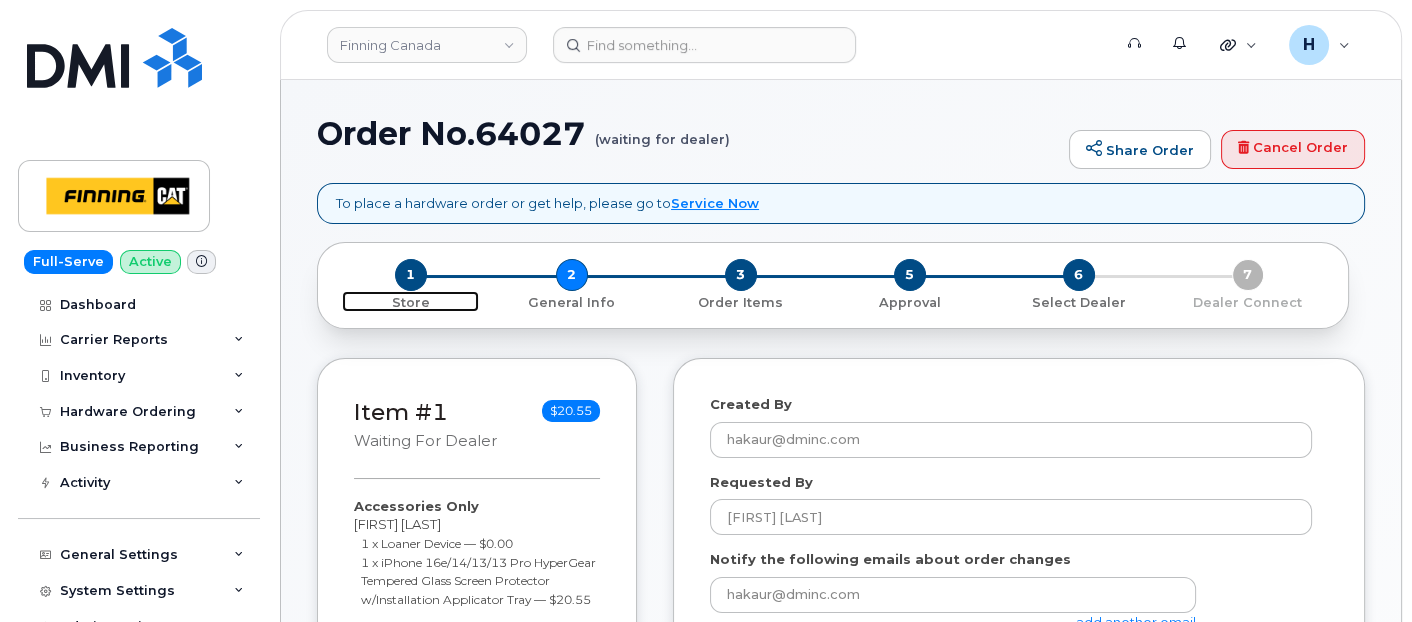 click on "1" at bounding box center (411, 275) 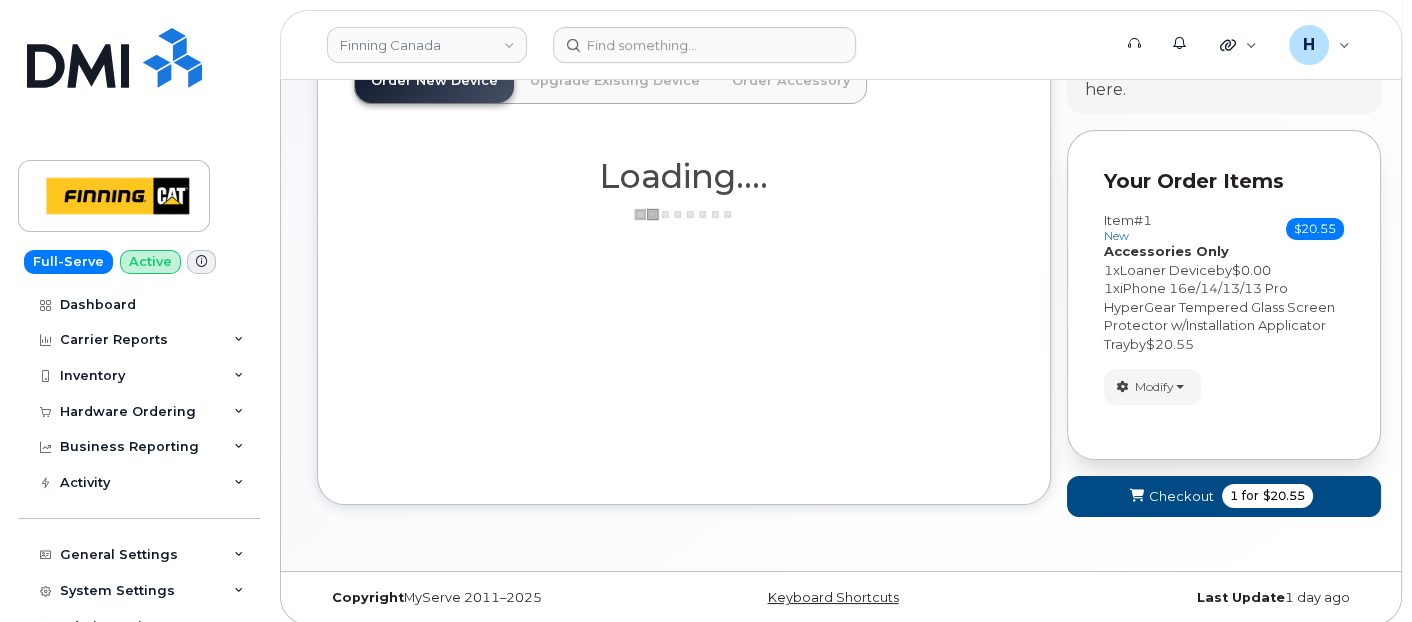 scroll, scrollTop: 172, scrollLeft: 0, axis: vertical 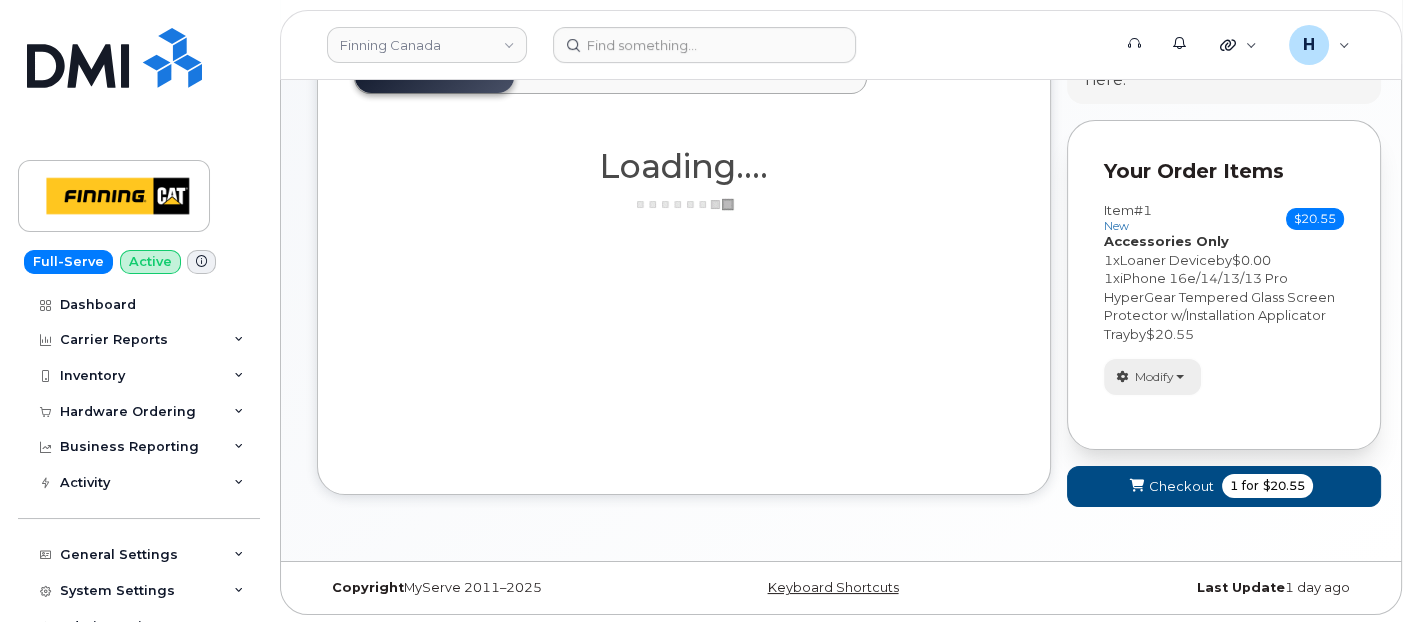 click on "Modify" at bounding box center (1154, 377) 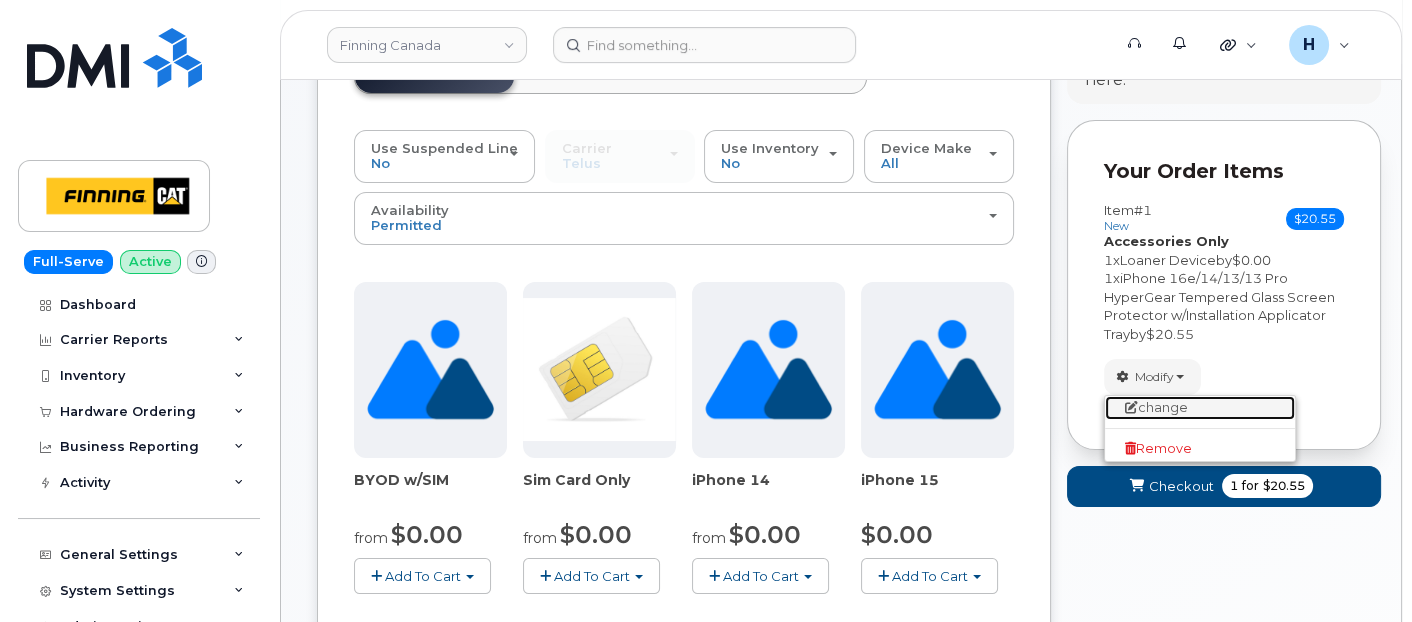 click on "change" at bounding box center (1200, 408) 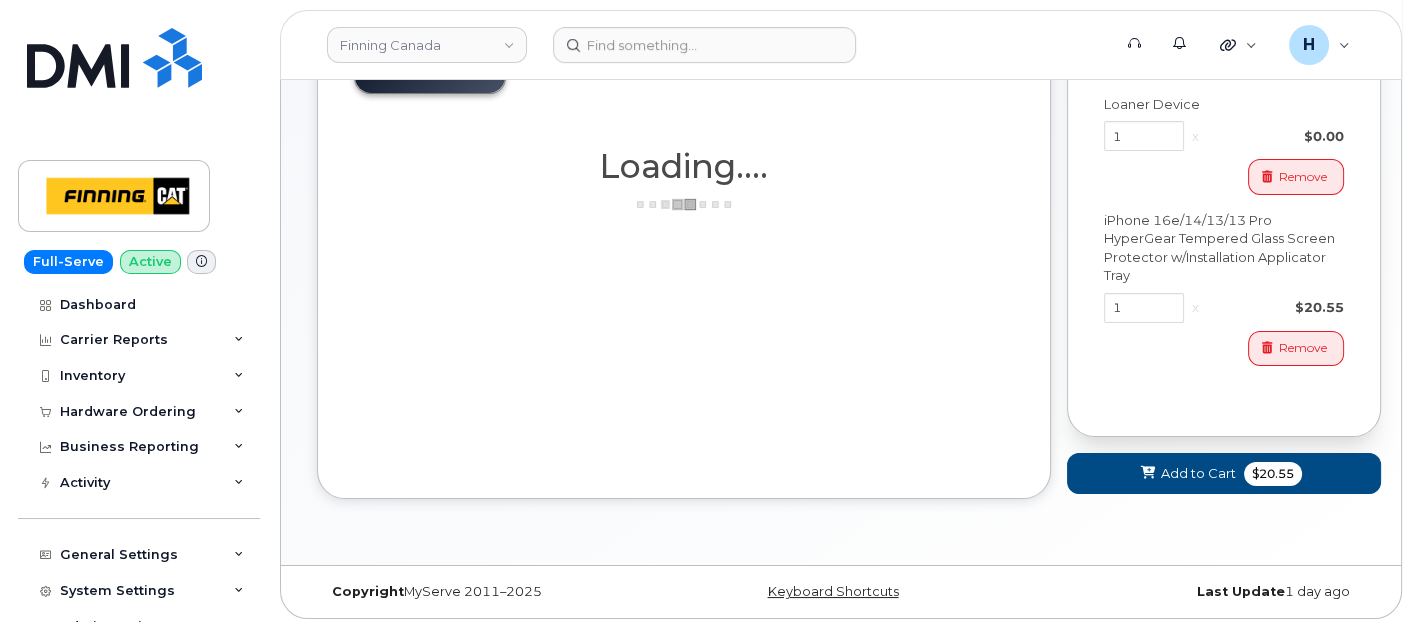 scroll, scrollTop: 0, scrollLeft: 0, axis: both 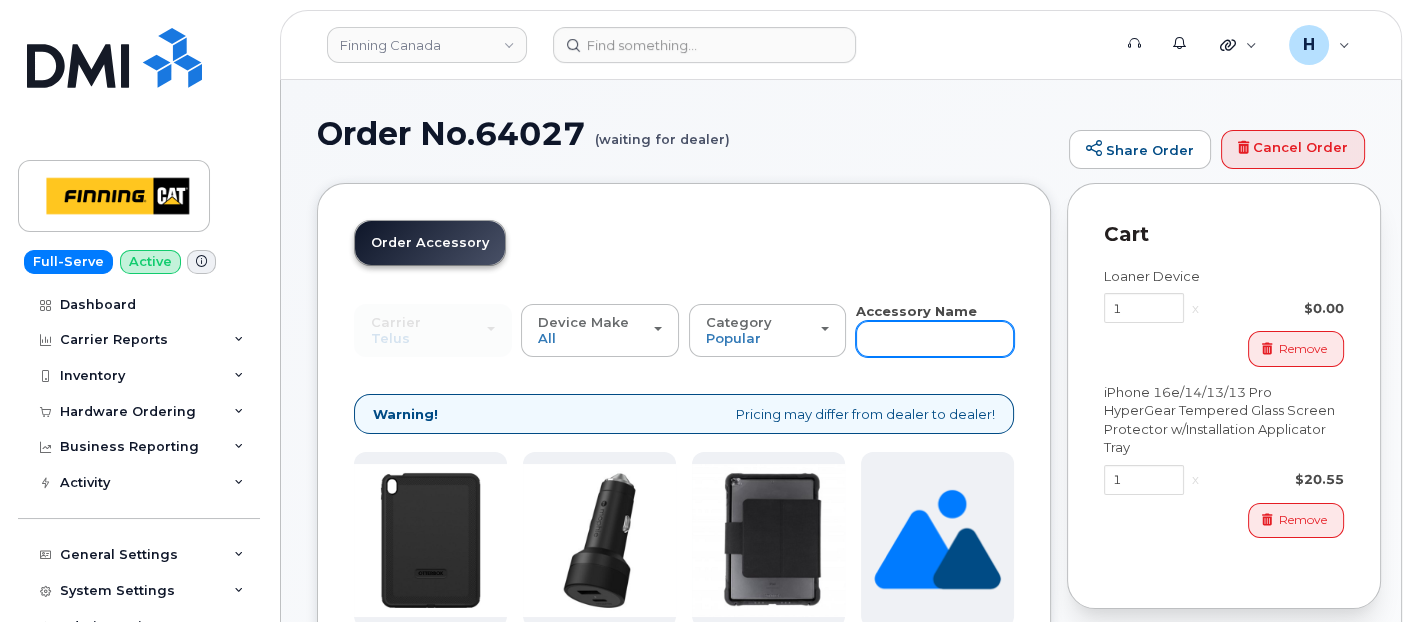click at bounding box center [935, 339] 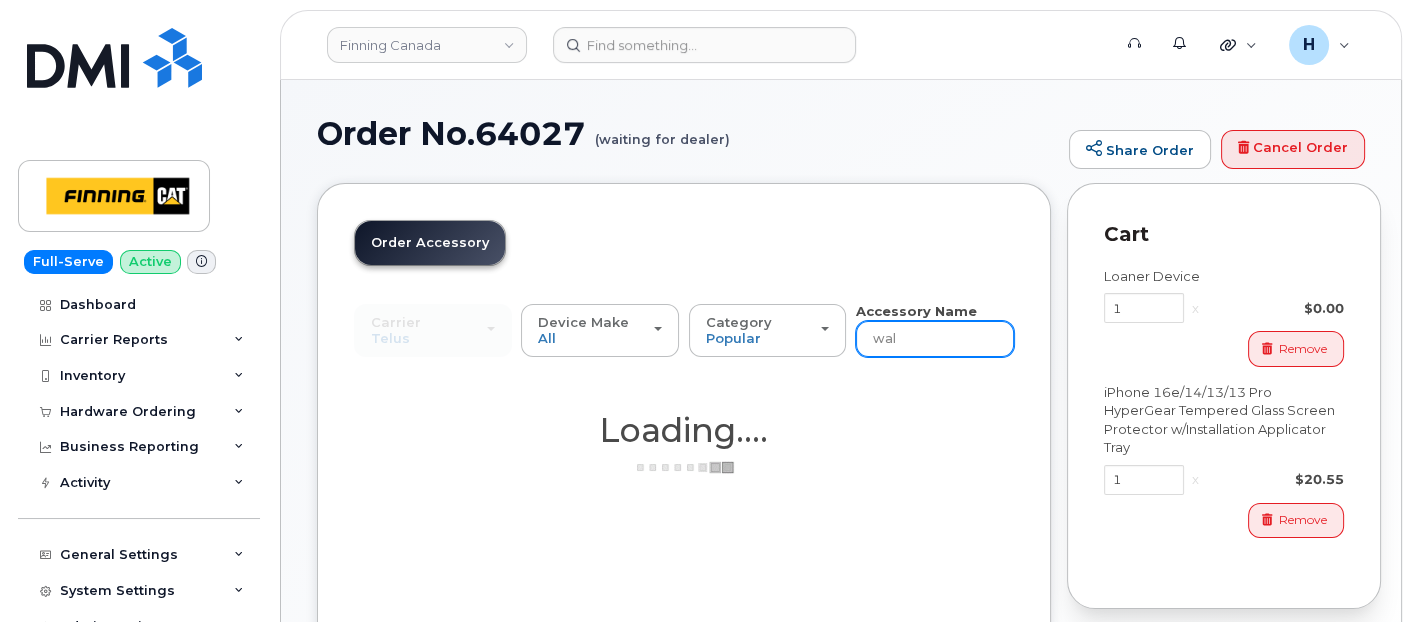 type on "wall" 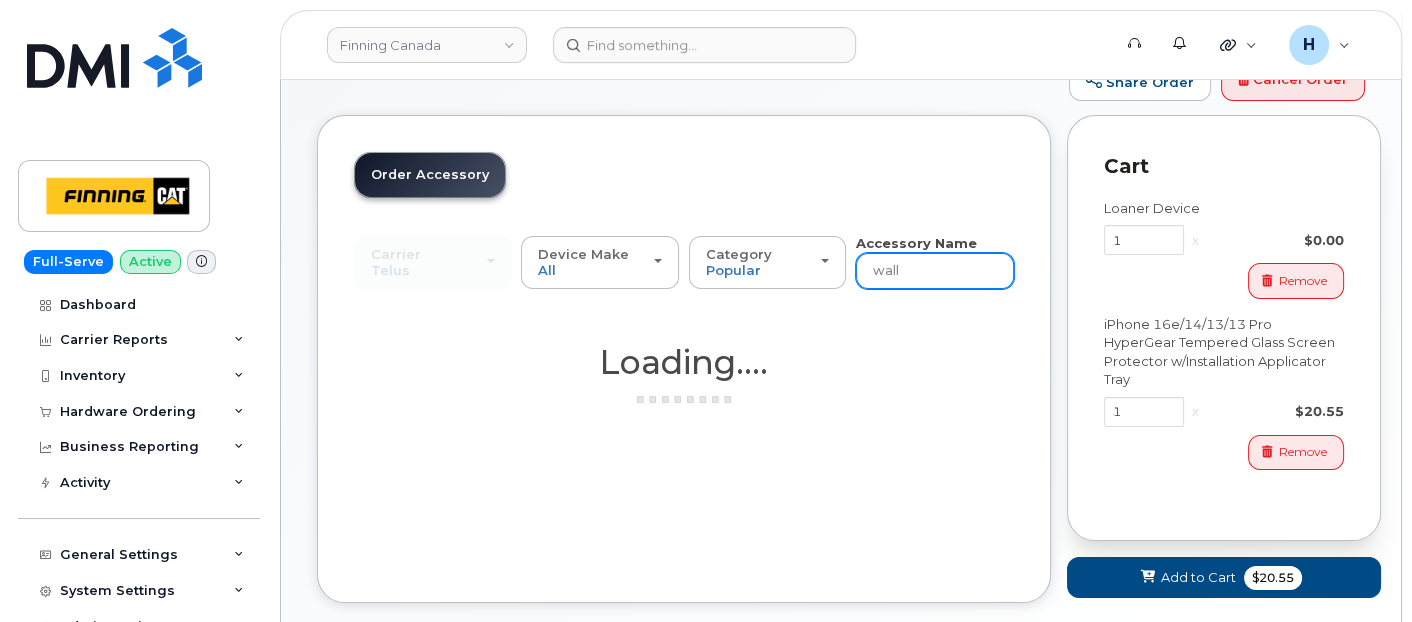 scroll, scrollTop: 175, scrollLeft: 0, axis: vertical 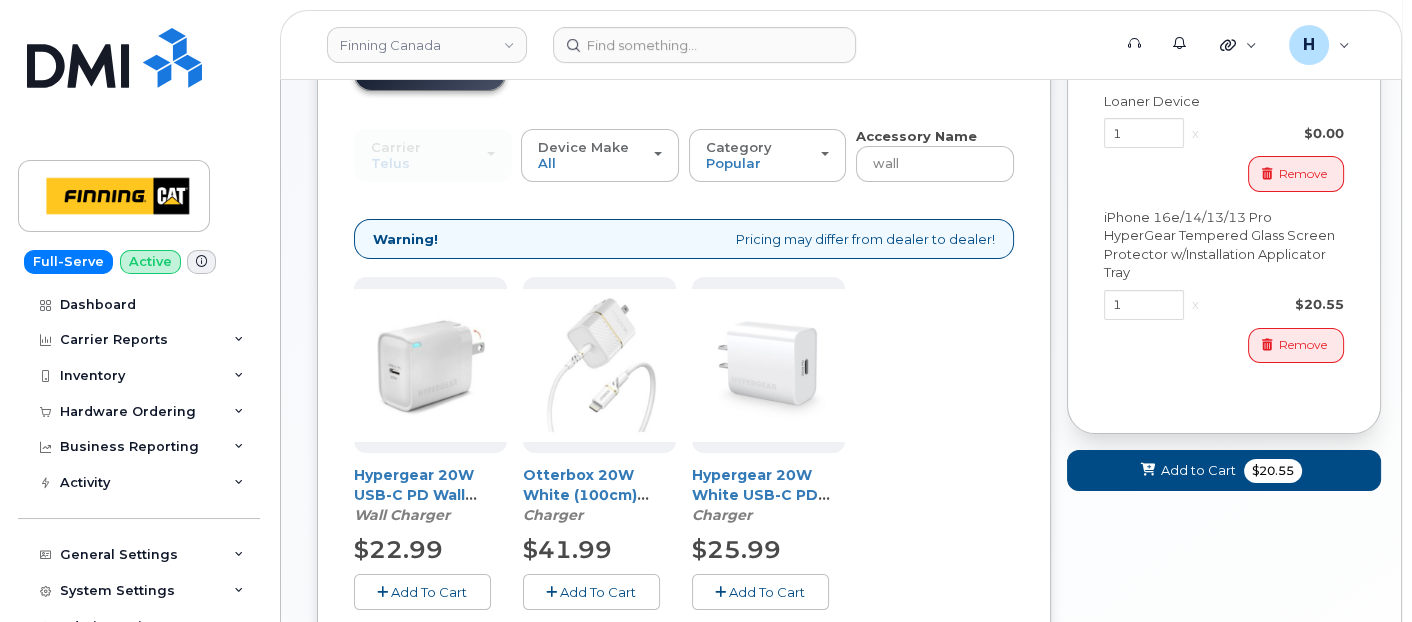 click on "Add To Cart" at bounding box center (591, 591) 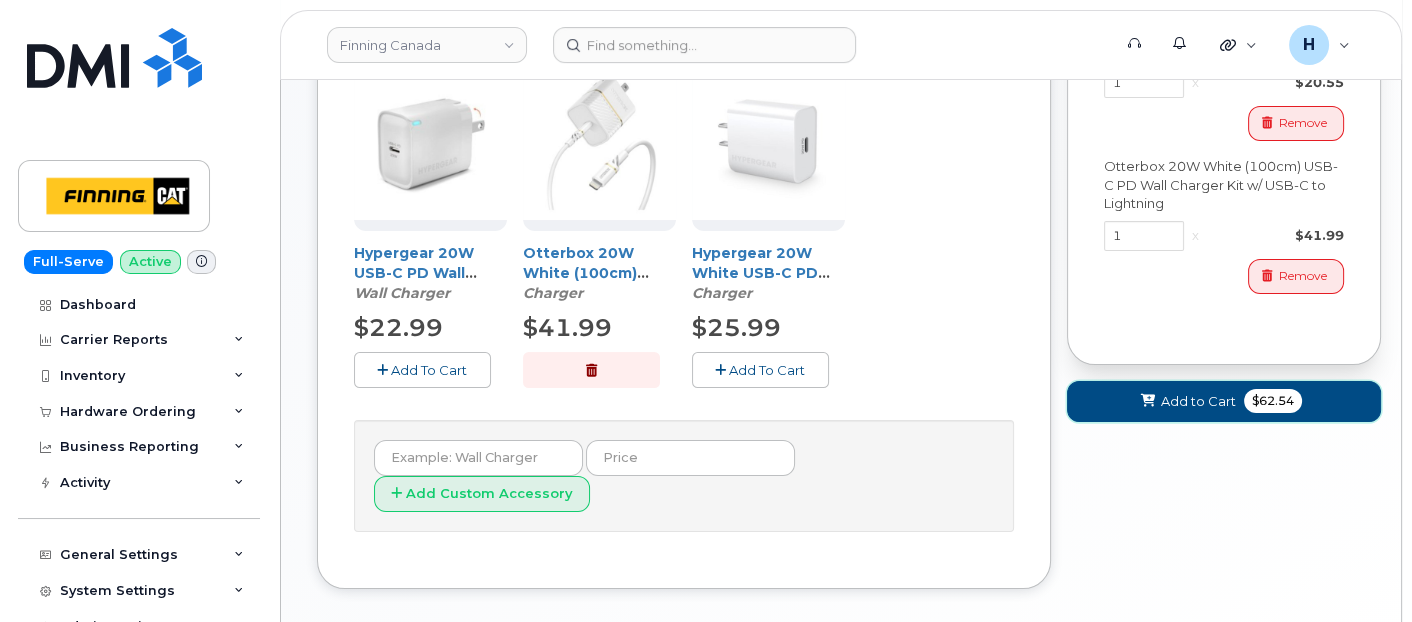 click at bounding box center (1147, 401) 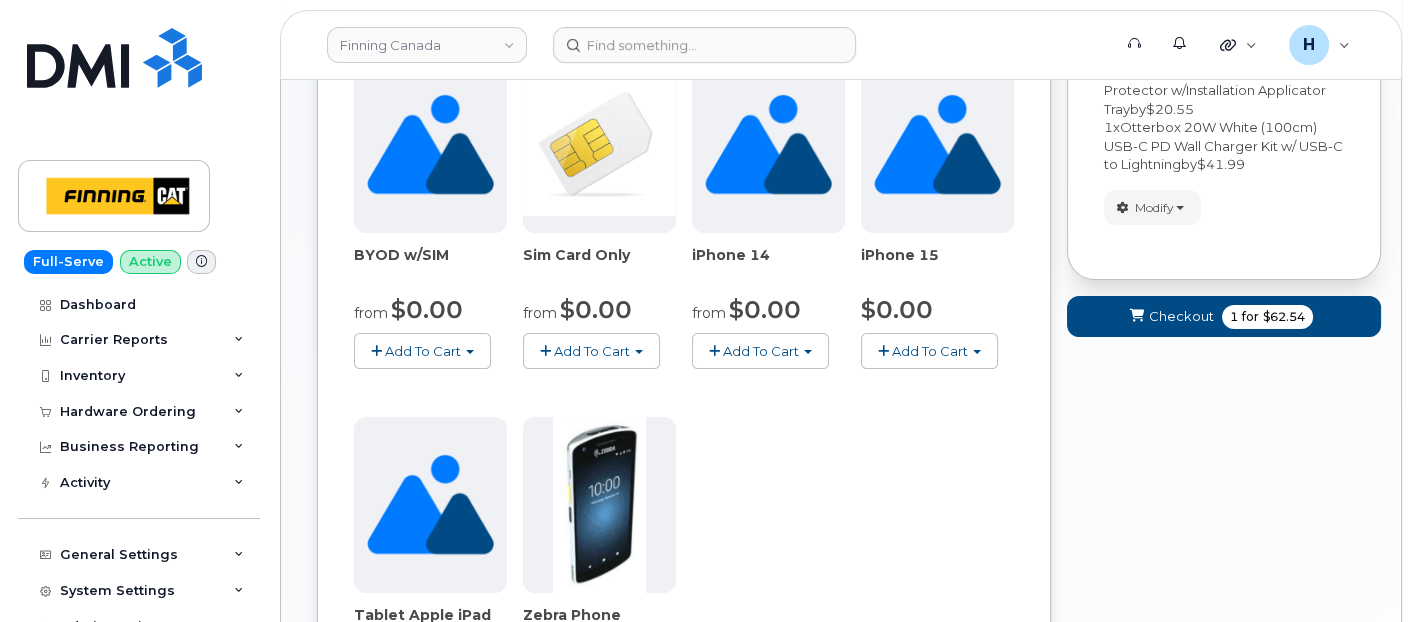 scroll, scrollTop: 944, scrollLeft: 0, axis: vertical 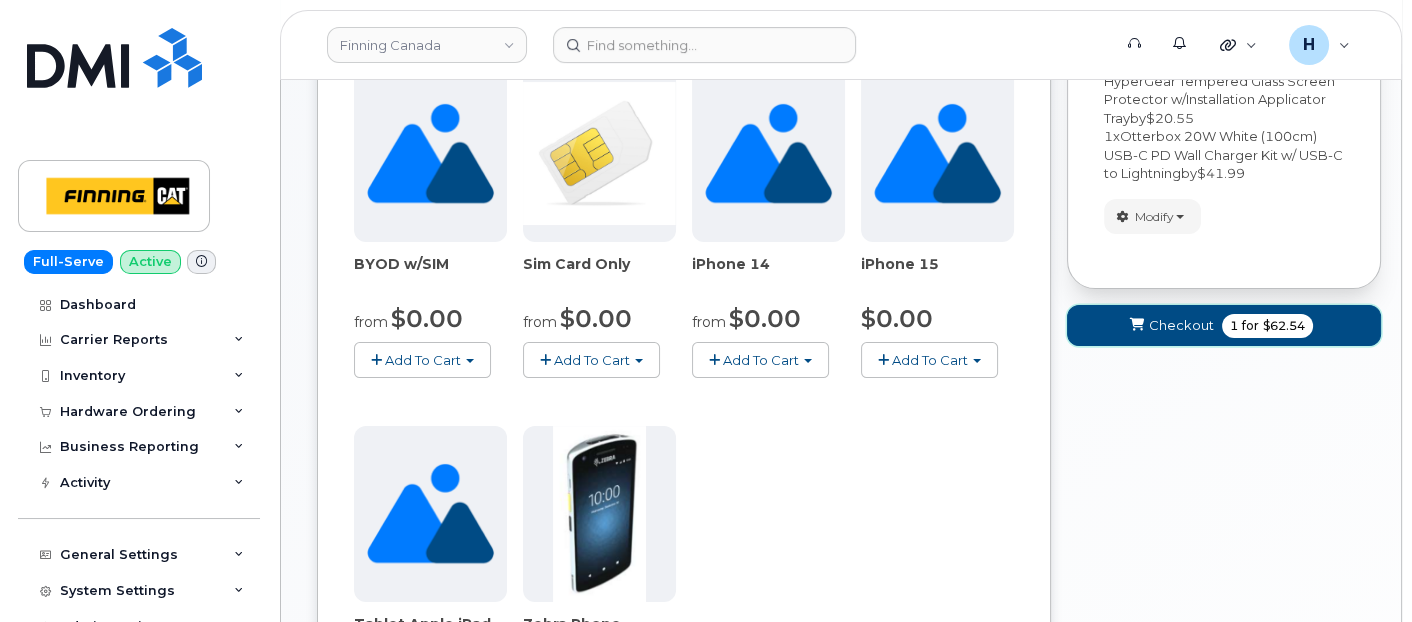 click on "Checkout
1
for
$62.54" at bounding box center (1224, 325) 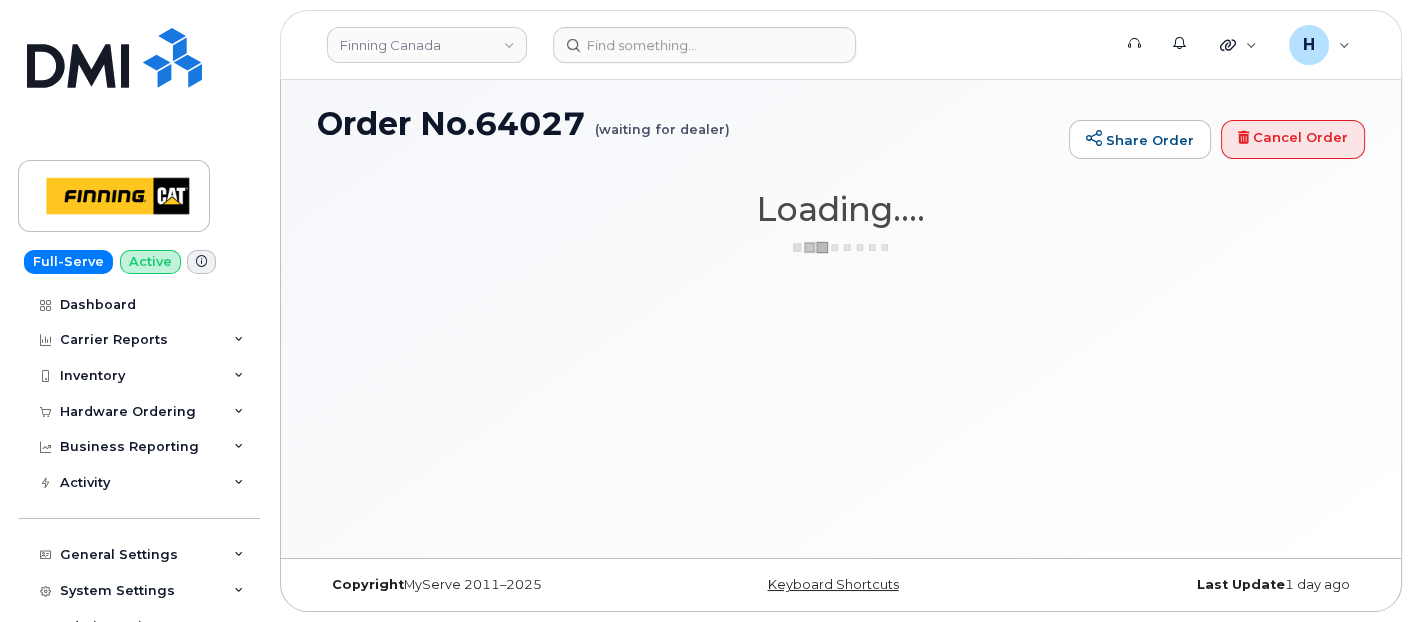 scroll, scrollTop: 9, scrollLeft: 0, axis: vertical 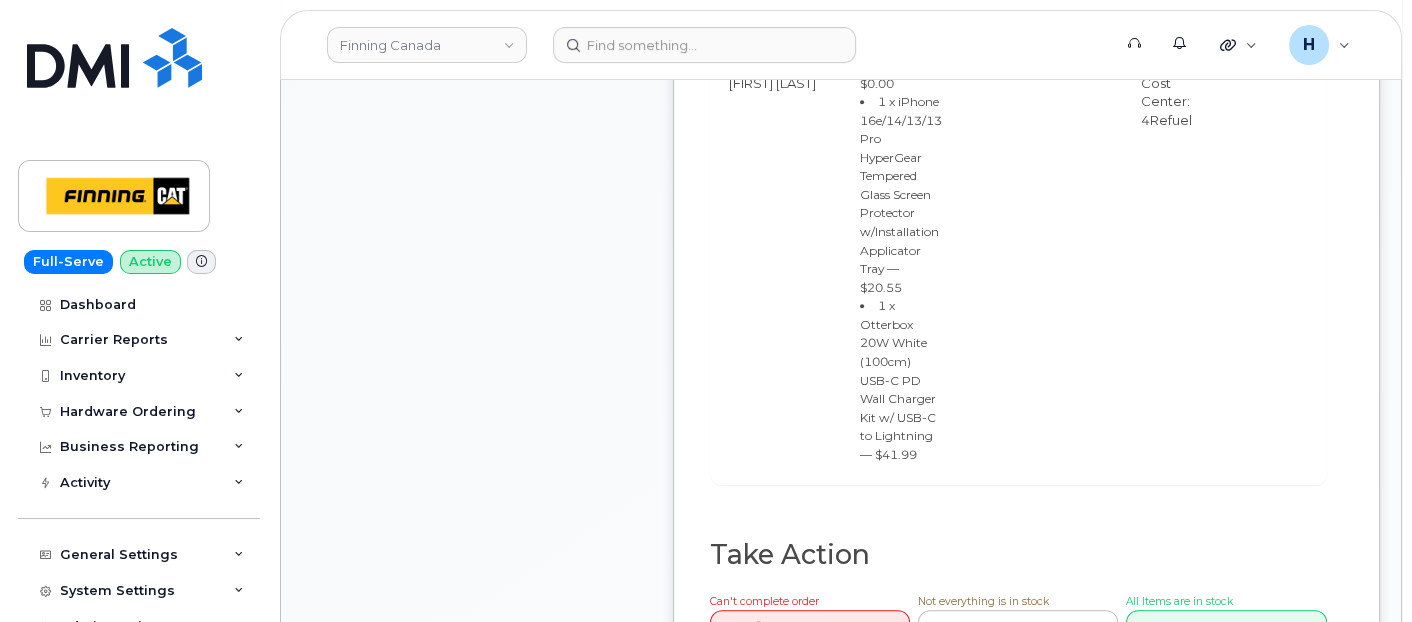 drag, startPoint x: 860, startPoint y: 382, endPoint x: 865, endPoint y: 251, distance: 131.09538 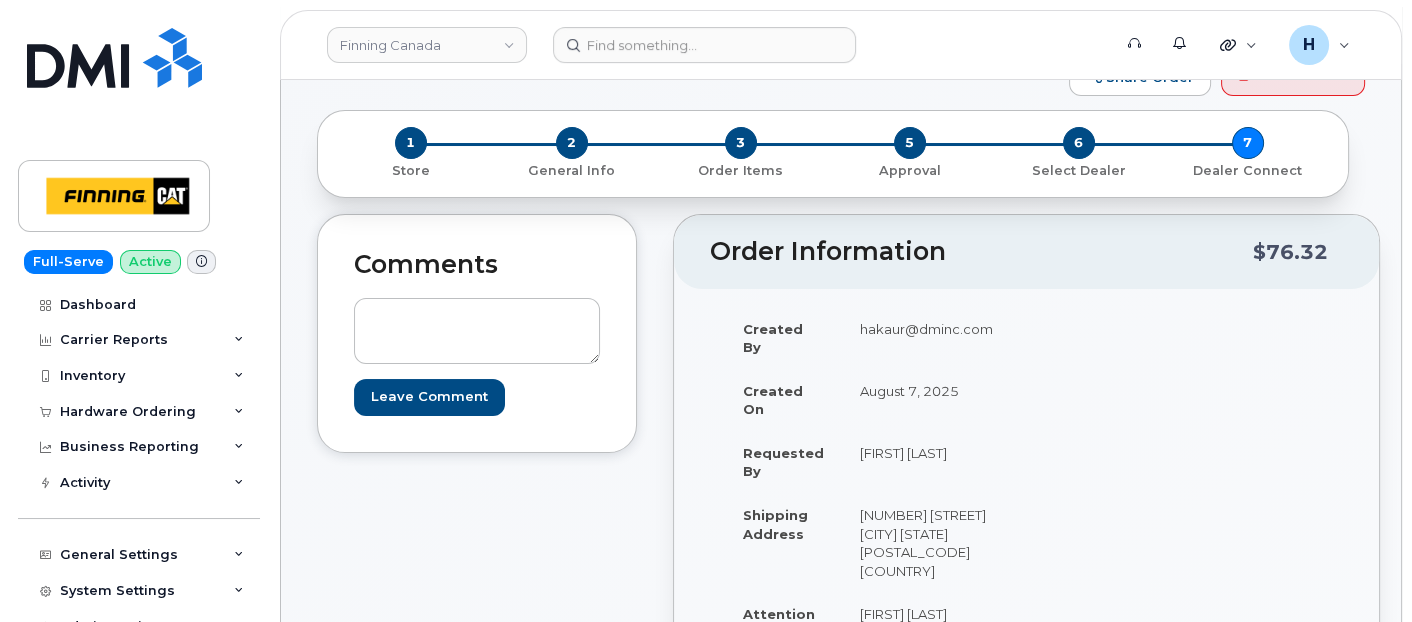 scroll, scrollTop: 0, scrollLeft: 0, axis: both 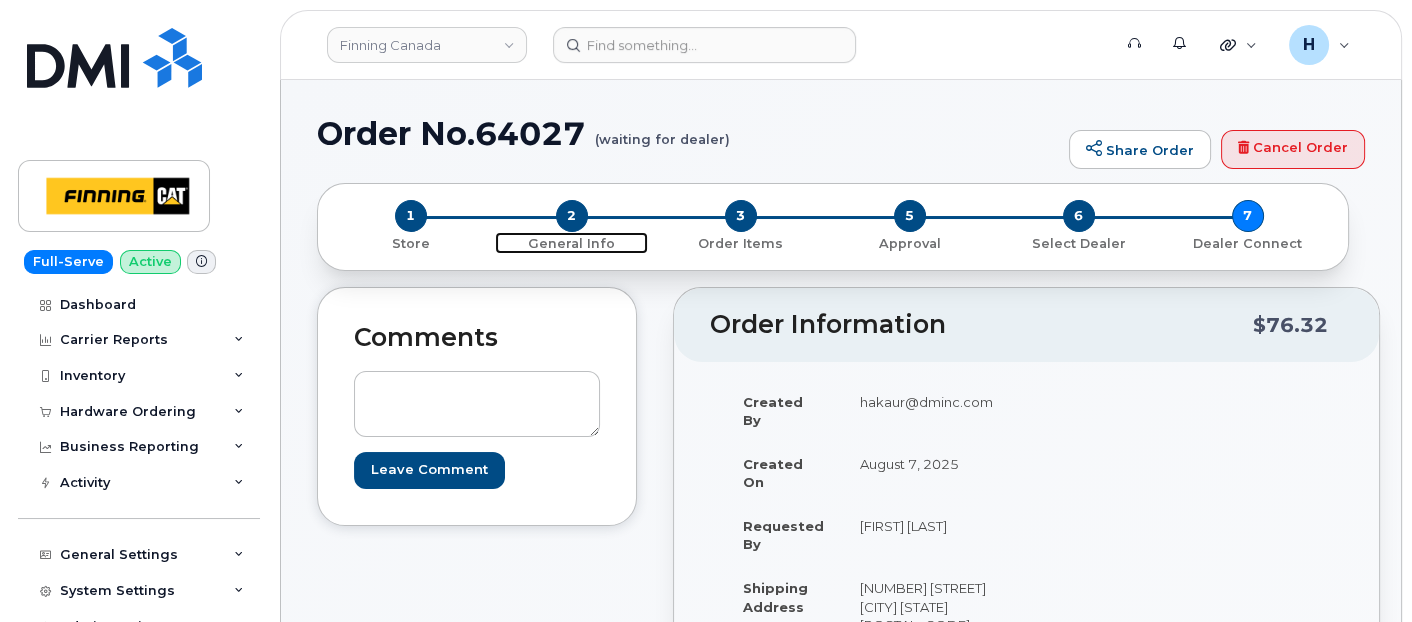 drag, startPoint x: 570, startPoint y: 215, endPoint x: 712, endPoint y: 332, distance: 183.99185 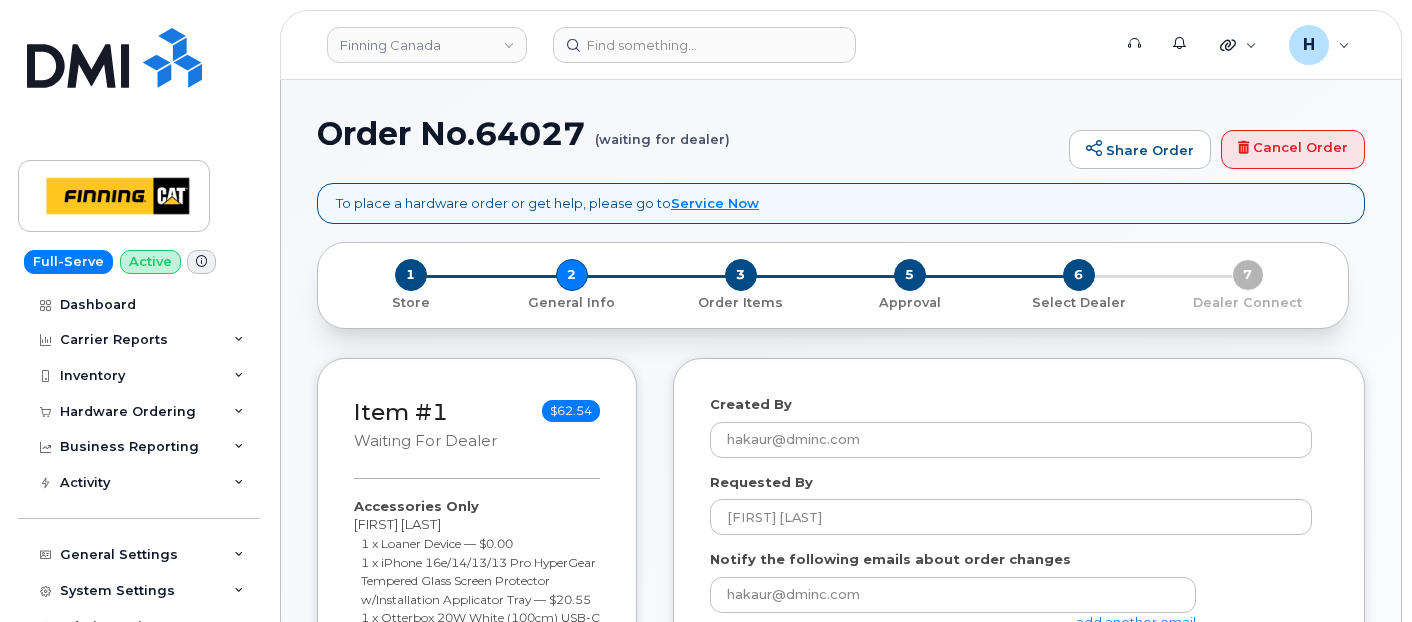 select 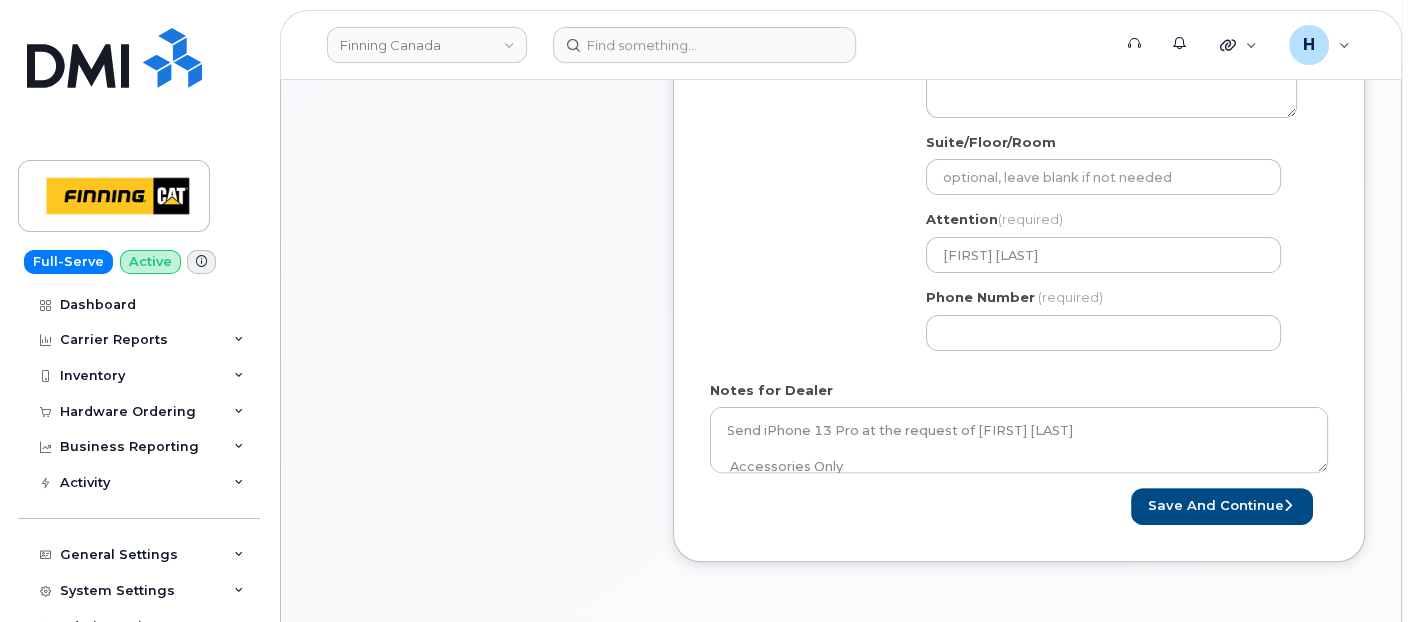 scroll, scrollTop: 777, scrollLeft: 0, axis: vertical 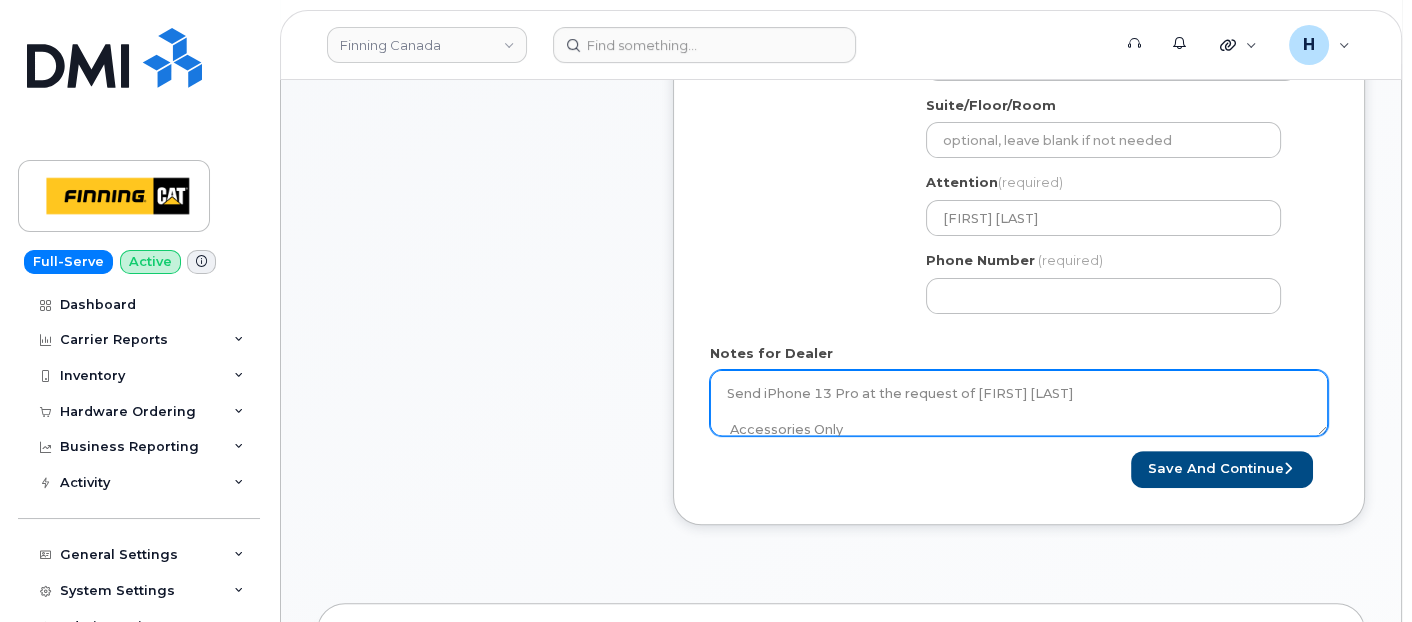 click on "Send iPhone 13 Pro at the request of Sandy Denham
Accessories Only
1 x Loaner Device — $0.00- iPhone 13 Pro
1 x iPhone 16e/14/13/13 Pro HyperGear Tempered Glass Screen Protector w/Installation Applicator Tray — $20.55
------------------------------------------------------
The user’s current phone is undergoing repair.
The loaner device is being provided in the interim.
Purolator AWB:" at bounding box center (1019, 403) 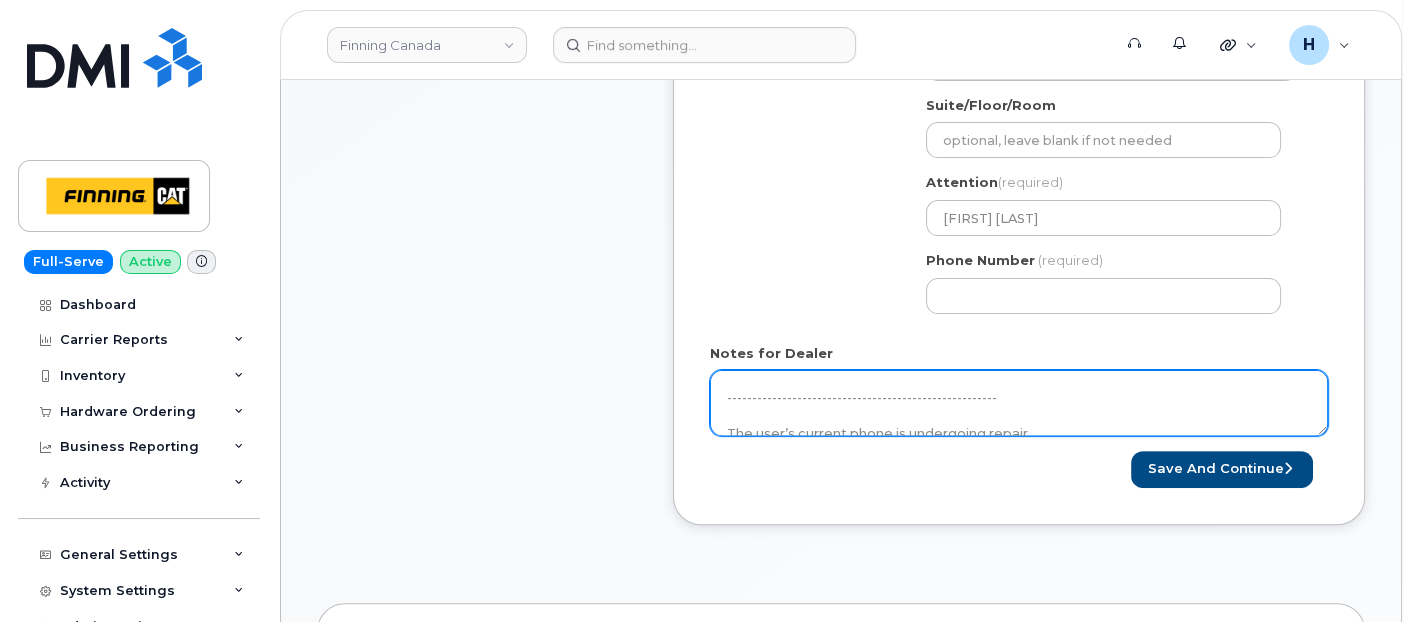 scroll, scrollTop: 108, scrollLeft: 0, axis: vertical 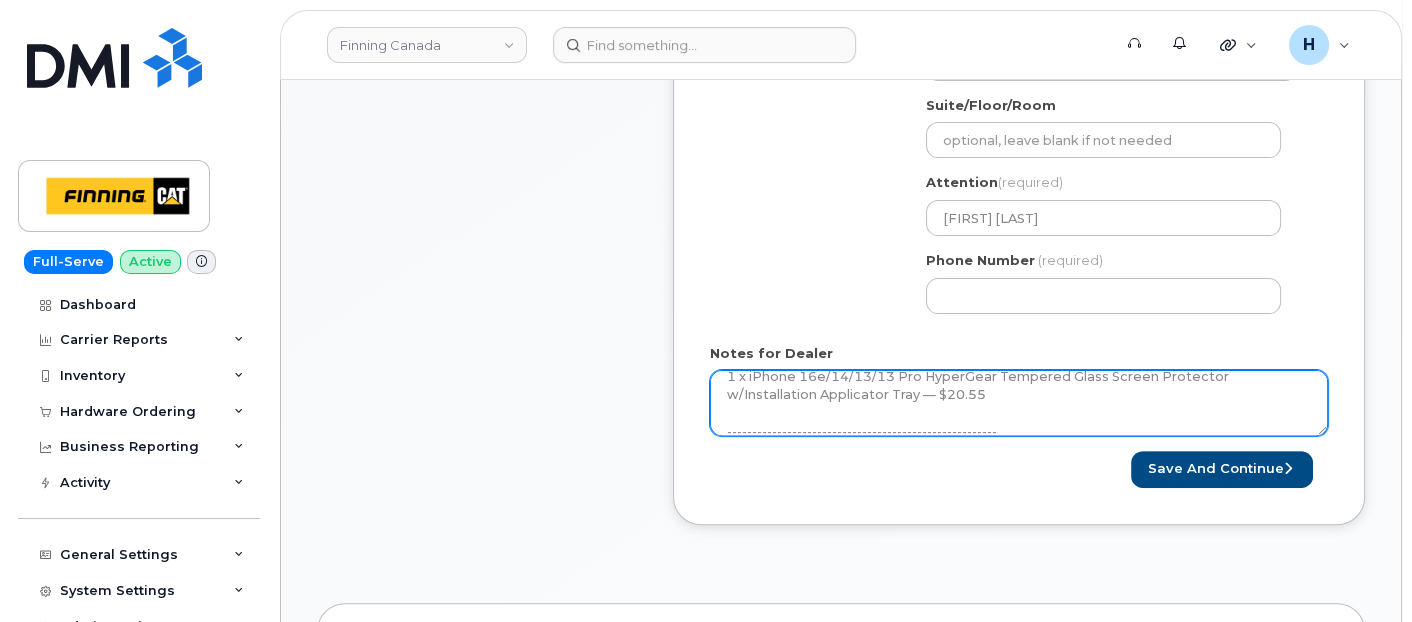 click on "Send iPhone 13 Pro at the request of Sandy Denham
Accessories Only
1 x Loaner Device — $0.00- iPhone 13 Pro
1 x iPhone 16e/14/13/13 Pro HyperGear Tempered Glass Screen Protector w/Installation Applicator Tray — $20.55
------------------------------------------------------
The user’s current phone is undergoing repair.
The loaner device is being provided in the interim.
Purolator AWB:" at bounding box center (1019, 403) 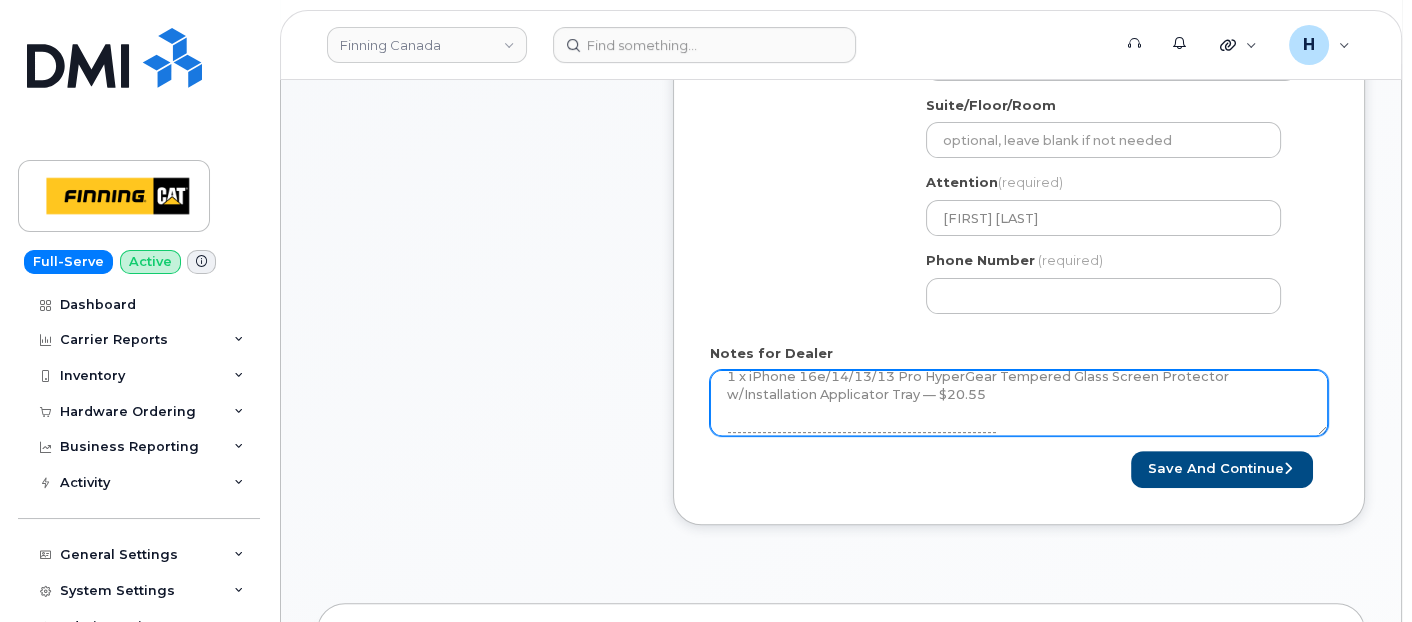 paste on "1 x Otterbox 20W White (100cm) USB-C PD Wall Charger Kit w/ USB-C to Lightning — $41.99" 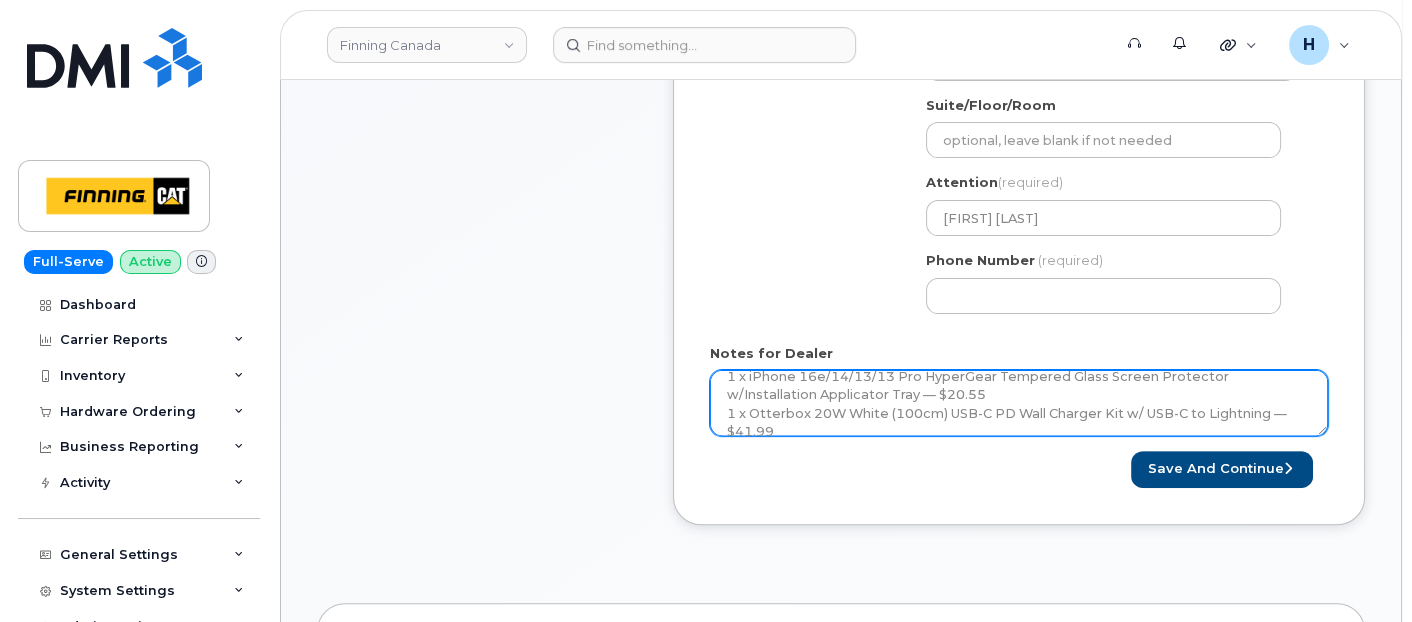 scroll, scrollTop: 112, scrollLeft: 0, axis: vertical 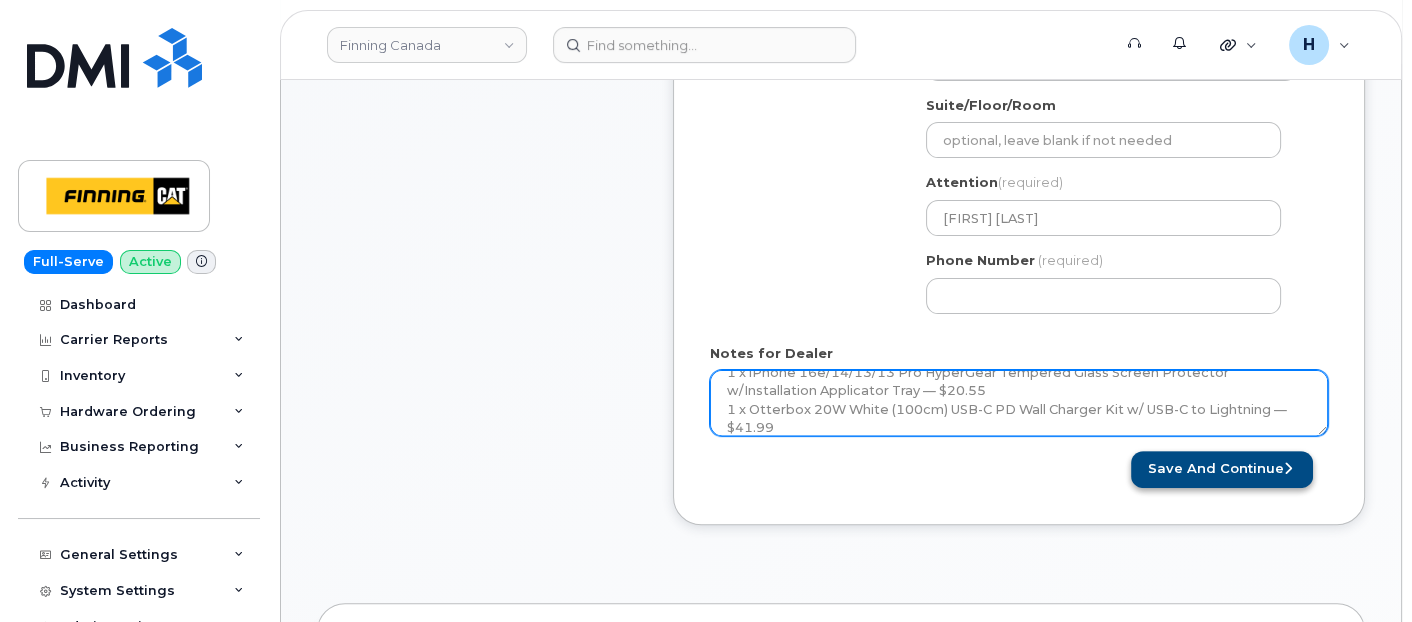 type on "Send iPhone 13 Pro at the request of Sandy Denham
Accessories Only
1 x Loaner Device — $0.00- iPhone 13 Pro
1 x iPhone 16e/14/13/13 Pro HyperGear Tempered Glass Screen Protector w/Installation Applicator Tray — $20.55
1 x Otterbox 20W White (100cm) USB-C PD Wall Charger Kit w/ USB-C to Lightning — $41.99
------------------------------------------------------
The user’s current phone is undergoing repair.
The loaner device is being provided in the interim.
Purolator AWB:" 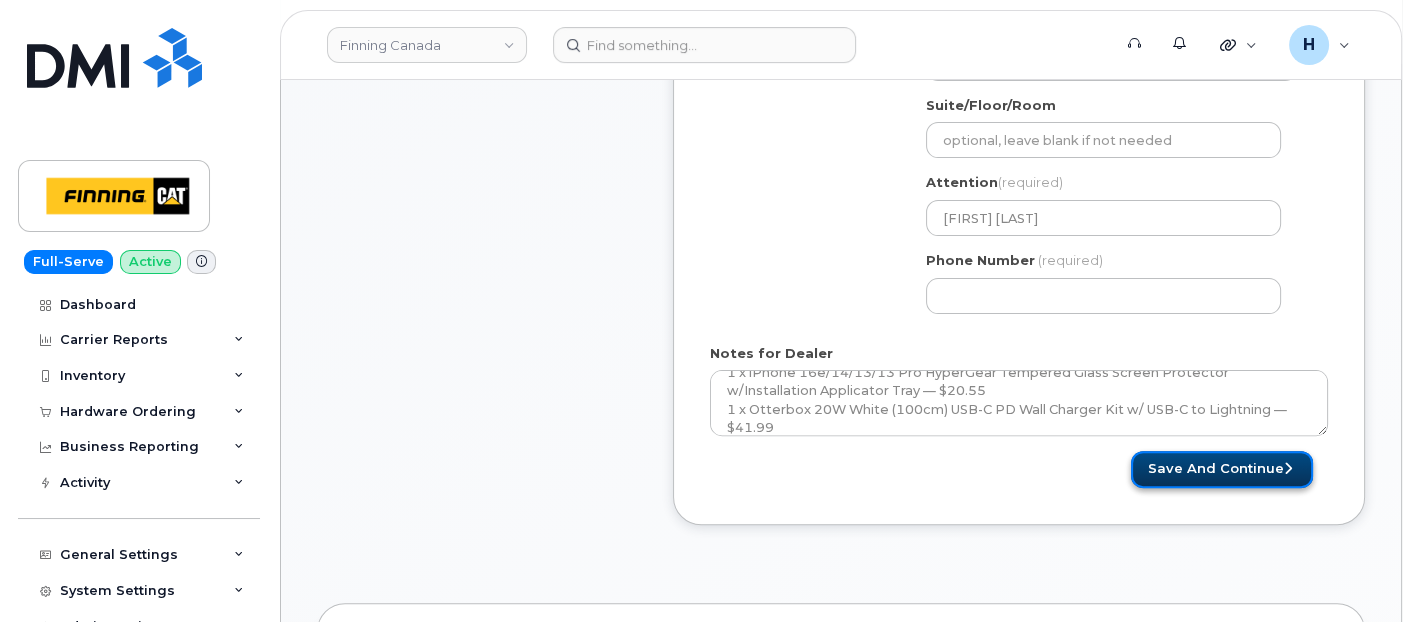 click on "Save and Continue" at bounding box center (1222, 469) 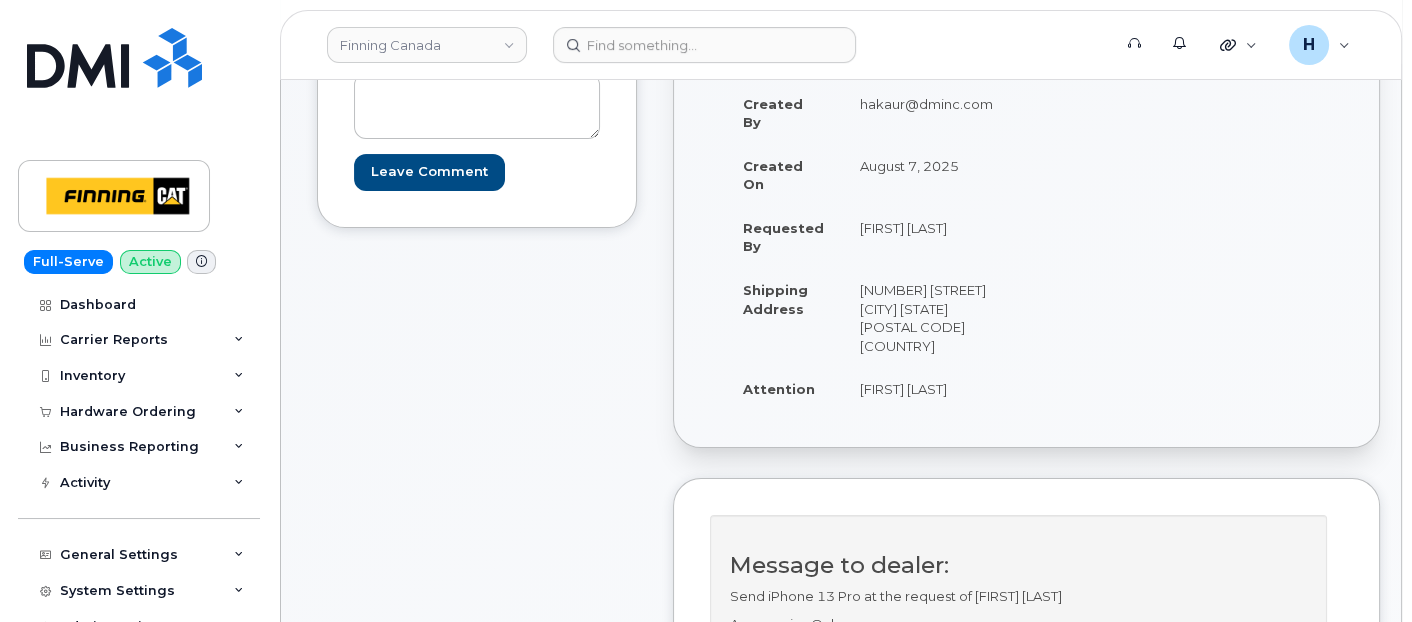 scroll, scrollTop: 444, scrollLeft: 0, axis: vertical 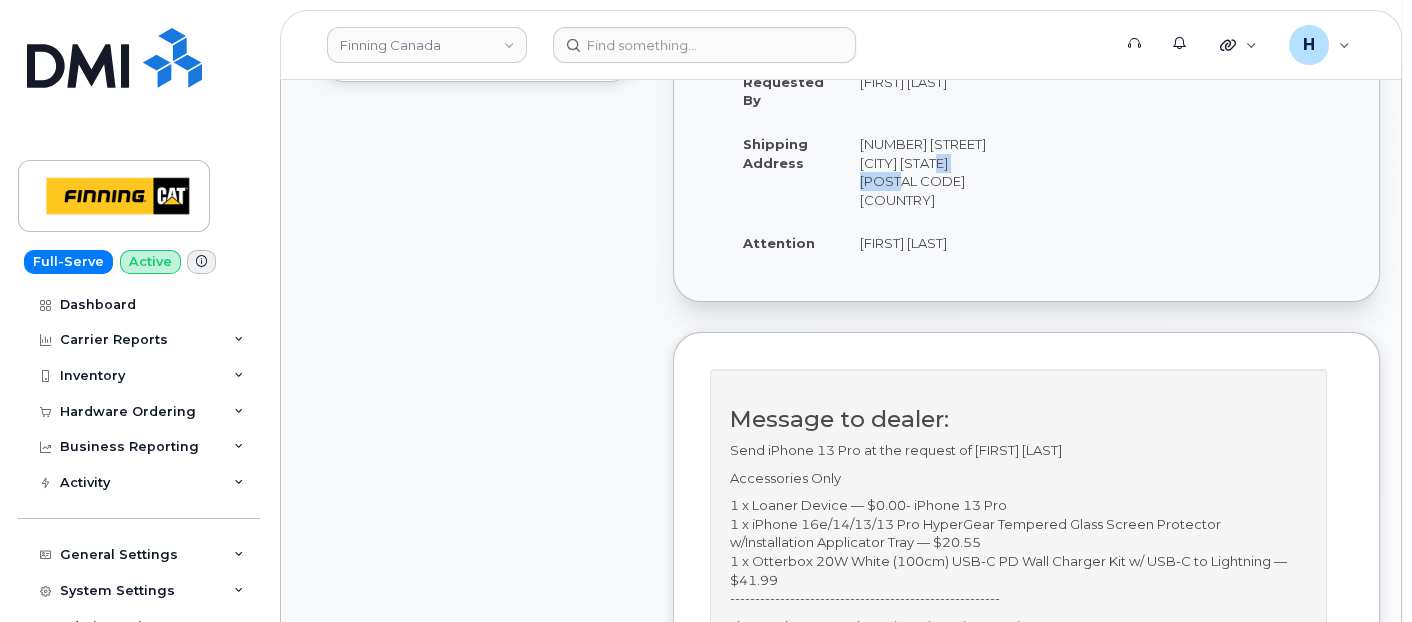 drag, startPoint x: 880, startPoint y: 177, endPoint x: 954, endPoint y: 165, distance: 74.96666 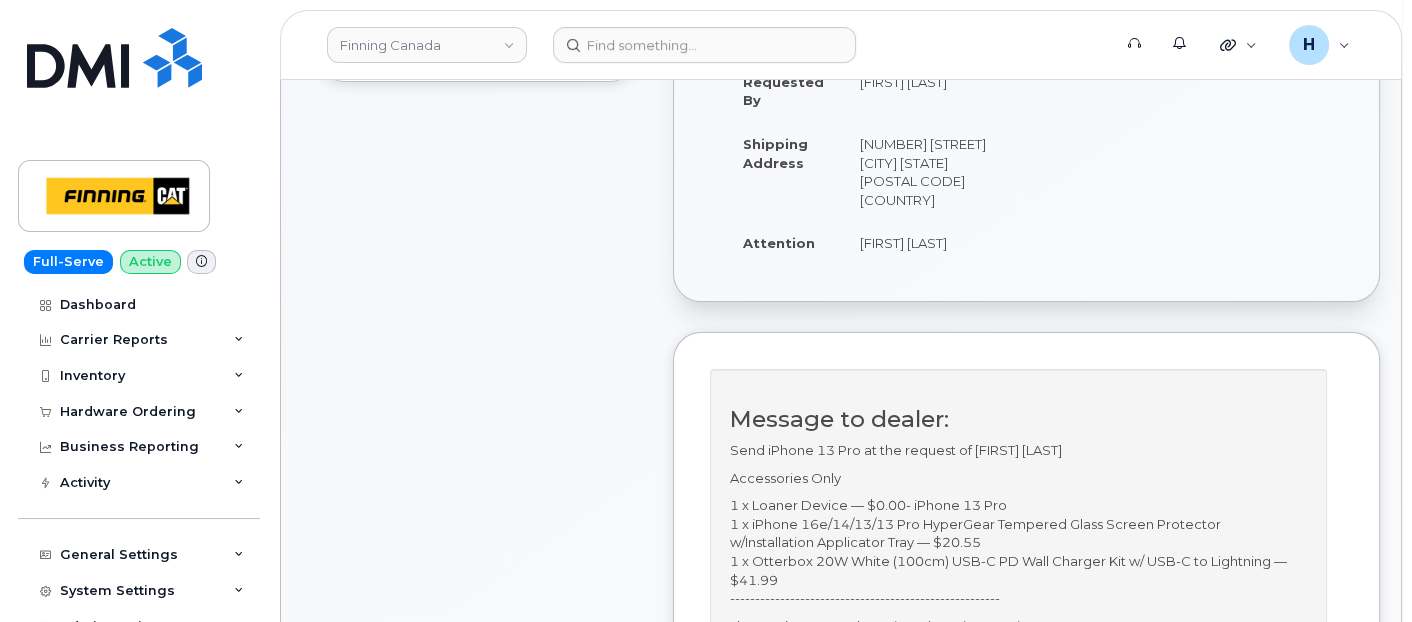 click on "[NUMBER] [STREET] [CITY] [STATE] [POSTAL CODE] [COUNTRY]" at bounding box center [926, 171] 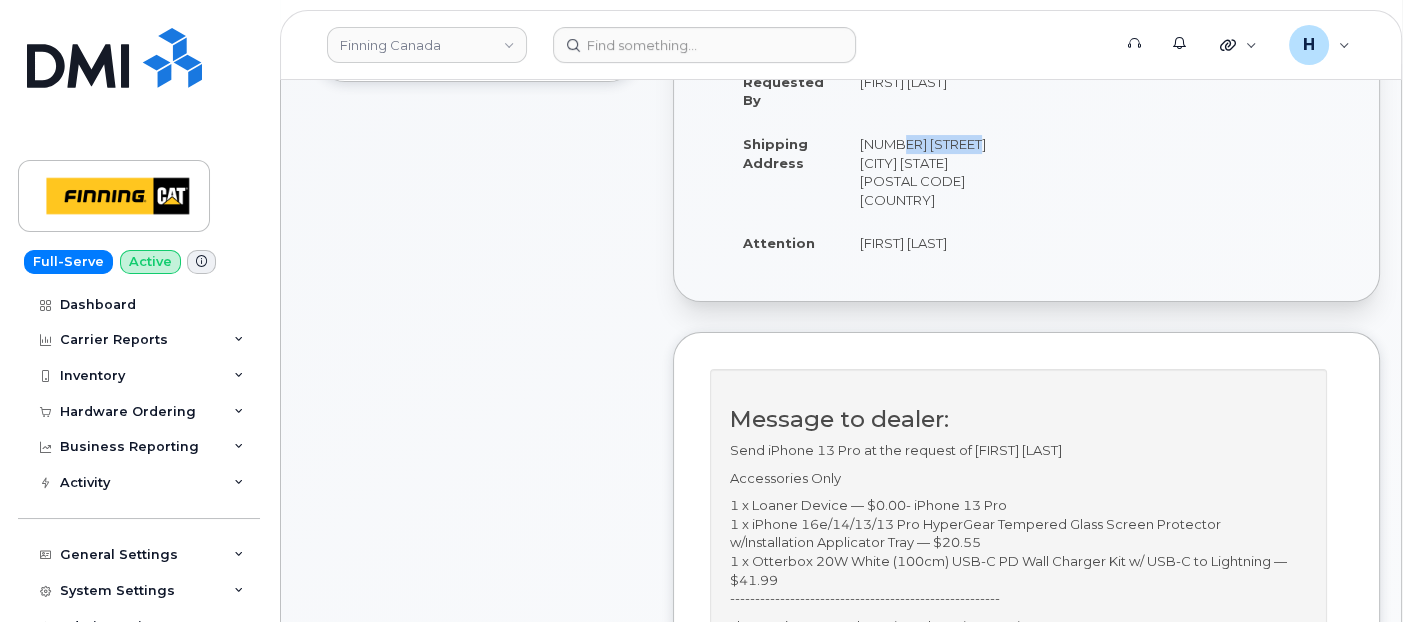 click on "[NUMBER] [STREET] [CITY] [STATE] [POSTAL CODE] [COUNTRY]" at bounding box center (926, 171) 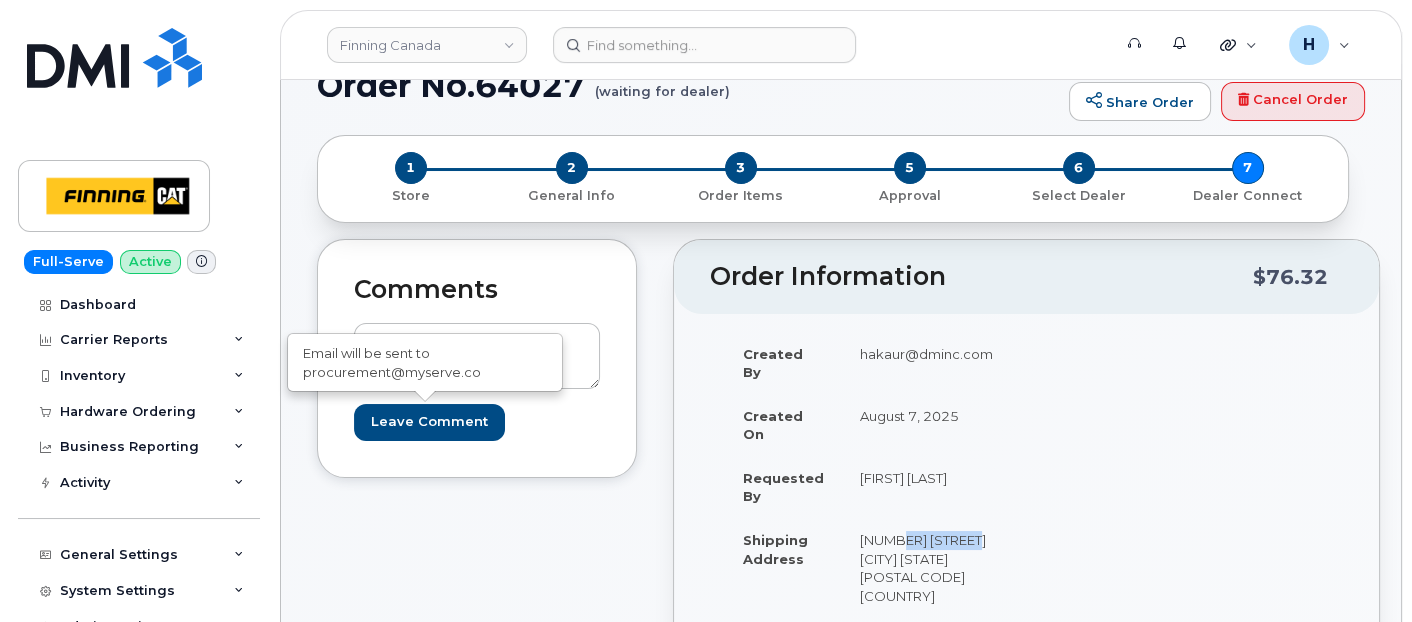 scroll, scrollTop: 0, scrollLeft: 0, axis: both 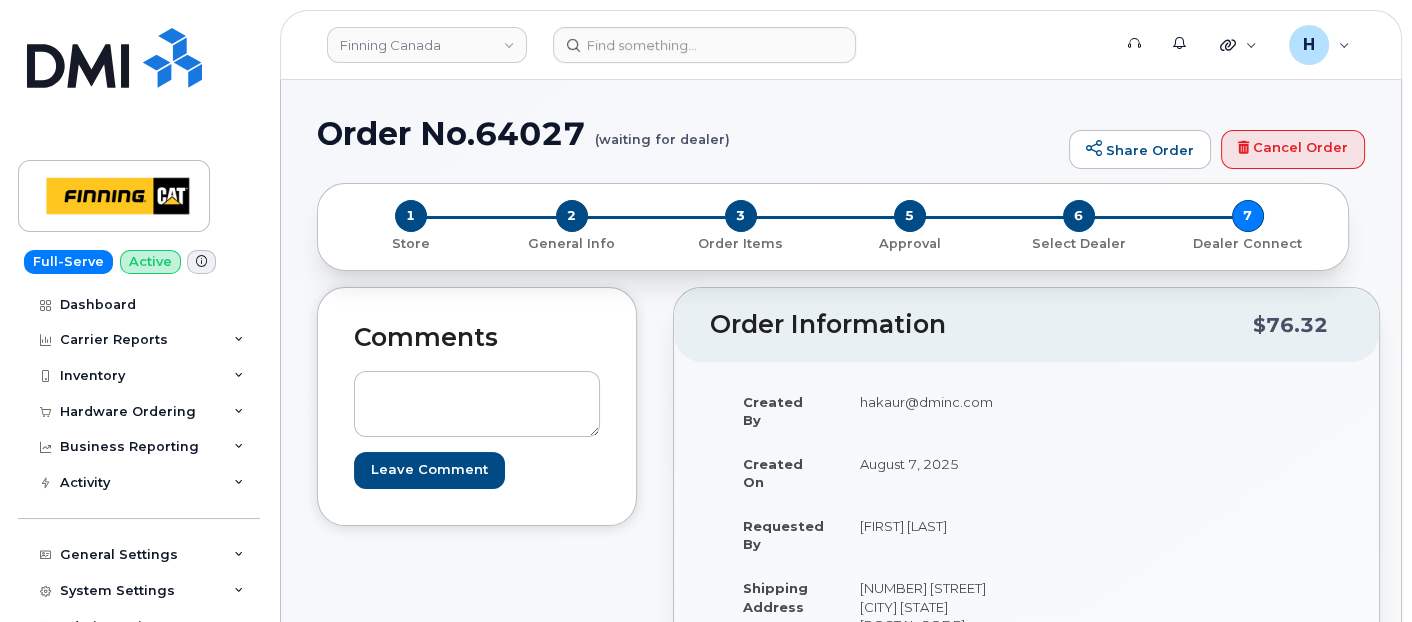 click on "Order No.64027
(waiting for dealer)" at bounding box center [688, 133] 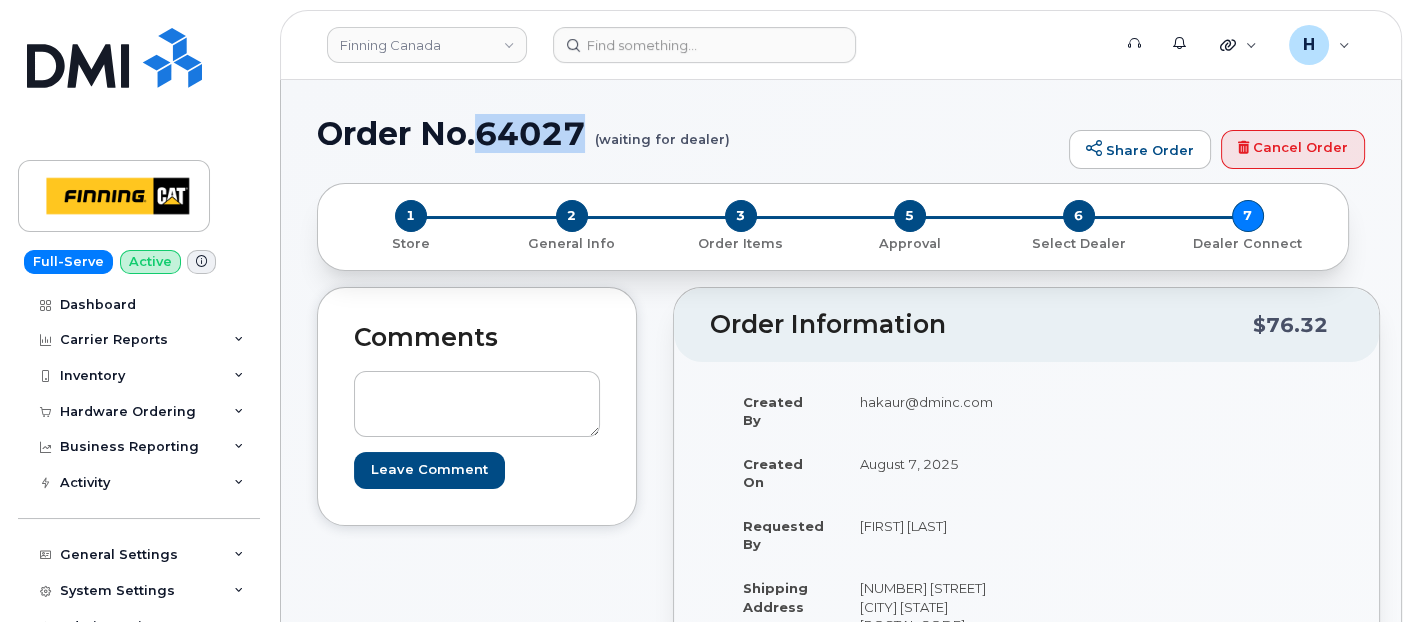 click on "Order No.64027
(waiting for dealer)" at bounding box center [688, 133] 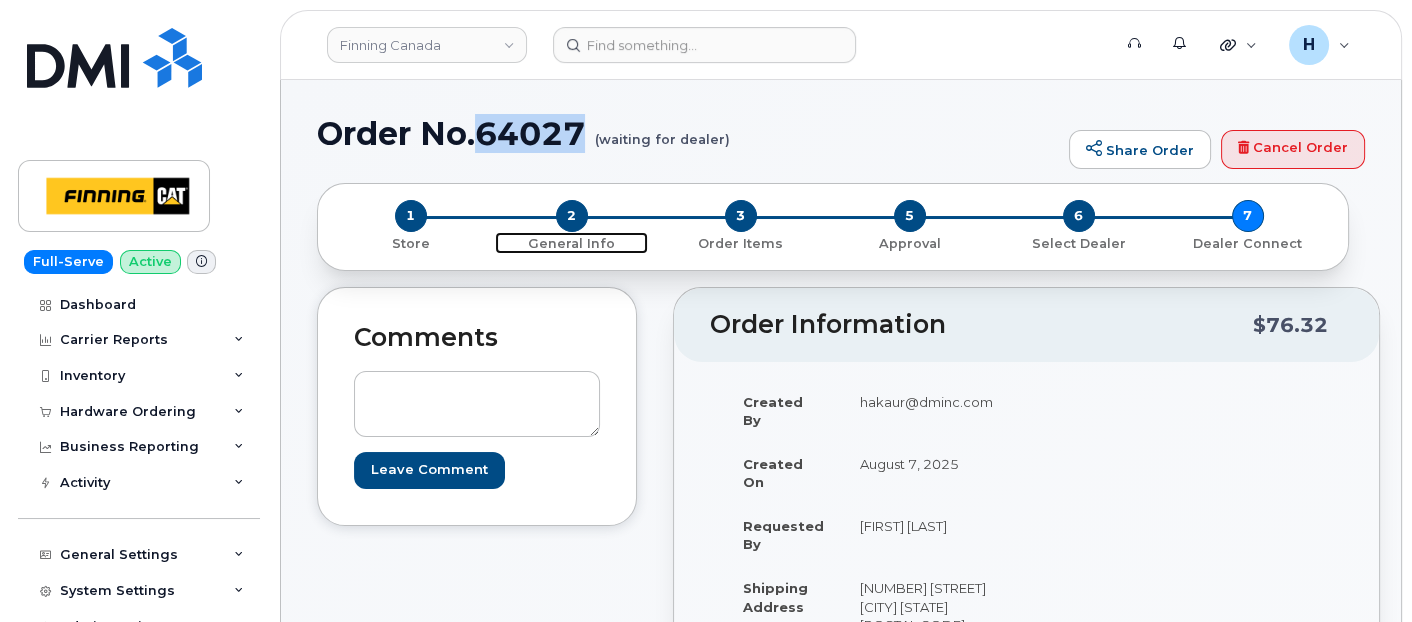 drag, startPoint x: 565, startPoint y: 225, endPoint x: 452, endPoint y: 138, distance: 142.61136 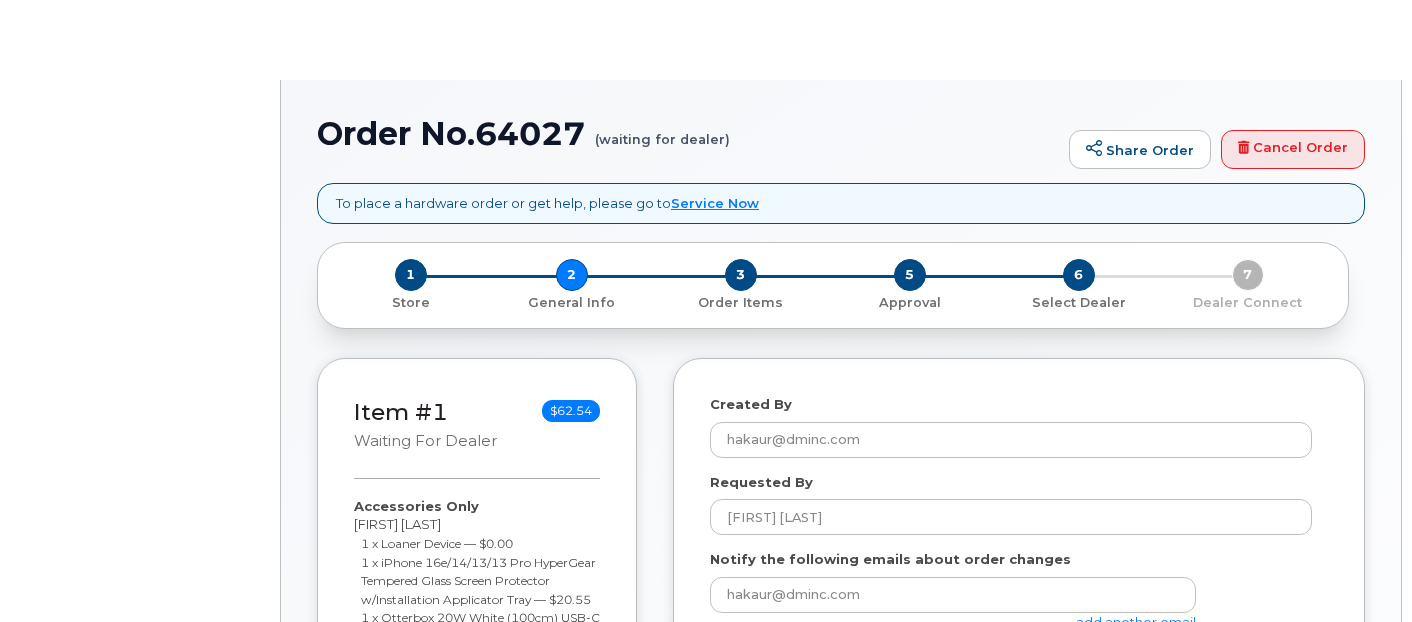 select 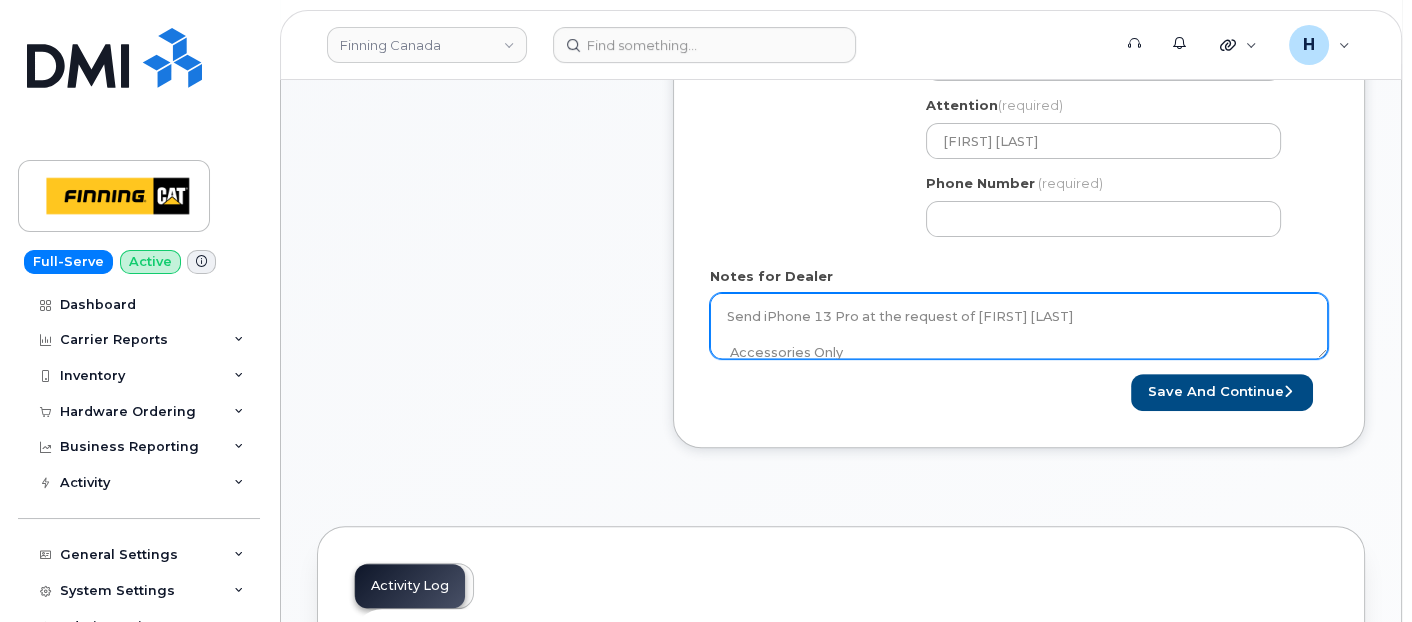 scroll, scrollTop: 888, scrollLeft: 0, axis: vertical 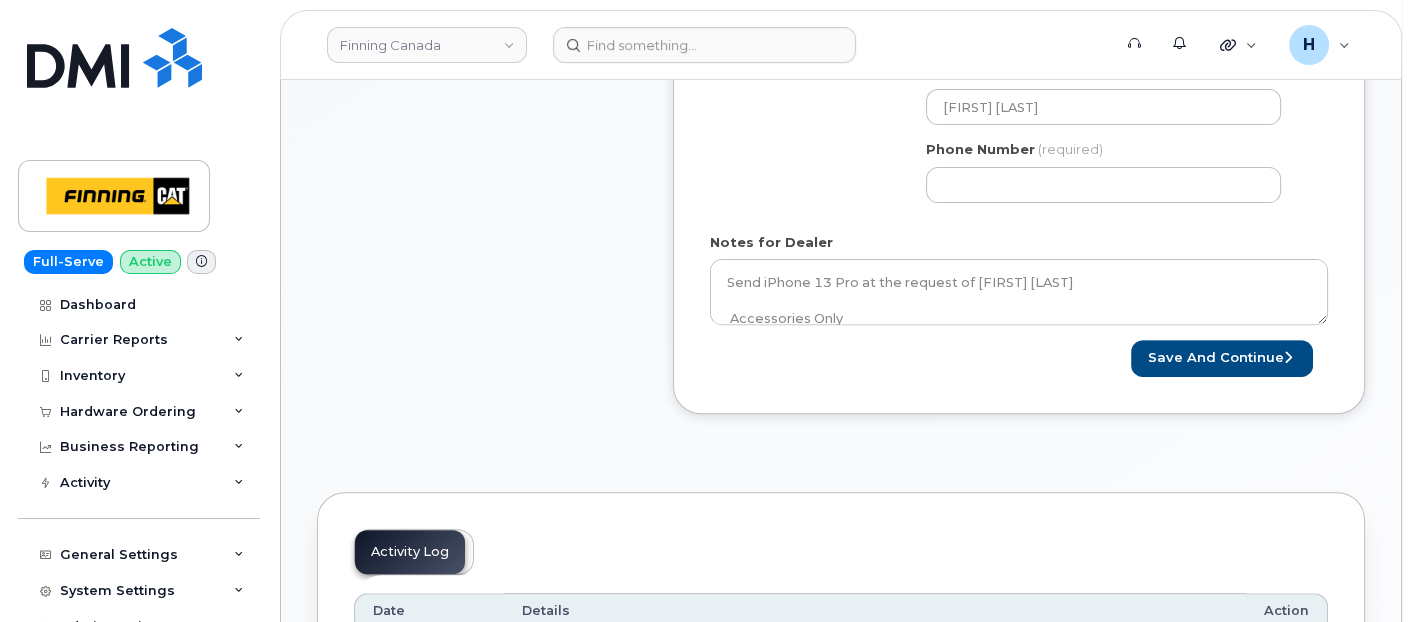 click on "Notes for Dealer
Send iPhone 13 Pro at the request of Sandy Denham
Accessories Only
1 x Loaner Device — $0.00- iPhone 13 Pro
1 x iPhone 16e/14/13/13 Pro HyperGear Tempered Glass Screen Protector w/Installation Applicator Tray — $20.55
1 x Otterbox 20W White (100cm) USB-C PD Wall Charger Kit w/ USB-C to Lightning — $41.99
------------------------------------------------------
The user’s current phone is undergoing repair.
The loaner device is being provided in the interim.
Purolator AWB:" at bounding box center [1019, 279] 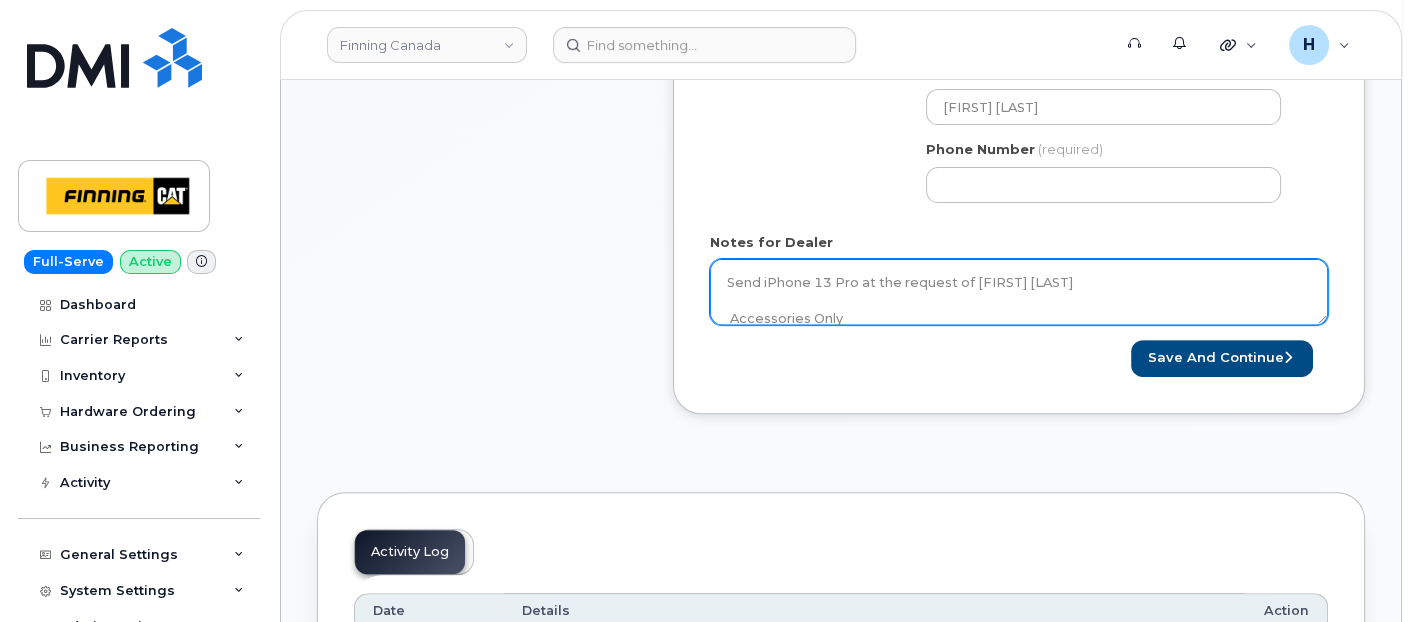click on "Send iPhone 13 Pro at the request of Sandy Denham
Accessories Only
1 x Loaner Device — $0.00- iPhone 13 Pro
1 x iPhone 16e/14/13/13 Pro HyperGear Tempered Glass Screen Protector w/Installation Applicator Tray — $20.55
1 x Otterbox 20W White (100cm) USB-C PD Wall Charger Kit w/ USB-C to Lightning — $41.99
------------------------------------------------------
The user’s current phone is undergoing repair.
The loaner device is being provided in the interim.
Purolator AWB:" at bounding box center (1019, 292) 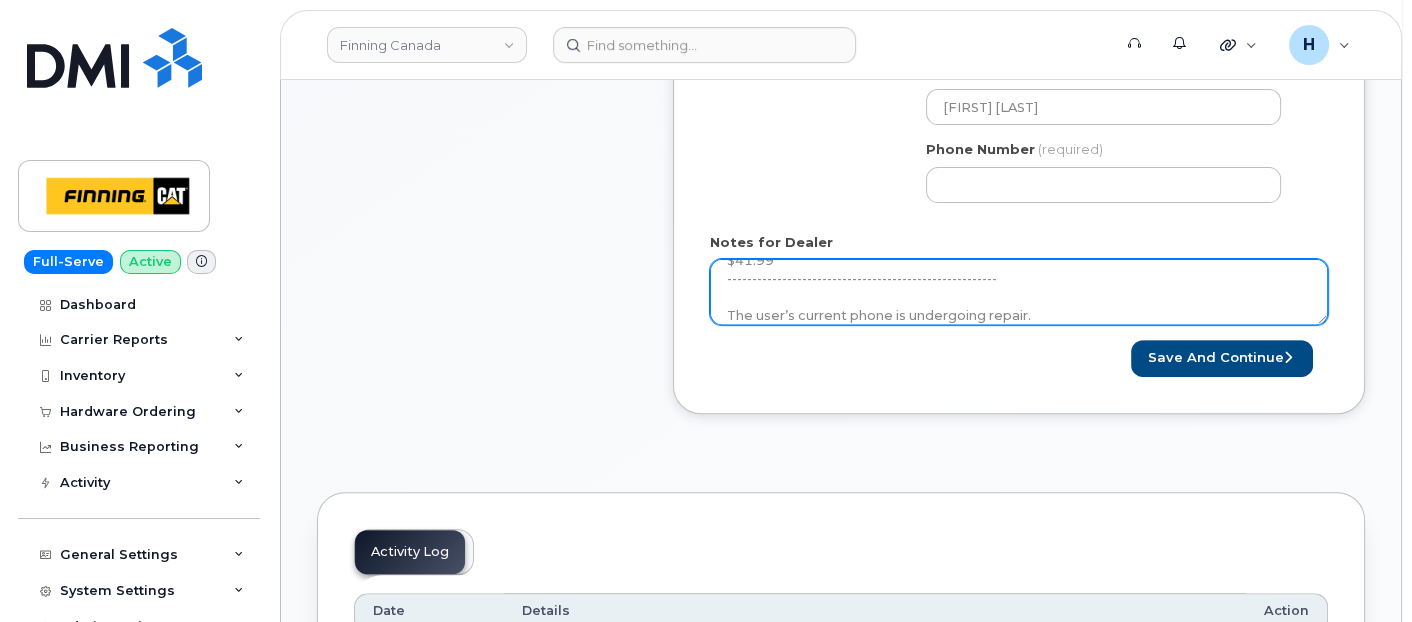 scroll, scrollTop: 237, scrollLeft: 0, axis: vertical 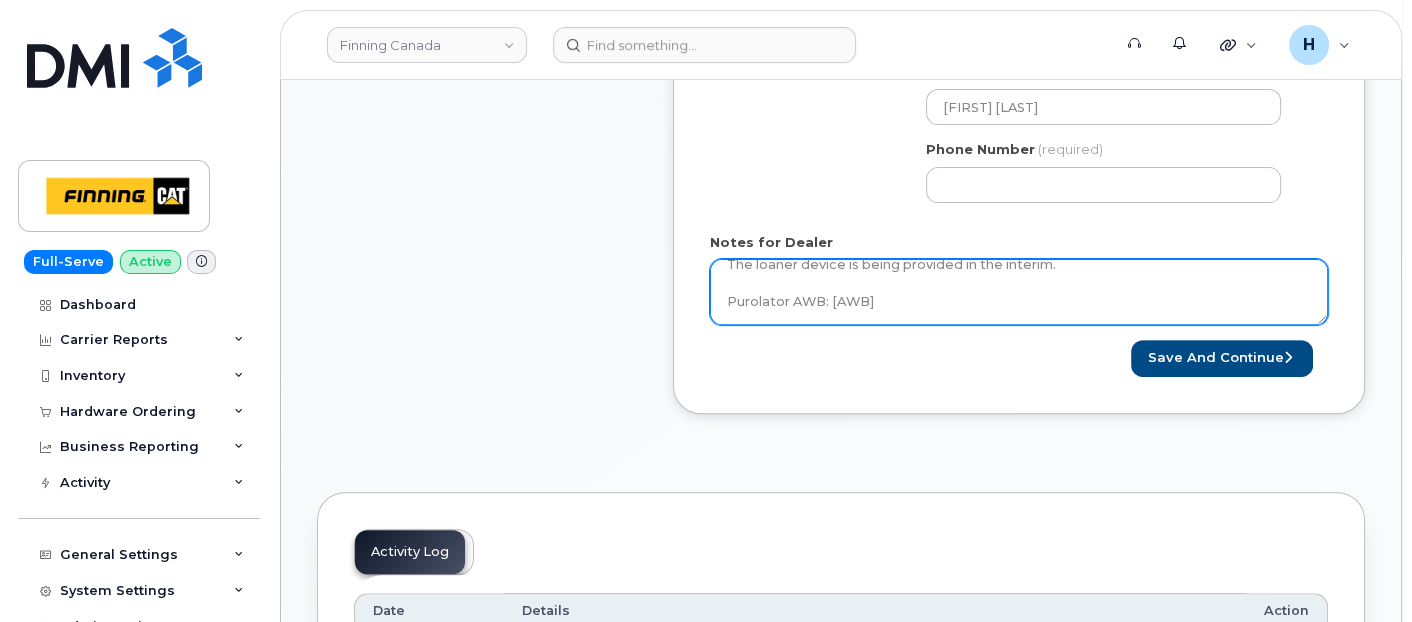 click on "Send iPhone 13 Pro at the request of Sandy Denham
Accessories Only
1 x Loaner Device — $0.00- iPhone 13 Pro
1 x iPhone 16e/14/13/13 Pro HyperGear Tempered Glass Screen Protector w/Installation Applicator Tray — $20.55
1 x Otterbox 20W White (100cm) USB-C PD Wall Charger Kit w/ USB-C to Lightning — $41.99
------------------------------------------------------
The user’s current phone is undergoing repair.
The loaner device is being provided in the interim.
Purolator AWB:" at bounding box center (1019, 292) 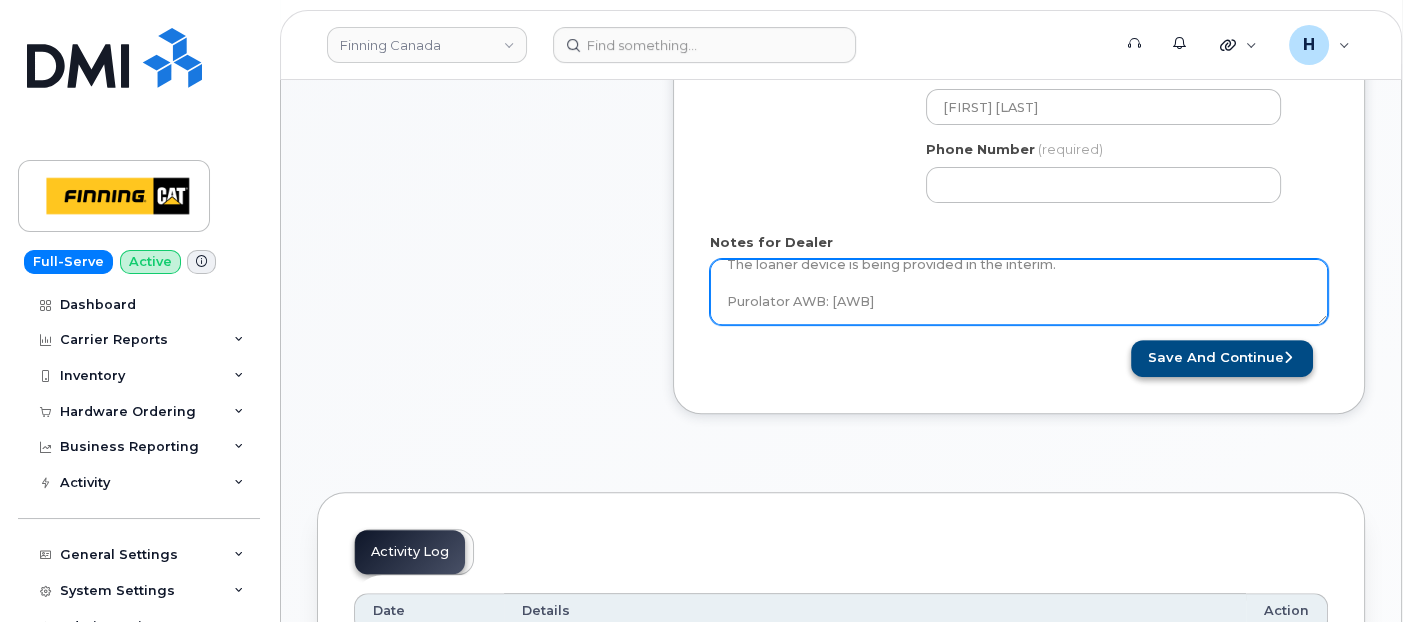 paste on "335620616946" 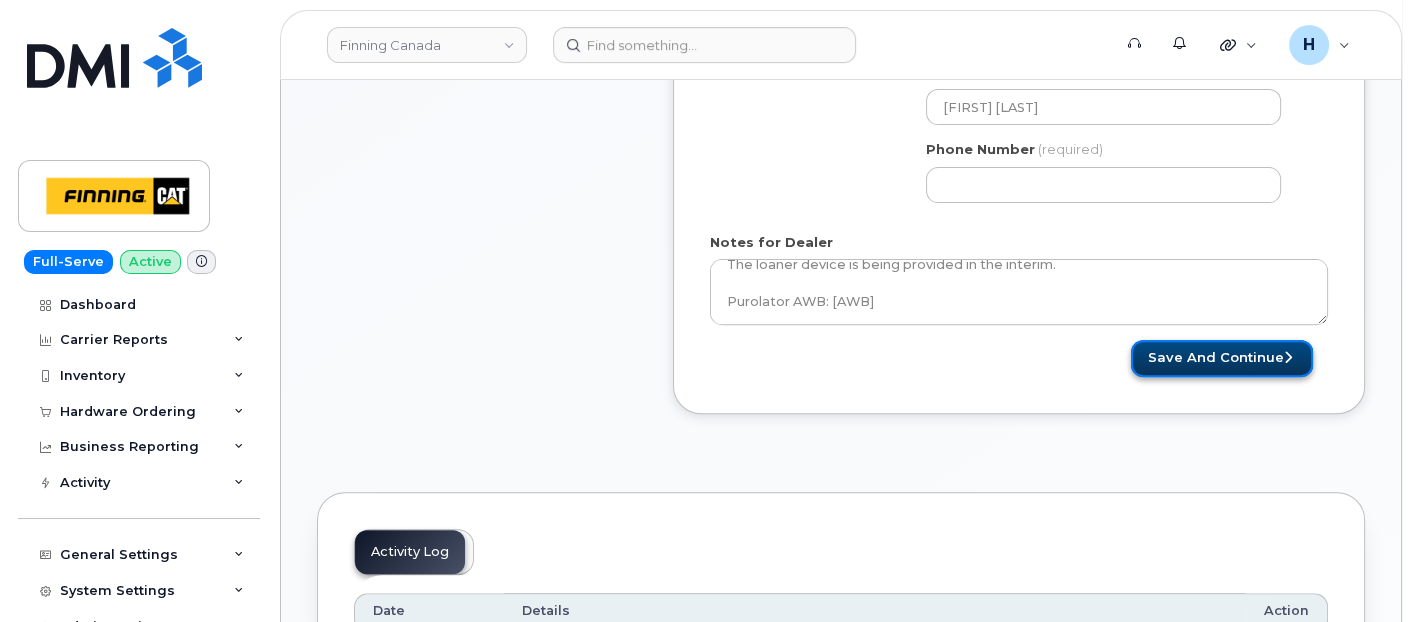 click on "Save and Continue" at bounding box center [1222, 358] 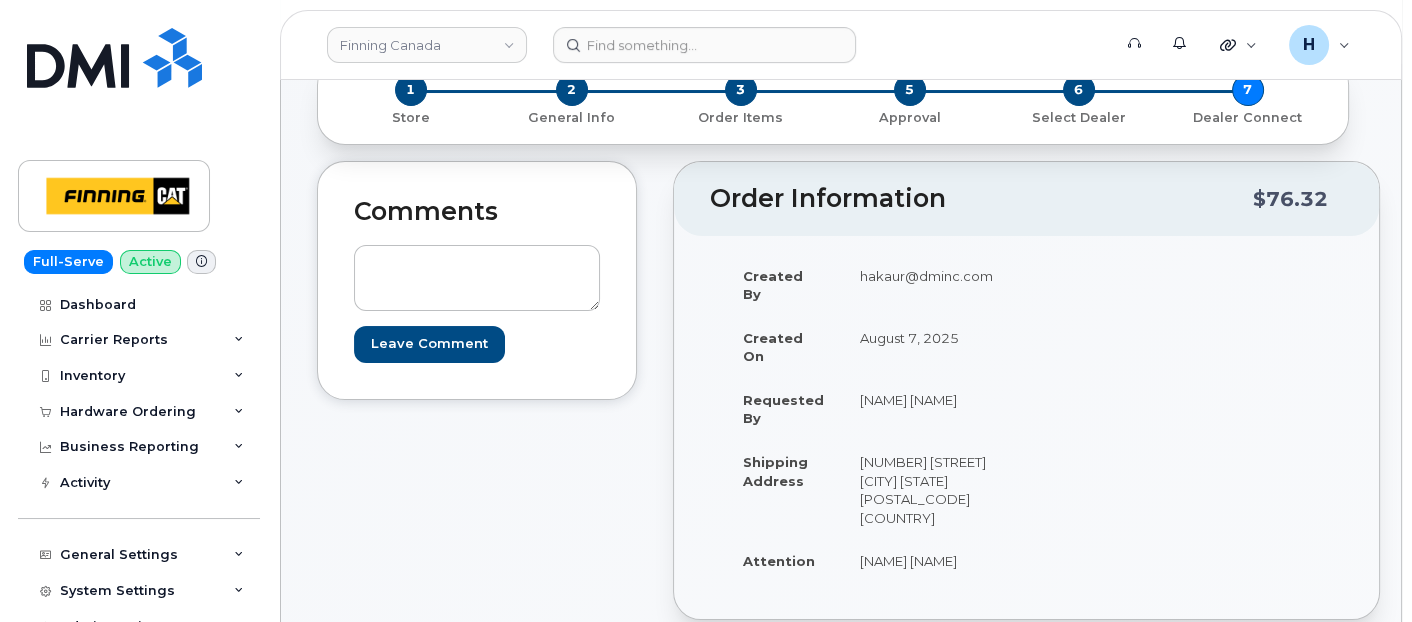 scroll, scrollTop: 0, scrollLeft: 0, axis: both 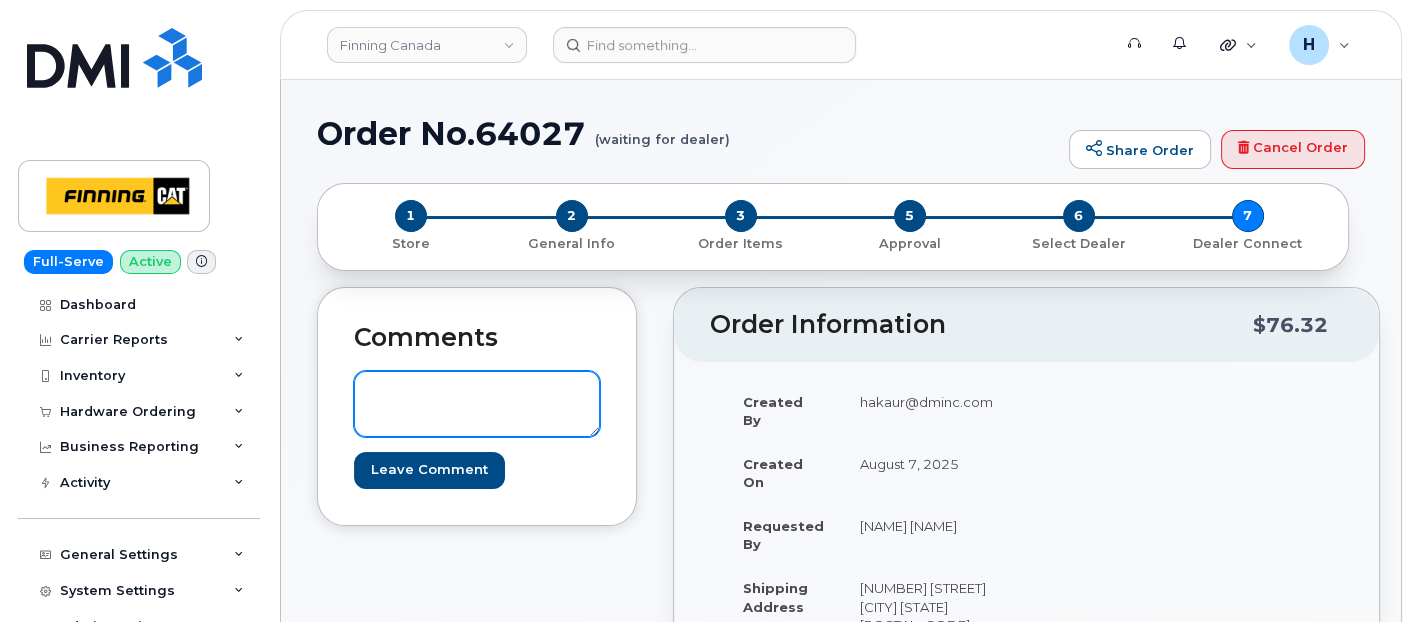 click at bounding box center [477, 404] 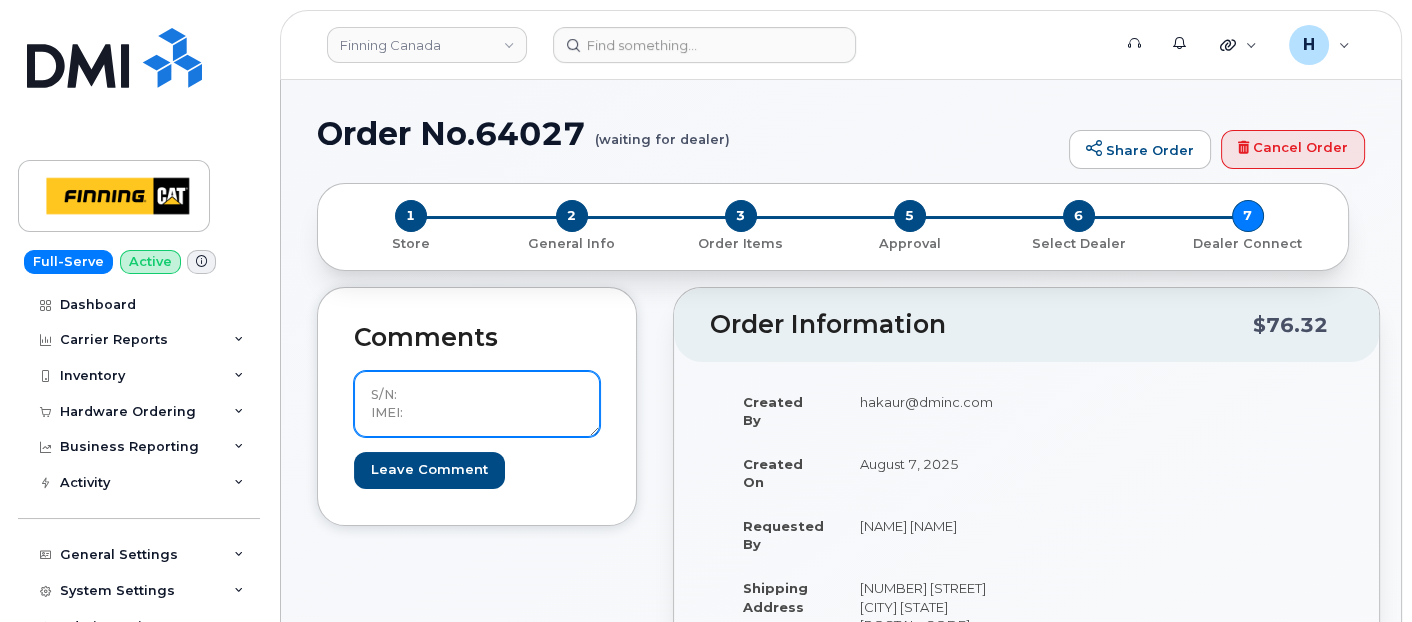 click on "S/N:
IMEI:" at bounding box center (477, 404) 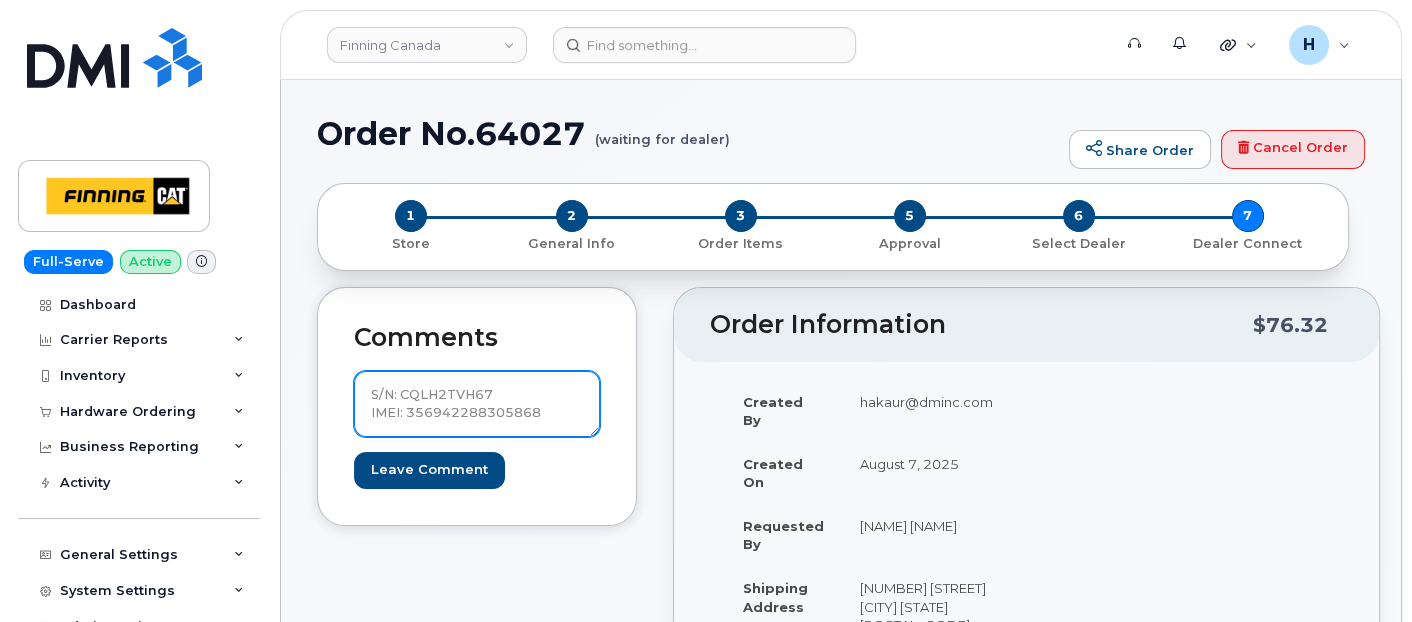 click on "S/N: CQLH2TVH67
IMEI: 356942288305868" at bounding box center (477, 404) 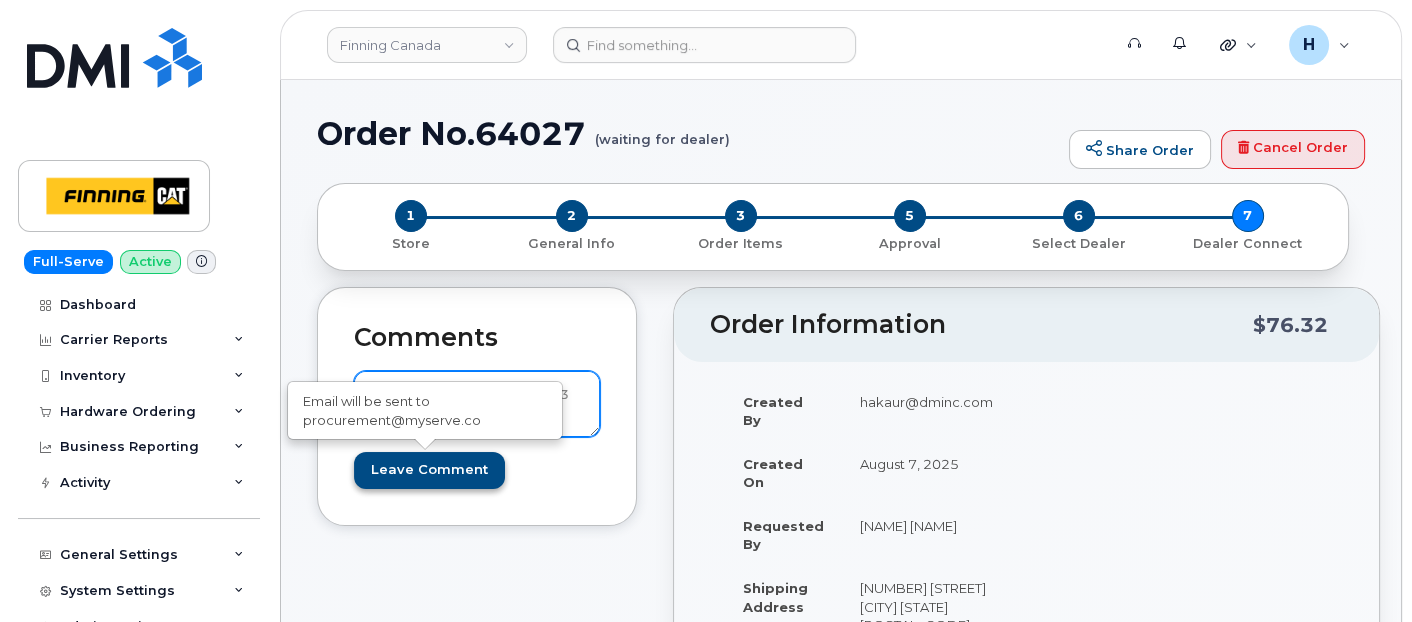 type on "S/N: CQLH2TVH67 [iPhone 13 Pro (#1773)]
IMEI: 356942288305868" 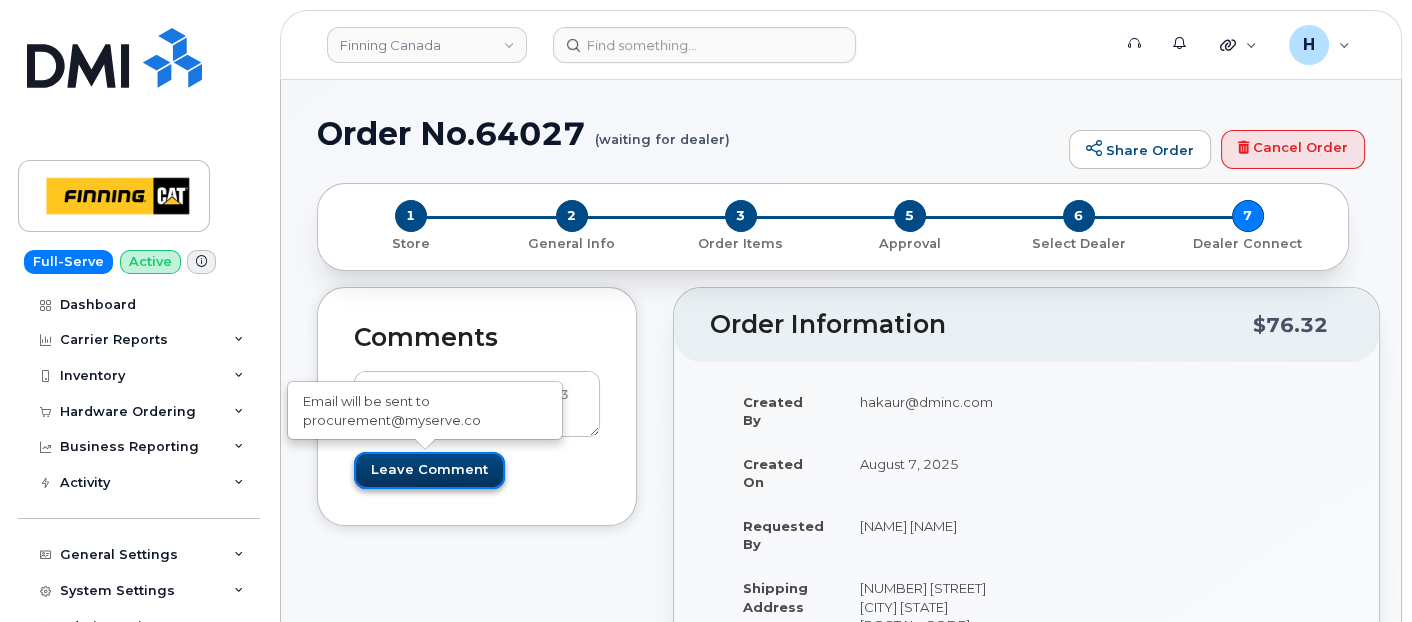 click on "Leave Comment" at bounding box center (429, 470) 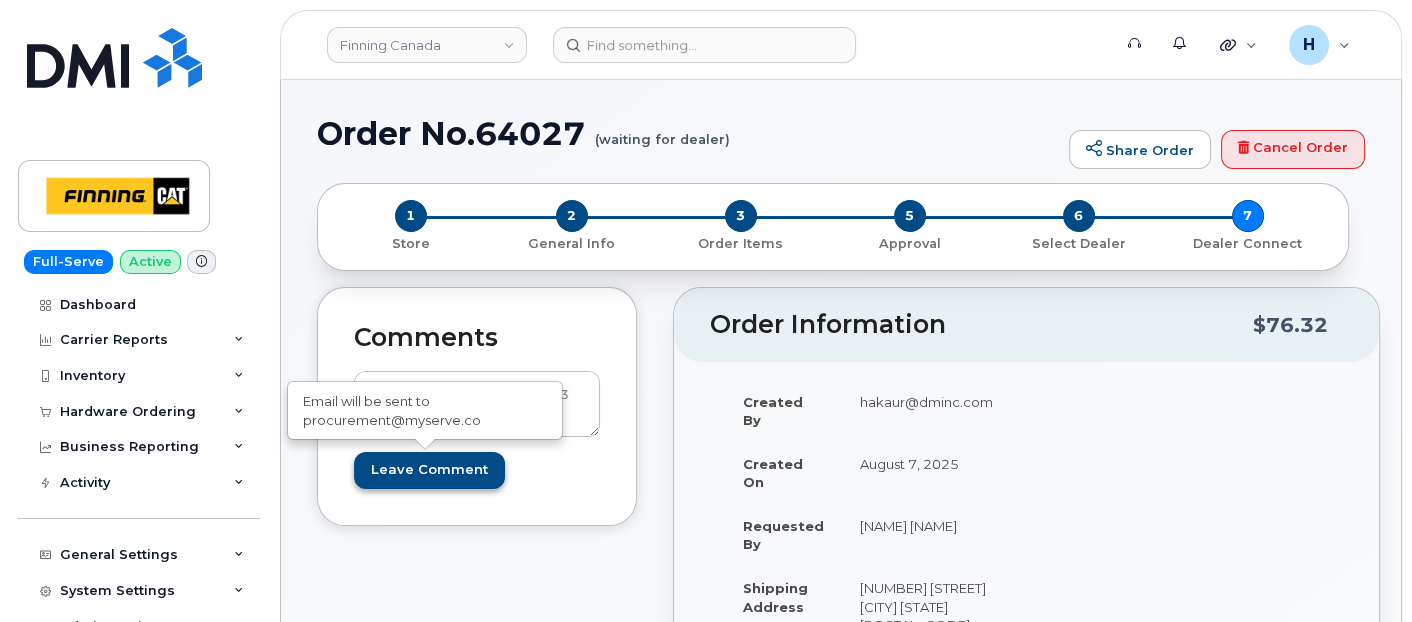 type on "Create Event" 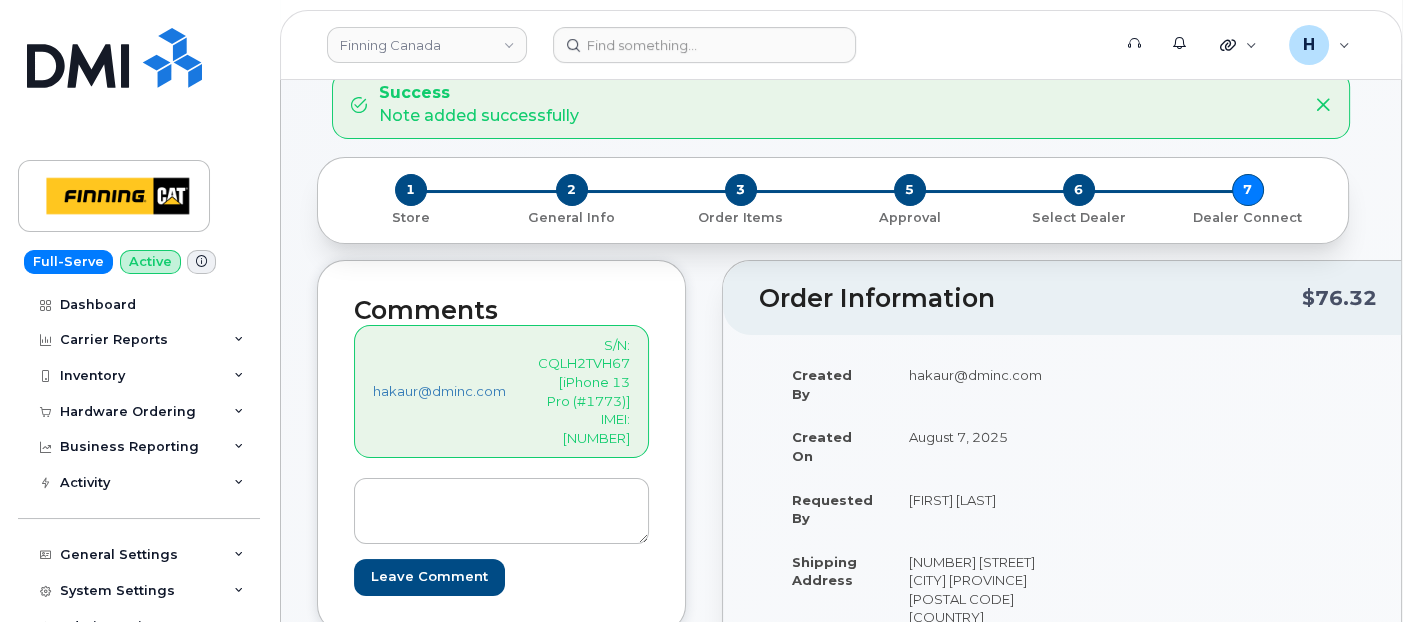 scroll, scrollTop: 222, scrollLeft: 0, axis: vertical 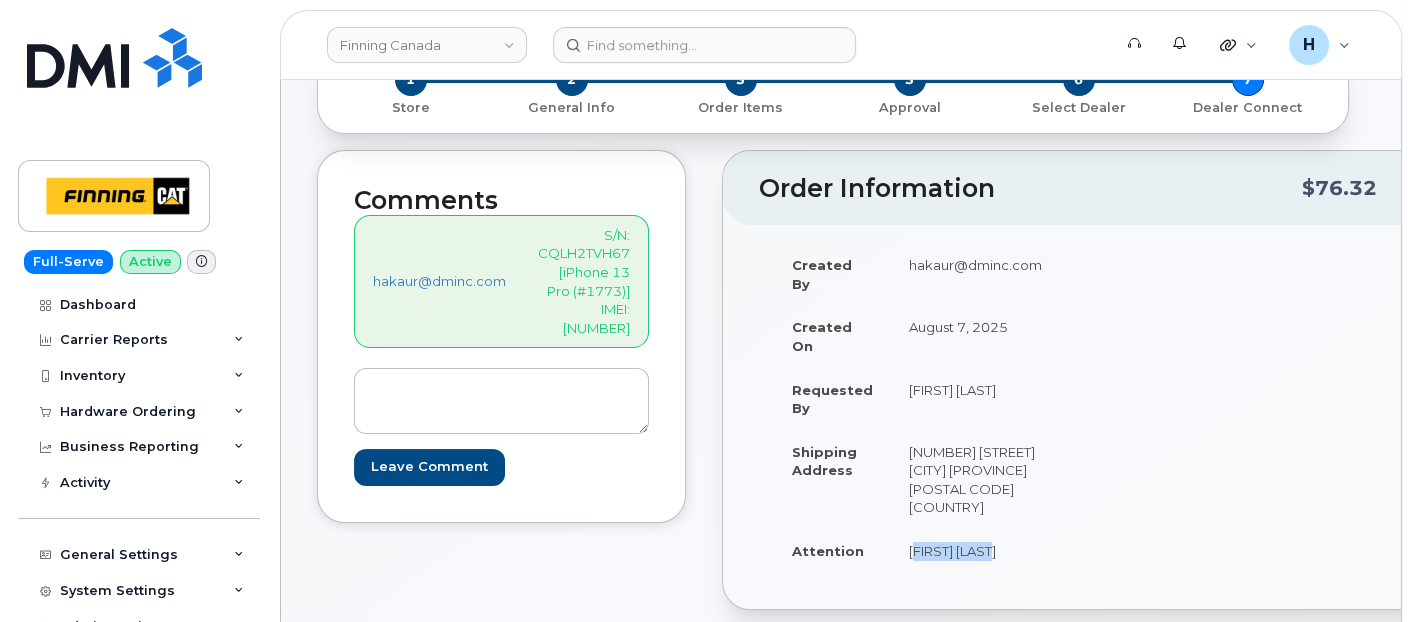 drag, startPoint x: 940, startPoint y: 528, endPoint x: 1036, endPoint y: 534, distance: 96.18732 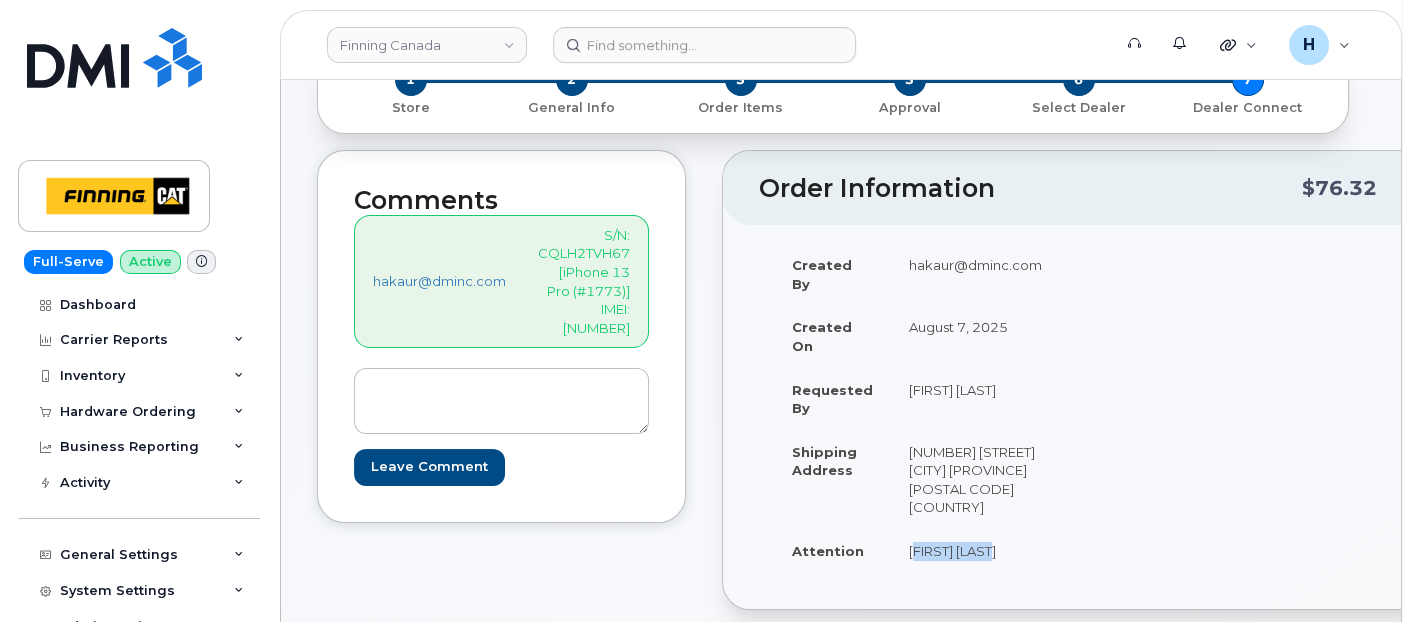 copy on "[FIRST] [LAST]" 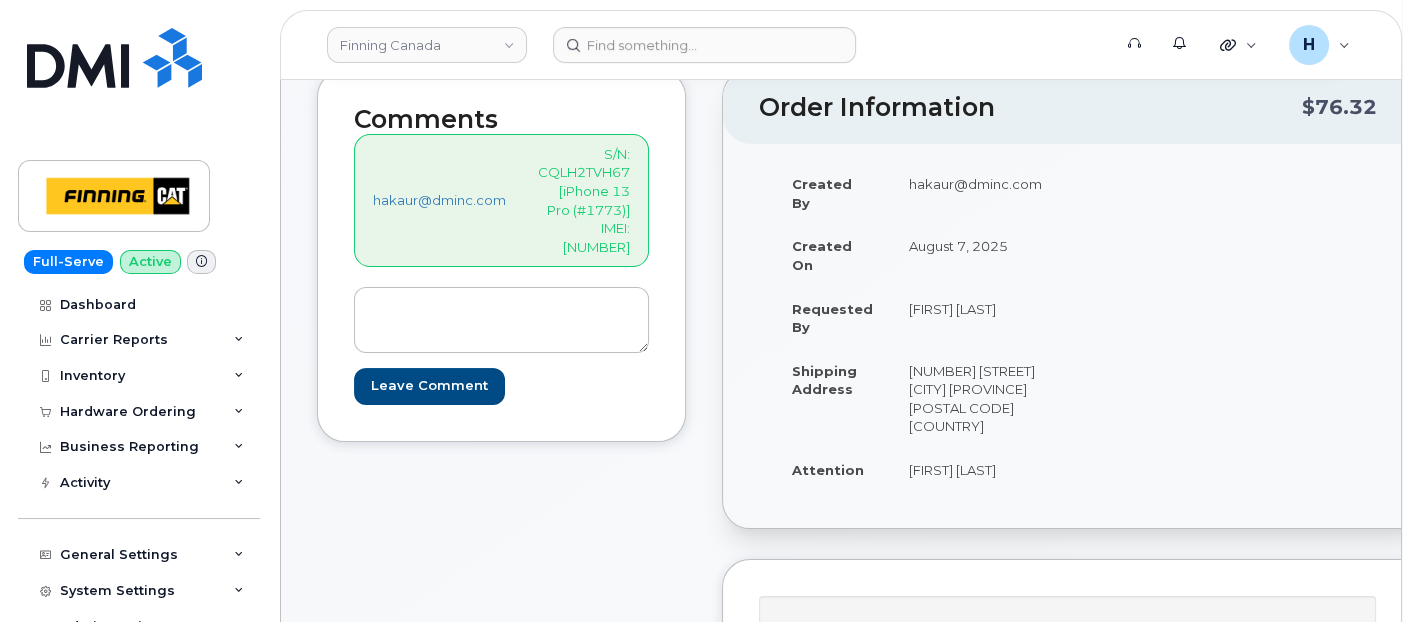 scroll, scrollTop: 444, scrollLeft: 0, axis: vertical 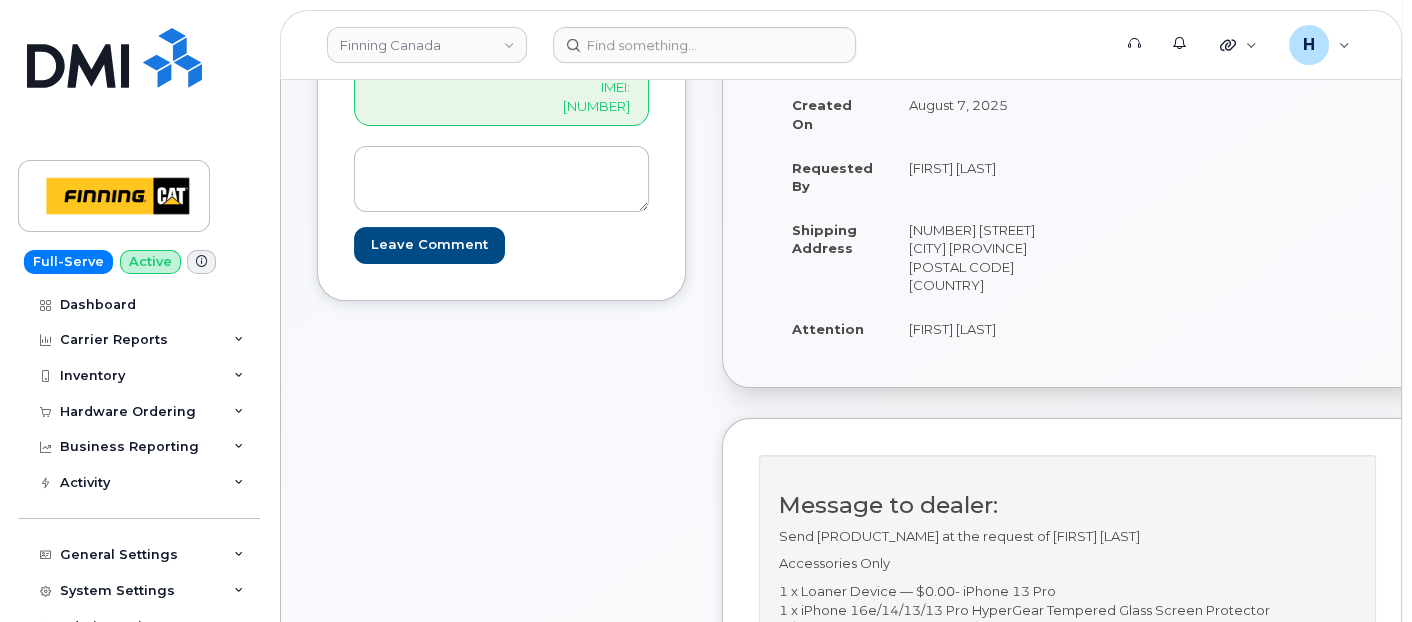 click on "Comments
hakaur@dminc.com
S/N: CQLH2TVH67 [iPhone 13 Pro (#1773)]
IMEI: 356942288305868
Leave Comment" at bounding box center [501, 858] 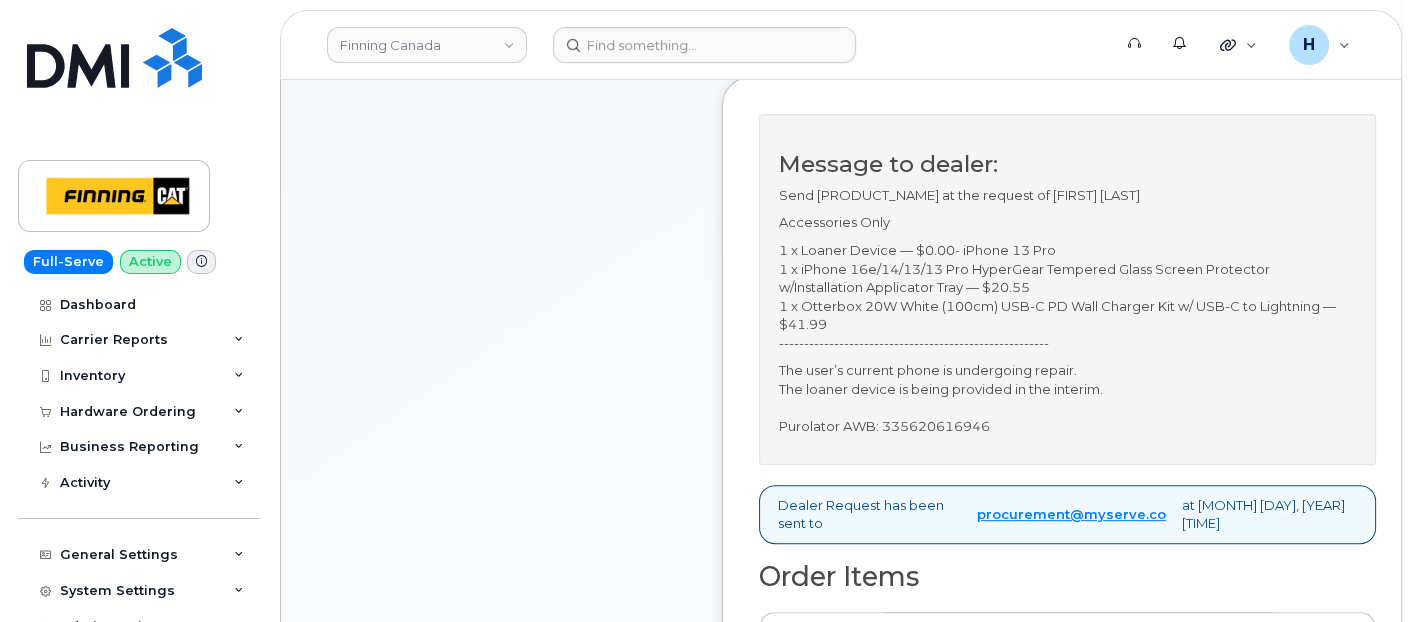 scroll, scrollTop: 888, scrollLeft: 0, axis: vertical 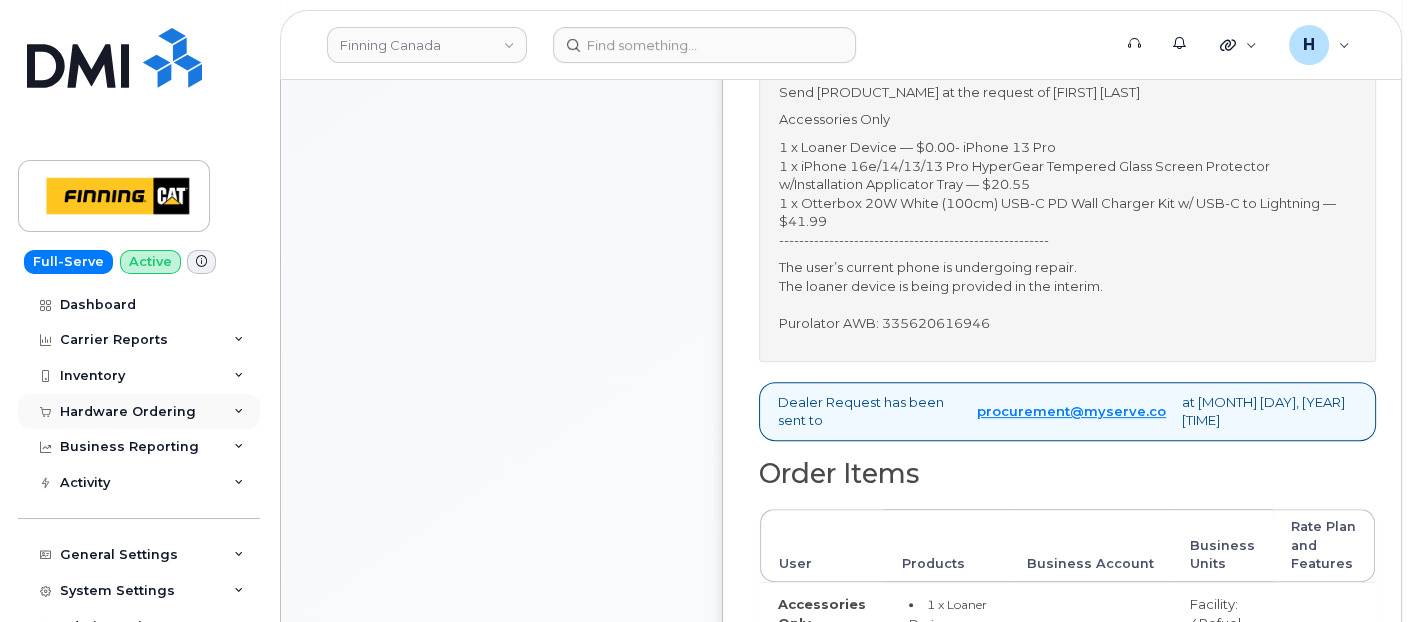 click on "Hardware Ordering" at bounding box center [128, 412] 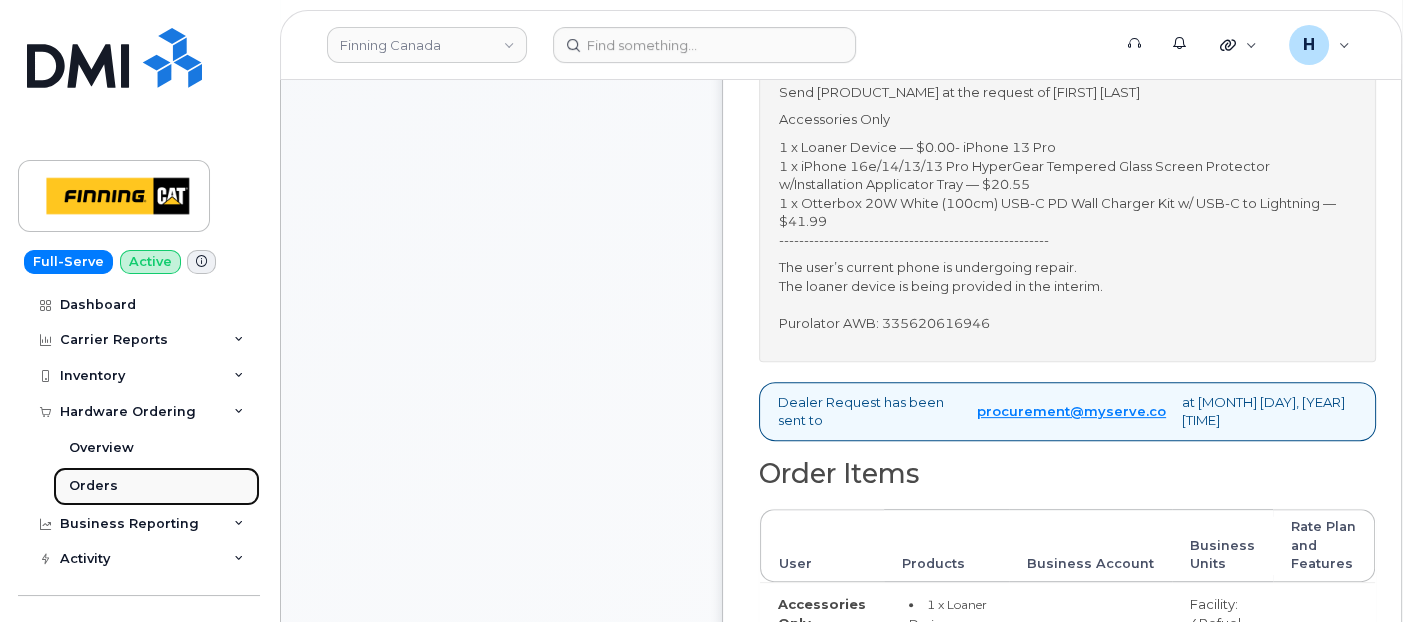 click on "Orders" at bounding box center [156, 486] 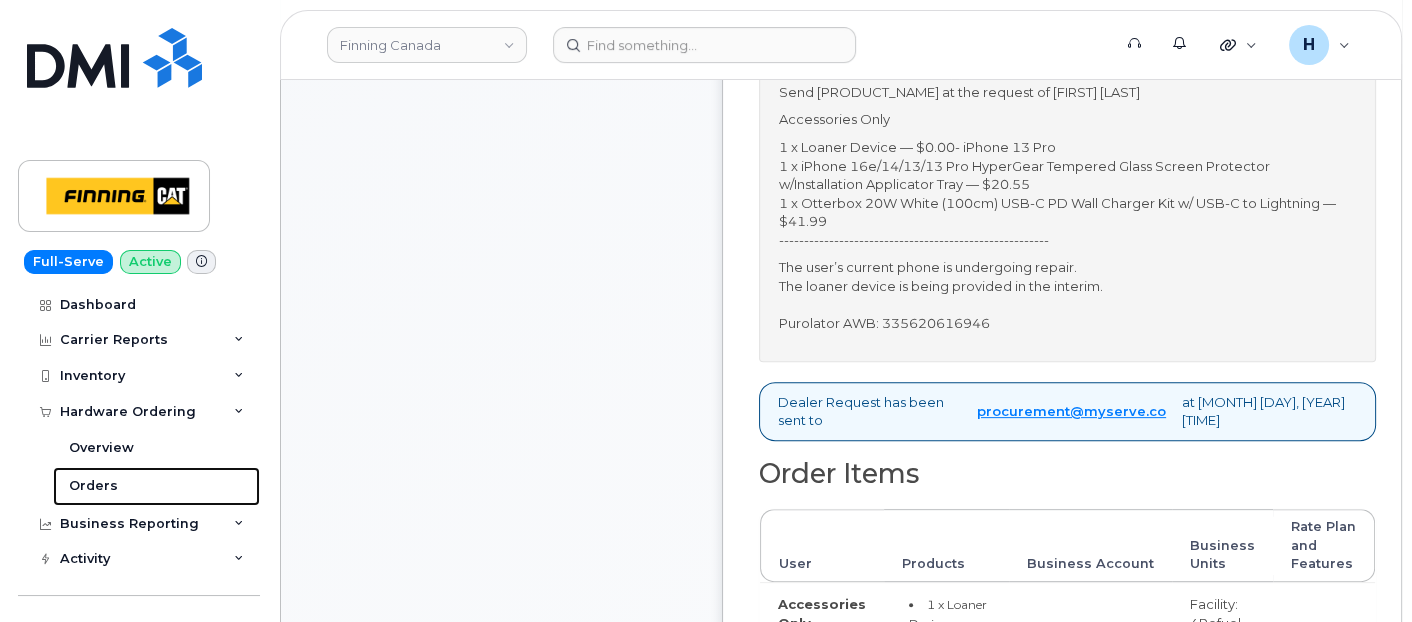 scroll, scrollTop: 0, scrollLeft: 0, axis: both 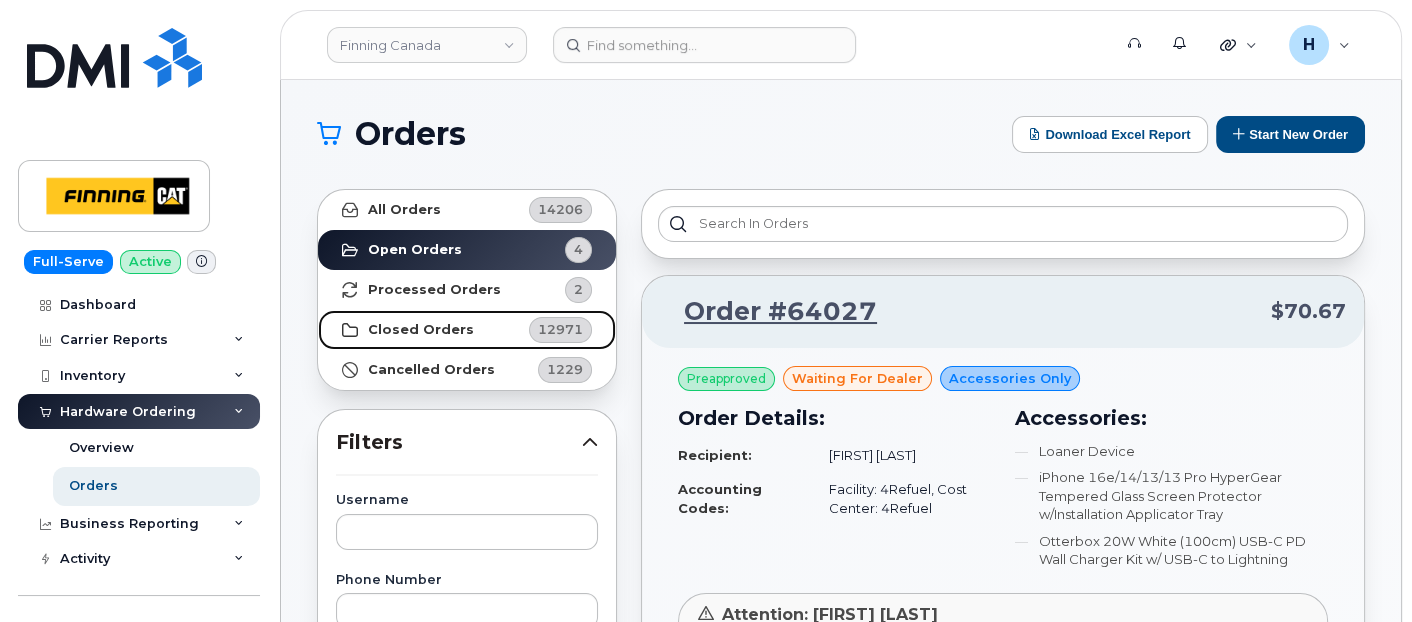 click on "Closed Orders 12971" at bounding box center [467, 330] 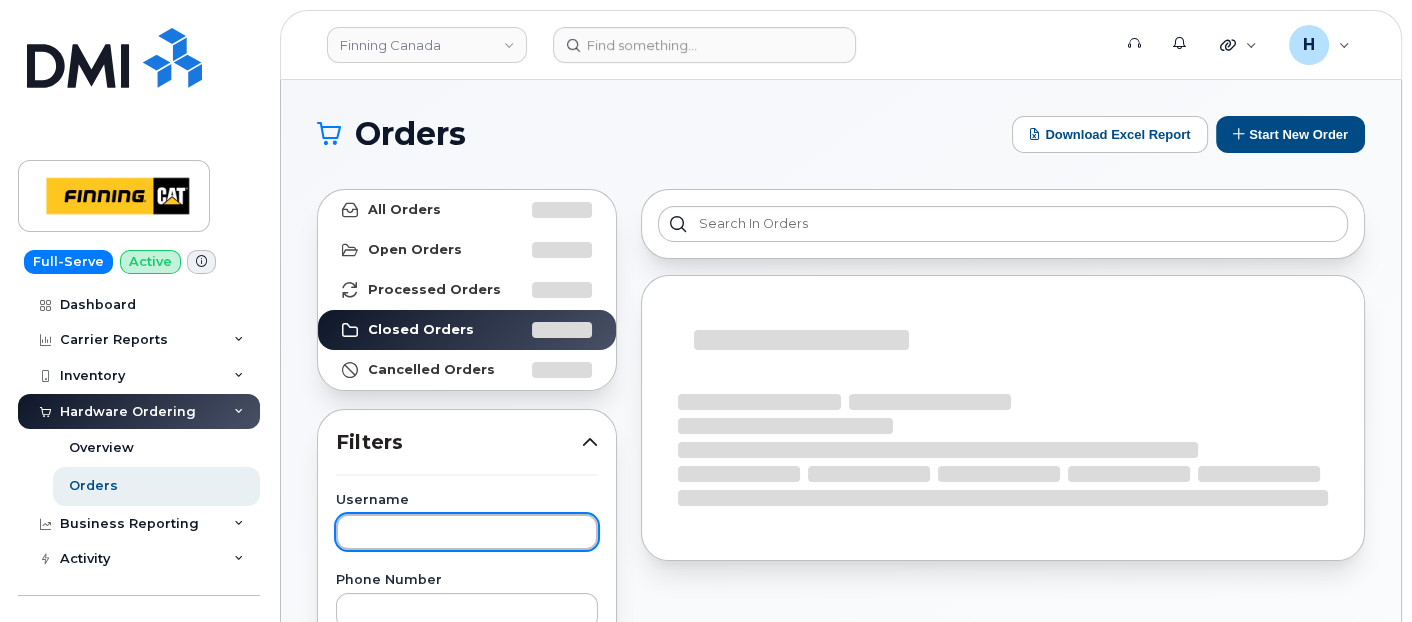 click at bounding box center [467, 532] 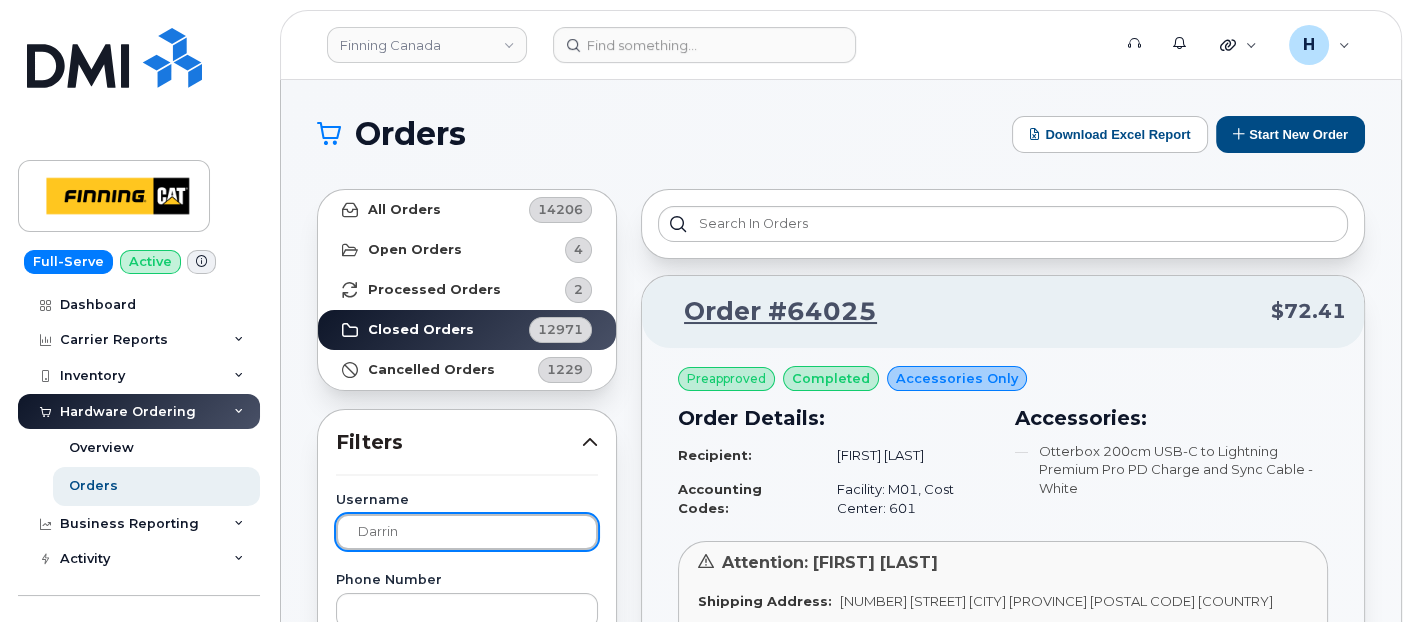 type on "darrin" 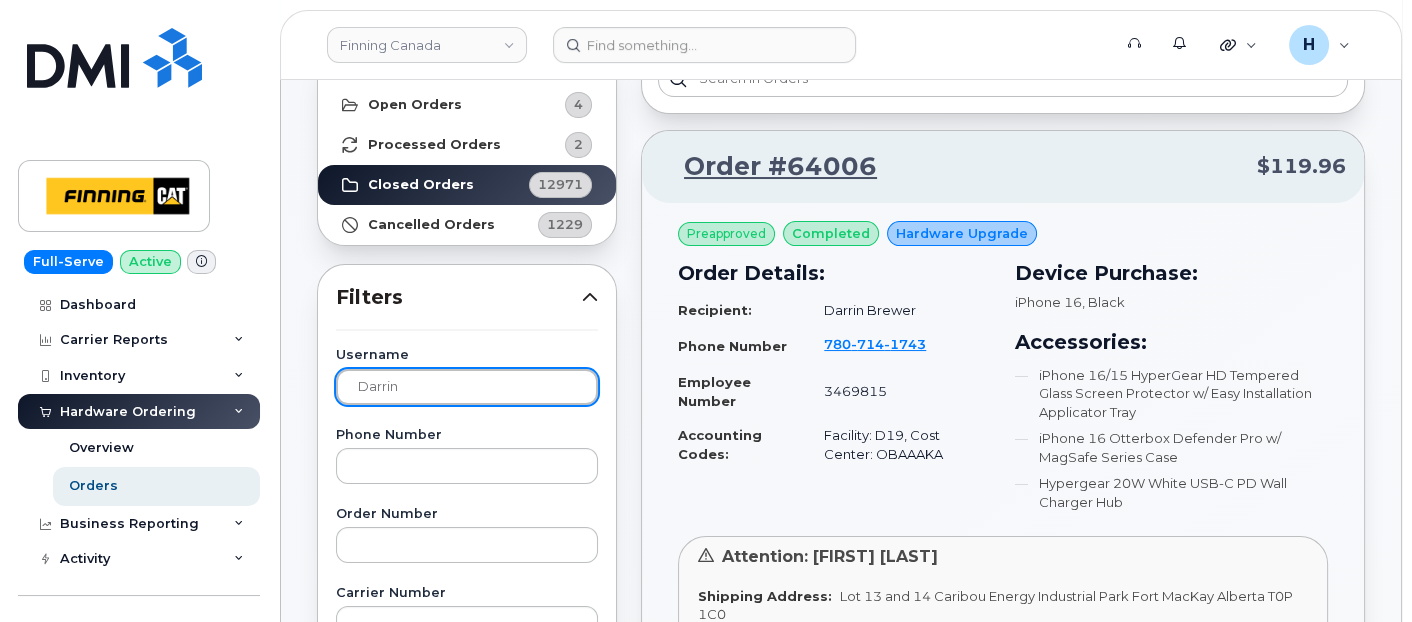 scroll, scrollTop: 111, scrollLeft: 0, axis: vertical 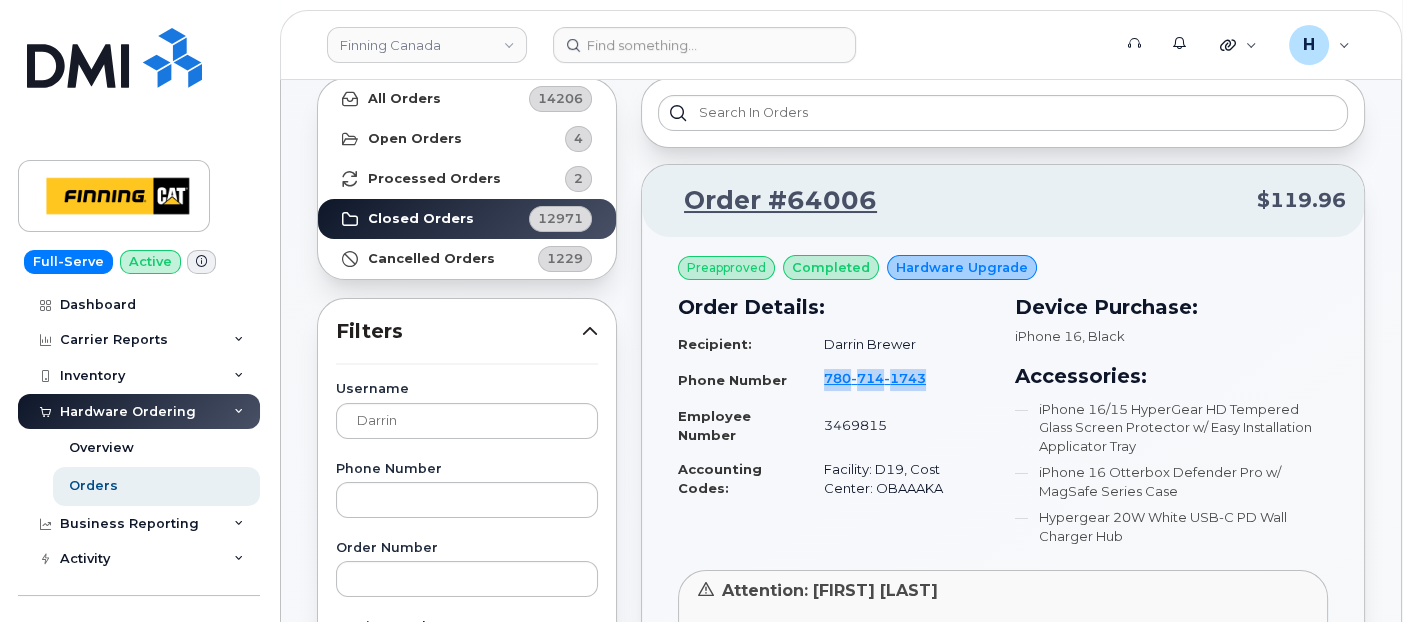 drag, startPoint x: 802, startPoint y: 375, endPoint x: 960, endPoint y: 377, distance: 158.01266 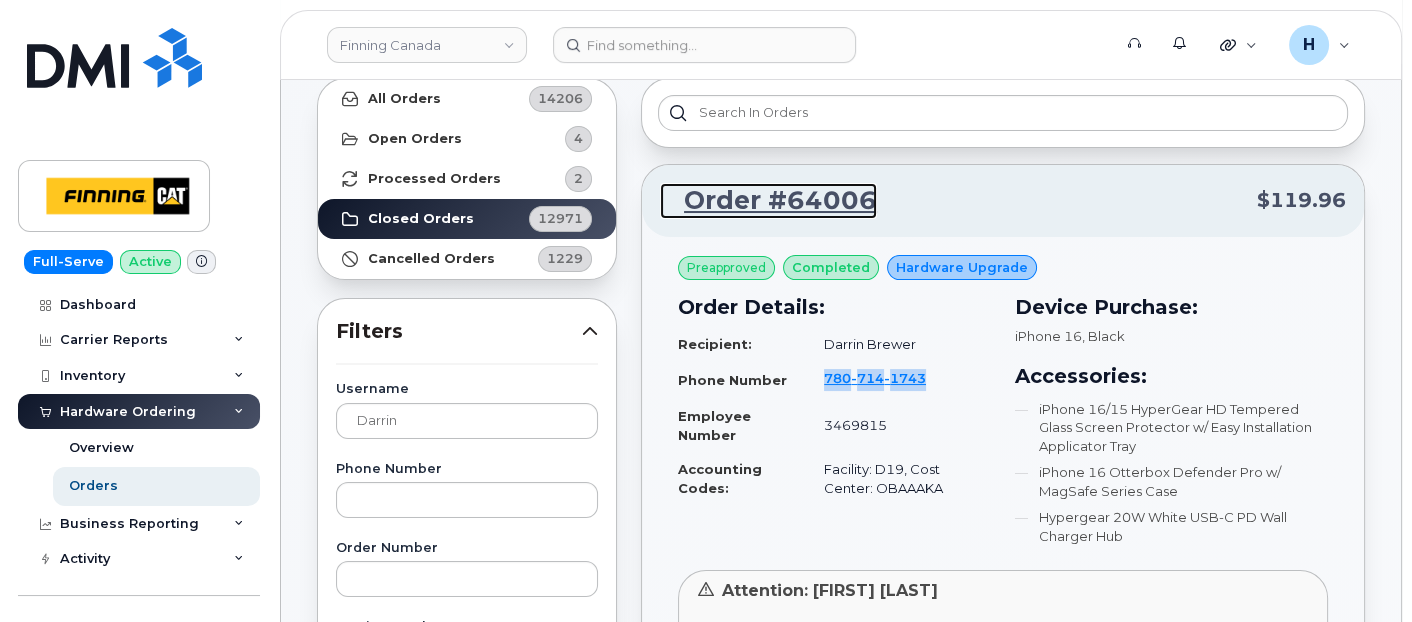 click on "Order #64006" at bounding box center [768, 201] 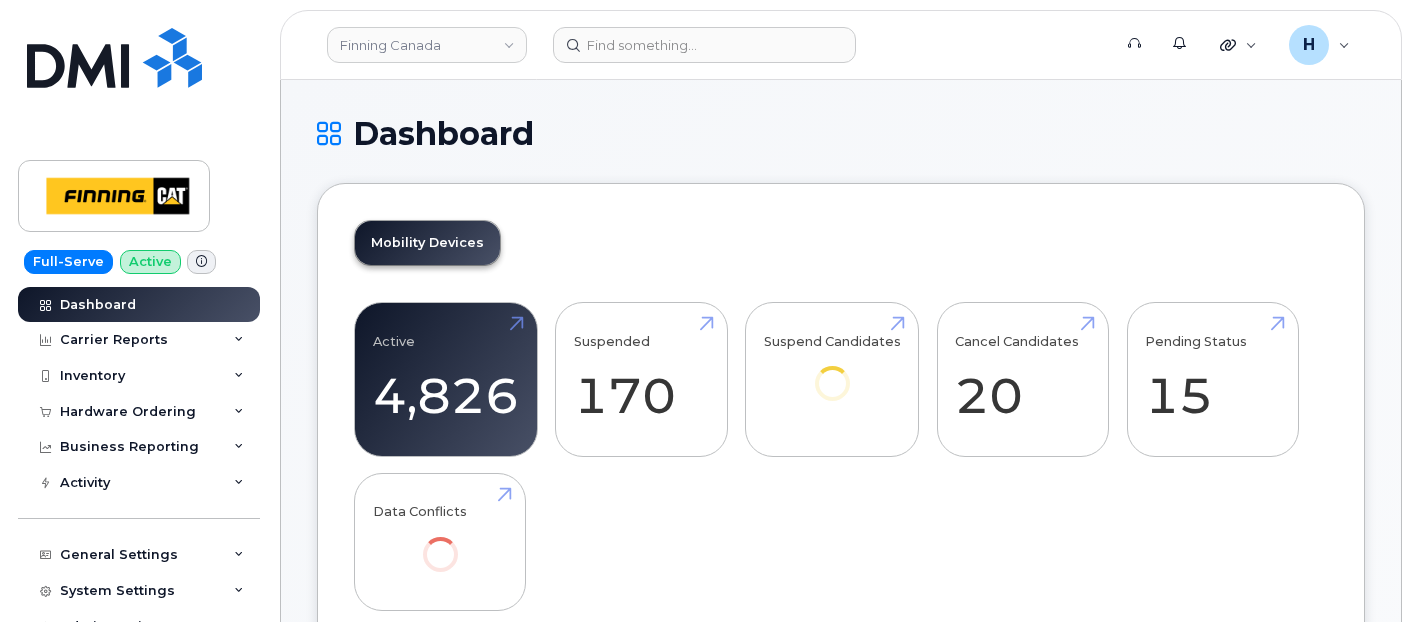 scroll, scrollTop: 0, scrollLeft: 0, axis: both 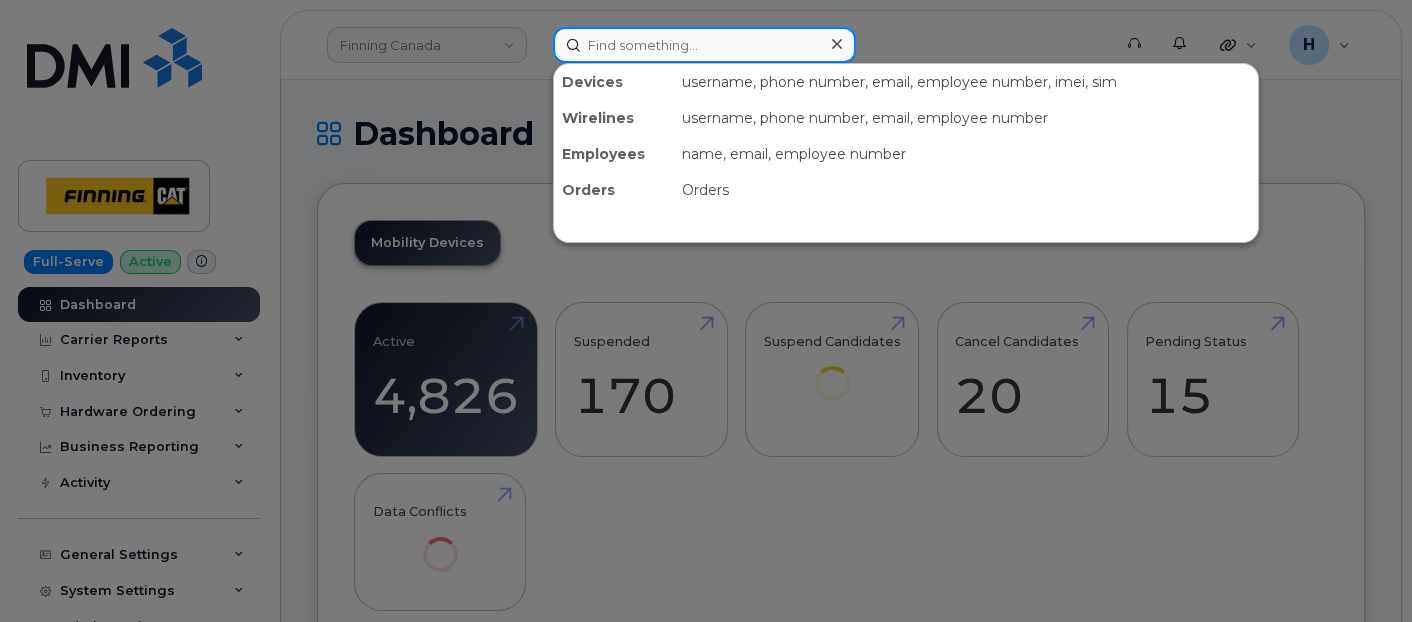 click at bounding box center [704, 45] 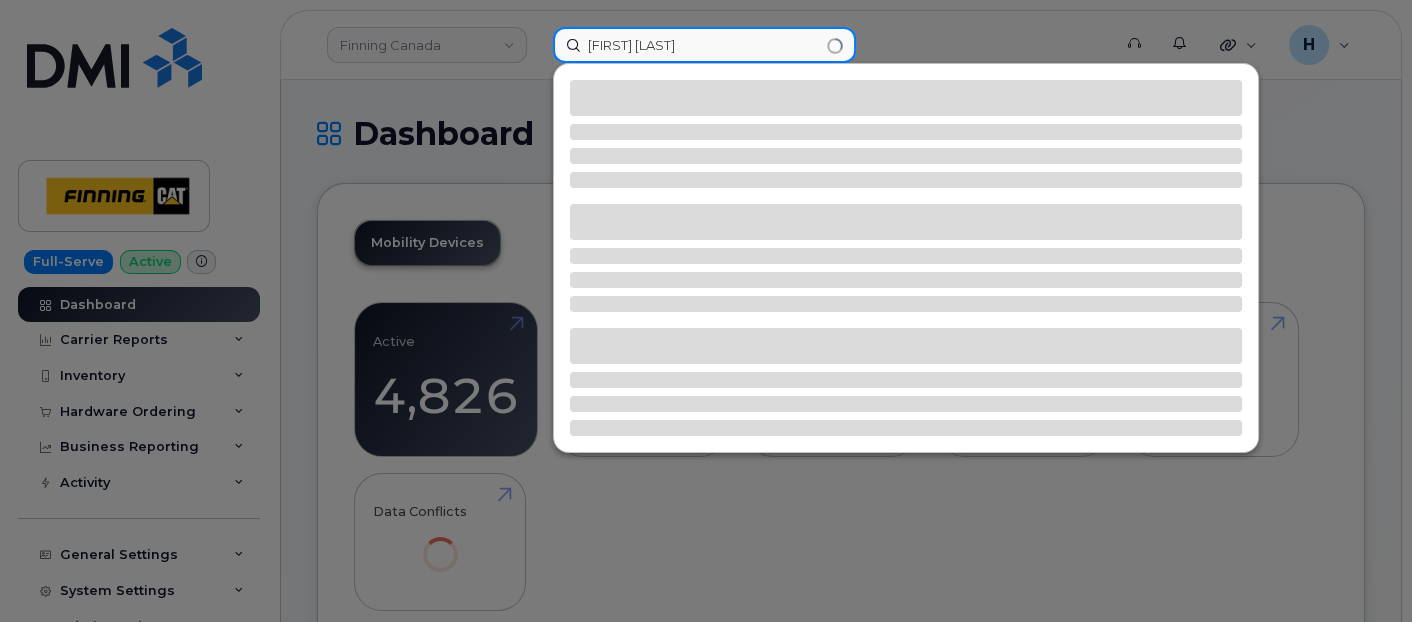 type on "[FIRST] [LAST]" 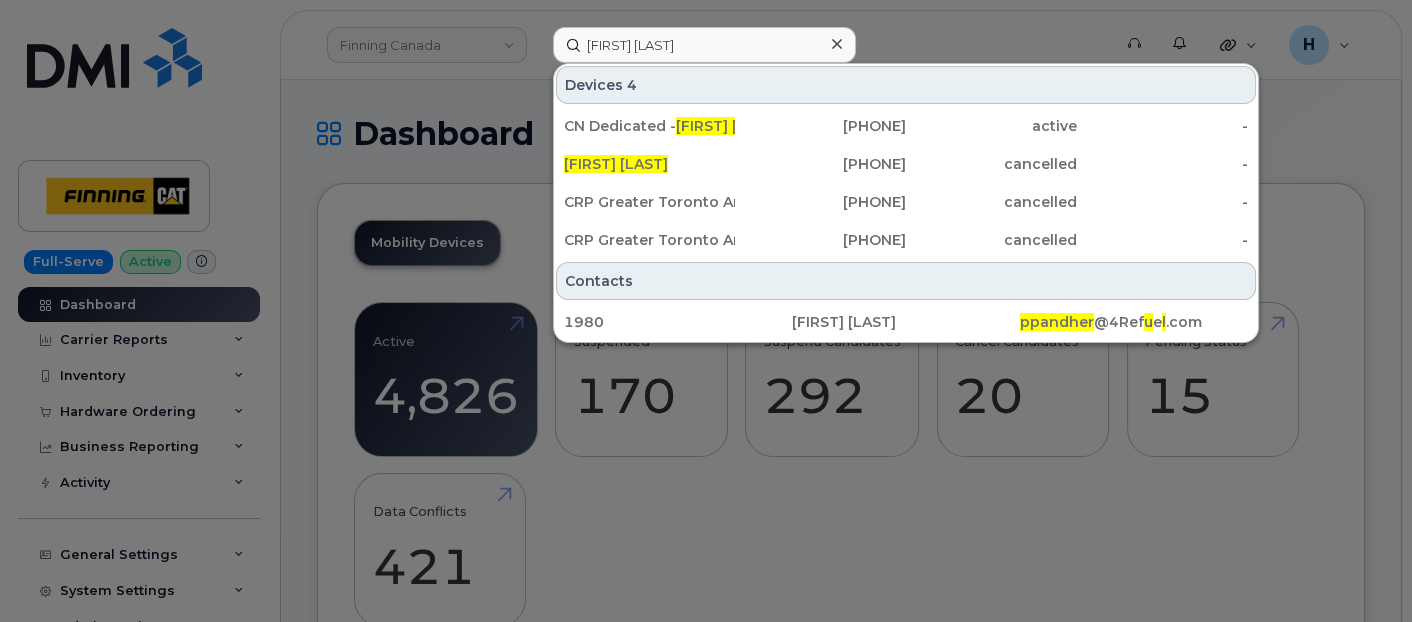 click 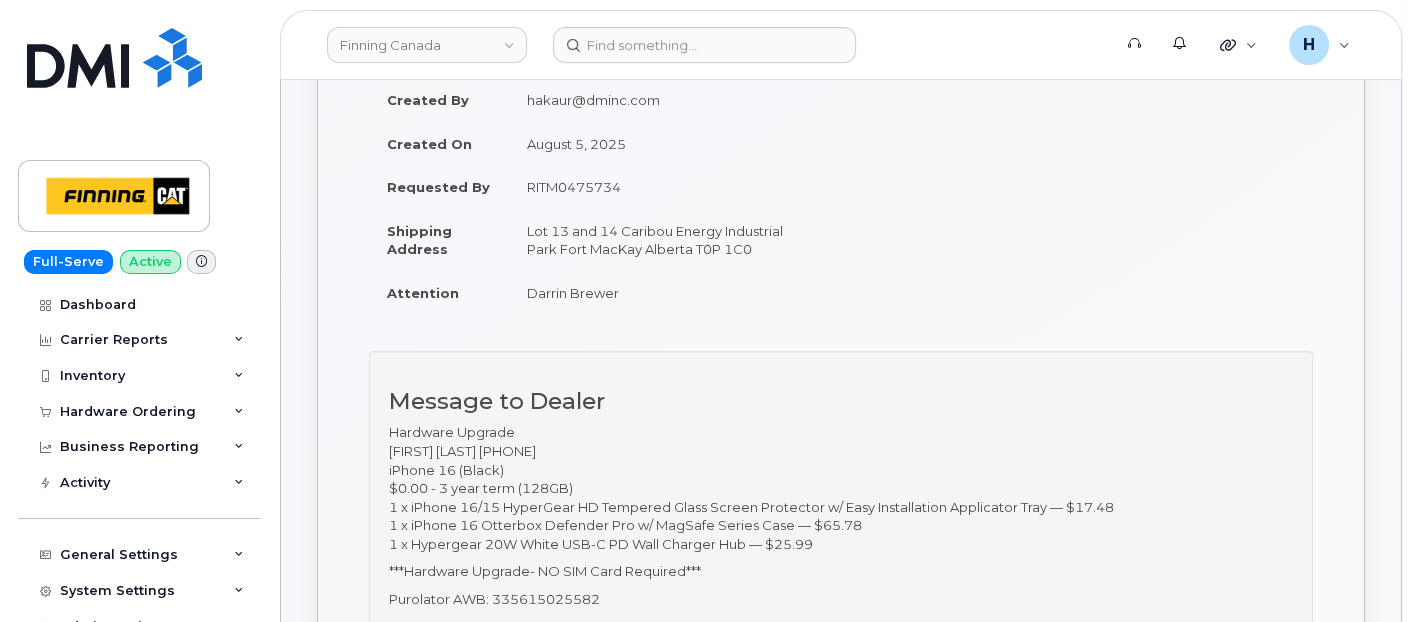 scroll, scrollTop: 333, scrollLeft: 0, axis: vertical 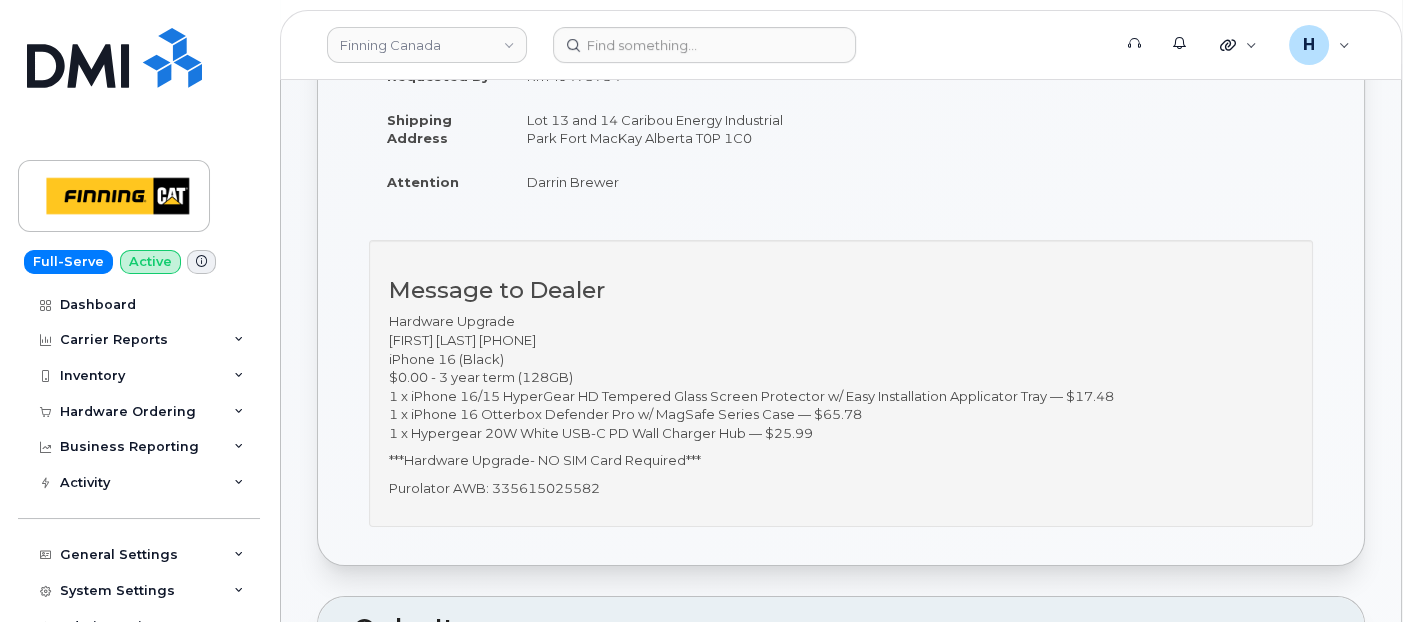 drag, startPoint x: 572, startPoint y: 337, endPoint x: 484, endPoint y: 336, distance: 88.005684 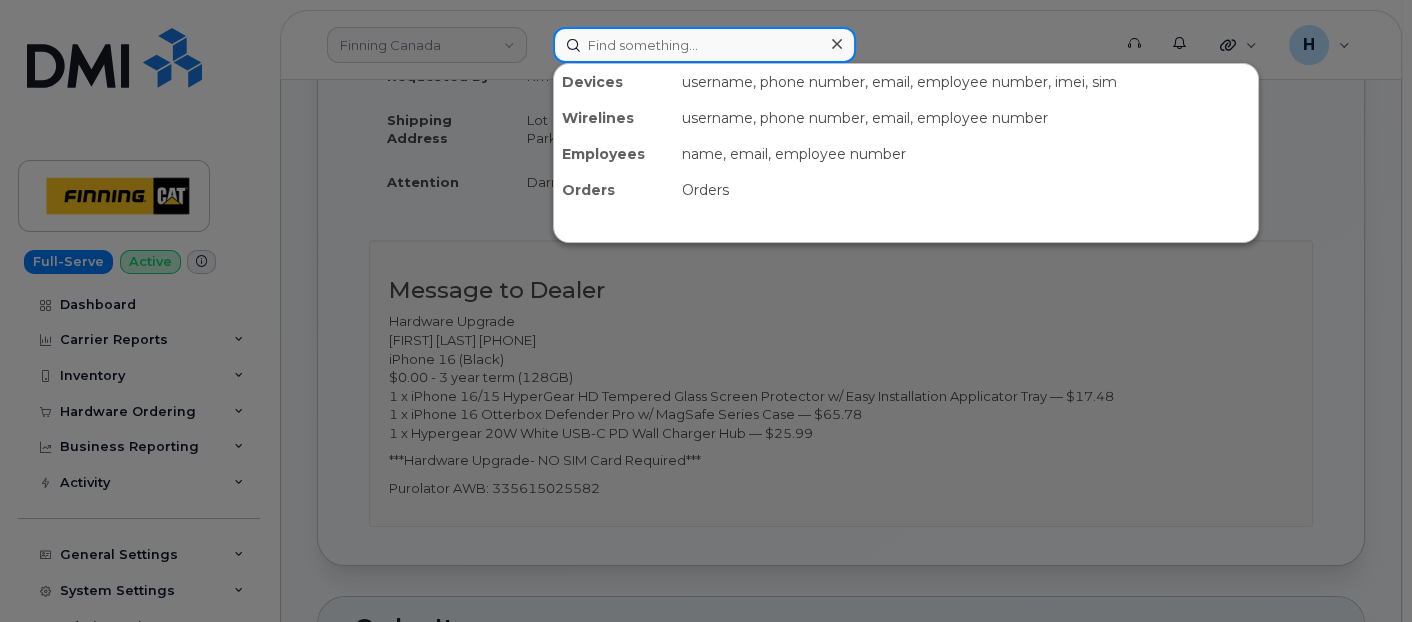 click at bounding box center (704, 45) 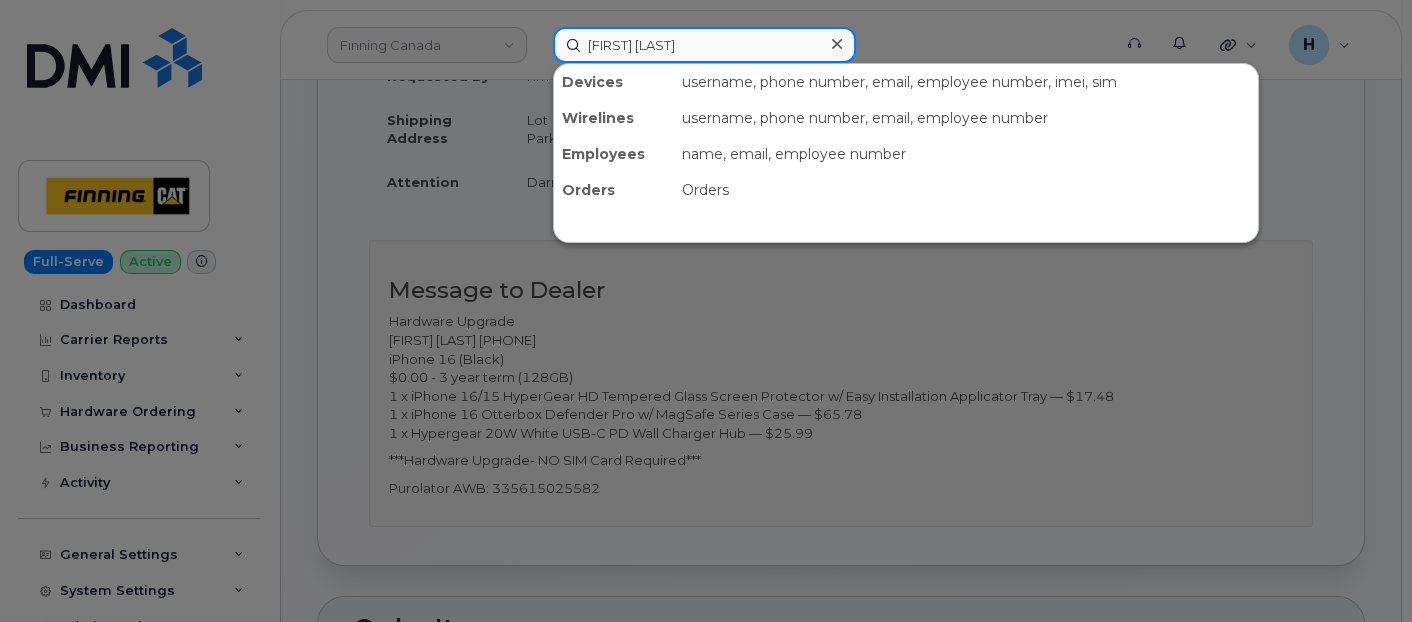 type on "[FIRST] [LAST]" 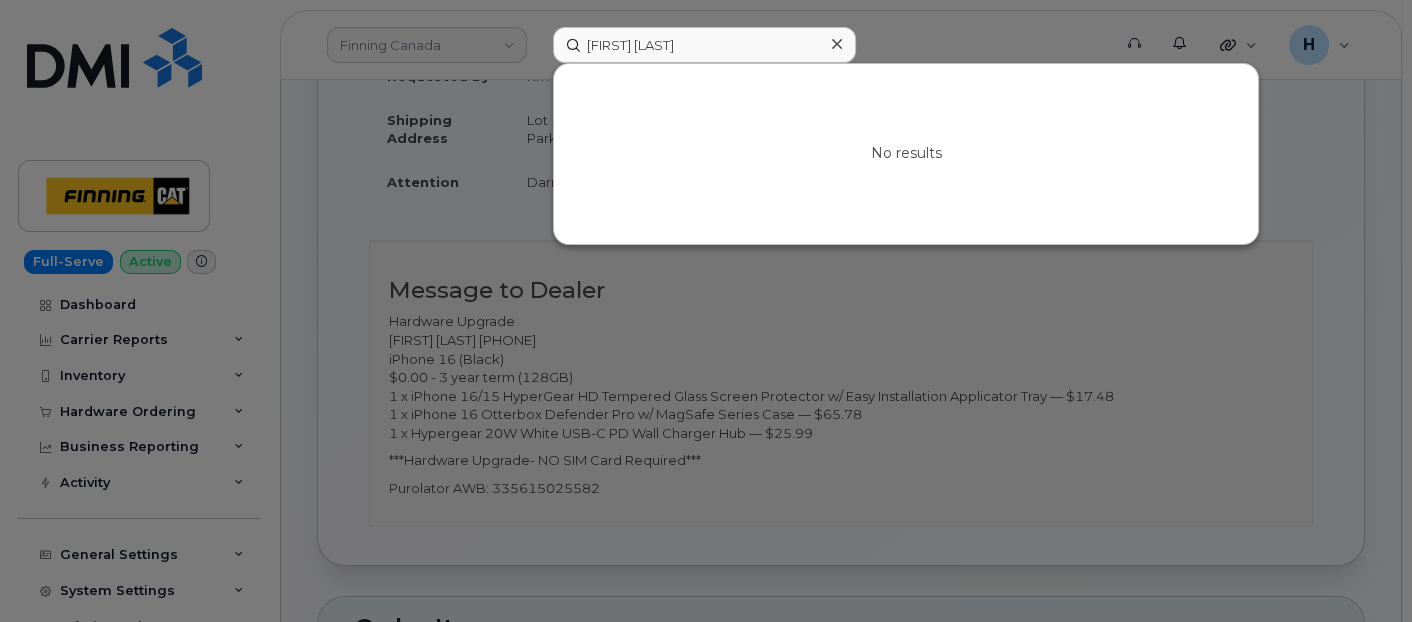 click 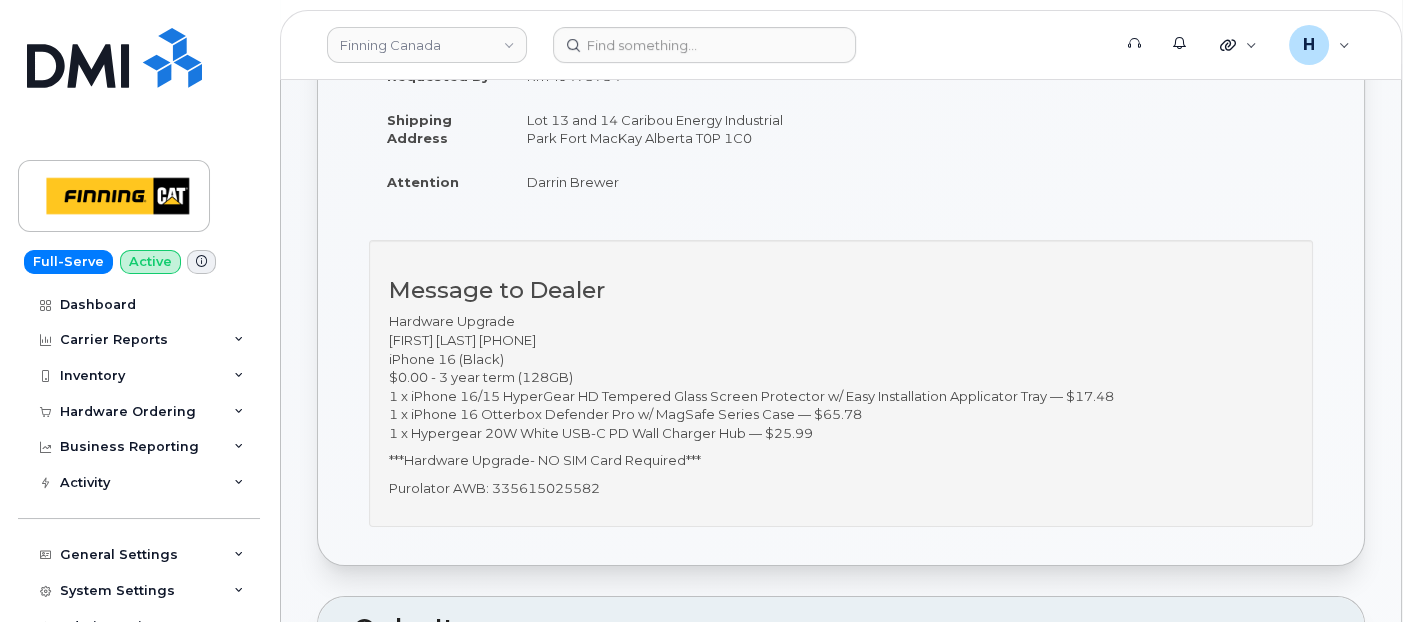 click on "Finning Canada Support Alerts Quicklinks Suspend / Cancel Device Change SIM Card Enable Call Forwarding Reset VM Password Add Roaming Package Request Repair Order New Device Add Device Transfer Line In H [EMAIL] Help Desk English Français Adjust Account View Telus 01074942 SaskTel 02333438 My Account Wireless Admin Wireless Admin (Restricted) Wireless Admin (Read only) Employee Enter Email Sign out" at bounding box center (841, 45) 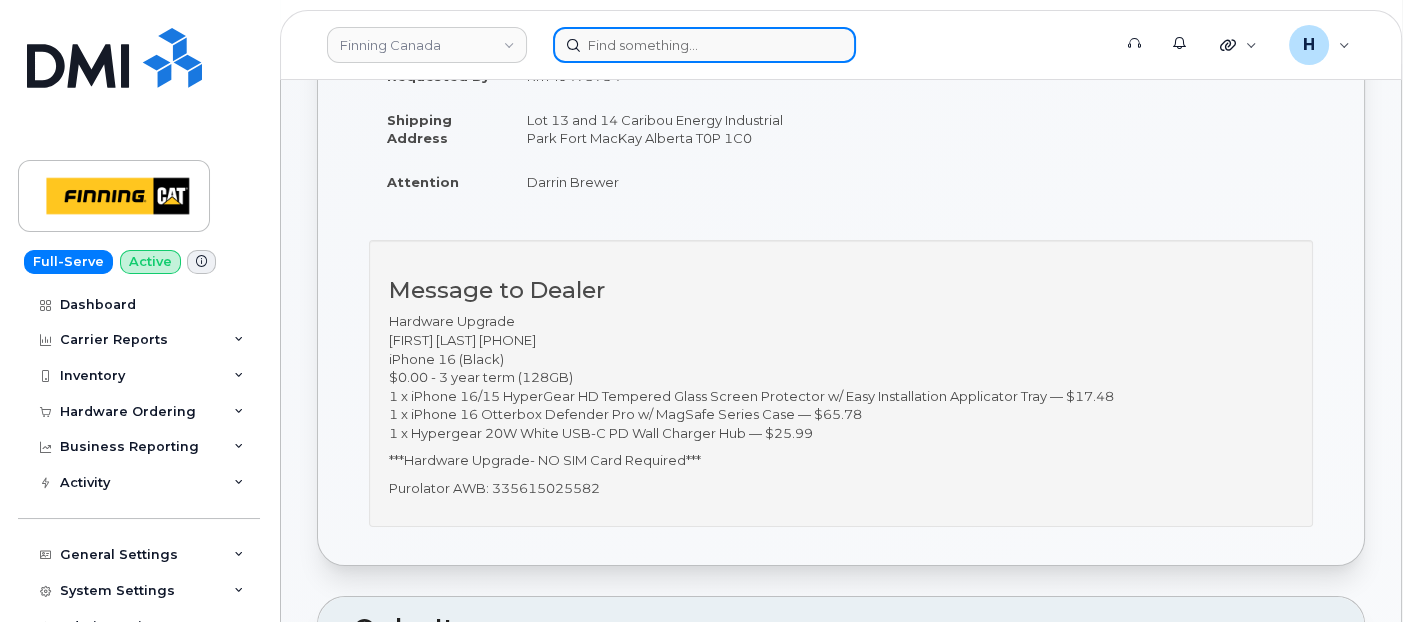 click at bounding box center [825, 45] 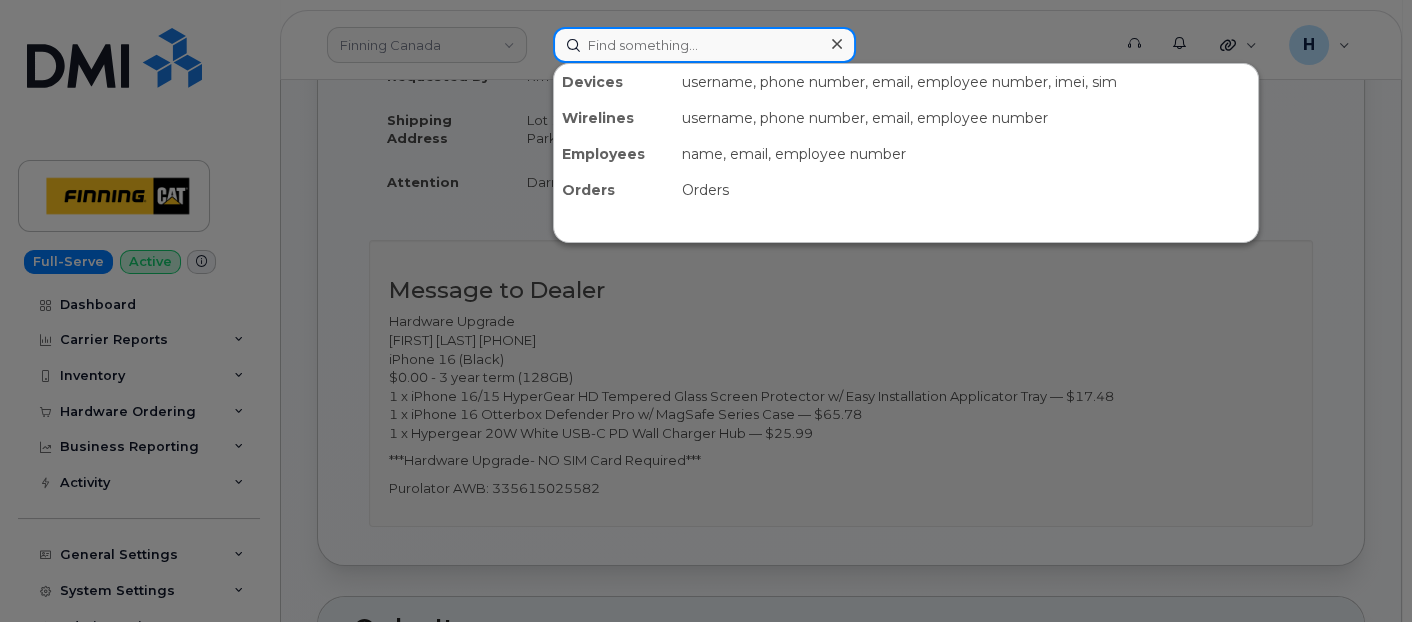 click at bounding box center [704, 45] 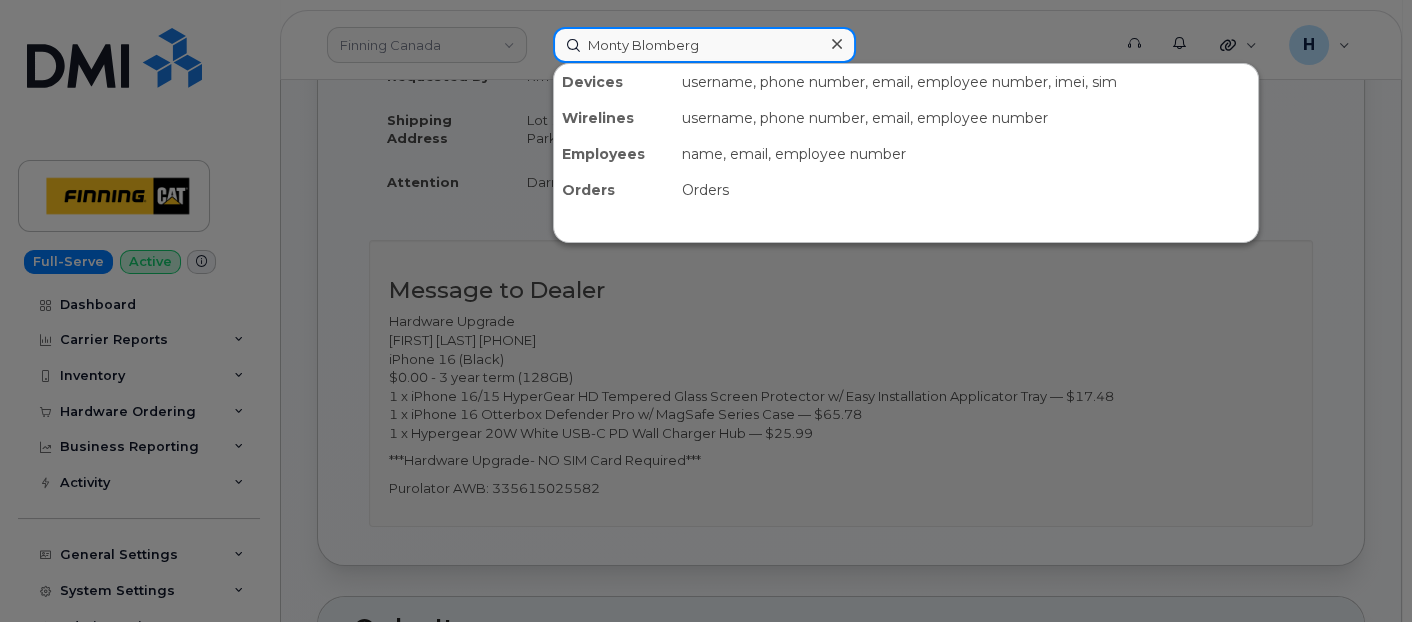 type on "Monty Blomberg" 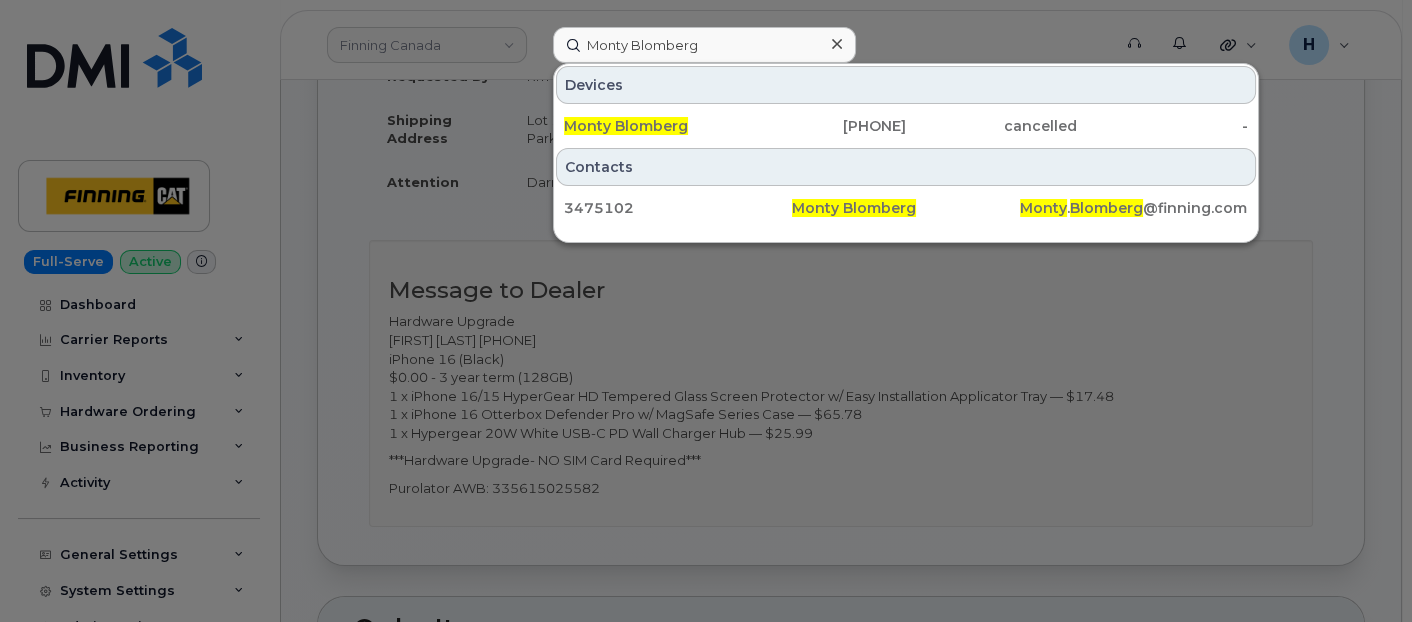 click at bounding box center [706, 311] 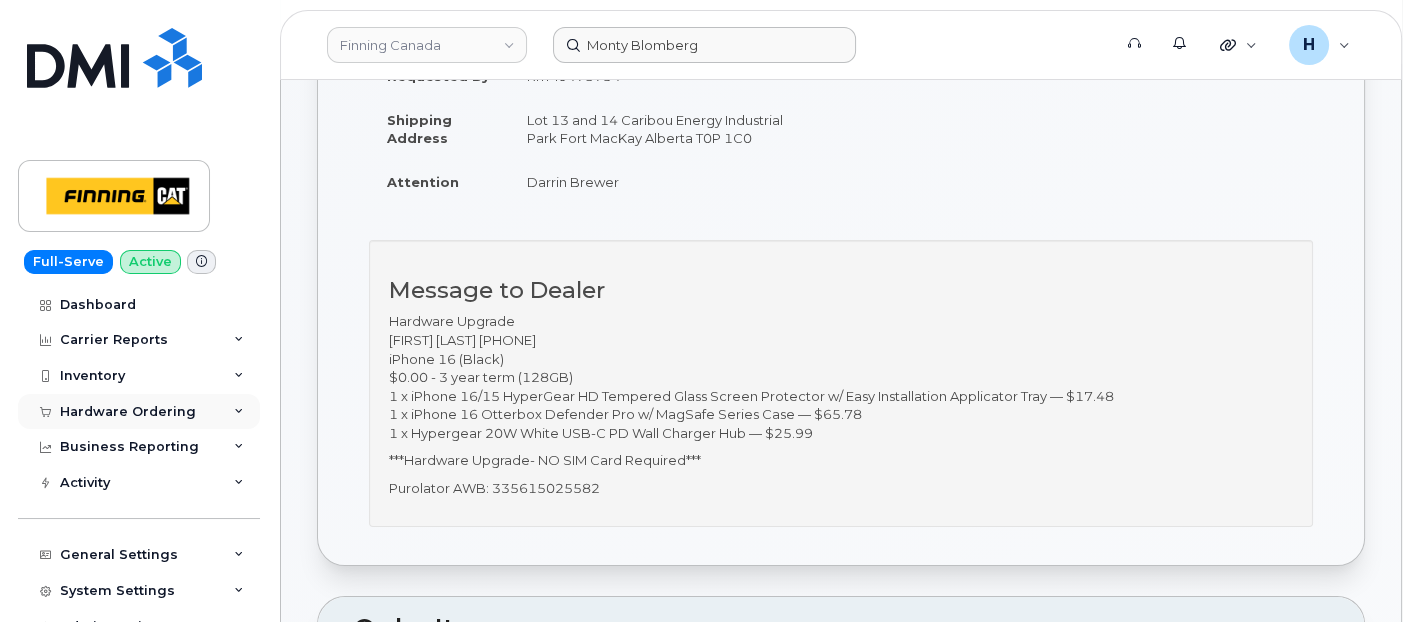 click on "Hardware Ordering" at bounding box center (128, 412) 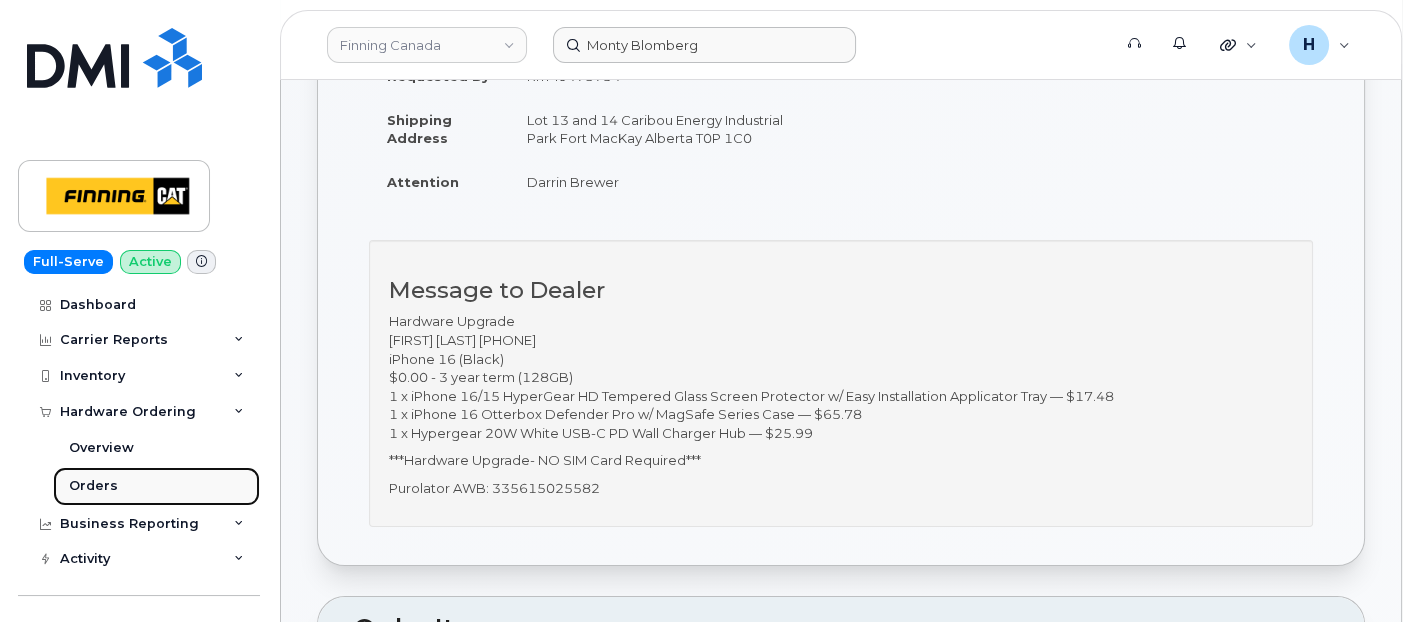 click on "Orders" at bounding box center [93, 486] 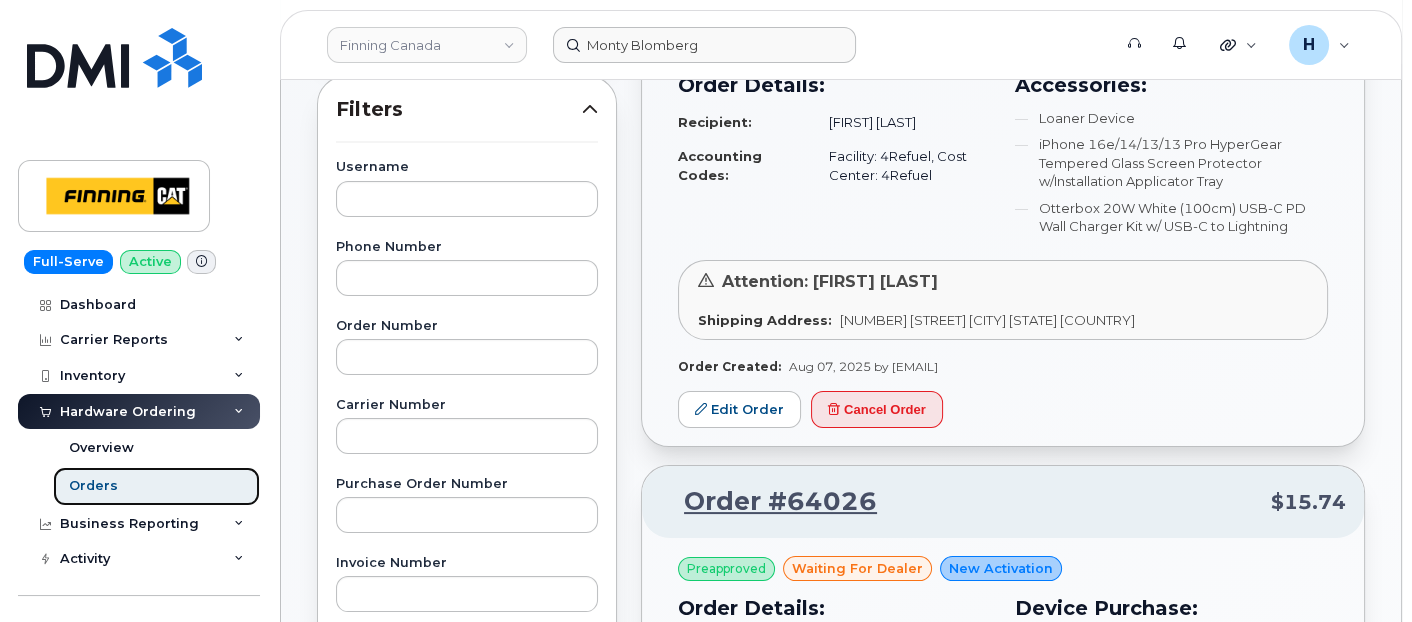 scroll, scrollTop: 0, scrollLeft: 0, axis: both 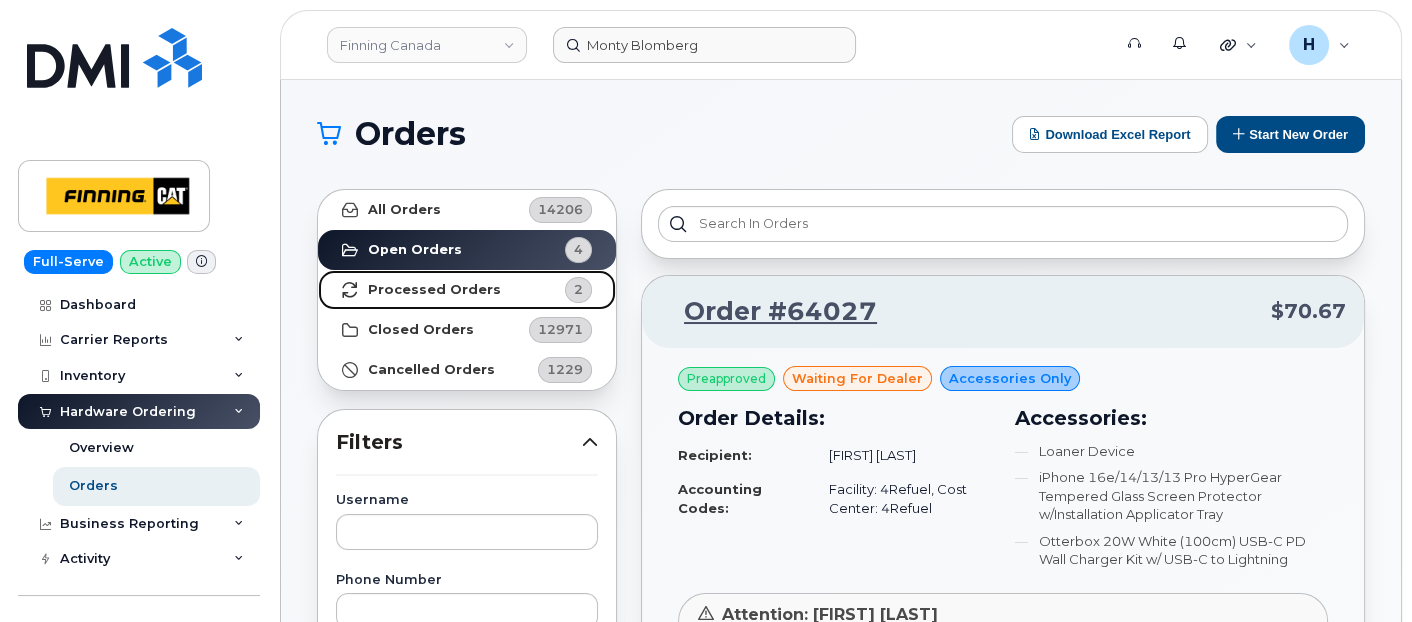 click on "Processed Orders 2" at bounding box center (467, 290) 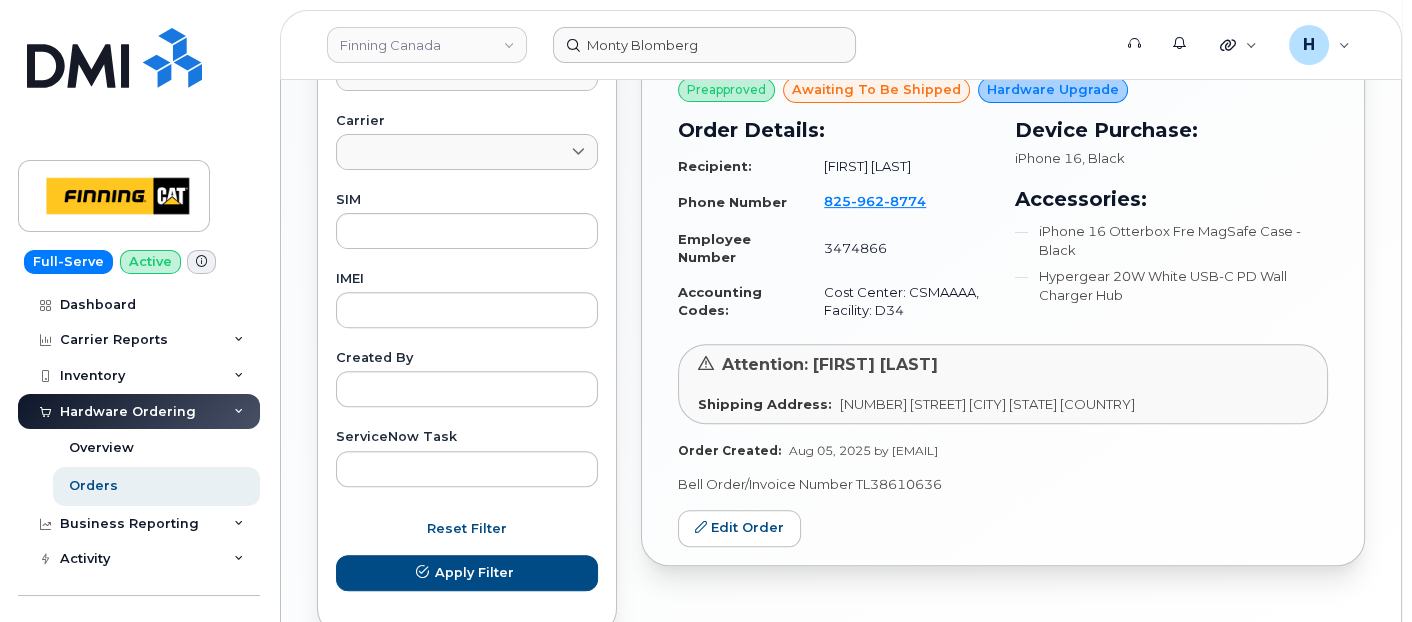 scroll, scrollTop: 1045, scrollLeft: 0, axis: vertical 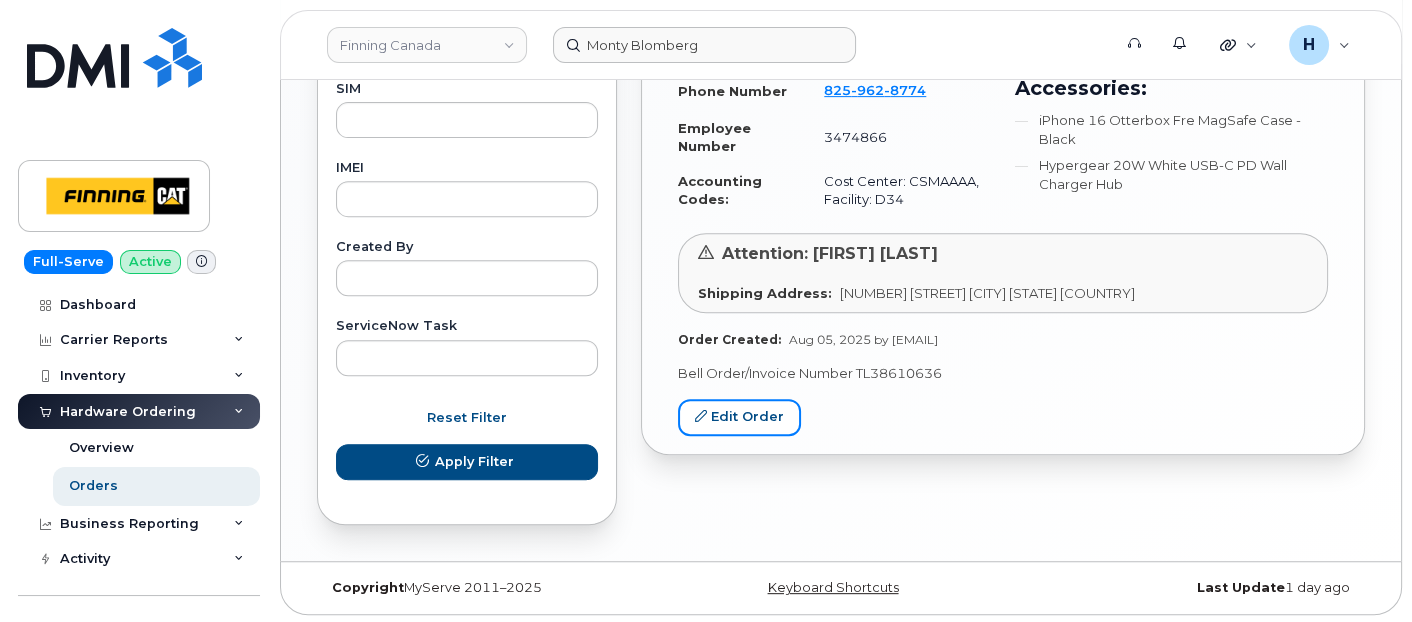 click on "Edit Order" at bounding box center (739, 417) 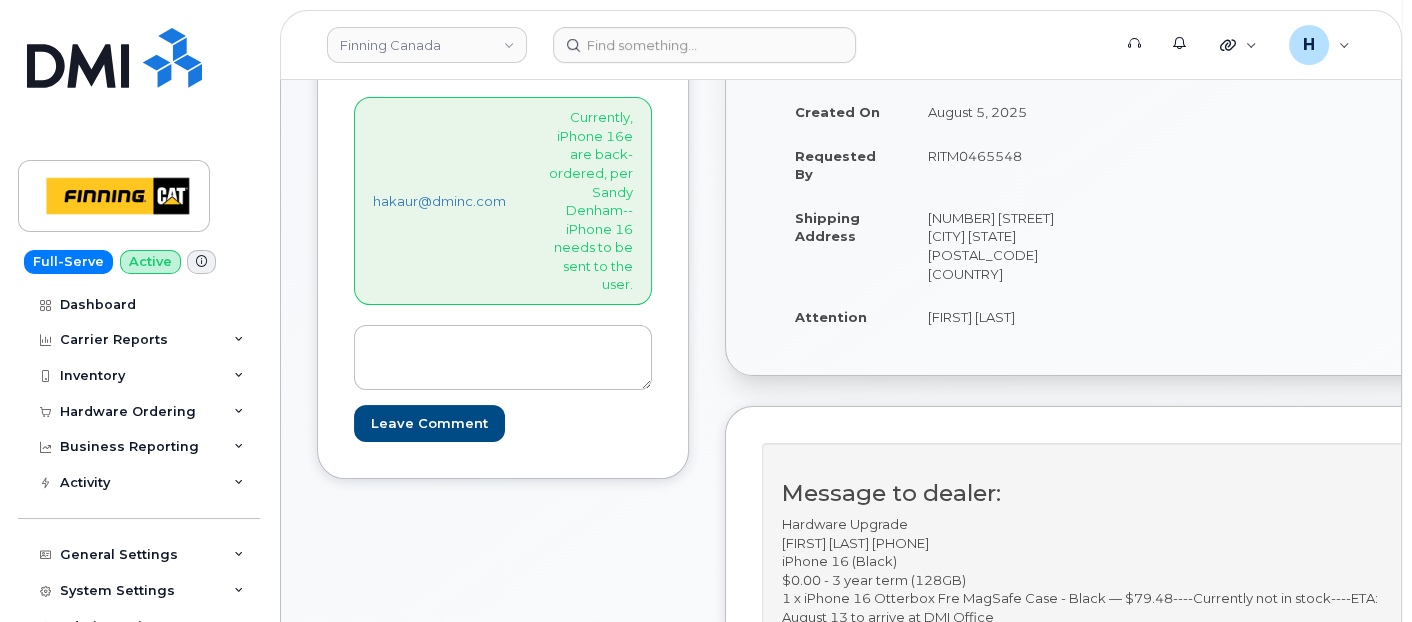 scroll, scrollTop: 444, scrollLeft: 0, axis: vertical 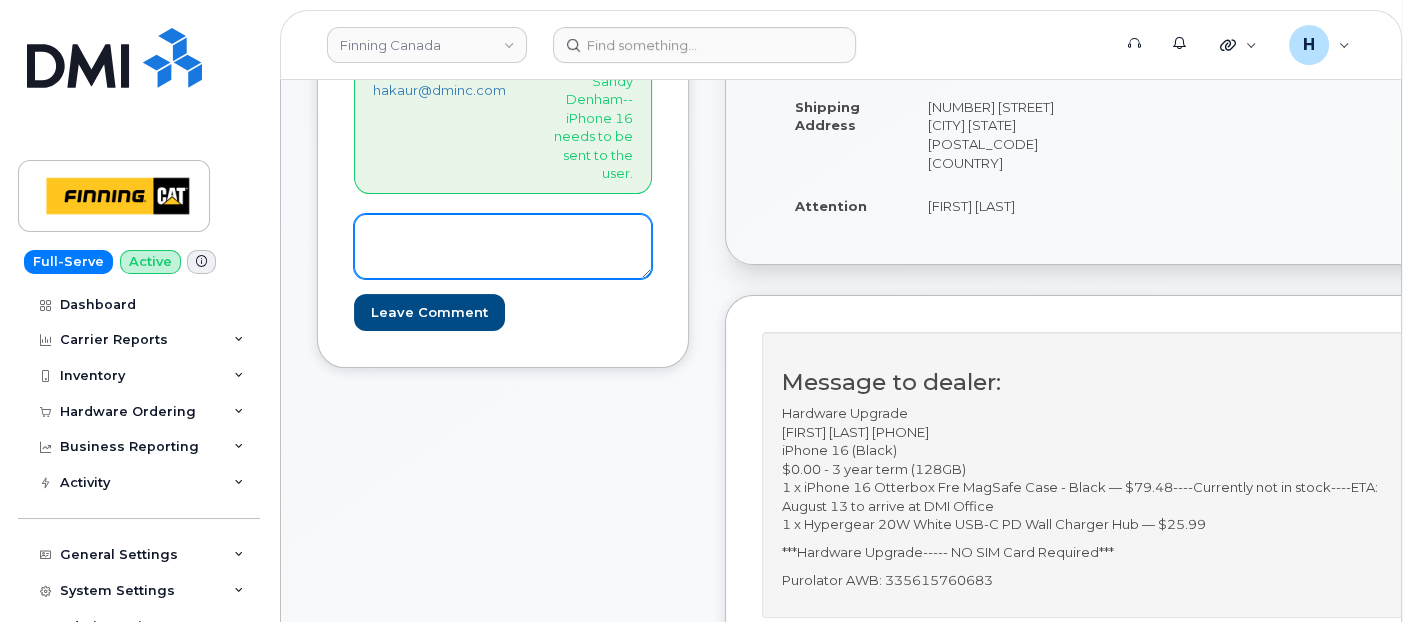 click at bounding box center [503, 247] 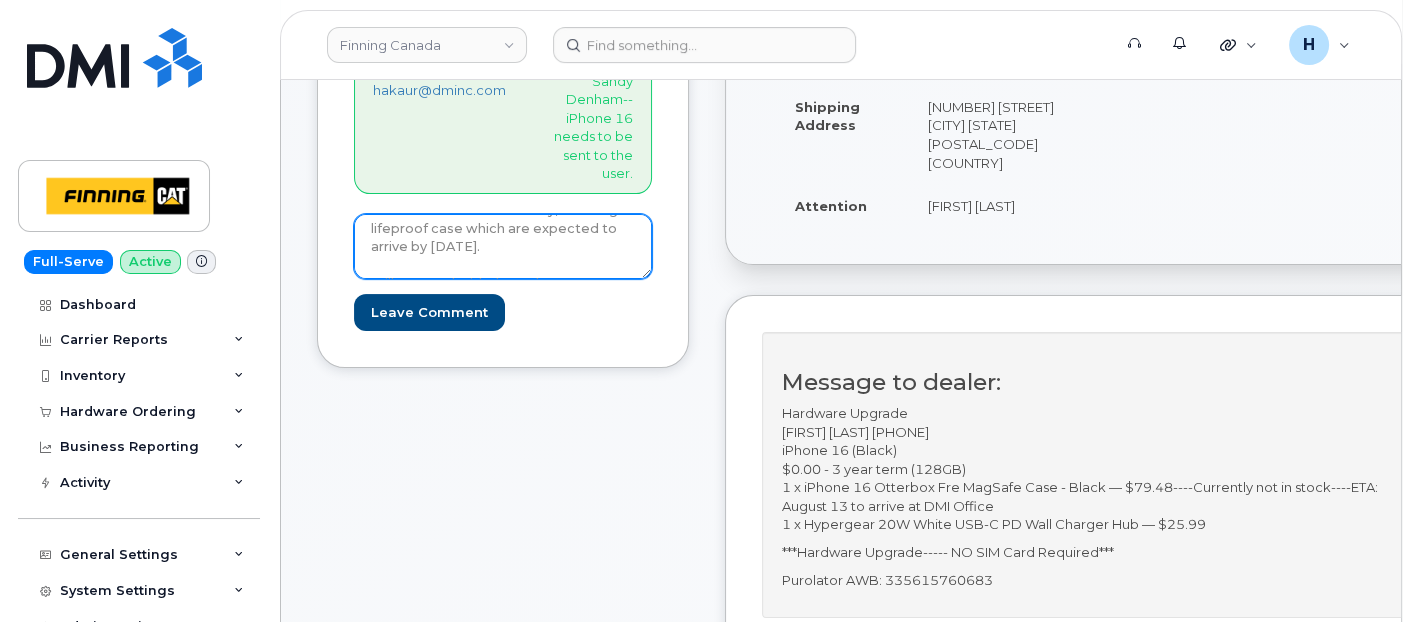 scroll, scrollTop: 0, scrollLeft: 0, axis: both 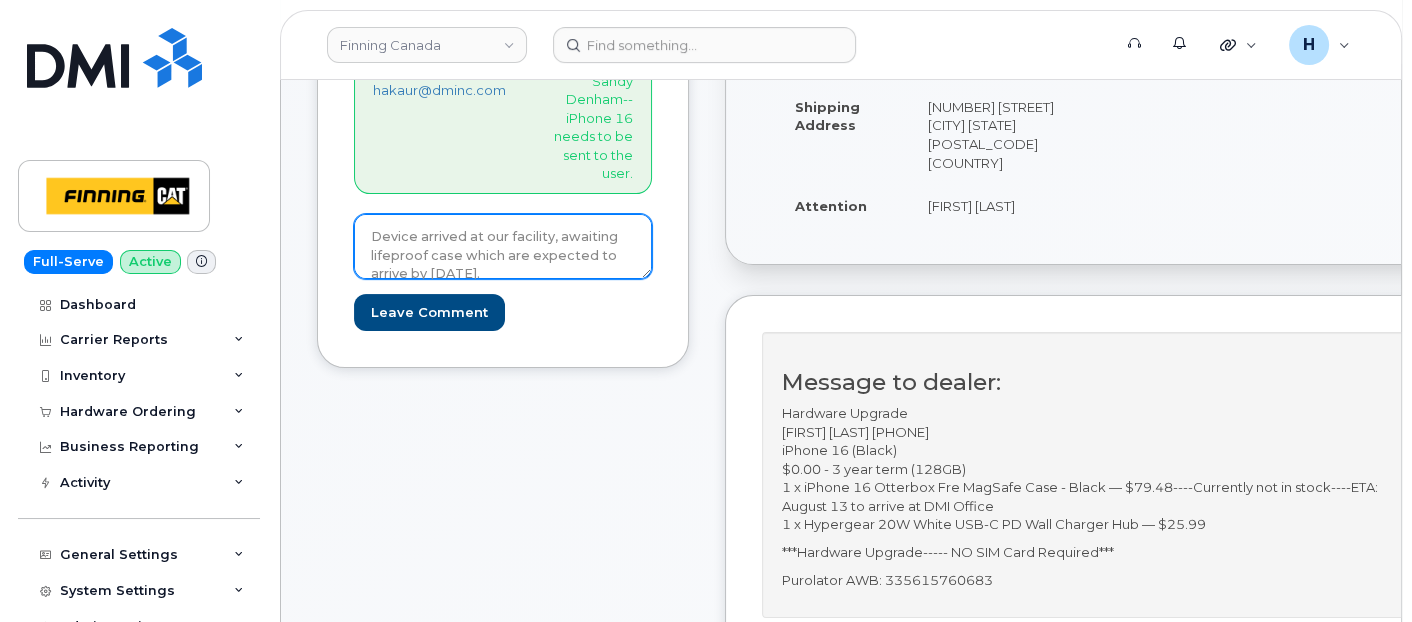 click on "Device arrived at our facility, awaiting lifeproof case which are expected to arrive by [DATE].
Will proceed with the order, once we receive an accessory" at bounding box center [503, 247] 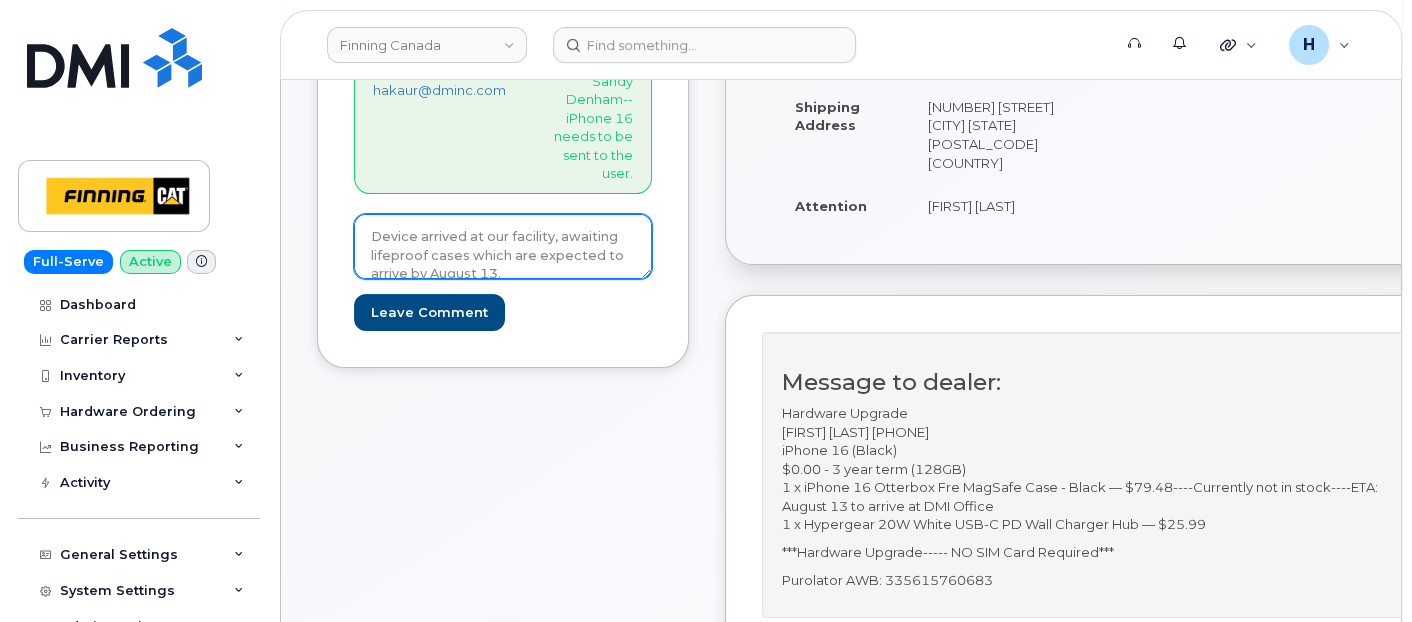 click on "Device arrived at our facility, awaiting lifeproof cases which are expected to arrive by August 13.
Will proceed with the order, once we receive an accessory" at bounding box center [503, 247] 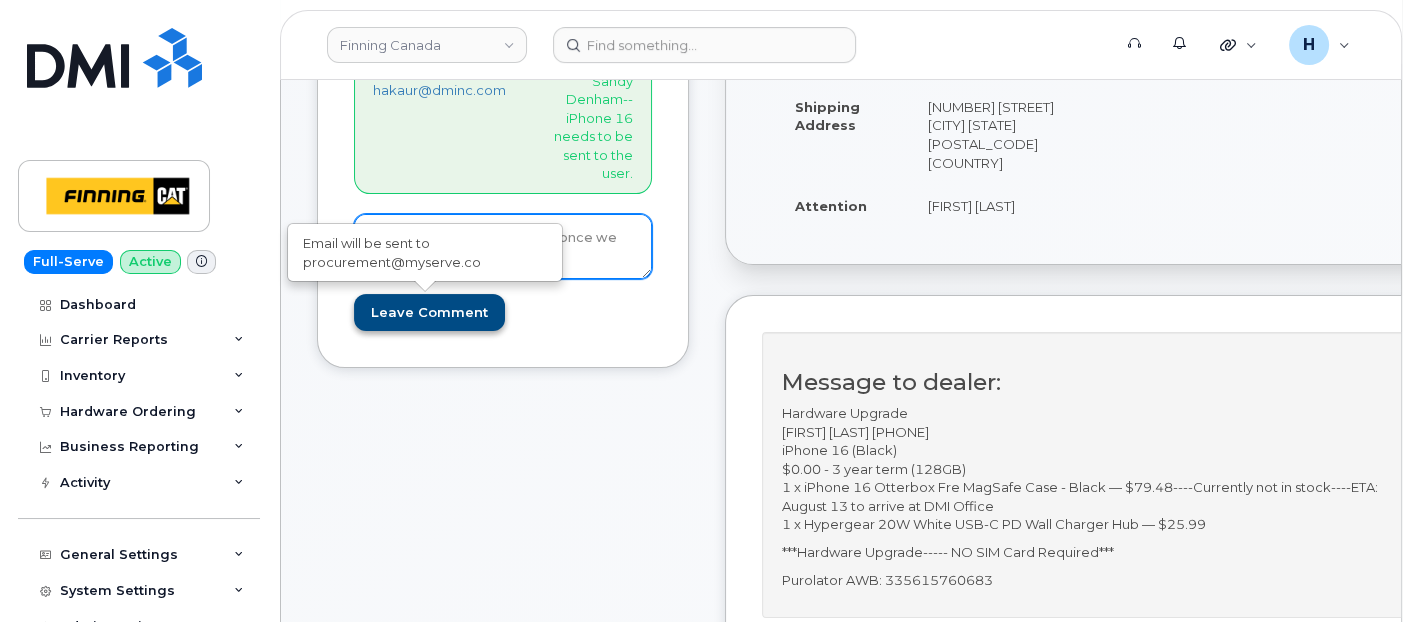 type on "Device arrived at our facility, awaiting lifeproof cases which are expected to arrive by August 13.
Will proceed with the order, once we receive an accessory" 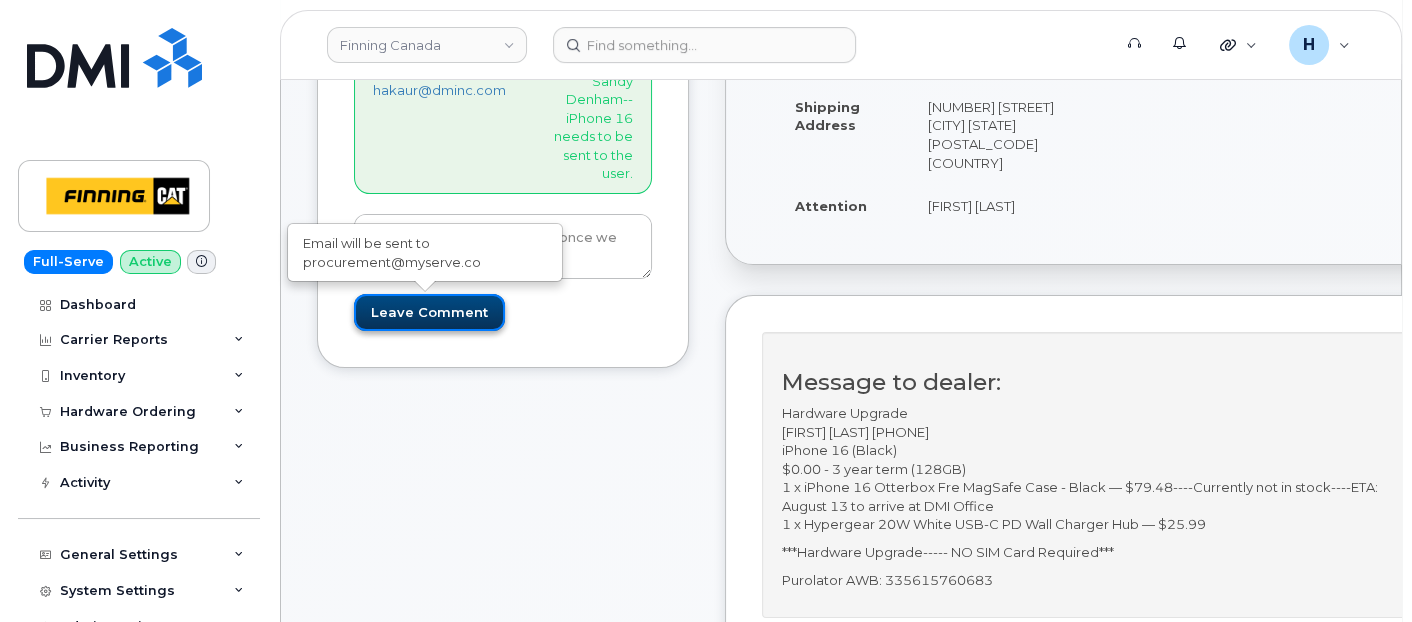 click on "Leave Comment" at bounding box center [429, 312] 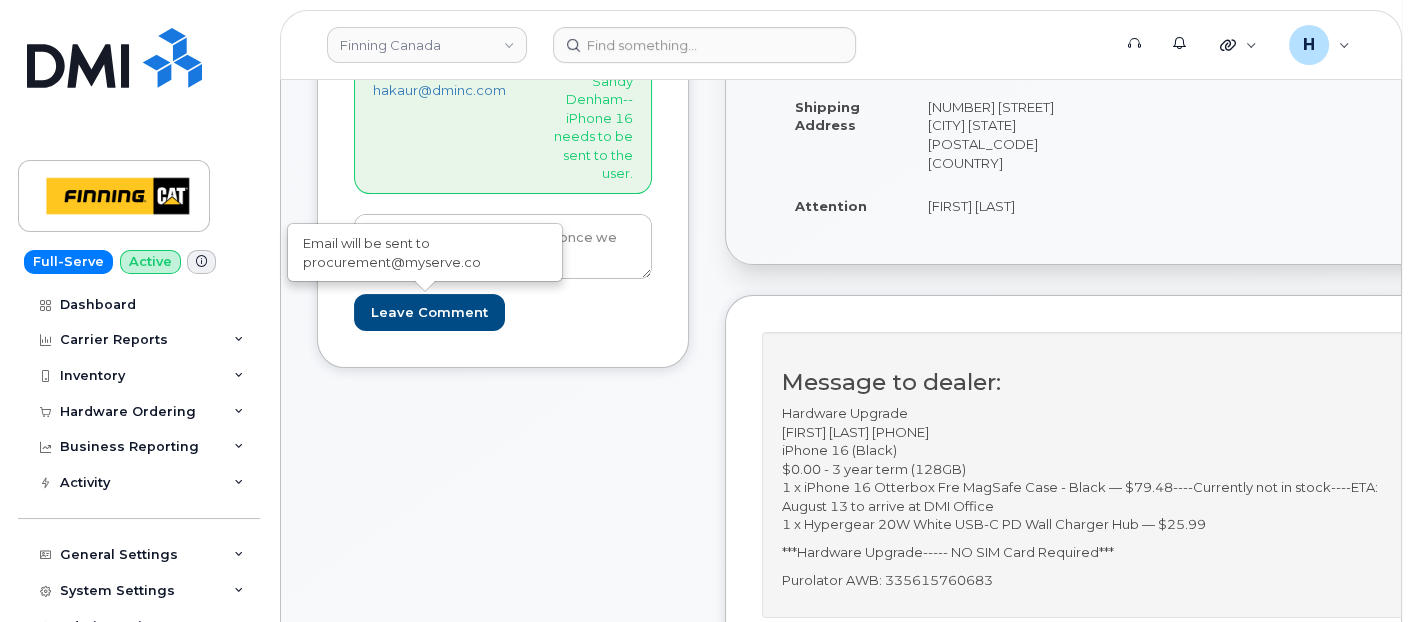 type on "Create Event" 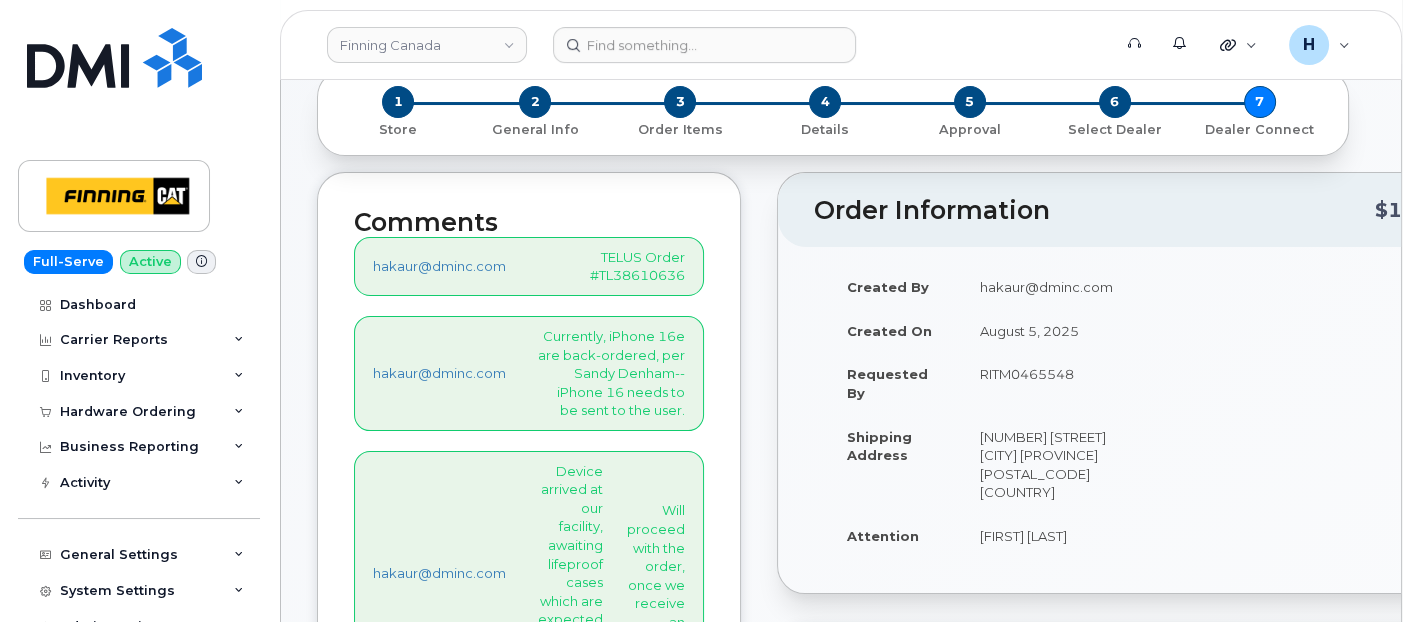 scroll, scrollTop: 333, scrollLeft: 0, axis: vertical 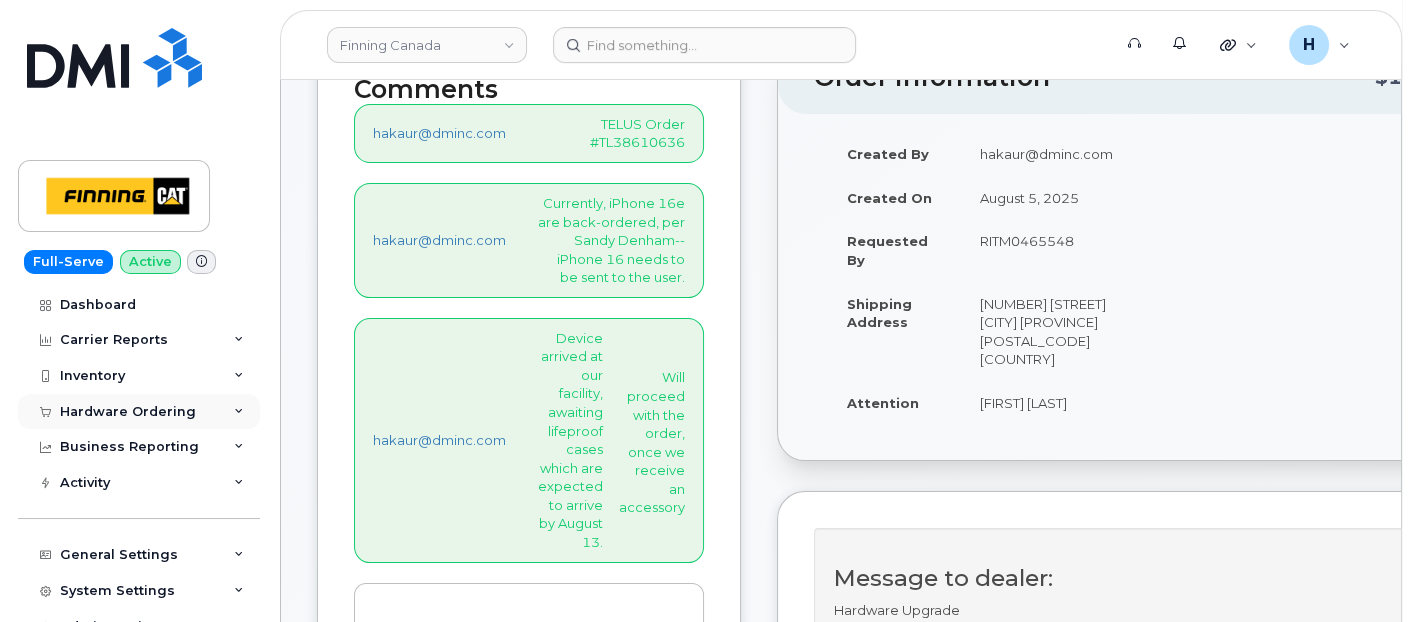 click on "Hardware Ordering" at bounding box center [128, 412] 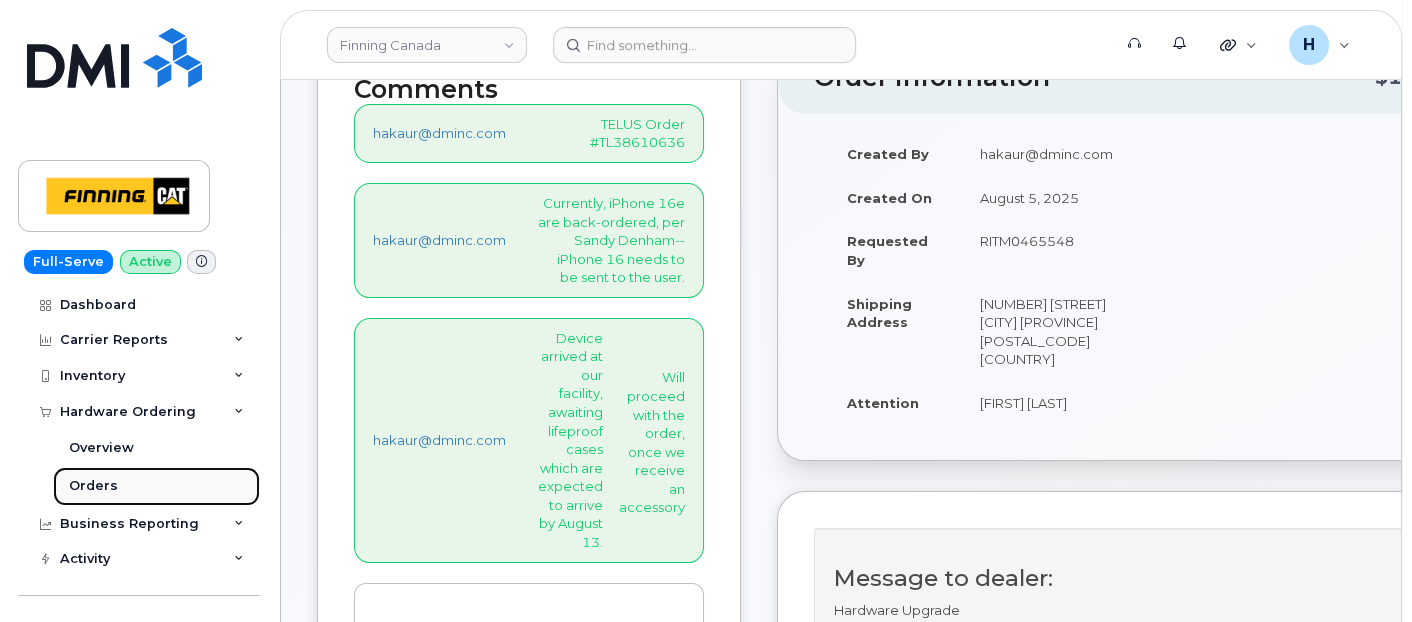 click on "Orders" at bounding box center (156, 486) 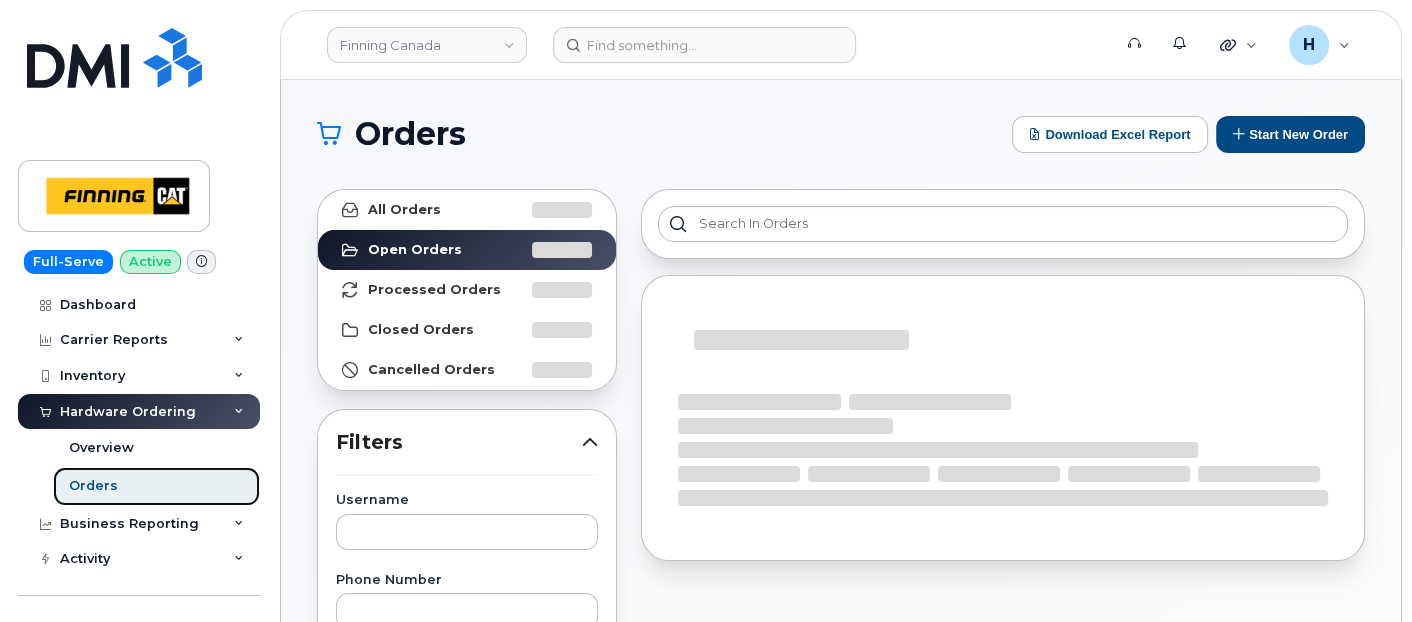 click on "Orders" at bounding box center (156, 486) 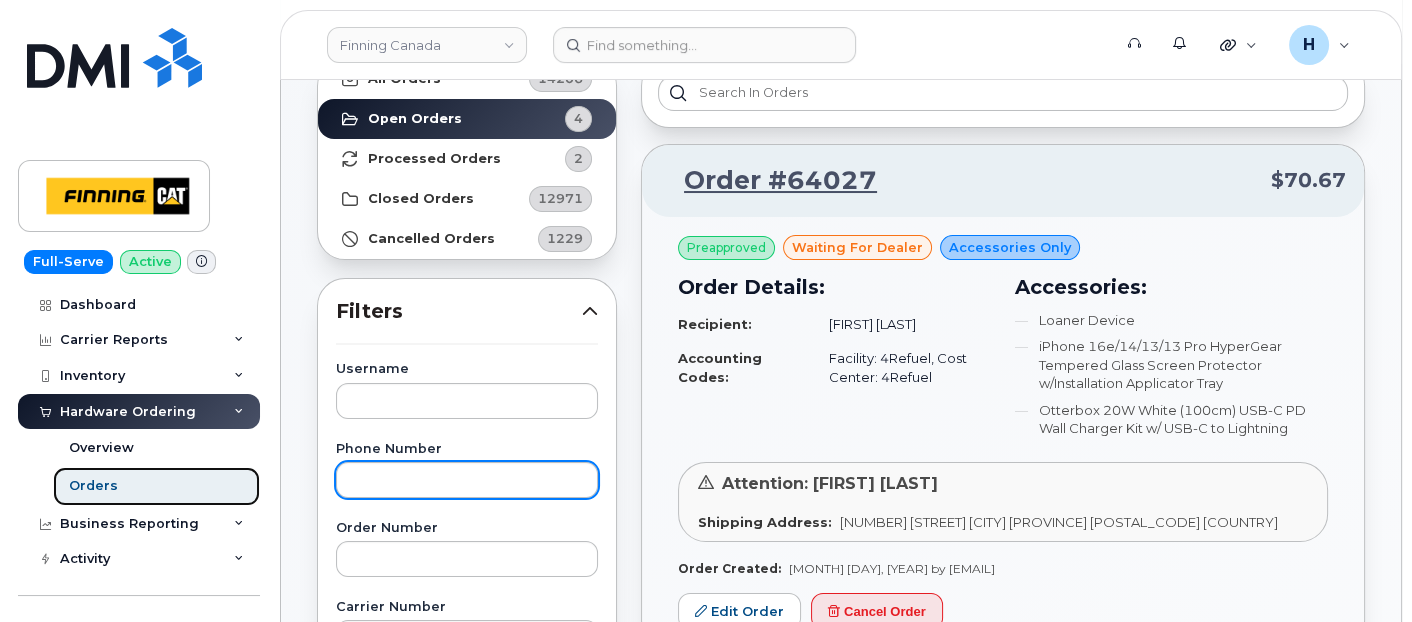 scroll, scrollTop: 0, scrollLeft: 0, axis: both 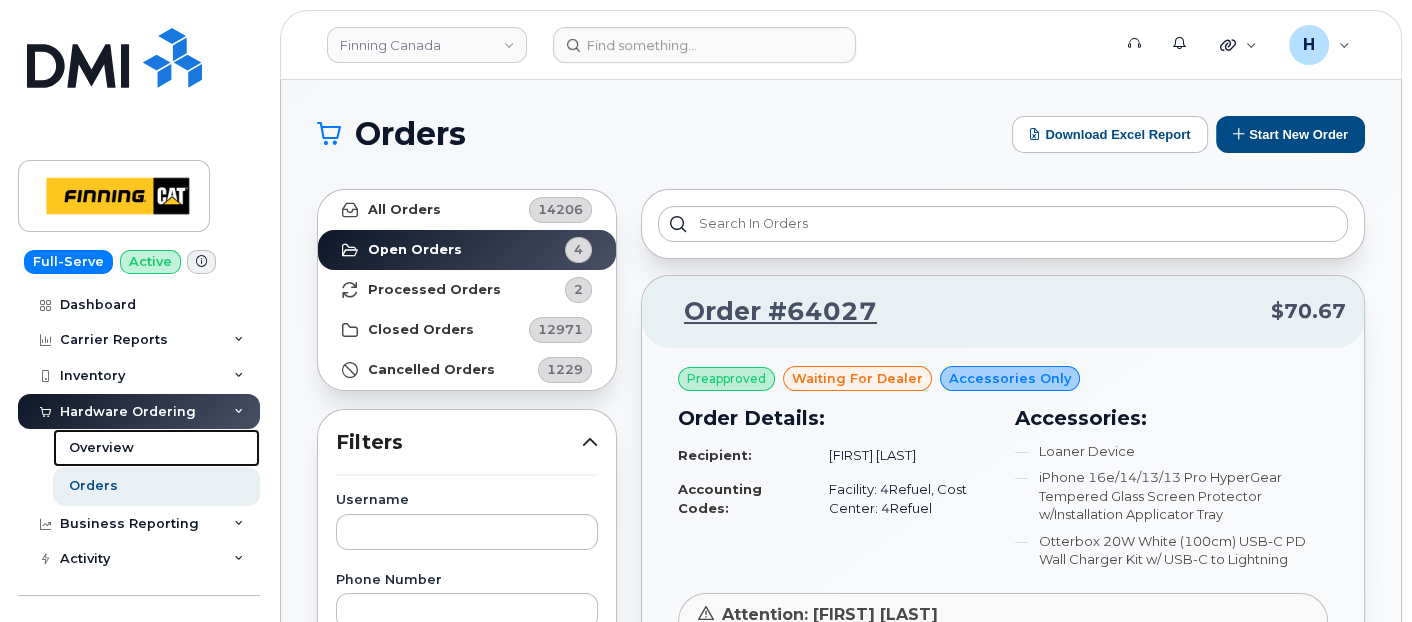 drag, startPoint x: 115, startPoint y: 454, endPoint x: 119, endPoint y: 474, distance: 20.396078 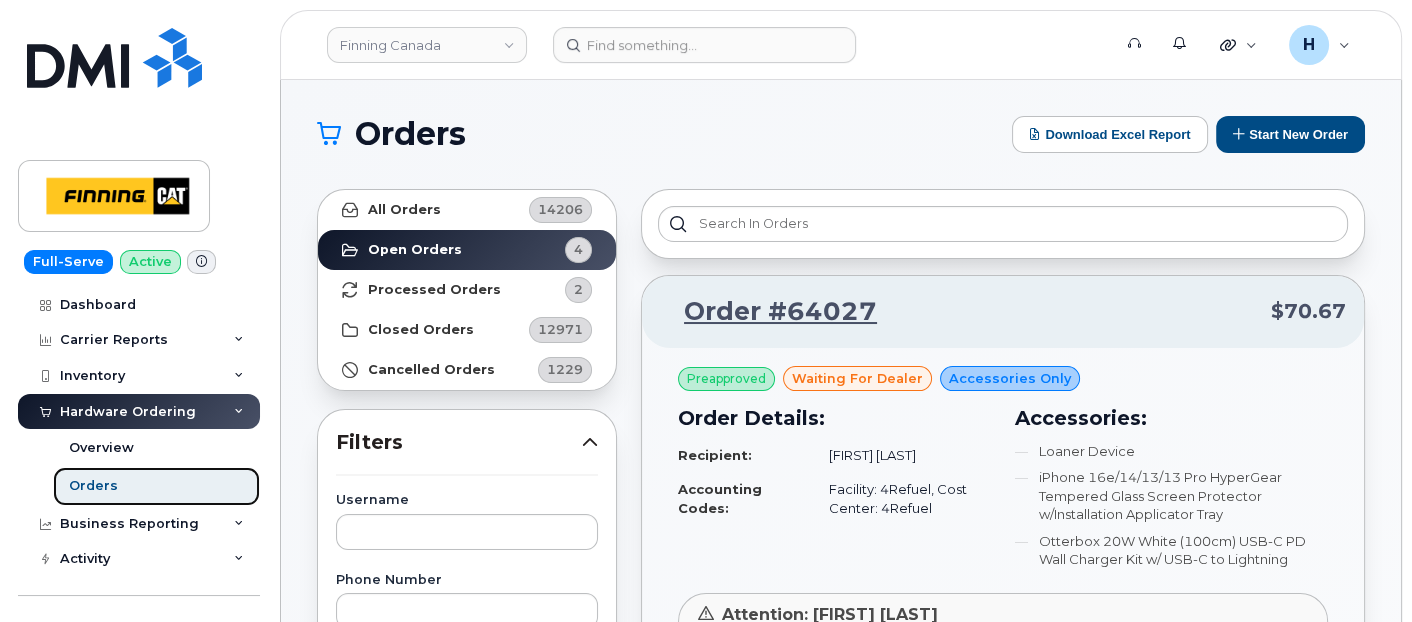 click on "Orders" at bounding box center (156, 486) 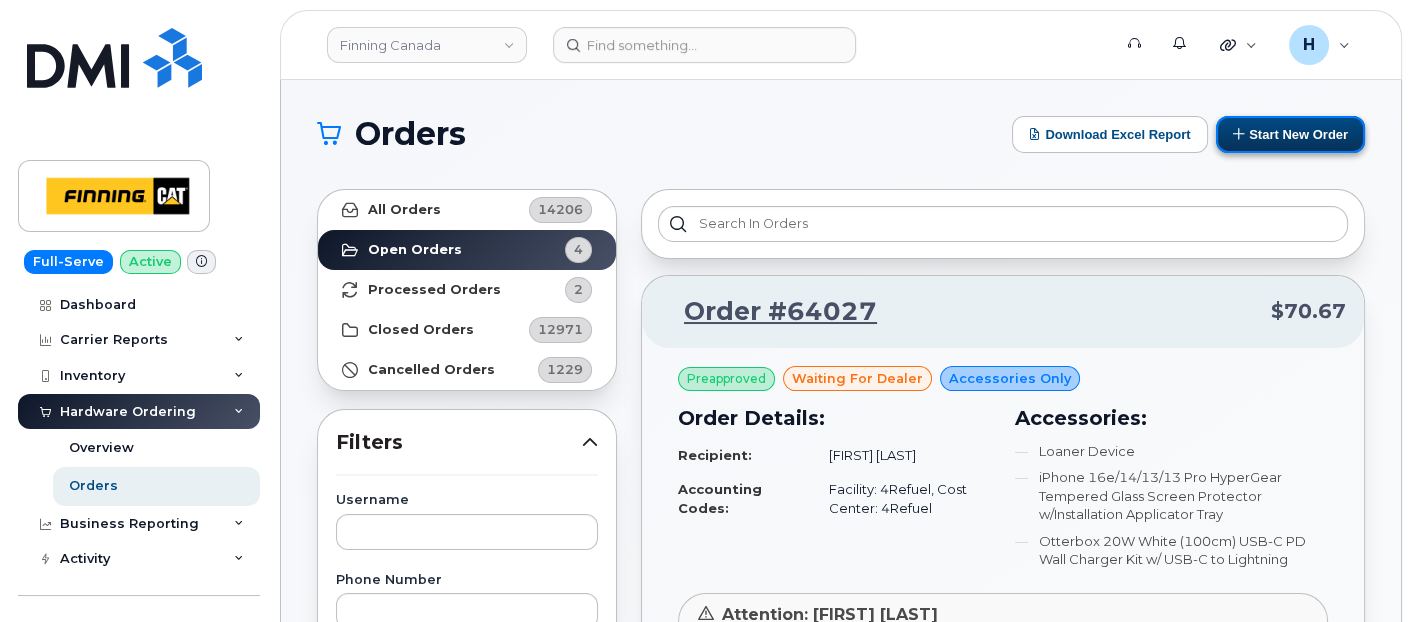 click on "Start New Order" at bounding box center (1290, 134) 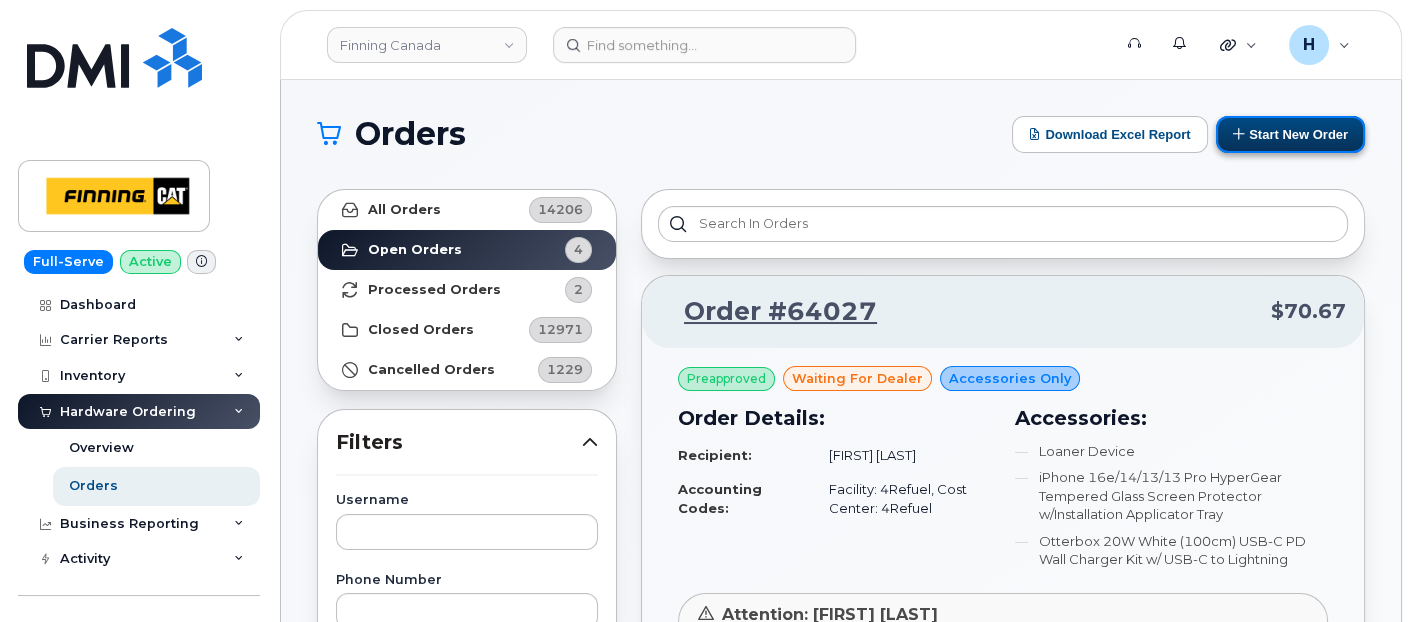 click on "Start New Order" at bounding box center [1290, 134] 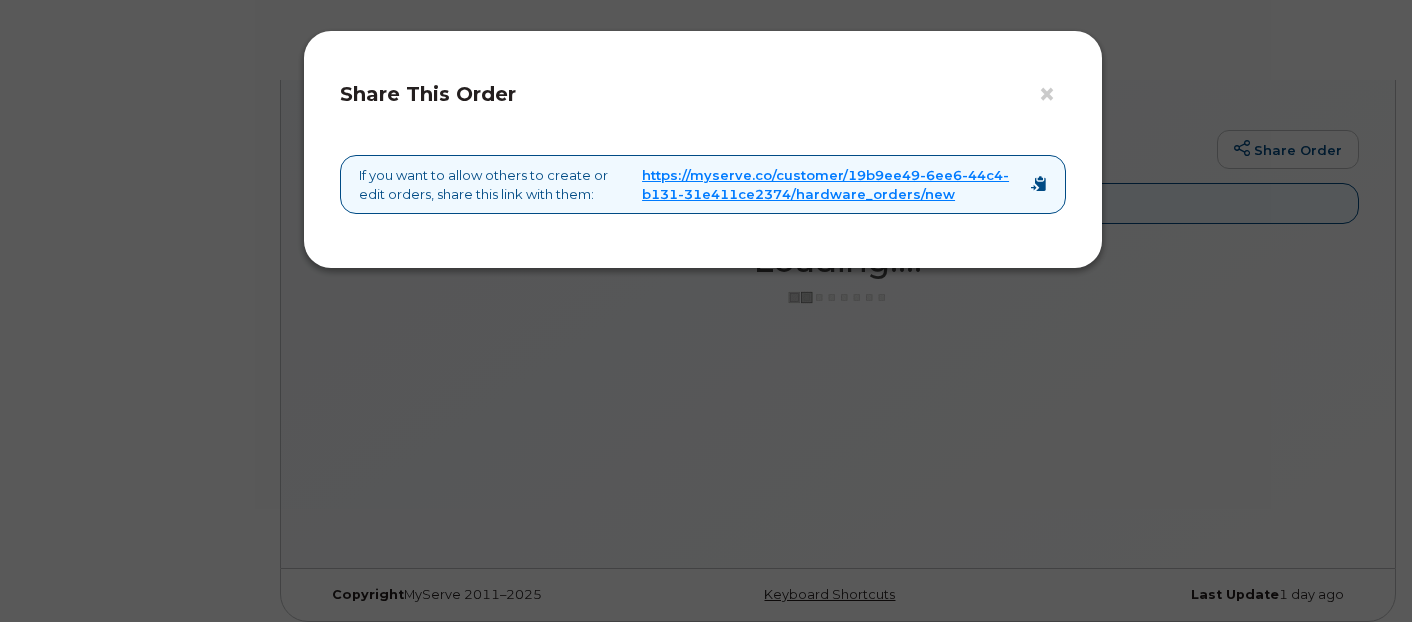 scroll, scrollTop: 0, scrollLeft: 0, axis: both 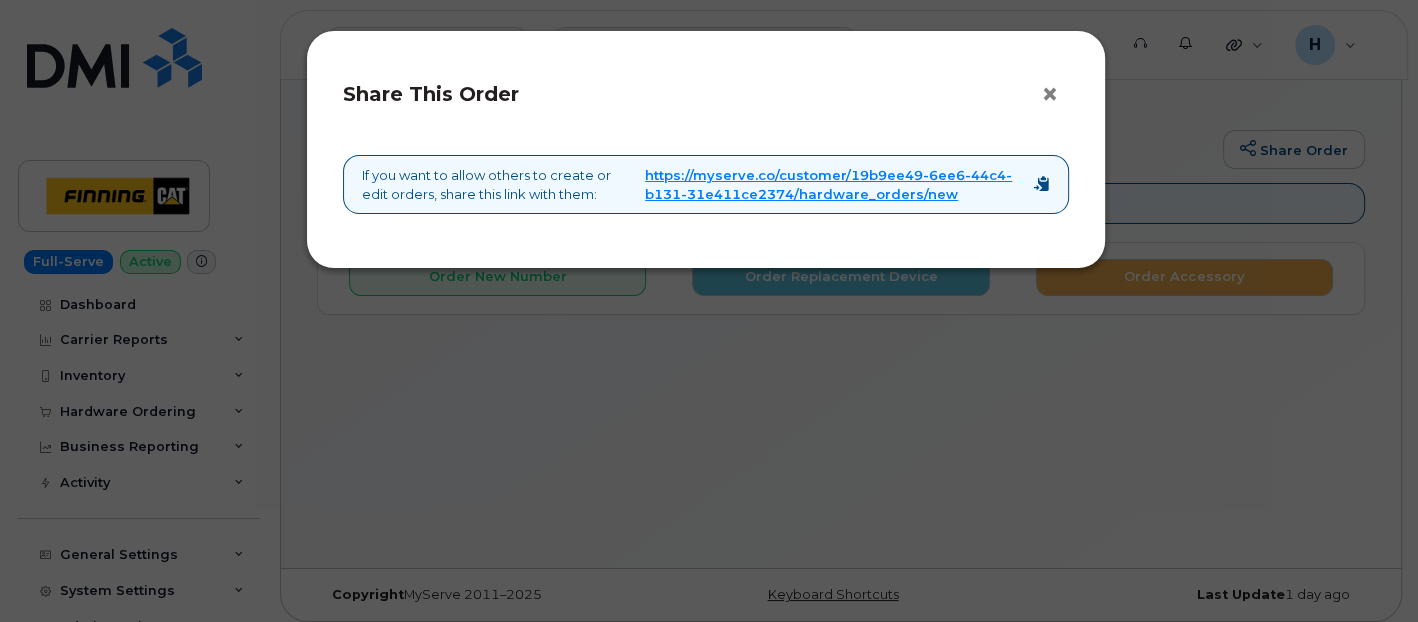 click on "×" at bounding box center (1055, 95) 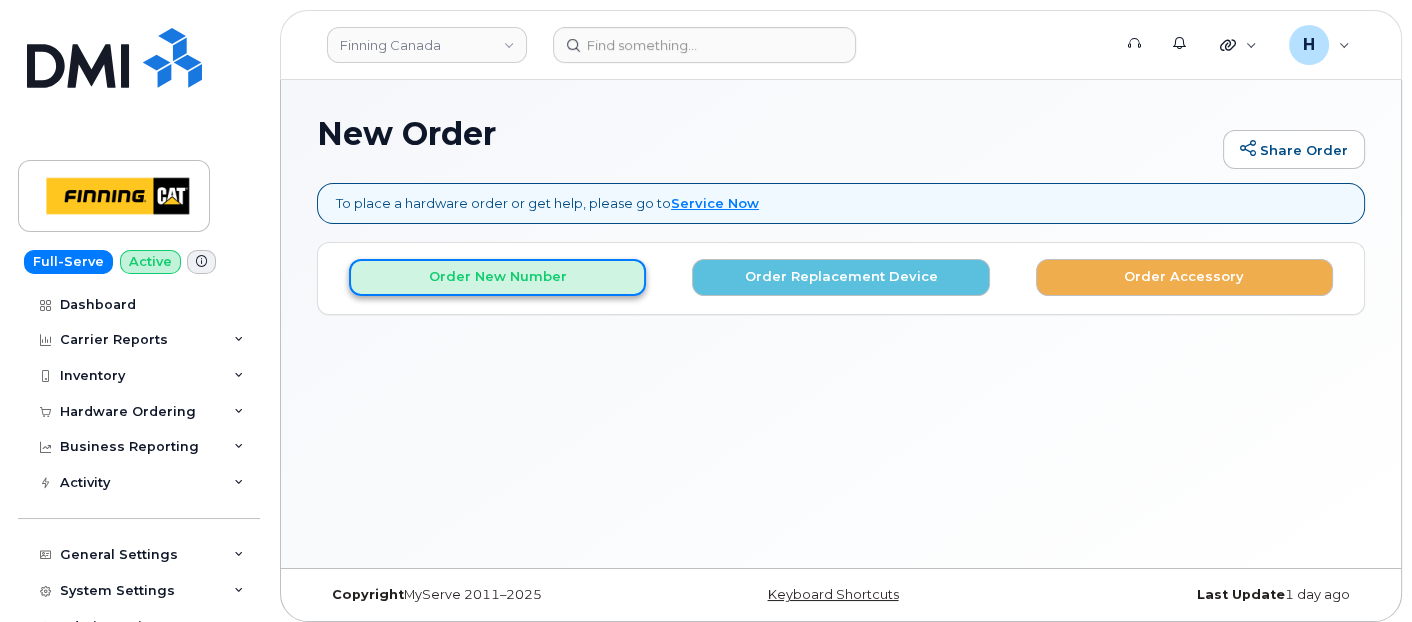 click on "Order New Number" at bounding box center [497, 277] 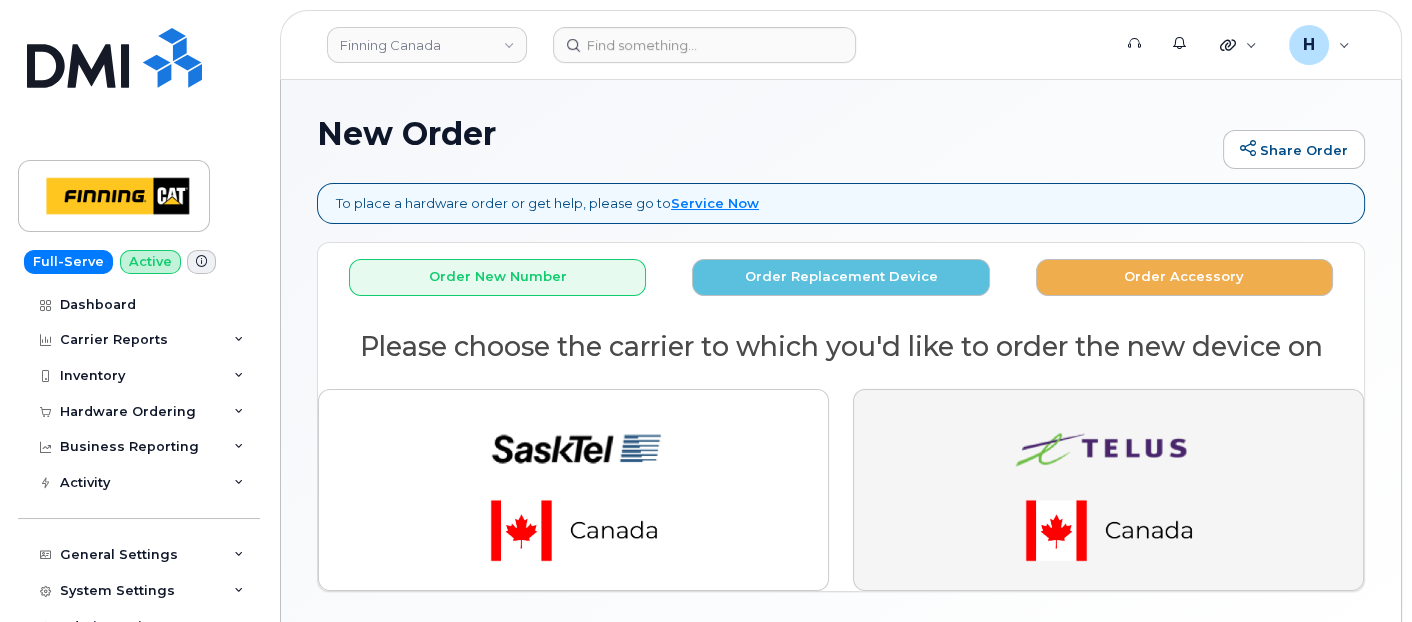 click at bounding box center [1108, 490] 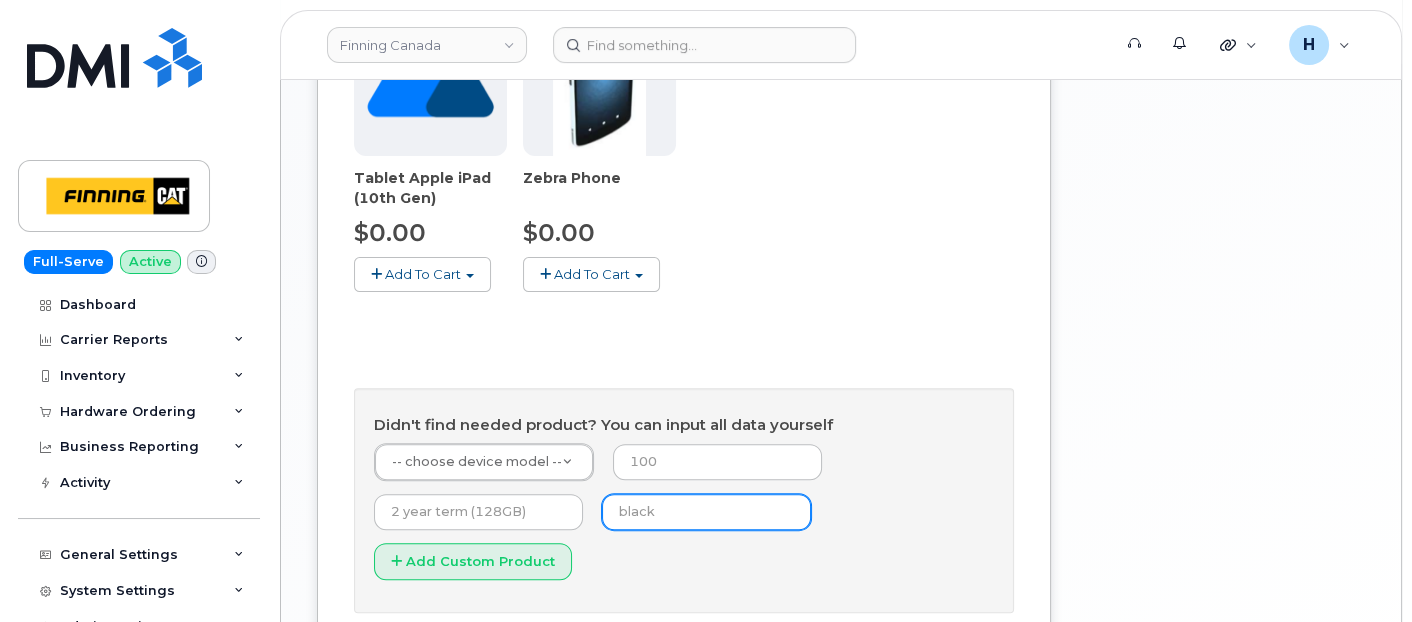 scroll, scrollTop: 898, scrollLeft: 0, axis: vertical 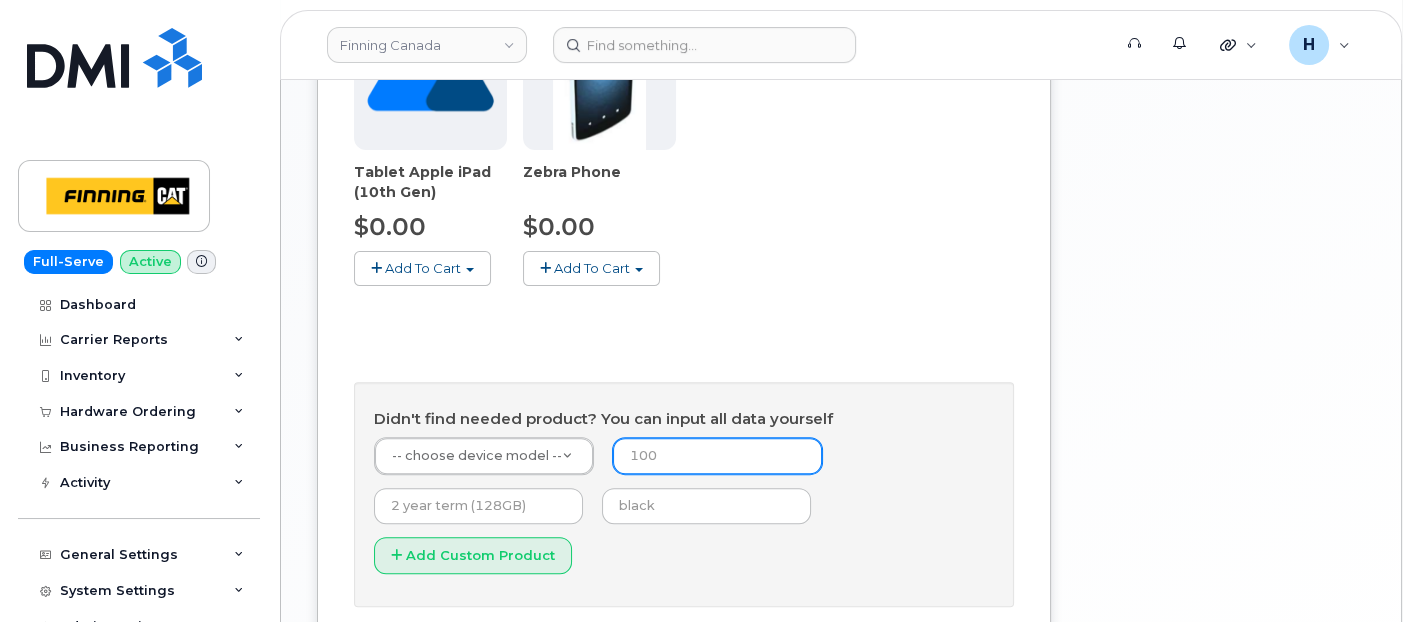 click at bounding box center (717, 456) 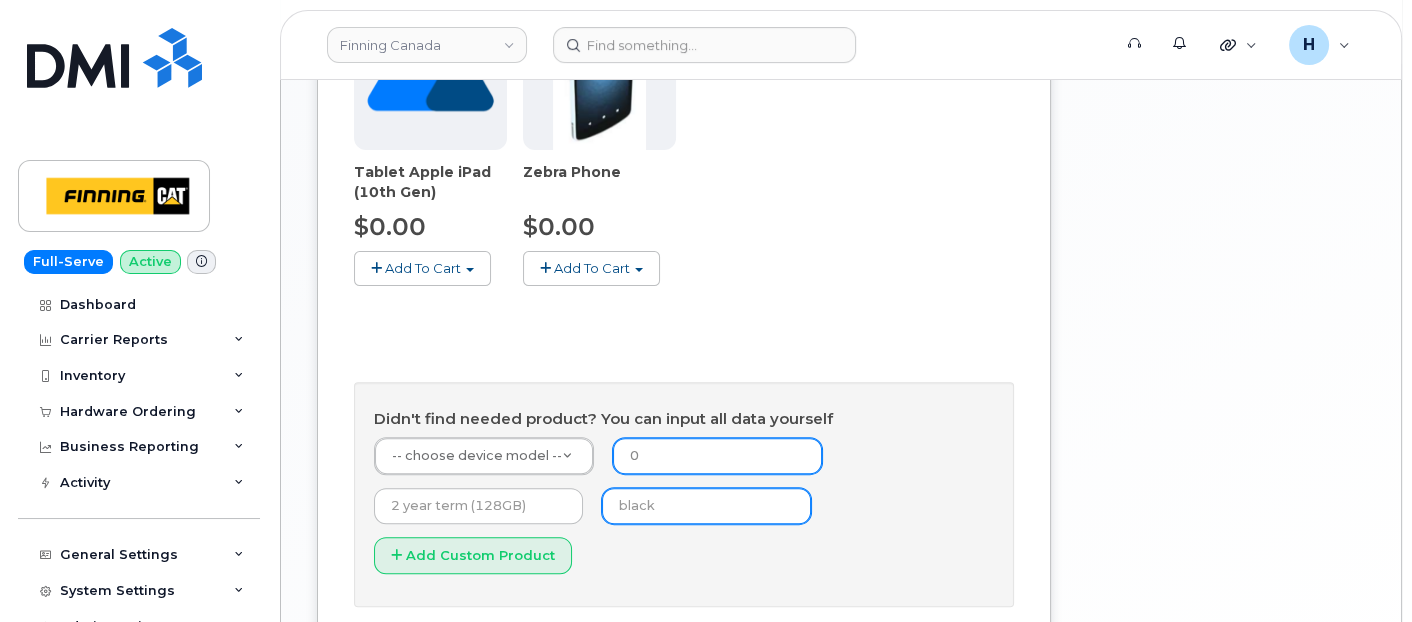 type on "0" 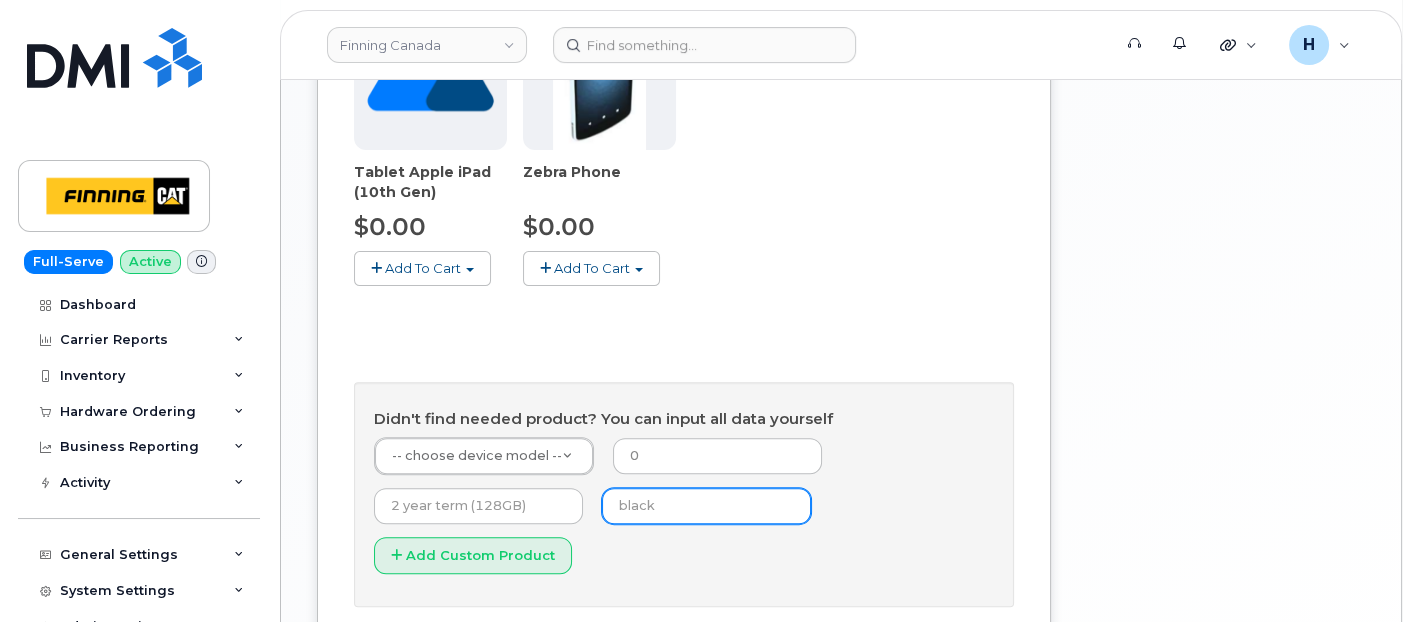 click at bounding box center (706, 506) 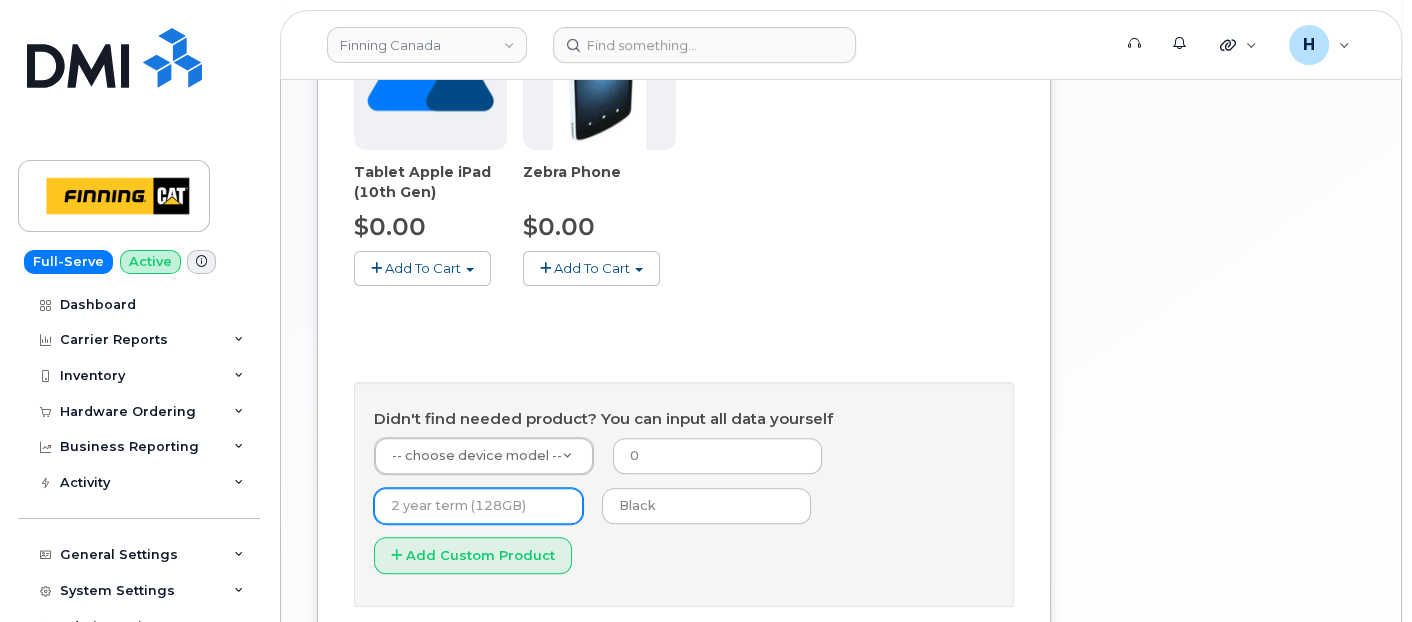 click at bounding box center [478, 506] 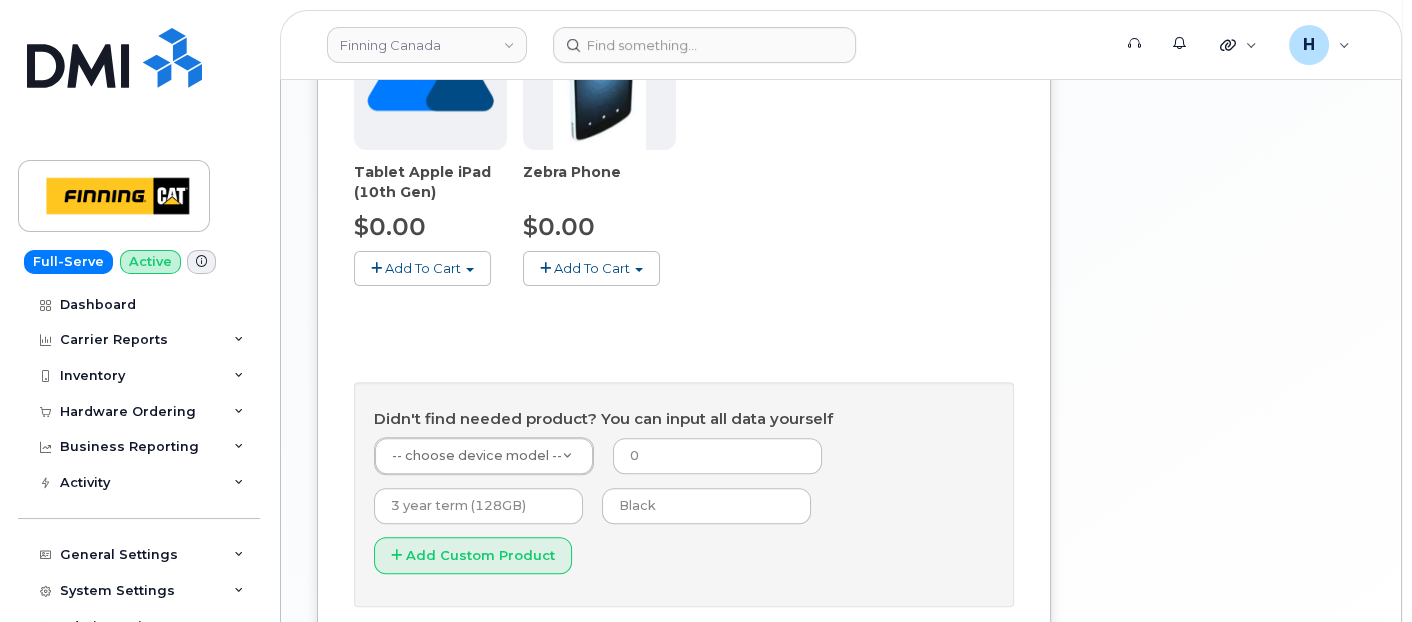 click on "-- choose device model --
-- choose device model --
Aircard E5836S
Aircard Verizon Wireless USB727 Modem
Aircard Verizon Wireless MiFi 2200...
Aircard Huawei P20 Lite
Aircard BeWhere M-IOT
Aircard Dell EVDO Laptop
Aircard Sierra 580 EVDO
Aircard Sierra 555
Aircard ZTE MF833 Mobile Internet Key
Aircard Sierra U330
Aircard LG 4G LTE USB Modem VL600
Aircard Verizon USB Modem 551L
Aircard Verizon Jetpack 890L
Aircard Sonim Spot H500 5G MHS
Aircard Pantech 4G LTE Global USB ...
Aircard Jetpack 4G Mobile Hotspot ...
Aircard Verizon Jetpack 4620LE
Aircard Verizon Jetpac MiFi 4620L
Aircard Novatel U998
Aircard Novatel U950
Aircard Verizon USB Modem UML295
Aircard Novatel U727
Aircard Motorola Case Moto G4 Plus
Aircard Jetpack 4G LTE Mobile Hots...
Aircard Sierra AC574S
Aircard HP Mini 1000(1151NR)
Aircard HP Mini 210 1076NR Netbook
Aircard ZTE MF680
Aircard Novatel Wireless U679
Aircard Novatel U547" at bounding box center [684, 512] 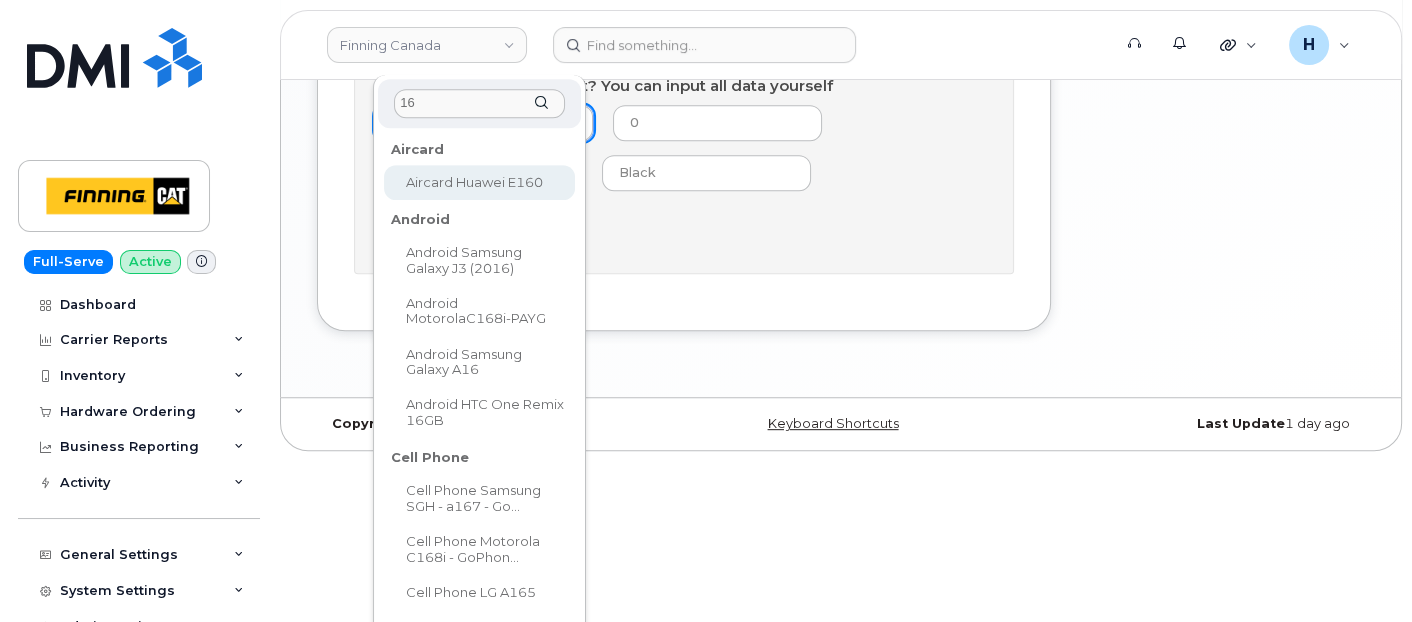 scroll, scrollTop: 1248, scrollLeft: 0, axis: vertical 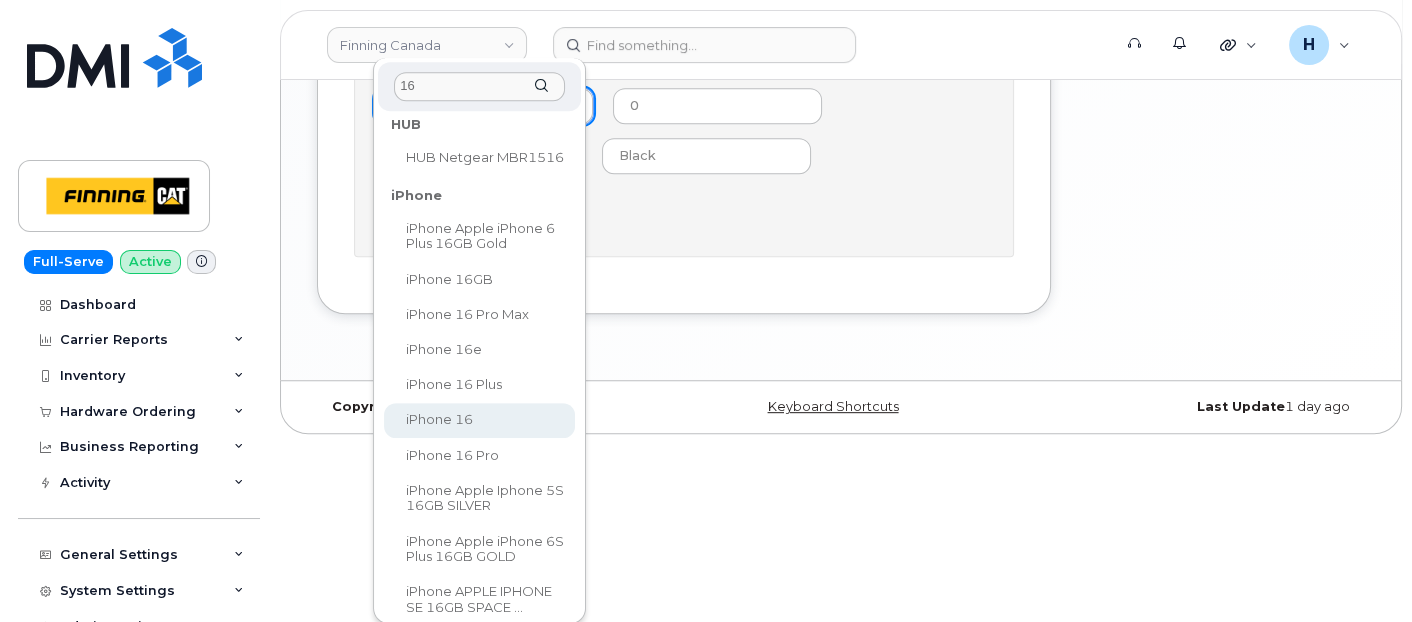 type on "16" 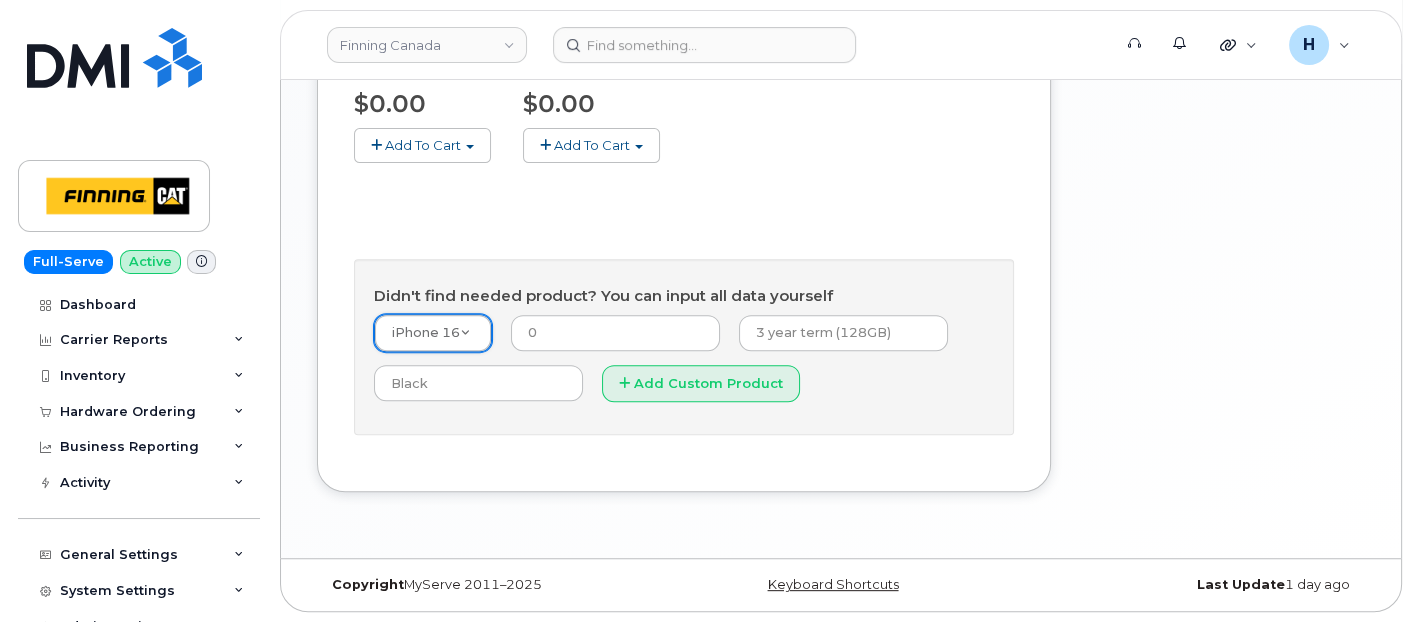scroll, scrollTop: 953, scrollLeft: 0, axis: vertical 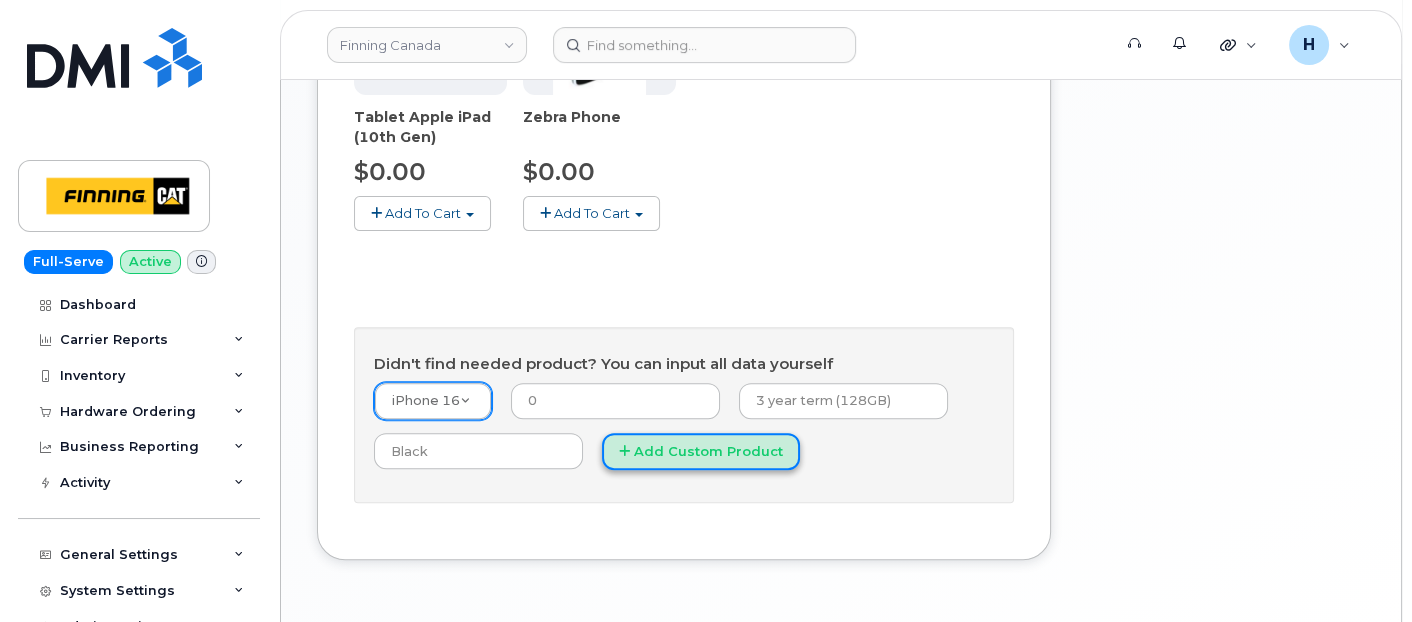 click on "Add Custom Product" at bounding box center [701, 451] 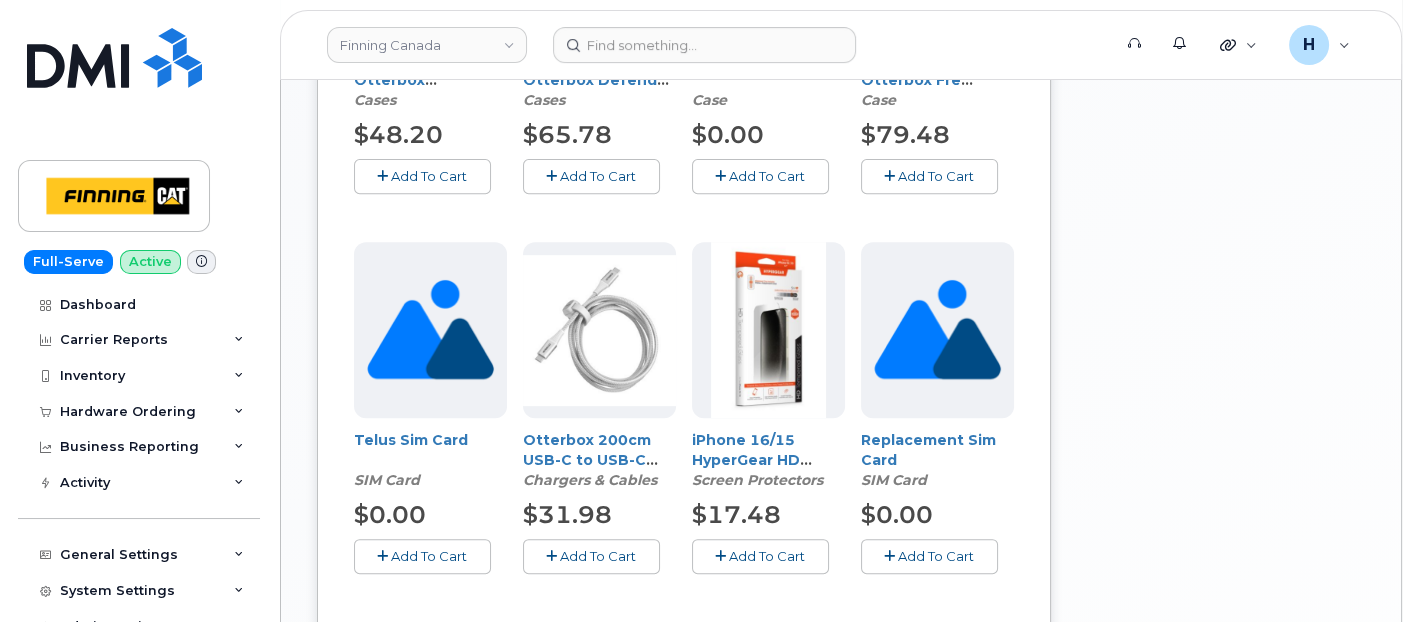 scroll, scrollTop: 1064, scrollLeft: 0, axis: vertical 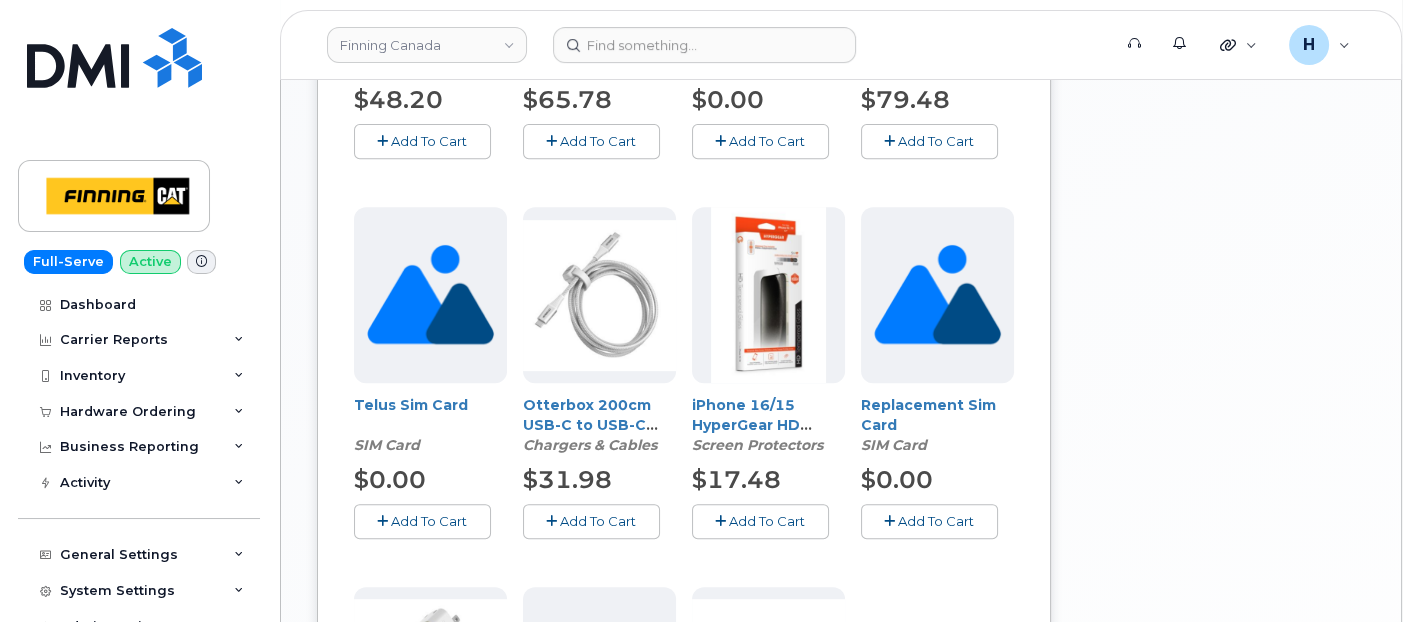 click on "Add To Cart" at bounding box center (760, 521) 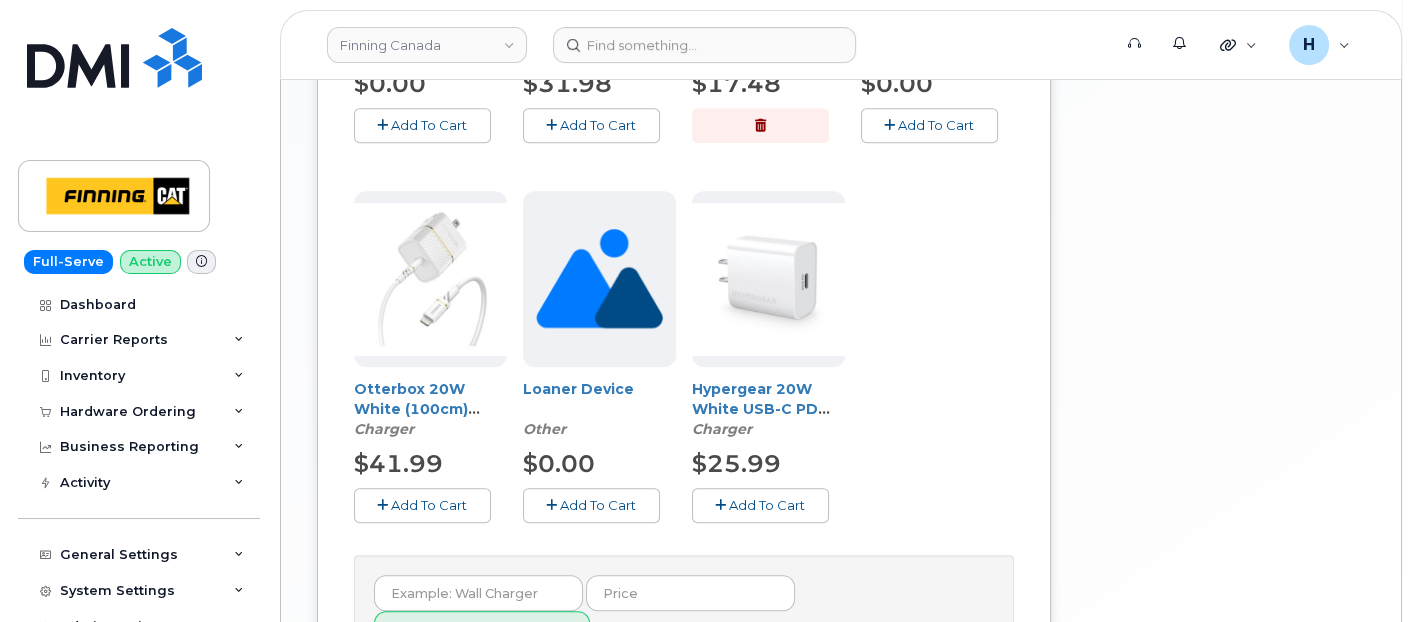 scroll, scrollTop: 1508, scrollLeft: 0, axis: vertical 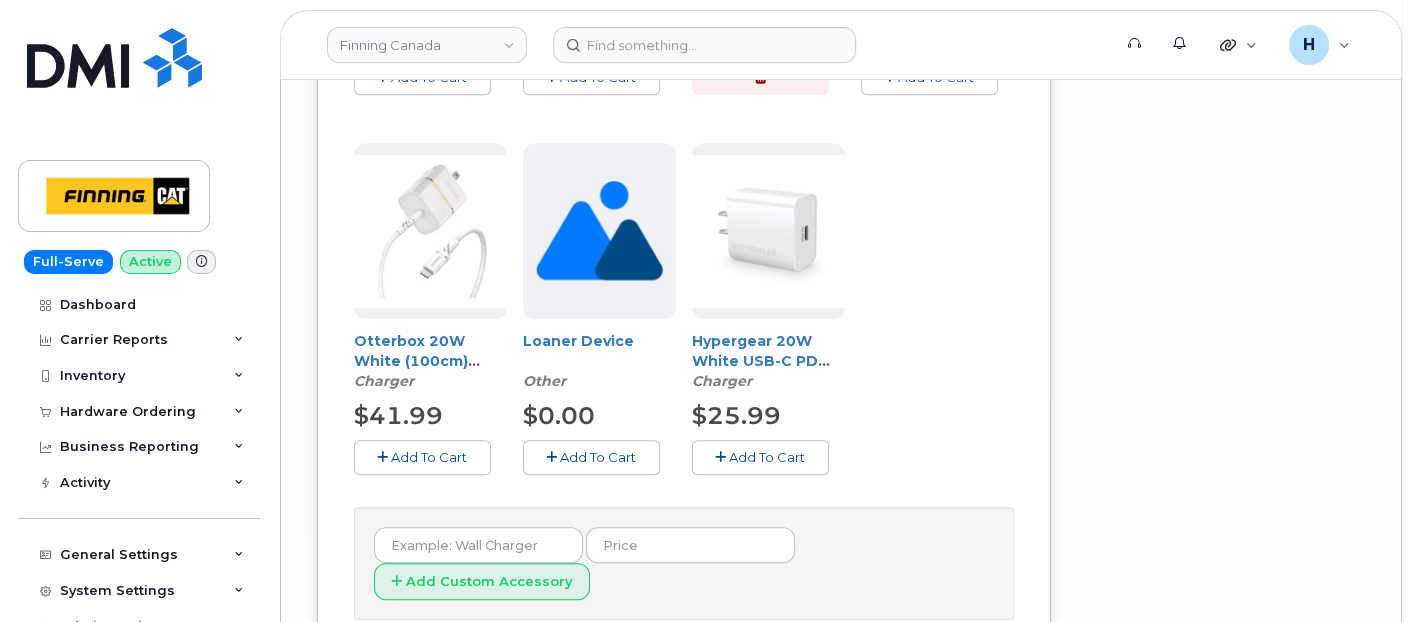 click at bounding box center (720, 457) 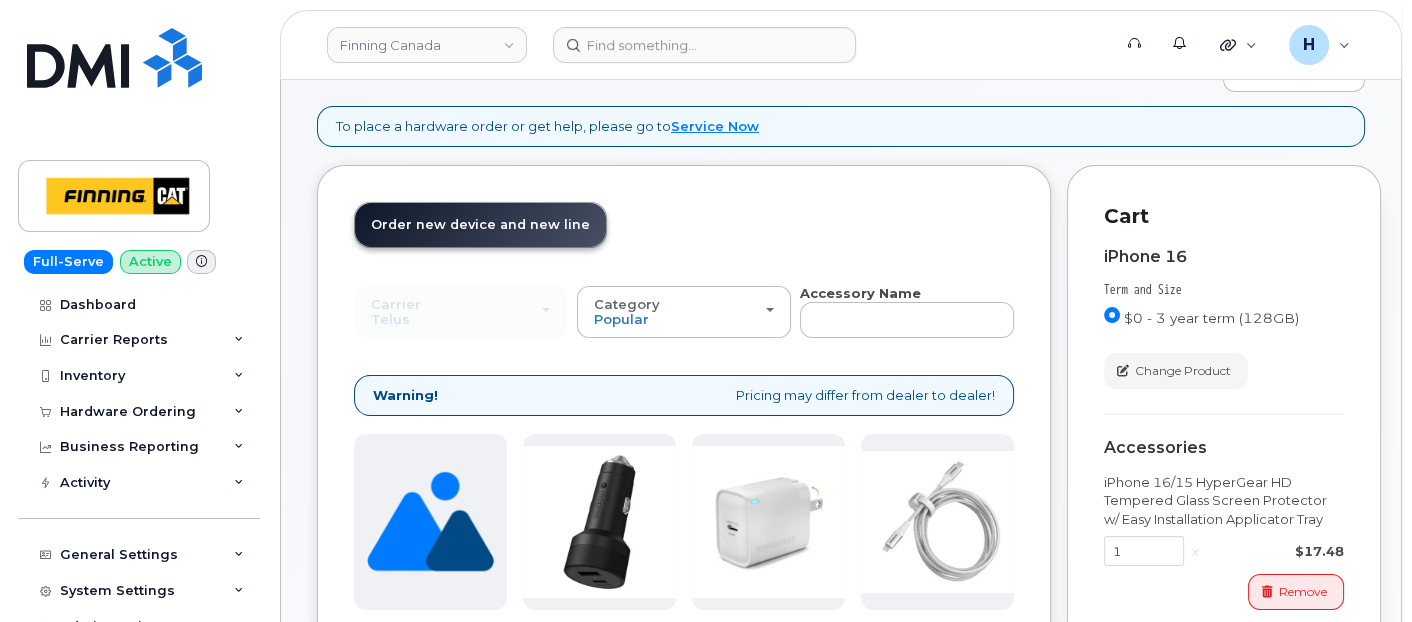 scroll, scrollTop: 64, scrollLeft: 0, axis: vertical 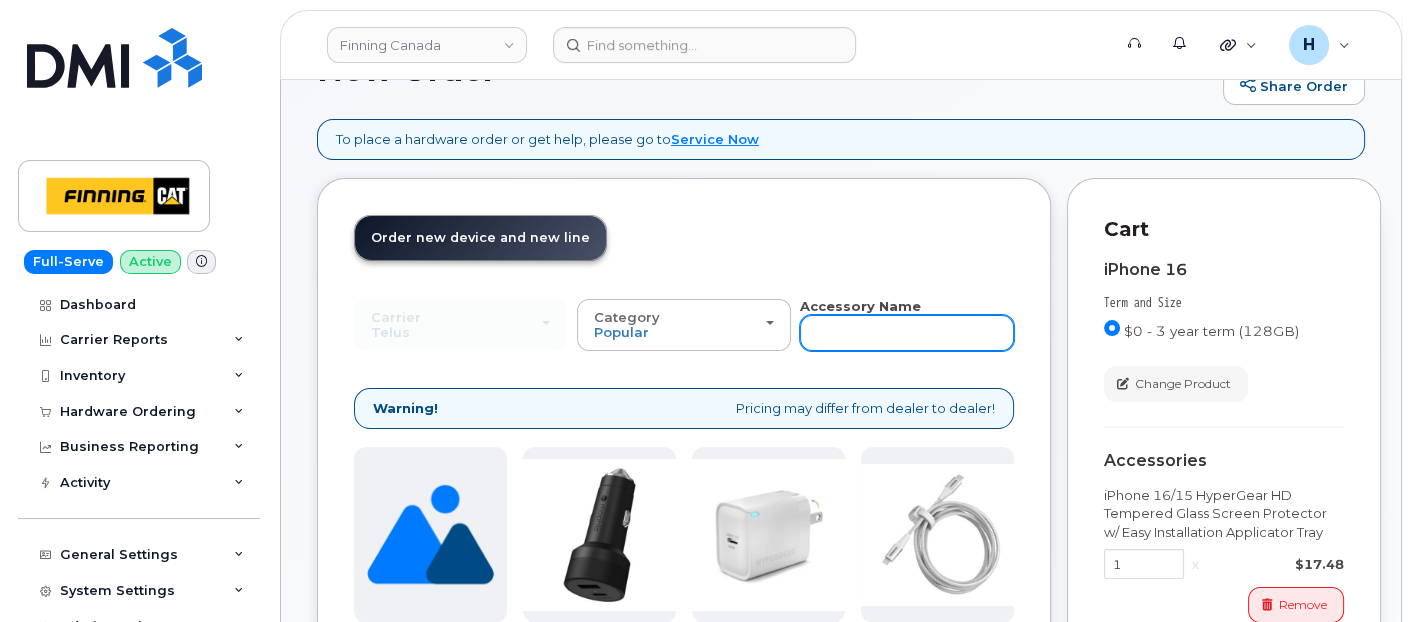 click at bounding box center (906, 333) 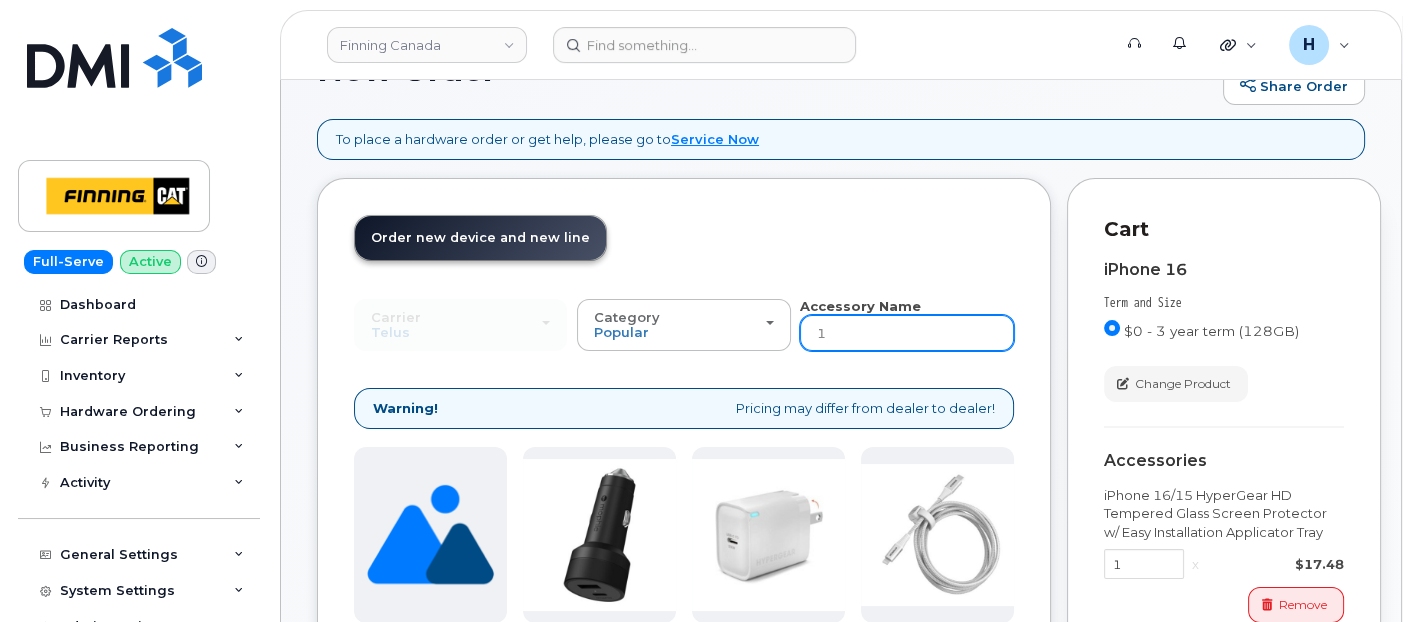 type on "16" 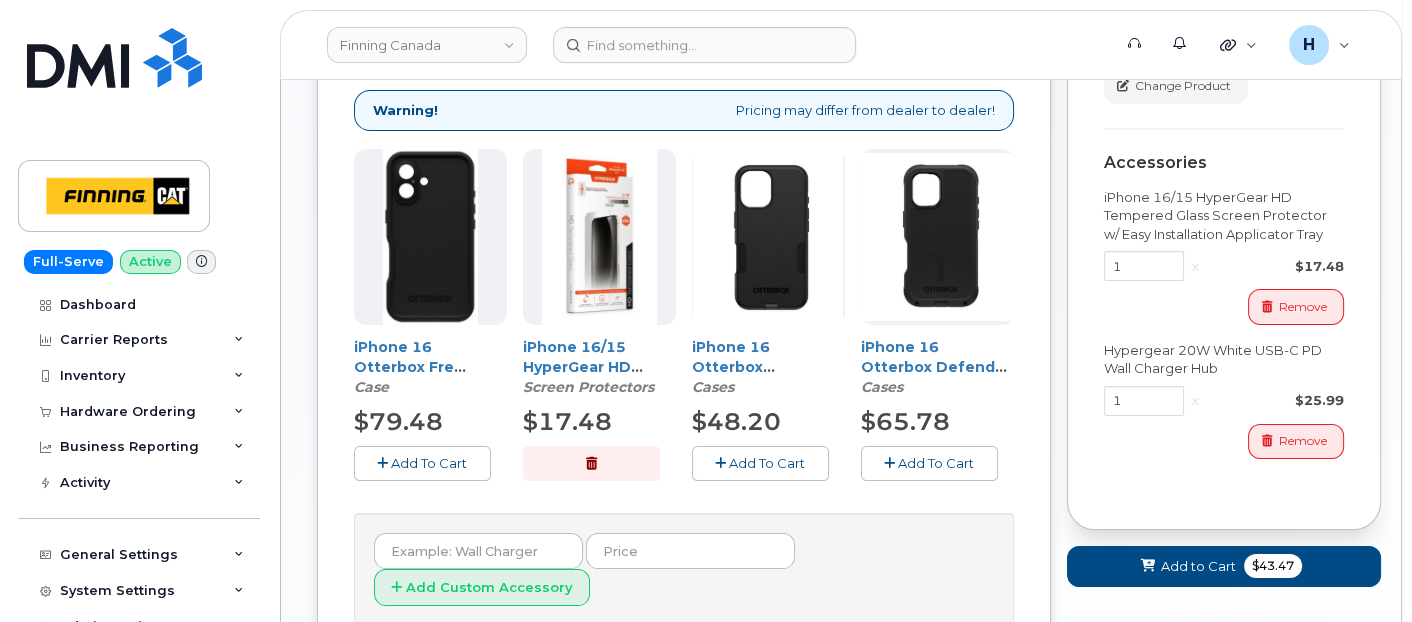 scroll, scrollTop: 397, scrollLeft: 0, axis: vertical 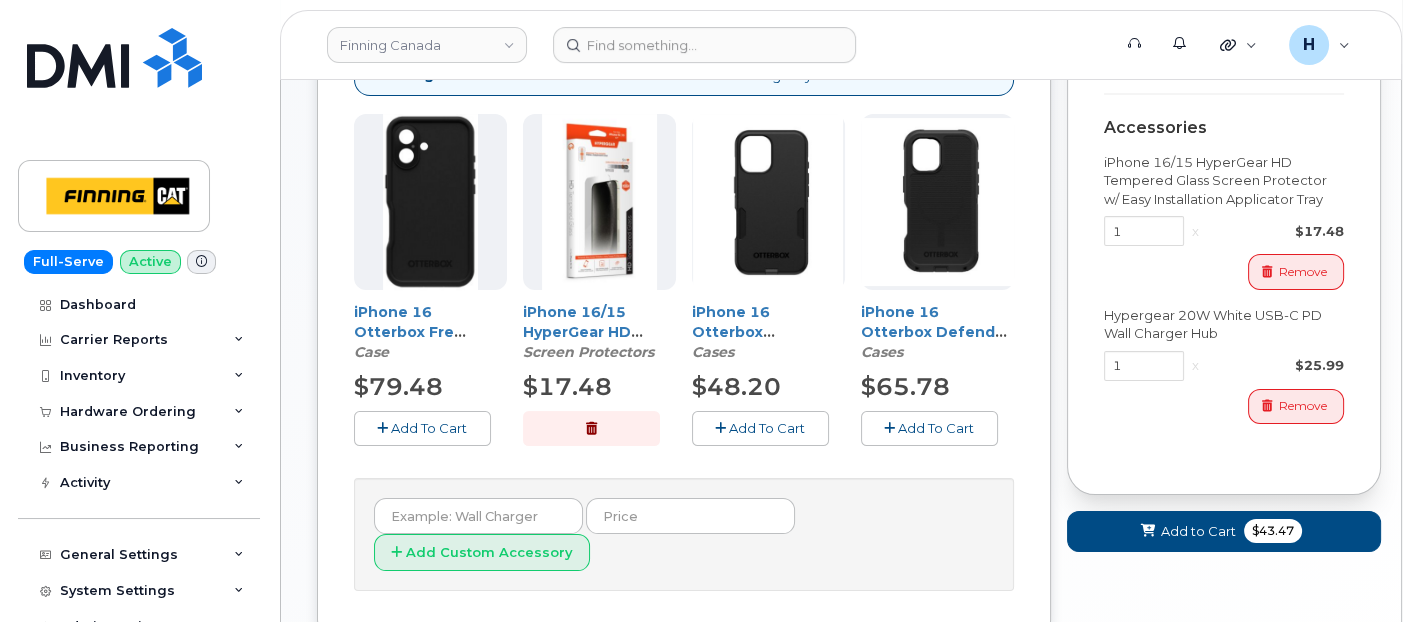 click on "Add To Cart" at bounding box center [767, 428] 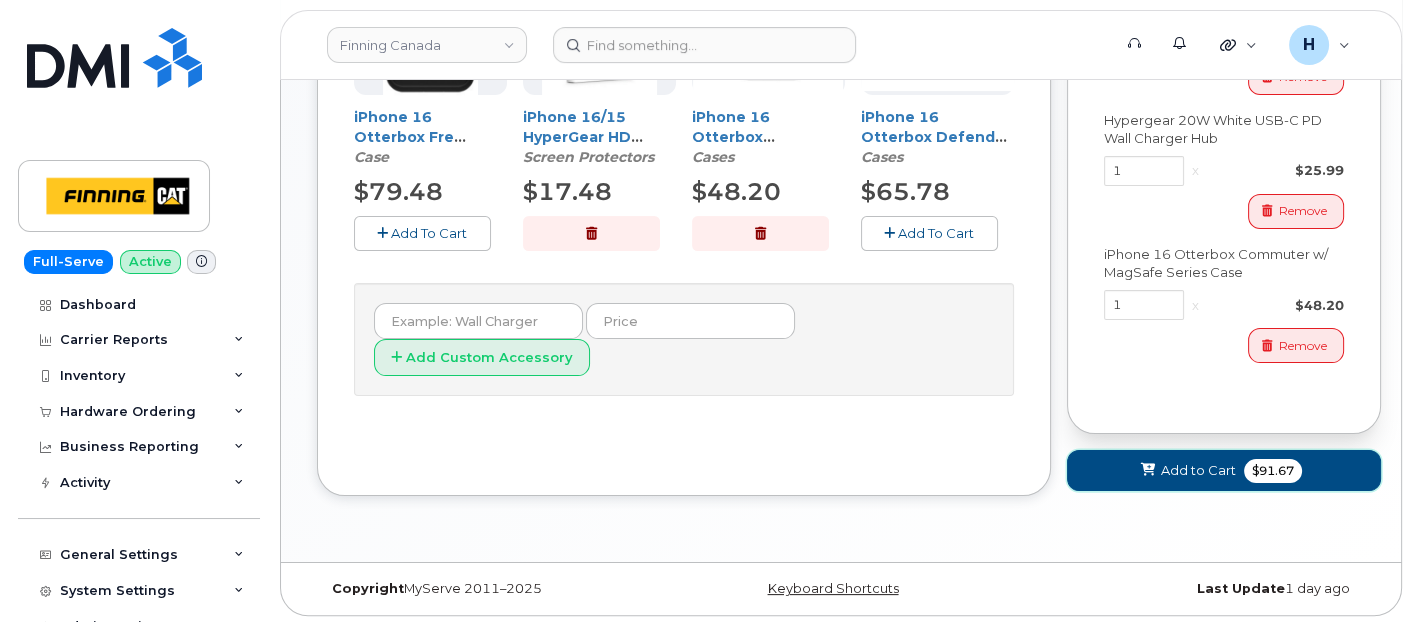click on "Add to Cart" at bounding box center [1198, 470] 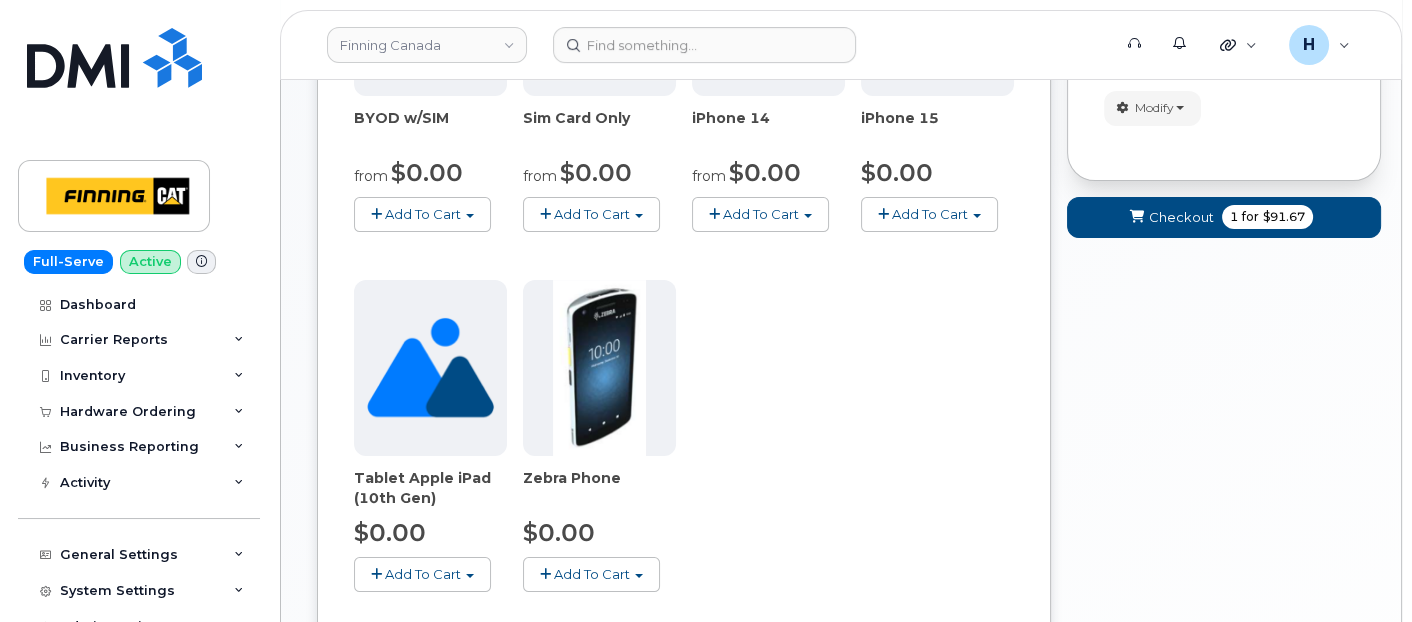 scroll, scrollTop: 1002, scrollLeft: 0, axis: vertical 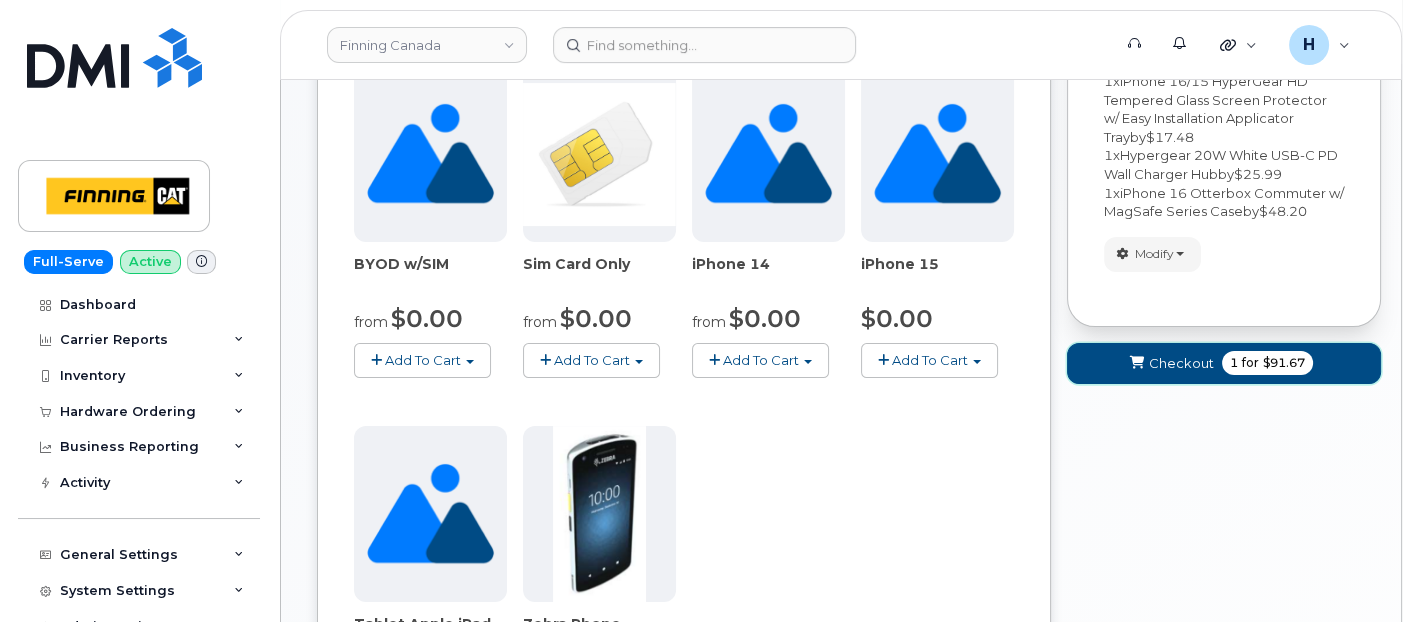 click on "Checkout" at bounding box center [1181, 363] 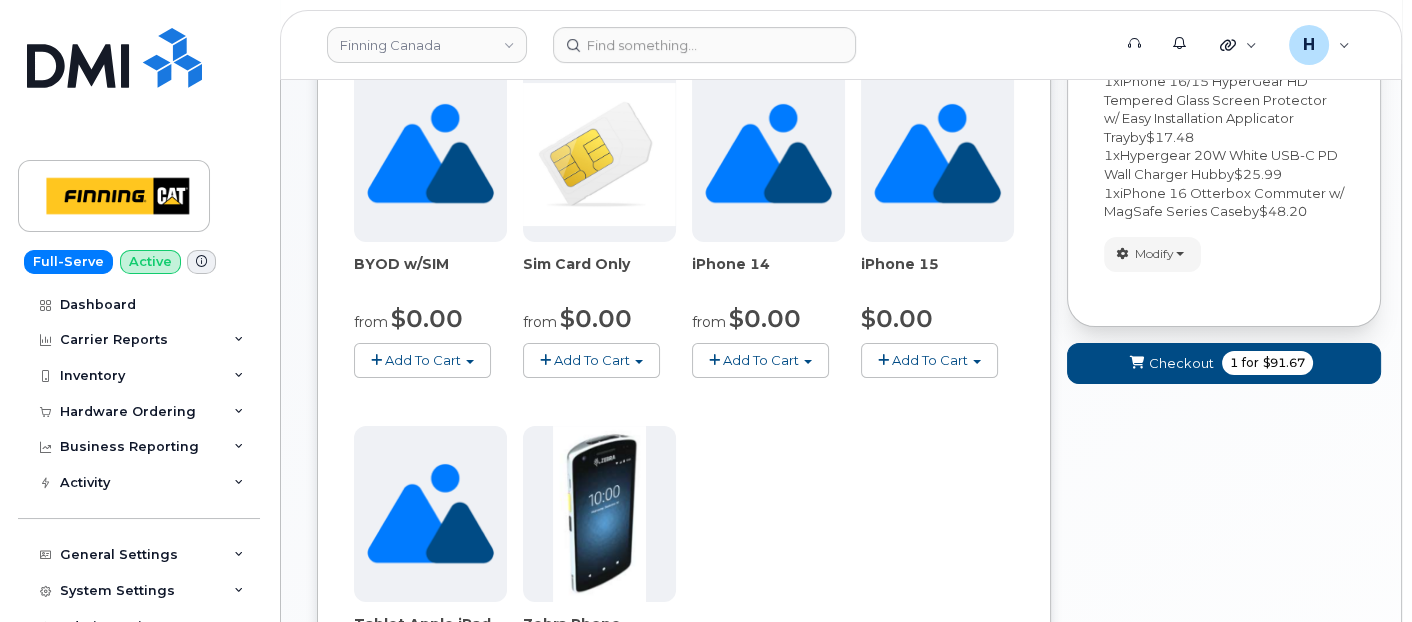 scroll, scrollTop: 9, scrollLeft: 0, axis: vertical 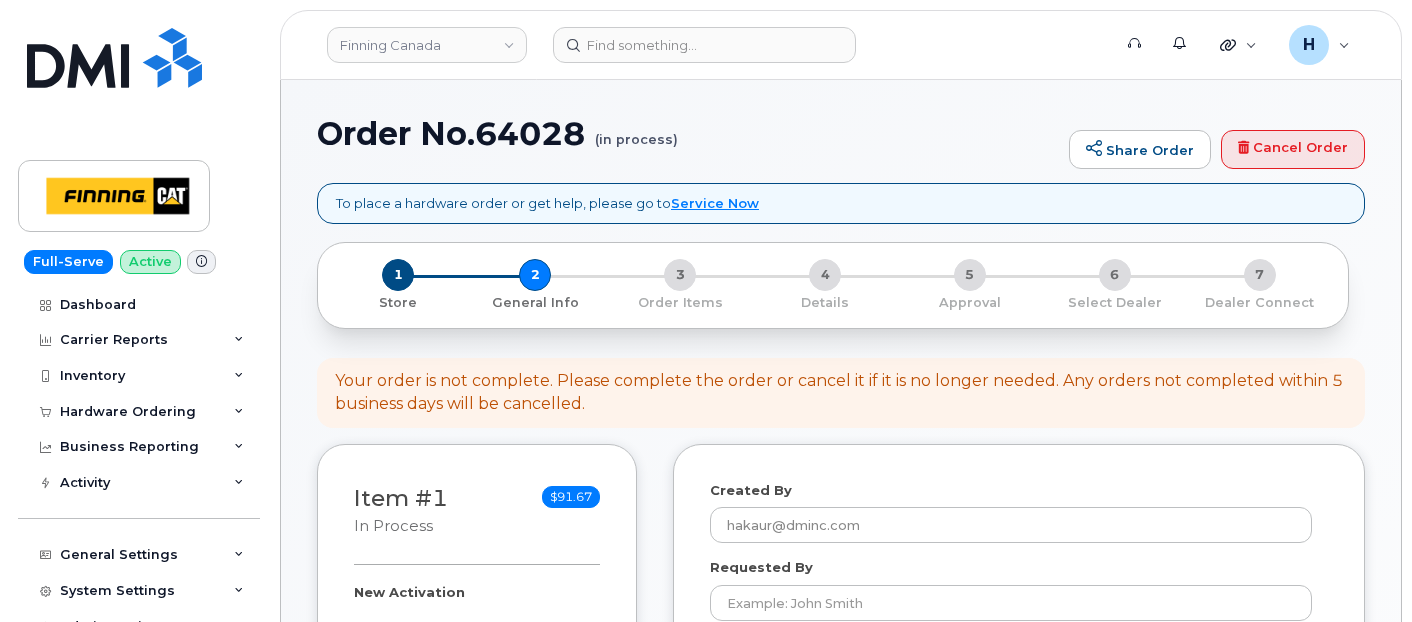 select 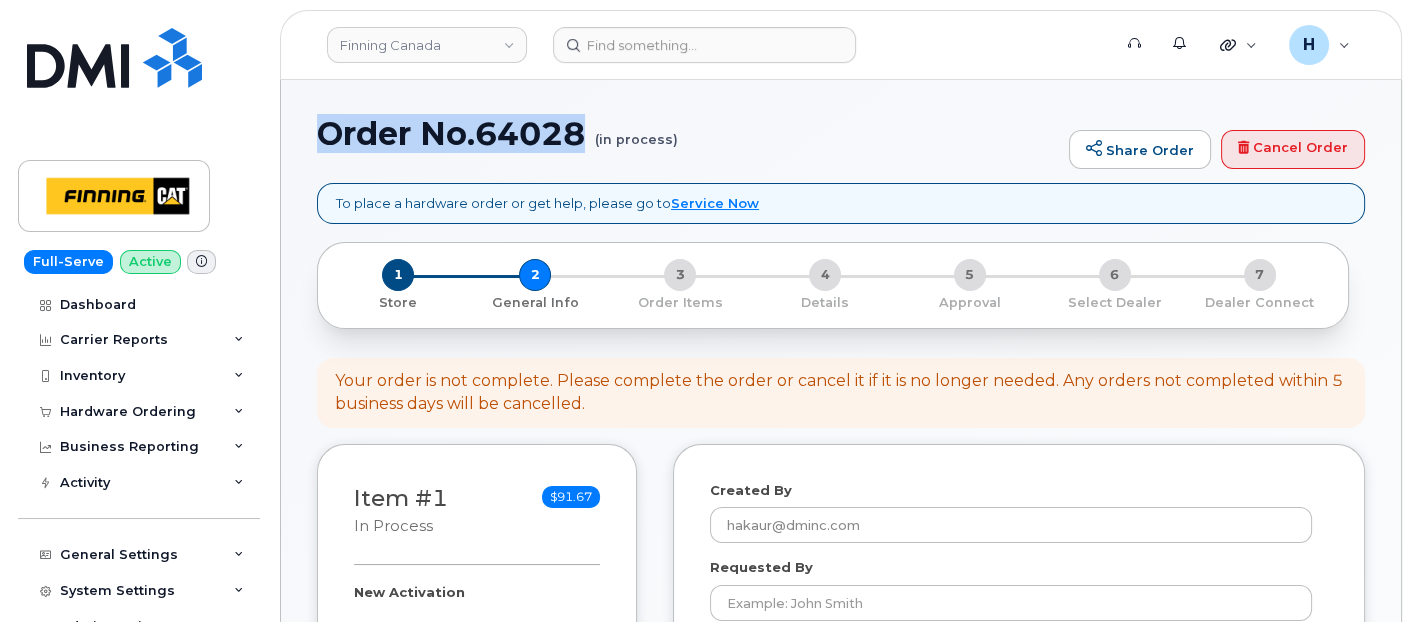 drag, startPoint x: 294, startPoint y: 128, endPoint x: 587, endPoint y: 143, distance: 293.3837 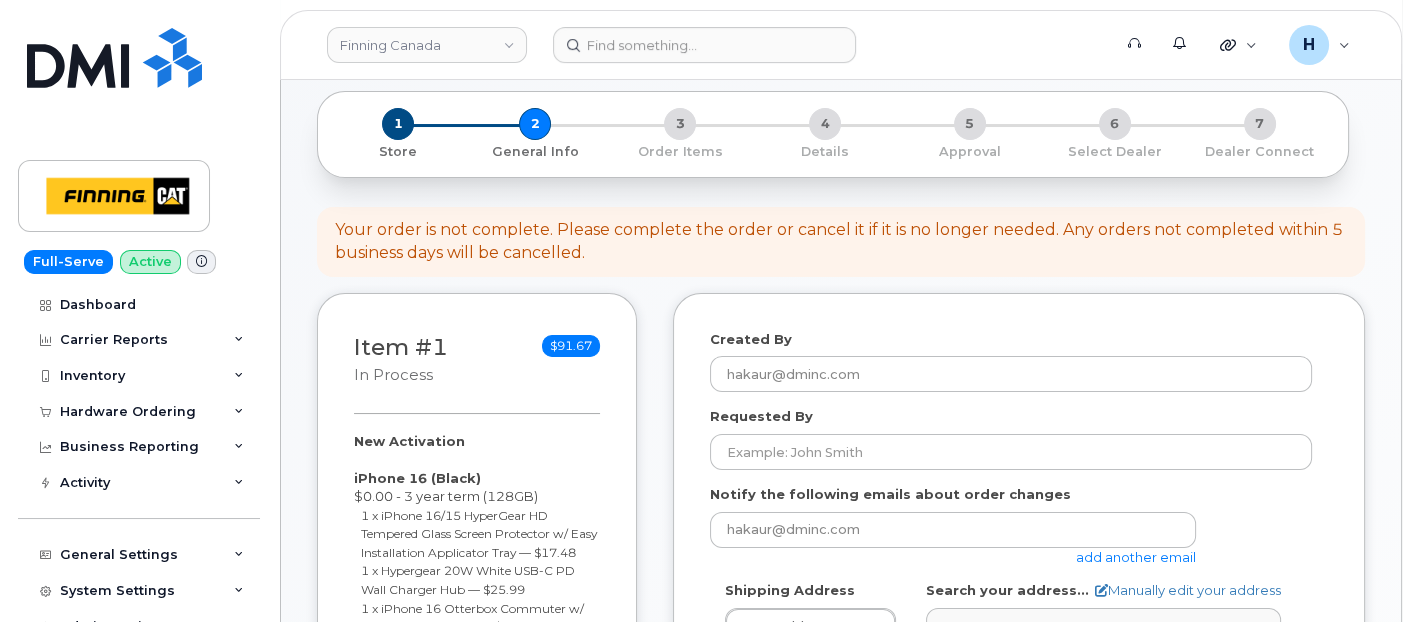 scroll, scrollTop: 333, scrollLeft: 0, axis: vertical 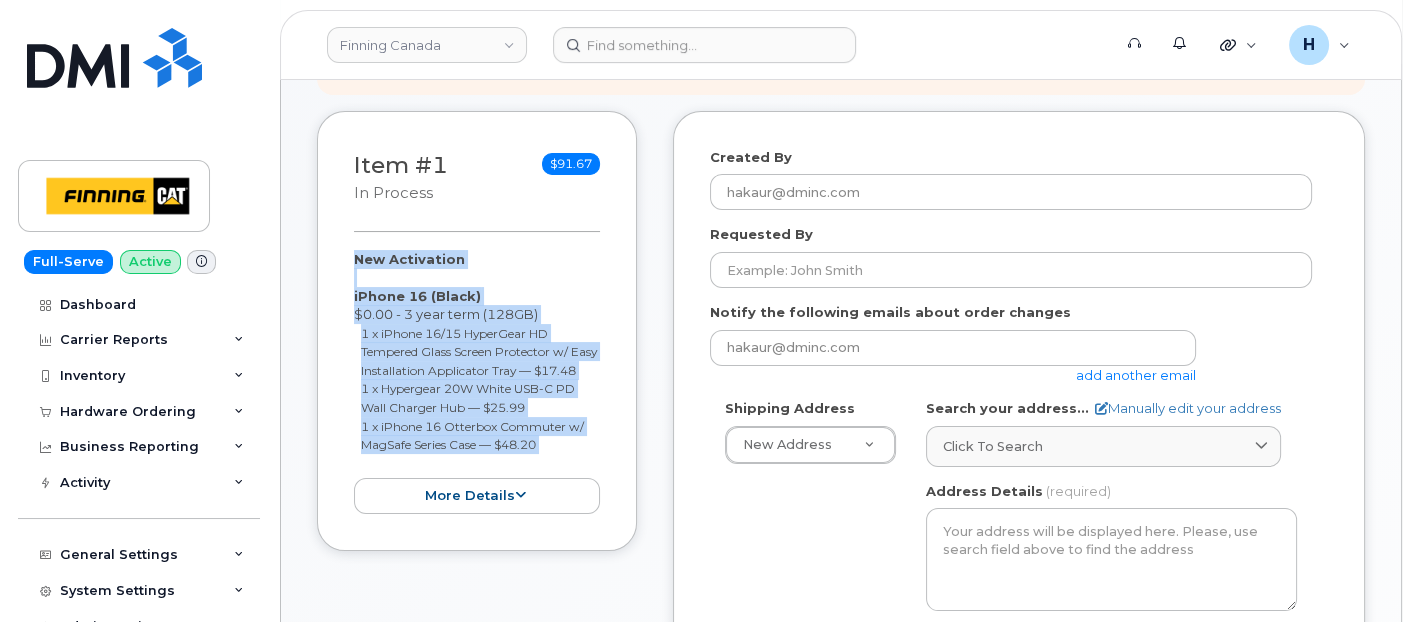 drag, startPoint x: 350, startPoint y: 251, endPoint x: 576, endPoint y: 475, distance: 318.2012 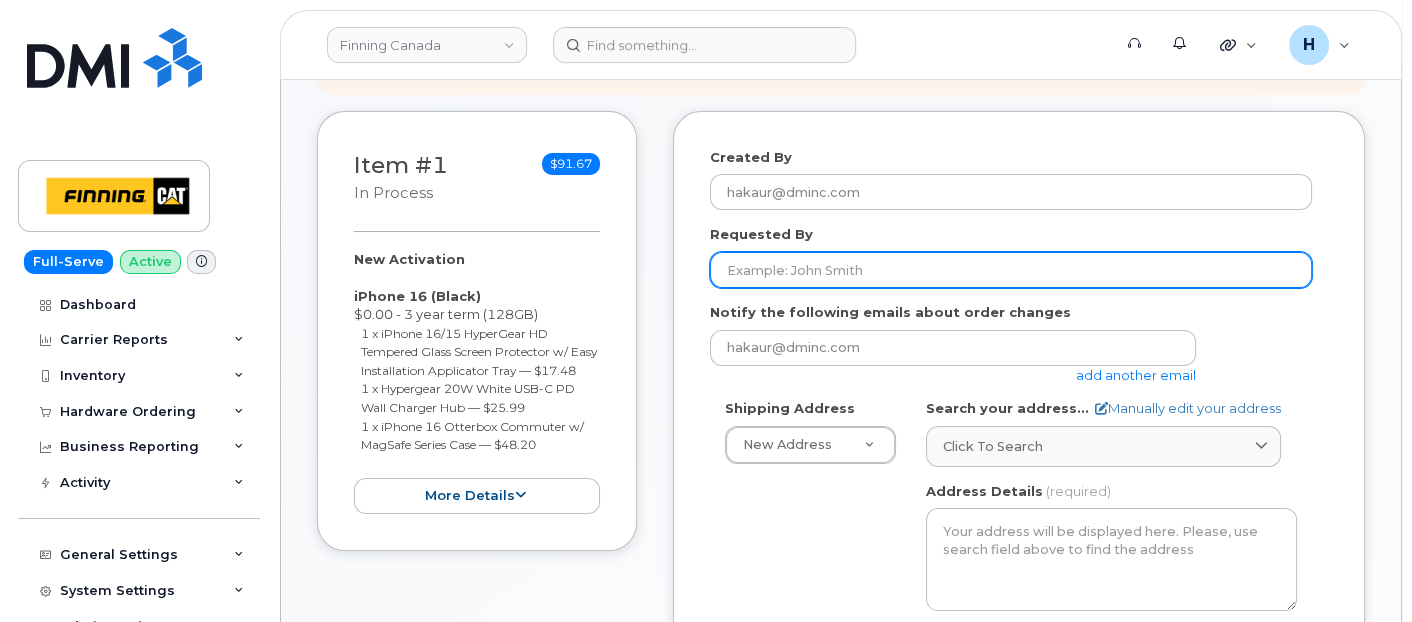 click on "Requested By" at bounding box center (1011, 270) 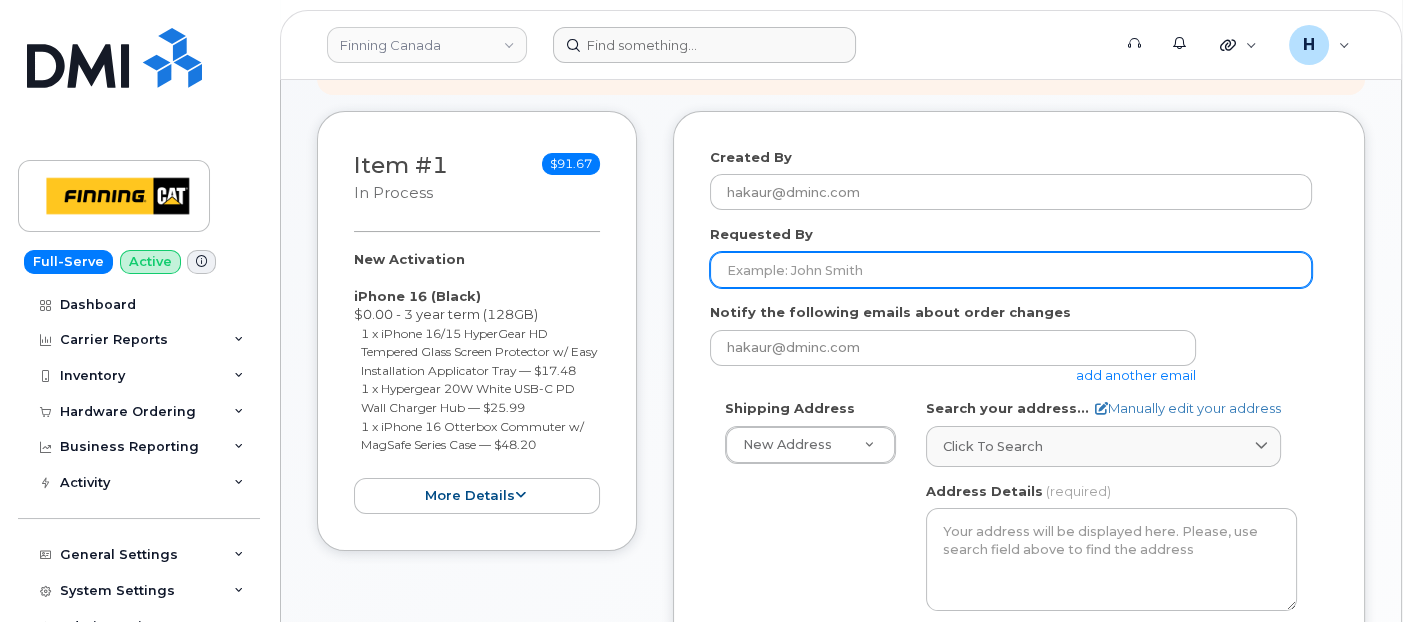 paste on "RITM0479516" 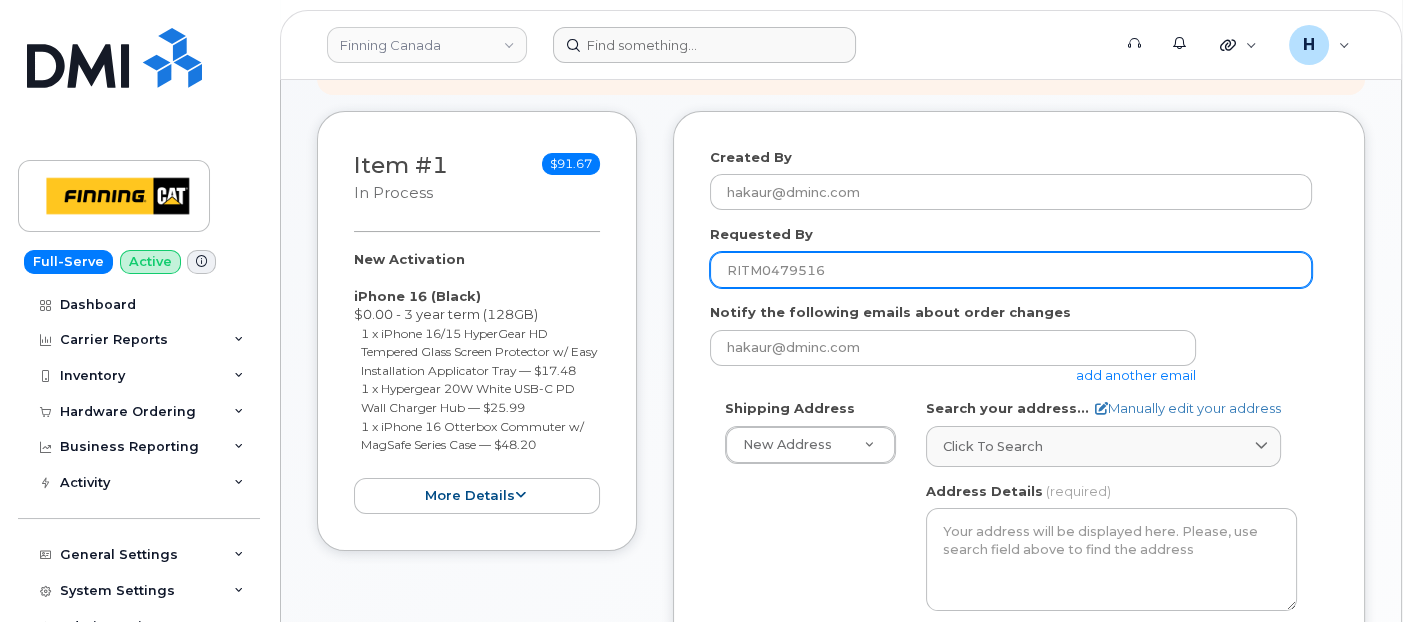 type on "RITM0479516" 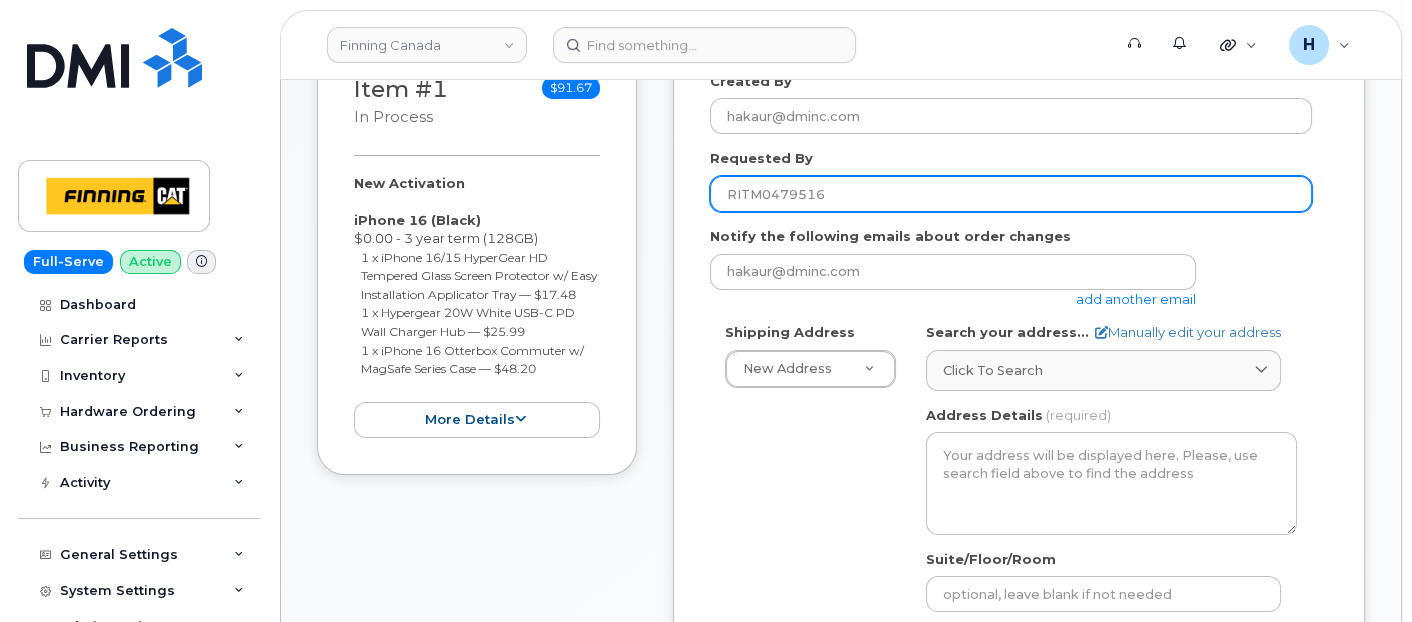 scroll, scrollTop: 444, scrollLeft: 0, axis: vertical 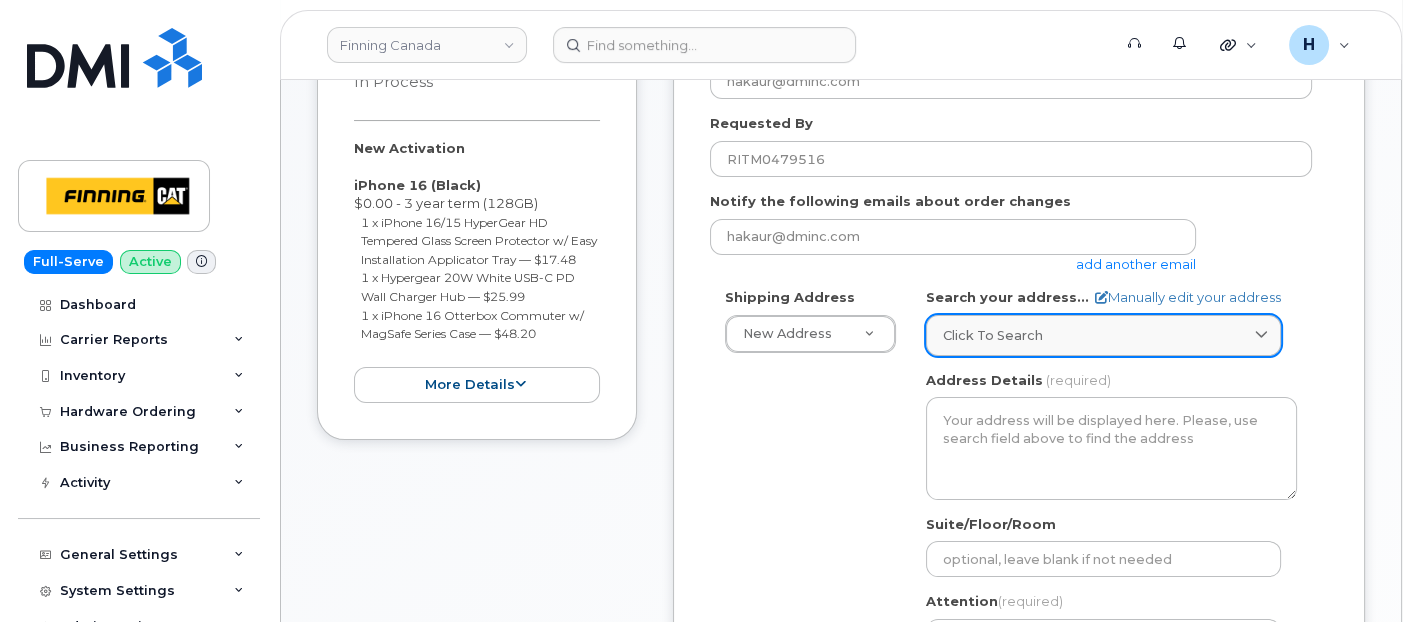 click on "Click to search" 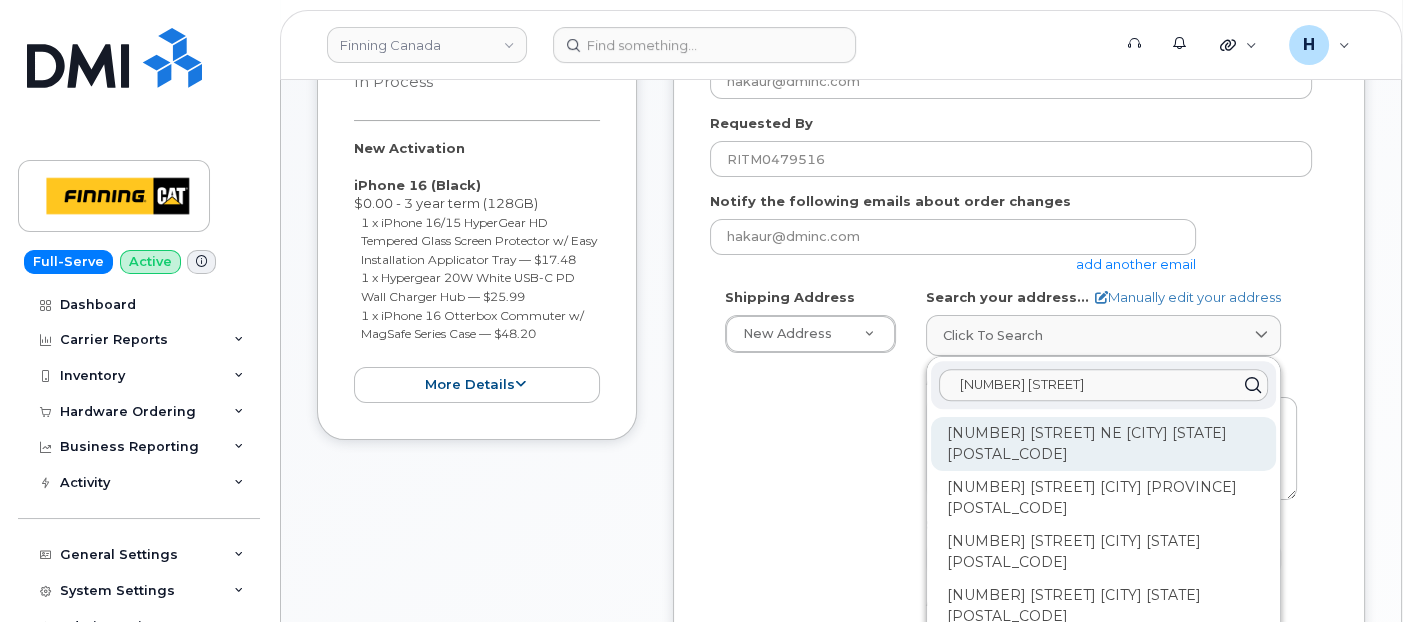 type on "[NUMBER] [STREET]" 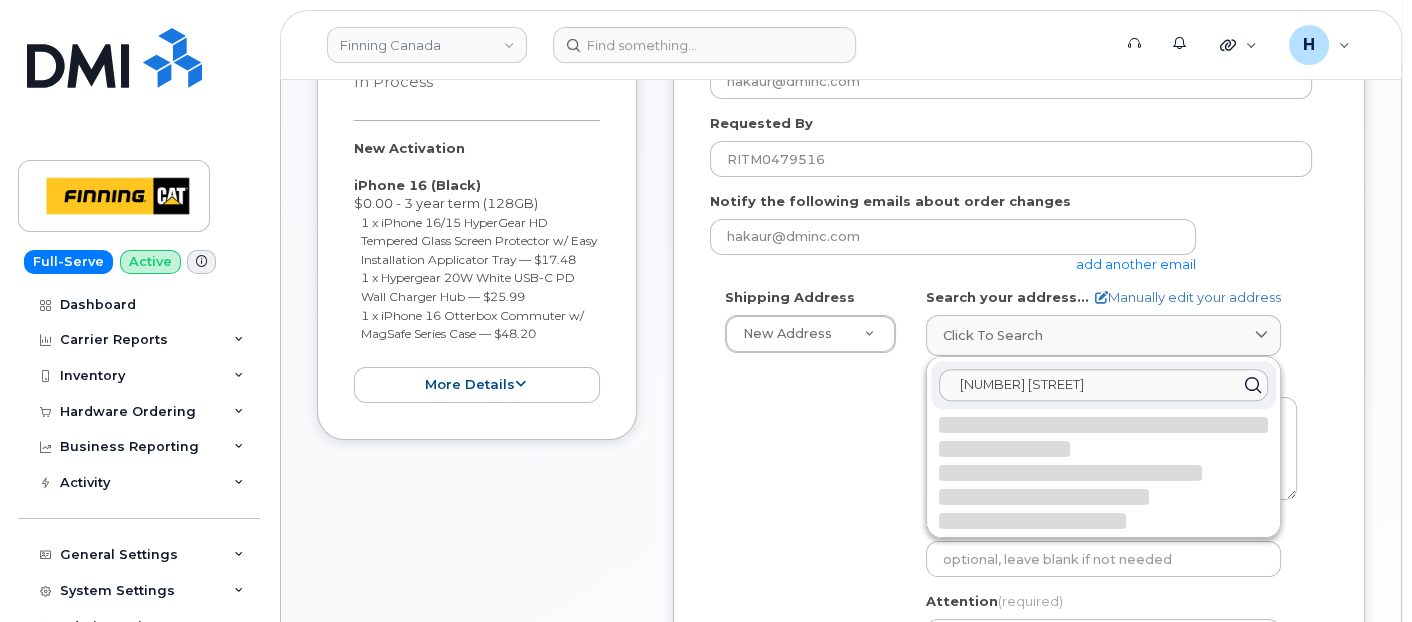 click 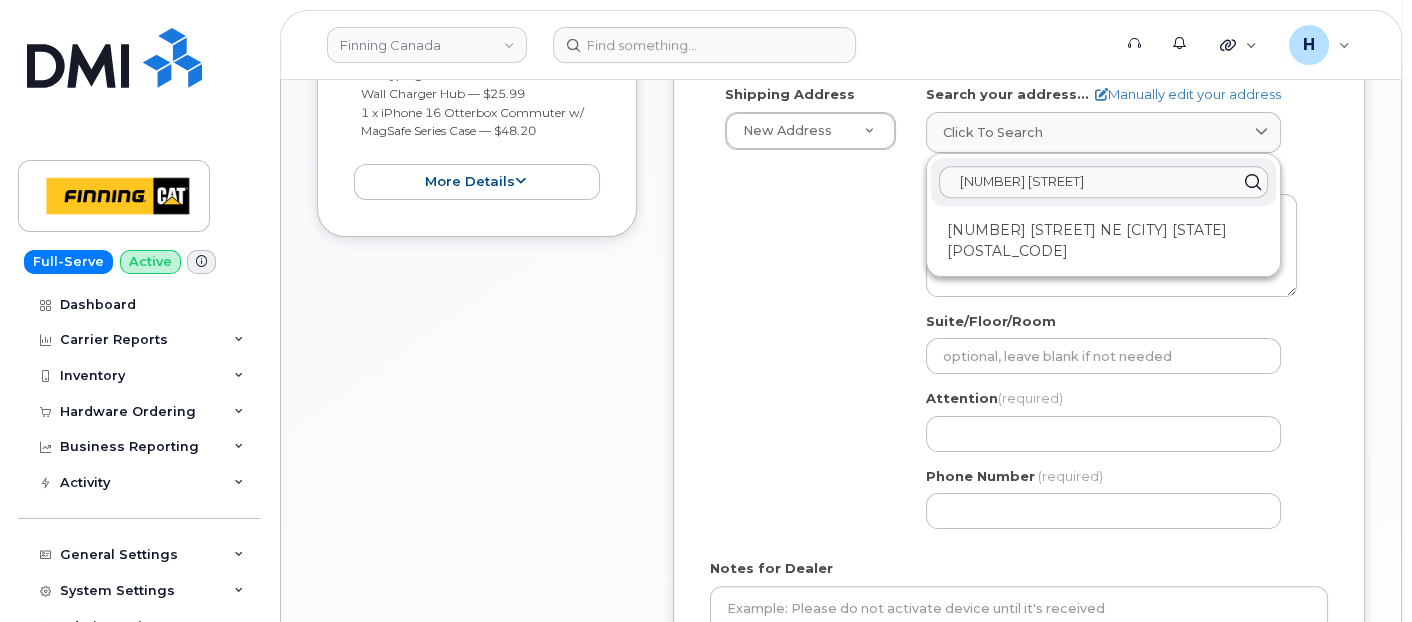 scroll, scrollTop: 777, scrollLeft: 0, axis: vertical 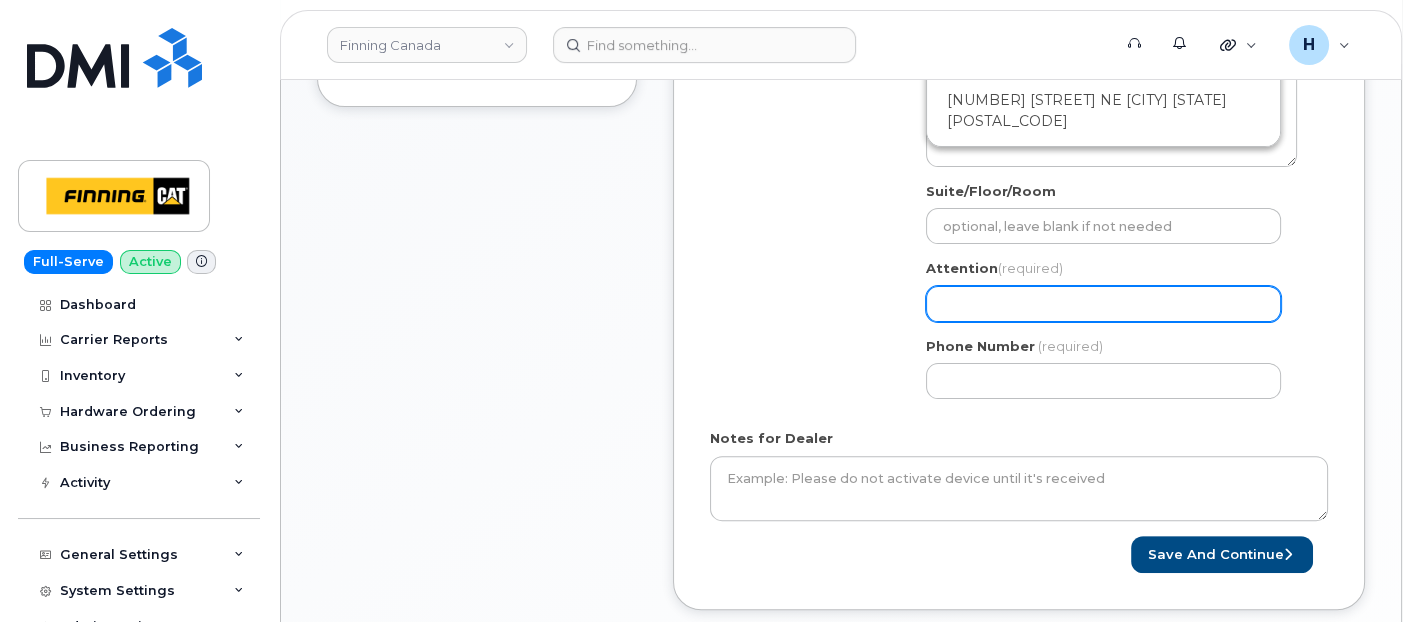click on "Attention
(required)" at bounding box center (1103, 304) 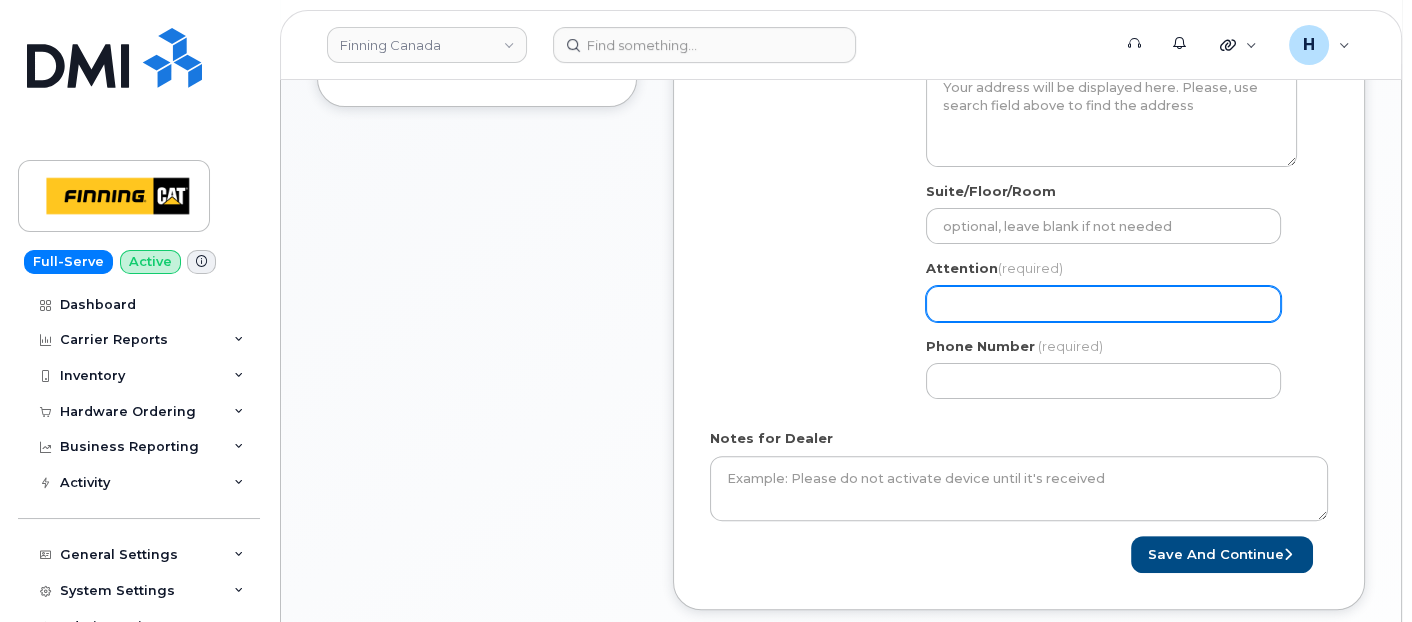 paste on "[FIRST] [LAST]" 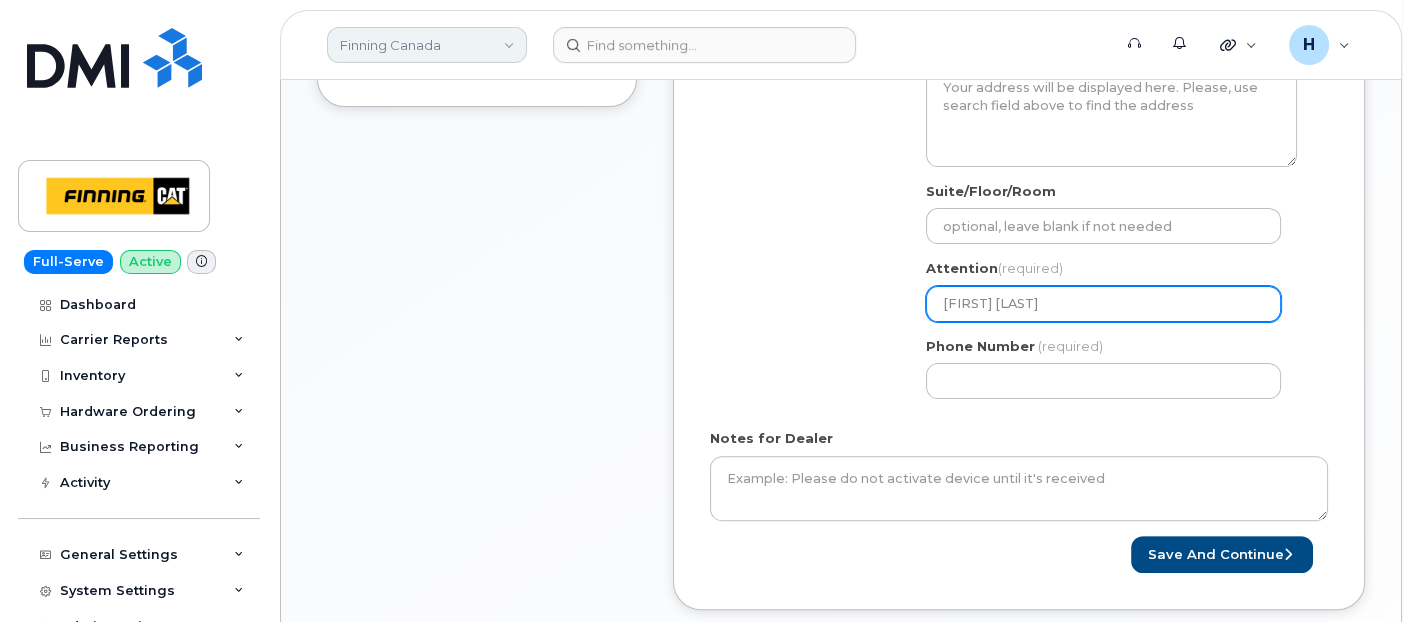 type on "[FIRST] [LAST]" 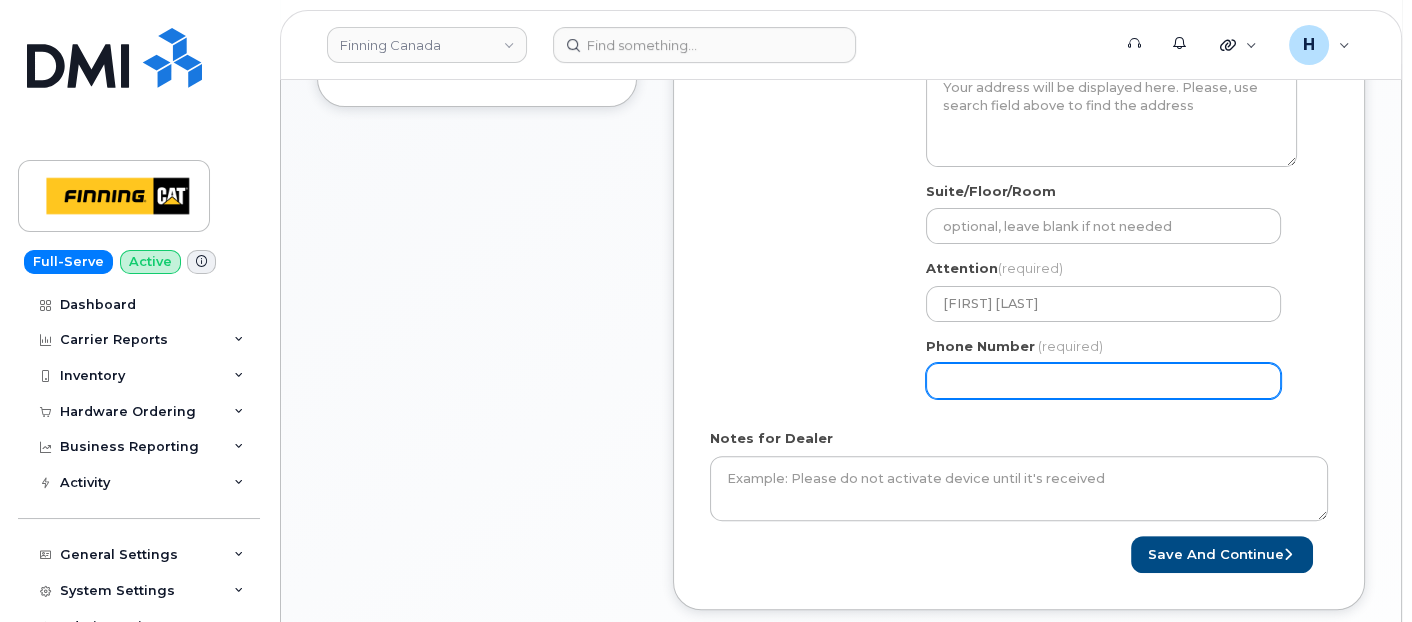 click on "Phone Number" at bounding box center (1103, 381) 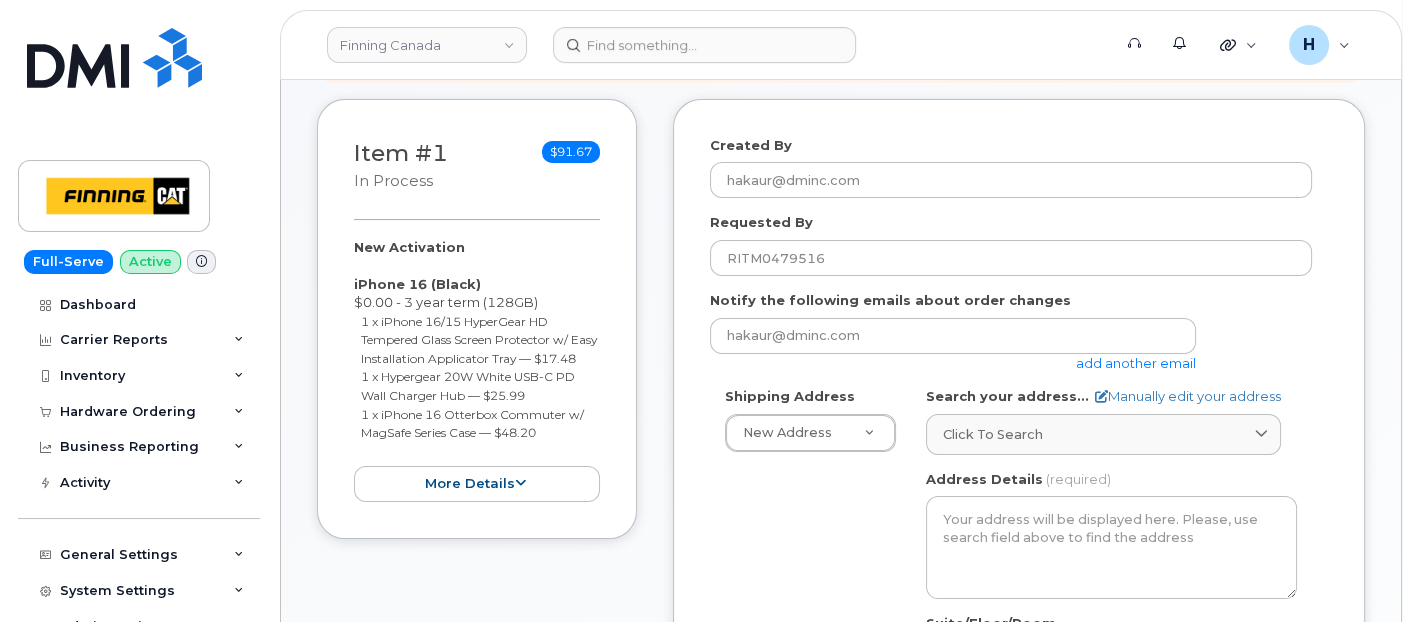 scroll, scrollTop: 333, scrollLeft: 0, axis: vertical 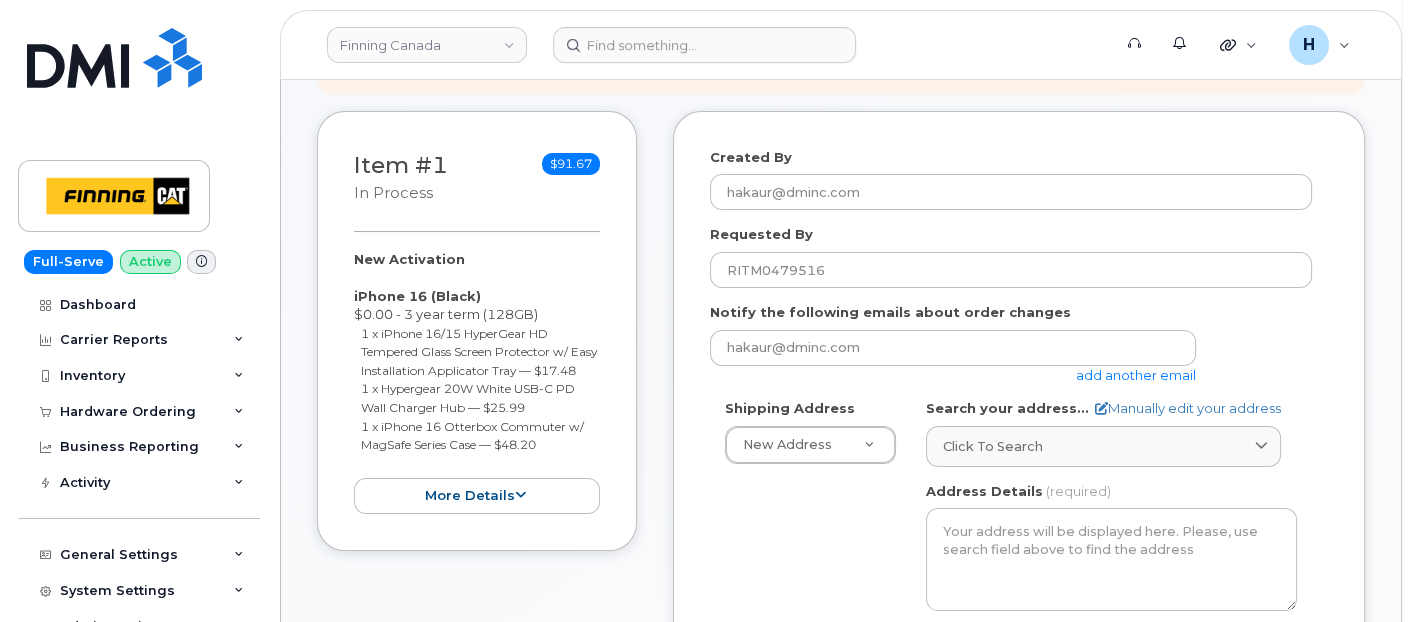 type on "[PHONE]" 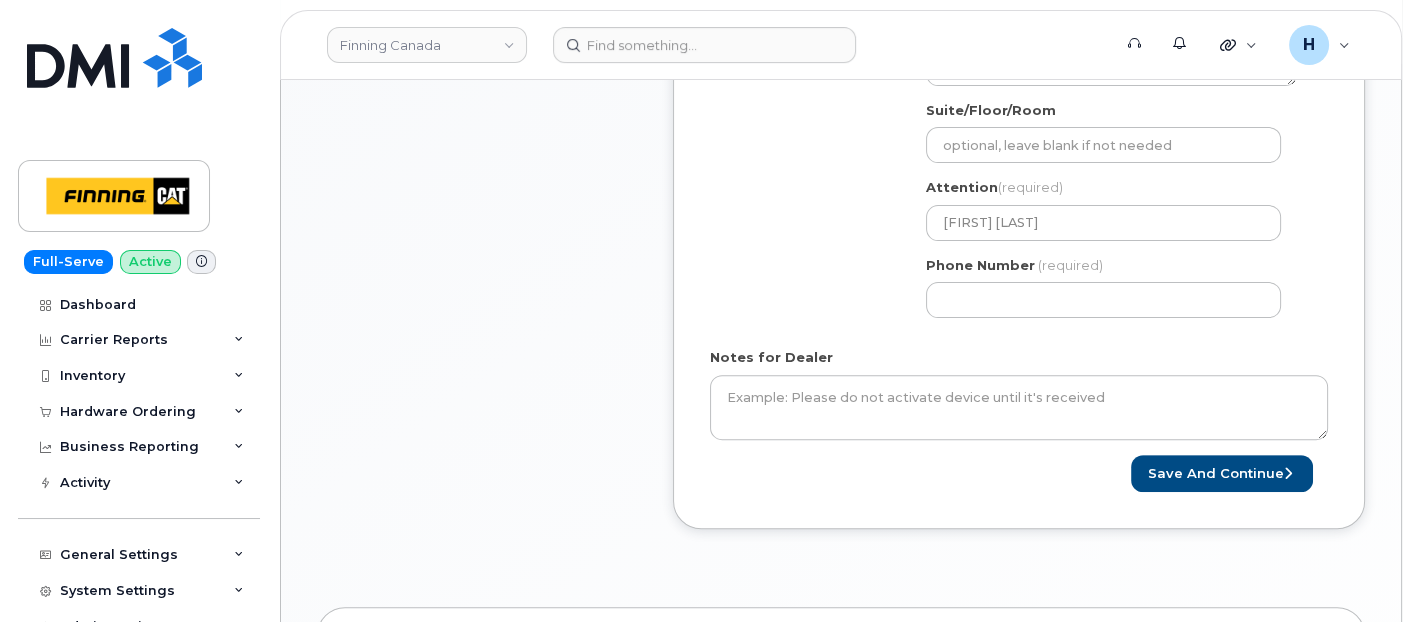 scroll, scrollTop: 1000, scrollLeft: 0, axis: vertical 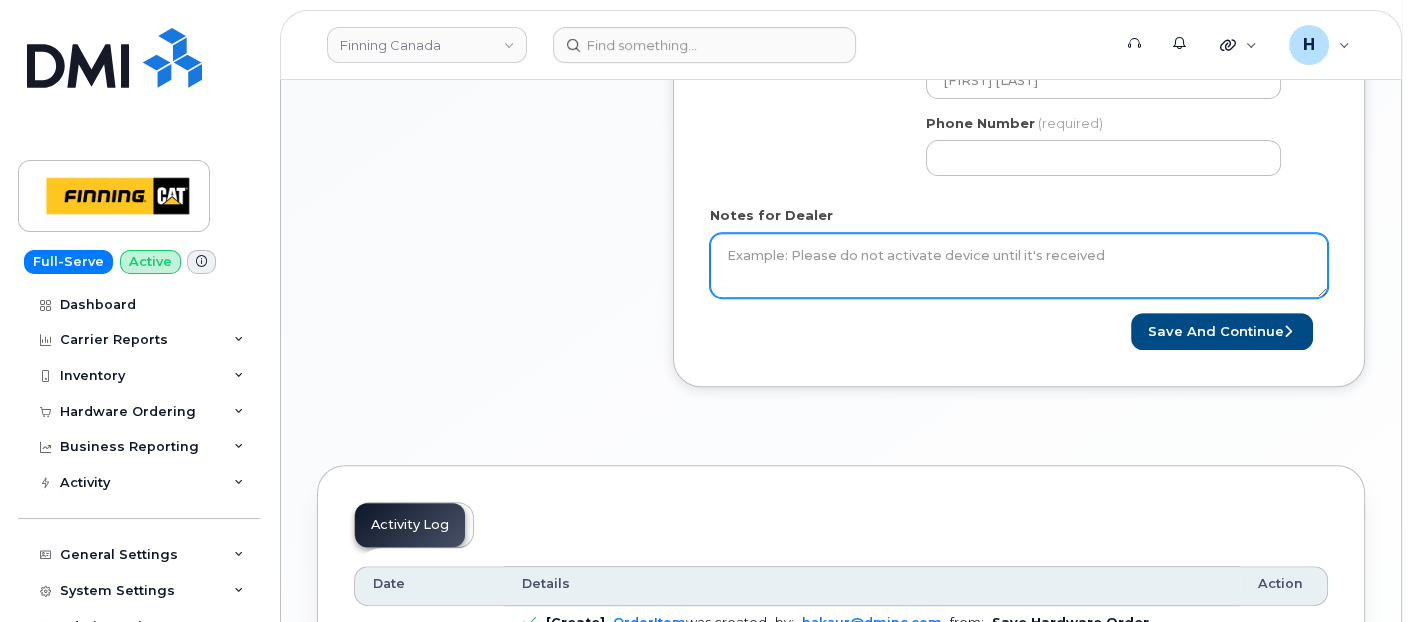 click on "Notes for Dealer" at bounding box center (1019, 266) 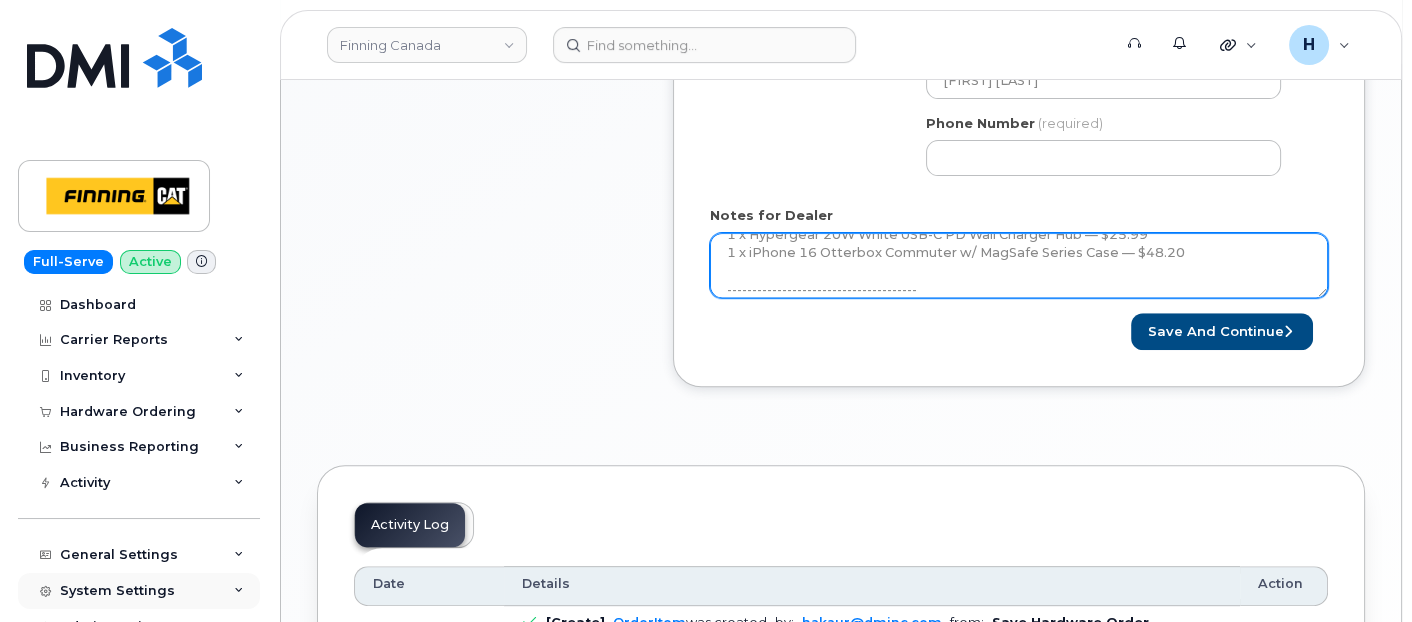 scroll, scrollTop: 148, scrollLeft: 0, axis: vertical 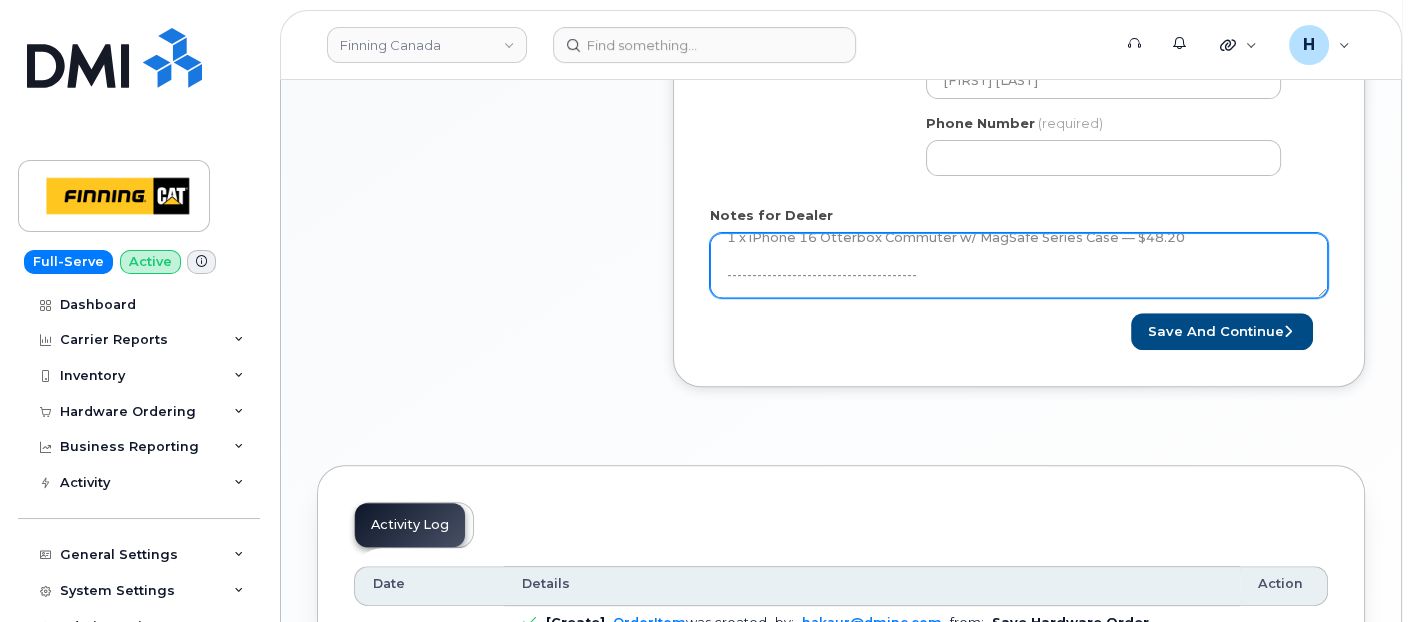 paste on "[FIRST] [LAST] advised to proceed with ordering new iPhone 16 for the user." 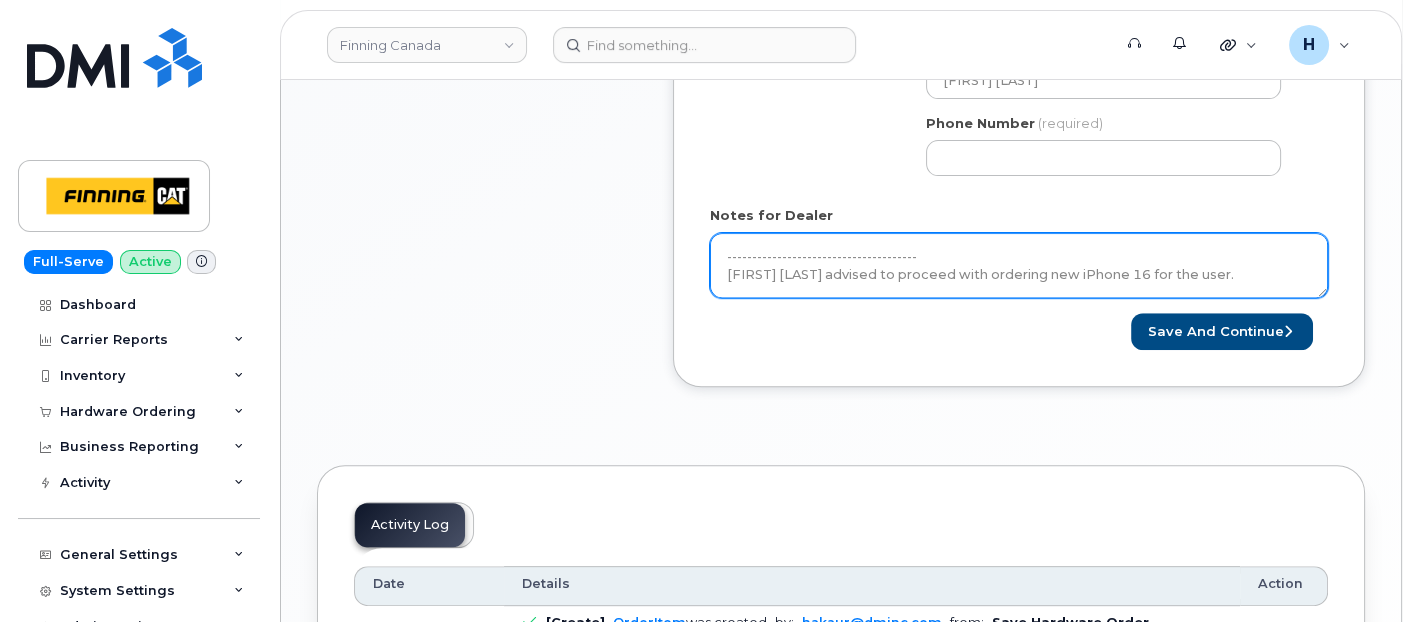 scroll, scrollTop: 185, scrollLeft: 0, axis: vertical 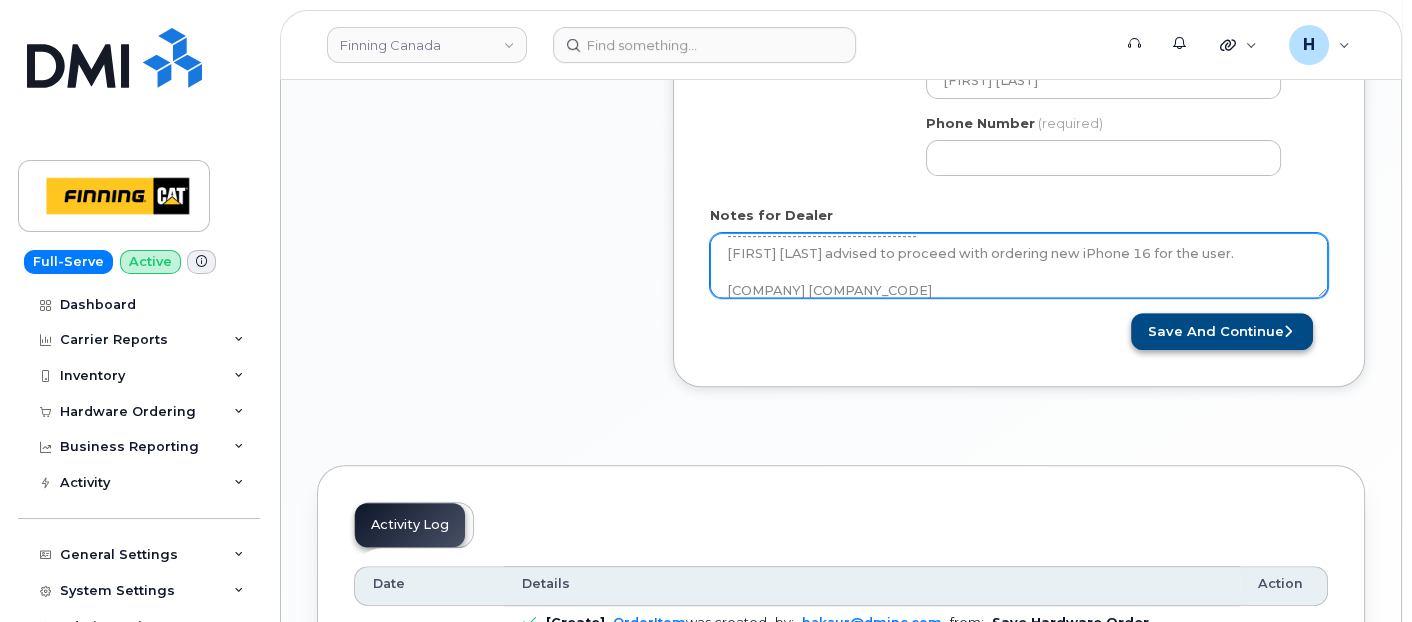 type on "New Activation
iPhone 16 (Black)
$0.00 - 3 year term (128GB)
1 x iPhone 16/15 HyperGear HD Tempered Glass Screen Protector w/ Easy Installation Applicator Tray — $17.48
1 x Hypergear 20W White USB-C PD Wall Charger Hub — $25.99
1 x iPhone 16 Otterbox Commuter w/ MagSafe Series Case — $48.20
--------------------------------------
[FIRST] [LAST] advised to proceed with ordering new iPhone 16 for the user.
[COMPANY] [COMPANY_CODE]" 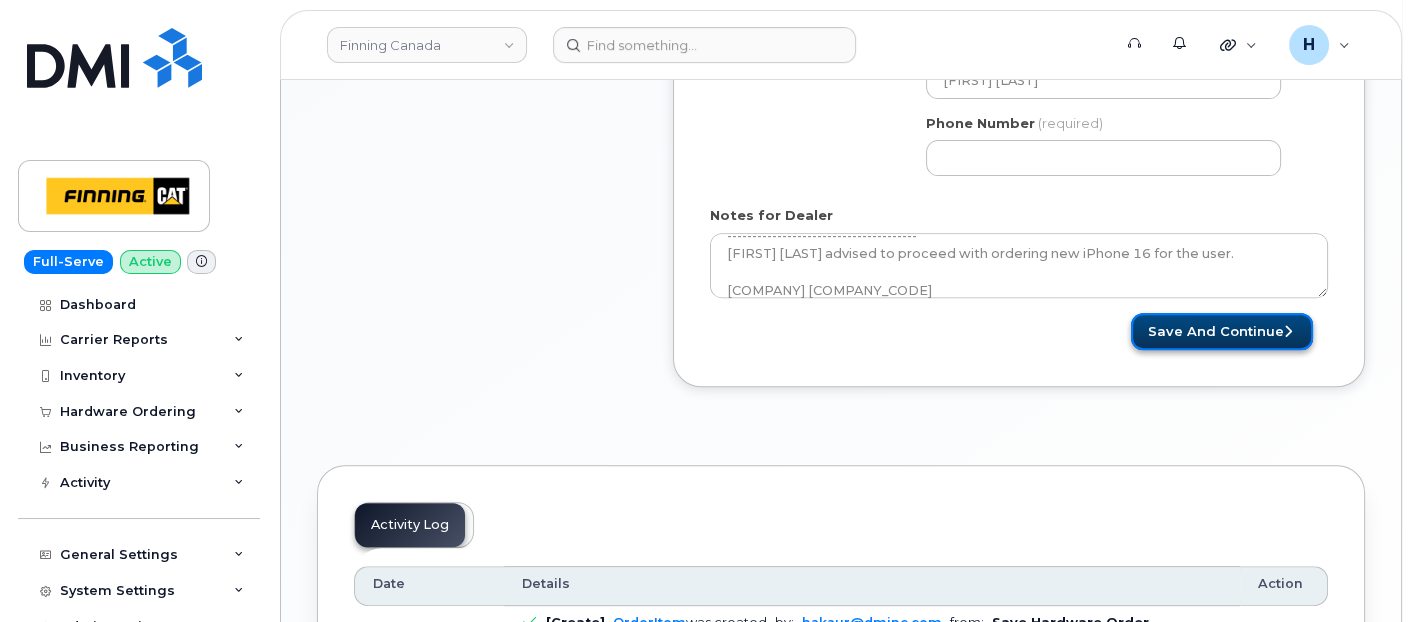 click on "Save and Continue" at bounding box center (1222, 331) 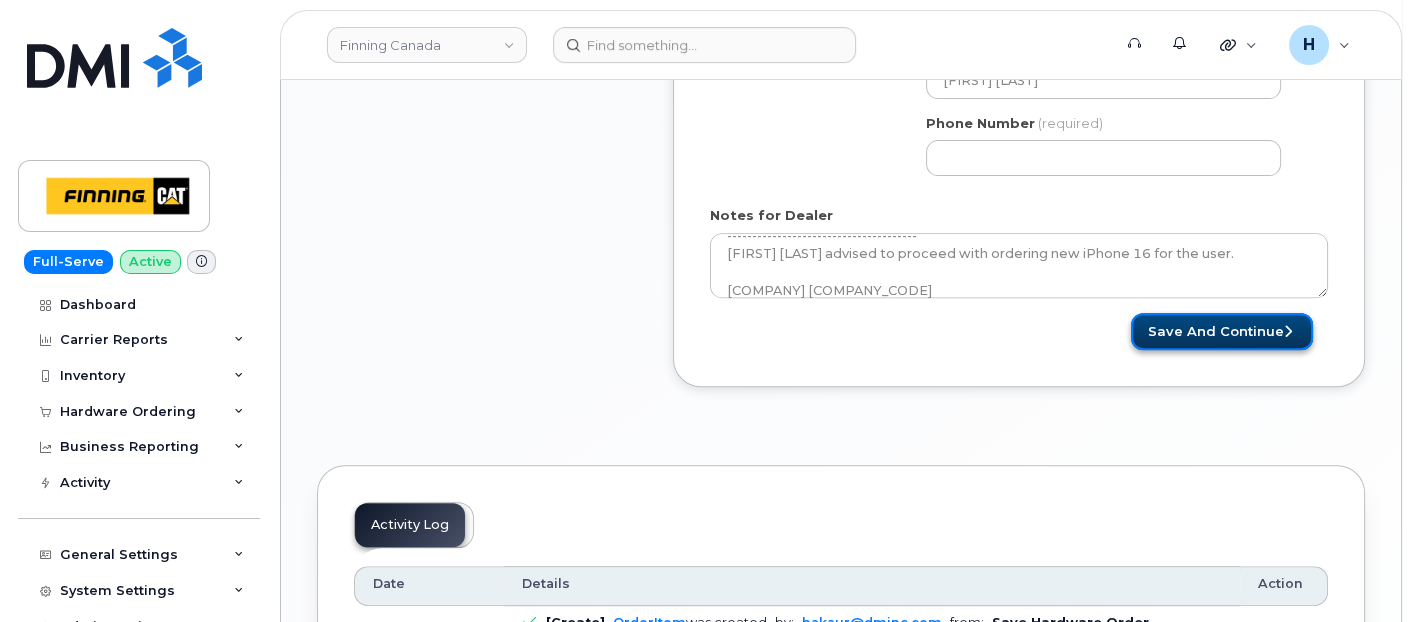 click on "Save and Continue" at bounding box center [1222, 331] 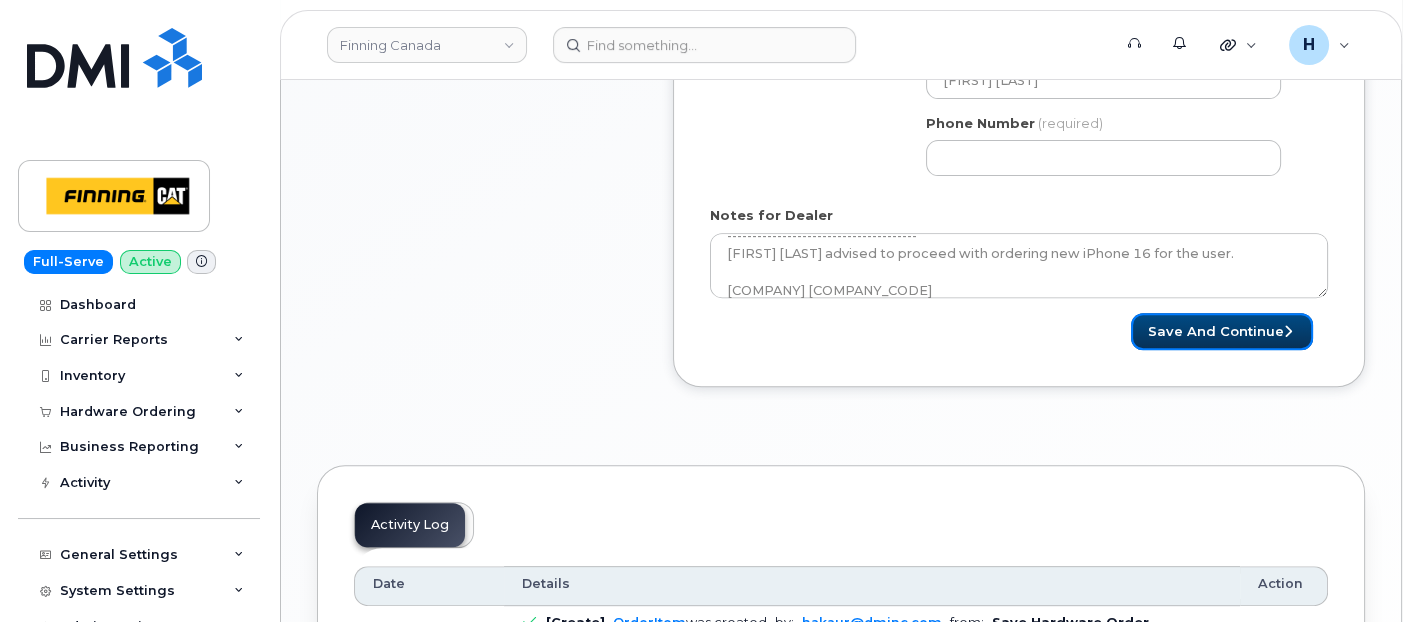 scroll, scrollTop: 888, scrollLeft: 0, axis: vertical 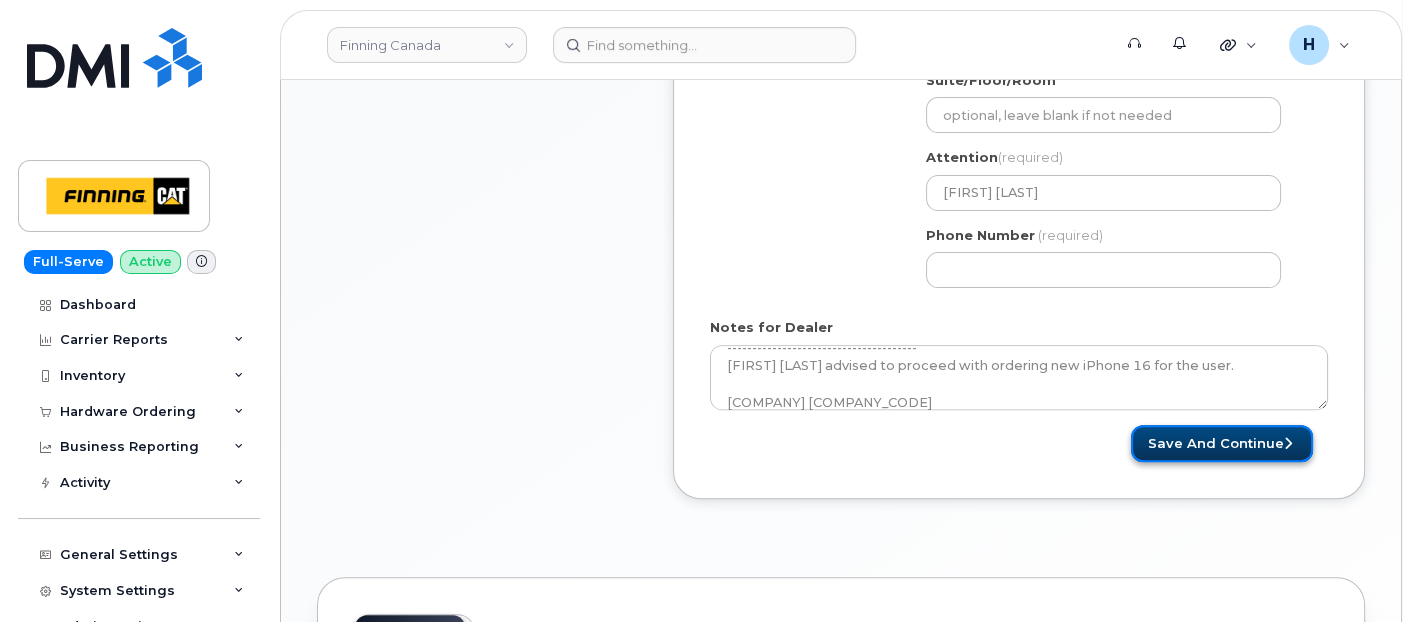 click on "Save and Continue" at bounding box center (1222, 443) 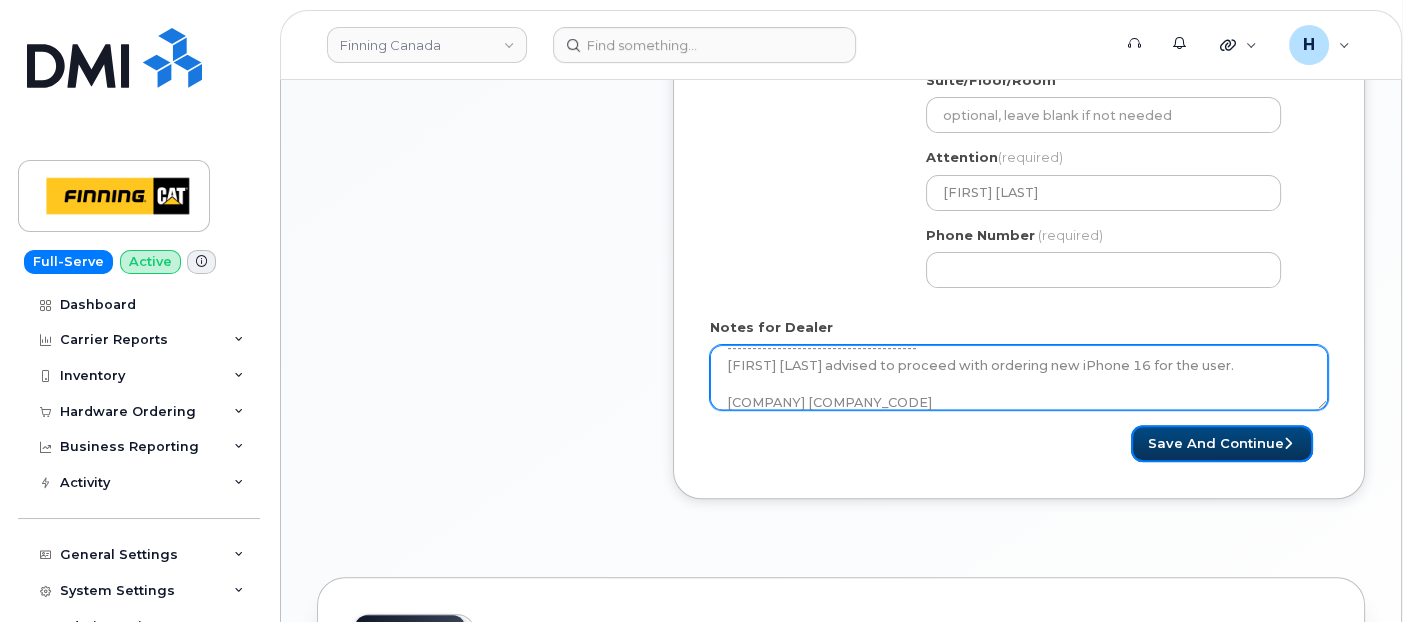 scroll, scrollTop: 0, scrollLeft: 0, axis: both 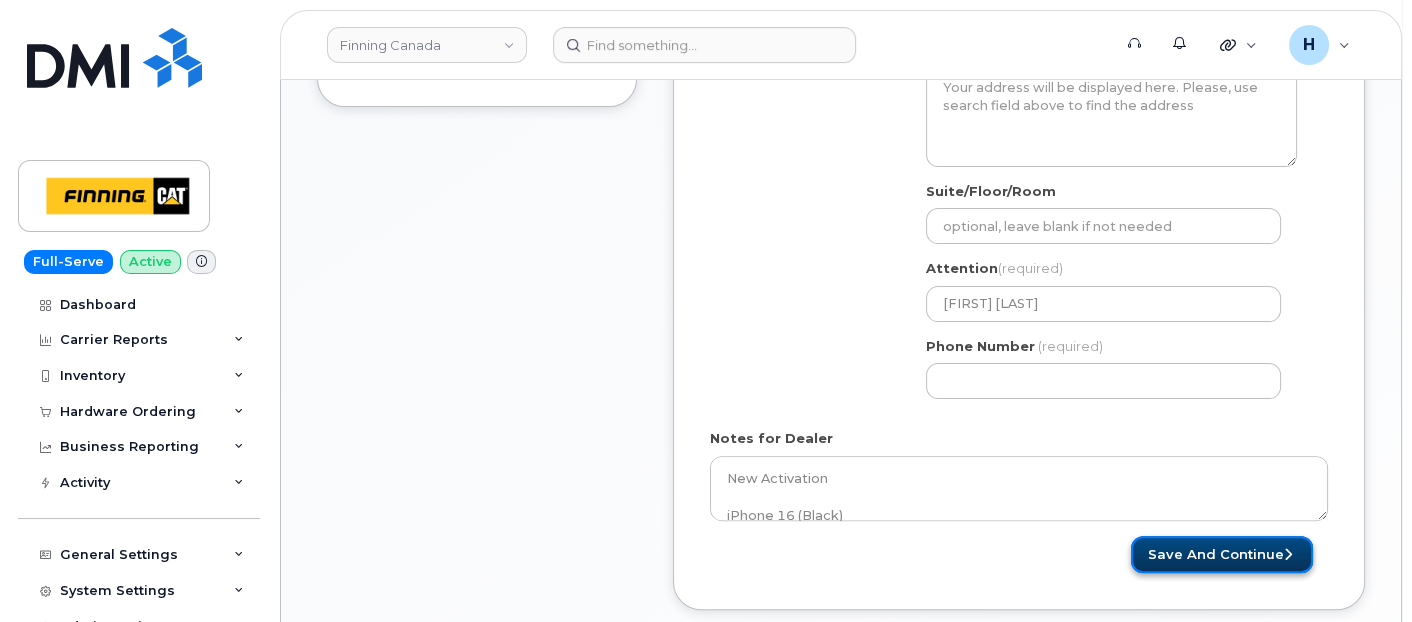 click on "Save and Continue" at bounding box center [1222, 554] 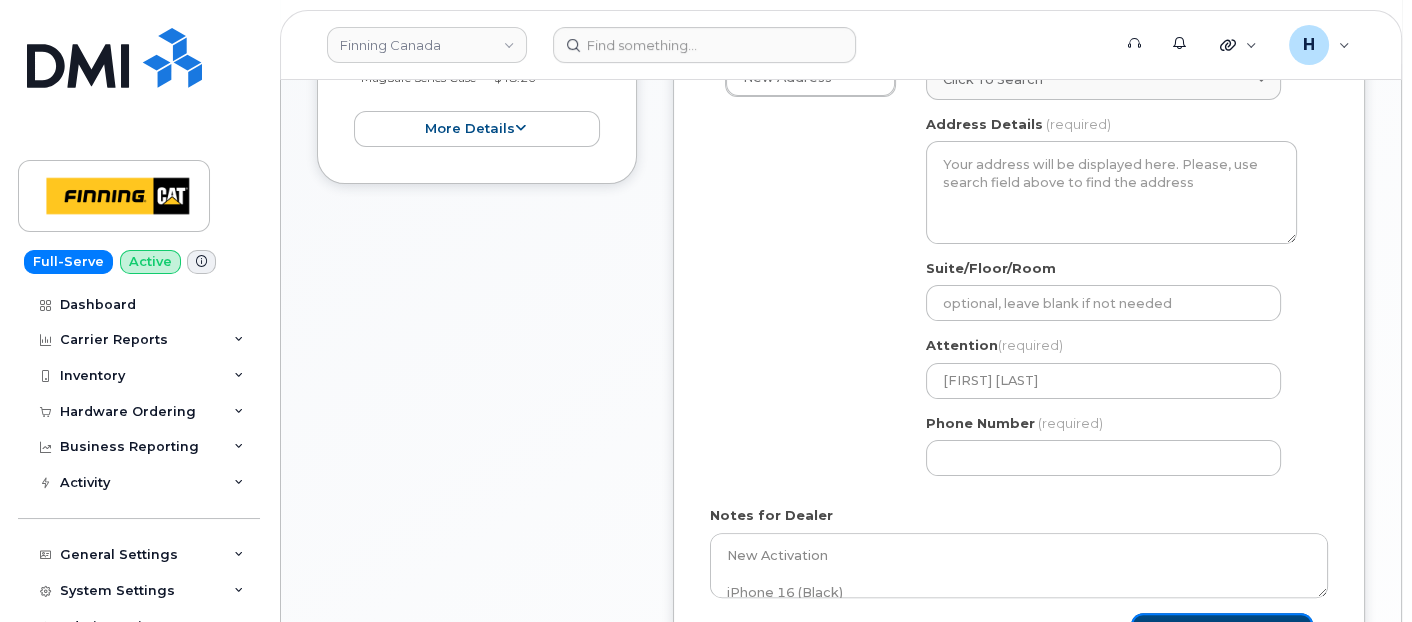 scroll, scrollTop: 666, scrollLeft: 0, axis: vertical 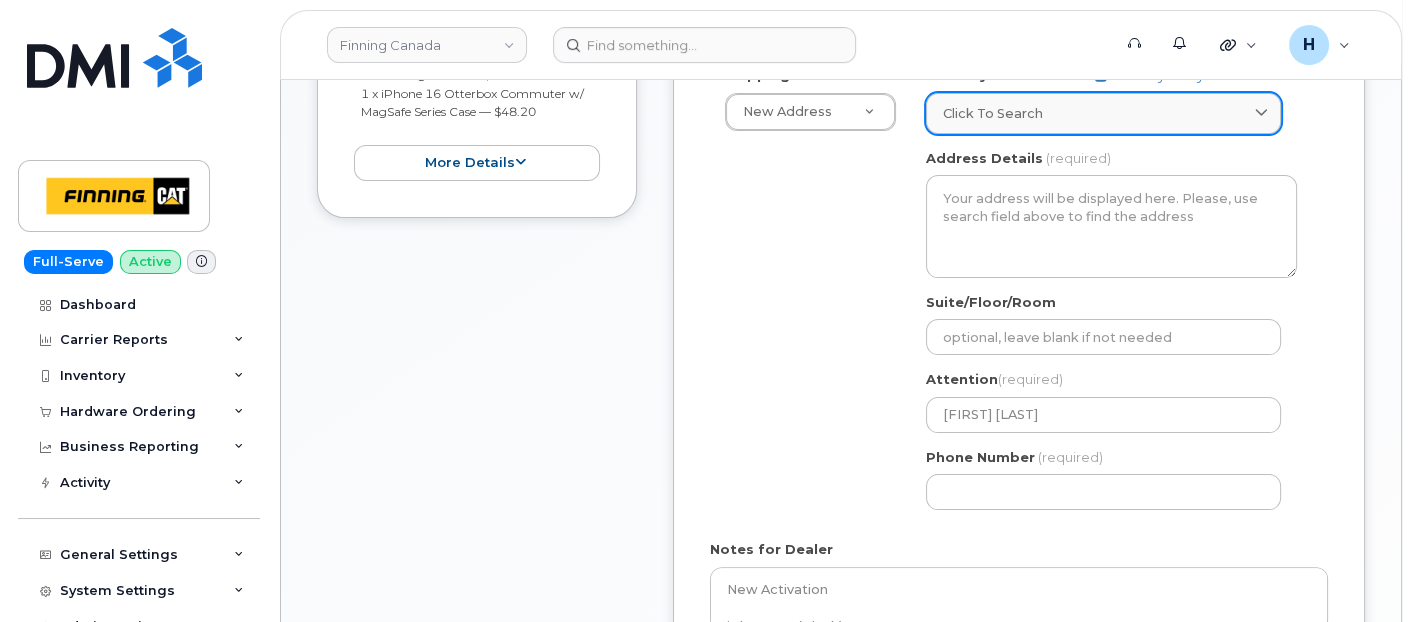 click on "Click to search" at bounding box center [1103, 113] 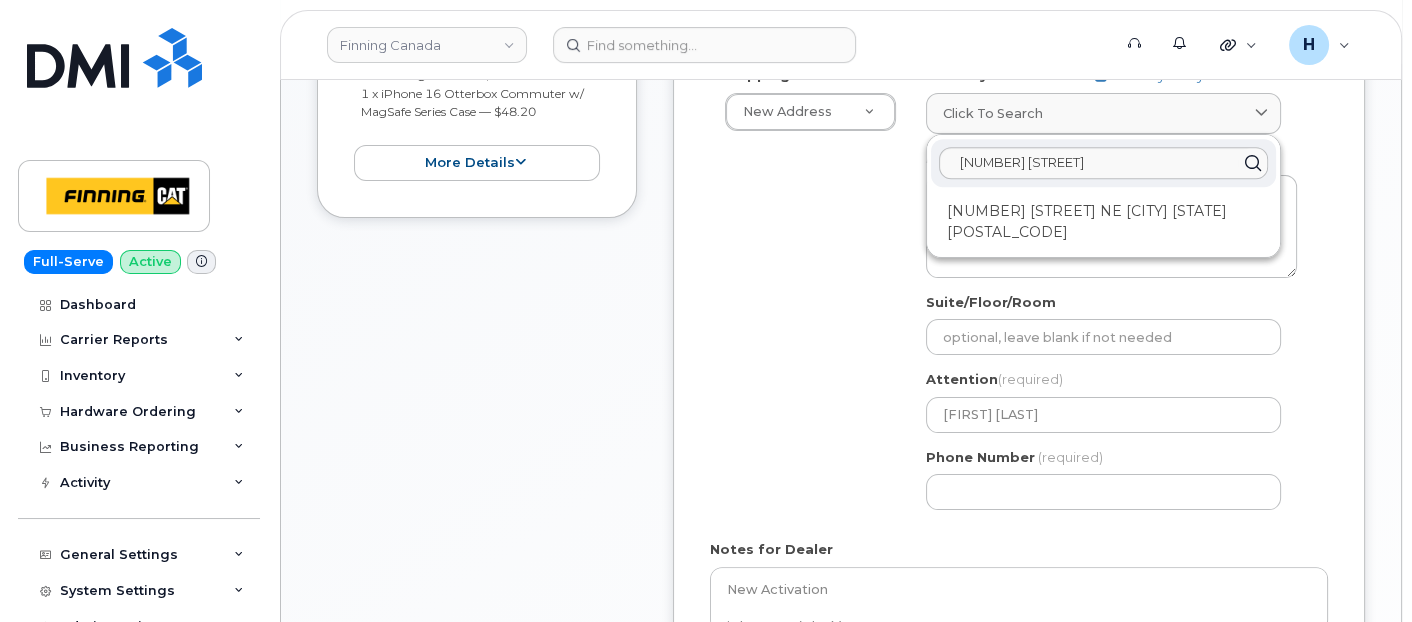 click on "[NUMBER] [STREET] [NUMBER] [STREET] [CITY] [STATE] [POSTAL_CODE]" at bounding box center [1103, 196] 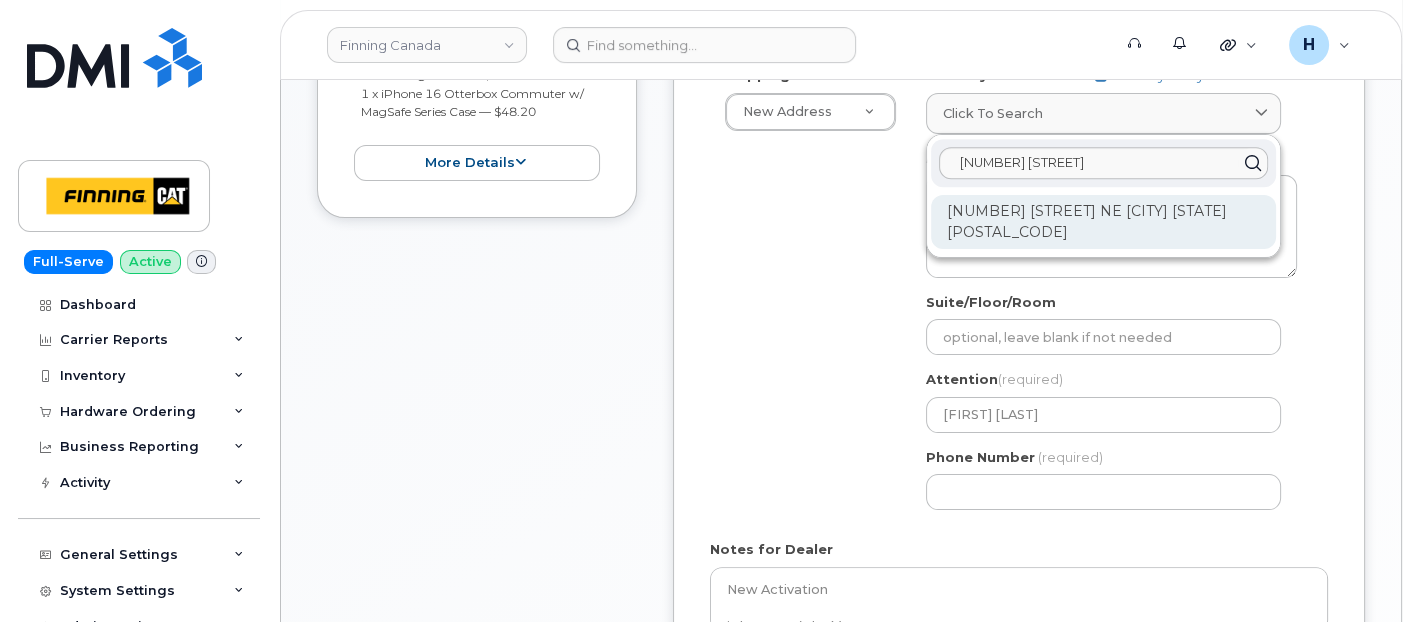 click on "[NUMBER] [STREET] NE [CITY] [STATE] [POSTAL_CODE]" 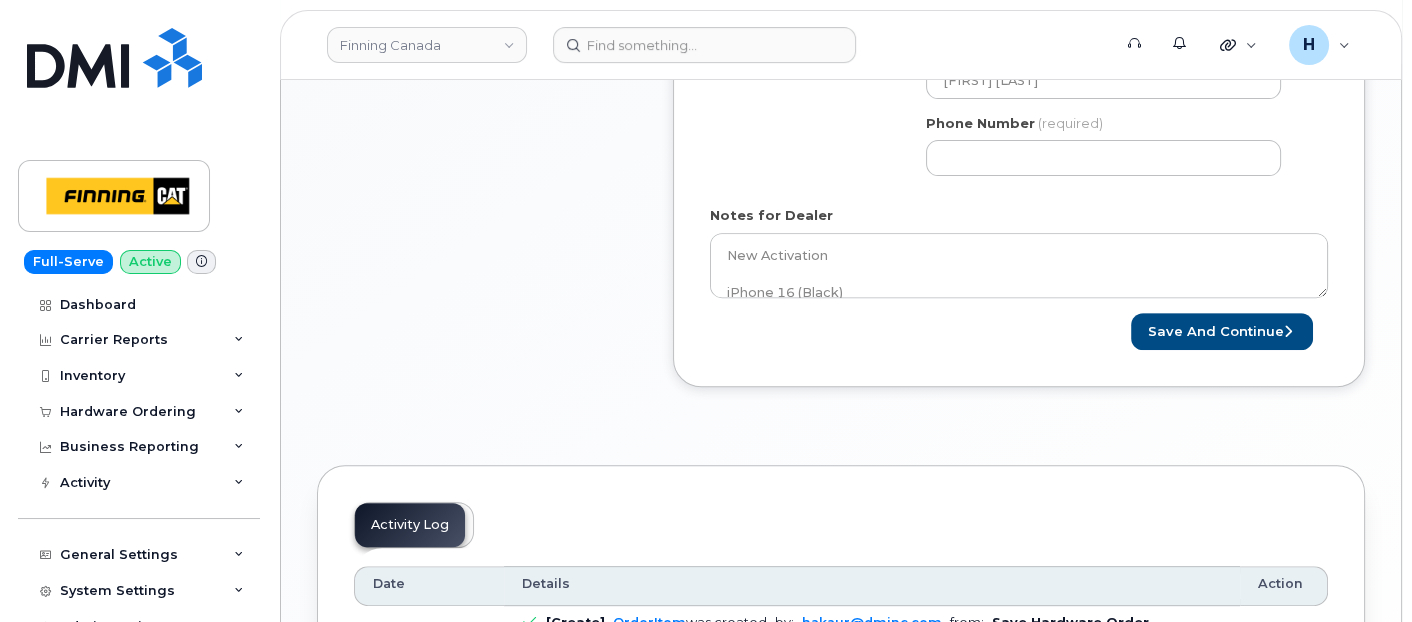 select 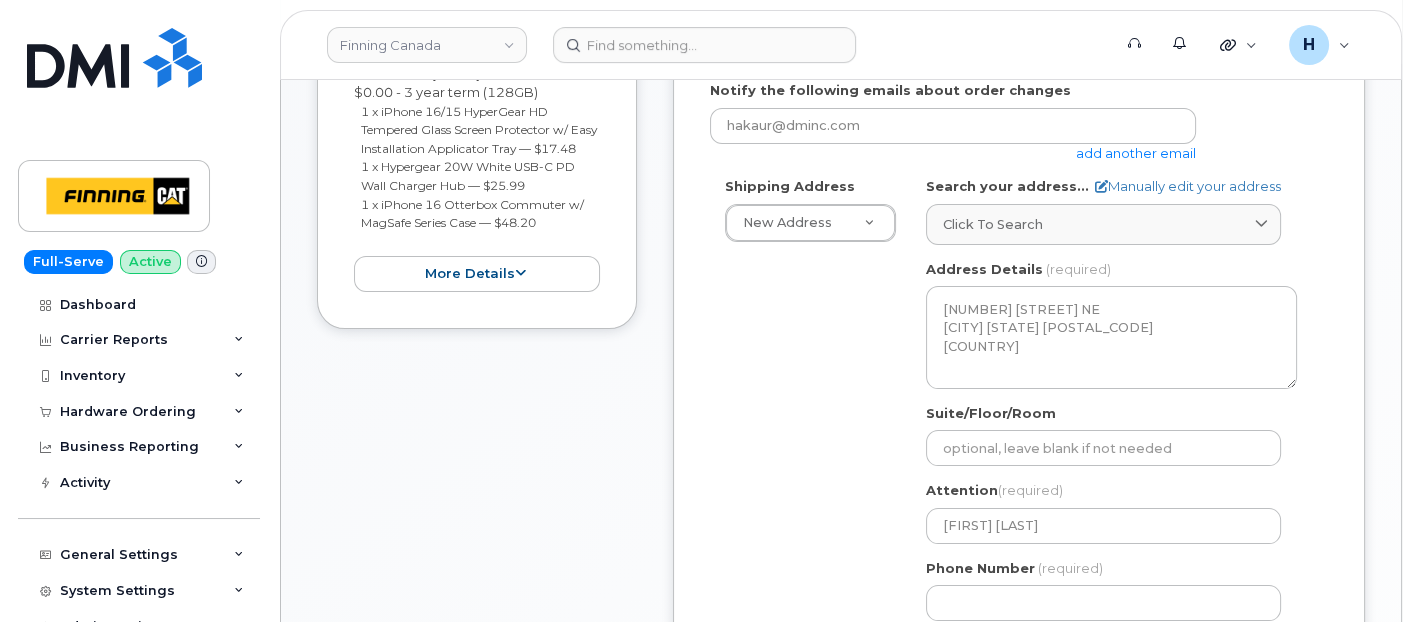 scroll, scrollTop: 1000, scrollLeft: 0, axis: vertical 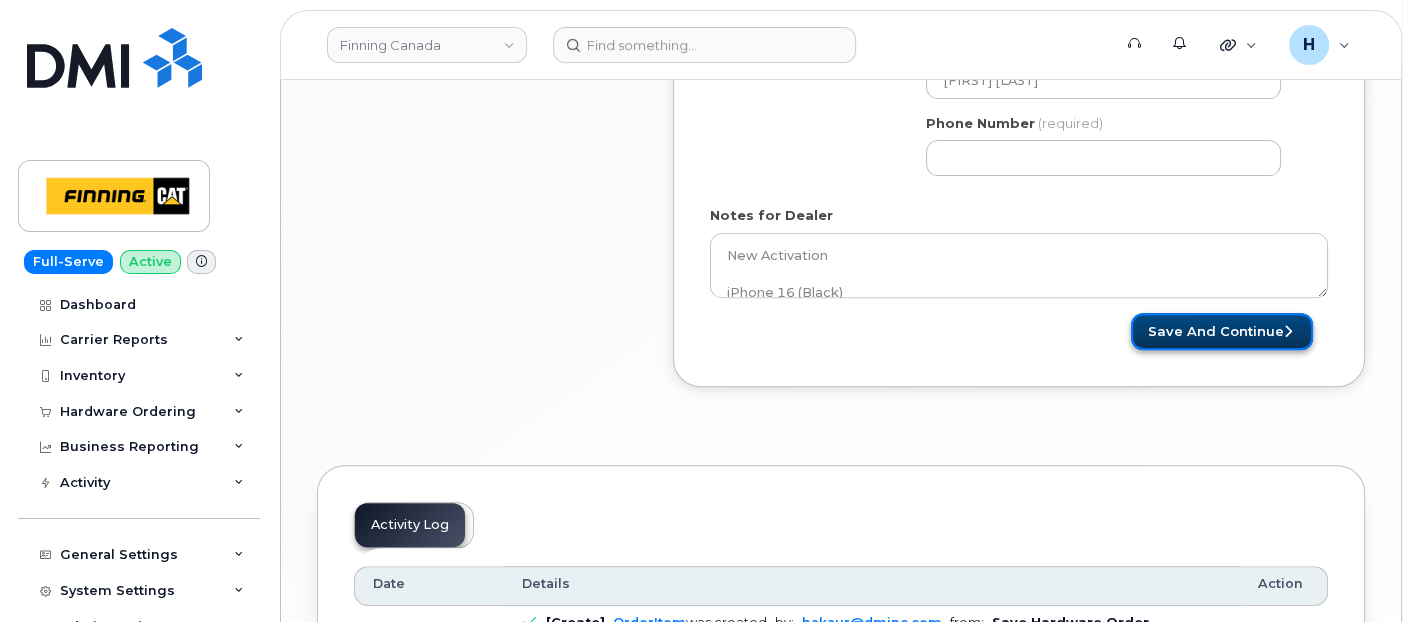 click on "Save and Continue" at bounding box center [1222, 331] 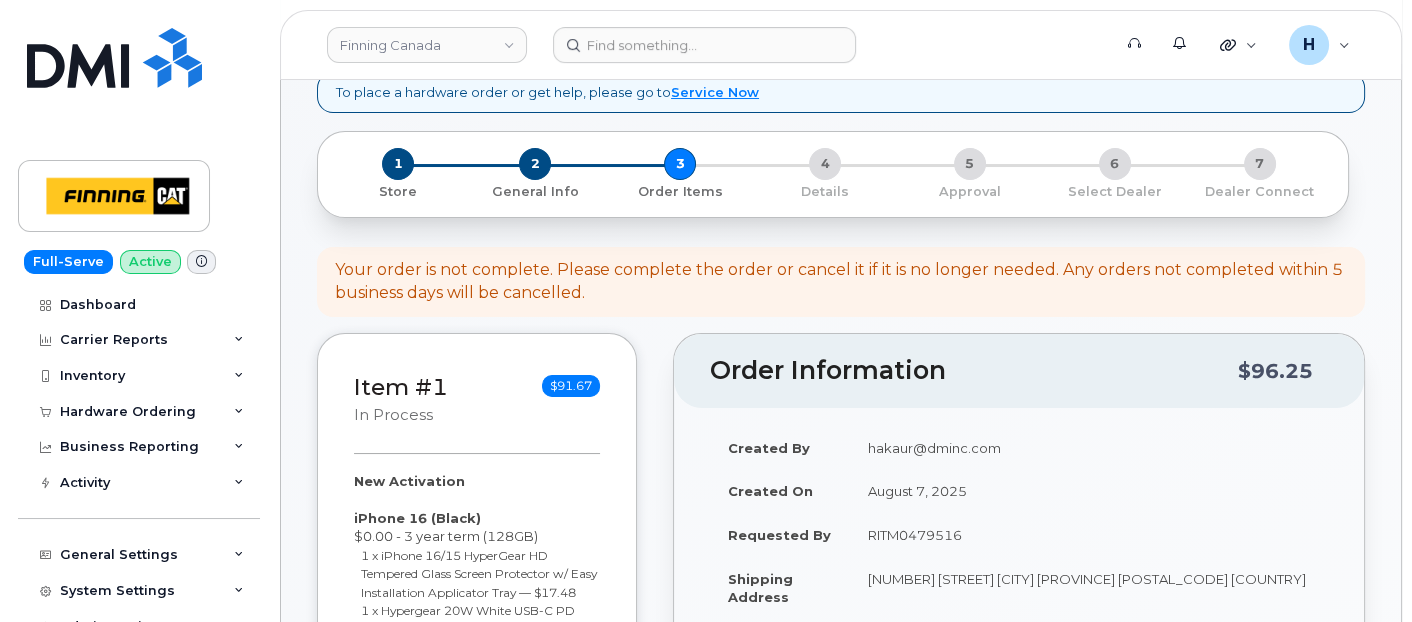 scroll, scrollTop: 222, scrollLeft: 0, axis: vertical 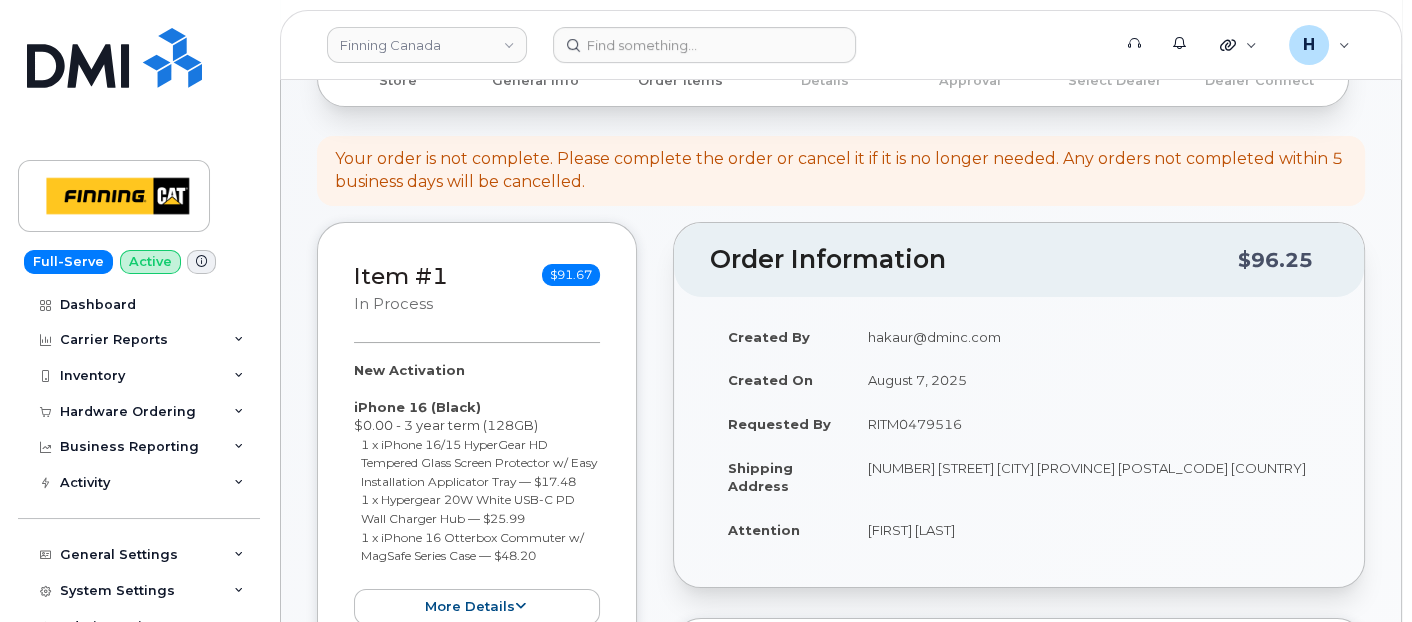 drag, startPoint x: 990, startPoint y: 420, endPoint x: 1001, endPoint y: 422, distance: 11.18034 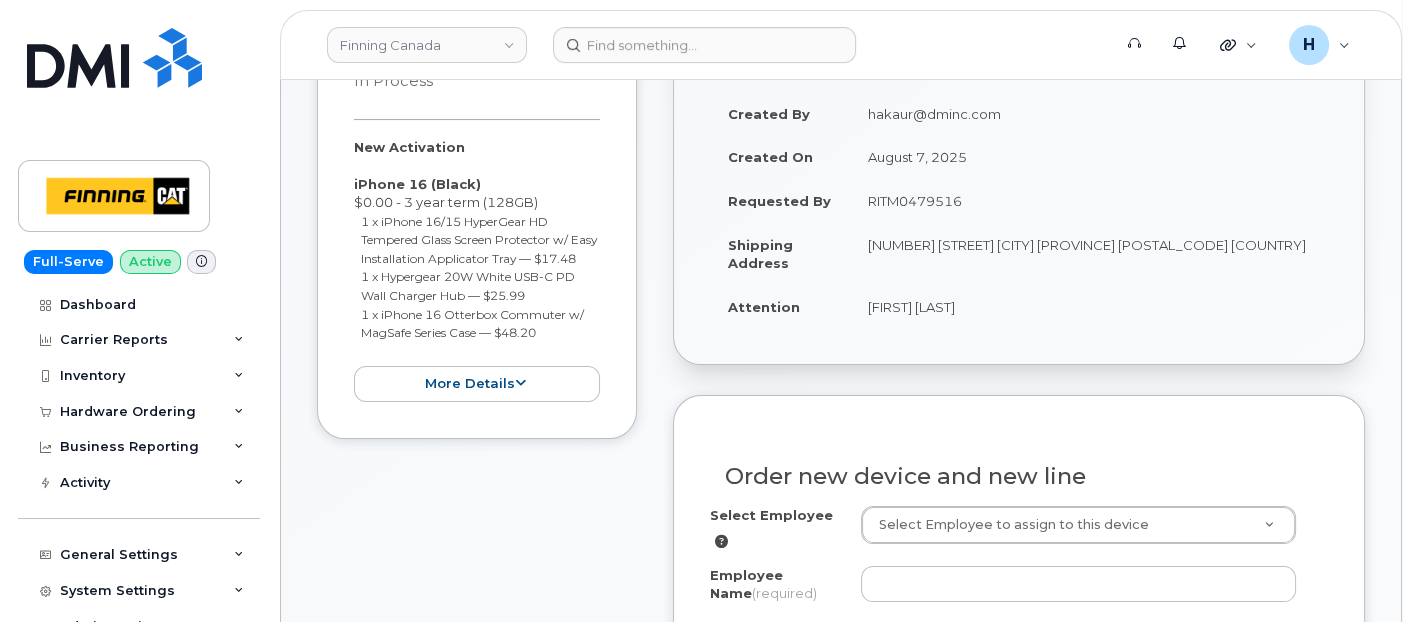 scroll, scrollTop: 555, scrollLeft: 0, axis: vertical 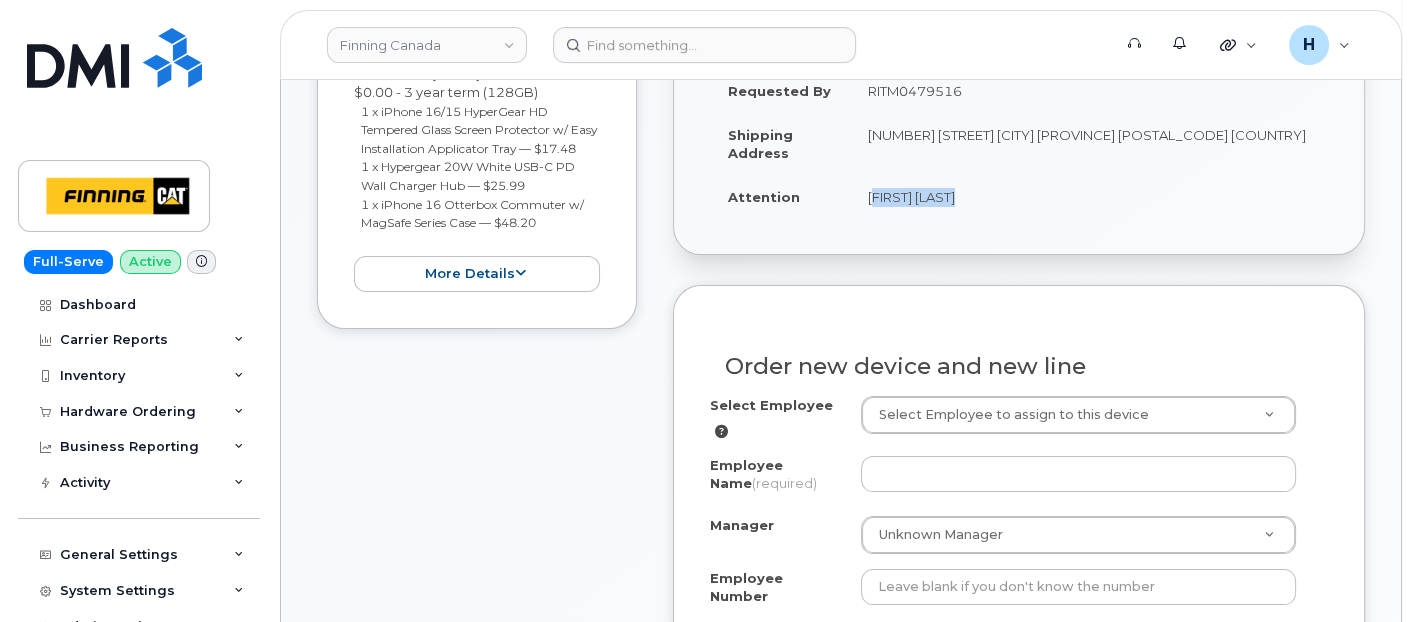 drag, startPoint x: 854, startPoint y: 210, endPoint x: 997, endPoint y: 206, distance: 143.05594 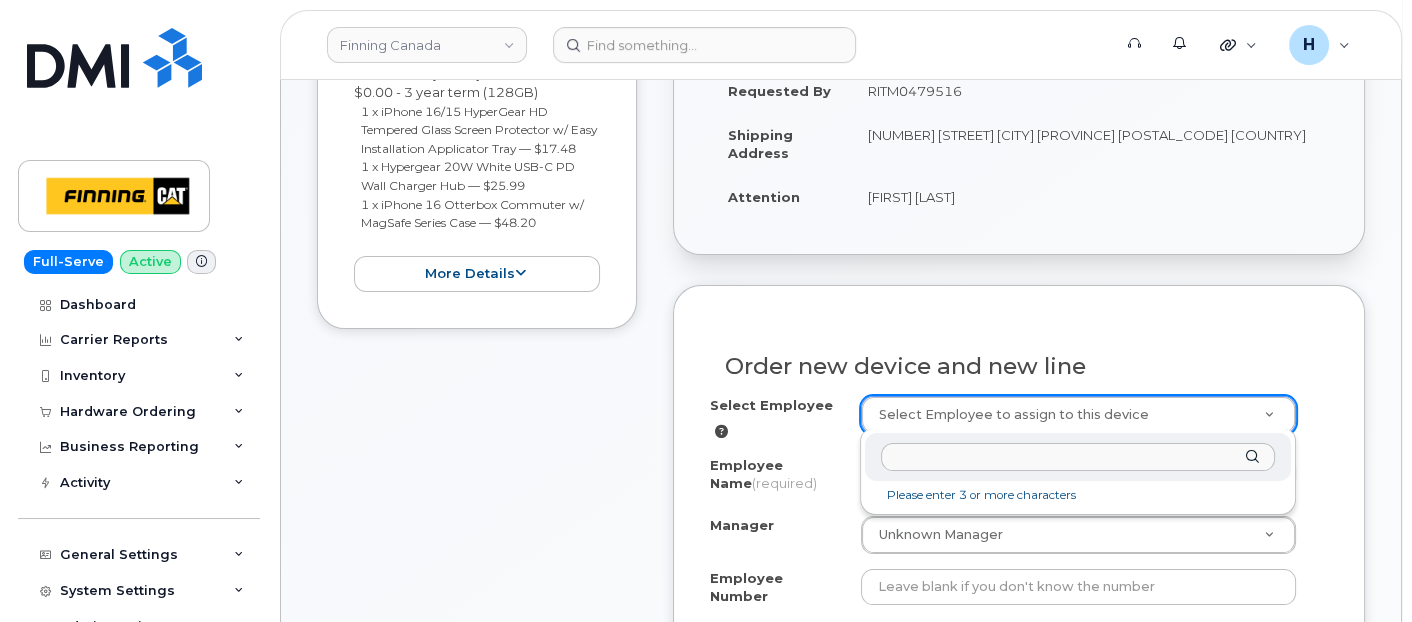 type on "[FIRST] [LAST]" 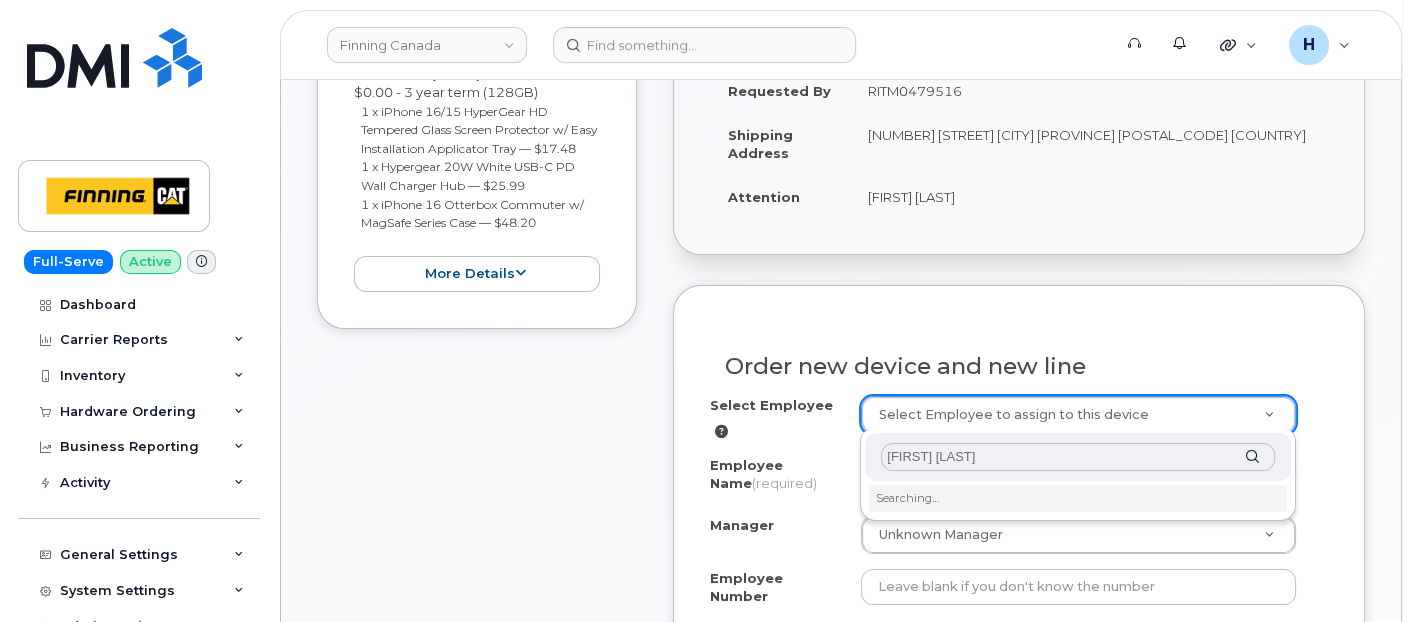 scroll, scrollTop: 666, scrollLeft: 0, axis: vertical 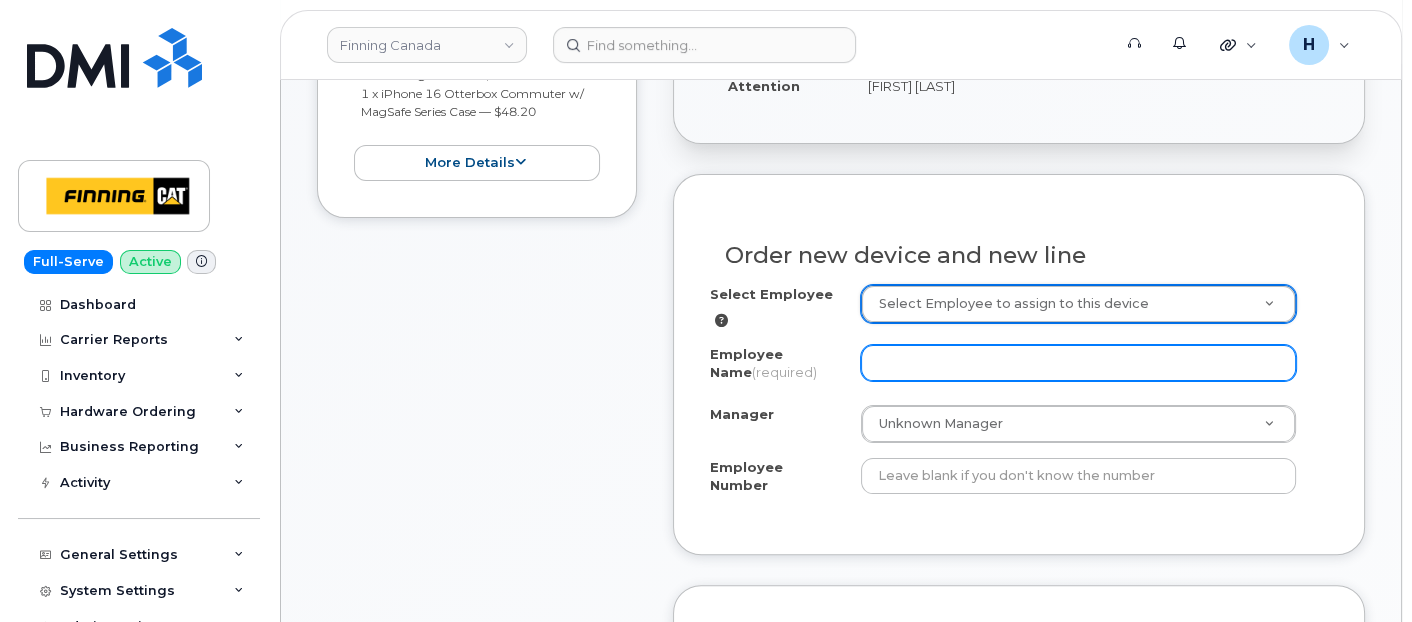 click on "Employee Name
(required)" at bounding box center [1079, 363] 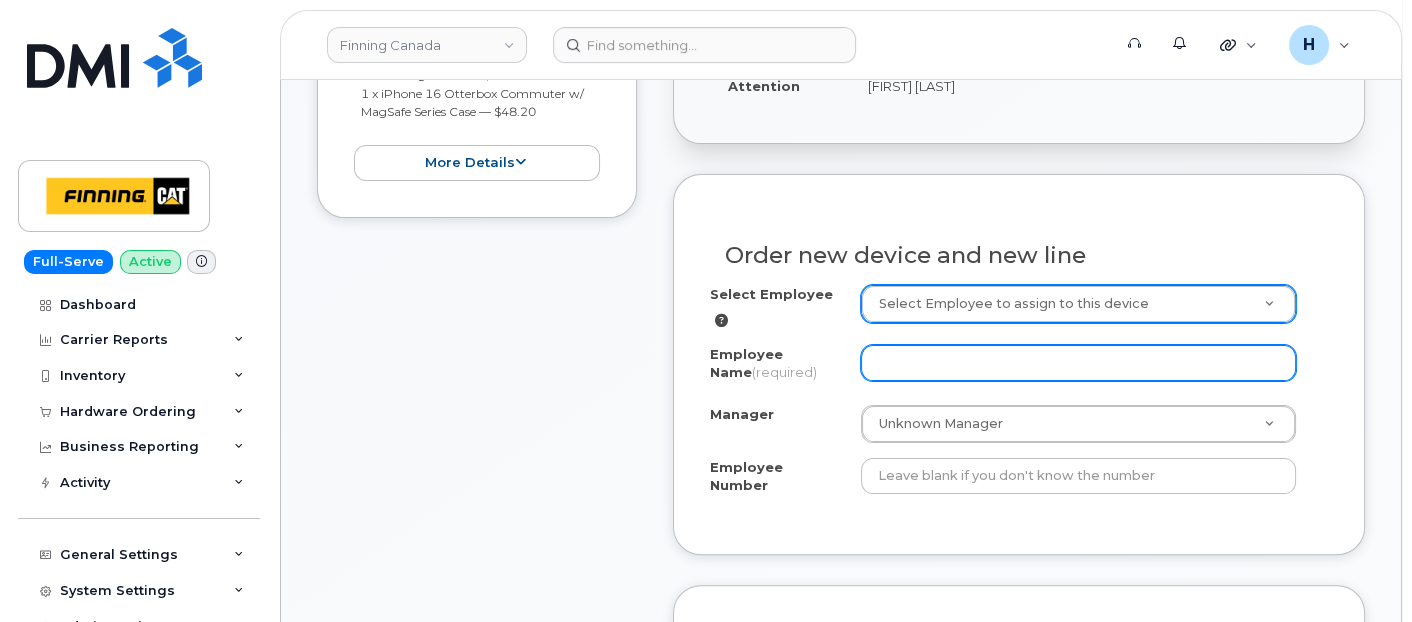 paste on "[FIRST] [LAST]" 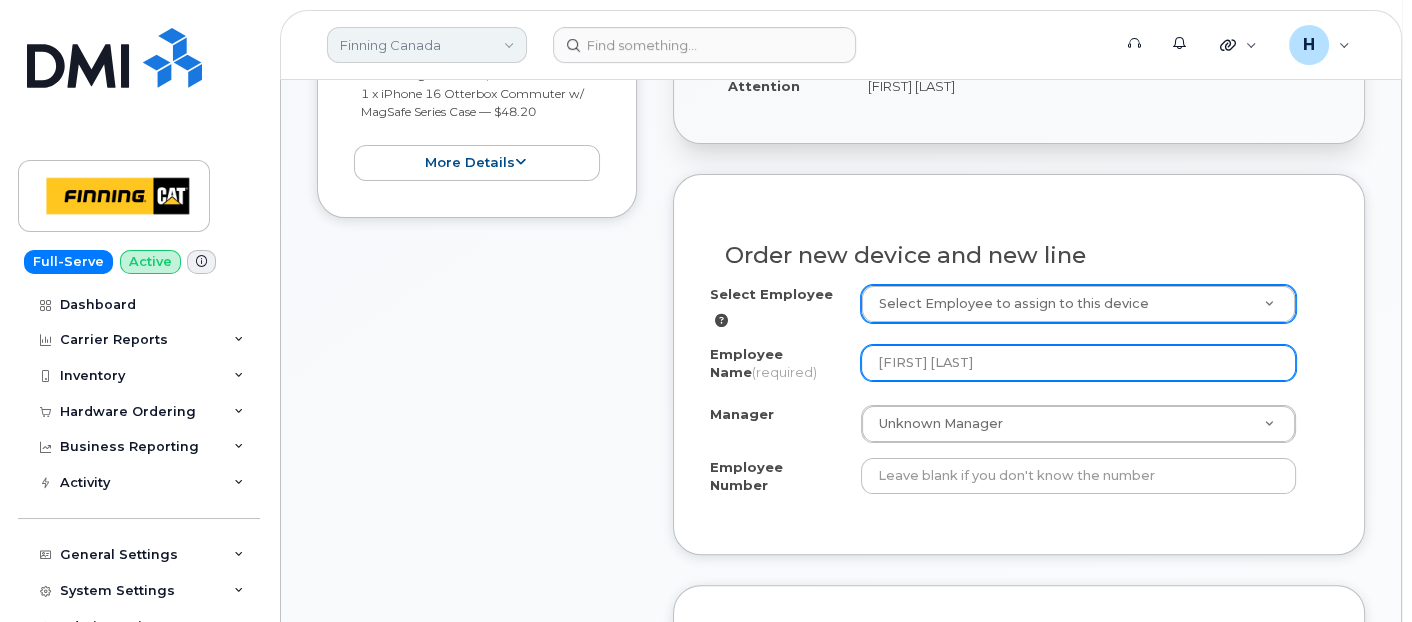 type on "[FIRST] [LAST]" 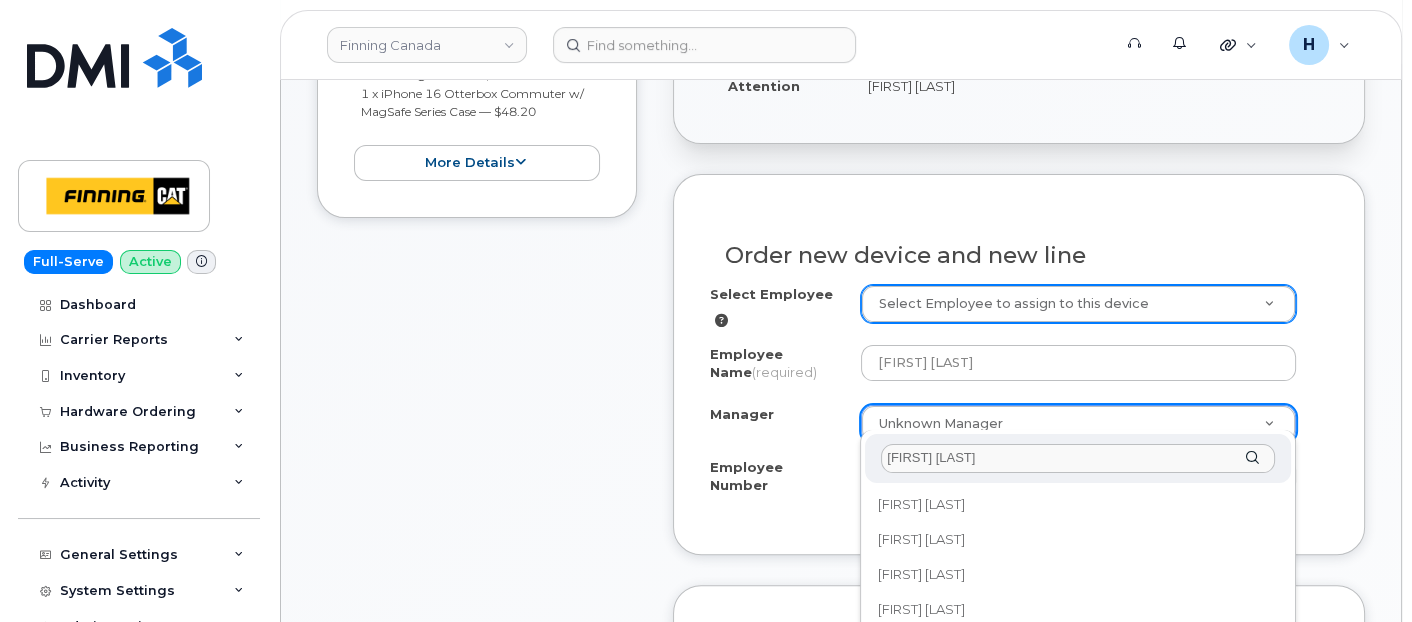 scroll, scrollTop: 0, scrollLeft: 0, axis: both 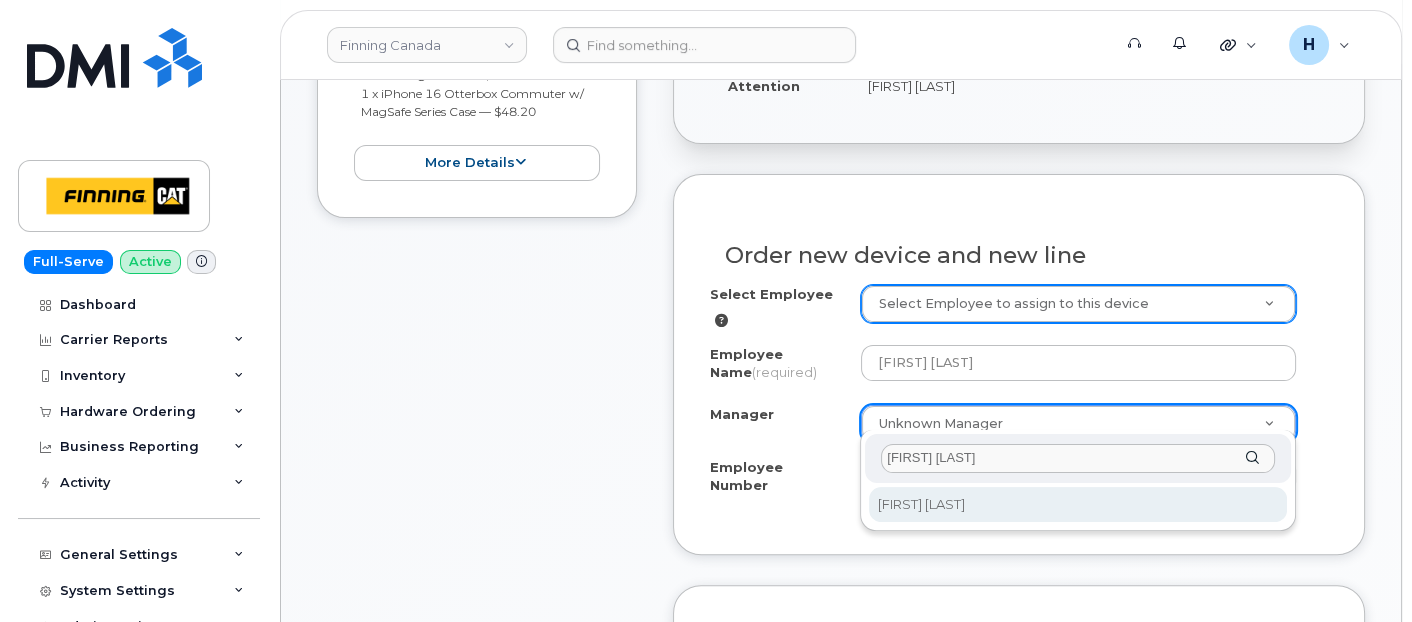 type on "[FIRST] [LAST]" 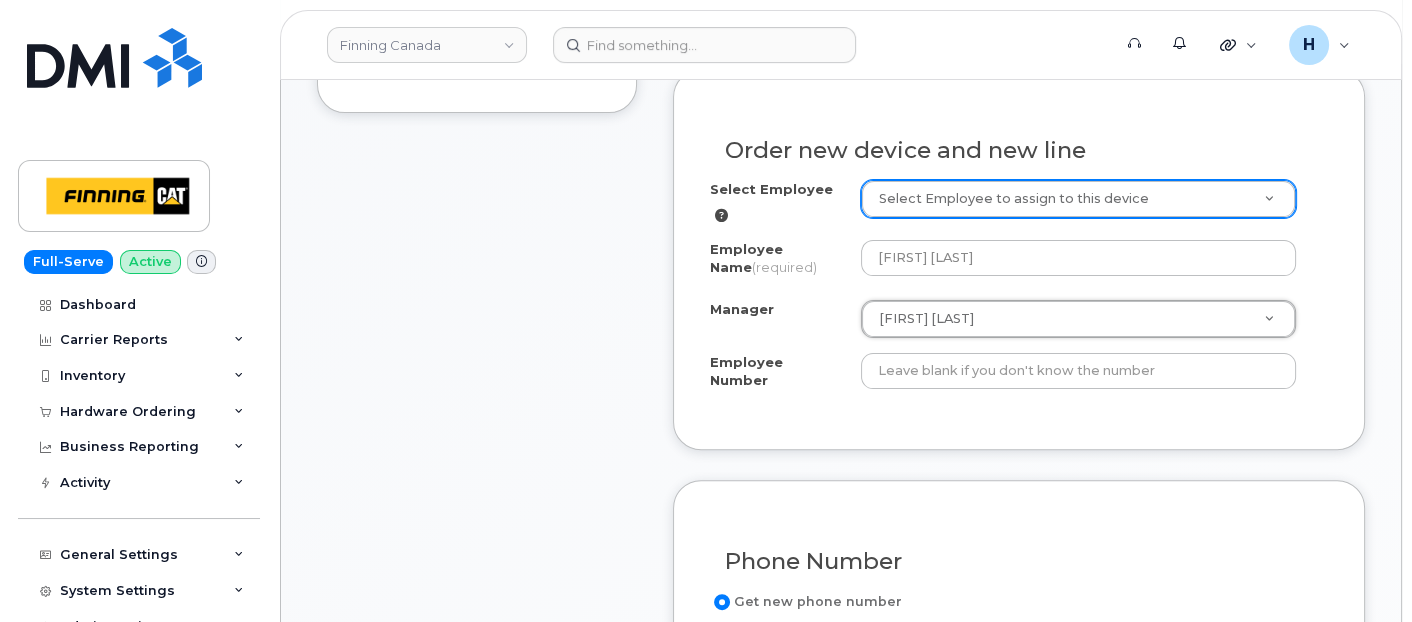 scroll, scrollTop: 888, scrollLeft: 0, axis: vertical 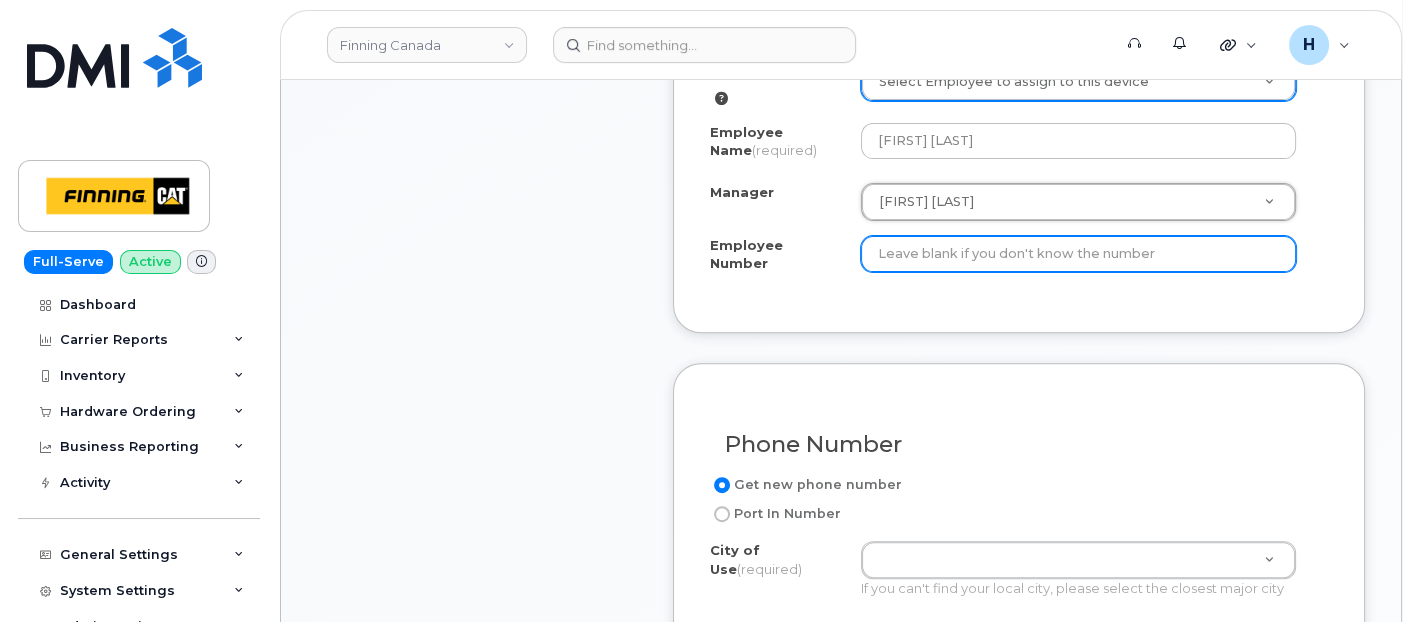 click on "Employee Number" at bounding box center [1079, 254] 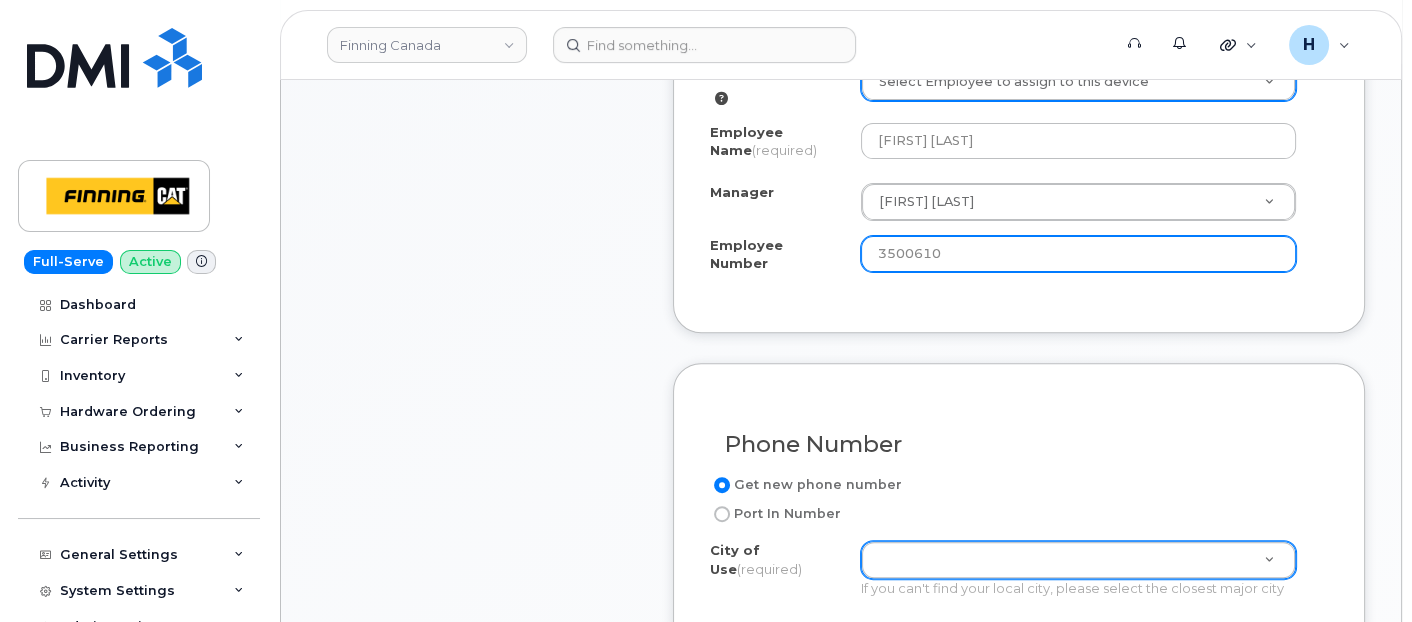 type on "3500610" 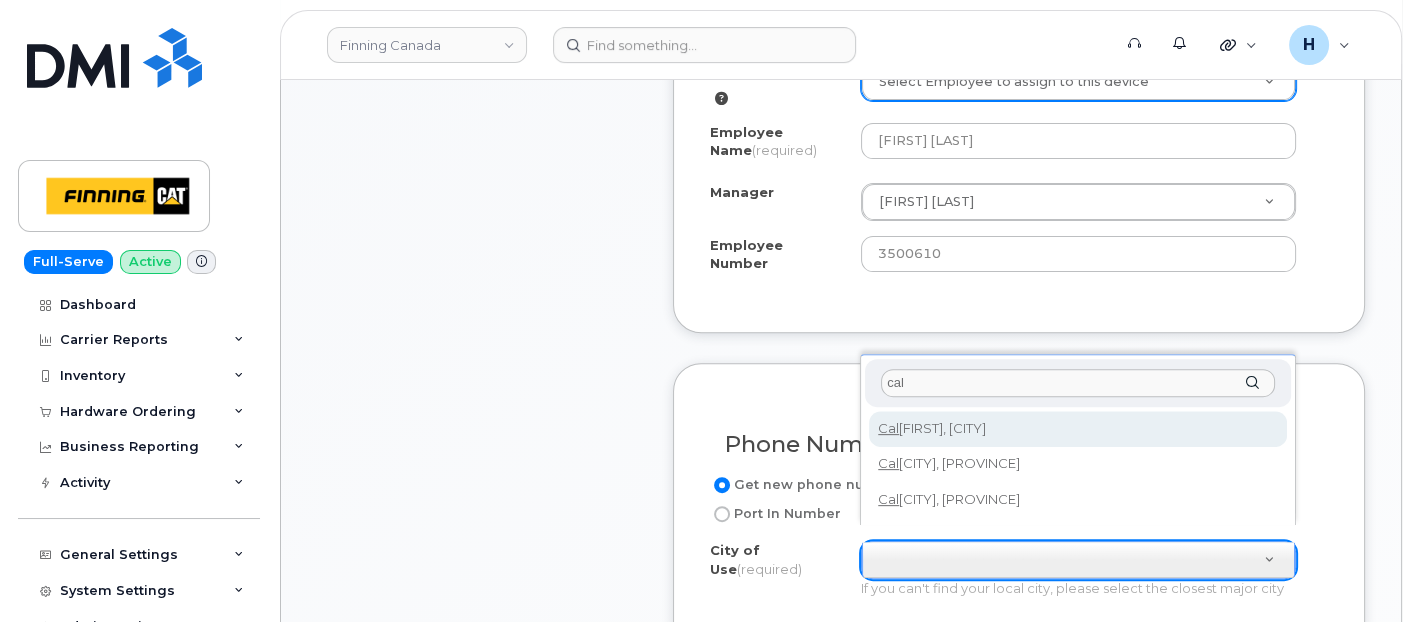 type on "cal" 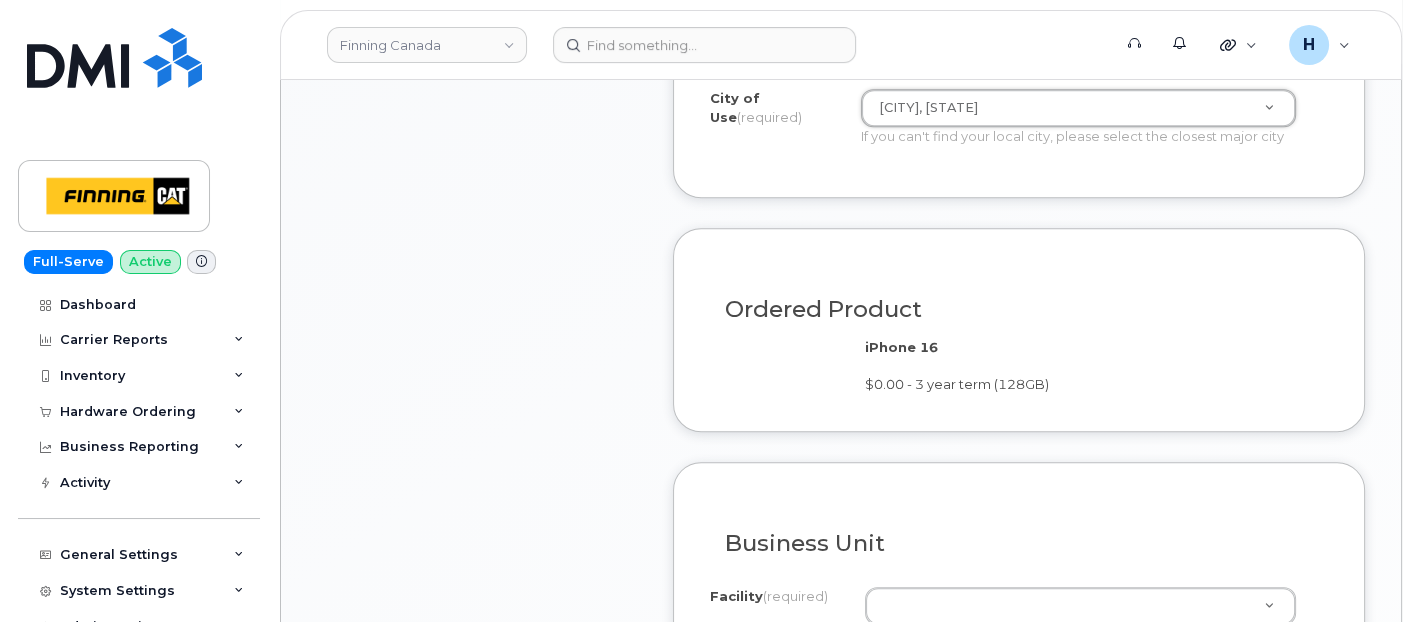 scroll, scrollTop: 1555, scrollLeft: 0, axis: vertical 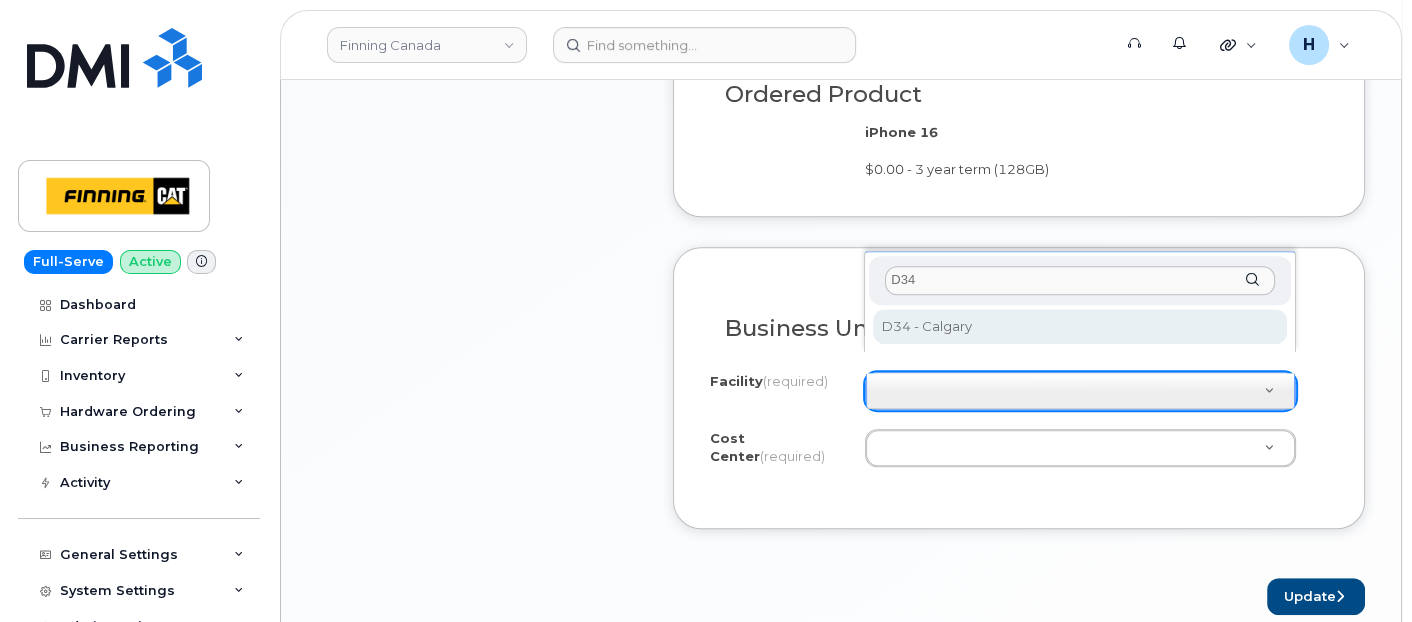 type on "D34" 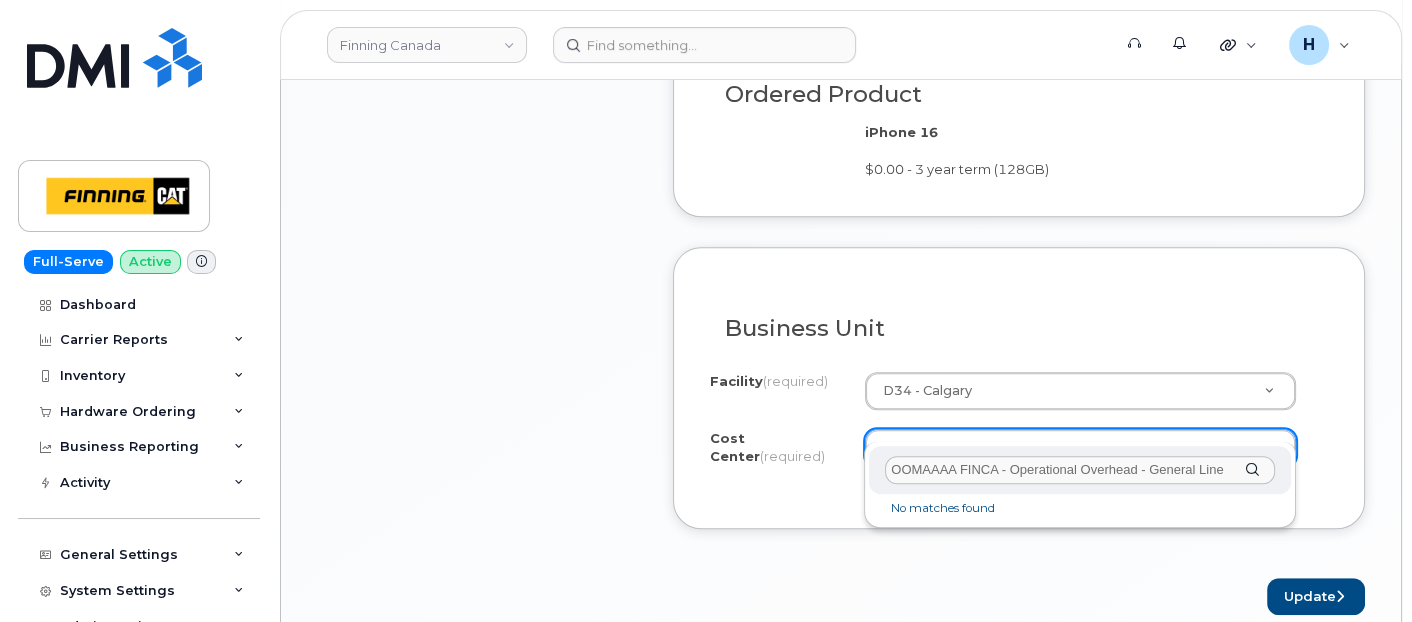 drag, startPoint x: 956, startPoint y: 468, endPoint x: 1417, endPoint y: 445, distance: 461.5734 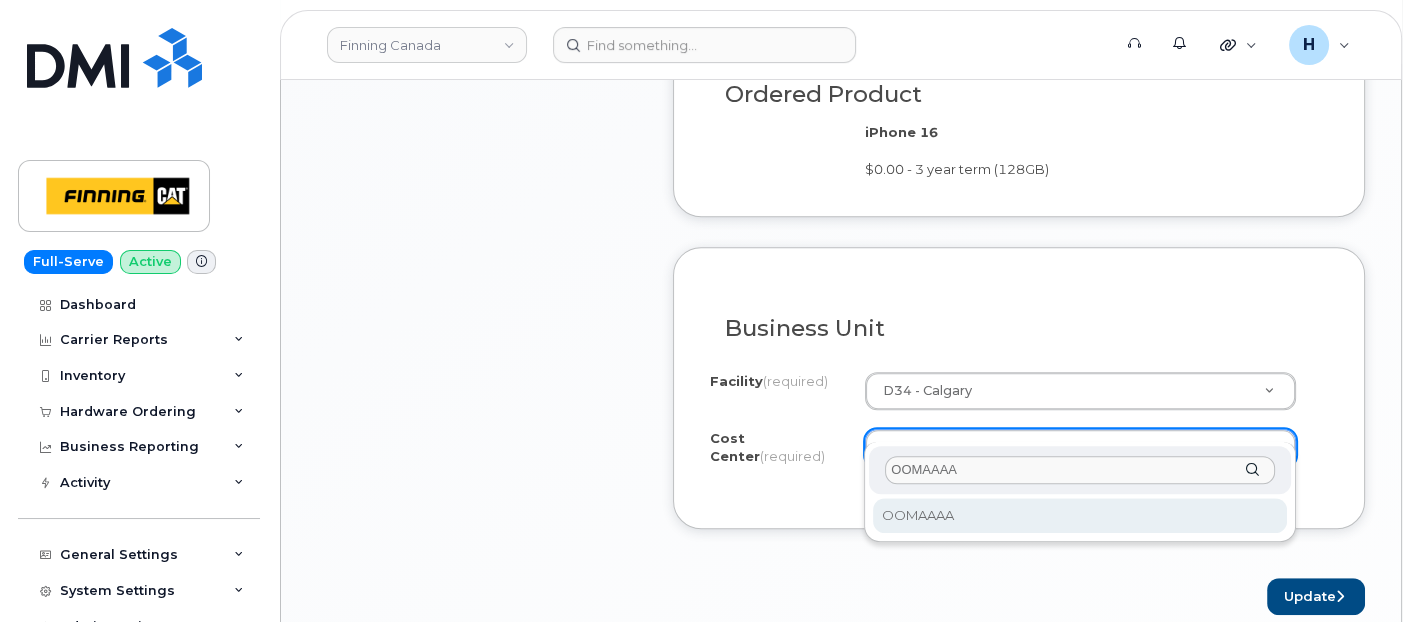 type on "OOMAAAA" 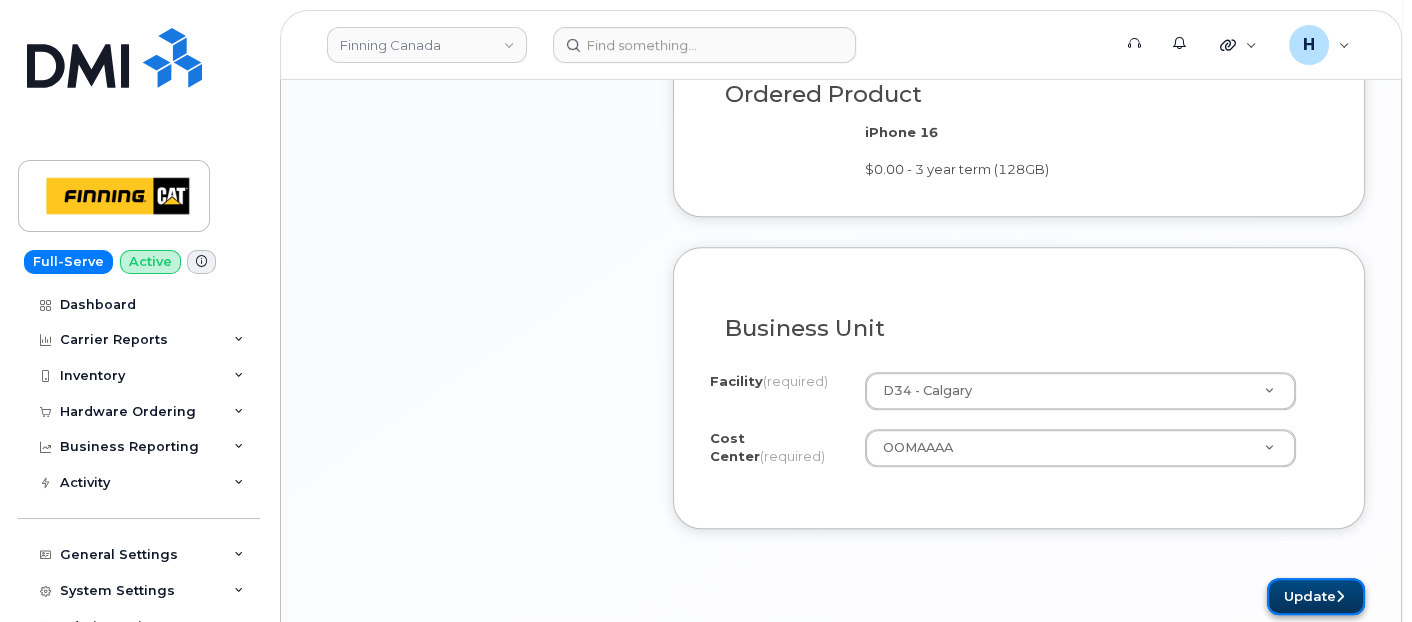 click on "Update" at bounding box center [1316, 596] 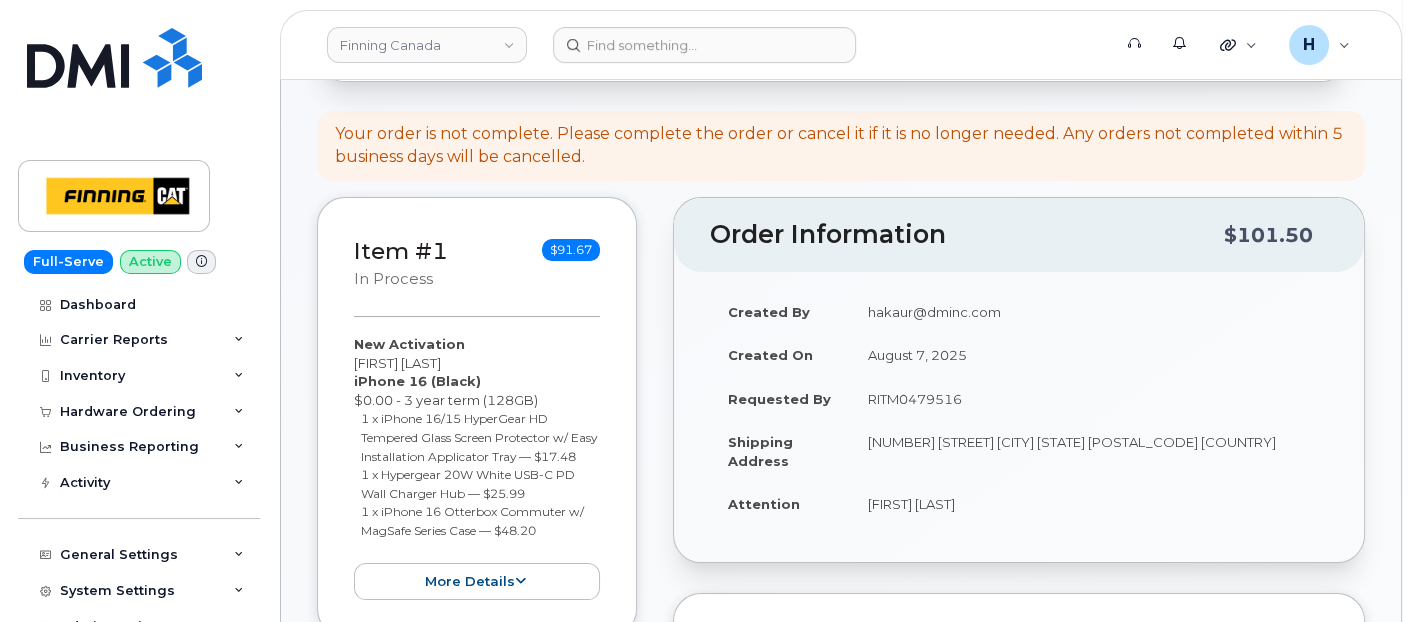 scroll, scrollTop: 555, scrollLeft: 0, axis: vertical 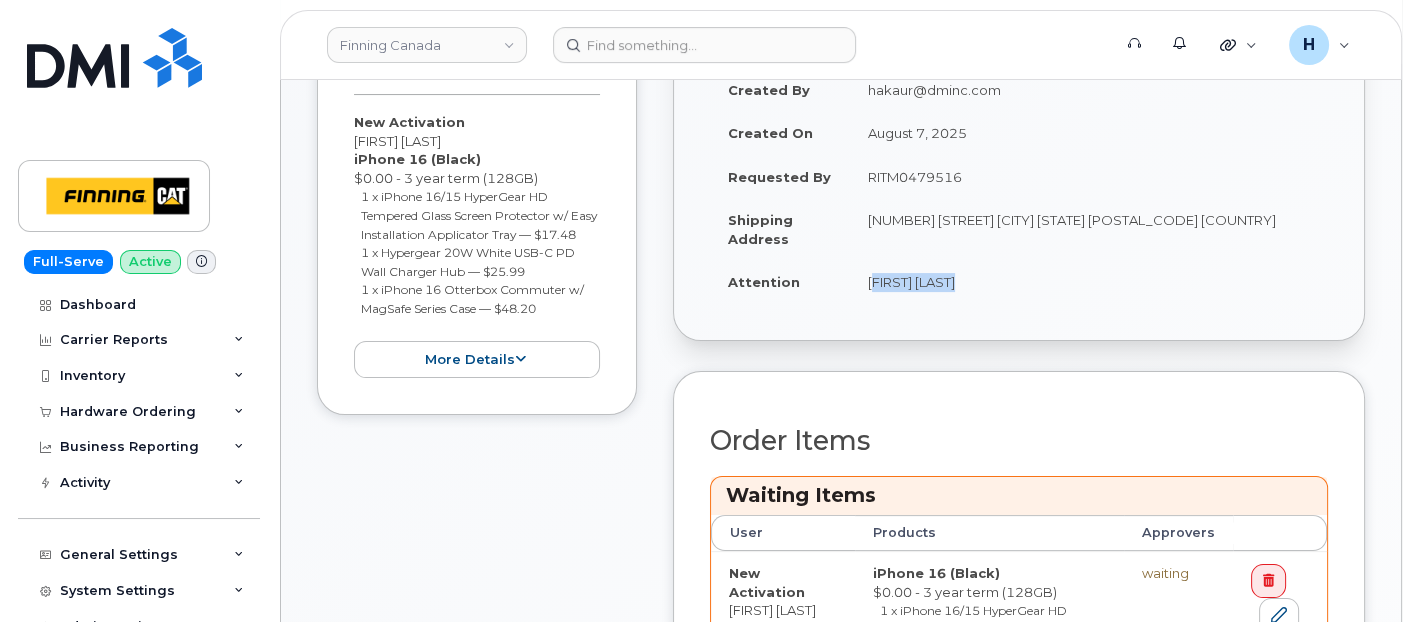 drag, startPoint x: 862, startPoint y: 271, endPoint x: 1001, endPoint y: 281, distance: 139.35925 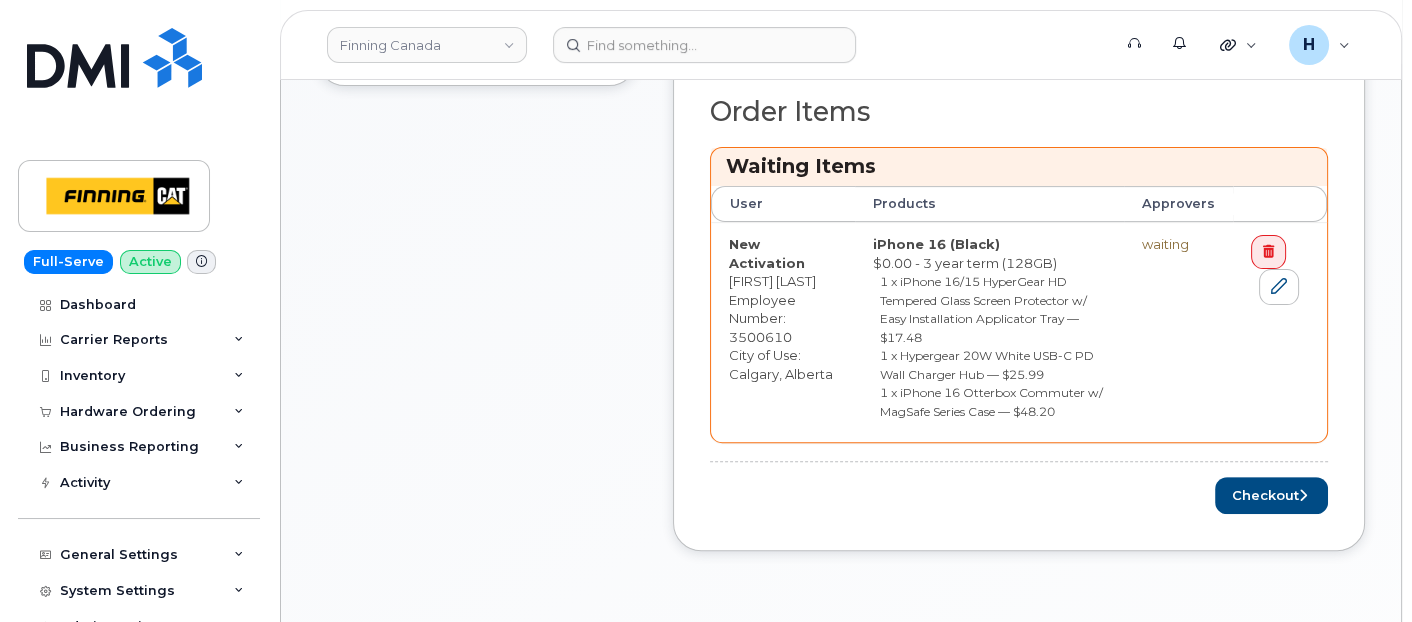 scroll, scrollTop: 1111, scrollLeft: 0, axis: vertical 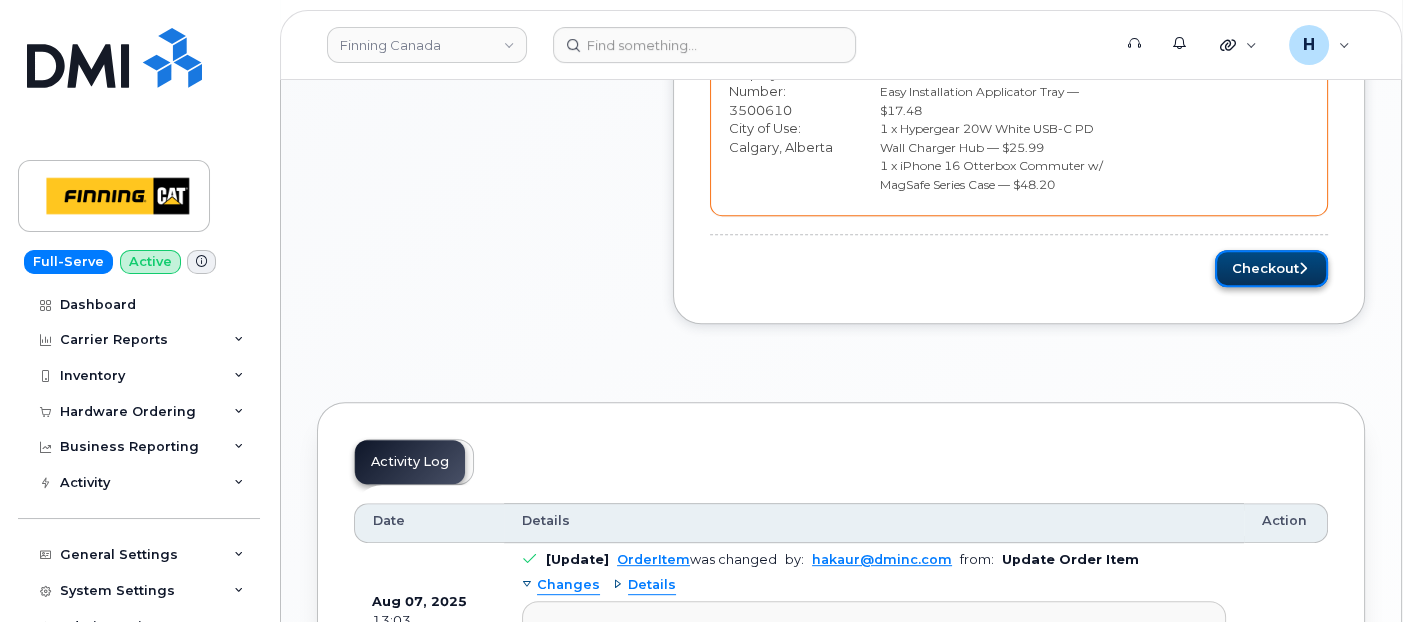 click on "Checkout" at bounding box center (1271, 268) 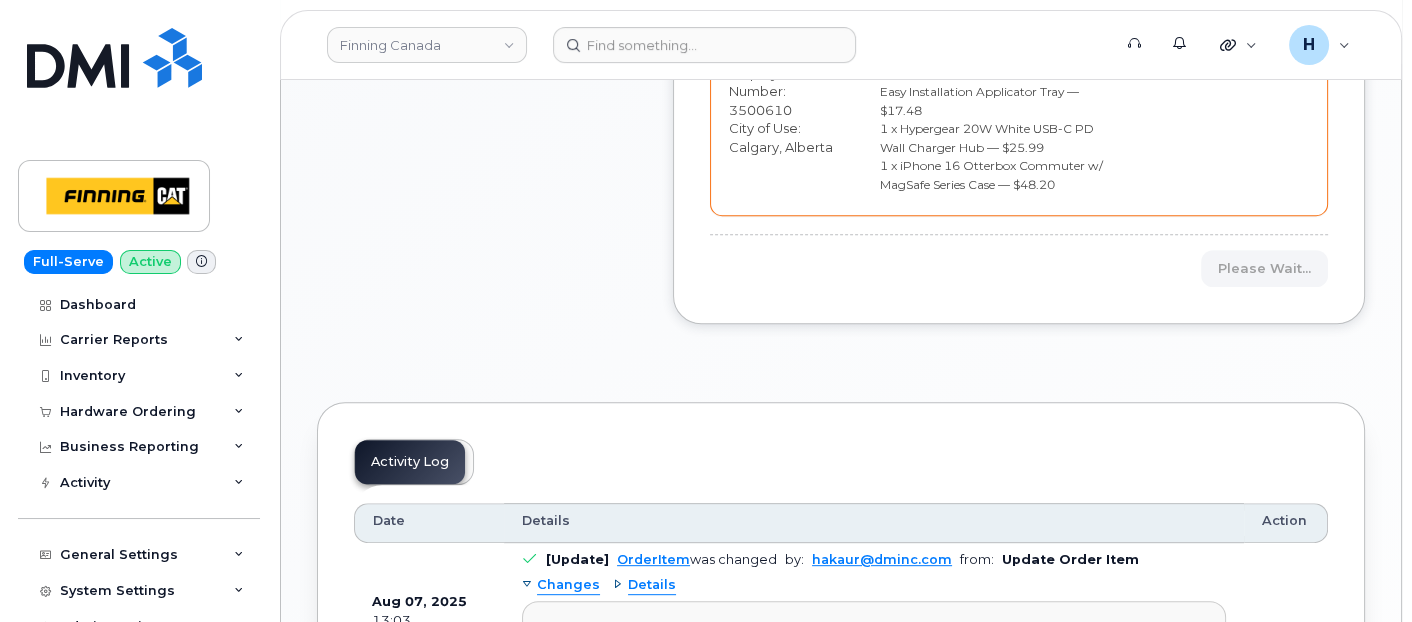 click on "Order Items
Waiting Items
User
Products
Approvers
New Activation
[FIRST] [LAST]
Employee Number: [NUMBER]
City of Use:
[CITY], [STATE]
iPhone 16
(Black)
$0.00 - 3 year term (128GB)
1 x iPhone 16/15 HyperGear HD Tempered Glass Screen Protector w/ Easy Installation Applicator Tray
—
$17.48
1 x Hypergear 20W White USB-C PD Wall Charger Hub
—
$25.99
1 x iPhone 16 Otterbox Commuter w/ MagSafe Series Case
—
$48.20
waiting
Please wait..." at bounding box center (1019, 78) 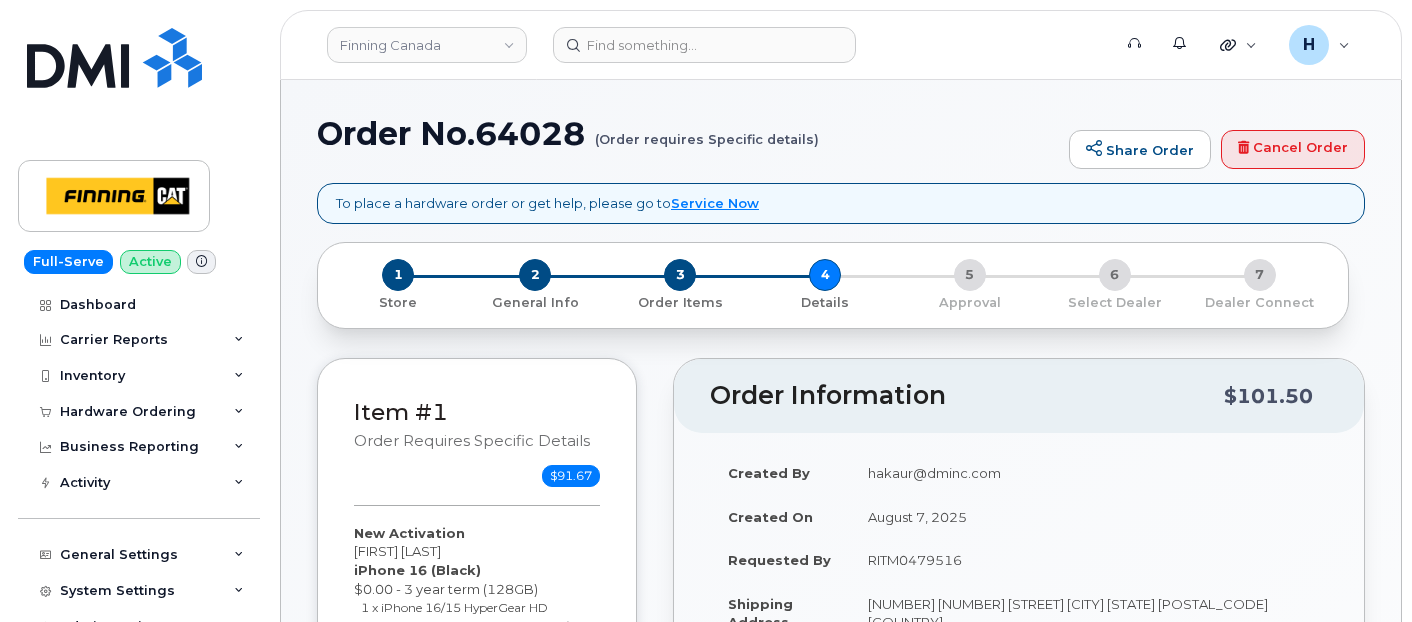 scroll, scrollTop: 0, scrollLeft: 0, axis: both 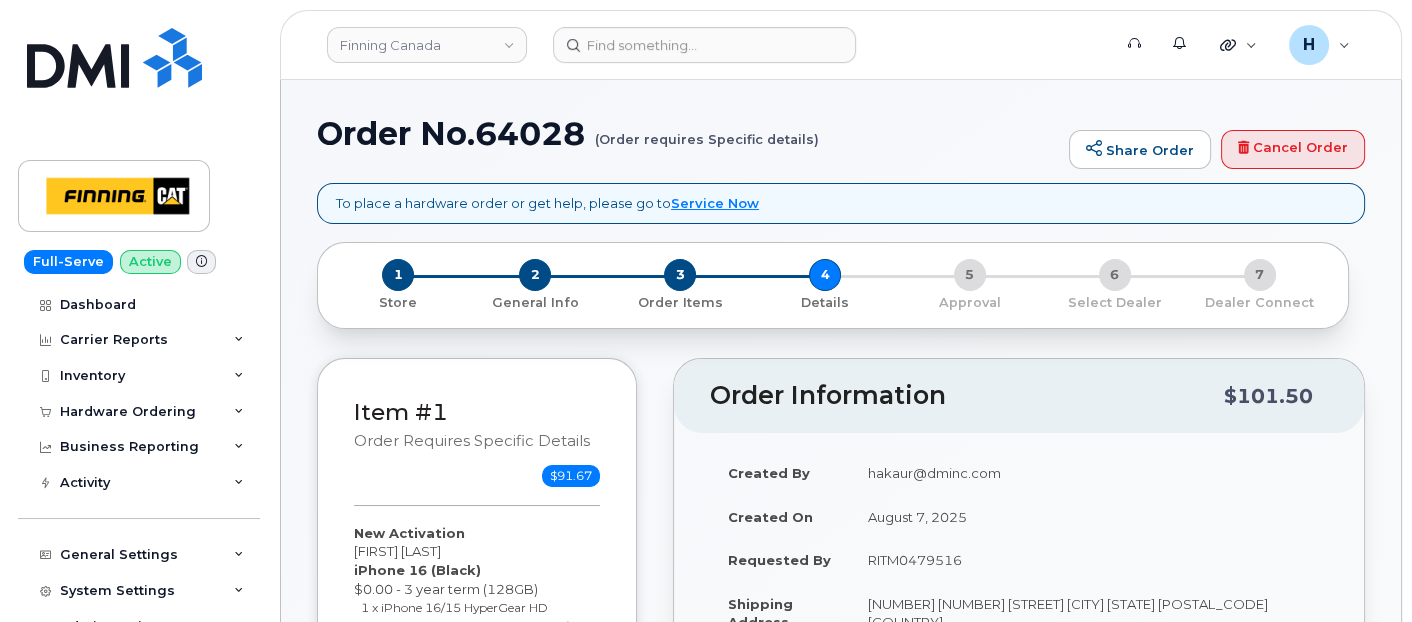 click on "Order No.[NUMBER]
(Order requires Specific details)" at bounding box center (688, 133) 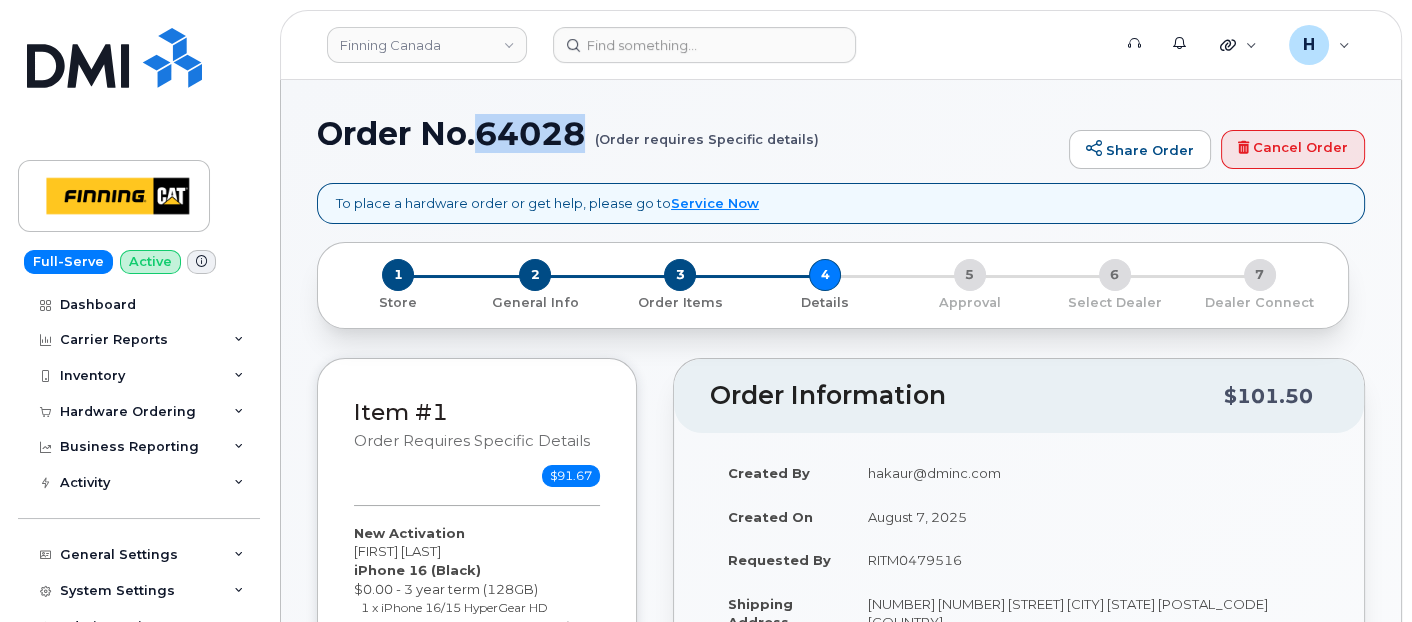 click on "Order No.[NUMBER]
(Order requires Specific details)" at bounding box center [688, 133] 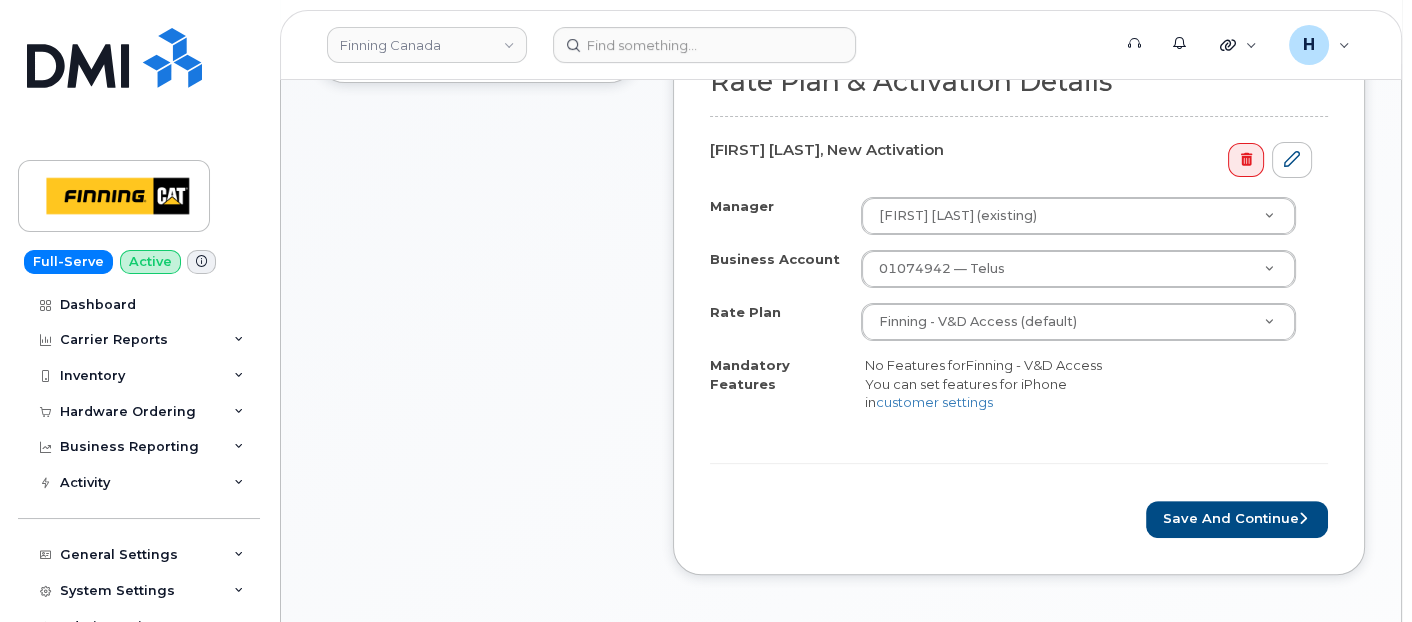 scroll, scrollTop: 777, scrollLeft: 0, axis: vertical 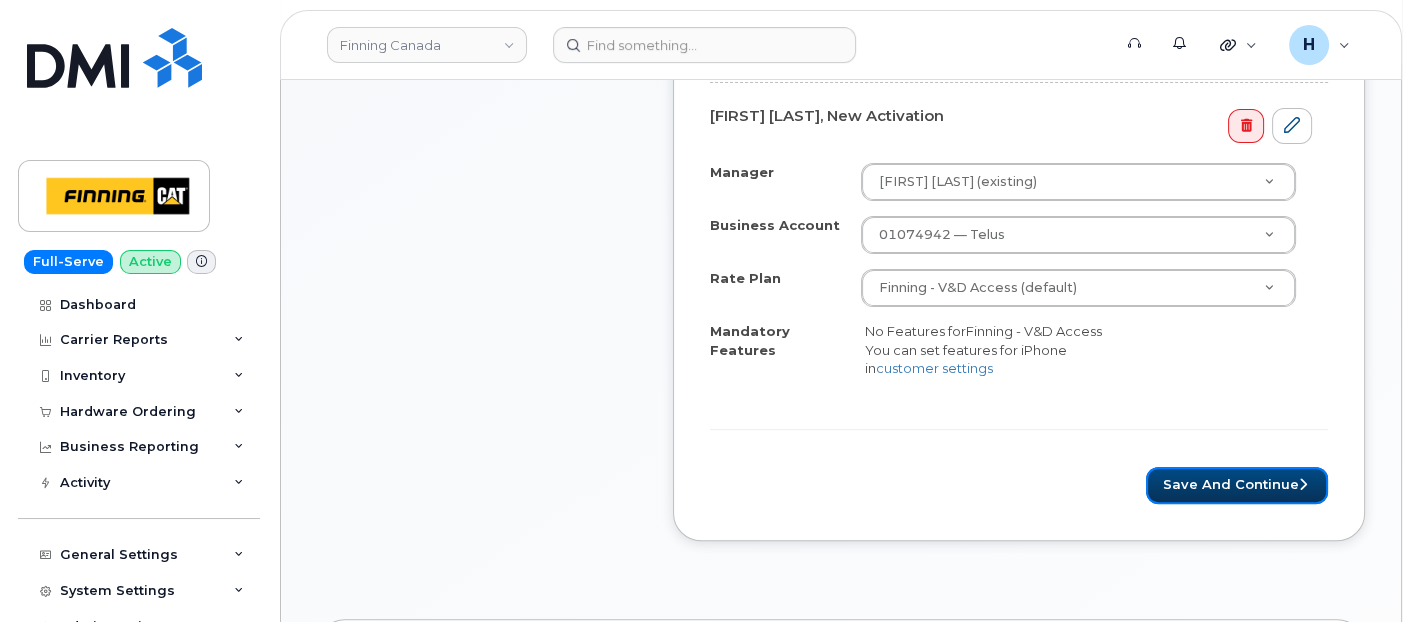 drag, startPoint x: 1201, startPoint y: 460, endPoint x: 1245, endPoint y: 620, distance: 165.93974 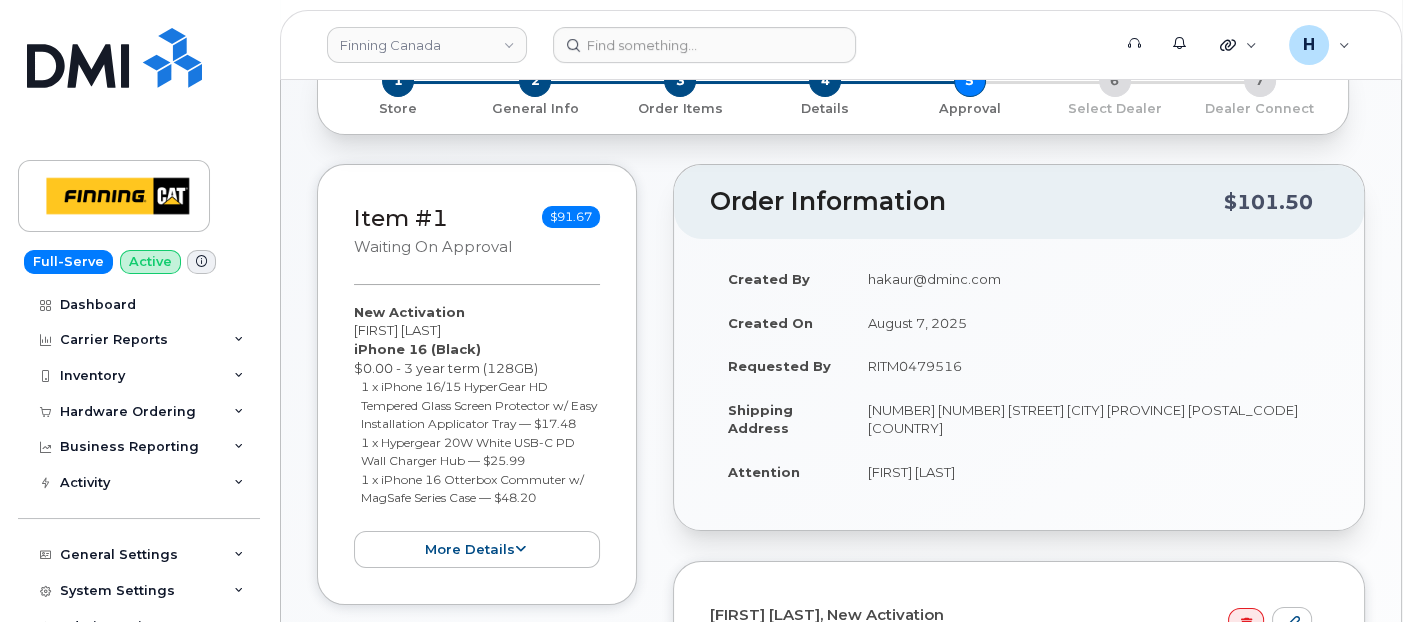 scroll, scrollTop: 333, scrollLeft: 0, axis: vertical 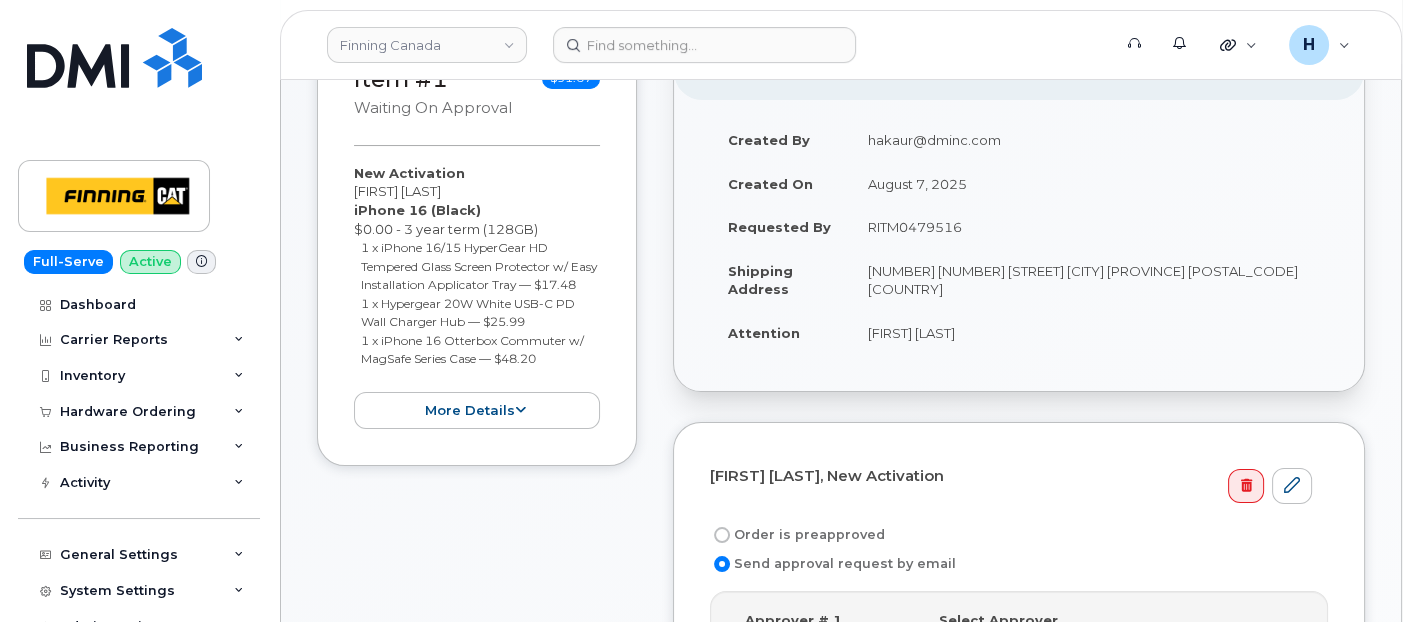 drag, startPoint x: 858, startPoint y: 234, endPoint x: 994, endPoint y: 225, distance: 136.29747 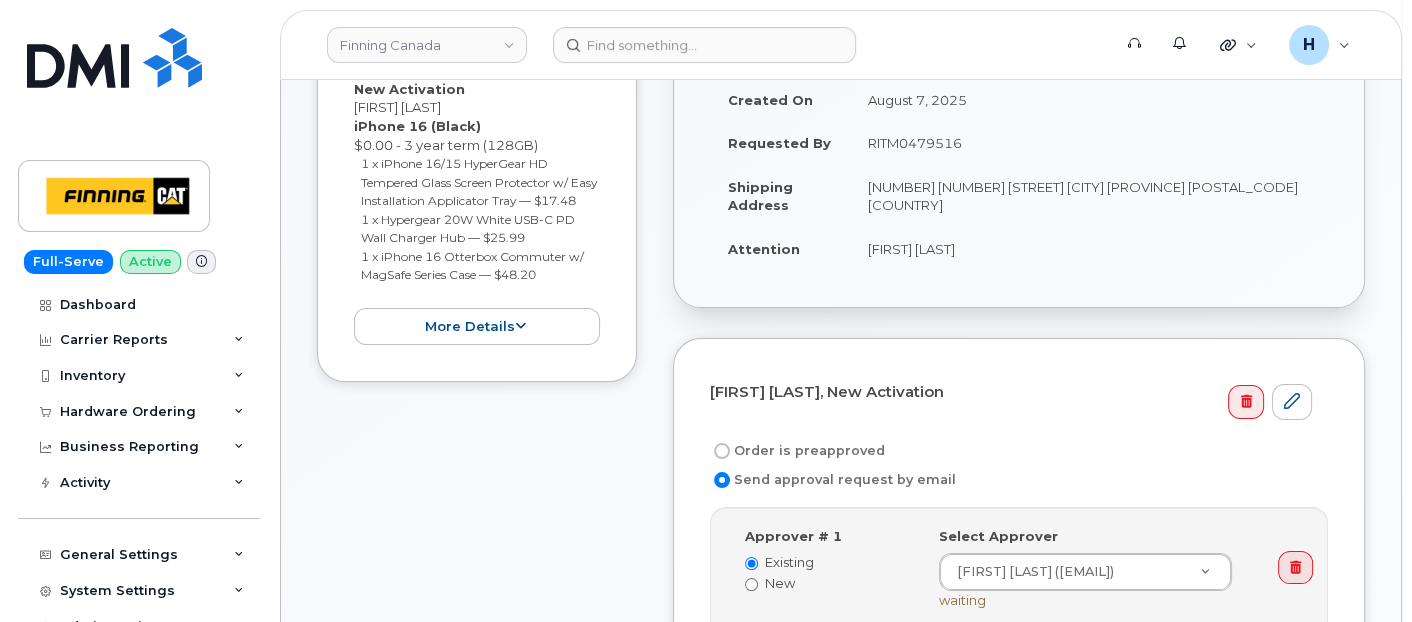 scroll, scrollTop: 444, scrollLeft: 0, axis: vertical 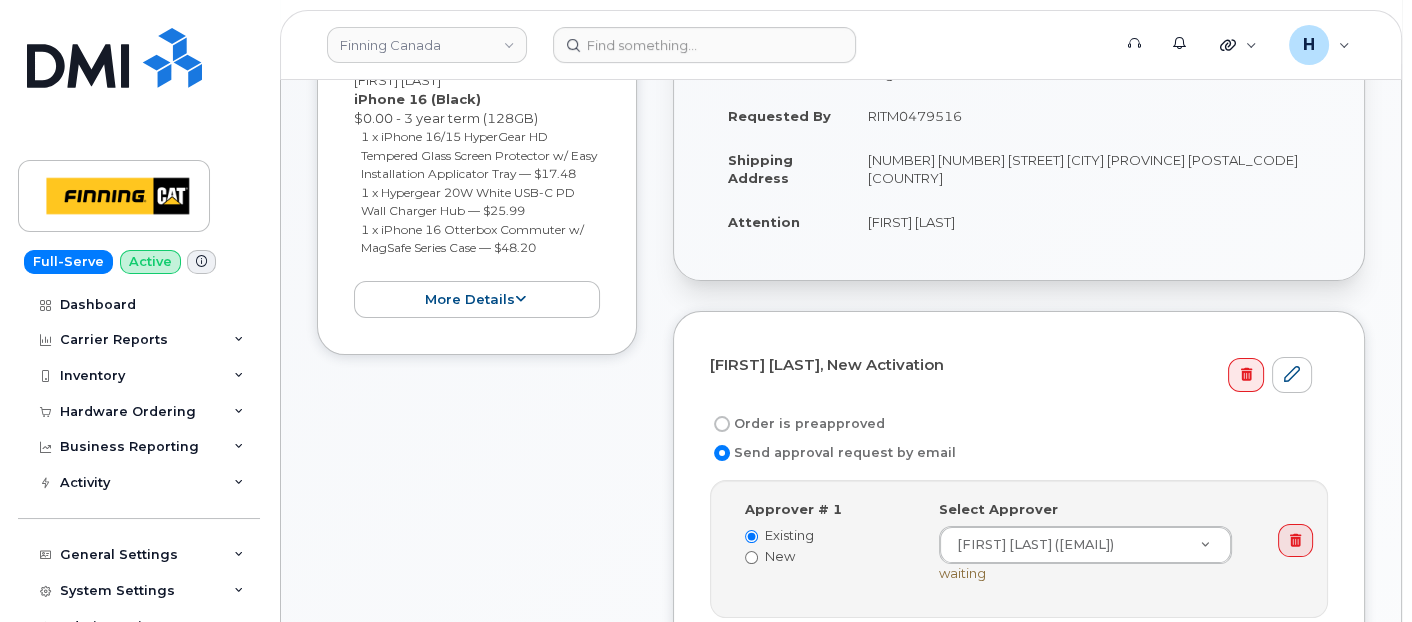 click on "Order is preapproved" at bounding box center (797, 424) 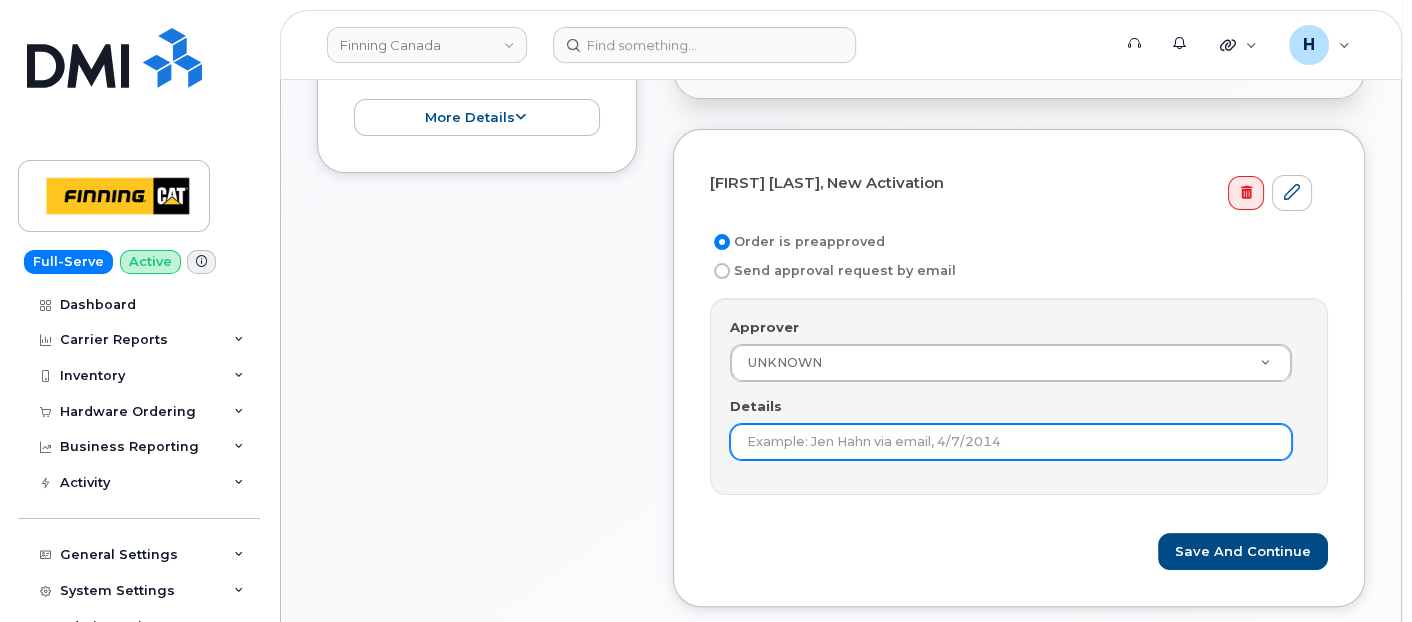 scroll, scrollTop: 666, scrollLeft: 0, axis: vertical 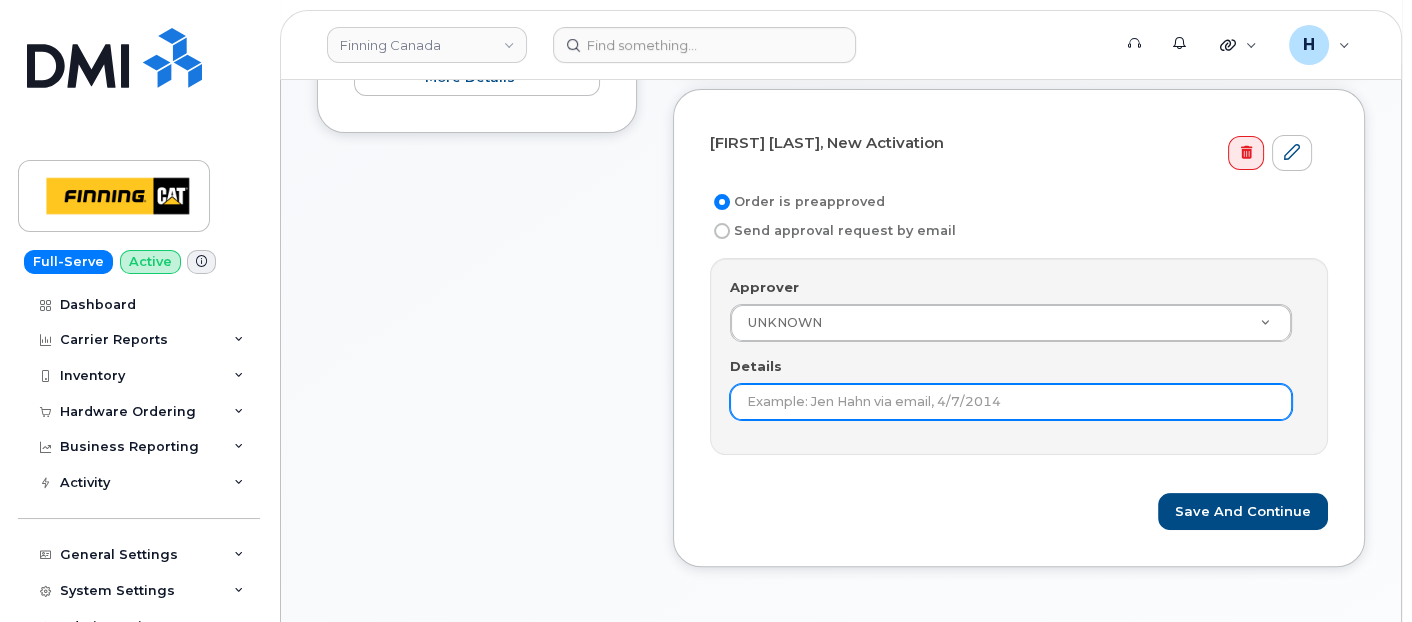 click on "Details" at bounding box center [1011, 402] 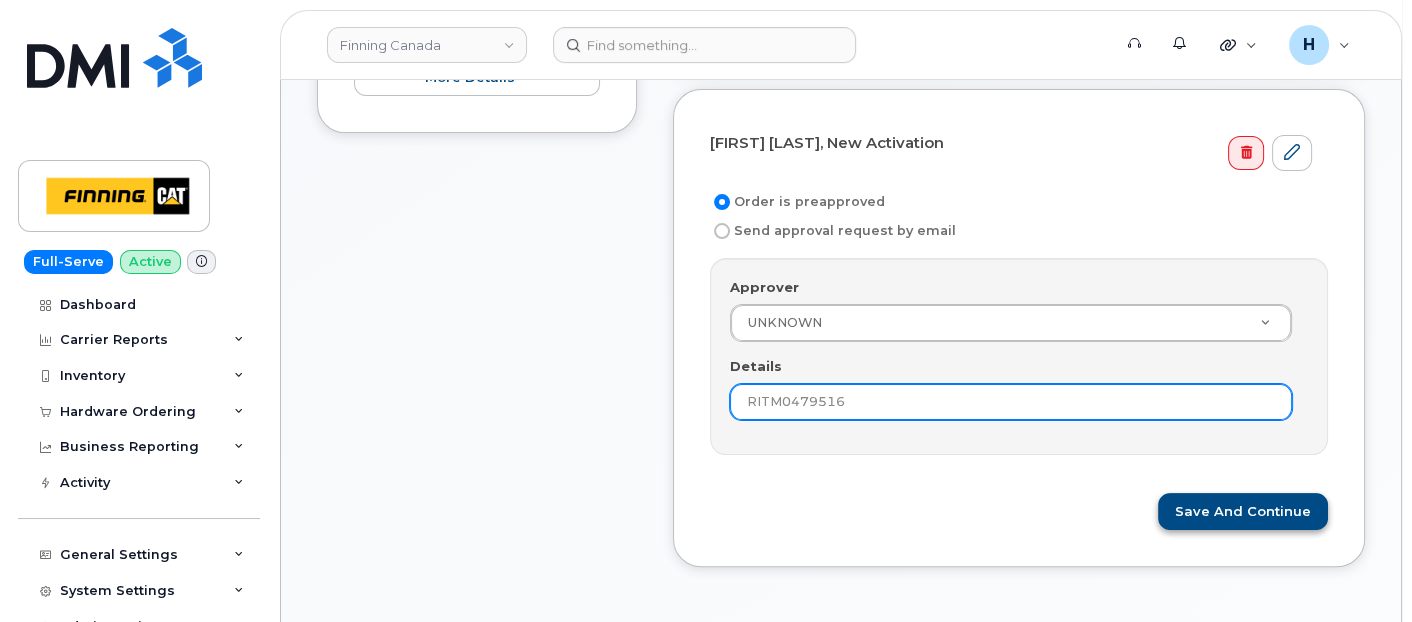 type on "RITM0479516" 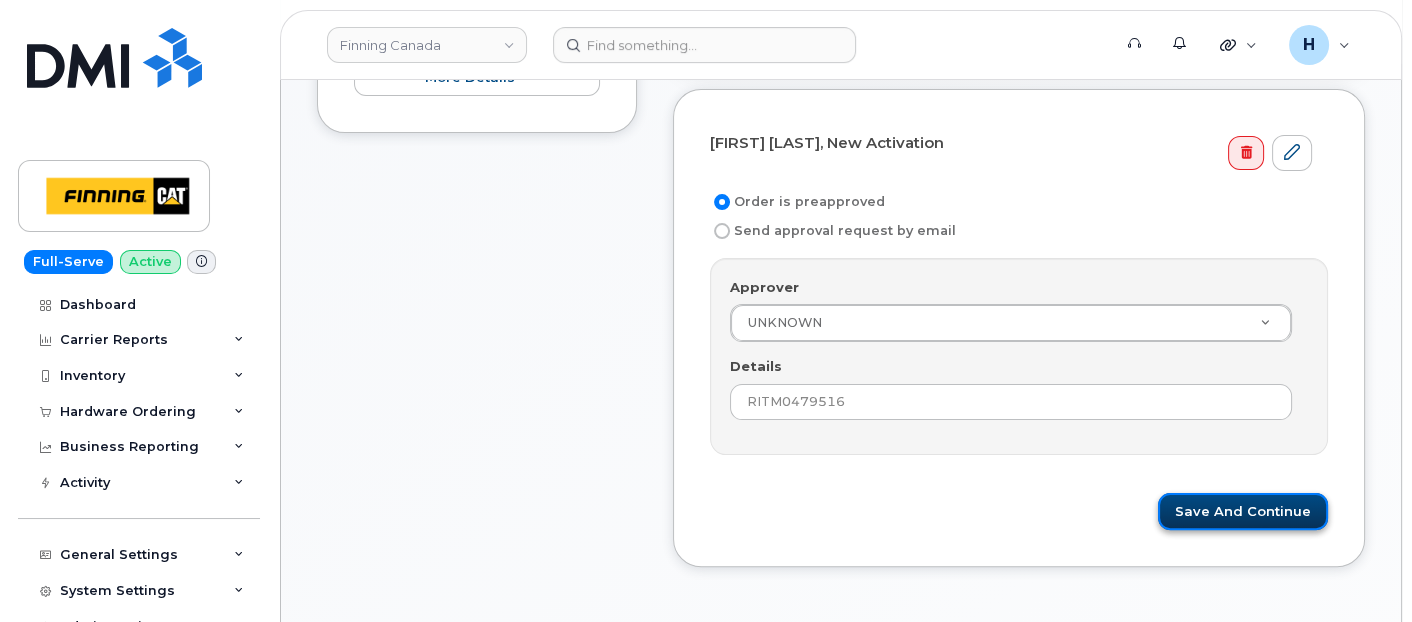 click on "Save and Continue" at bounding box center (1243, 511) 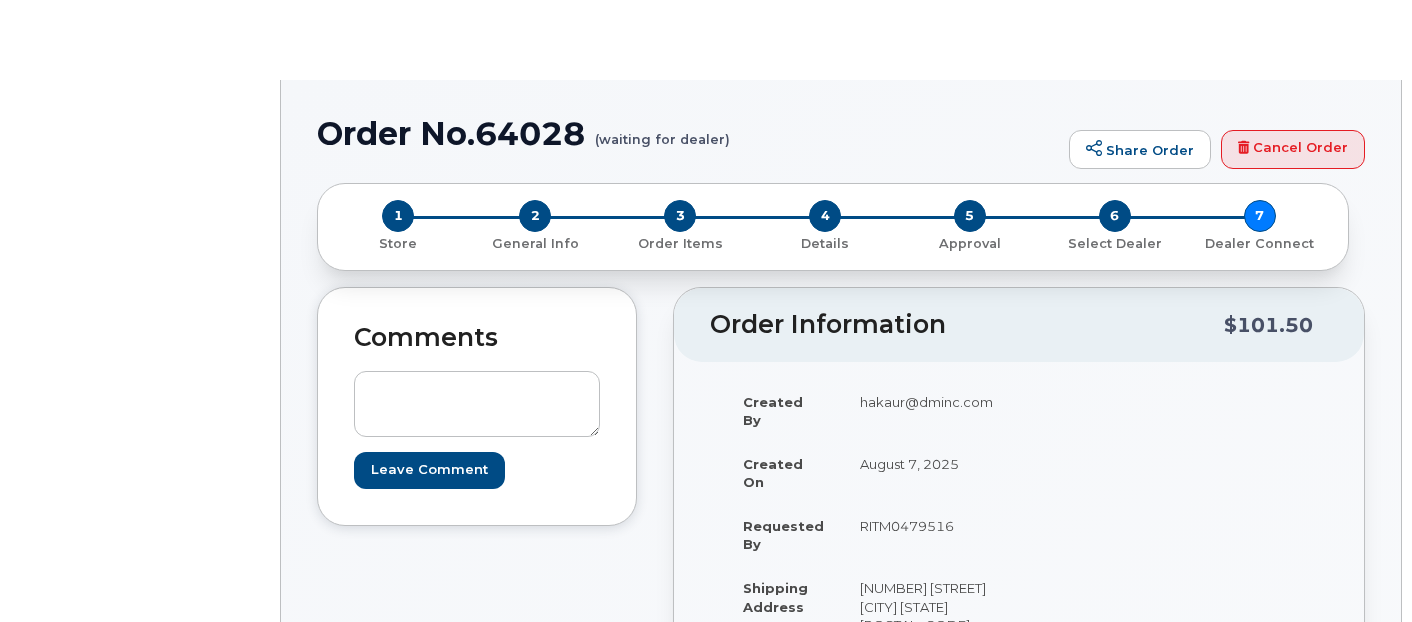 scroll, scrollTop: 0, scrollLeft: 0, axis: both 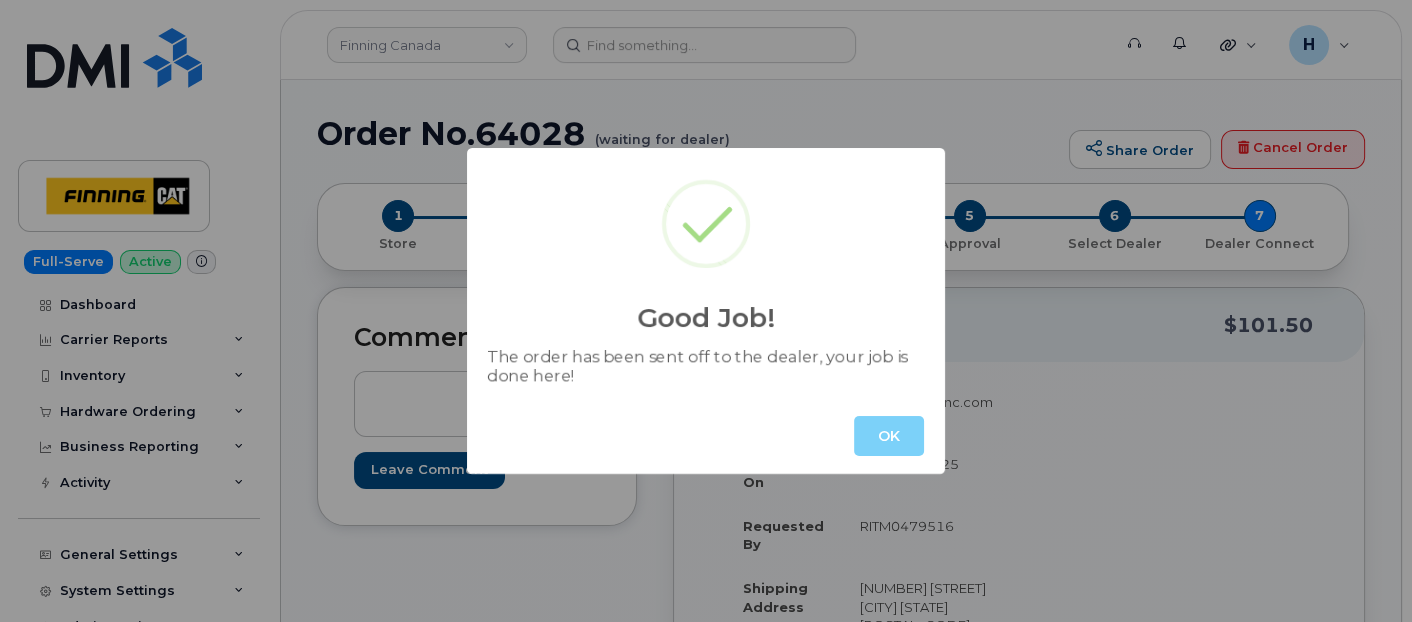 click on "OK" at bounding box center (706, 436) 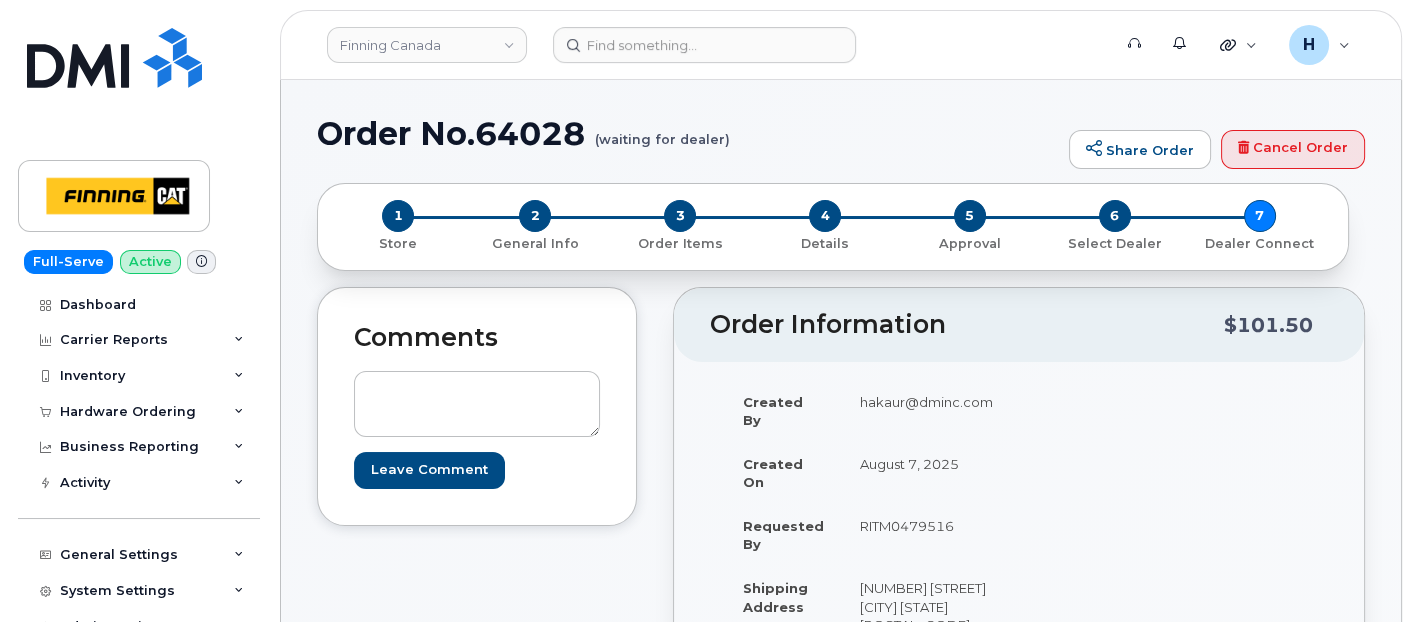 click on "hakaur@dminc.com" at bounding box center [926, 411] 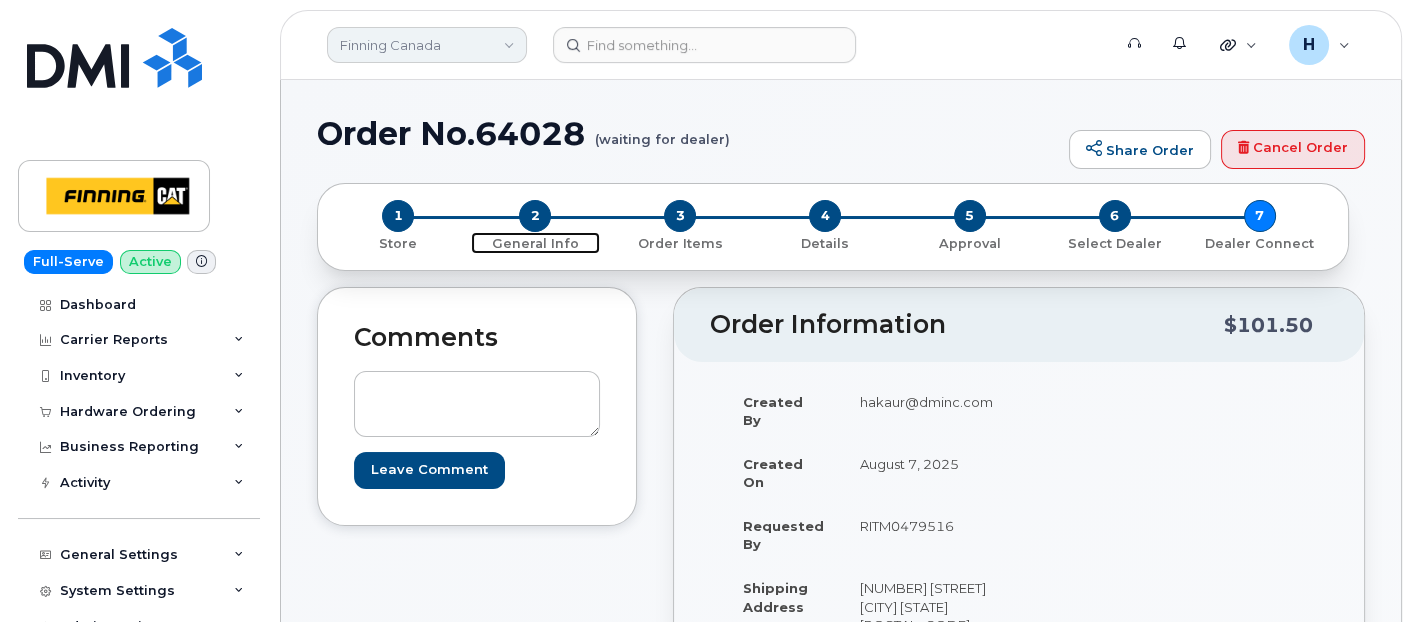 click on "2" at bounding box center (535, 216) 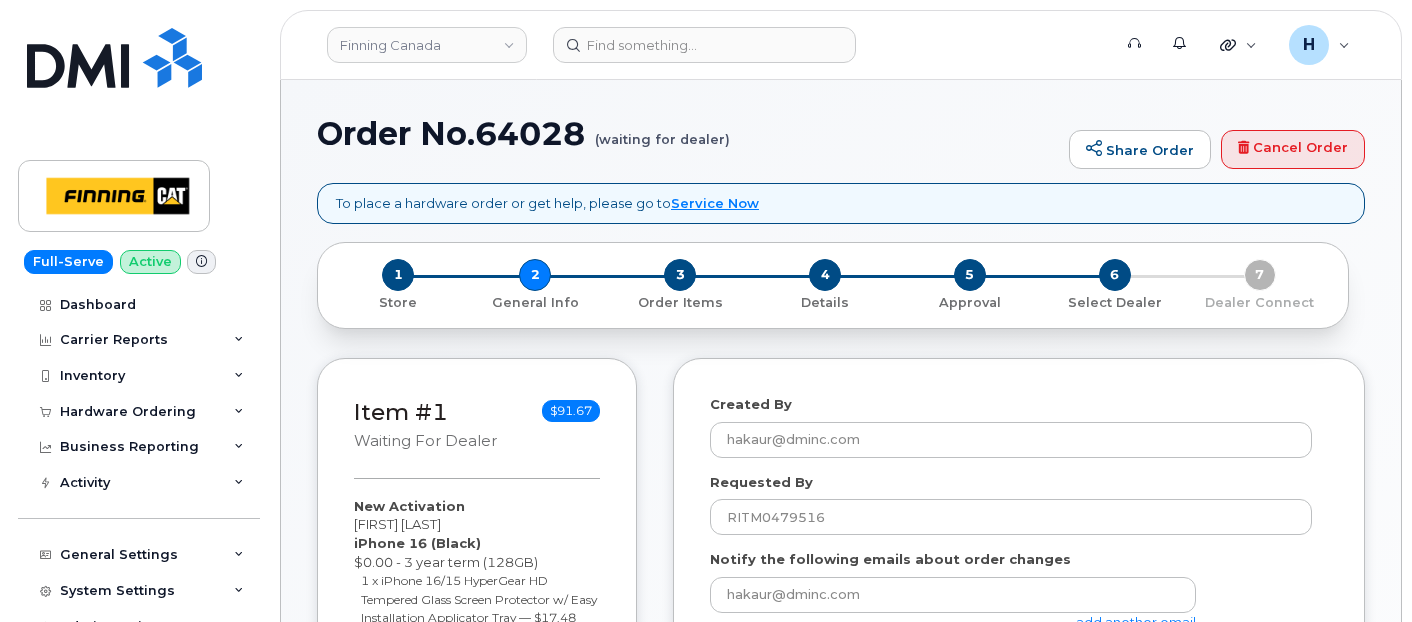 select 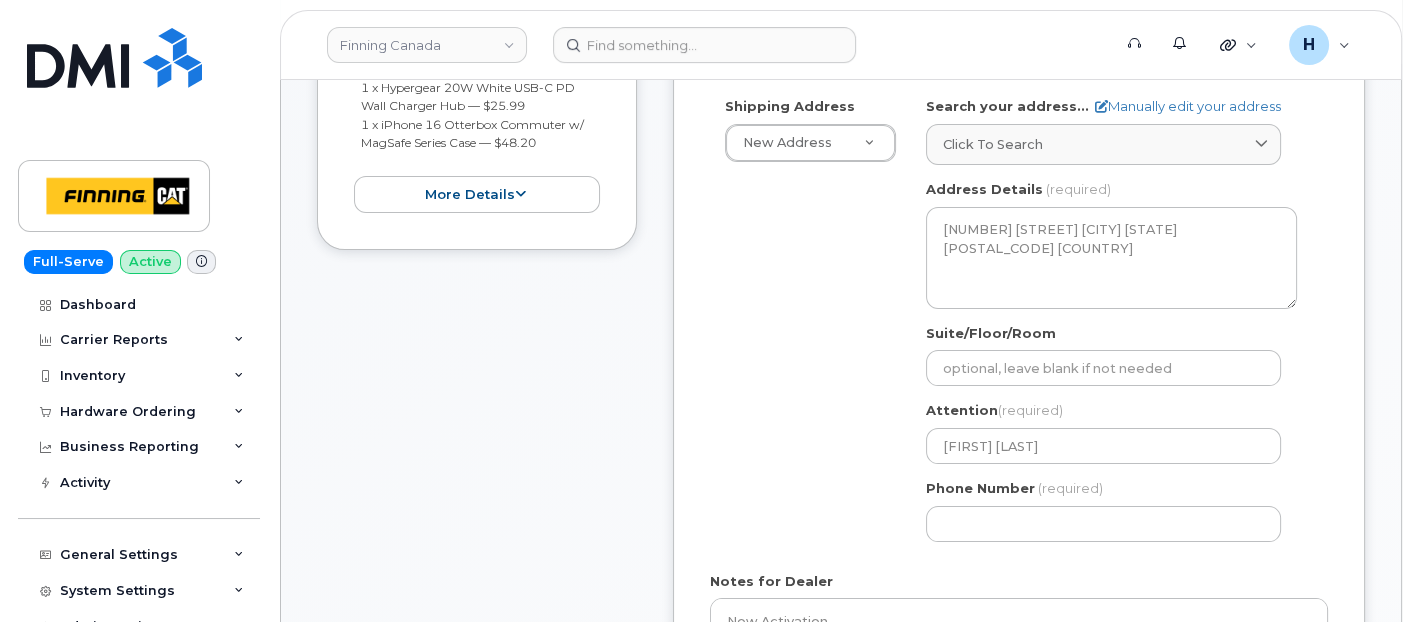 scroll, scrollTop: 888, scrollLeft: 0, axis: vertical 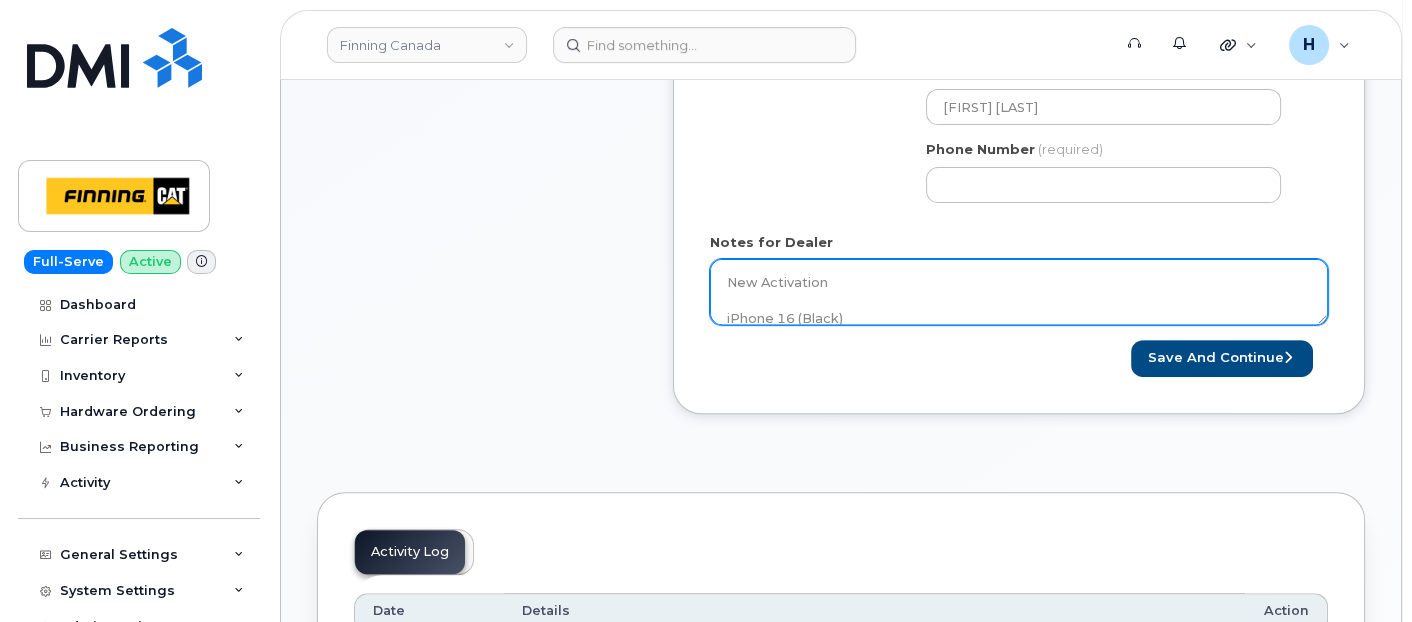 click on "New Activation
iPhone 16 (Black)
$0.00 - 3 year term (128GB)
1 x iPhone 16/15 HyperGear HD Tempered Glass Screen Protector w/ Easy Installation Applicator Tray — $17.48
1 x Hypergear 20W White USB-C PD Wall Charger Hub — $25.99
1 x iPhone 16 Otterbox Commuter w/ MagSafe Series Case — $48.20
--------------------------------------
Sandy Denham advised to proceed with ordering new iPhone 16 for the user.
Purolator AWB:" at bounding box center [1019, 292] 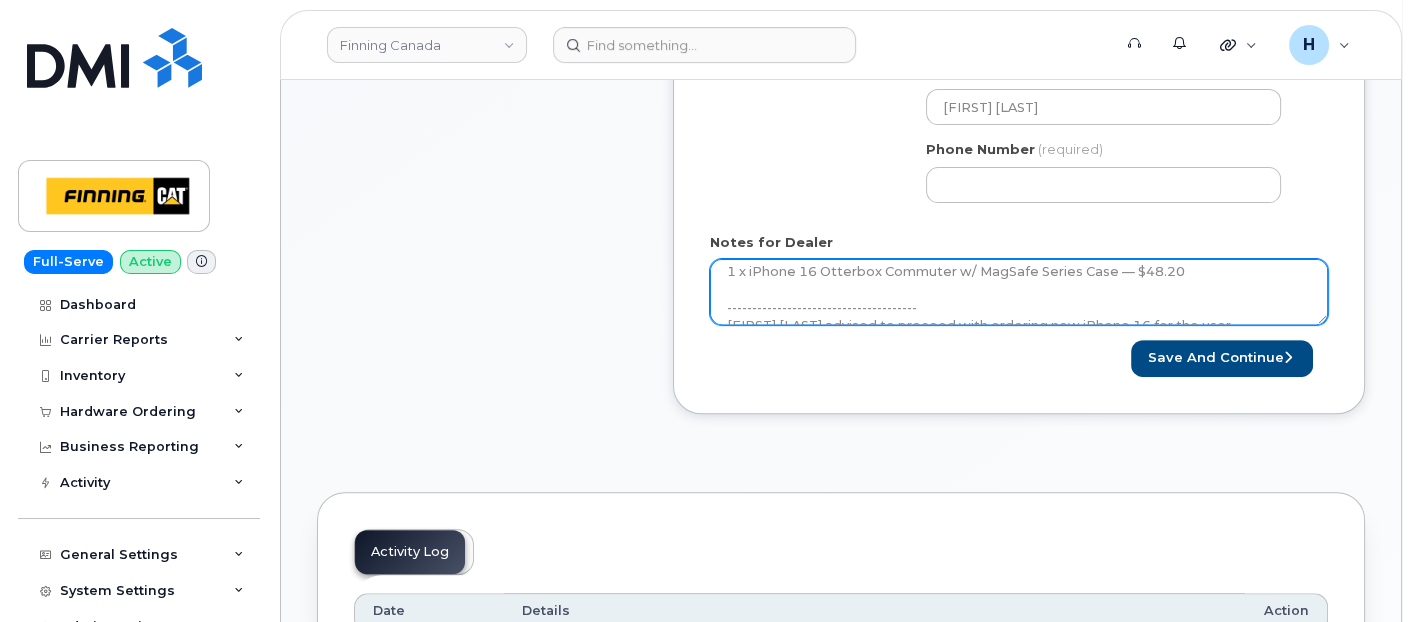 scroll, scrollTop: 200, scrollLeft: 0, axis: vertical 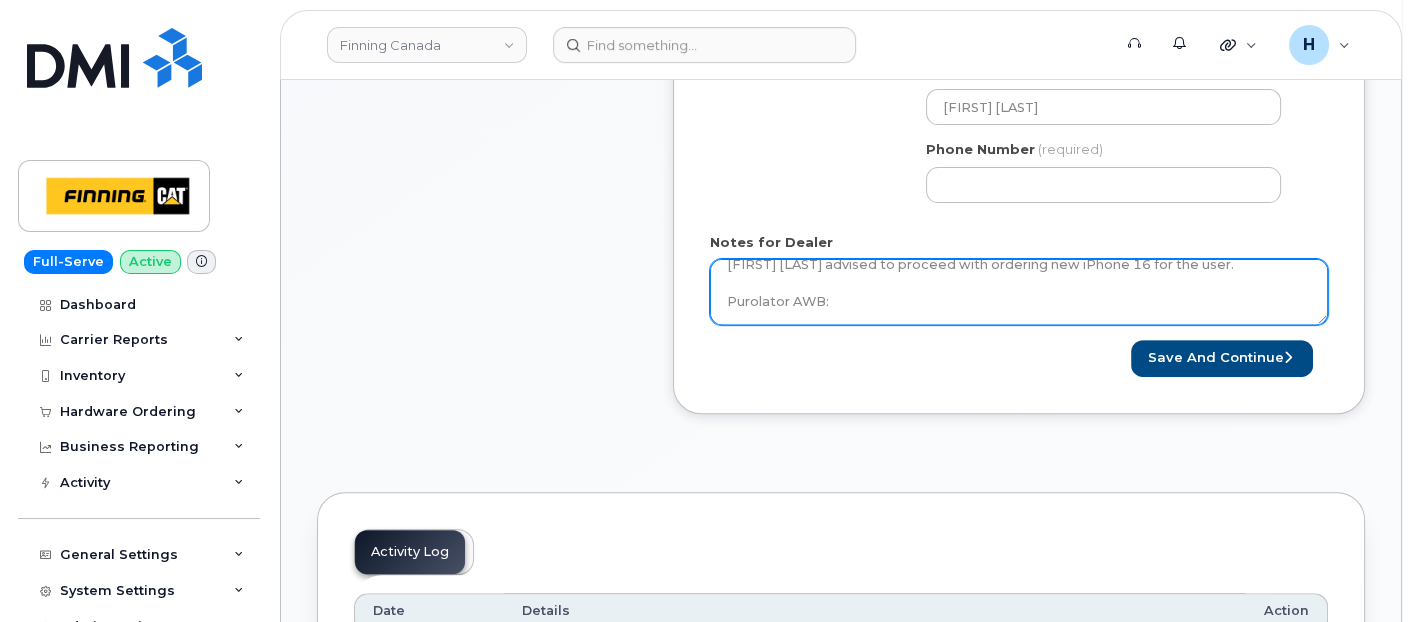click on "New Activation
iPhone 16 (Black)
$0.00 - 3 year term (128GB)
1 x iPhone 16/15 HyperGear HD Tempered Glass Screen Protector w/ Easy Installation Applicator Tray — $17.48
1 x Hypergear 20W White USB-C PD Wall Charger Hub — $25.99
1 x iPhone 16 Otterbox Commuter w/ MagSafe Series Case — $48.20
--------------------------------------
Sandy Denham advised to proceed with ordering new iPhone 16 for the user.
Purolator AWB:" at bounding box center (1019, 292) 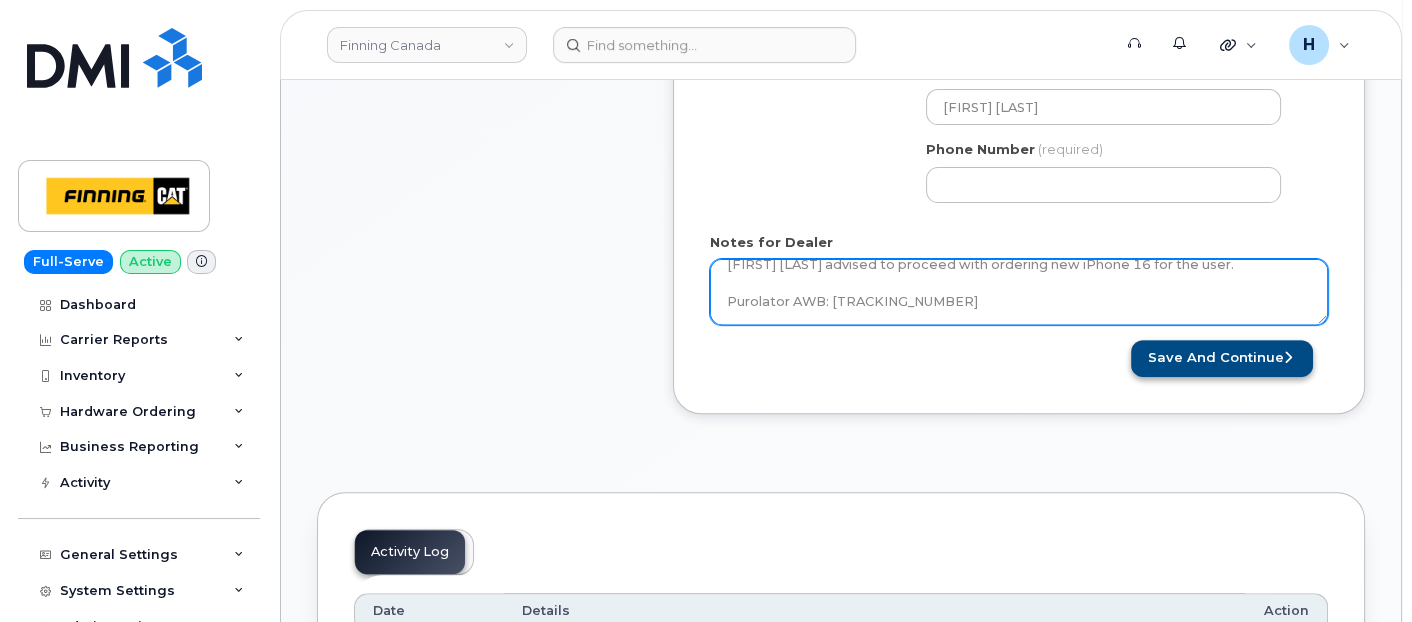 type on "New Activation
iPhone 16 (Black)
$0.00 - 3 year term (128GB)
1 x iPhone 16/15 HyperGear HD Tempered Glass Screen Protector w/ Easy Installation Applicator Tray — $17.48
1 x Hypergear 20W White USB-C PD Wall Charger Hub — $25.99
1 x iPhone 16 Otterbox Commuter w/ MagSafe Series Case — $48.20
--------------------------------------
Sandy Denham advised to proceed with ordering new iPhone 16 for the user.
Purolator AWB: 335620790329" 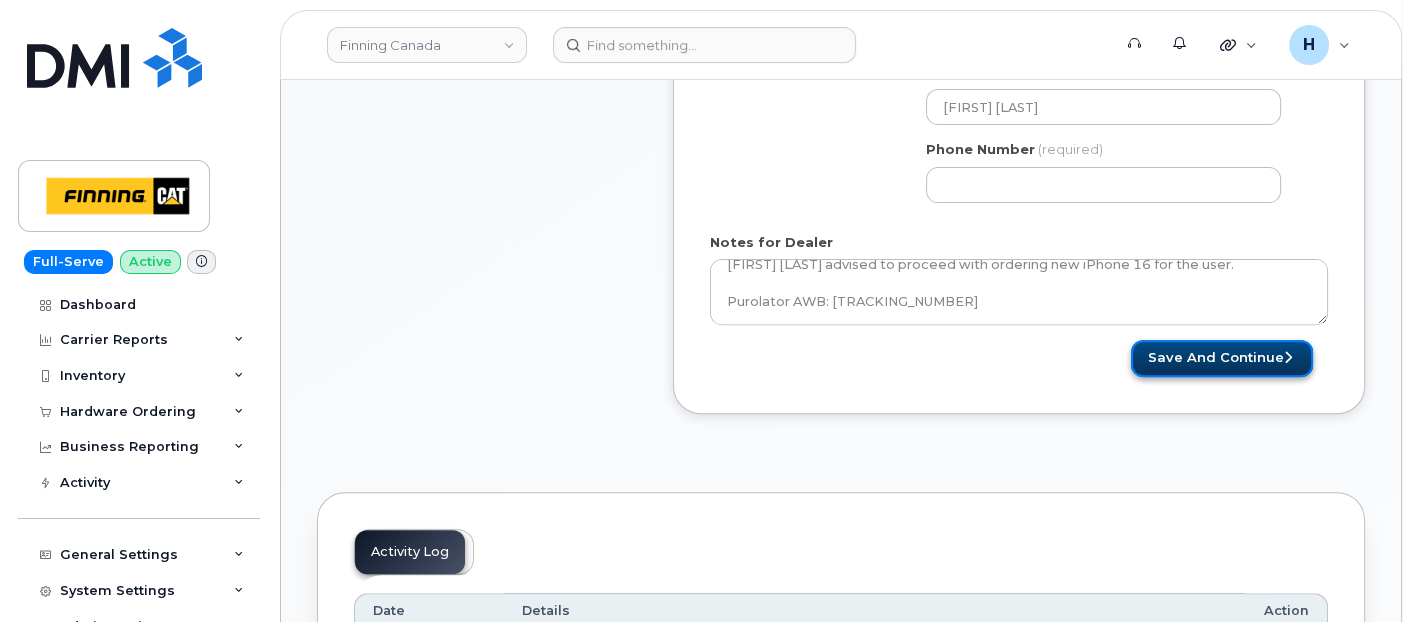 click on "Save and Continue" at bounding box center (1222, 358) 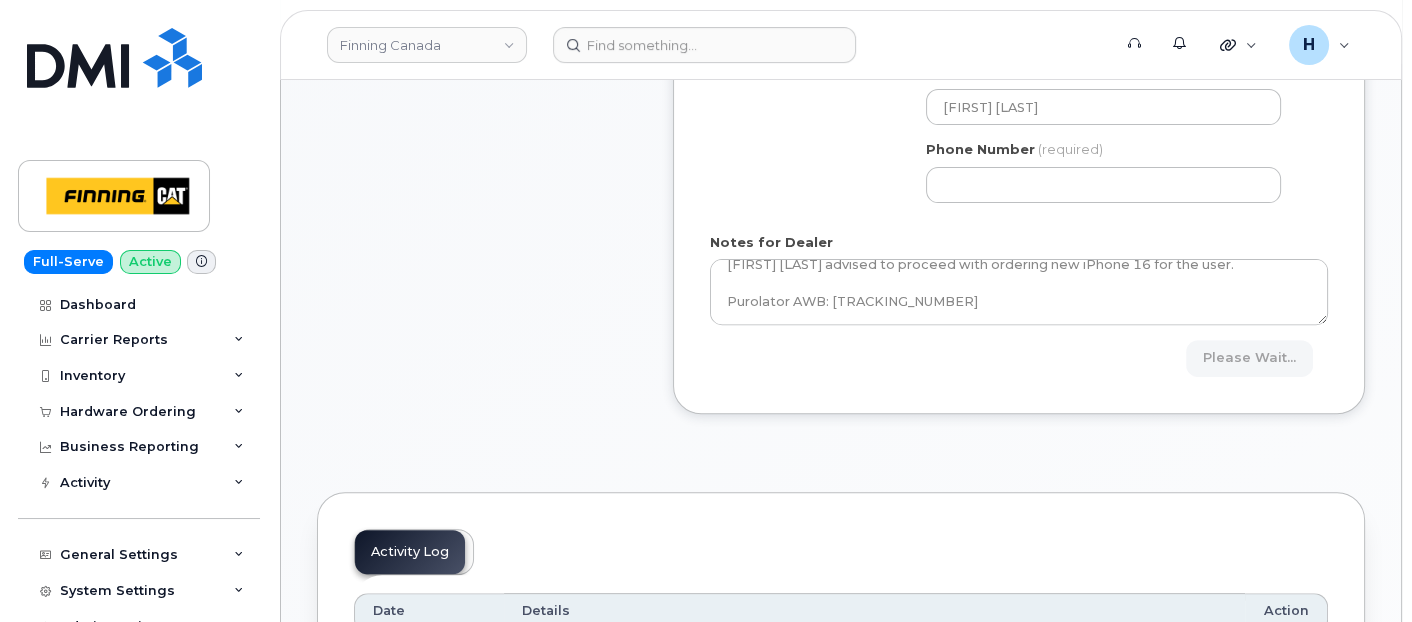 scroll, scrollTop: 555, scrollLeft: 0, axis: vertical 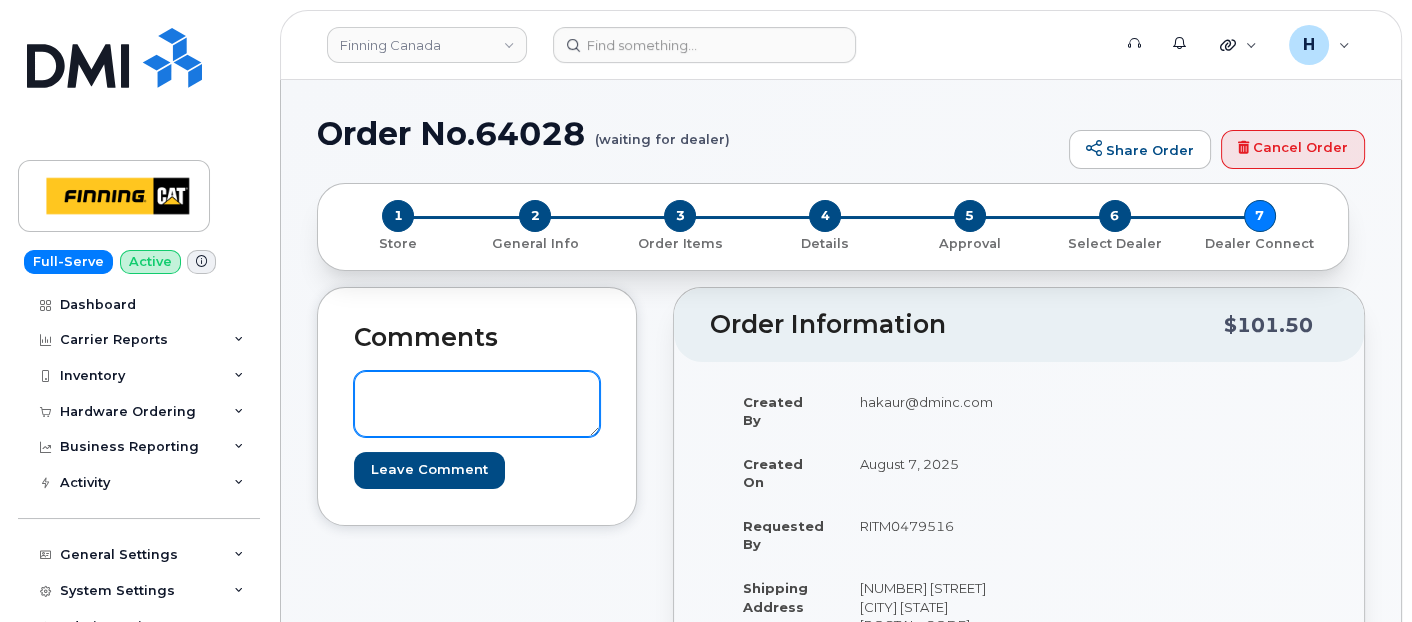 click at bounding box center (477, 404) 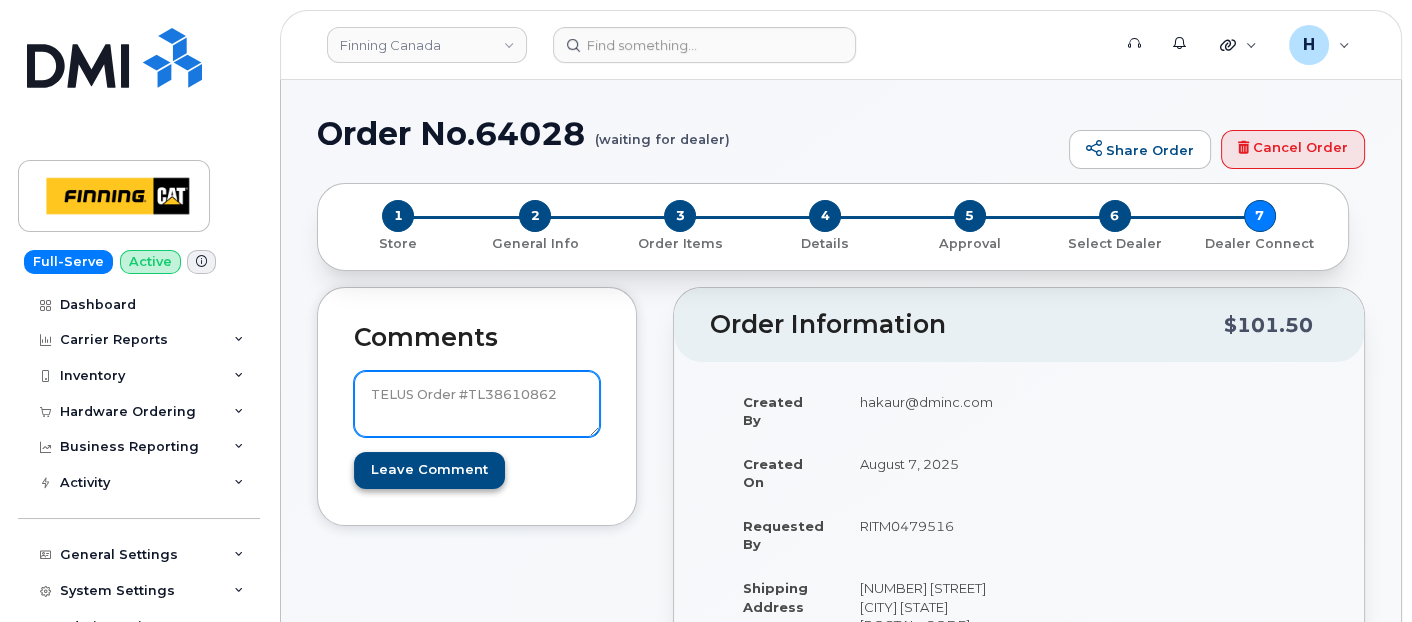 type on "TELUS Order #TL38610862" 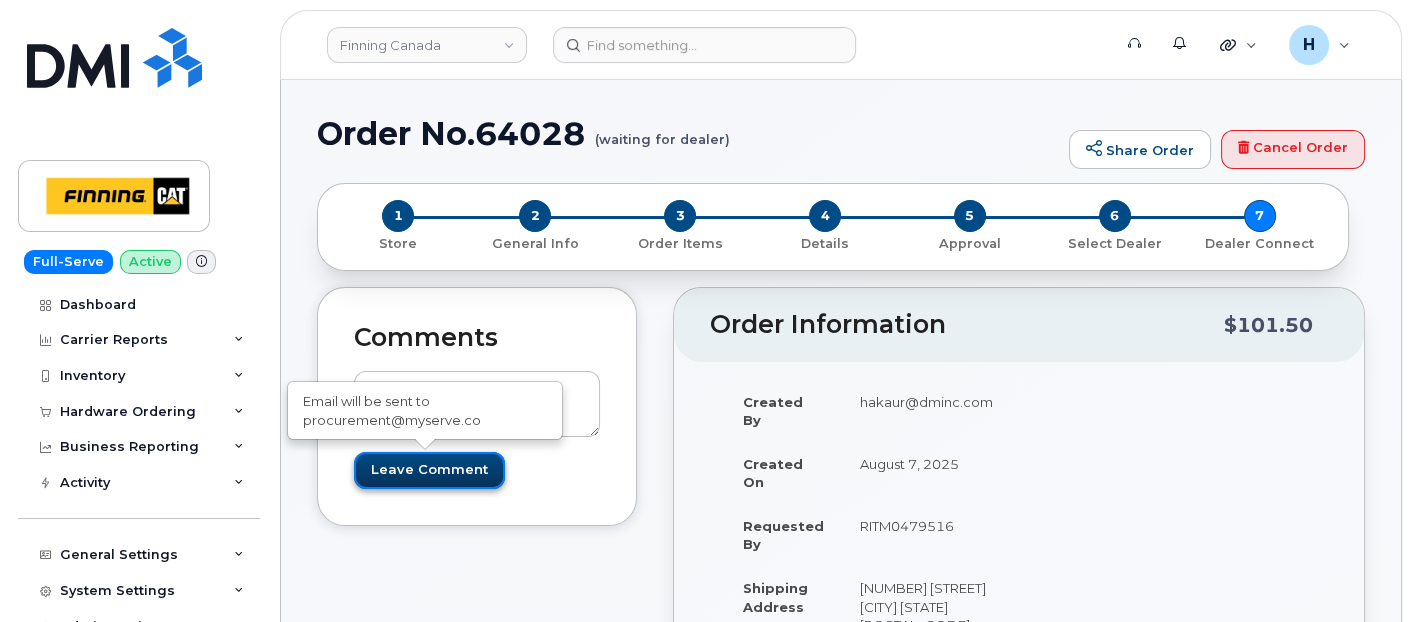 click on "Leave Comment" at bounding box center (429, 470) 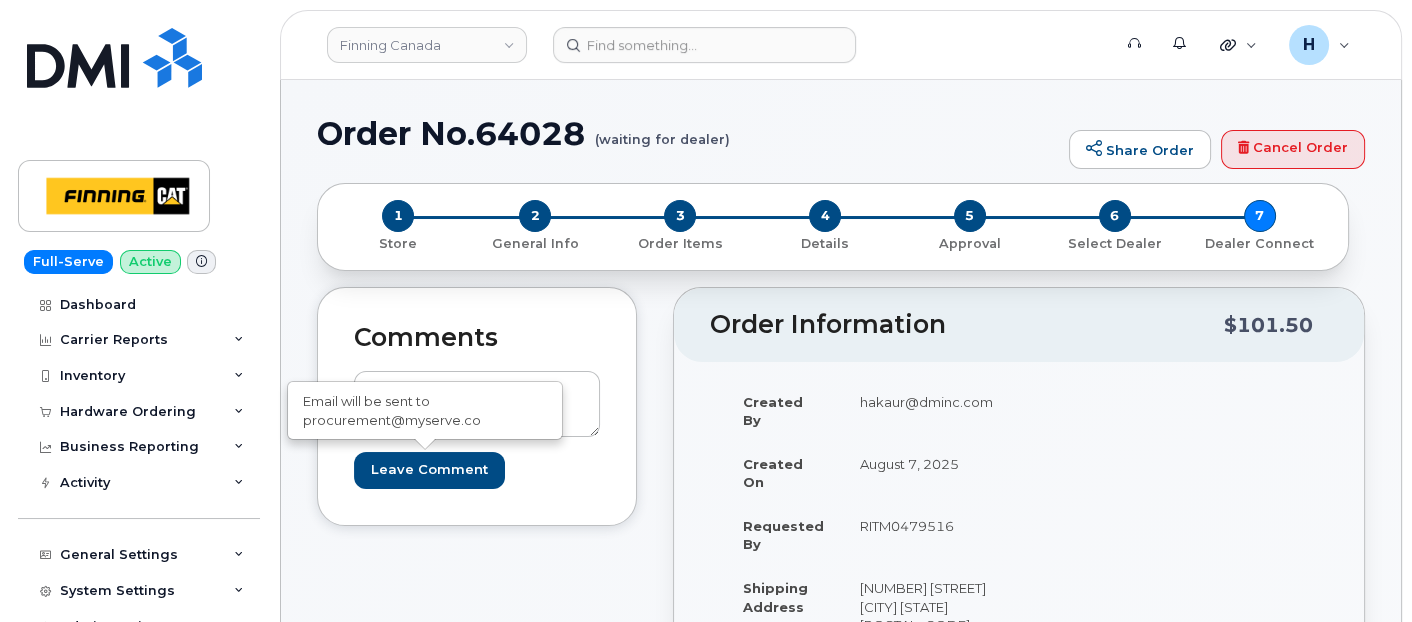 type on "Create Event" 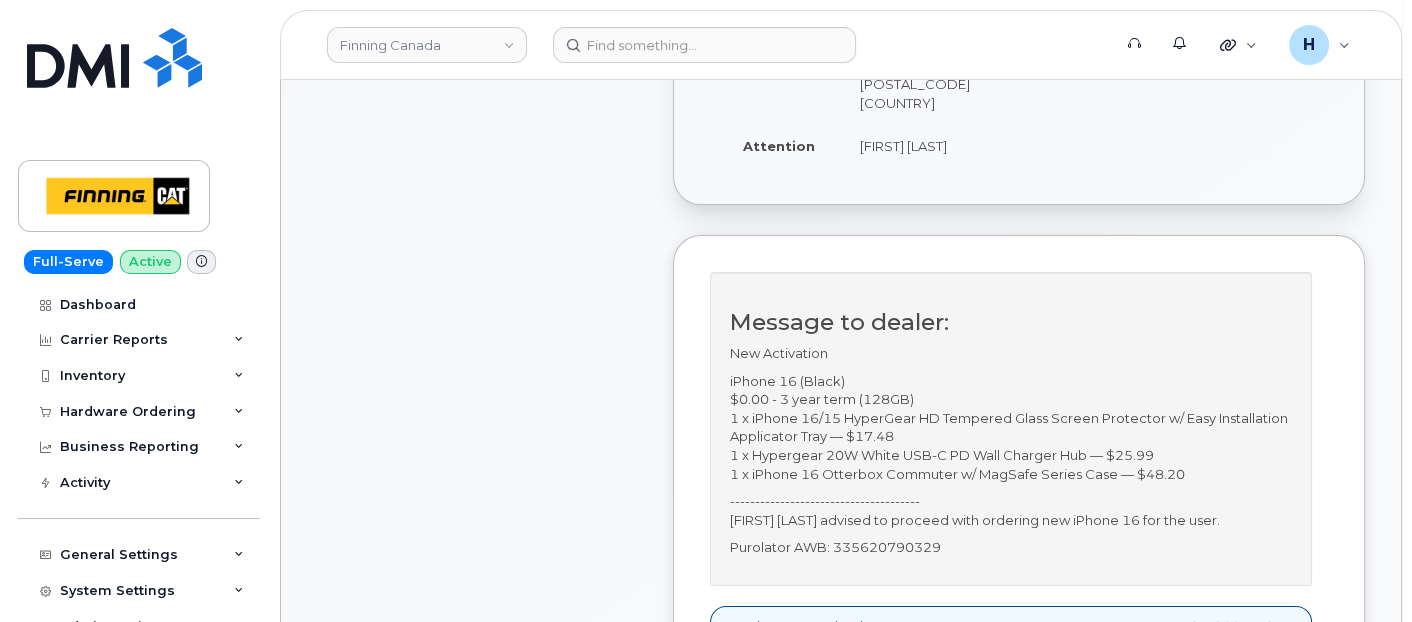 scroll, scrollTop: 666, scrollLeft: 0, axis: vertical 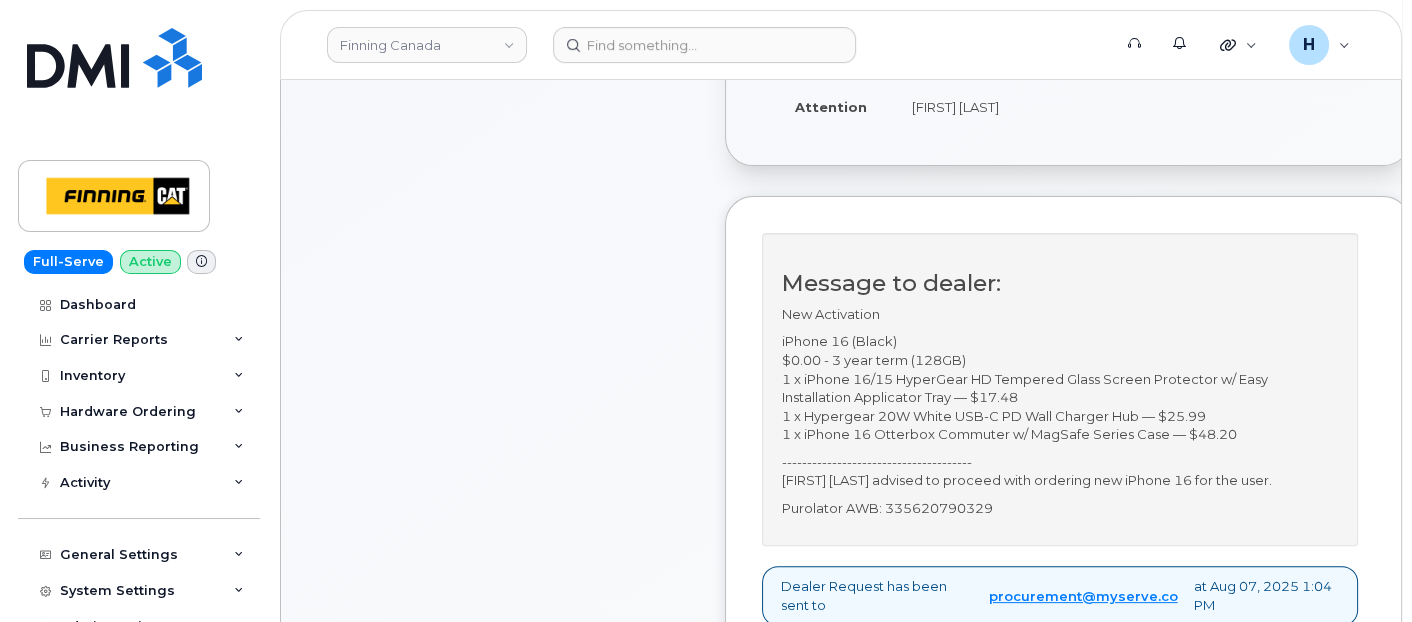 click on "Comments
[EMAIL]
TELUS Order #TL38610862
Leave Comment" at bounding box center [503, 738] 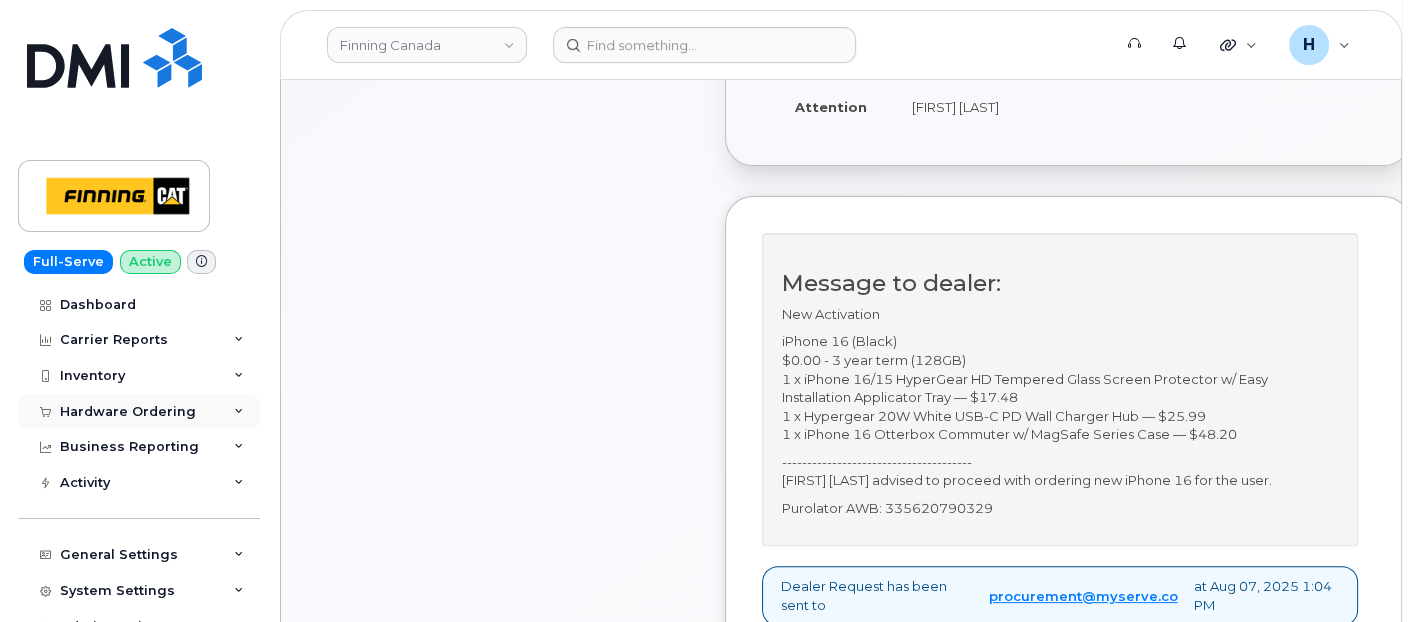 click on "Hardware Ordering" at bounding box center [128, 412] 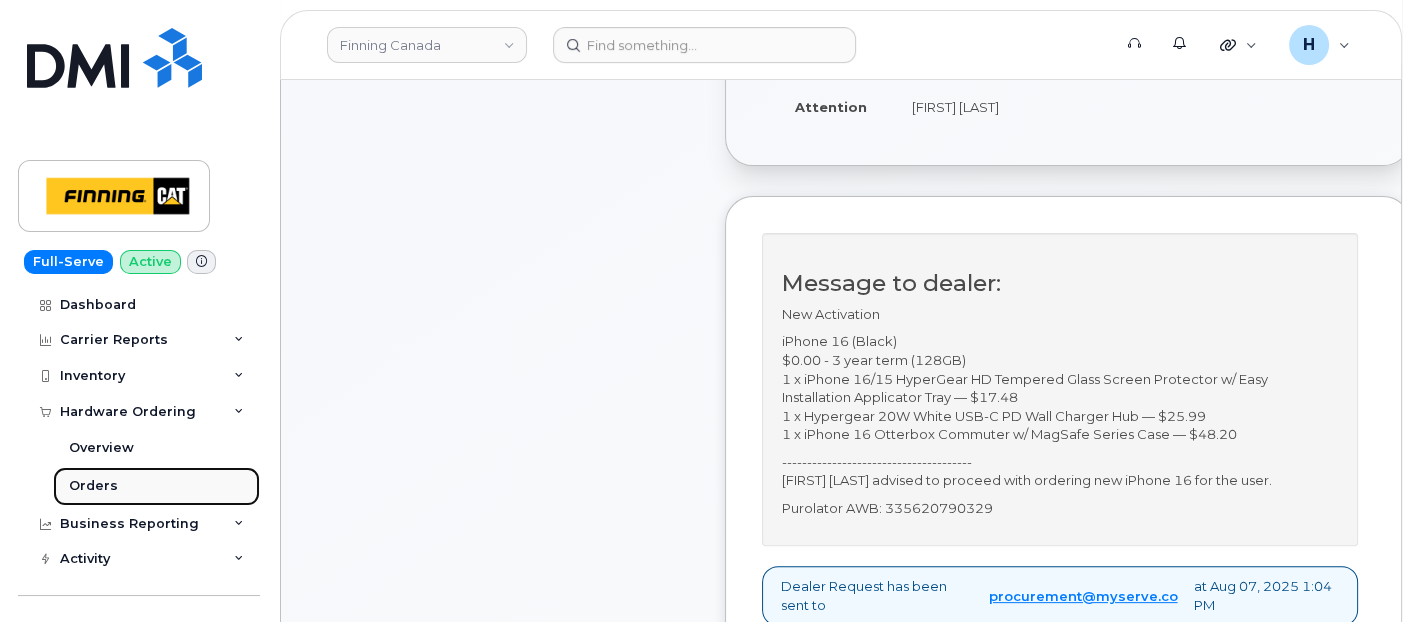 click on "Orders" at bounding box center [156, 486] 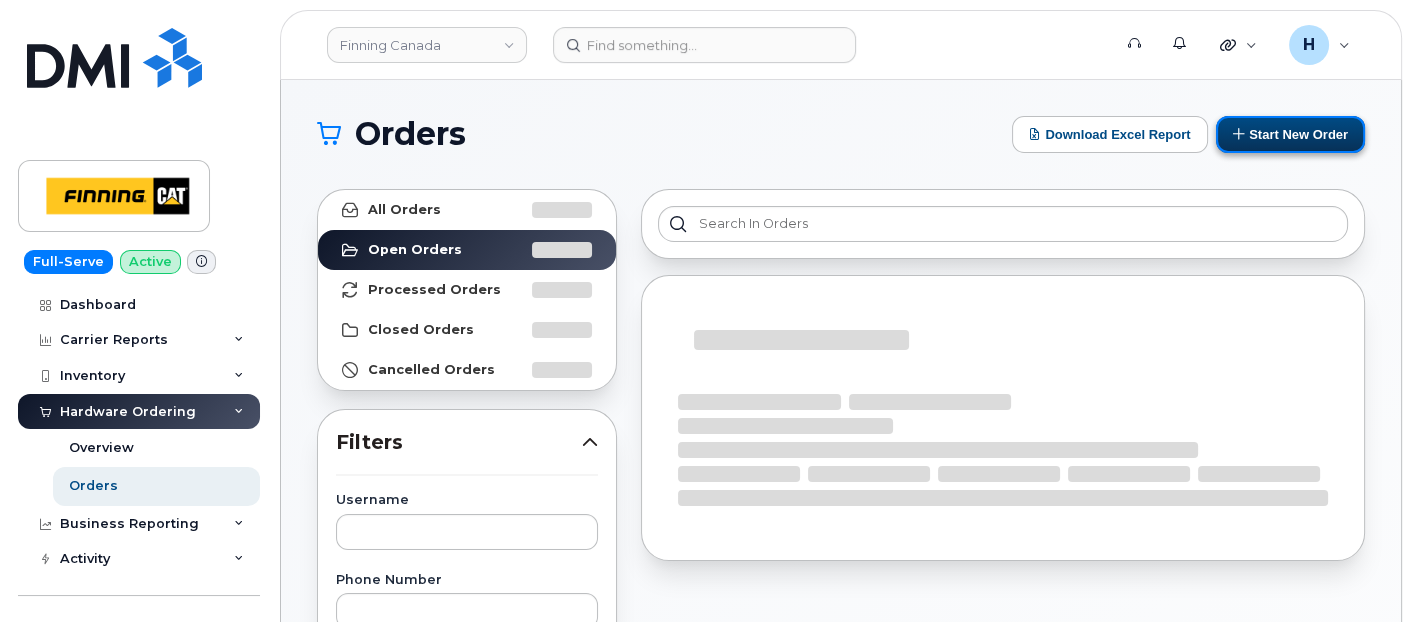 click on "Start New Order" at bounding box center (1290, 134) 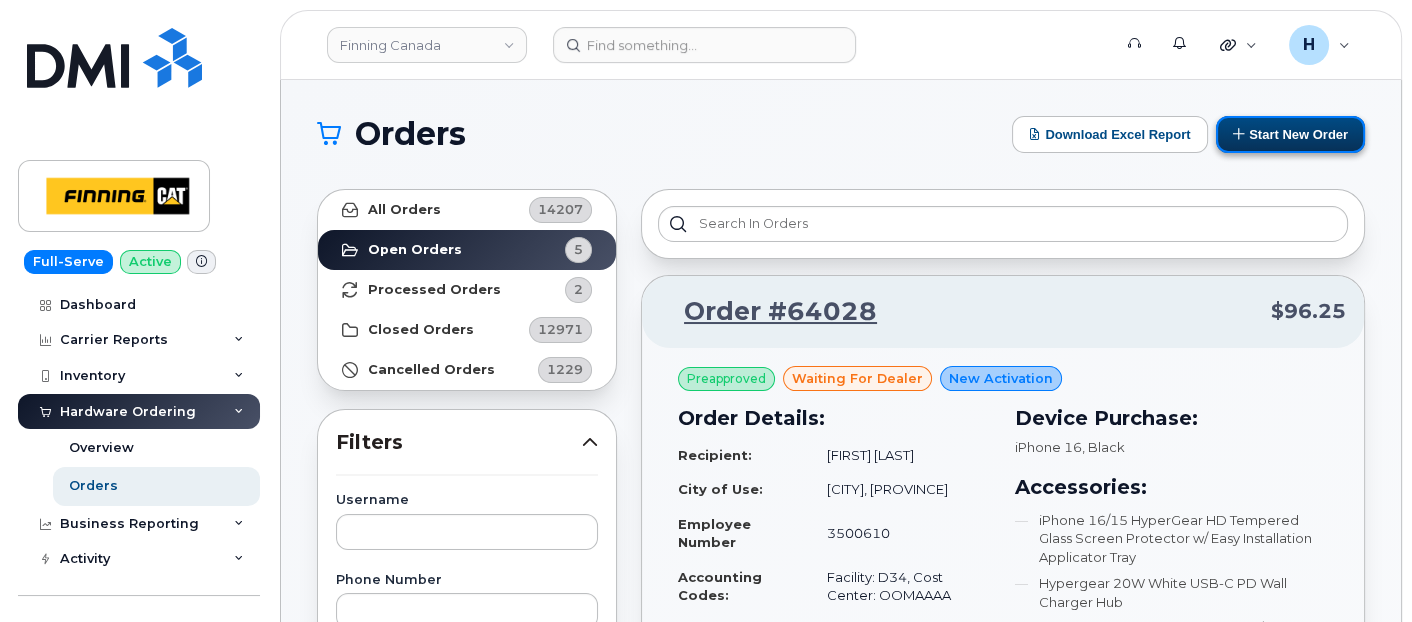 click on "Start New Order" at bounding box center [1290, 134] 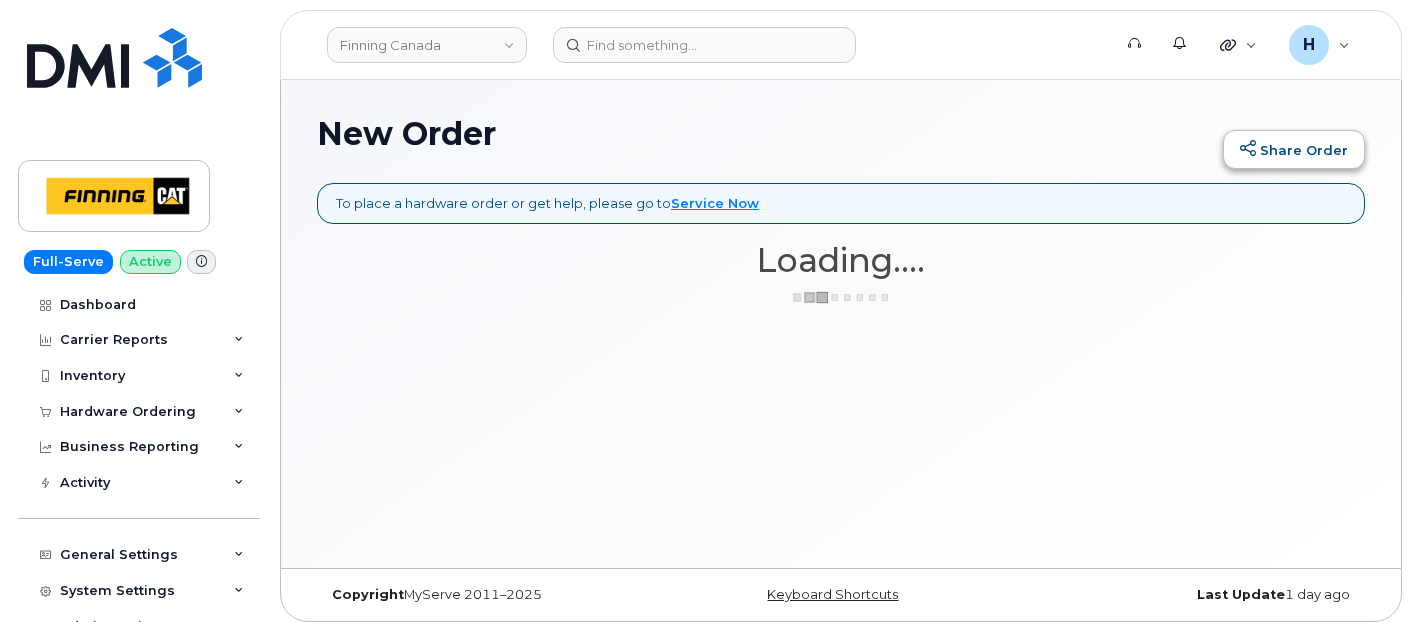 scroll, scrollTop: 0, scrollLeft: 0, axis: both 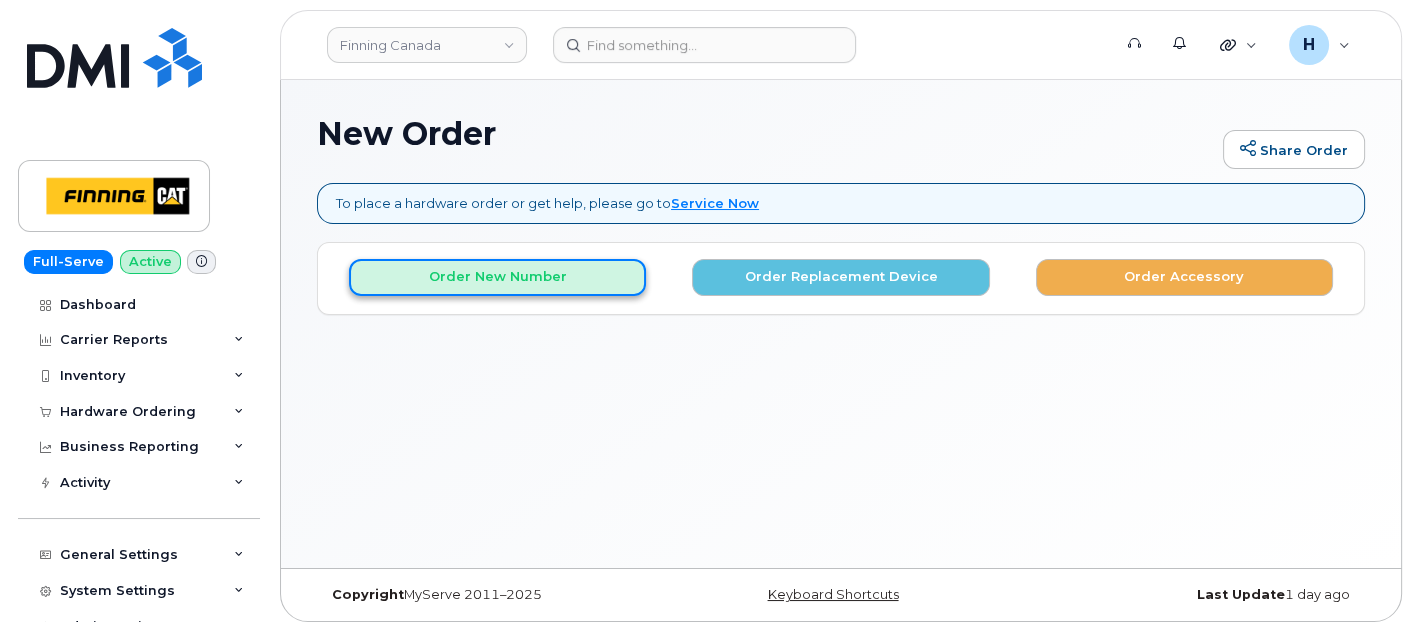 click on "Order New Number" at bounding box center [497, 277] 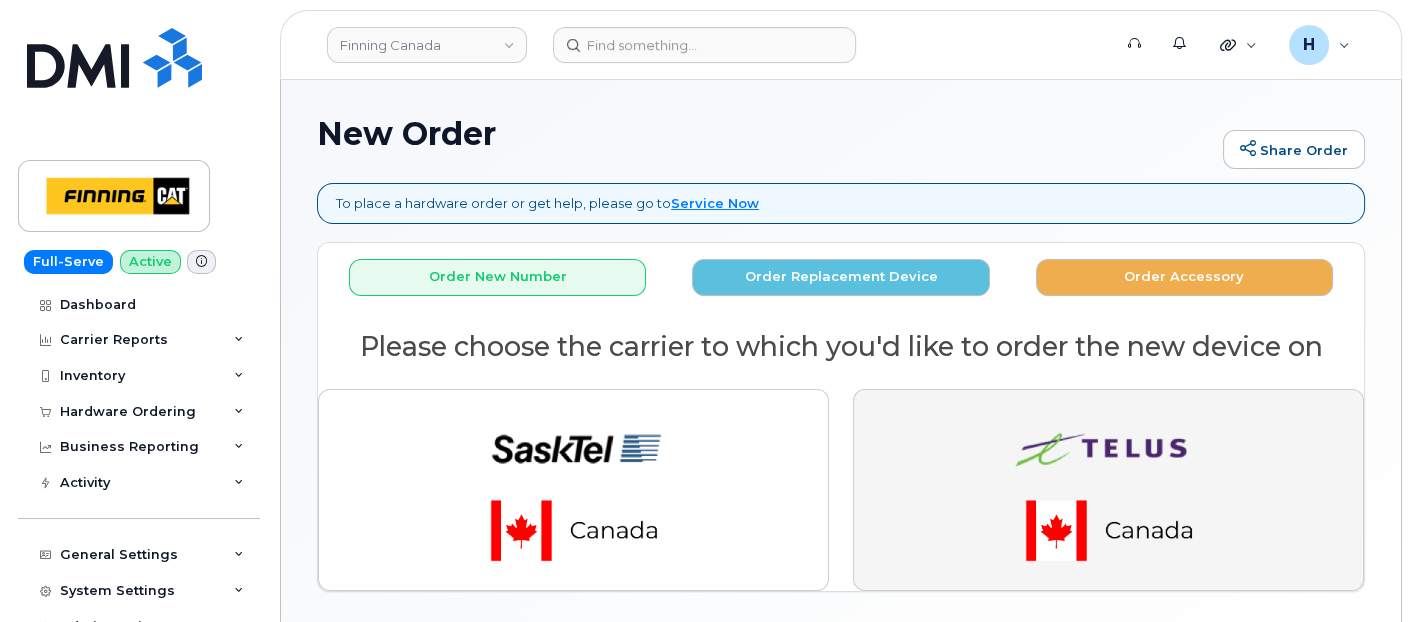 click at bounding box center [1108, 490] 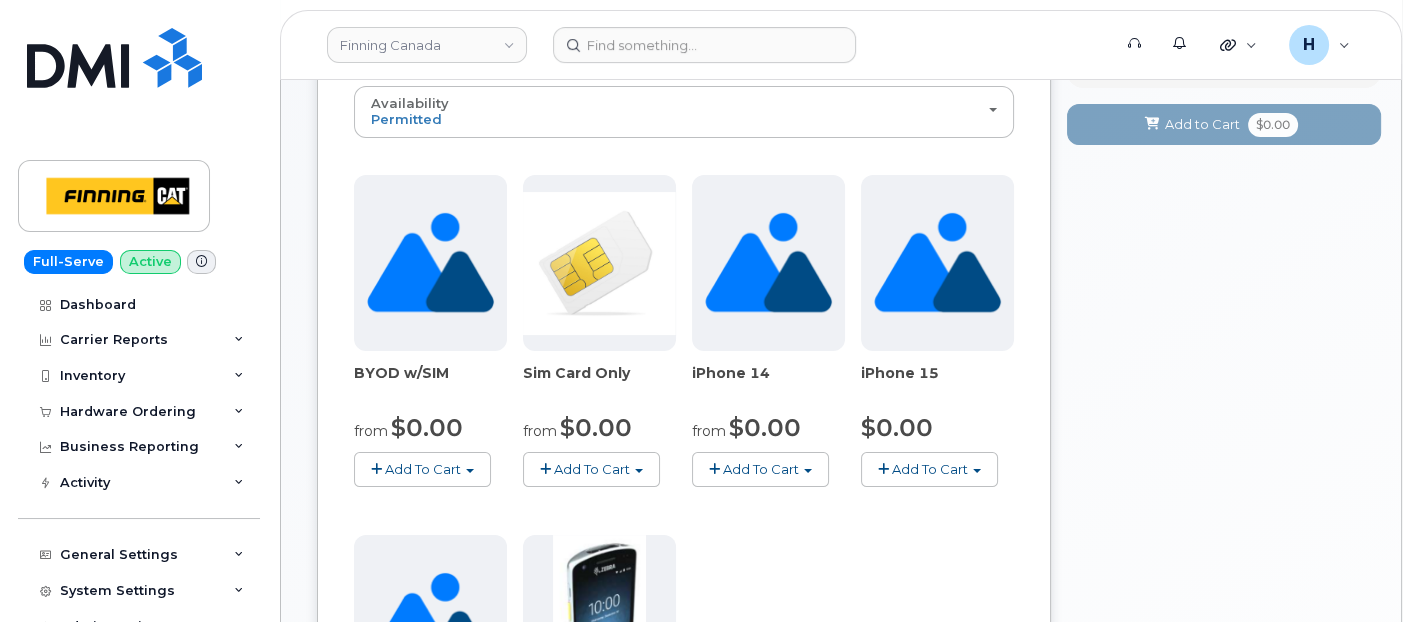 scroll, scrollTop: 454, scrollLeft: 0, axis: vertical 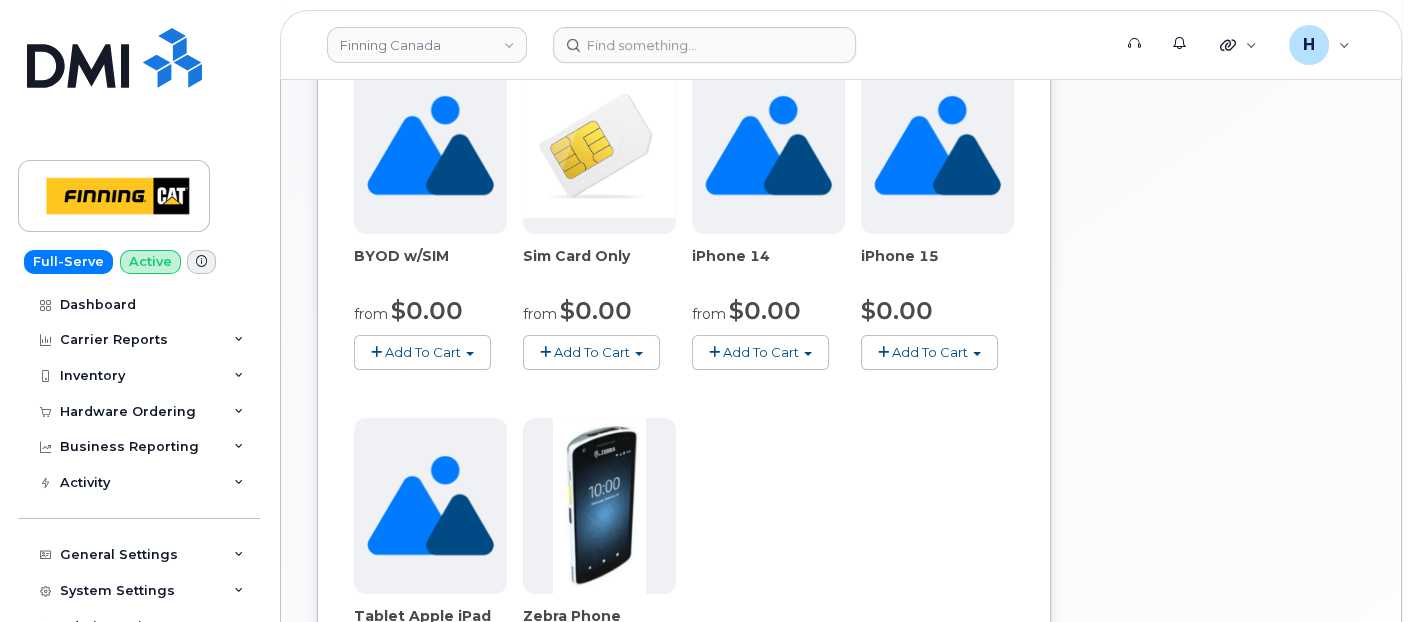 click on "Add To Cart" at bounding box center (592, 352) 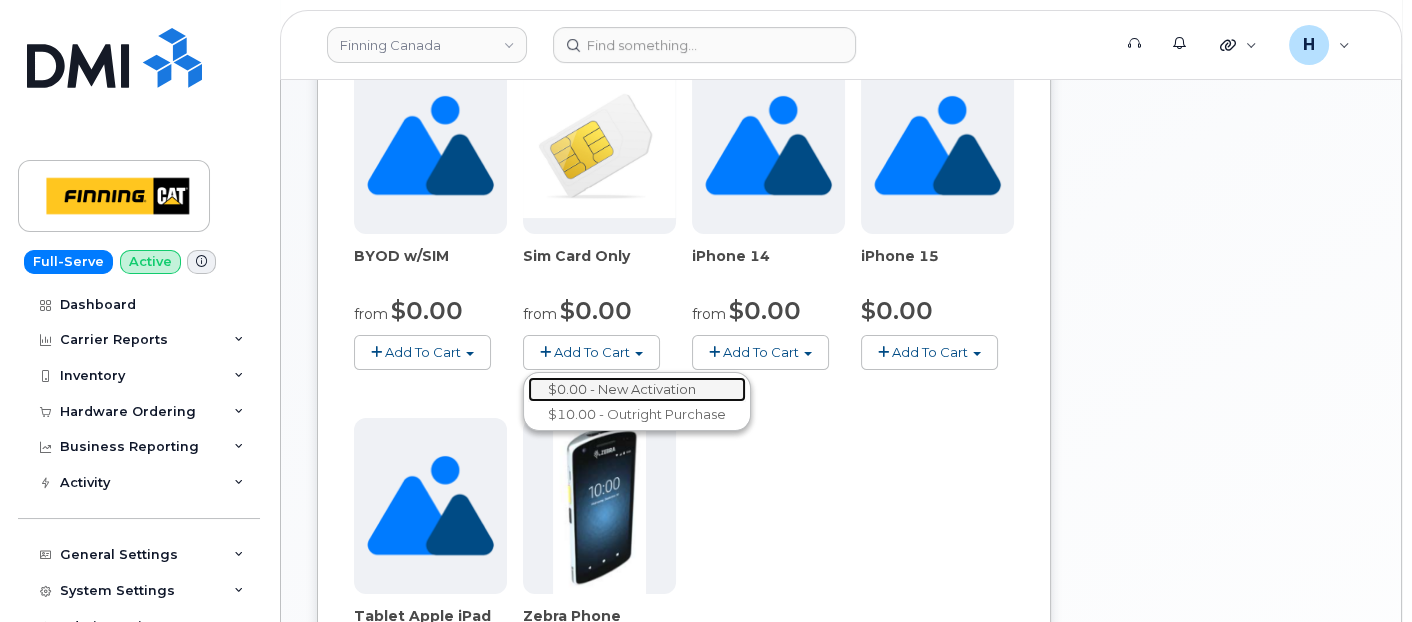 click on "$0.00 - New Activation" at bounding box center (637, 389) 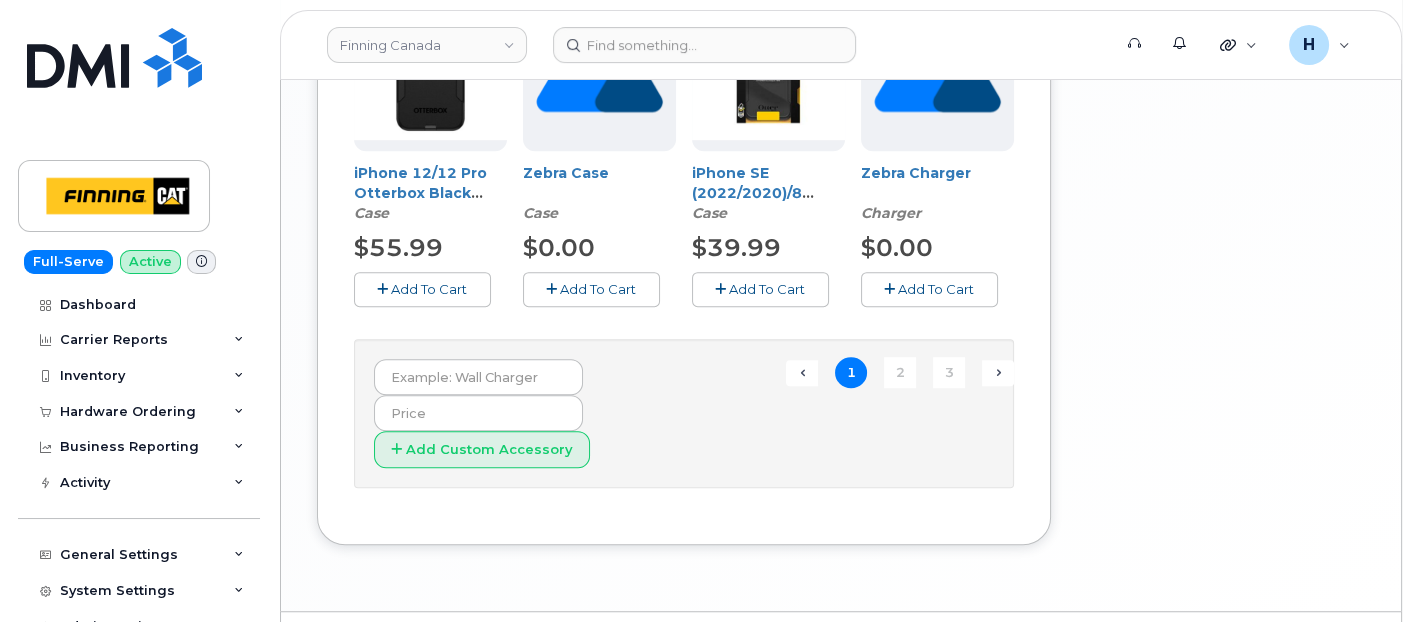 scroll, scrollTop: 1687, scrollLeft: 0, axis: vertical 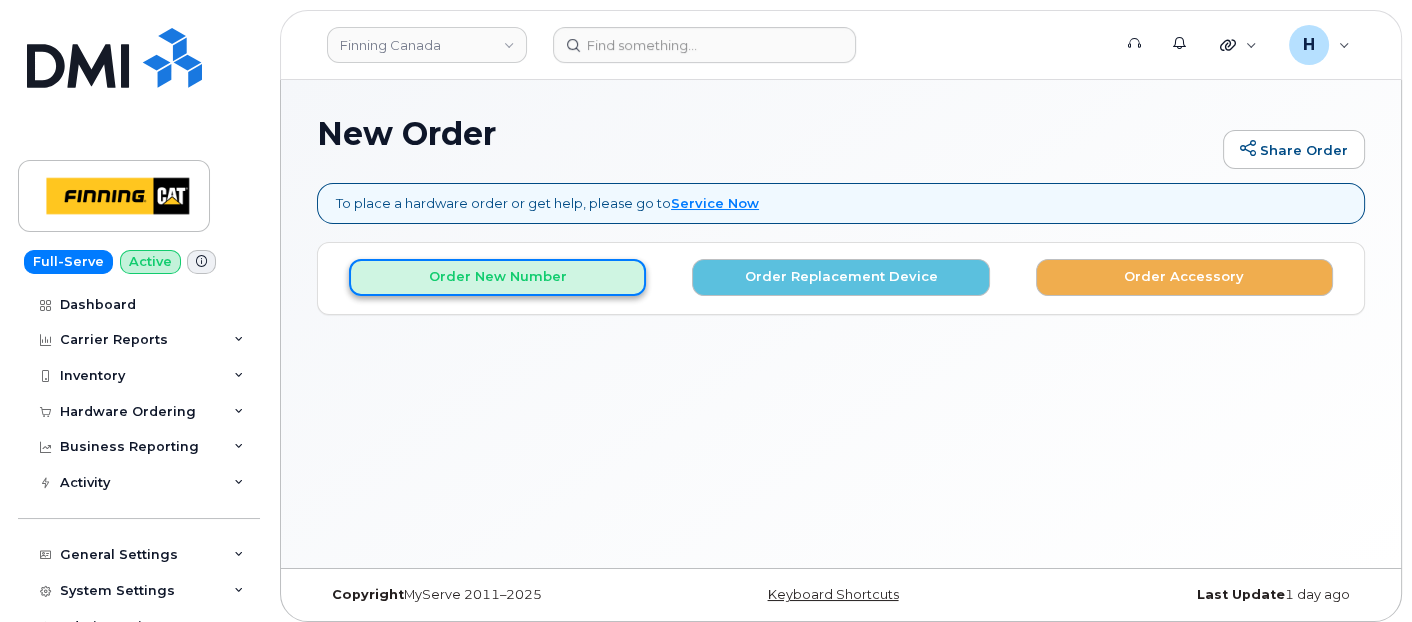 click on "Order New Number" at bounding box center (497, 277) 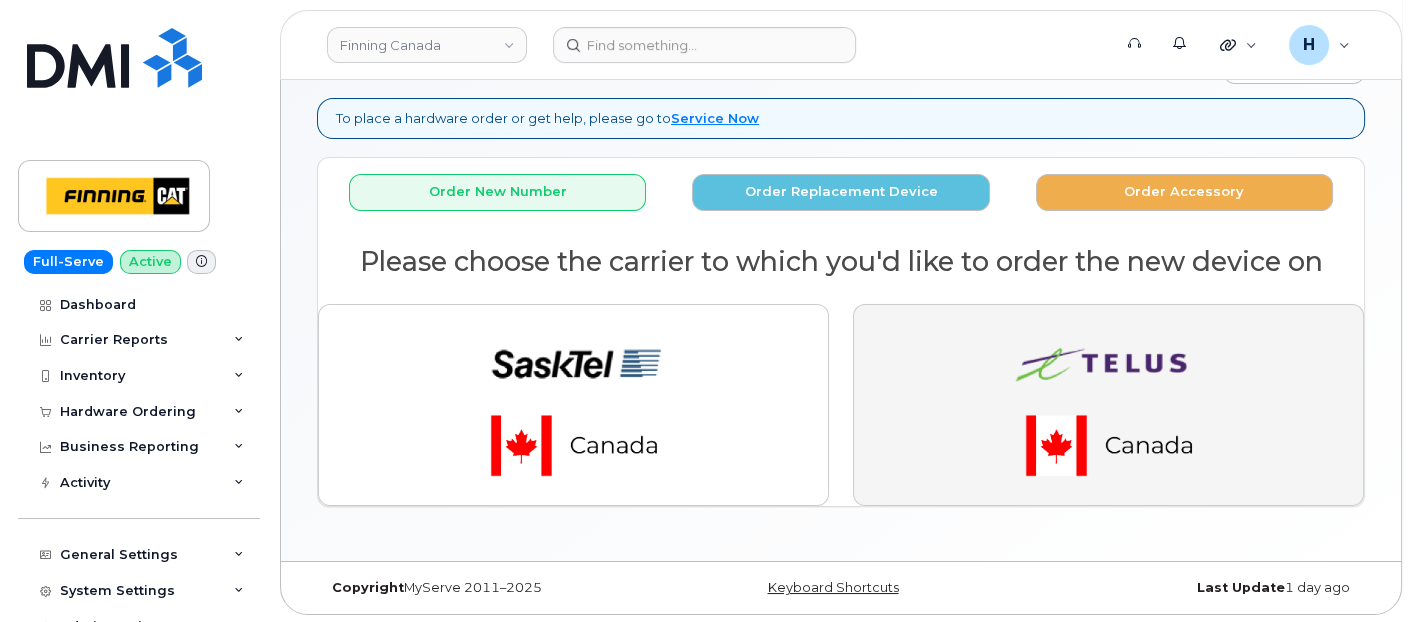 click at bounding box center [1108, 405] 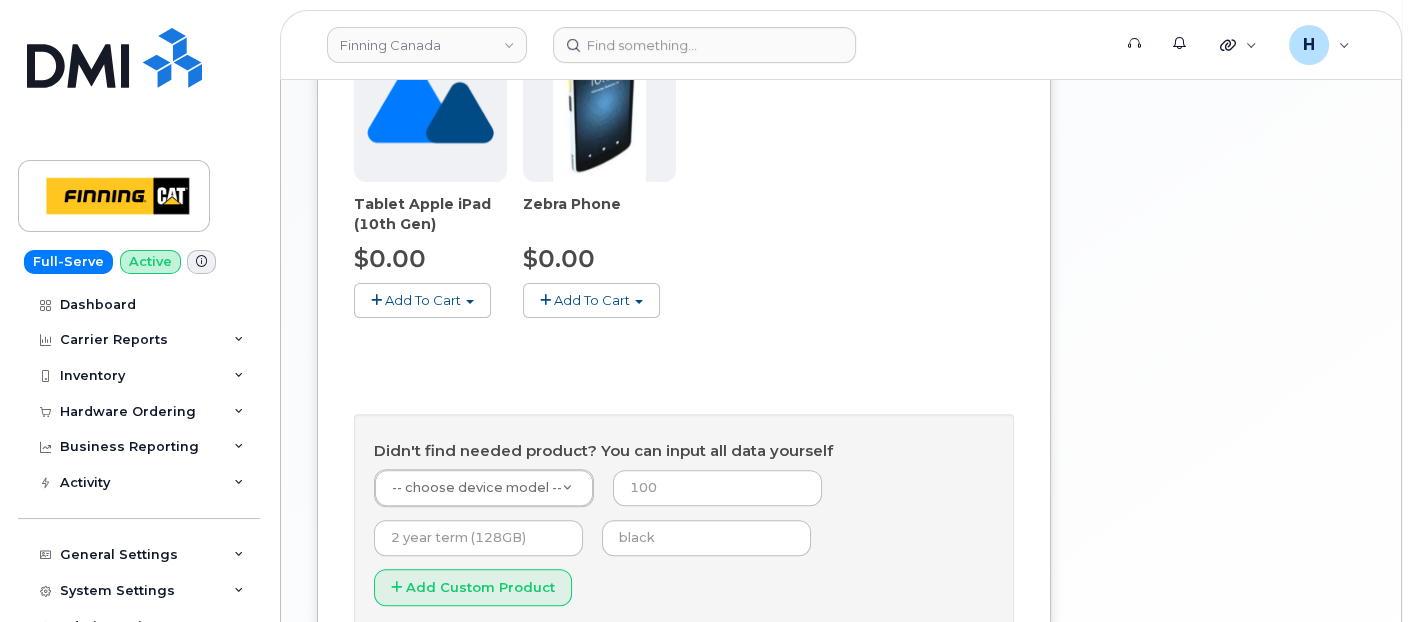 scroll, scrollTop: 974, scrollLeft: 0, axis: vertical 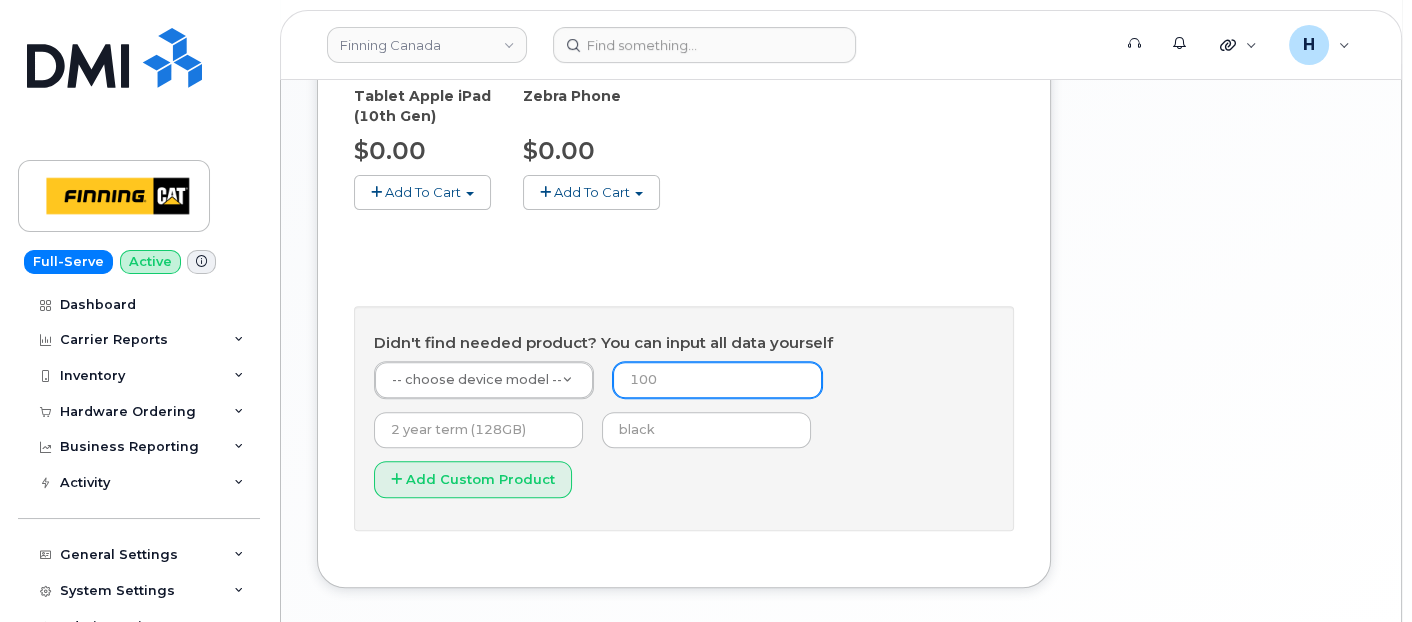 click at bounding box center [717, 380] 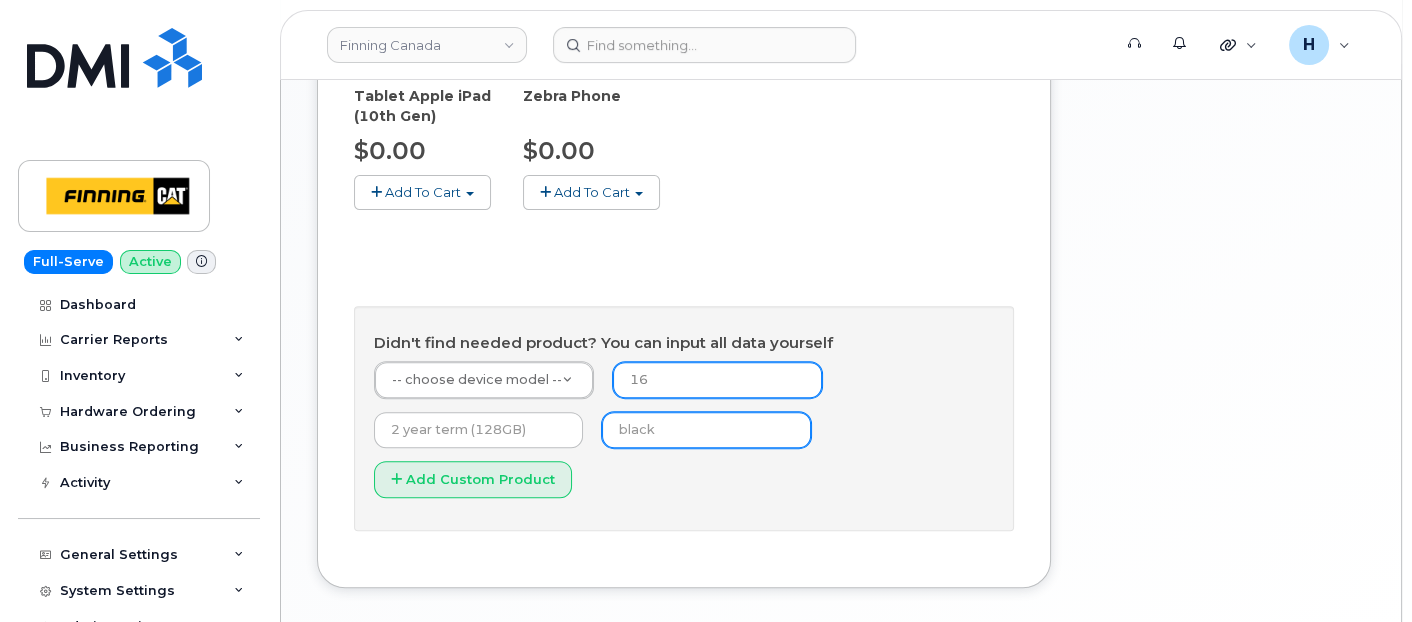 type on "16" 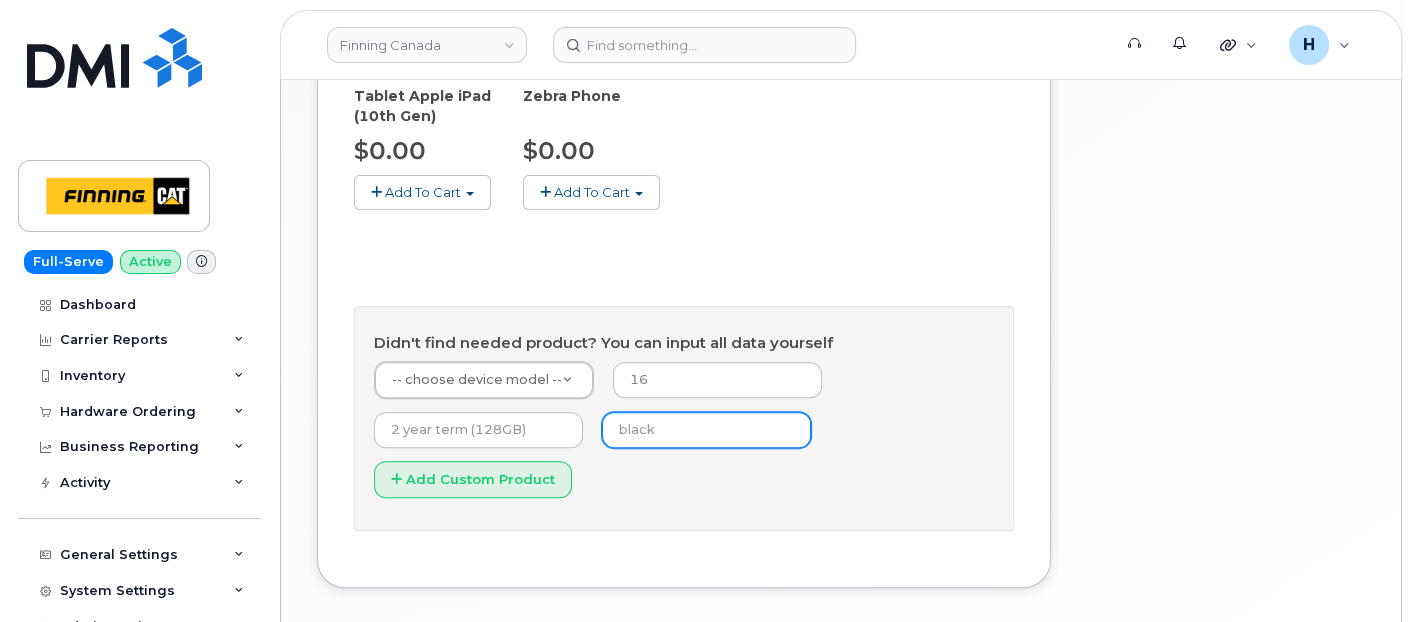 click at bounding box center [706, 430] 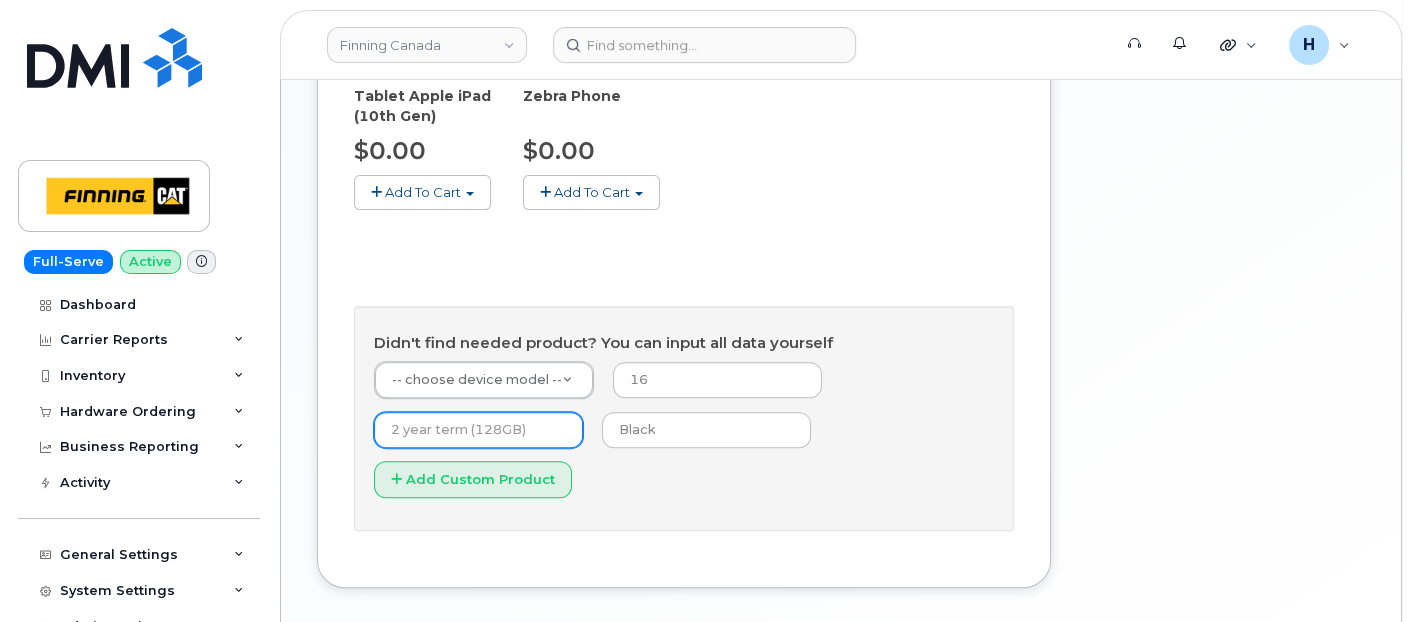 click at bounding box center [478, 430] 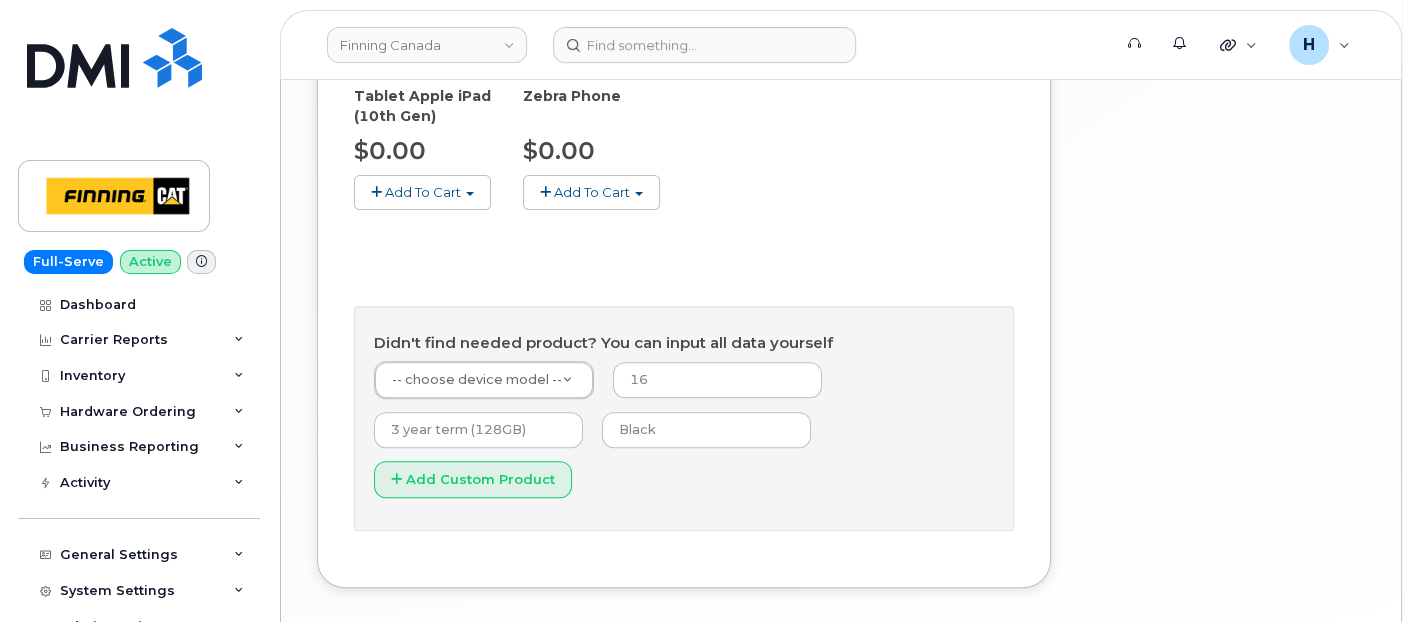 click on "-- choose device model --
-- choose device model --
Aircard E5836S
Aircard Verizon Wireless USB727 Modem
Aircard Verizon Wireless MiFi 2200...
Aircard Huawei P20 Lite
Aircard BeWhere M-IOT
Aircard Dell EVDO Laptop
Aircard Sierra 580 EVDO
Aircard Sierra 555
Aircard ZTE MF833 Mobile Internet Key
Aircard Sierra U330
Aircard LG 4G LTE USB Modem VL600
Aircard Verizon USB Modem 551L
Aircard Verizon Jetpack 890L
Aircard Sonim Spot H500 5G MHS
Aircard Pantech 4G LTE Global USB ...
Aircard Jetpack 4G Mobile Hotspot ...
Aircard Verizon Jetpack 4620LE
Aircard Verizon Jetpac MiFi 4620L
Aircard Novatel U998
Aircard Novatel U950
Aircard Verizon USB Modem UML295
Aircard Novatel U727
Aircard Motorola Case Moto G4 Plus
Aircard Jetpack 4G LTE Mobile Hots...
Aircard Sierra AC574S
Aircard HP Mini 1000(1151NR)
Aircard HP Mini 210 1076NR Netbook
Aircard ZTE MF680
Aircard Novatel Wireless U679
Aircard Novatel U547" at bounding box center [684, 436] 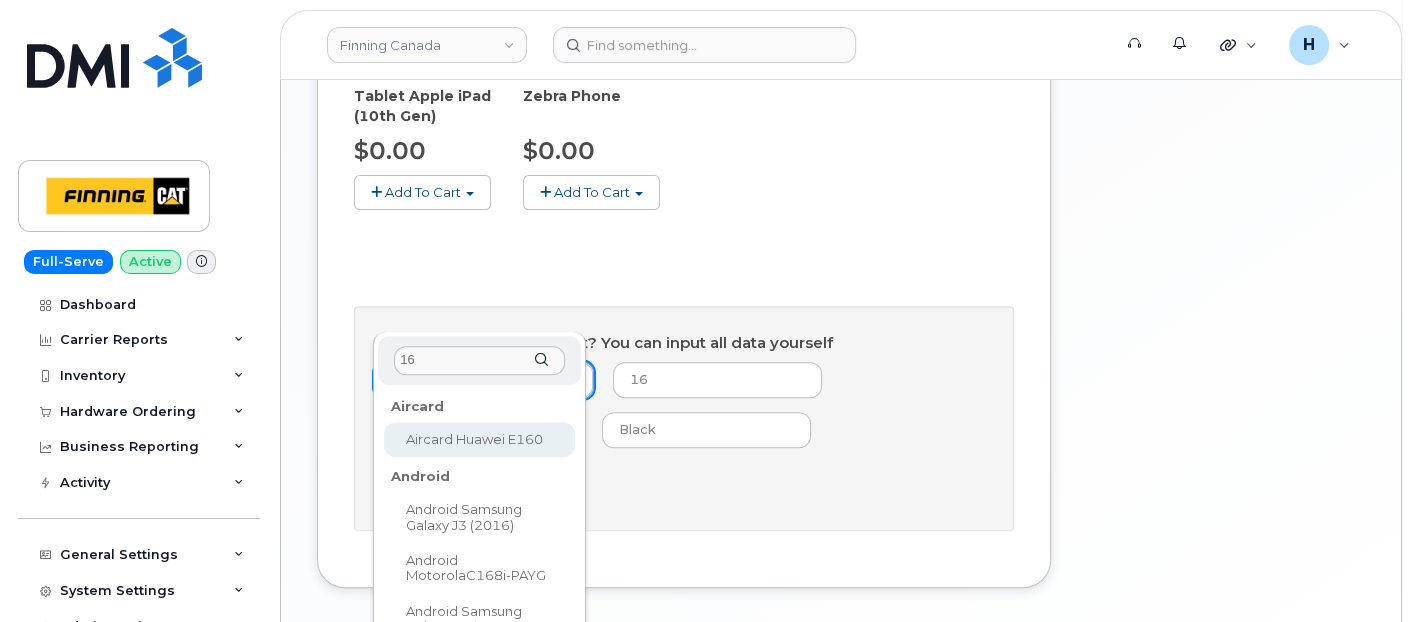 scroll, scrollTop: 333, scrollLeft: 0, axis: vertical 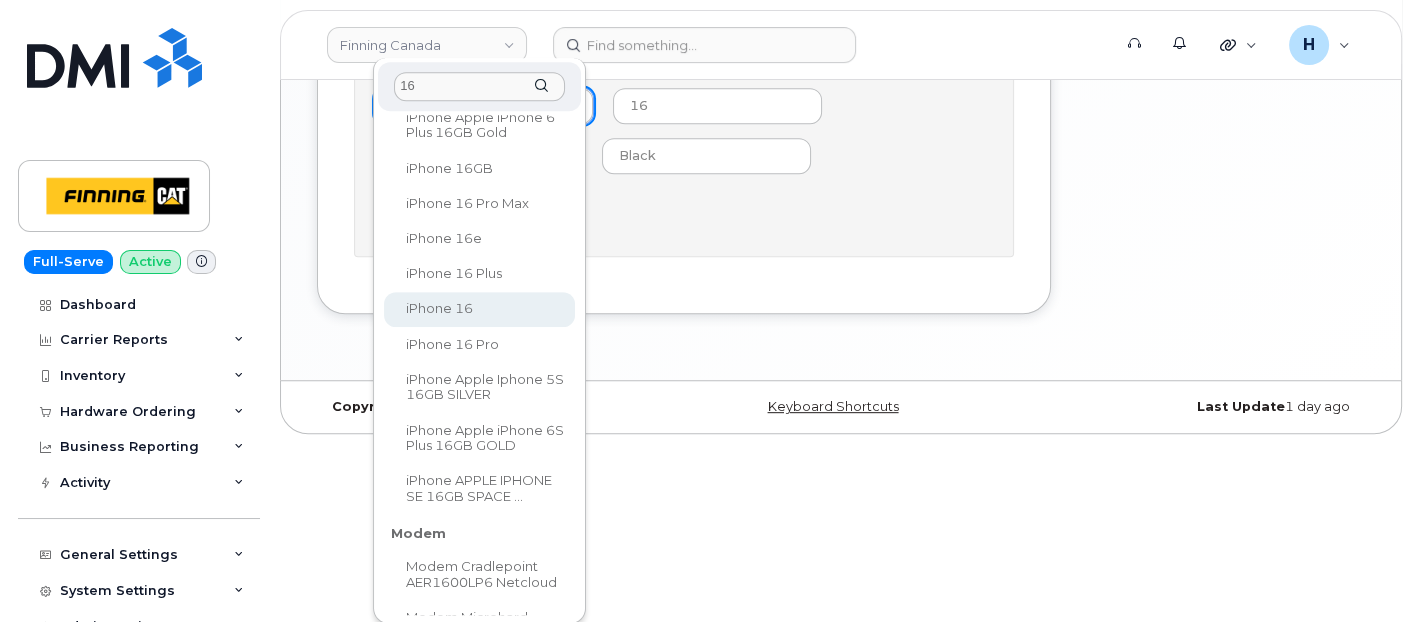 type on "16" 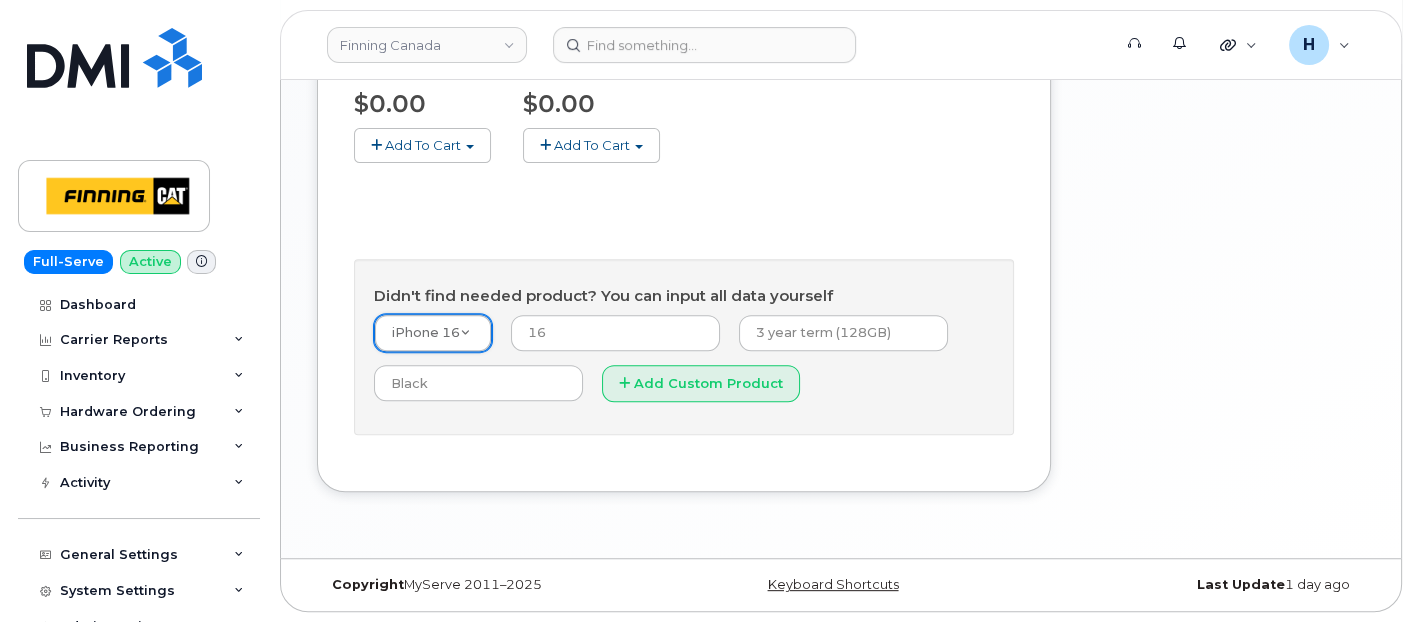 scroll, scrollTop: 953, scrollLeft: 0, axis: vertical 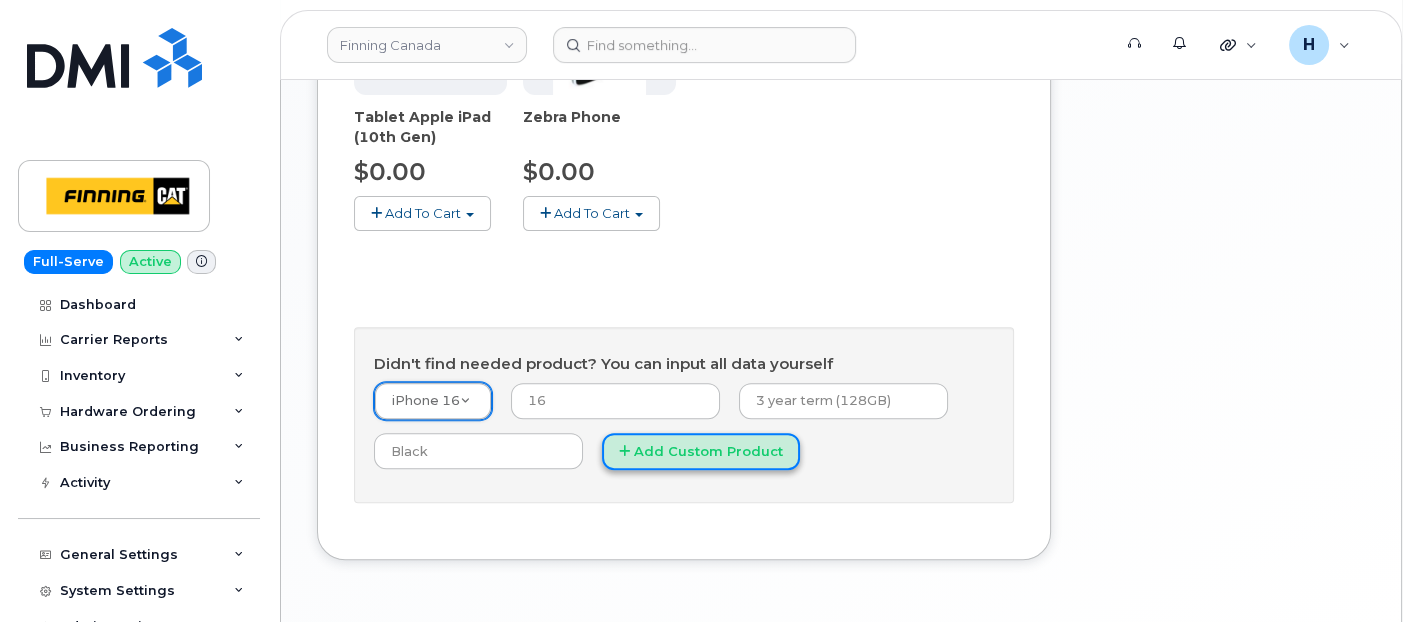 click on "Add Custom Product" at bounding box center [701, 451] 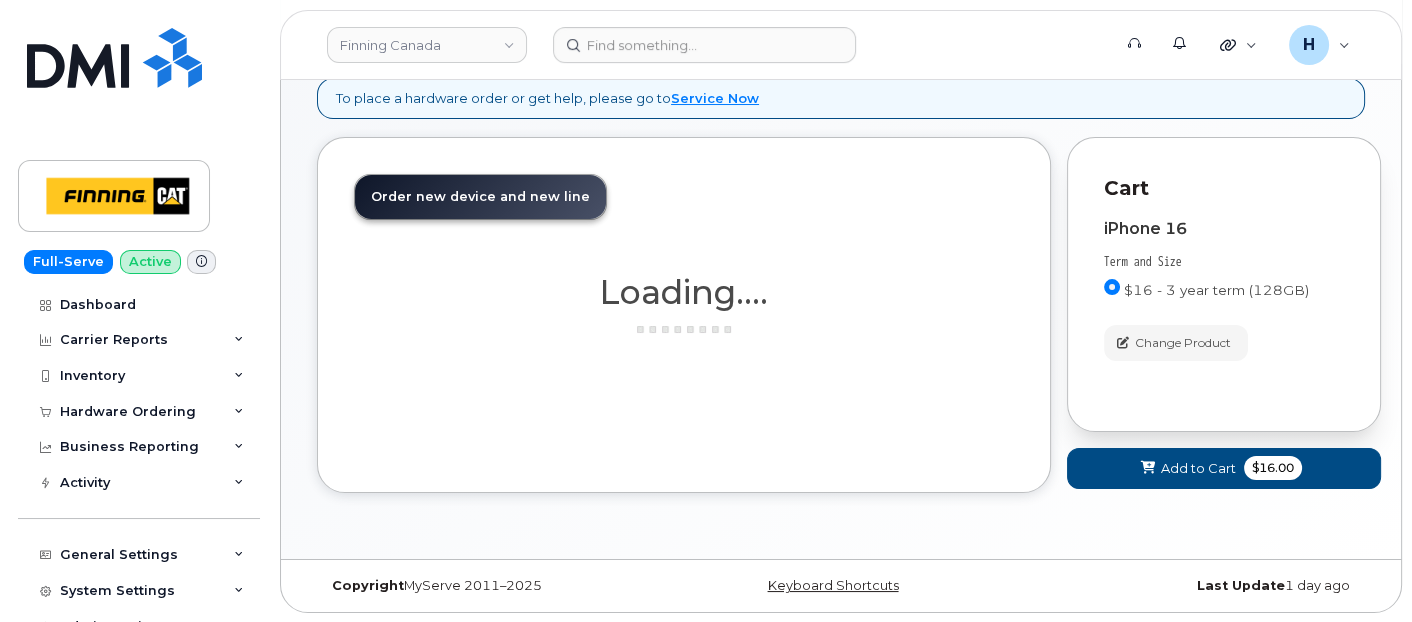 scroll, scrollTop: 953, scrollLeft: 0, axis: vertical 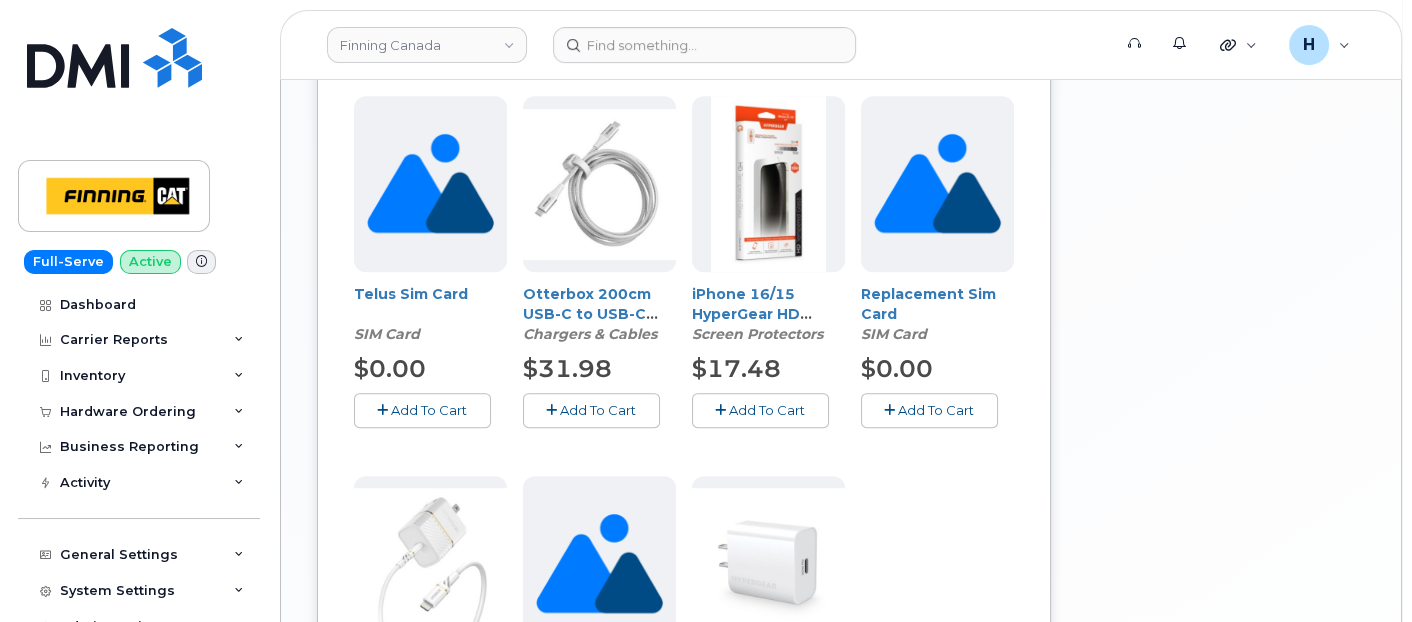 click on "Add To Cart" at bounding box center [767, 410] 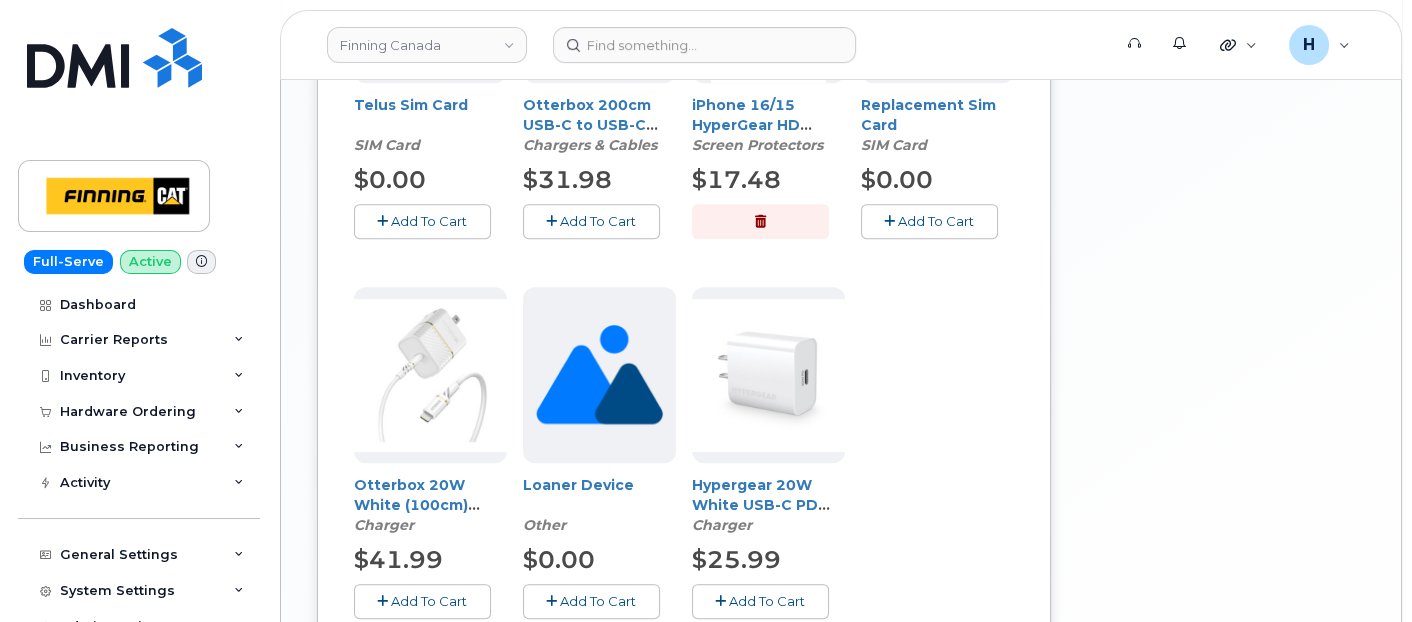 scroll, scrollTop: 1508, scrollLeft: 0, axis: vertical 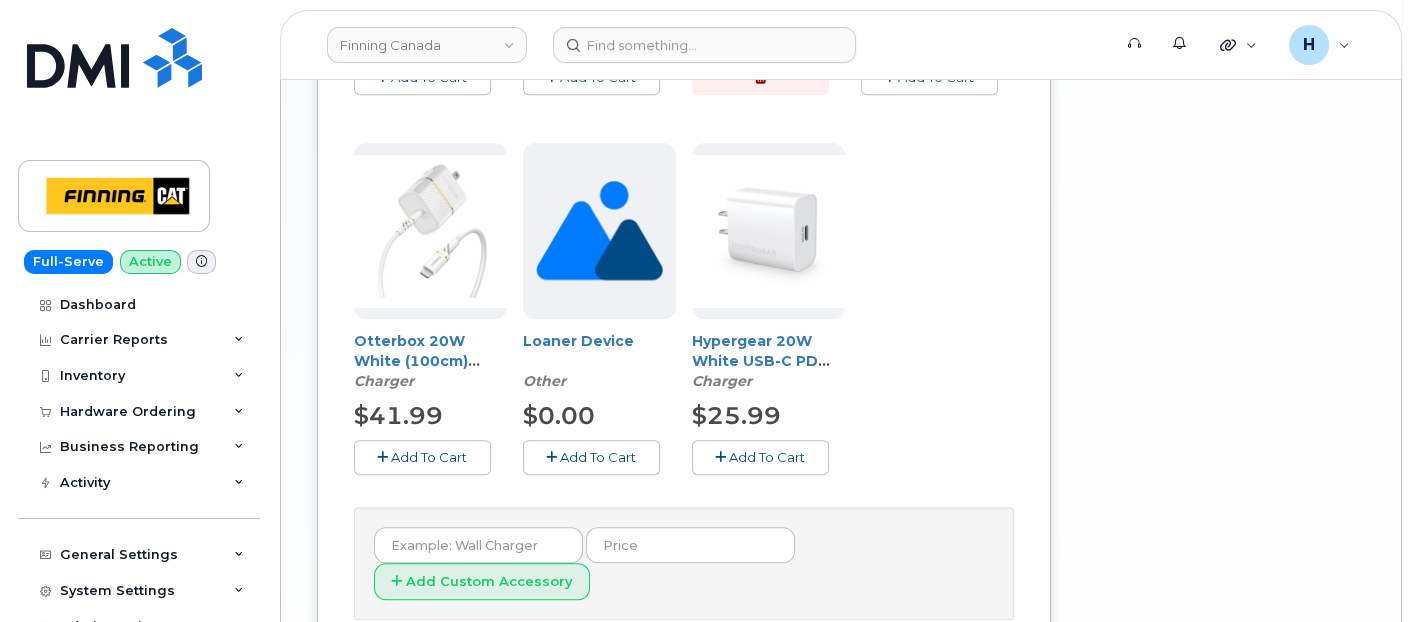 click on "Add To Cart" at bounding box center (760, 457) 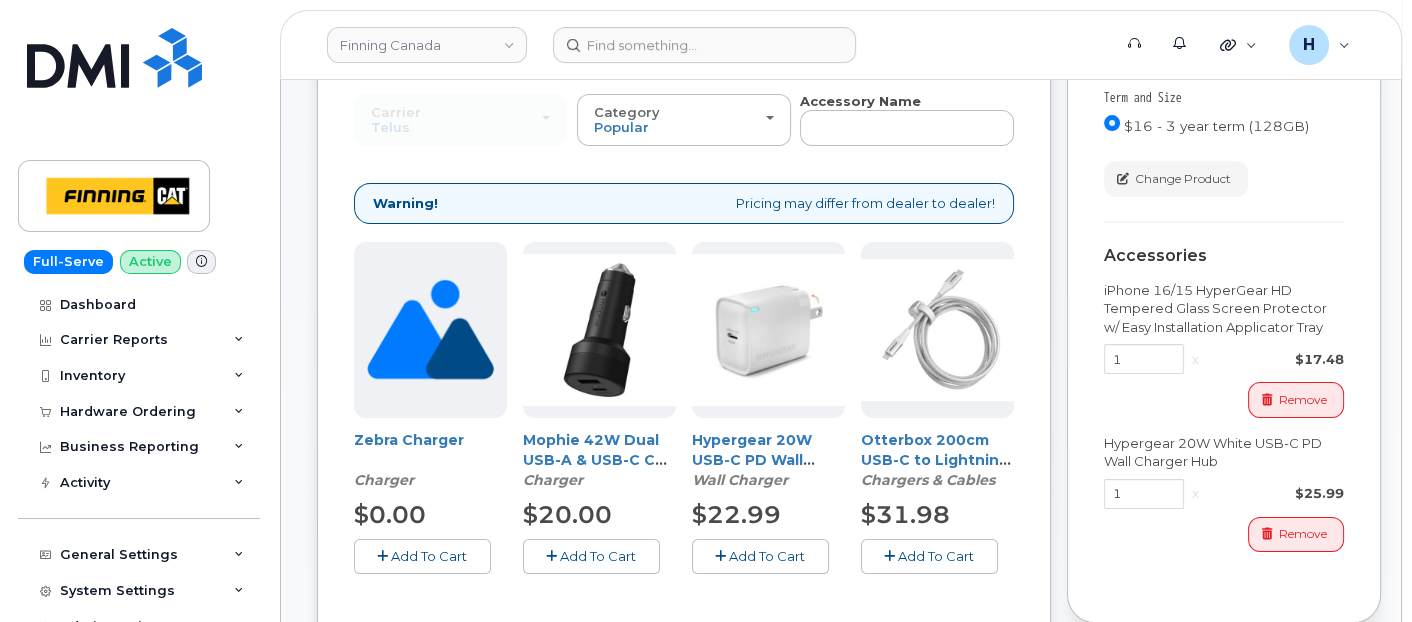 scroll, scrollTop: 175, scrollLeft: 0, axis: vertical 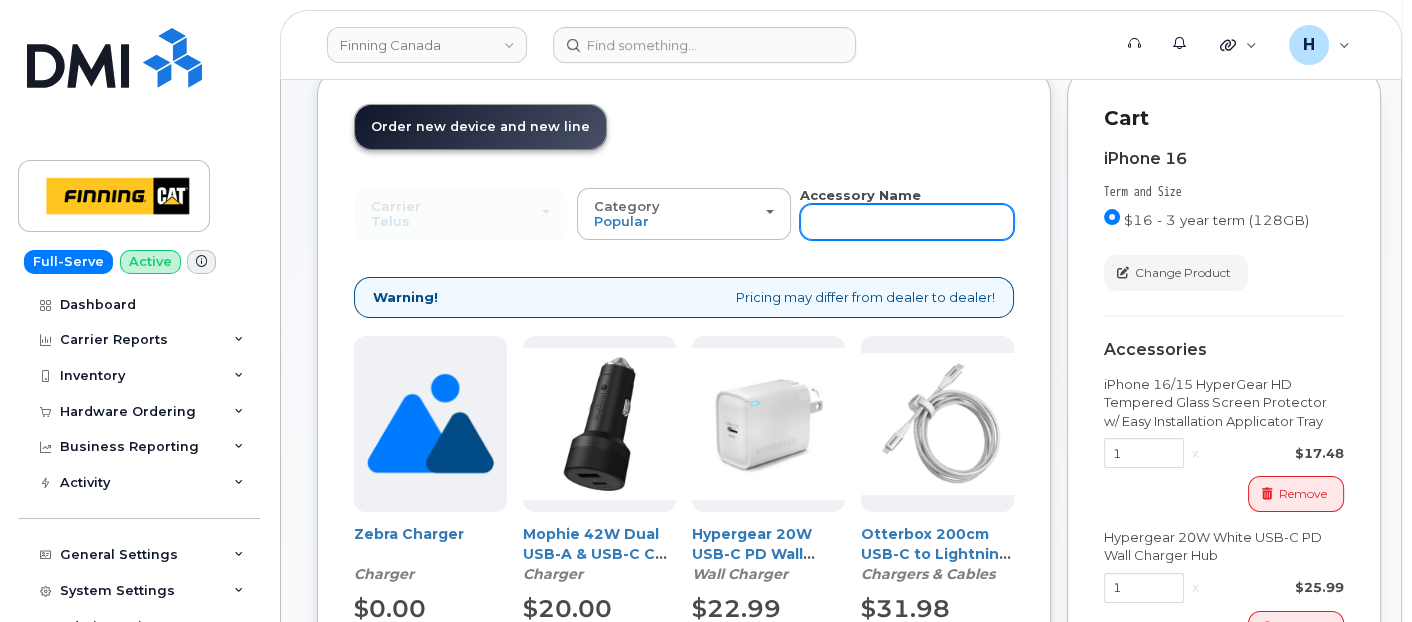 click at bounding box center [906, 222] 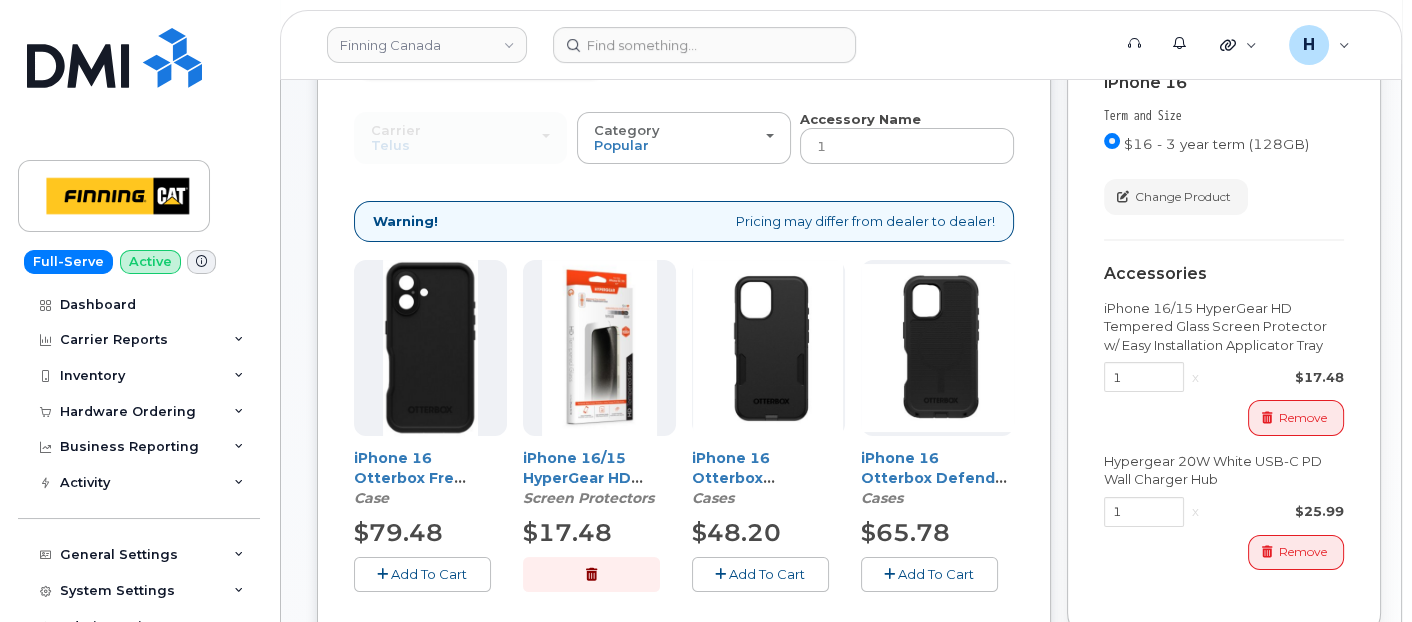 scroll, scrollTop: 286, scrollLeft: 0, axis: vertical 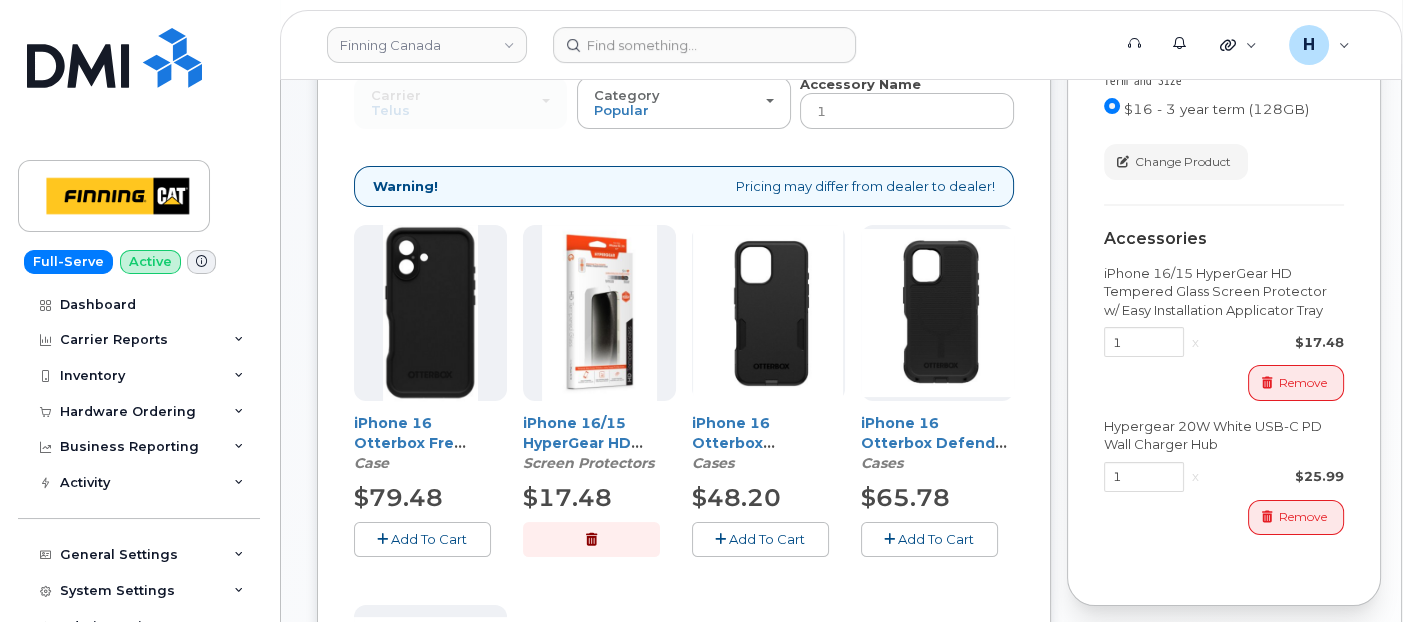 click on "Add To Cart" at bounding box center (767, 539) 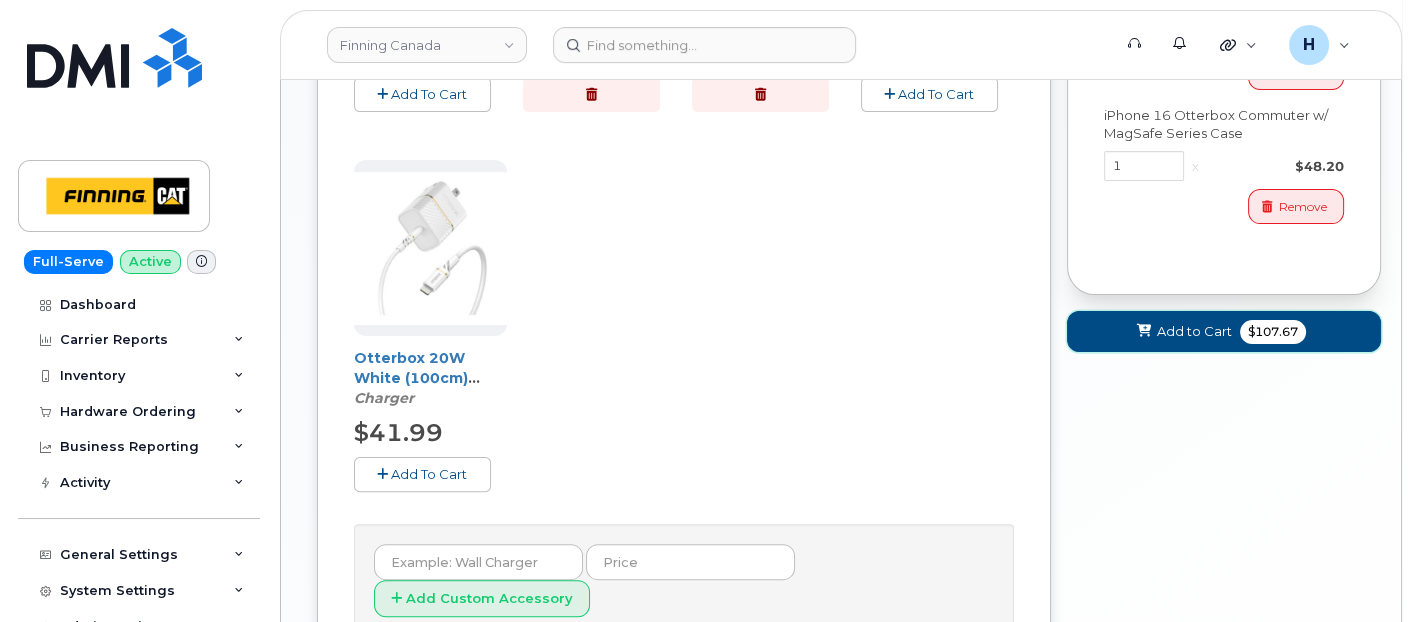 click on "Add to Cart" at bounding box center (1194, 331) 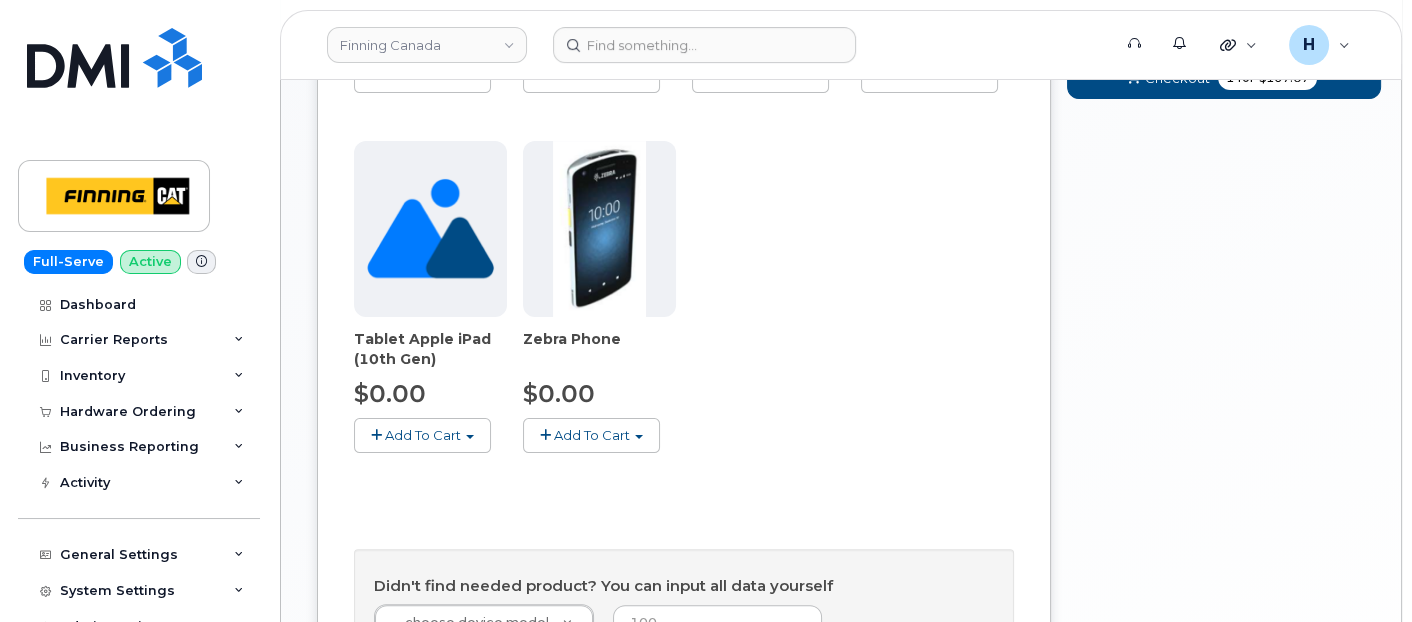 scroll, scrollTop: 1002, scrollLeft: 0, axis: vertical 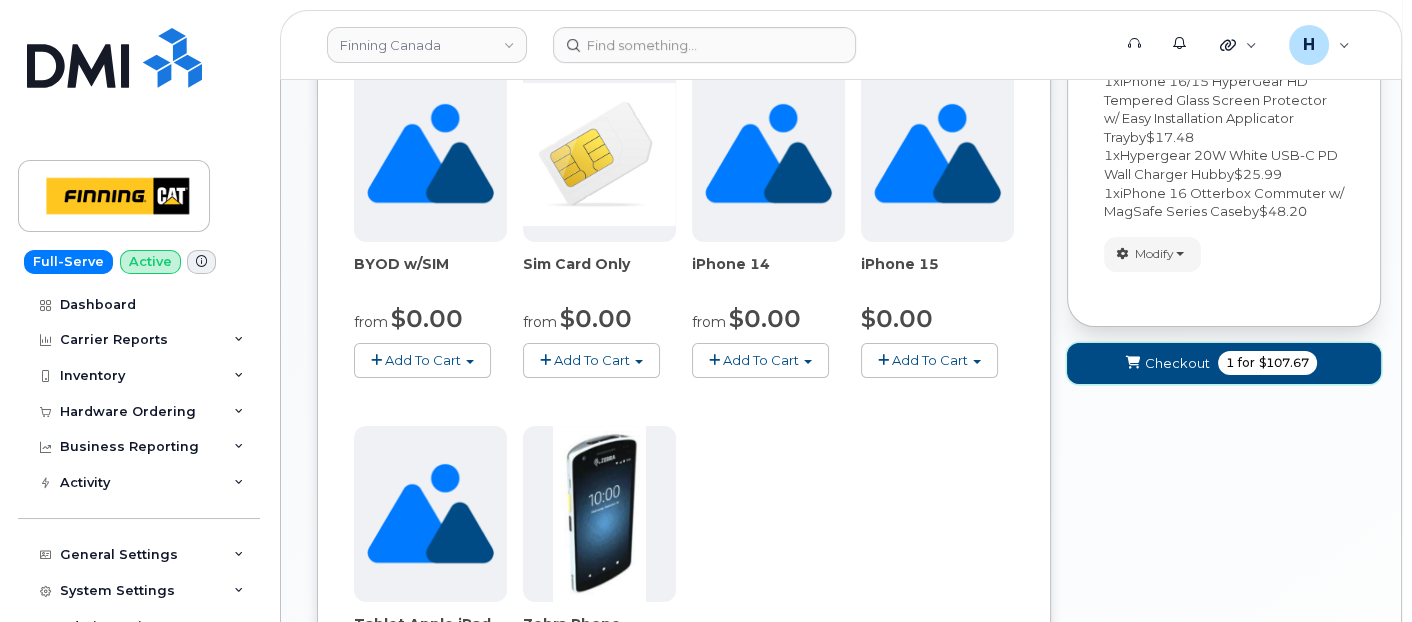 click on "Checkout
1
for
$107.67" at bounding box center [1224, 363] 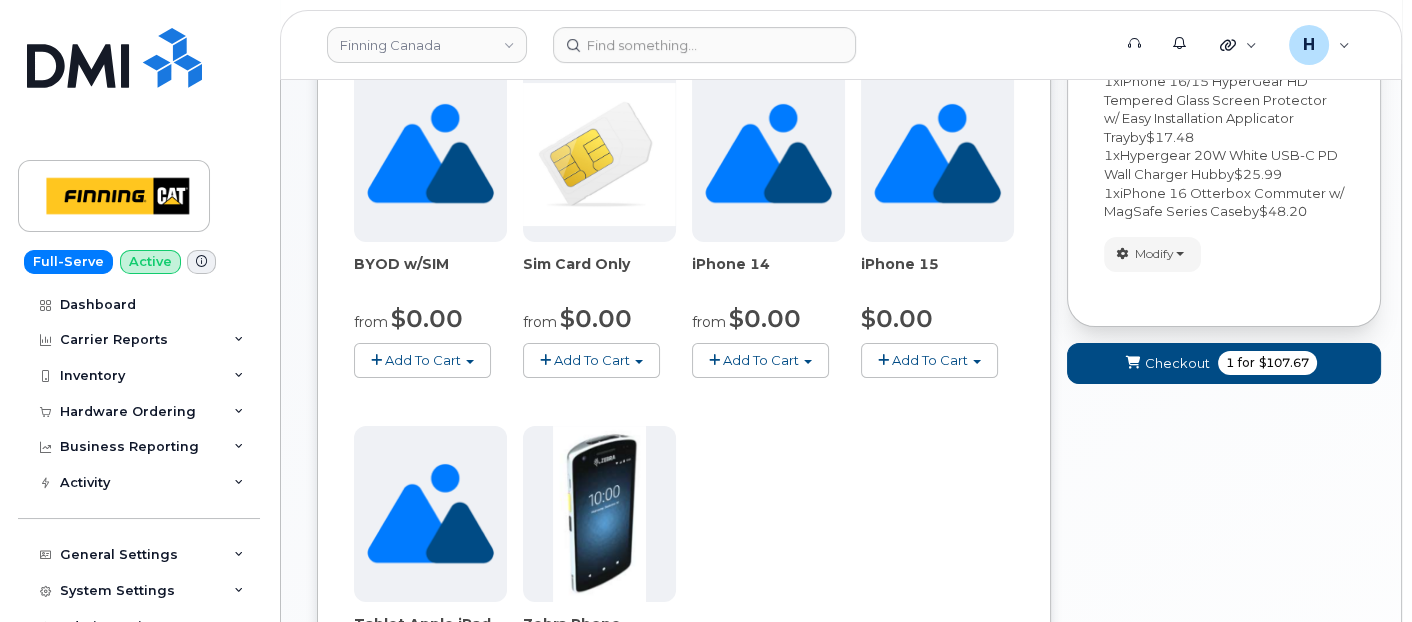 scroll, scrollTop: 9, scrollLeft: 0, axis: vertical 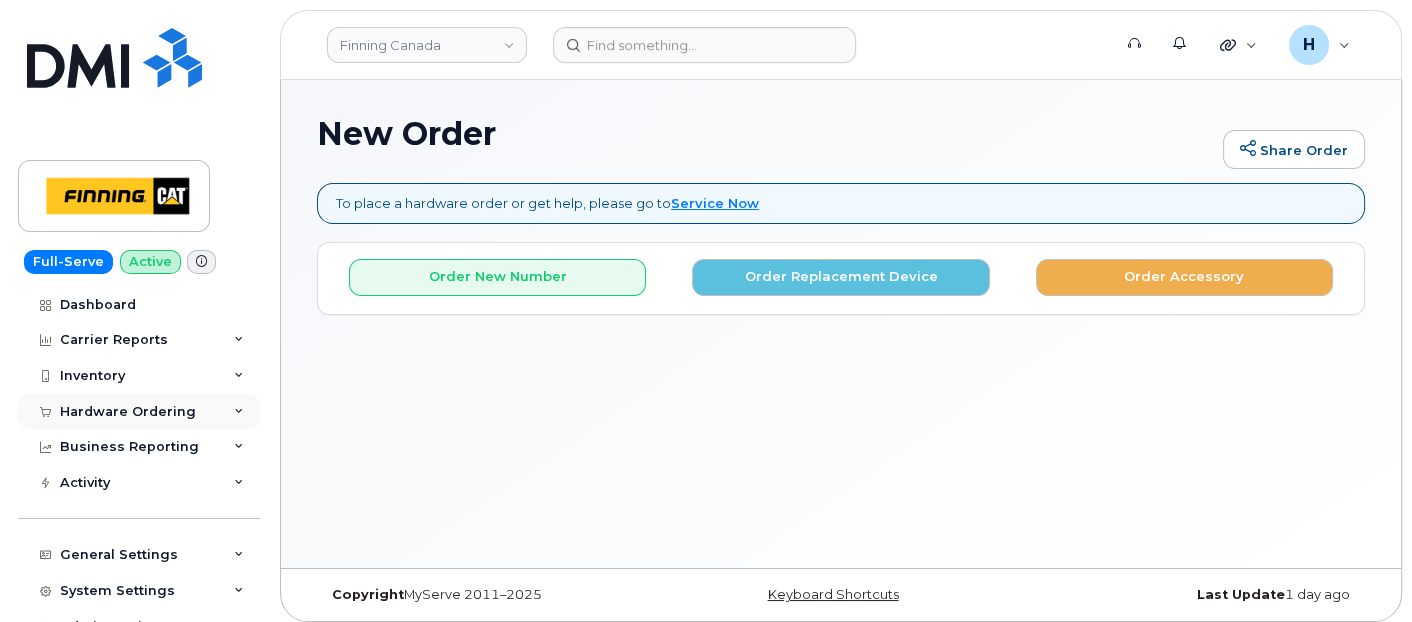 click on "Hardware Ordering" at bounding box center (139, 412) 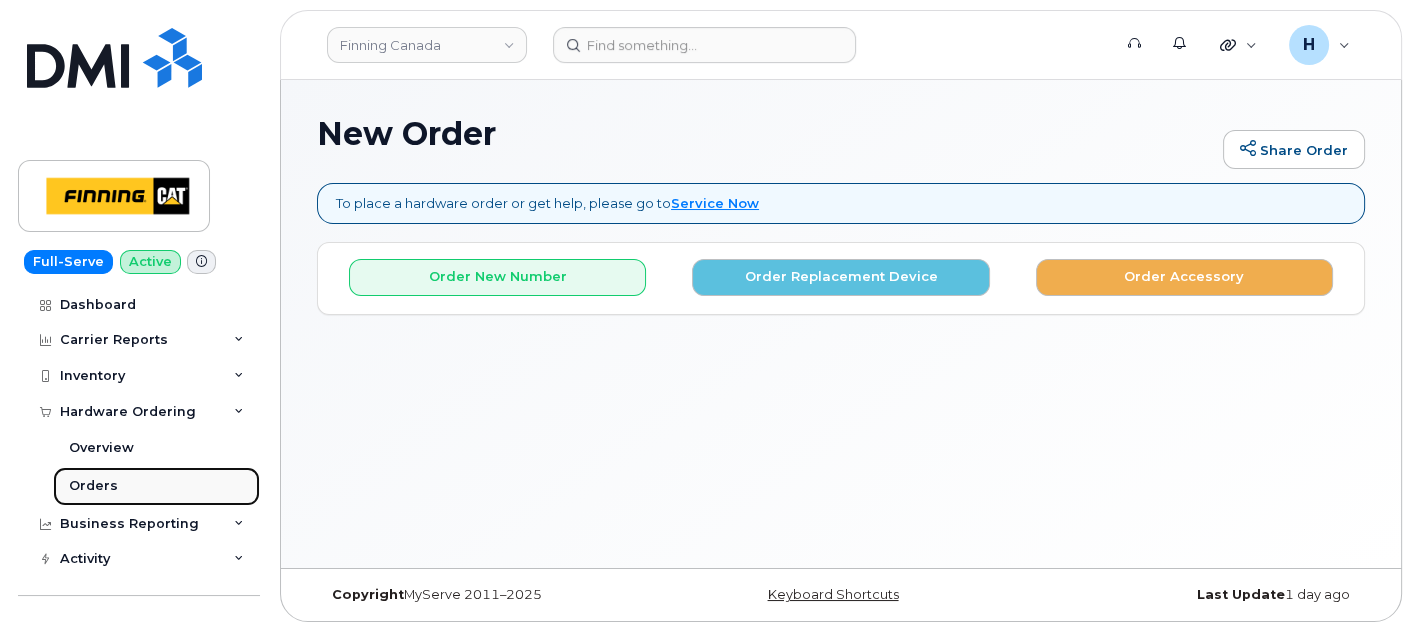 click on "Orders" at bounding box center [156, 486] 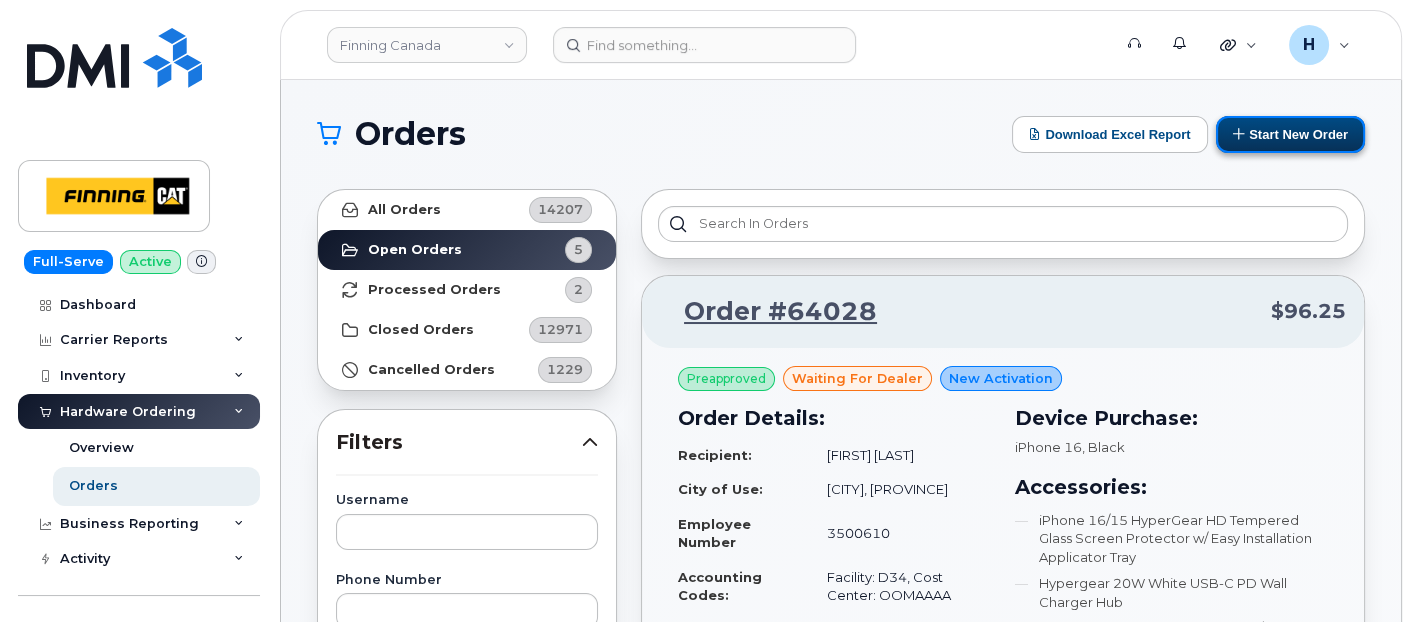 click on "Start New Order" at bounding box center [1290, 134] 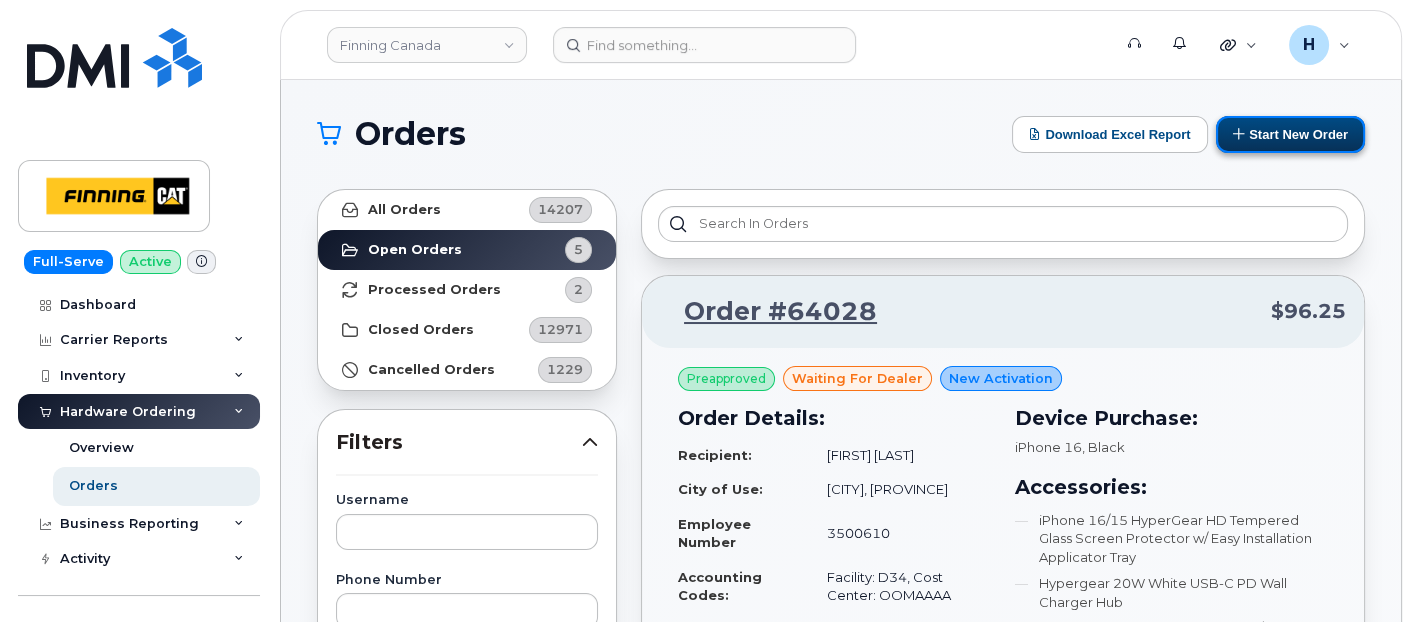 click on "Start New Order" at bounding box center (1290, 134) 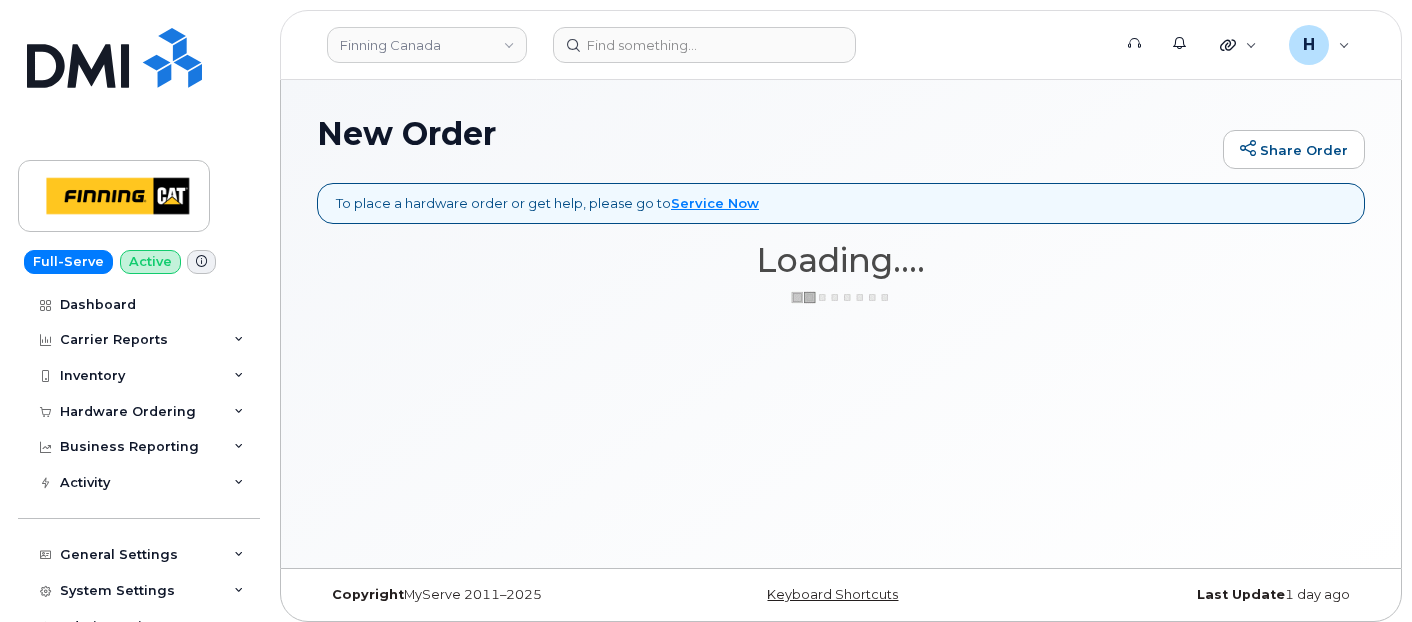 scroll, scrollTop: 0, scrollLeft: 0, axis: both 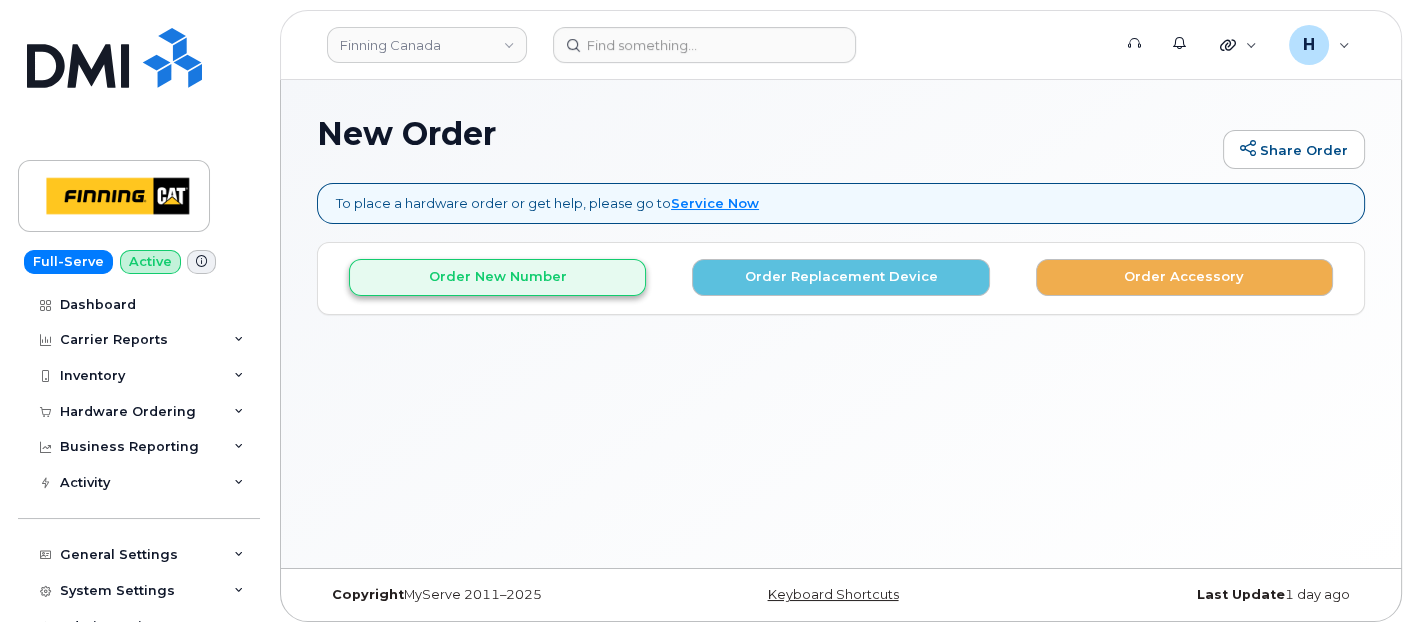 click on "Order New Number
Order Replacement Device
Order Accessory" at bounding box center (841, 269) 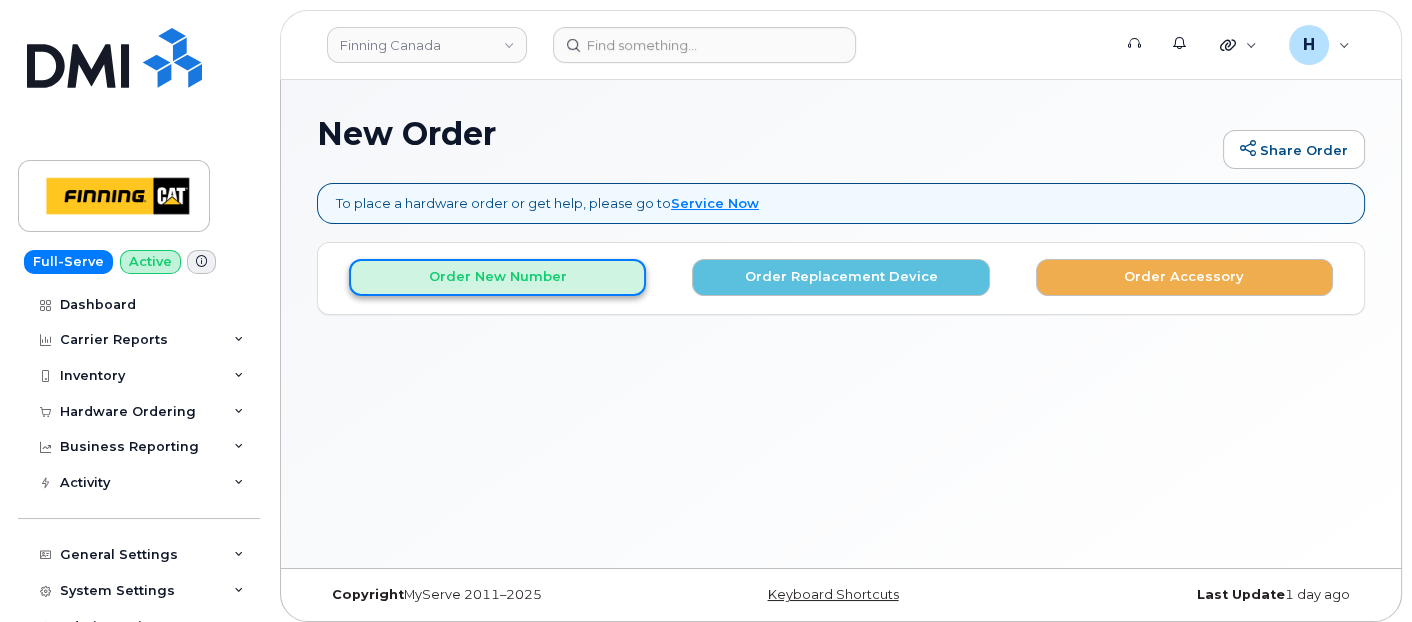 click on "Order New Number" at bounding box center [497, 277] 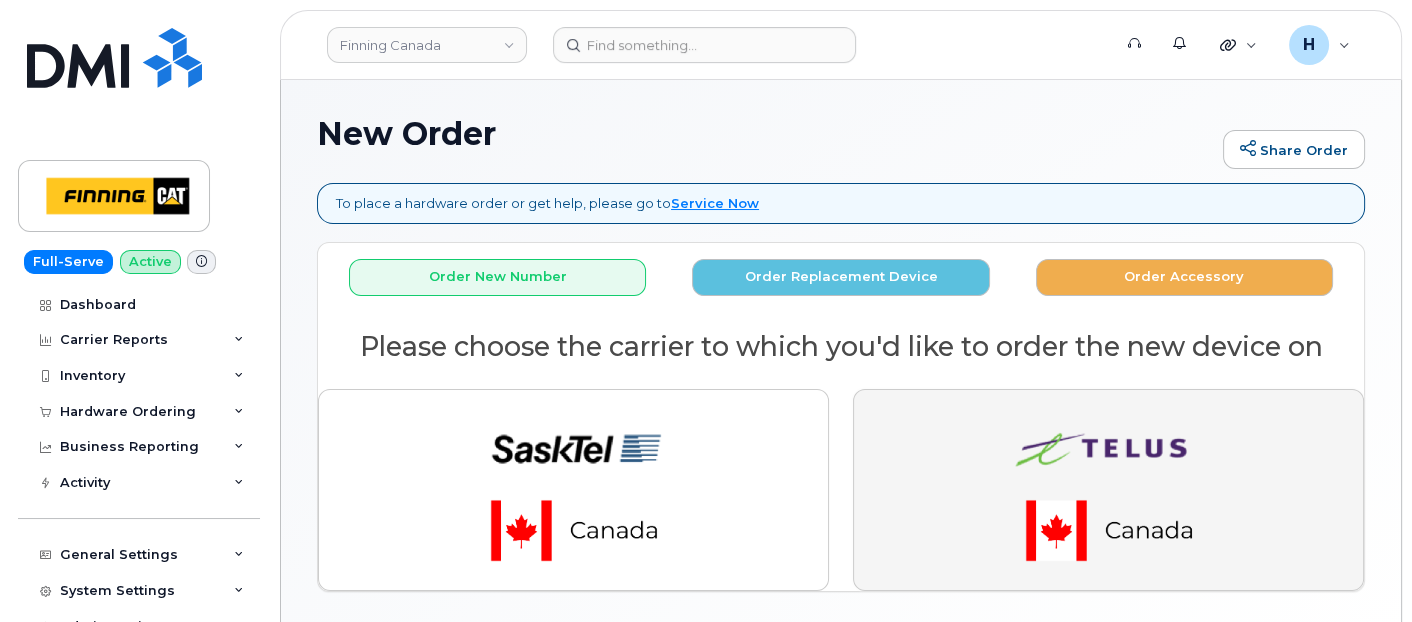 click at bounding box center [1109, 490] 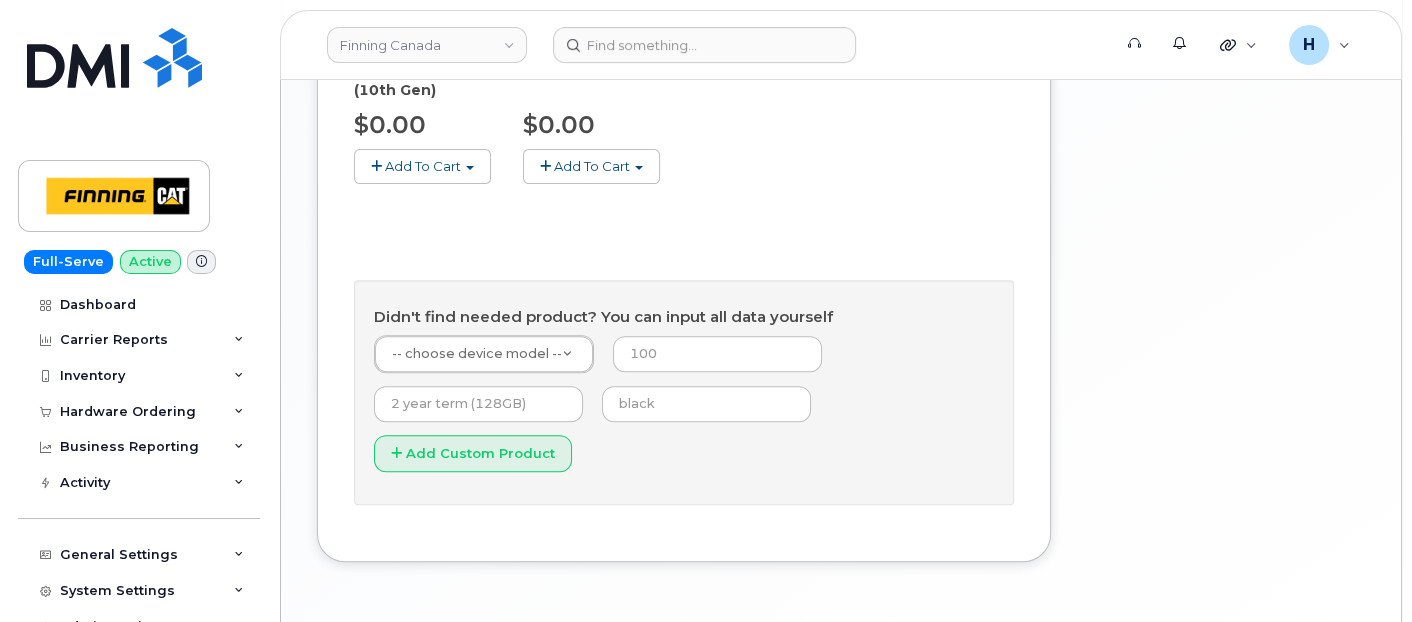 scroll, scrollTop: 1002, scrollLeft: 0, axis: vertical 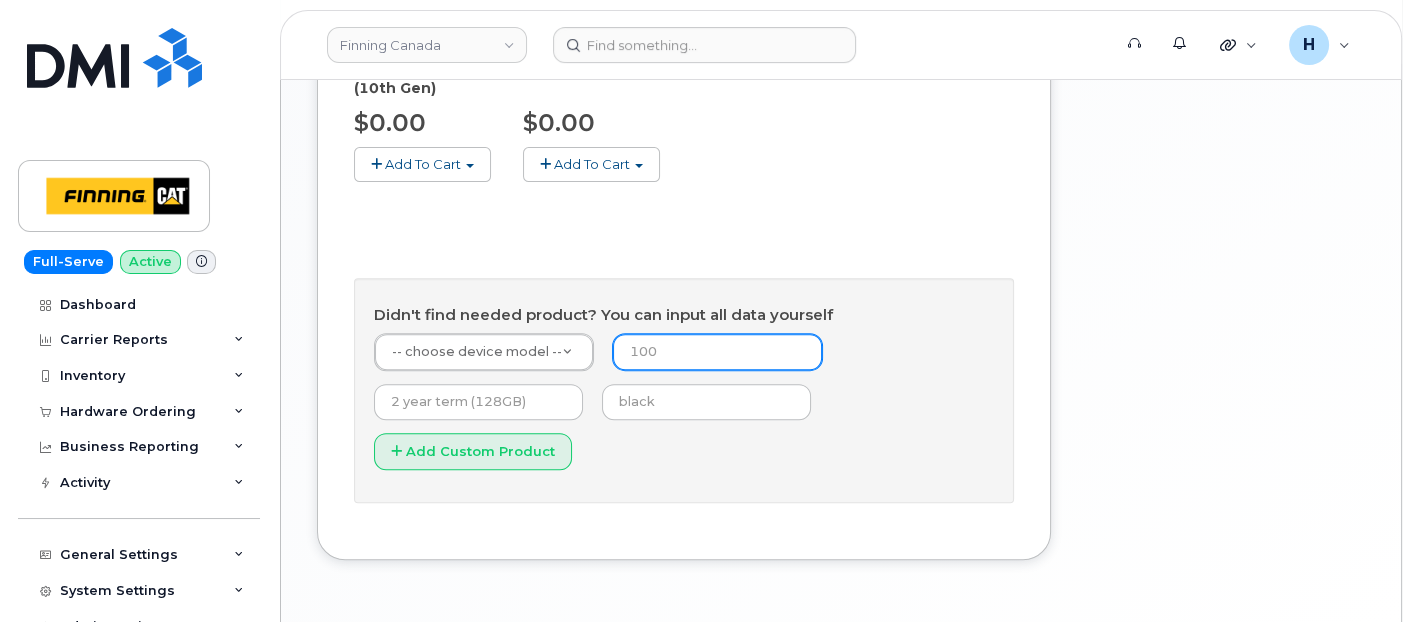 click at bounding box center (717, 352) 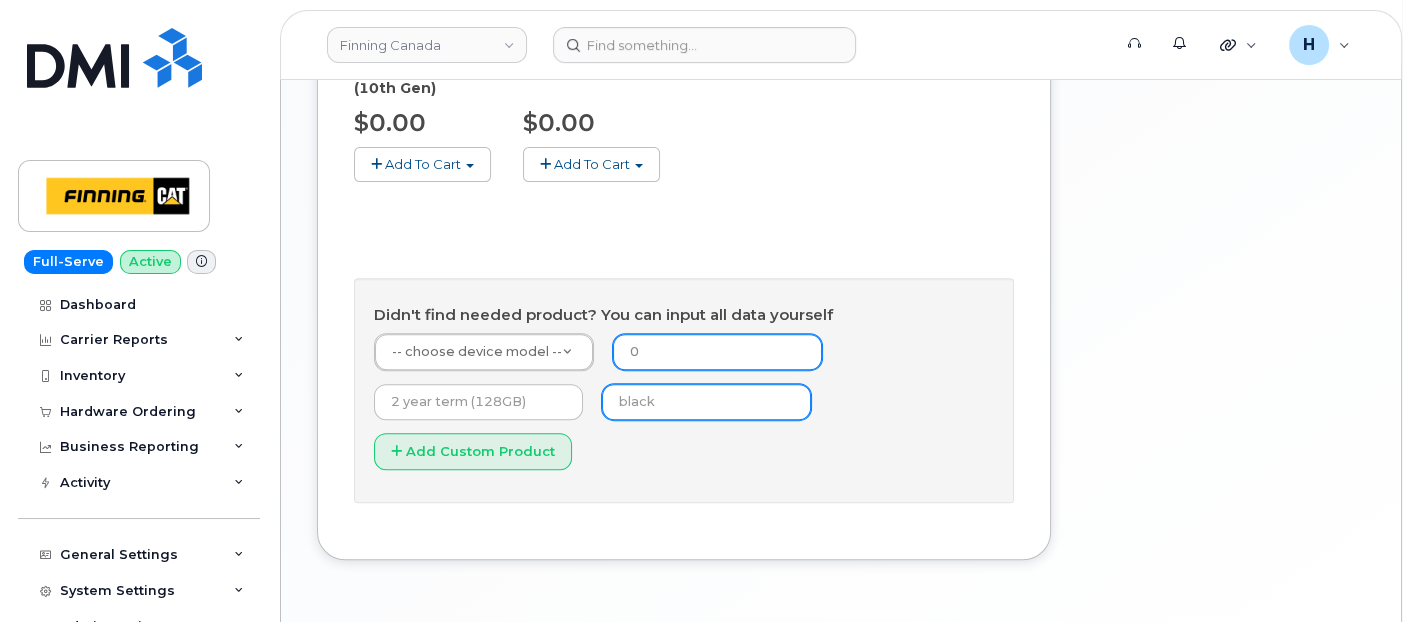 type on "0" 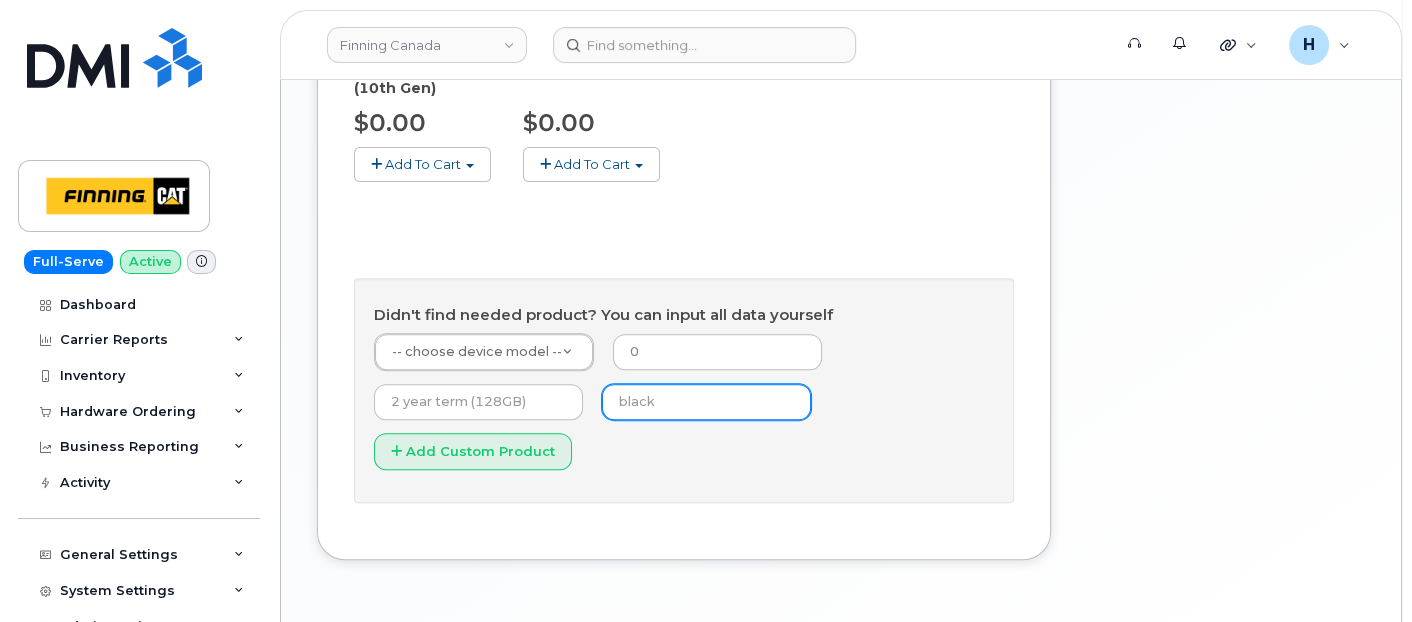 click at bounding box center (706, 402) 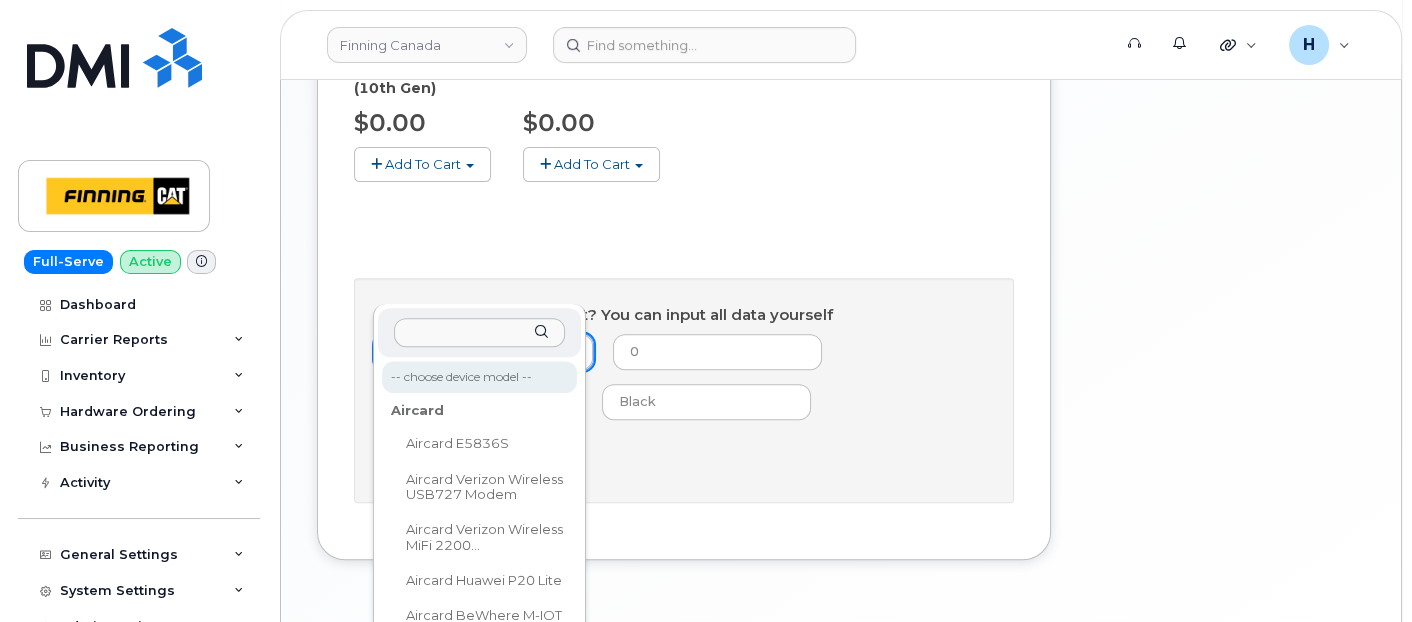 click at bounding box center (479, 332) 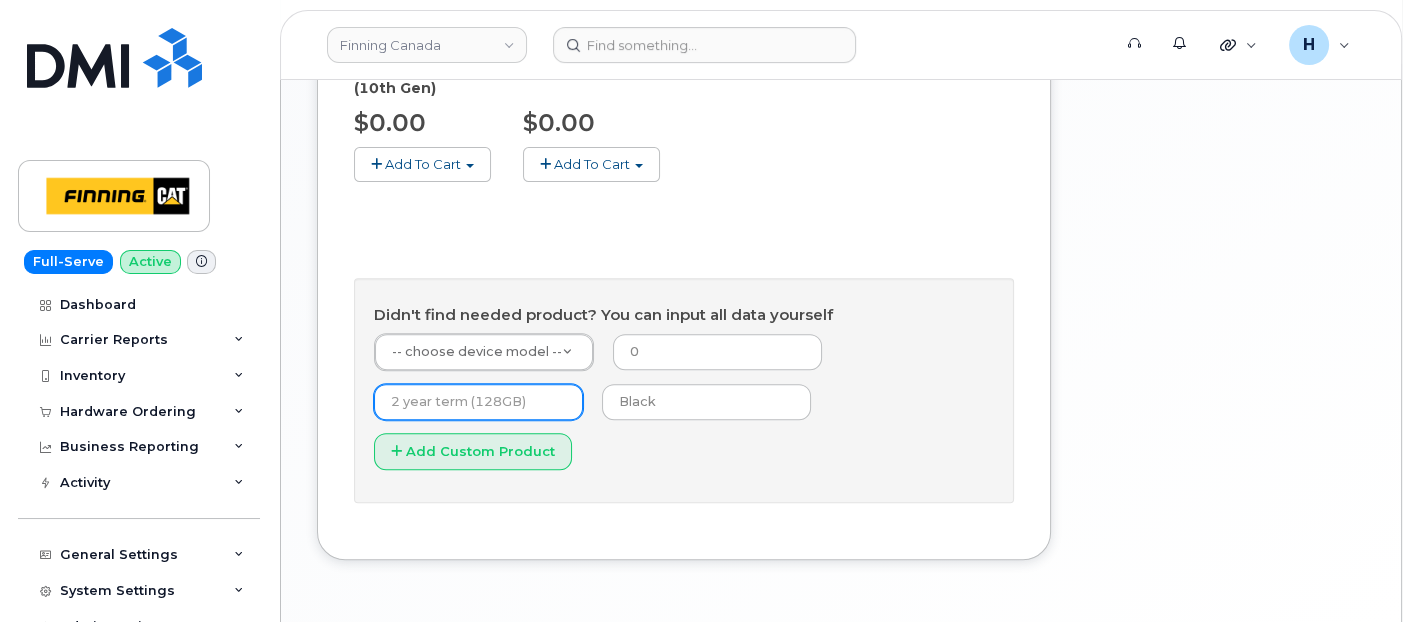 click at bounding box center [478, 402] 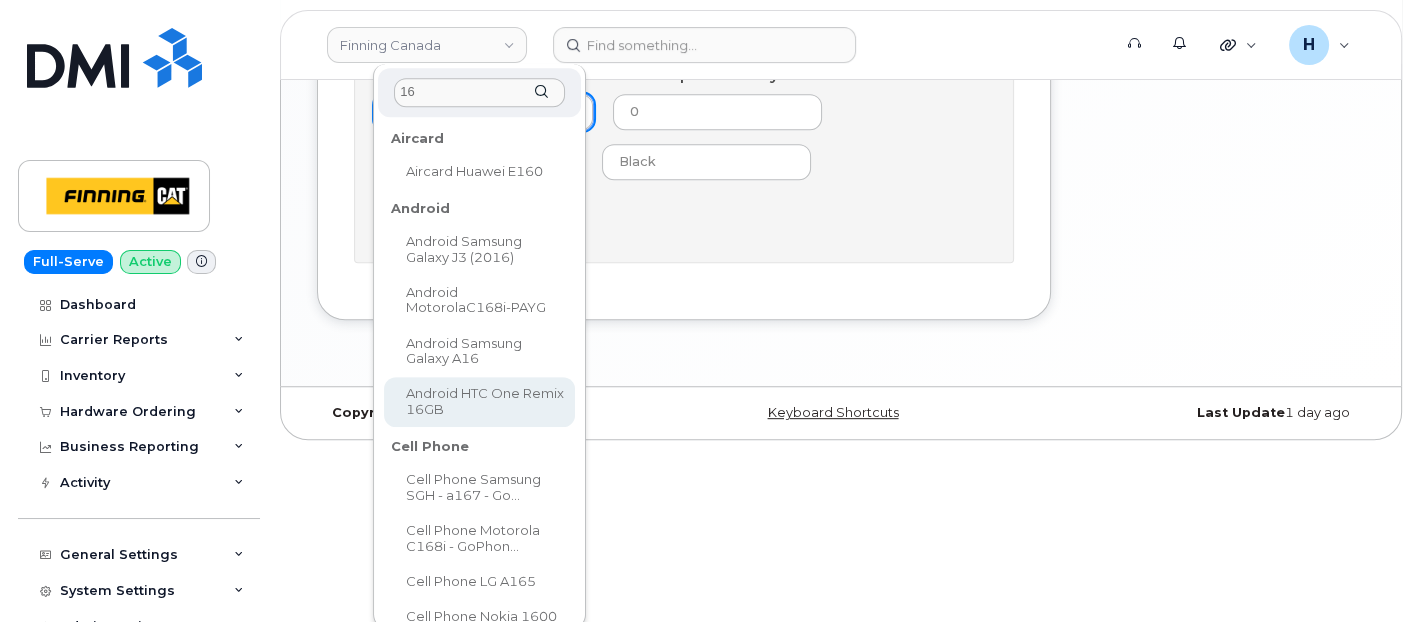 scroll, scrollTop: 1248, scrollLeft: 0, axis: vertical 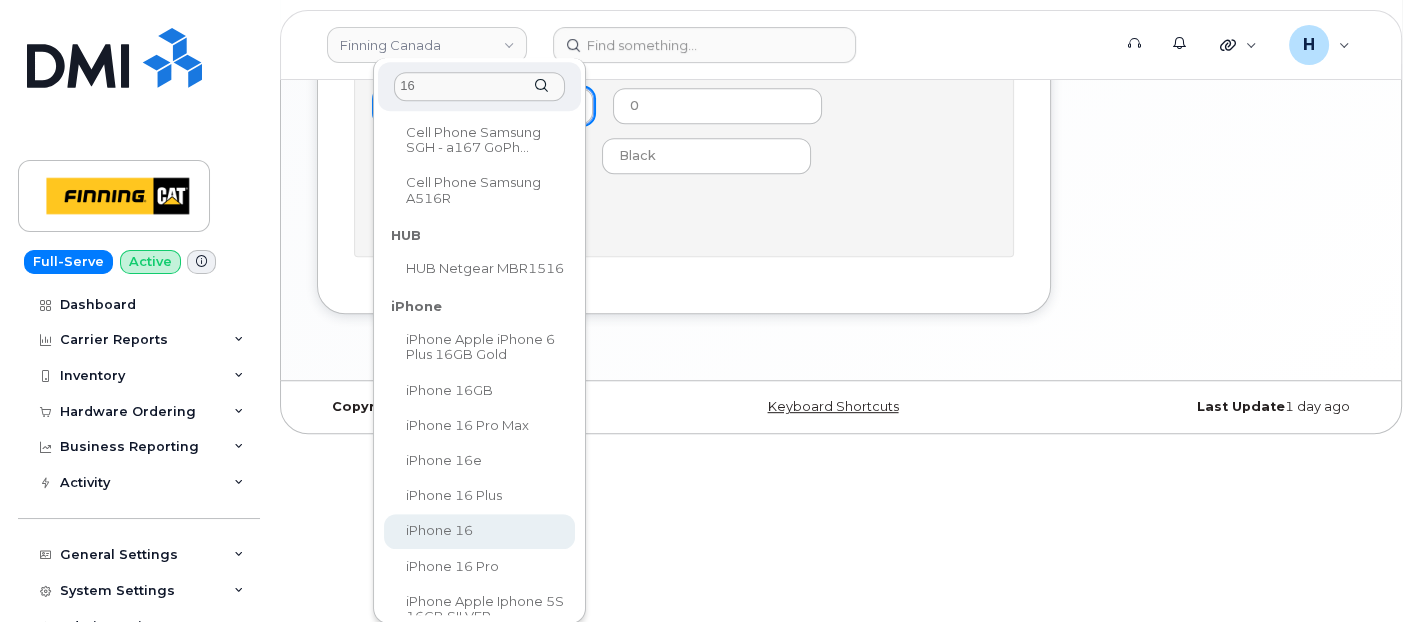type on "16" 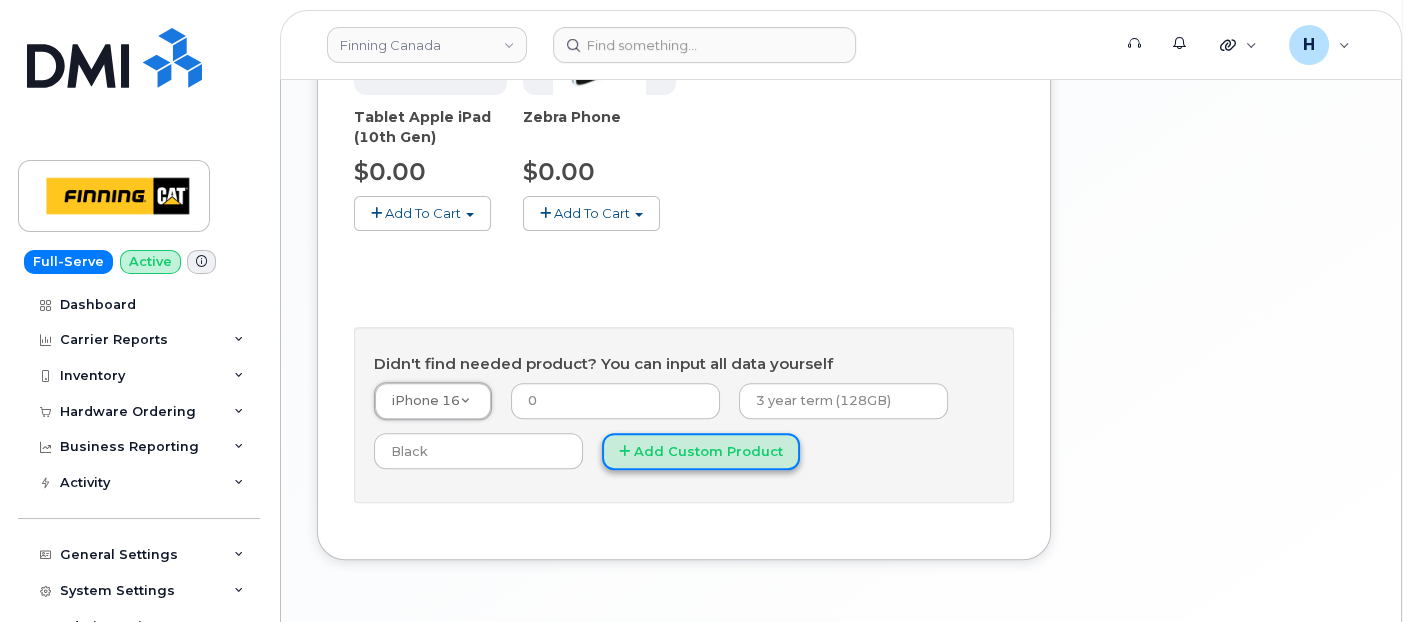 click on "Add Custom Product" at bounding box center (701, 451) 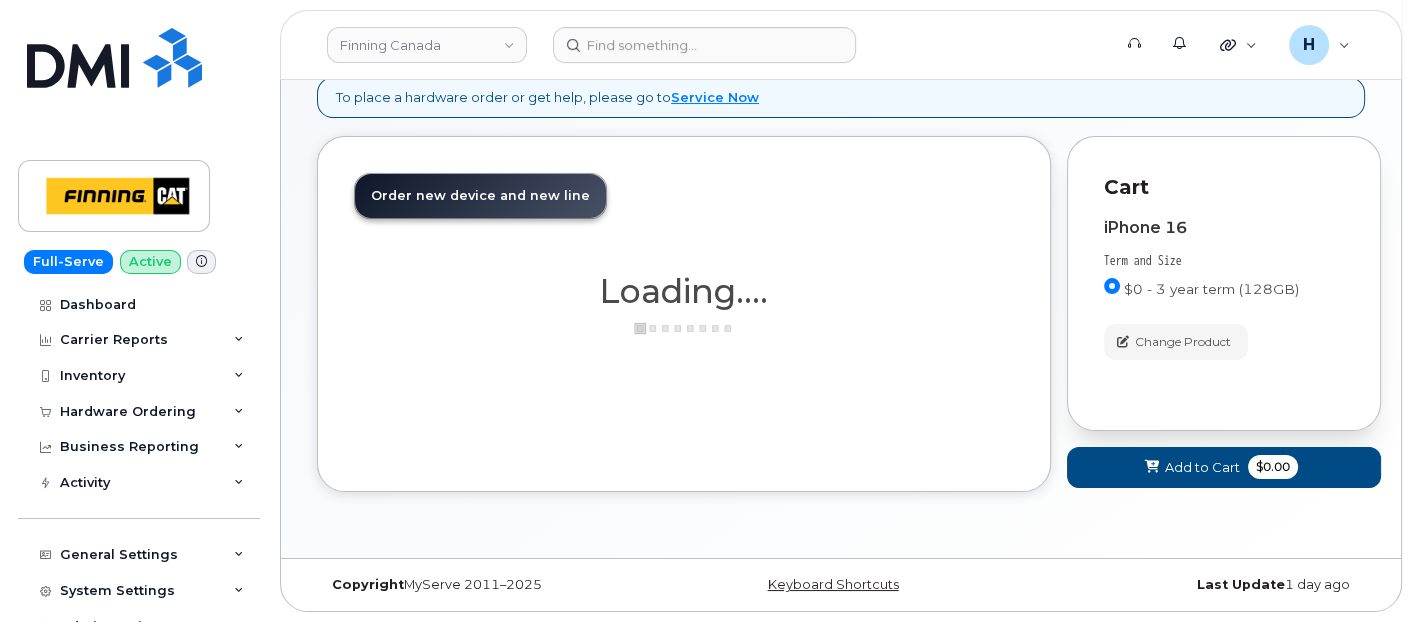 scroll, scrollTop: 105, scrollLeft: 0, axis: vertical 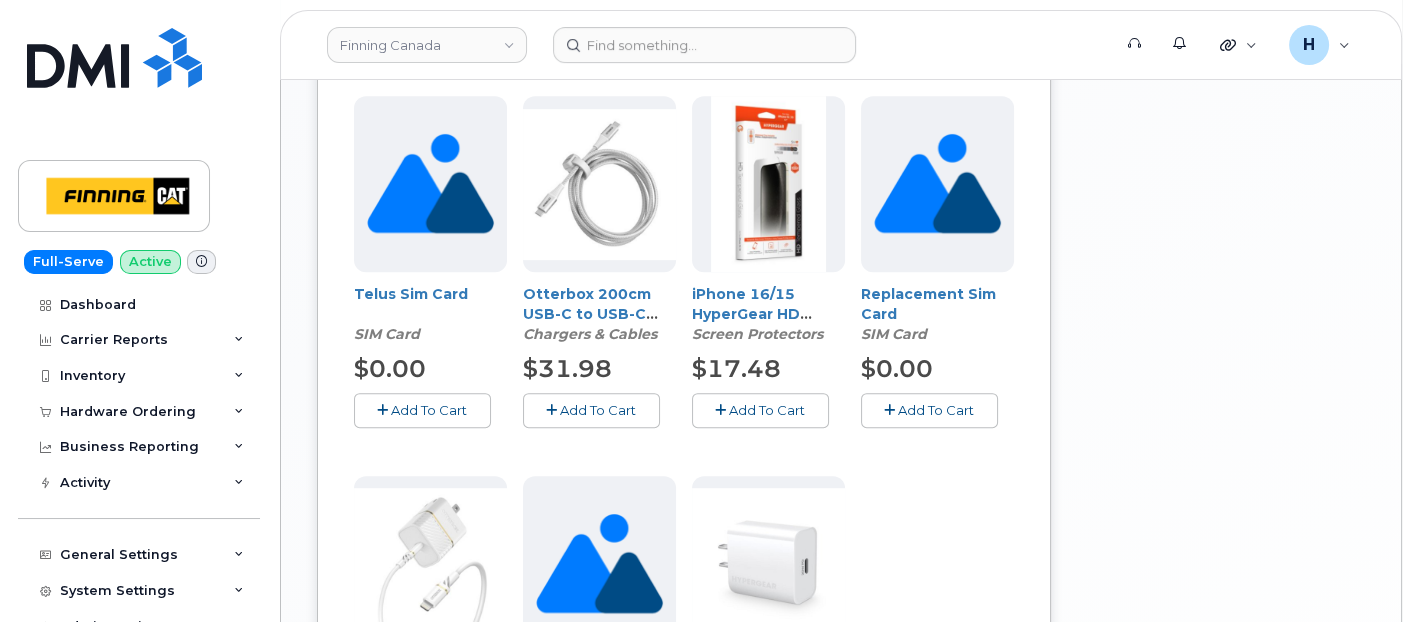 click on "Add To Cart" at bounding box center (767, 410) 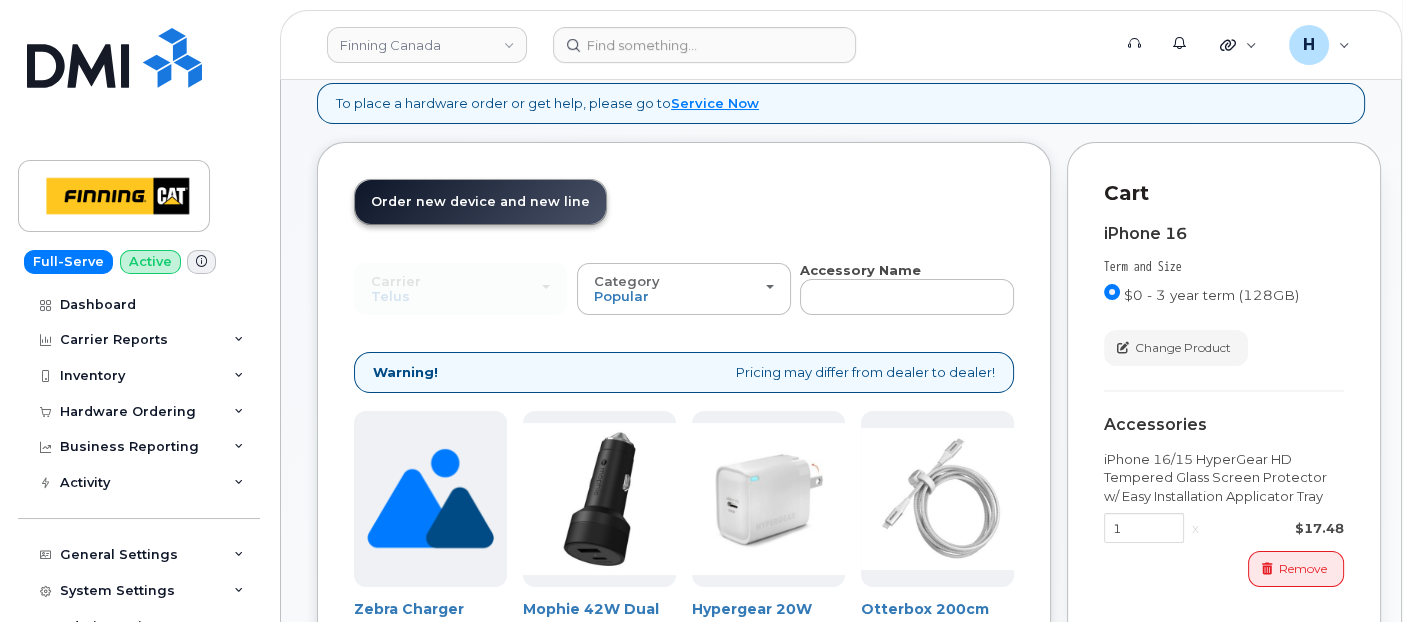 scroll, scrollTop: 0, scrollLeft: 0, axis: both 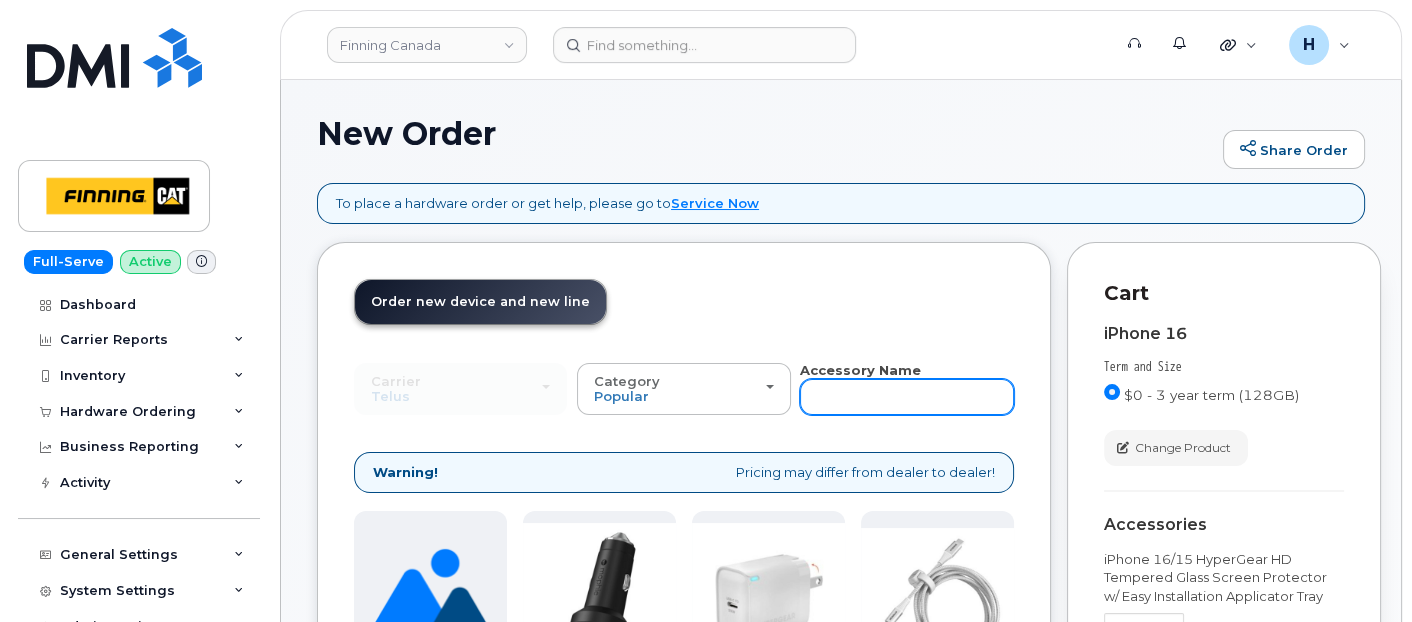 click at bounding box center [906, 397] 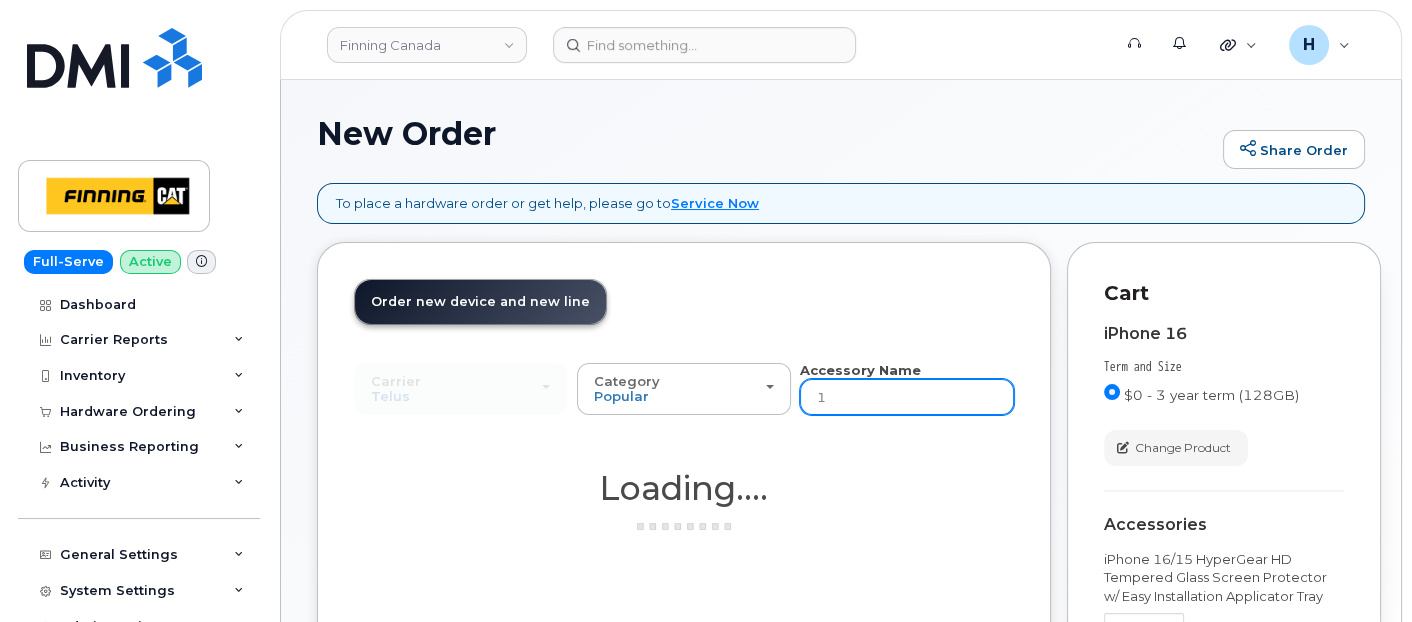 type on "16" 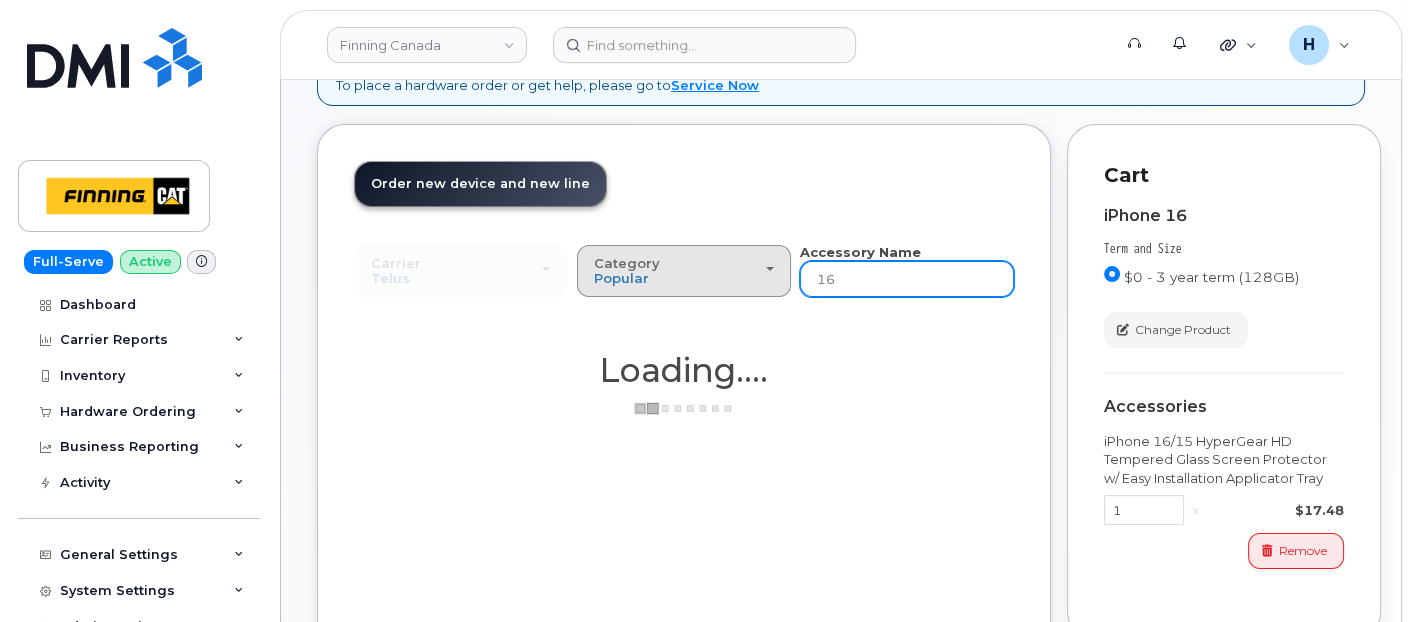 scroll, scrollTop: 325, scrollLeft: 0, axis: vertical 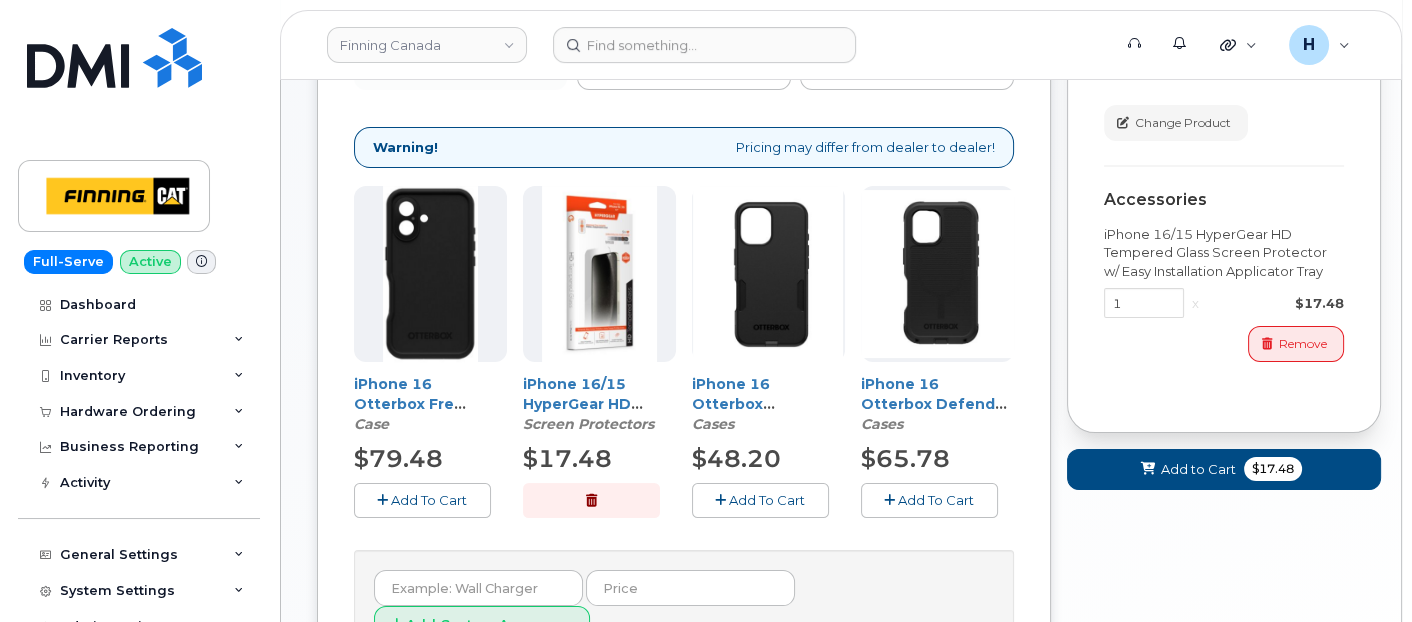 click on "iPhone 16 Otterbox Fre MagSafe Case - Black
Case
$79.48
Add To Cart
iPhone 16/15 HyperGear HD Tempered Glass Screen Protector w/ Easy Installation Applicator Tray
Screen Protectors
$17.48
Add To Cart
iPhone 16 Otterbox Commuter w/ MagSafe Series Case
Cases
$48.20
Add To Cart
iPhone 16 Otterbox Defender Pro w/ MagSafe Series Case
Cases
$65.78
Add To Cart" at bounding box center (684, 368) 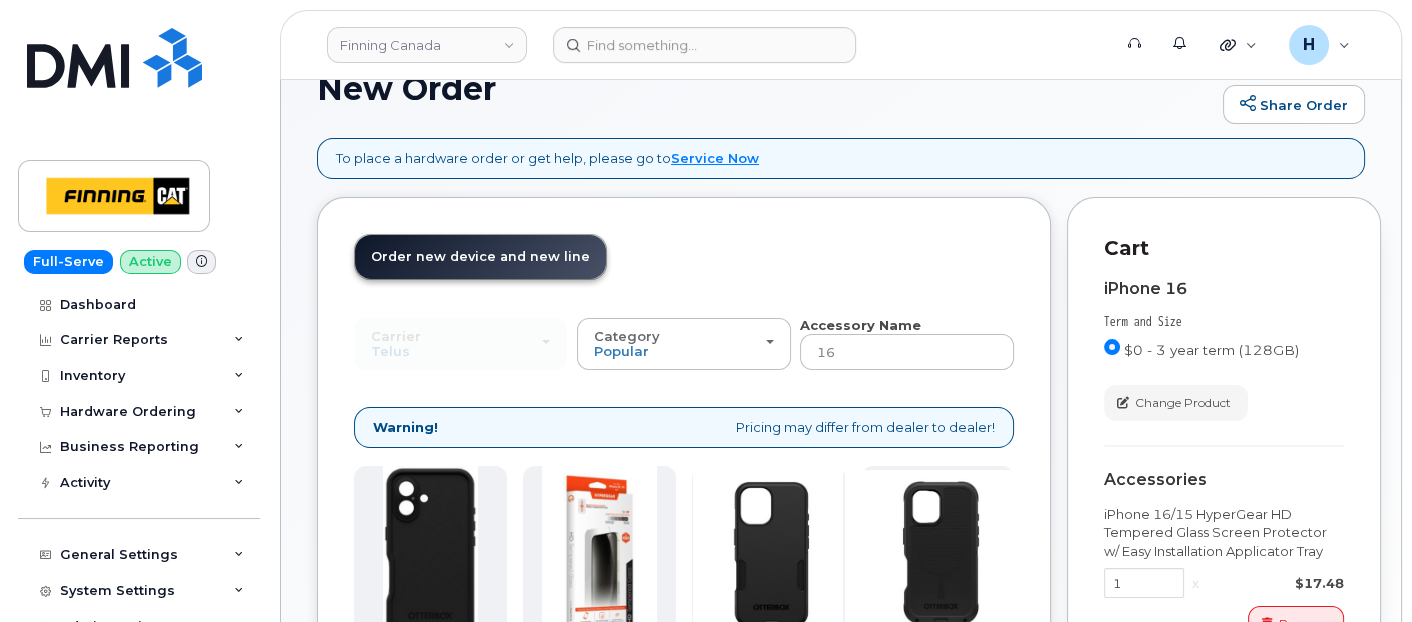 scroll, scrollTop: 0, scrollLeft: 0, axis: both 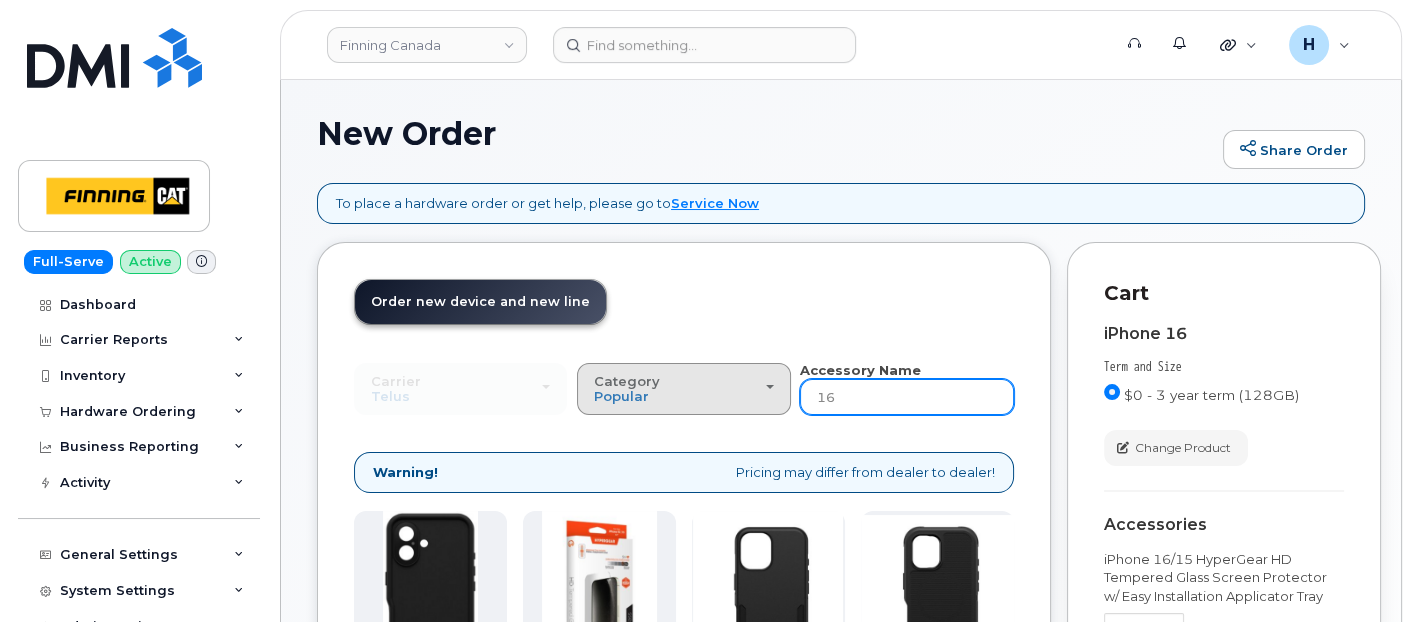 drag, startPoint x: 842, startPoint y: 401, endPoint x: 790, endPoint y: 397, distance: 52.153618 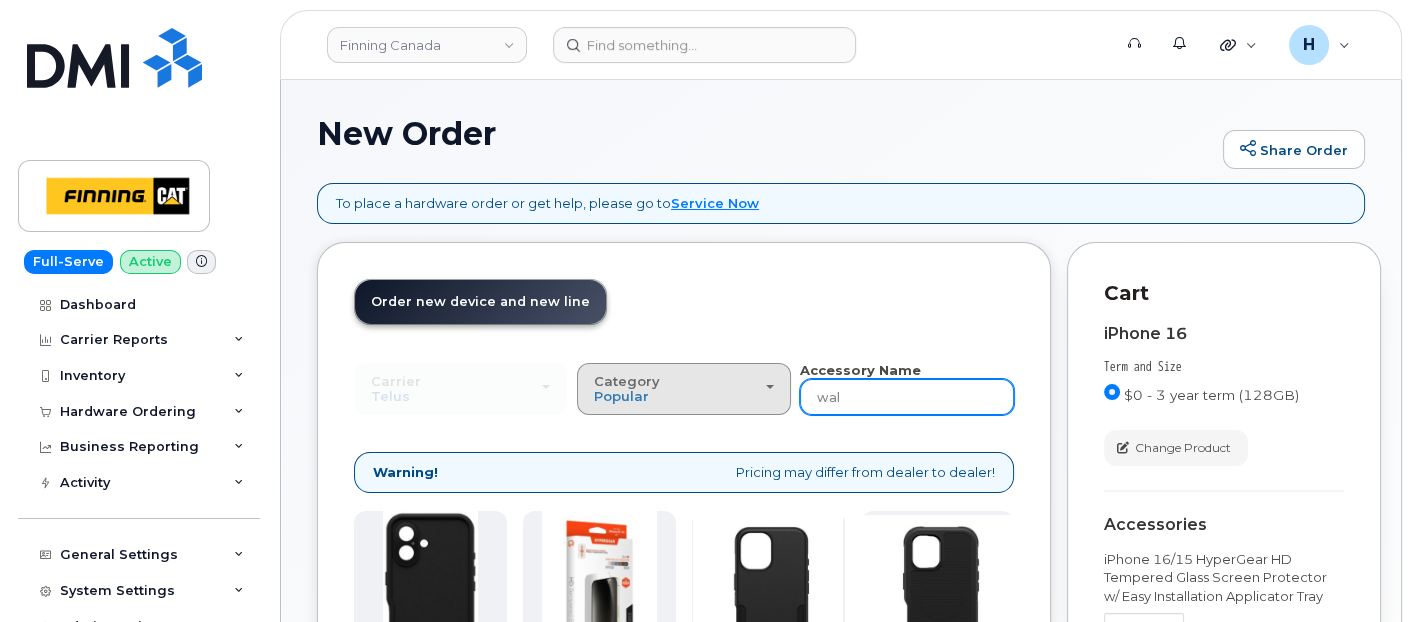 type on "wall" 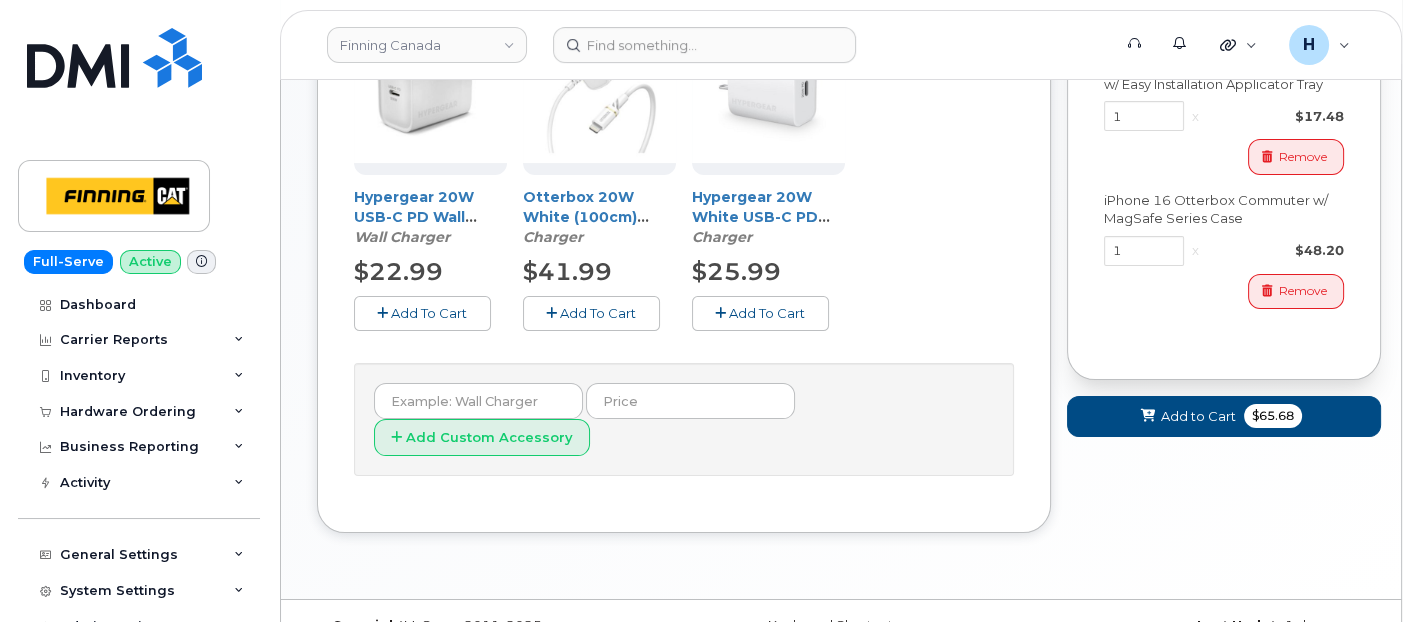 click on "Add To Cart" at bounding box center [760, 313] 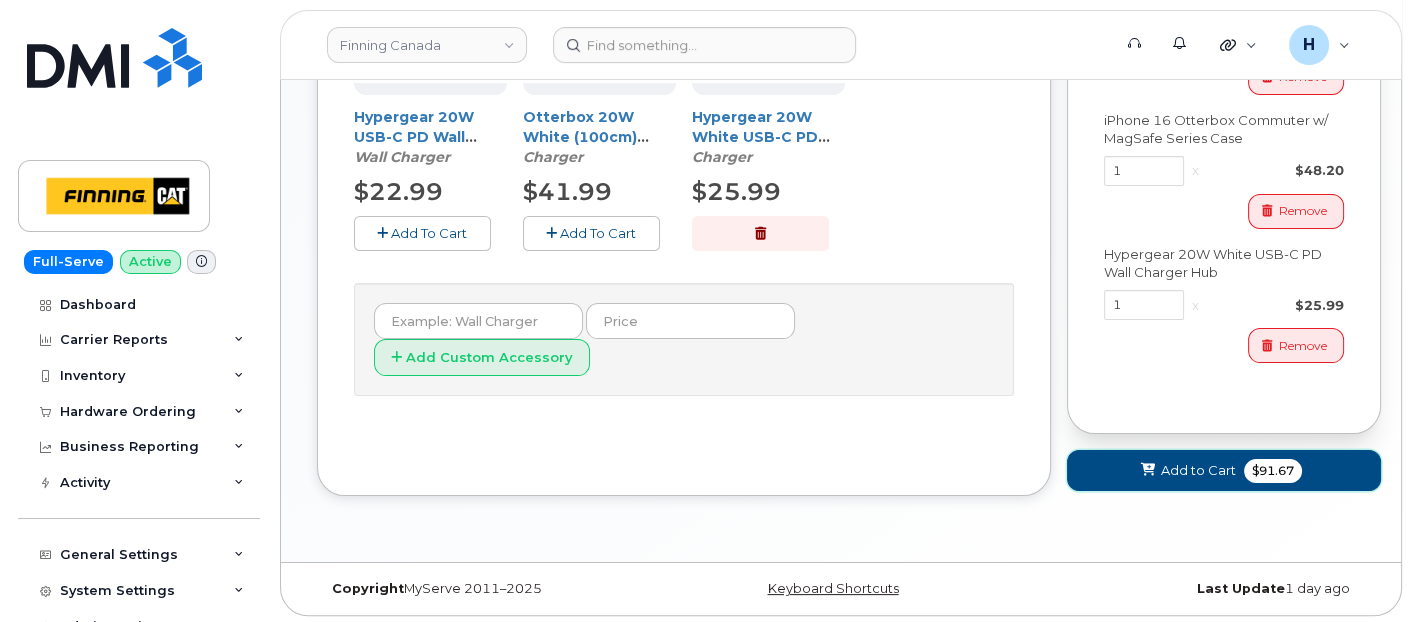 click on "Add to Cart
$91.67" at bounding box center (1224, 470) 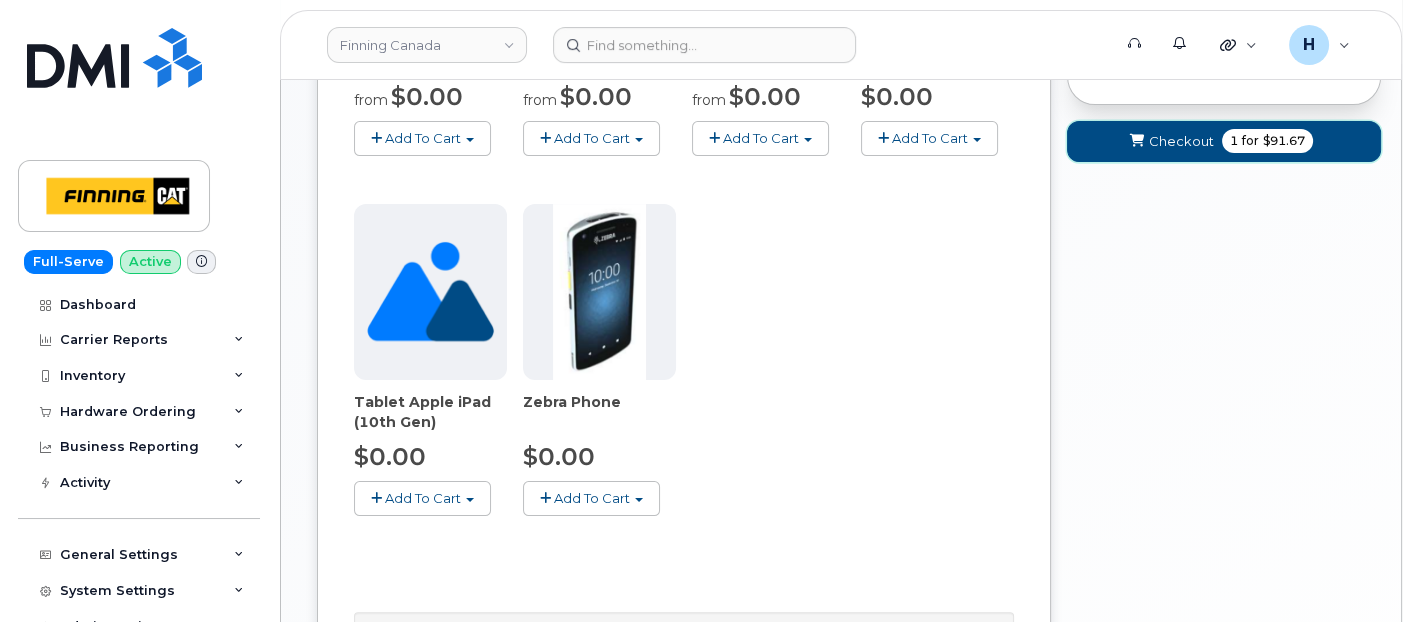 click on "Checkout" at bounding box center (1181, 141) 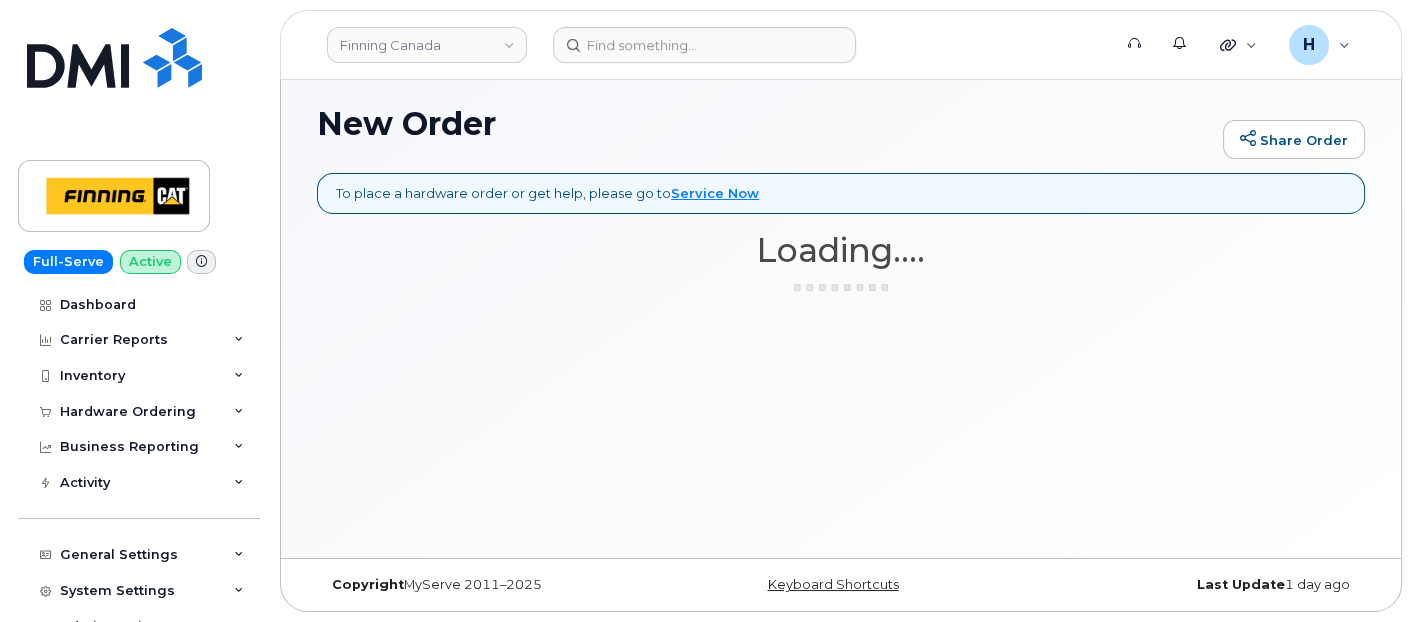 scroll, scrollTop: 9, scrollLeft: 0, axis: vertical 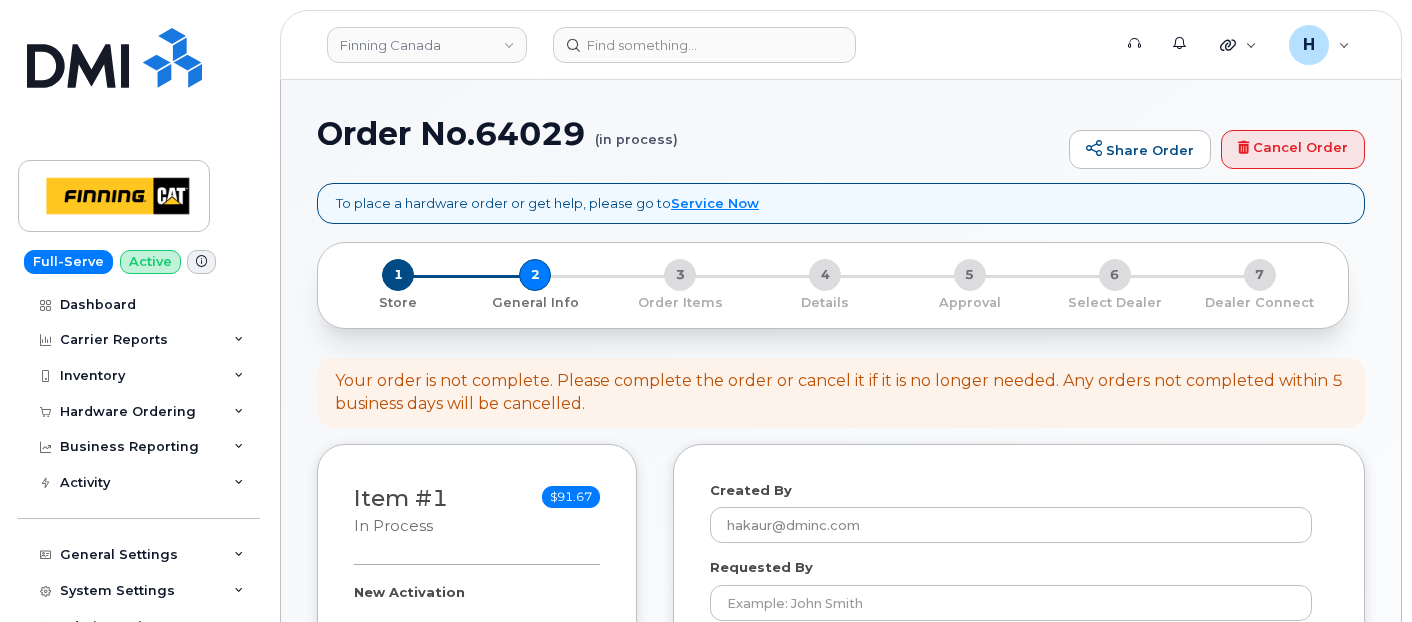 select 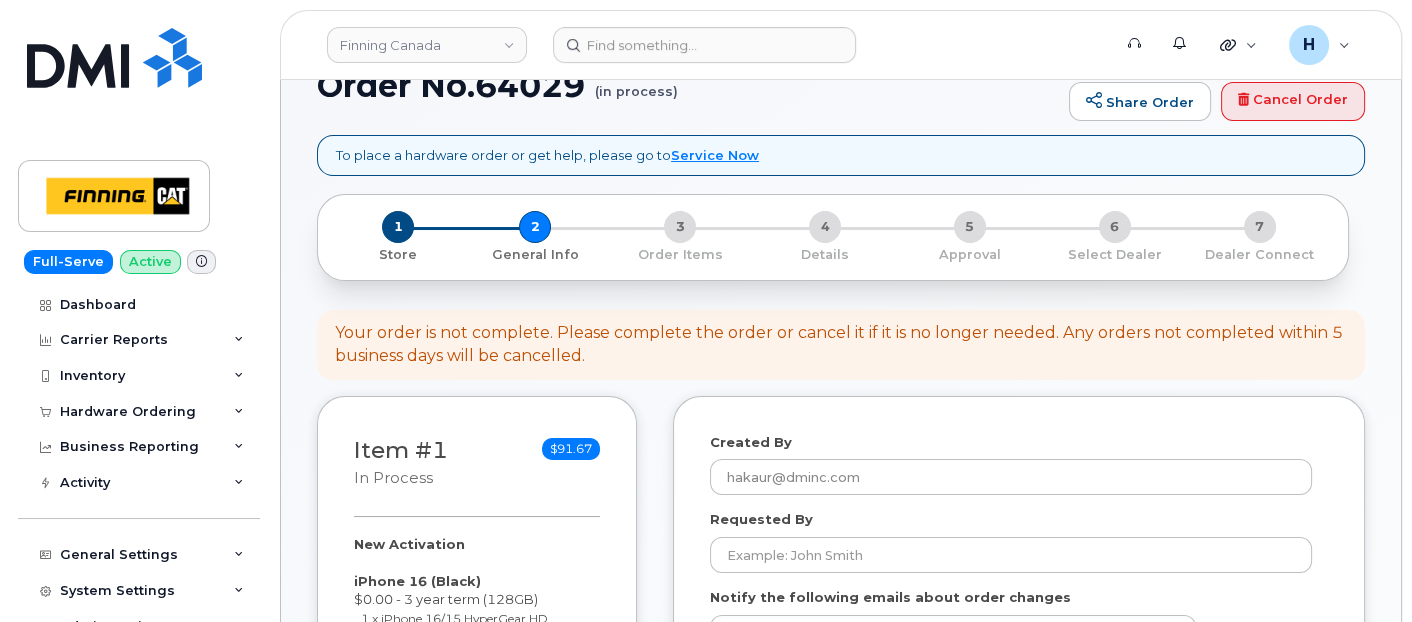 scroll, scrollTop: 0, scrollLeft: 0, axis: both 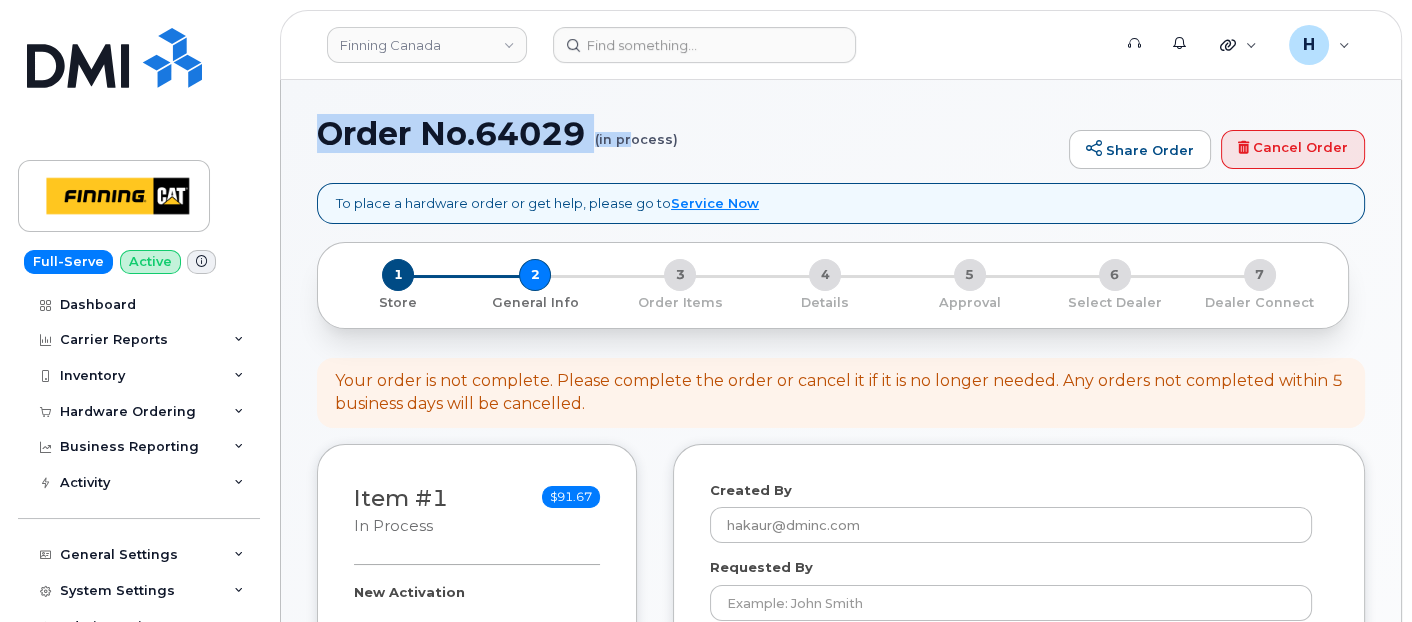 drag, startPoint x: 313, startPoint y: 145, endPoint x: 635, endPoint y: 145, distance: 322 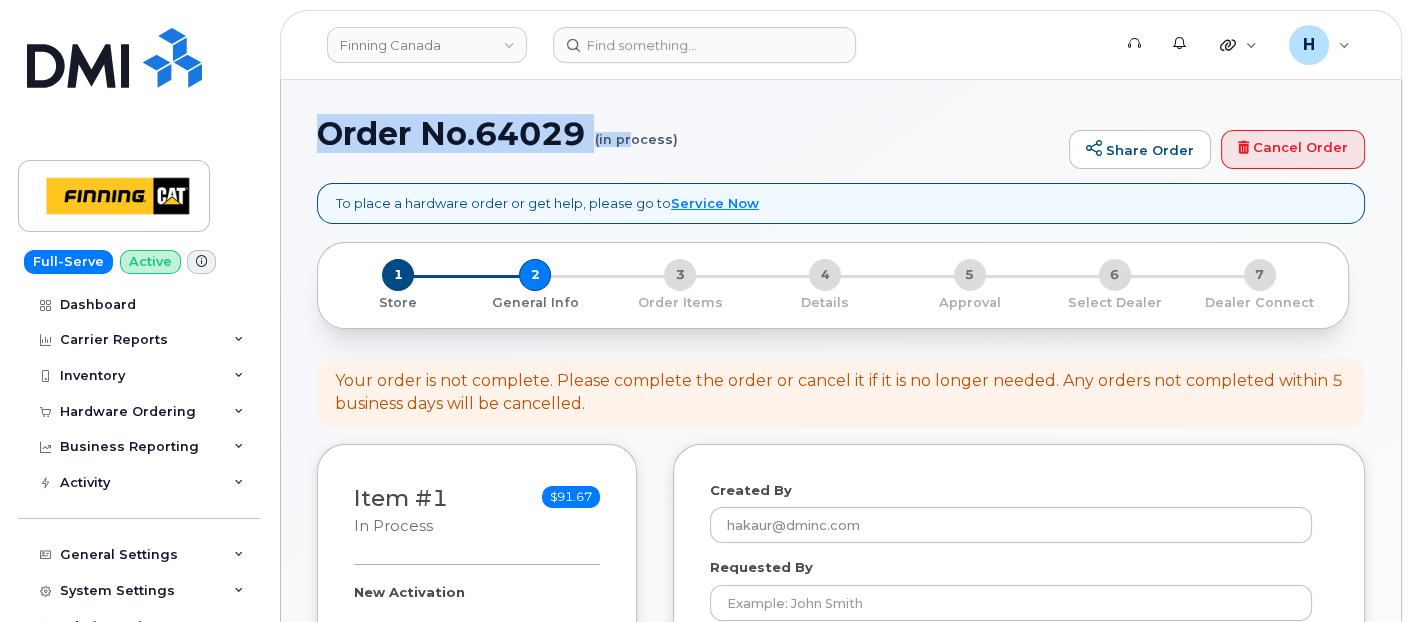 copy on "Order No.64029
(in pr" 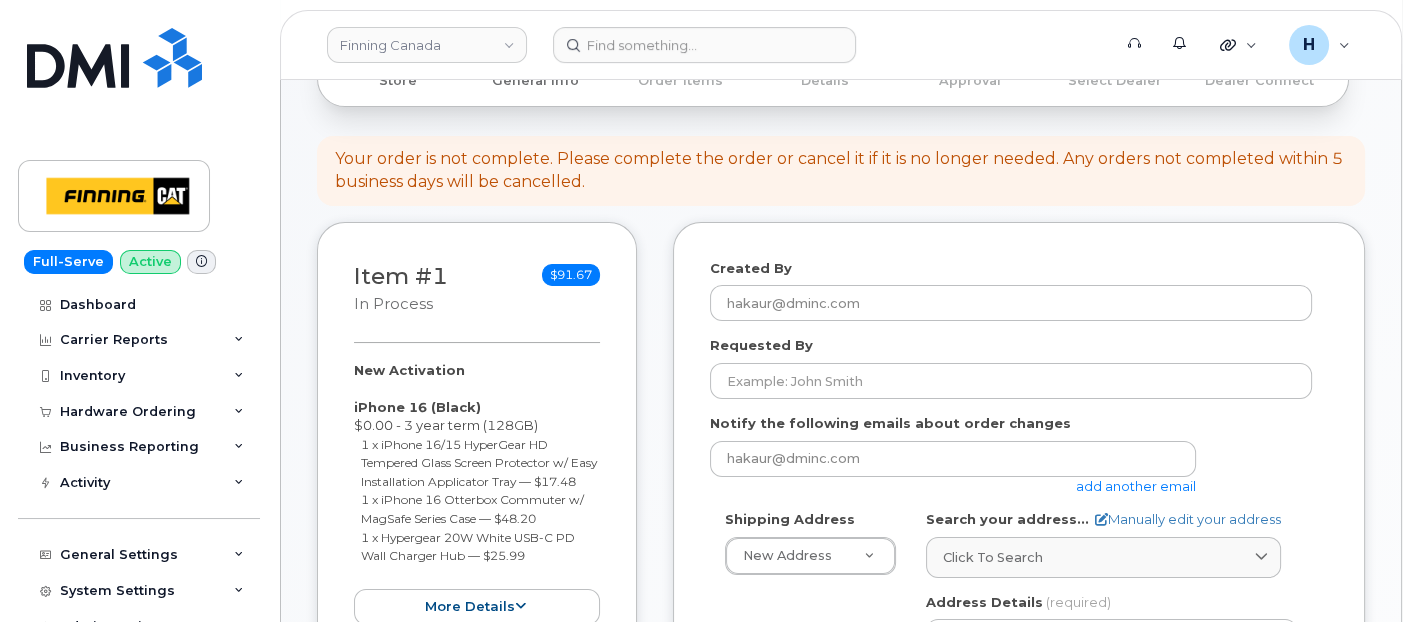 scroll, scrollTop: 333, scrollLeft: 0, axis: vertical 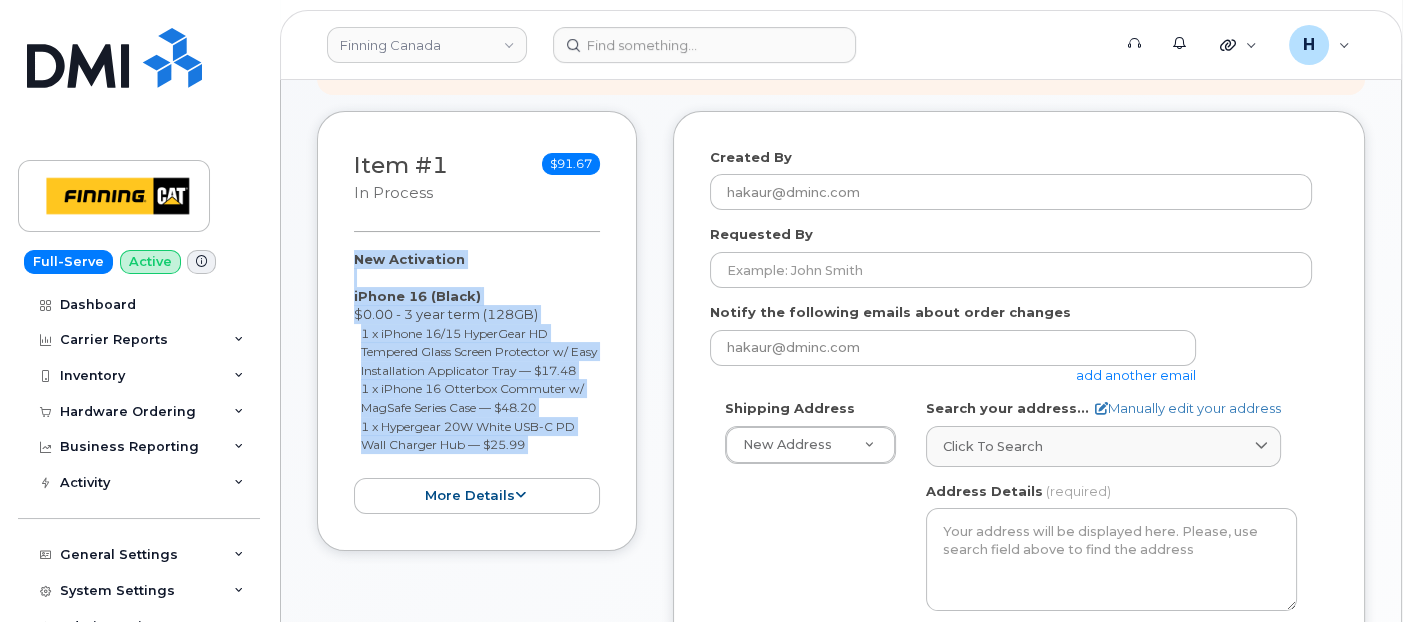 drag, startPoint x: 340, startPoint y: 256, endPoint x: 558, endPoint y: 470, distance: 305.48322 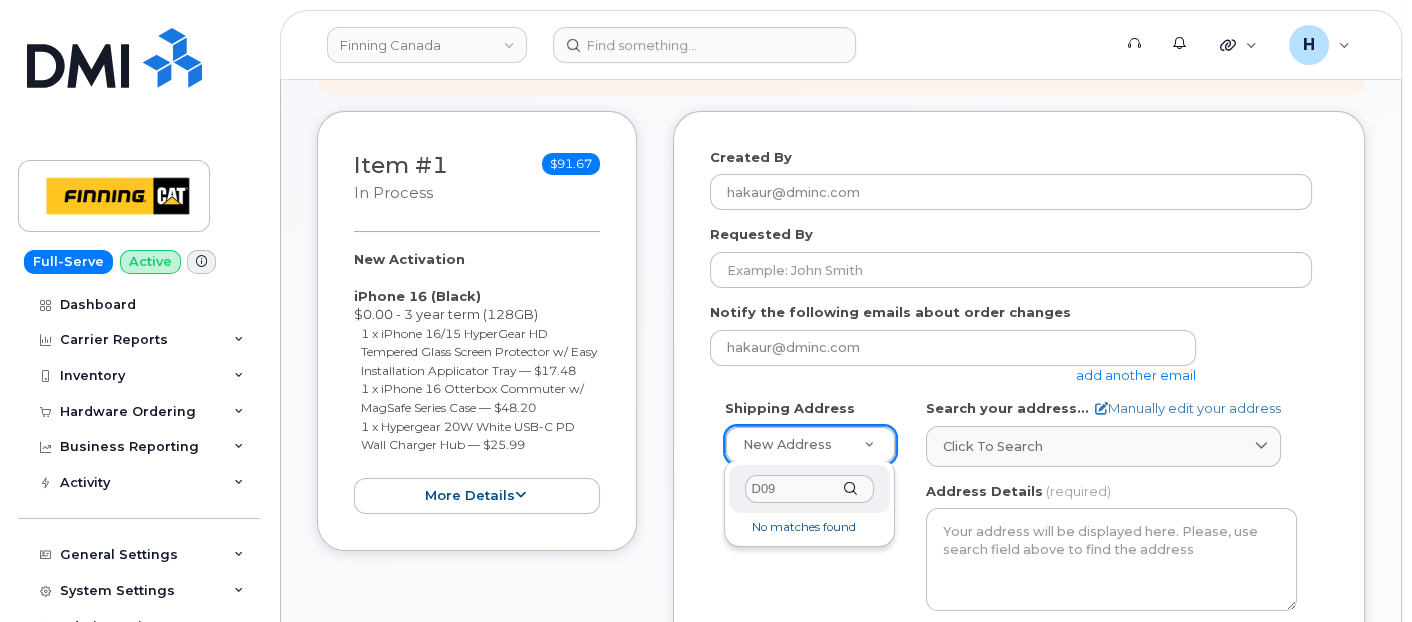 type on "D09" 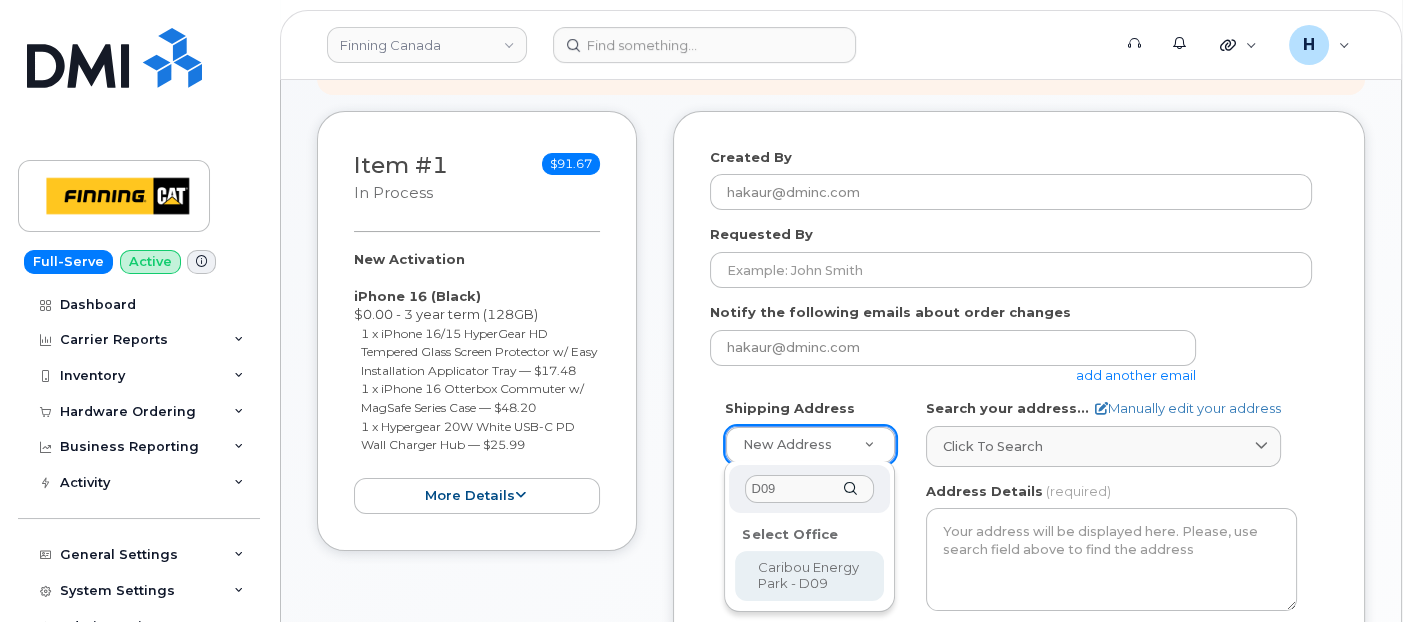 select 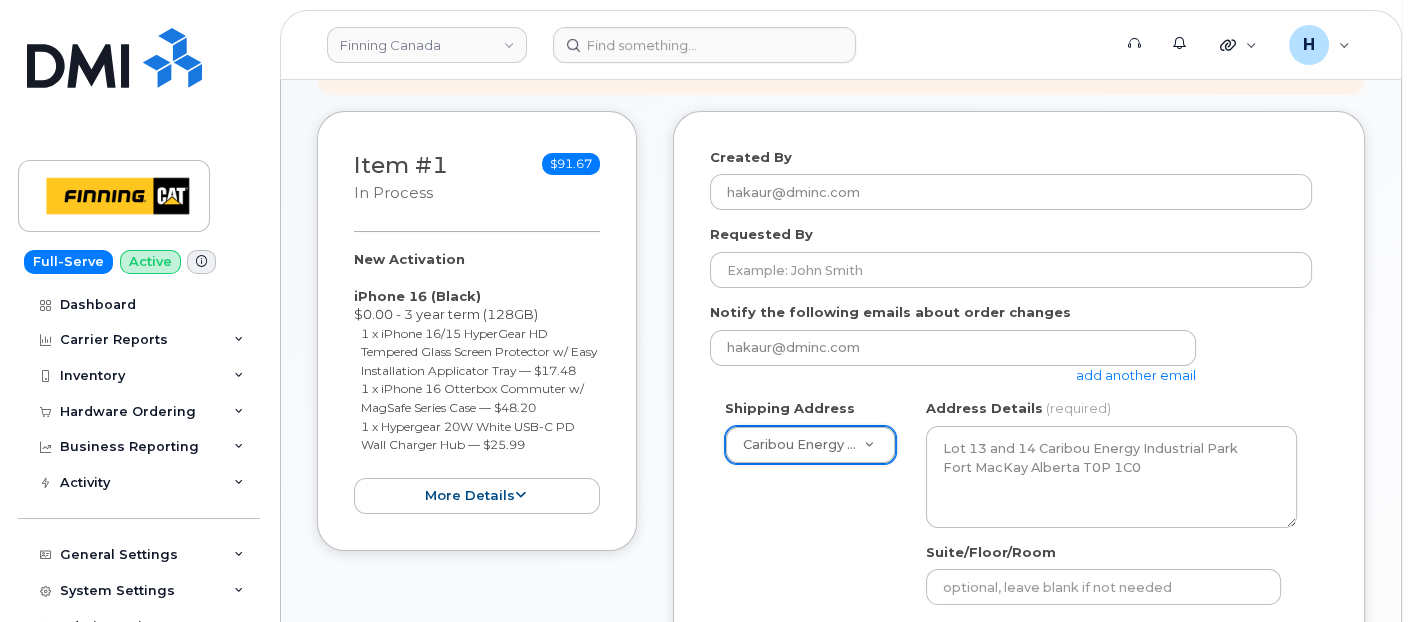 scroll, scrollTop: 666, scrollLeft: 0, axis: vertical 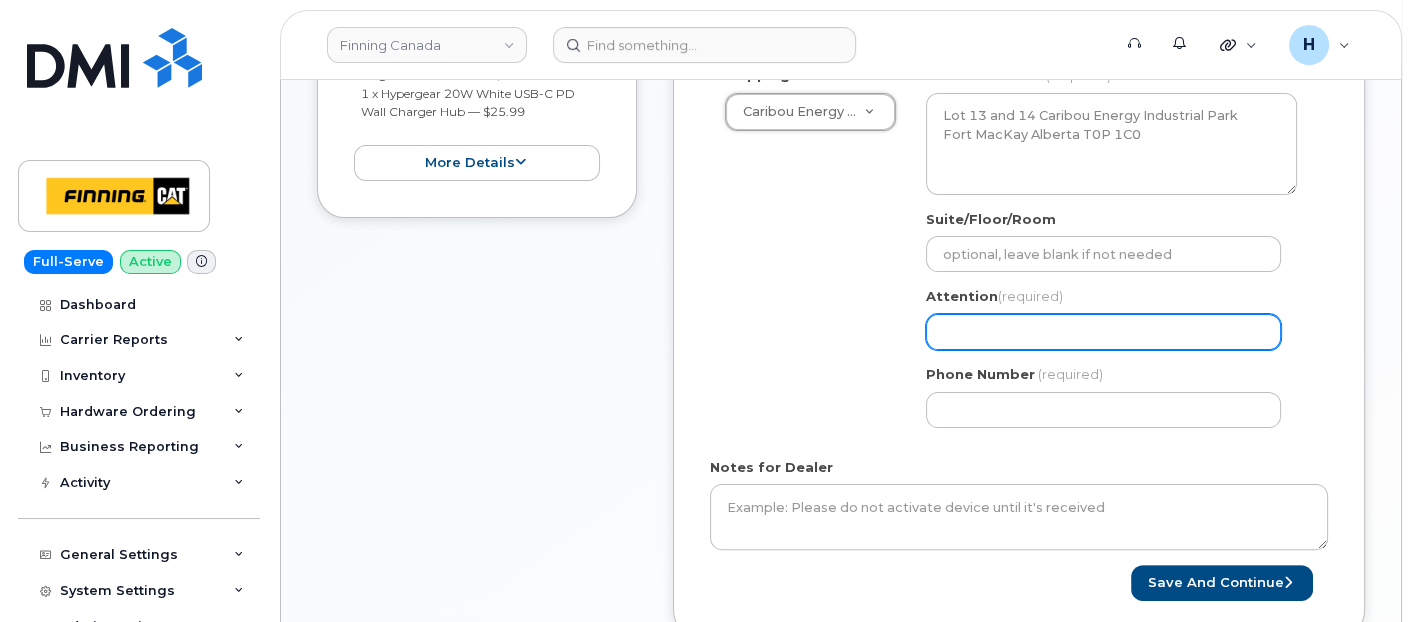 click on "Attention
(required)" at bounding box center [1103, 332] 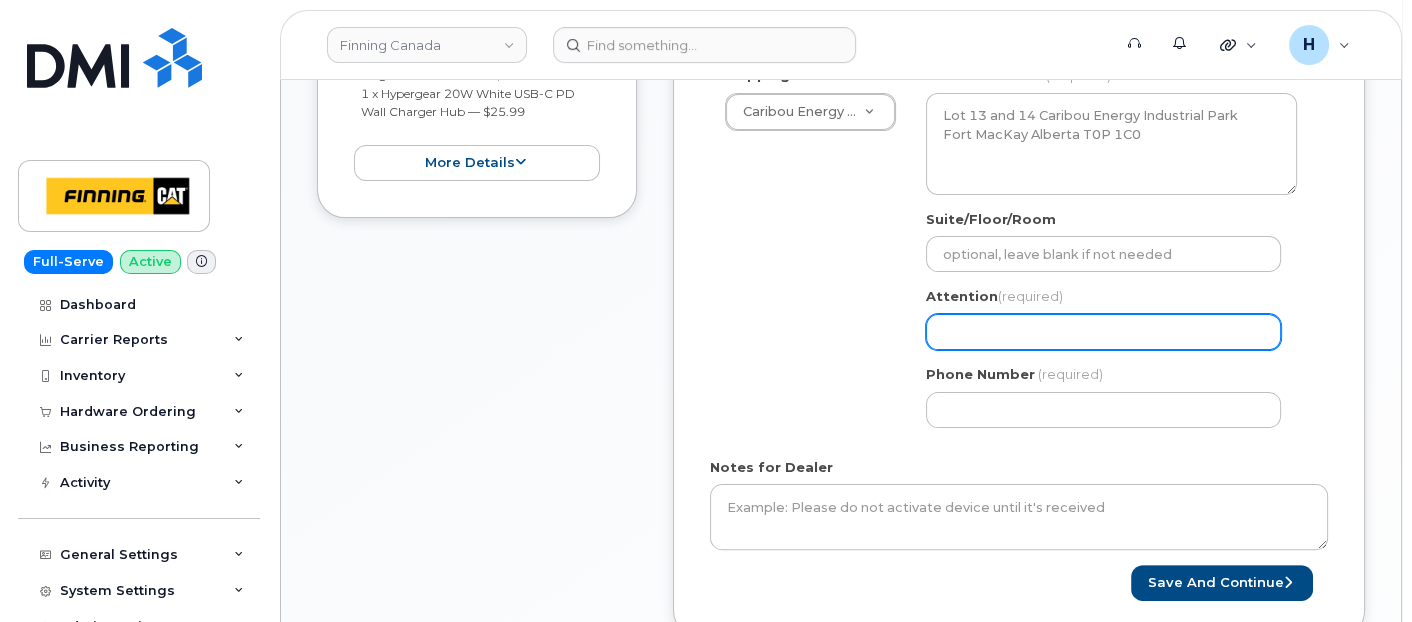paste on "Monty Blomberg" 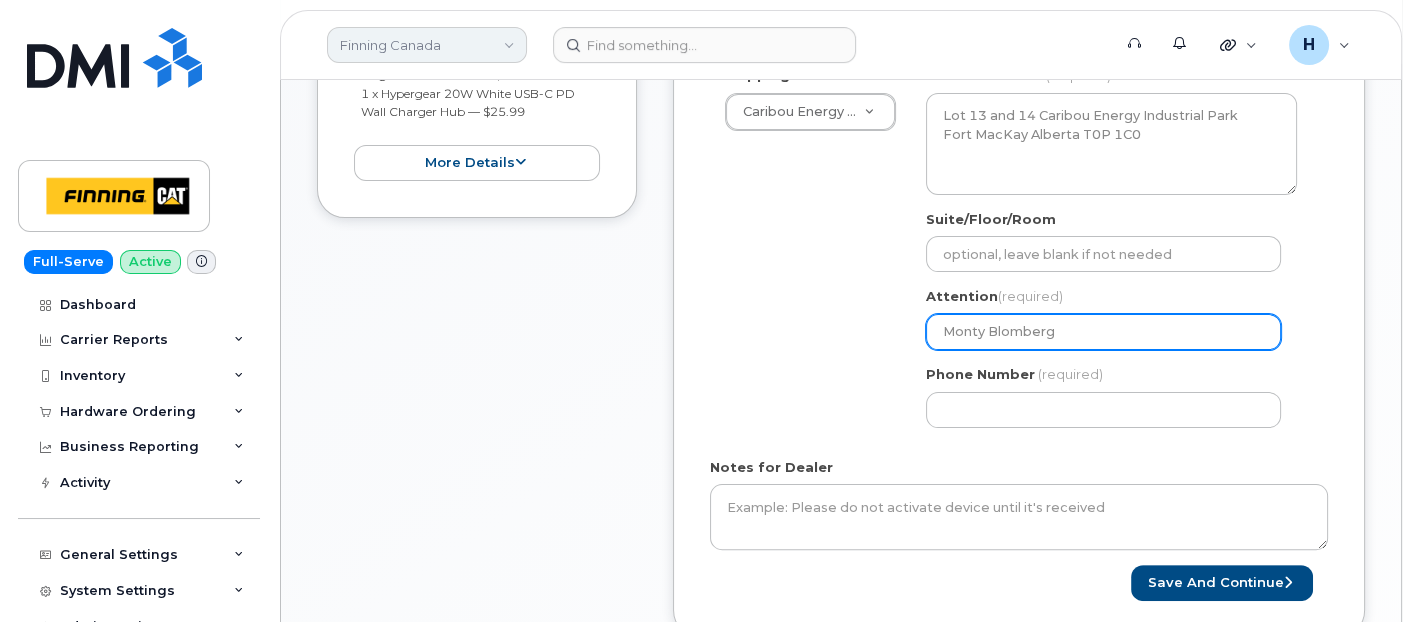 type on "Monty Blomberg" 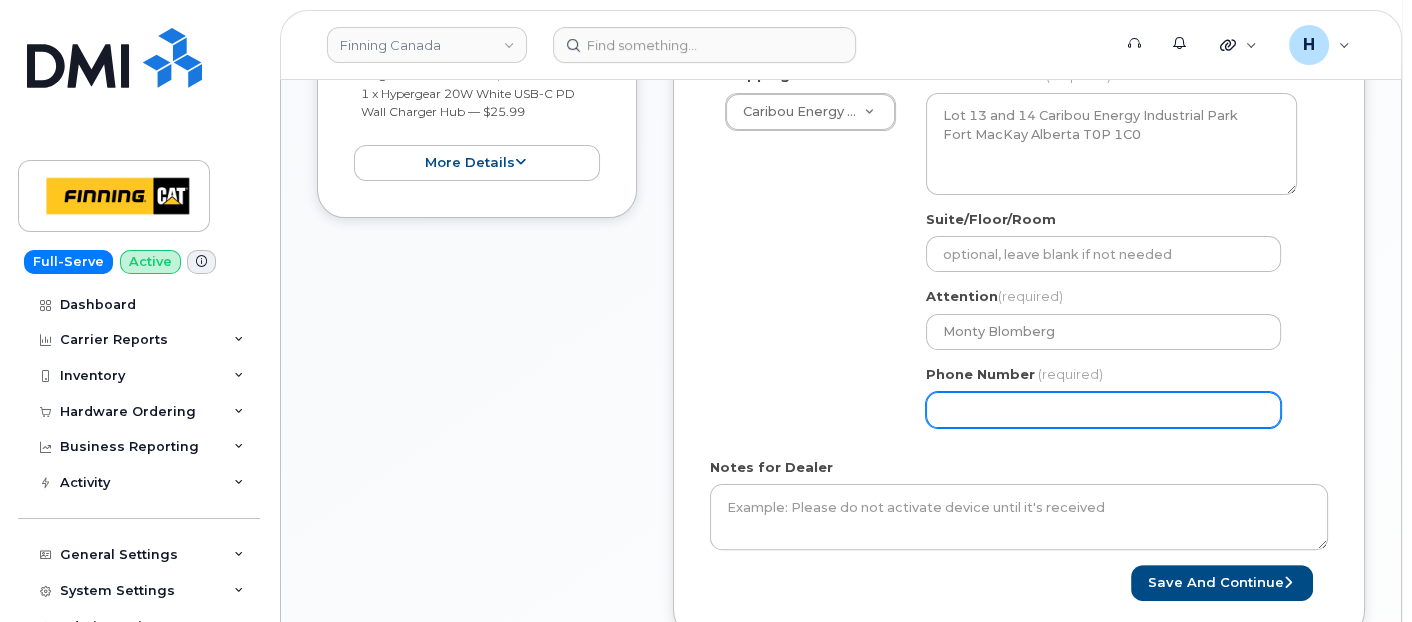 click on "Phone Number" at bounding box center [1103, 410] 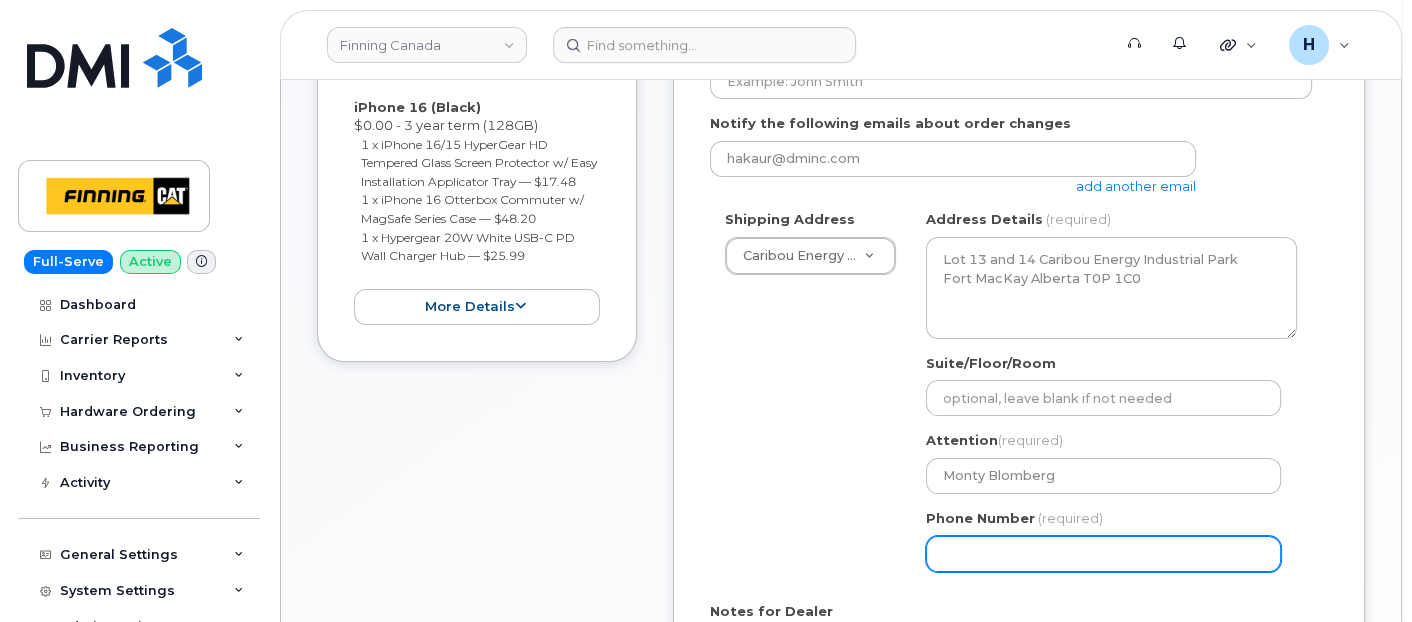 scroll, scrollTop: 444, scrollLeft: 0, axis: vertical 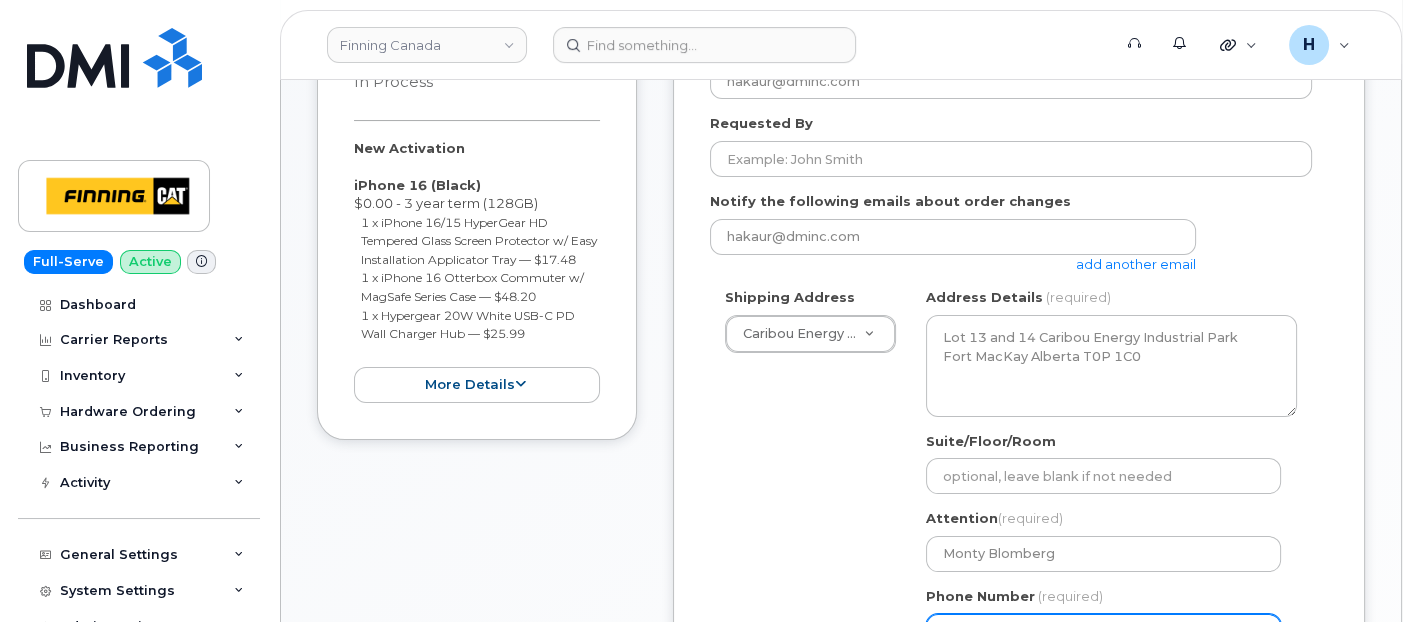 type on "7807936700" 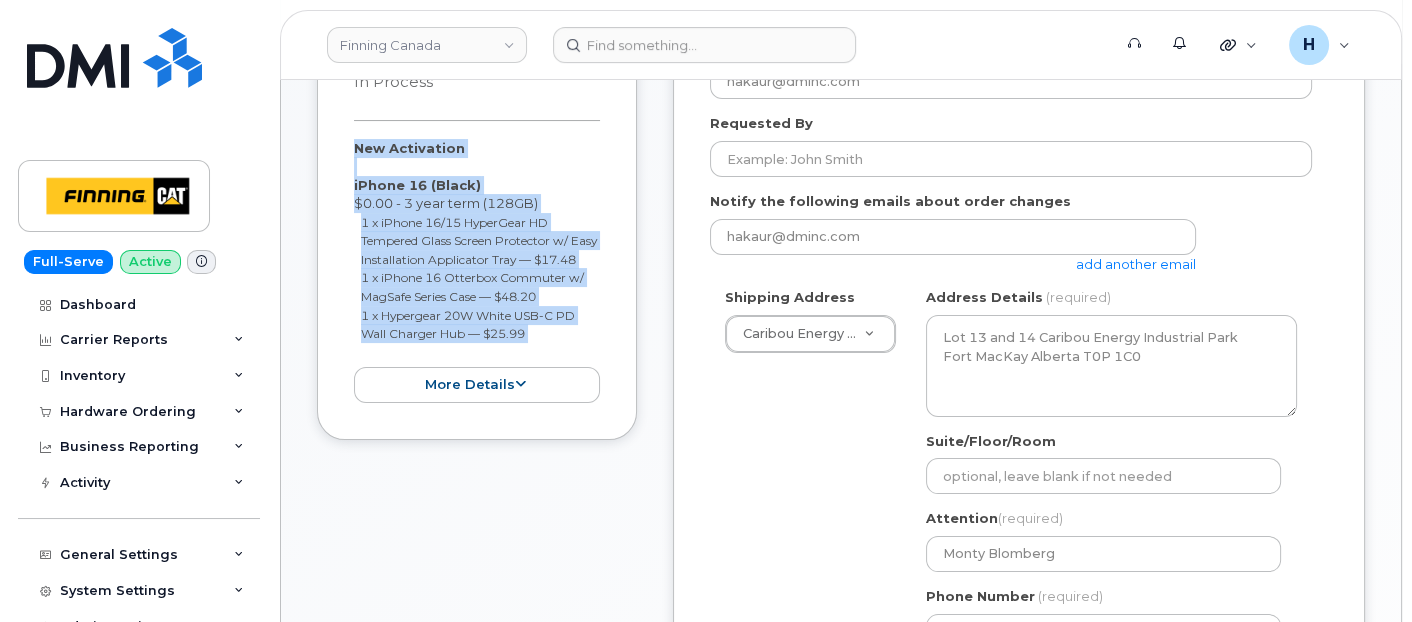 drag, startPoint x: 351, startPoint y: 148, endPoint x: 535, endPoint y: 360, distance: 280.71338 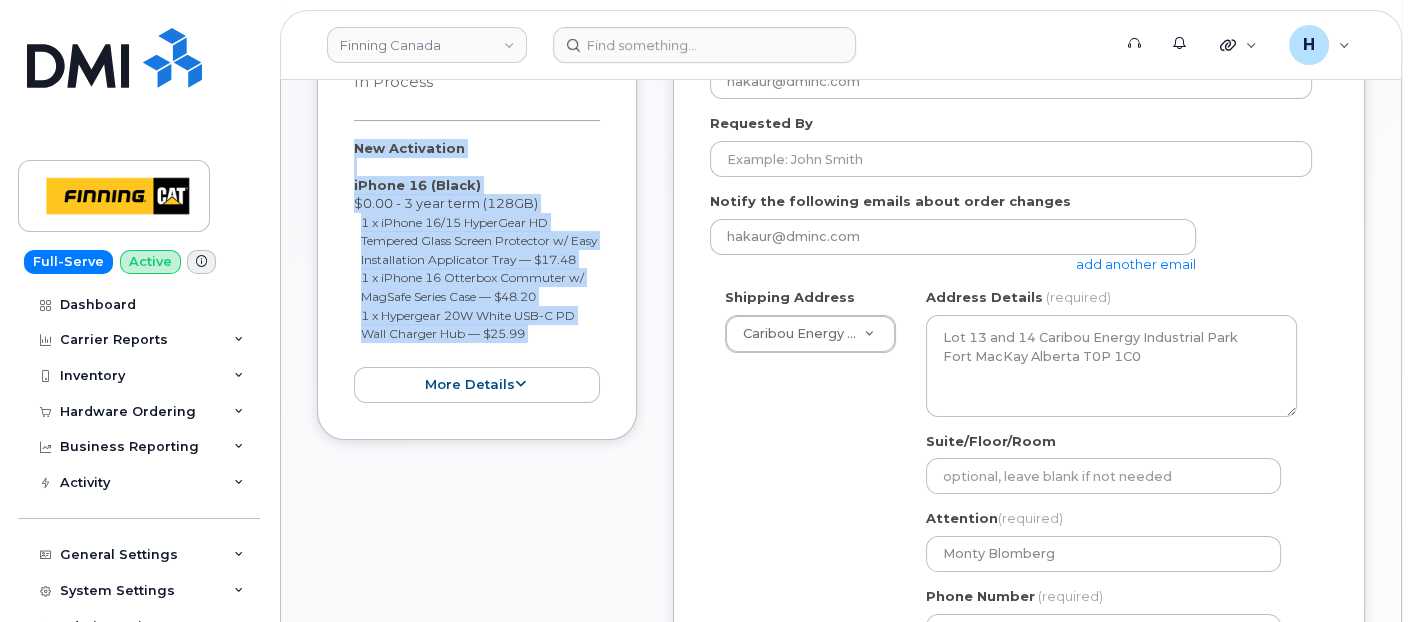 copy on "New Activation
iPhone 16
(Black)
$0.00 - 3 year term (128GB)
1 x iPhone 16/15 HyperGear HD Tempered Glass Screen Protector w/ Easy Installation Applicator Tray
—
$17.48
1 x iPhone 16 Otterbox Commuter w/ MagSafe Series Case
—
$48.20
1 x Hypergear 20W White USB-C PD Wall Charger Hub
—
$25.99
more details
Request
New Activation
Employee
Carrier Base
Telus
Requested Device
iPhone 16
Term Details
3 year term (128GB)
Requested Accessories
iPhone 16/15 HyperGear HD Tempered Glass Screen Protector w/ Easy Installation Applicator Tray x 1
— $17.48
iPhone 16 Otterbox Commuter w/ MagSafe Series Case x 1
— $48.20
Hypergear 20W White USB-C PD Wall Charger Hub x 1
— $25.99
Accounting Codes
…
Estimated Device Cost
$0.00
Estimated Shipping Charge
$5.00
Estimated Total
(Device & Accessories)
$96.67
collapse" 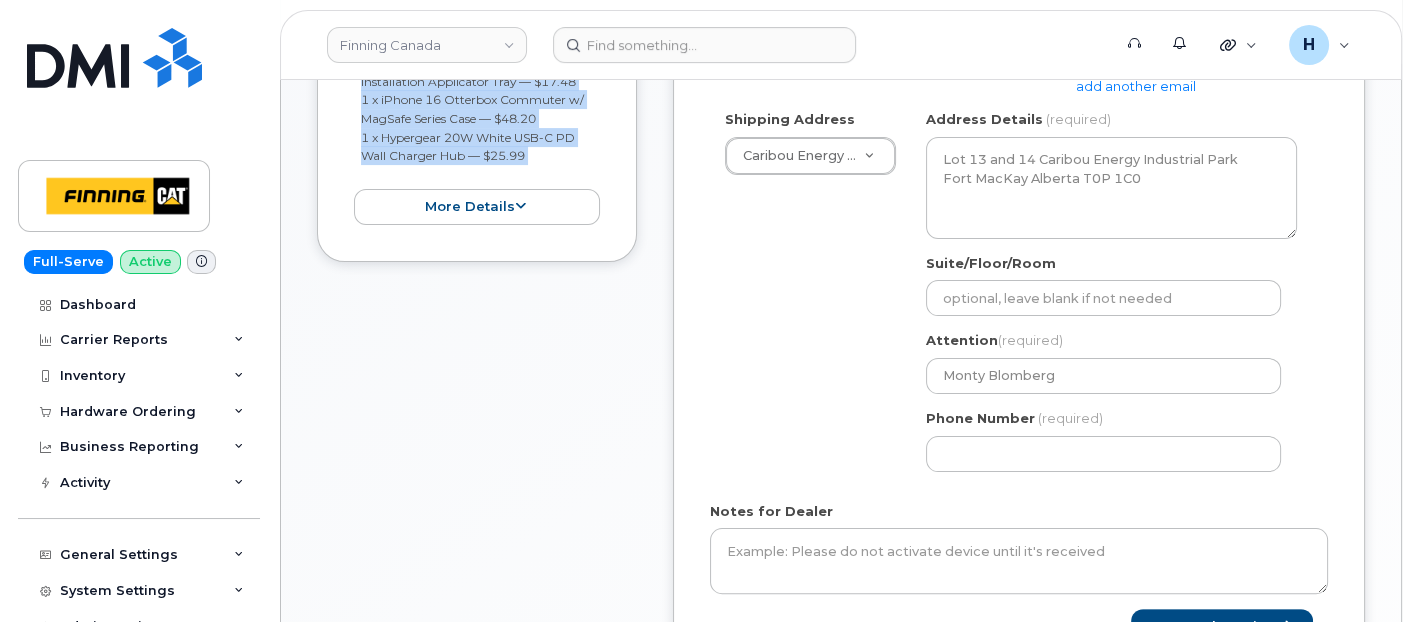 scroll, scrollTop: 777, scrollLeft: 0, axis: vertical 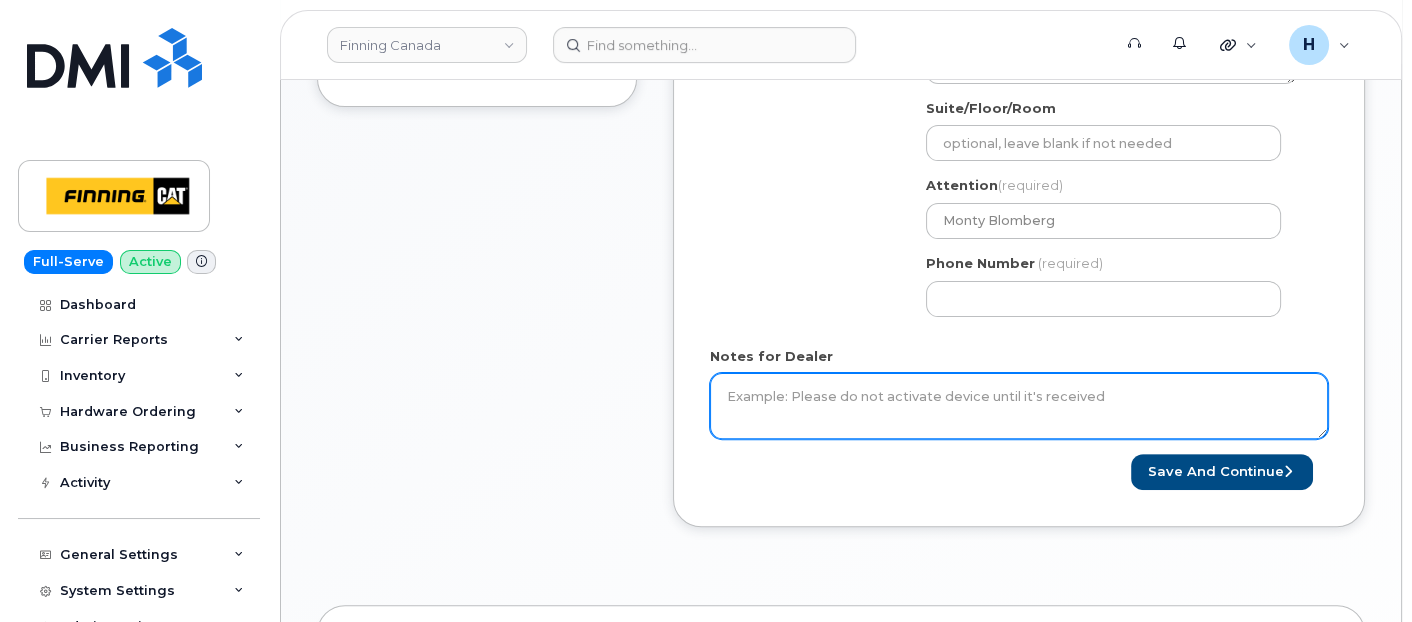 click on "Notes for Dealer" at bounding box center (1019, 406) 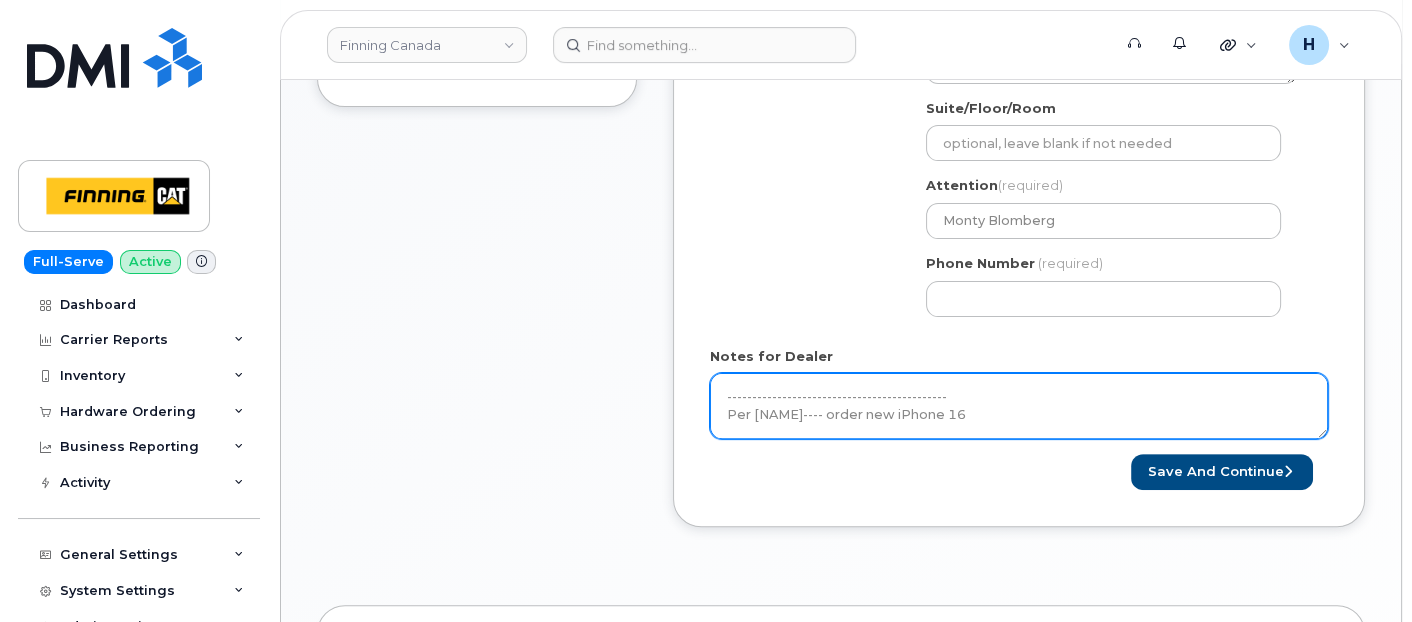 scroll, scrollTop: 185, scrollLeft: 0, axis: vertical 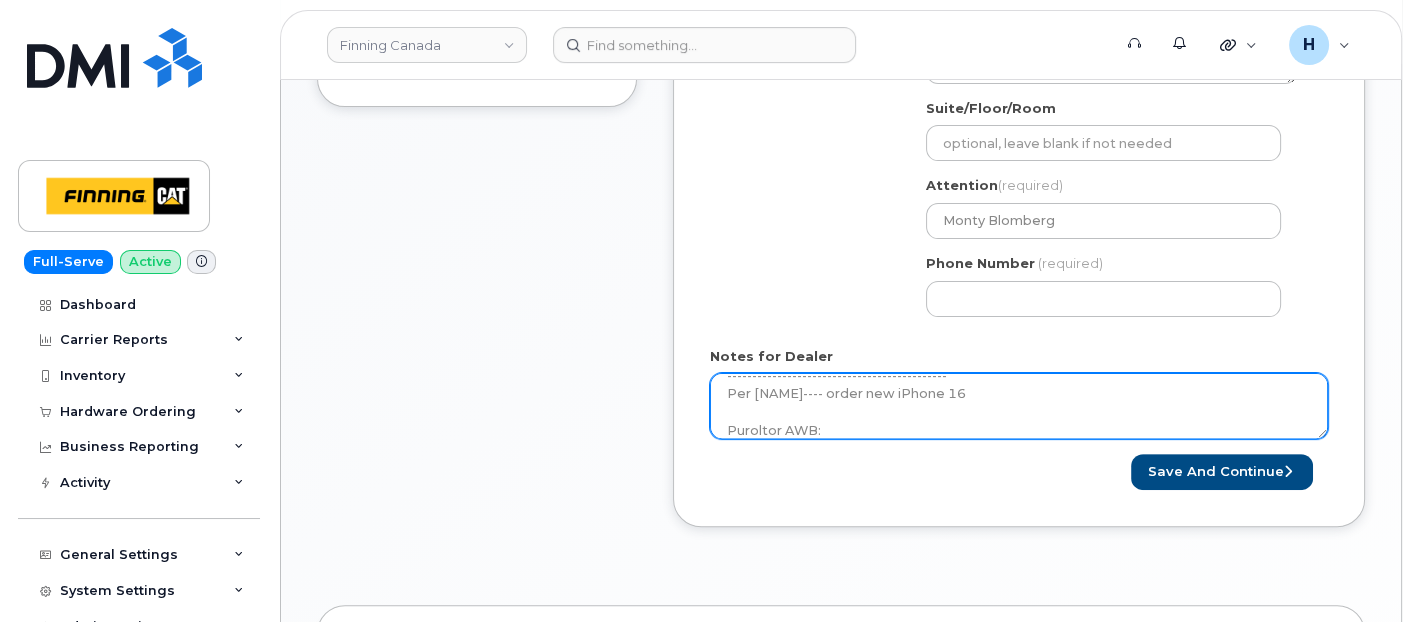 click on "New Activation
iPhone 16 (Black)
$0.00 - 3 year term (128GB)
1 x iPhone 16/15 HyperGear HD Tempered Glass Screen Protector w/ Easy Installation Applicator Tray — $17.48
1 x iPhone 16 Otterbox Commuter w/ MagSafe Series Case — $48.20
1 x Hypergear 20W White USB-C PD Wall Charger Hub — $25.99
--------------------------------------------
Per Sandy Denham---- order new iPhone 16
Puroltor AWB:" at bounding box center [1019, 406] 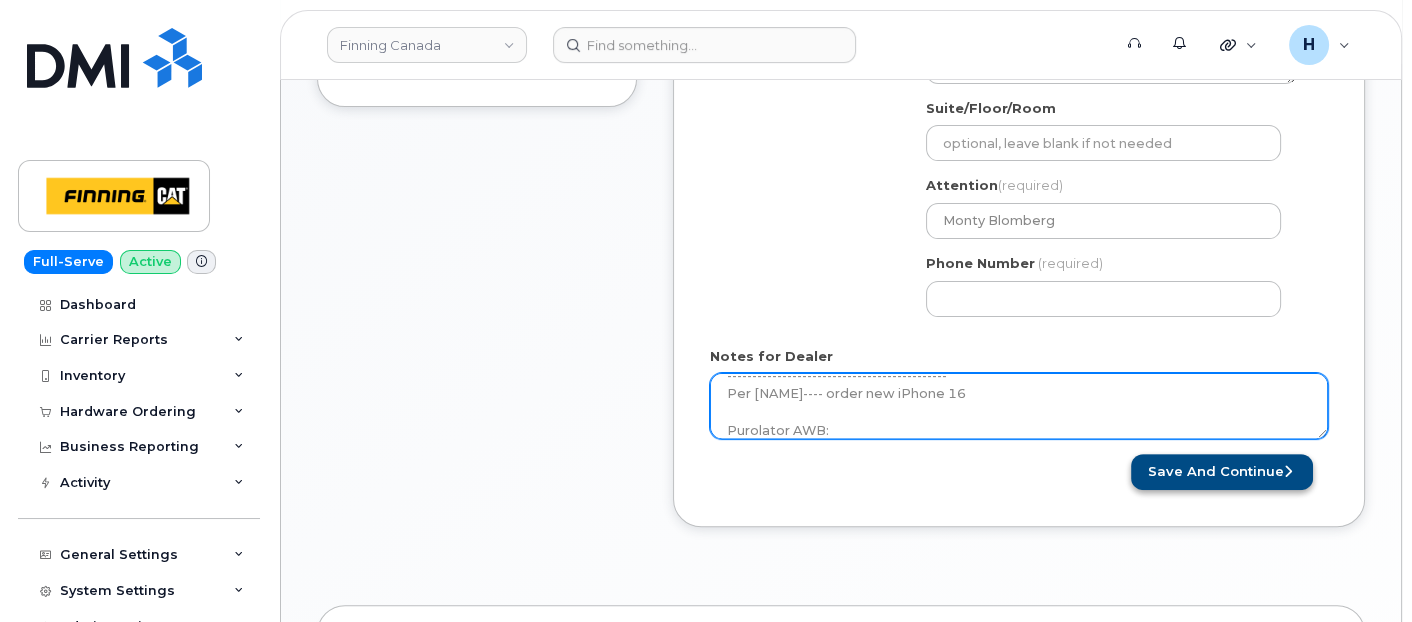 type on "New Activation
iPhone 16 (Black)
$0.00 - 3 year term (128GB)
1 x iPhone 16/15 HyperGear HD Tempered Glass Screen Protector w/ Easy Installation Applicator Tray — $17.48
1 x iPhone 16 Otterbox Commuter w/ MagSafe Series Case — $48.20
1 x Hypergear 20W White USB-C PD Wall Charger Hub — $25.99
--------------------------------------------
Per Sandy Denham---- order new iPhone 16
Purolator AWB:" 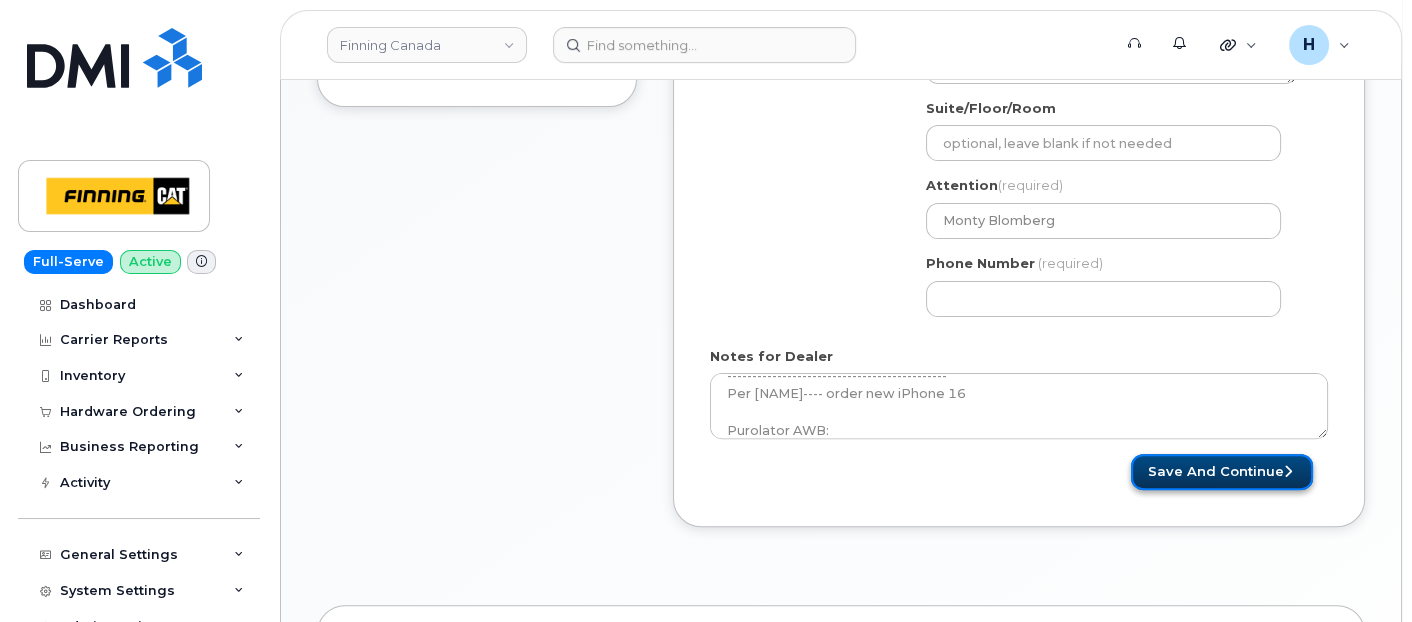 click on "Save and Continue" at bounding box center [1222, 472] 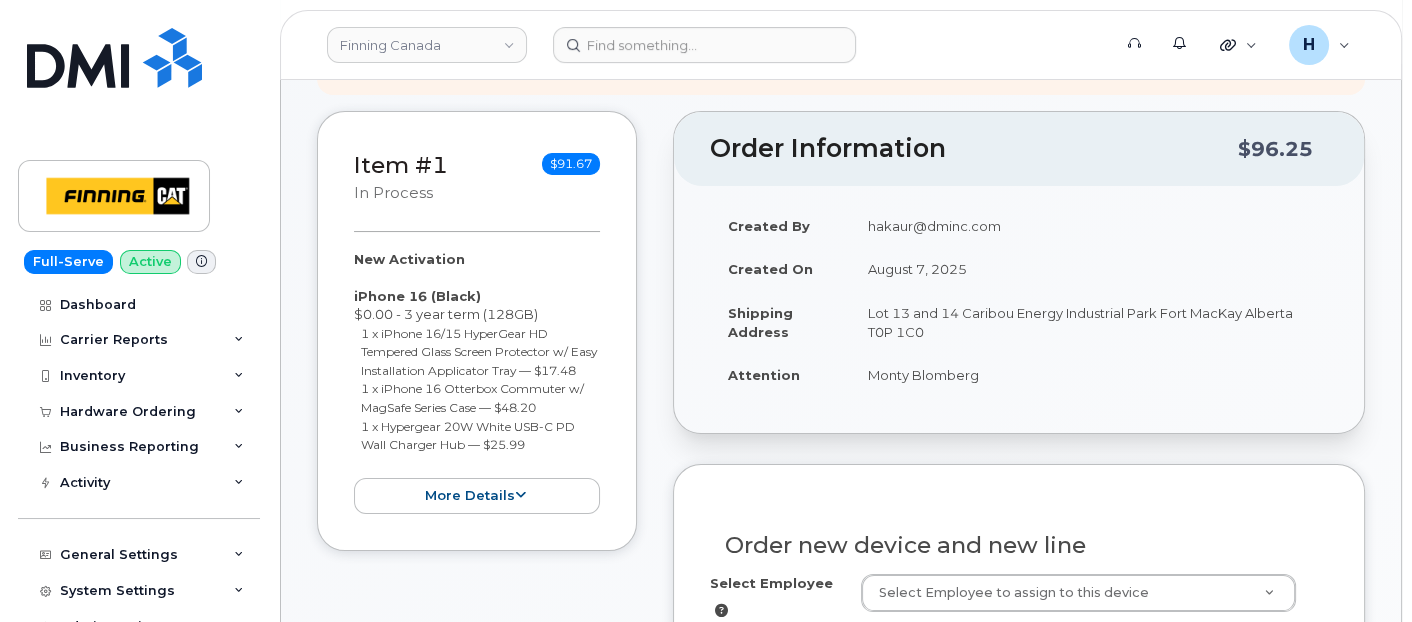 scroll, scrollTop: 0, scrollLeft: 0, axis: both 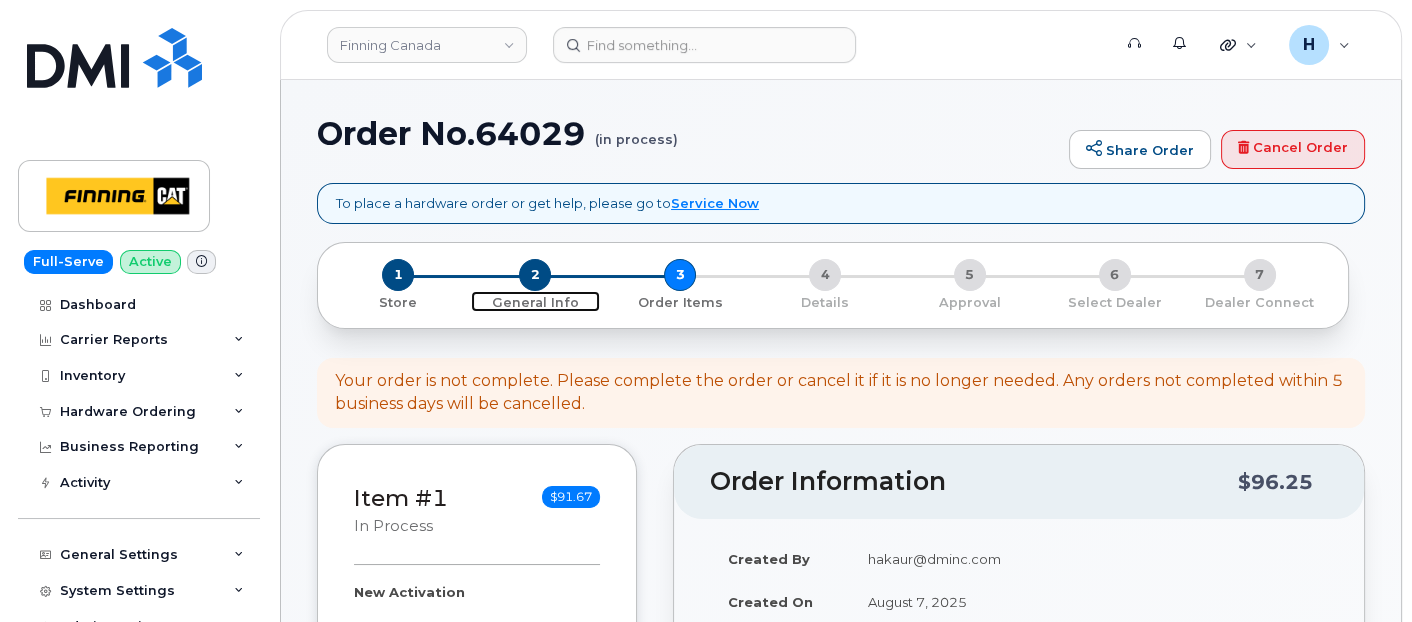 drag, startPoint x: 533, startPoint y: 273, endPoint x: 333, endPoint y: 20, distance: 322.50427 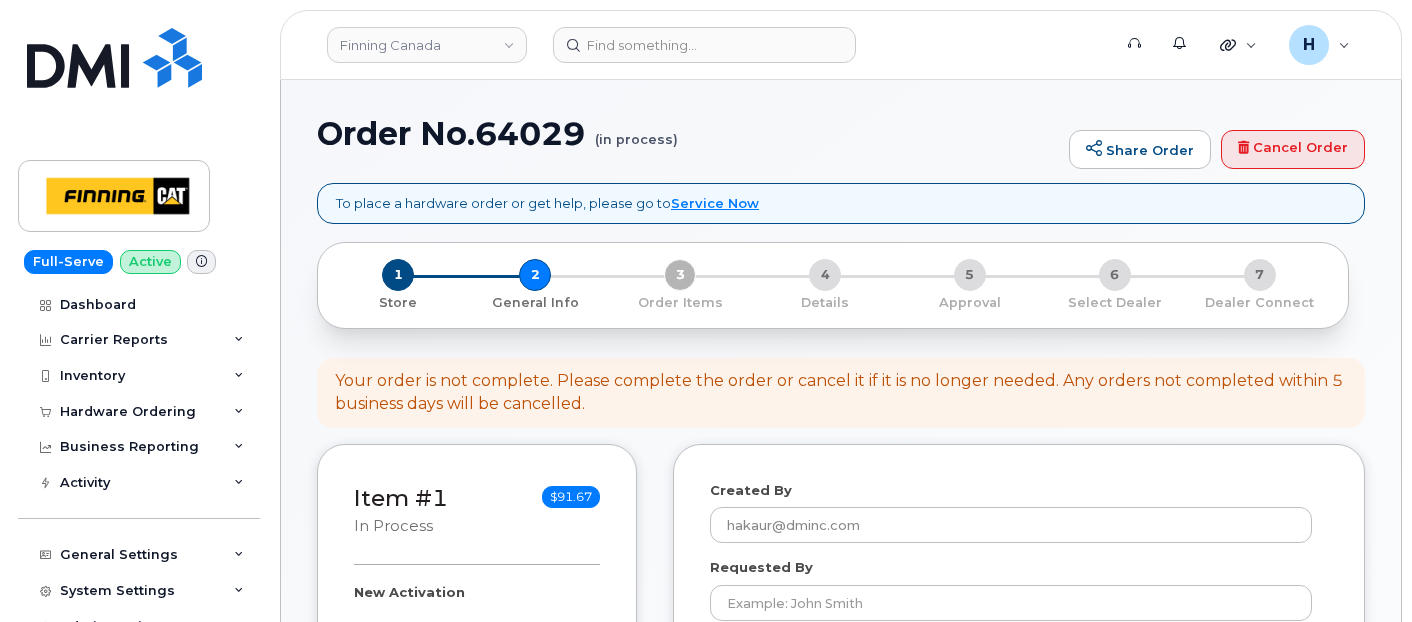 select 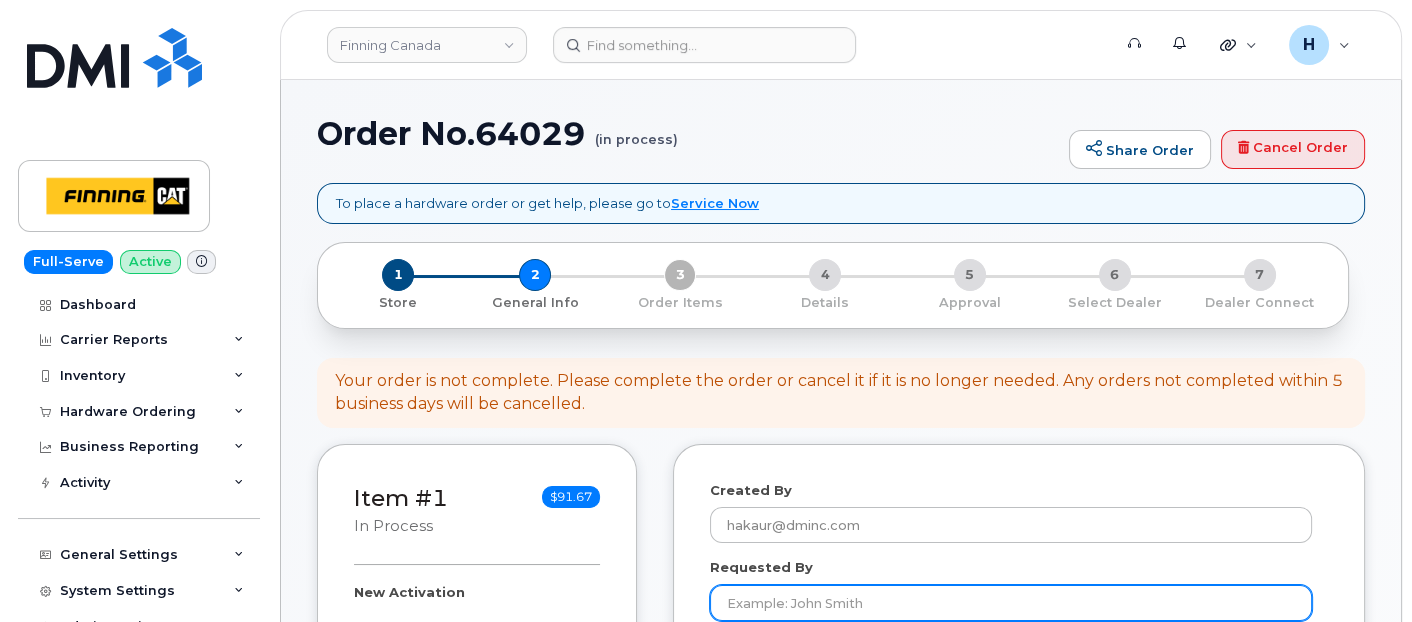 scroll, scrollTop: 222, scrollLeft: 0, axis: vertical 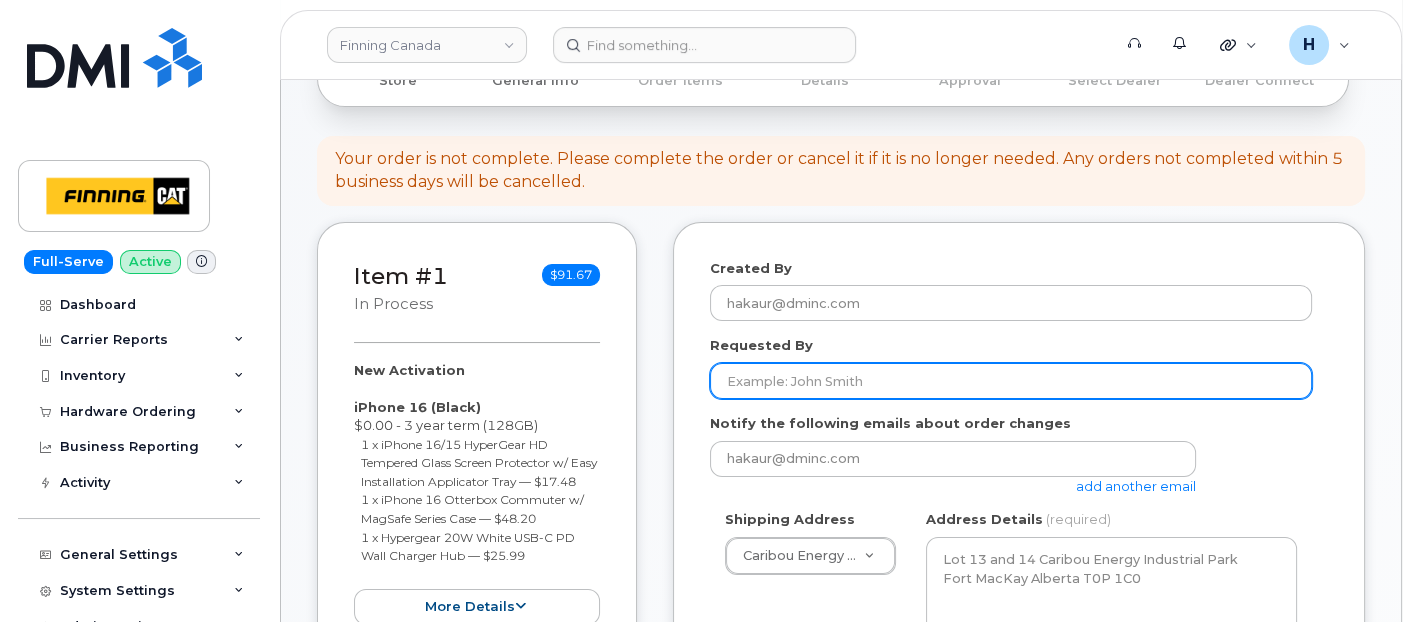 click on "Requested By" at bounding box center (1011, 381) 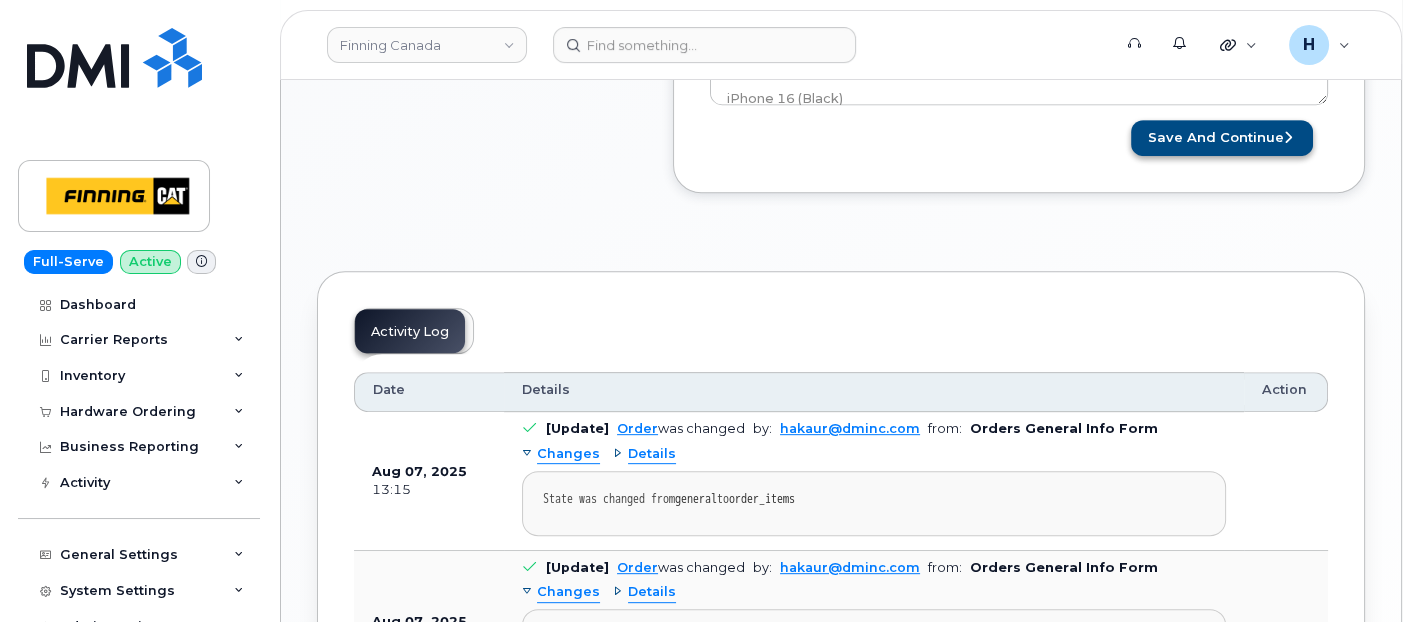 type on "RITM0479503" 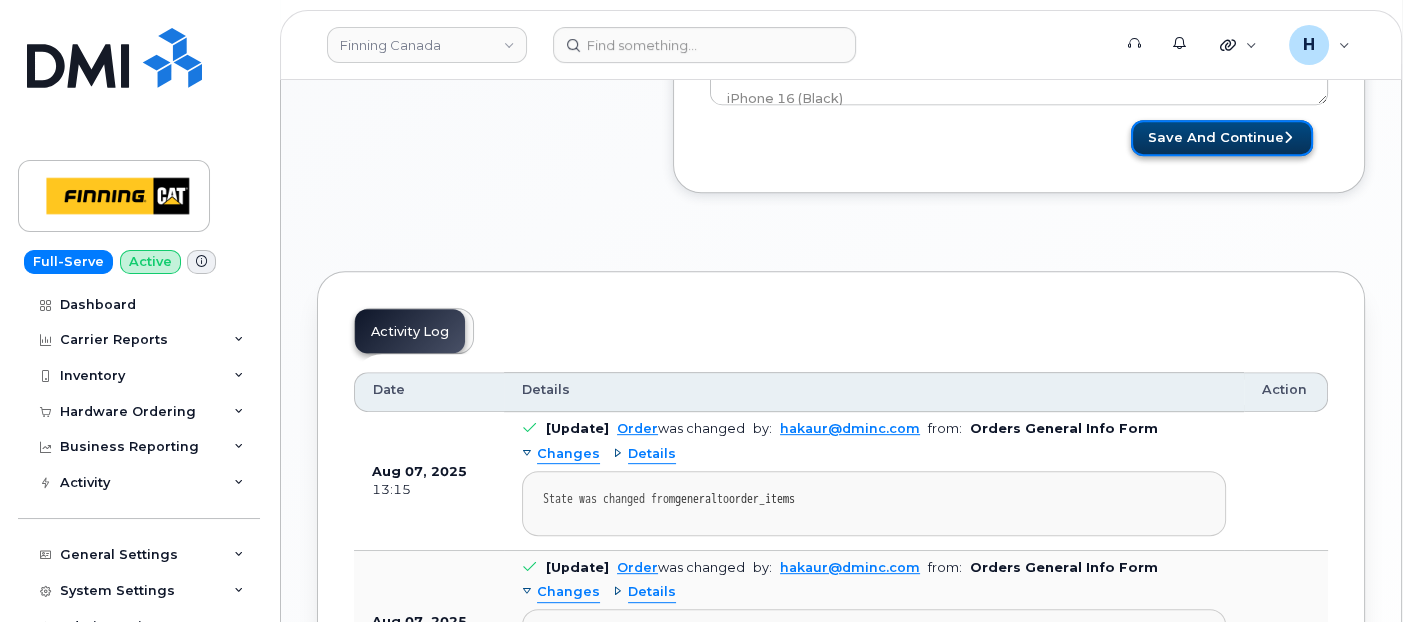 click on "Save and Continue" at bounding box center [1222, 138] 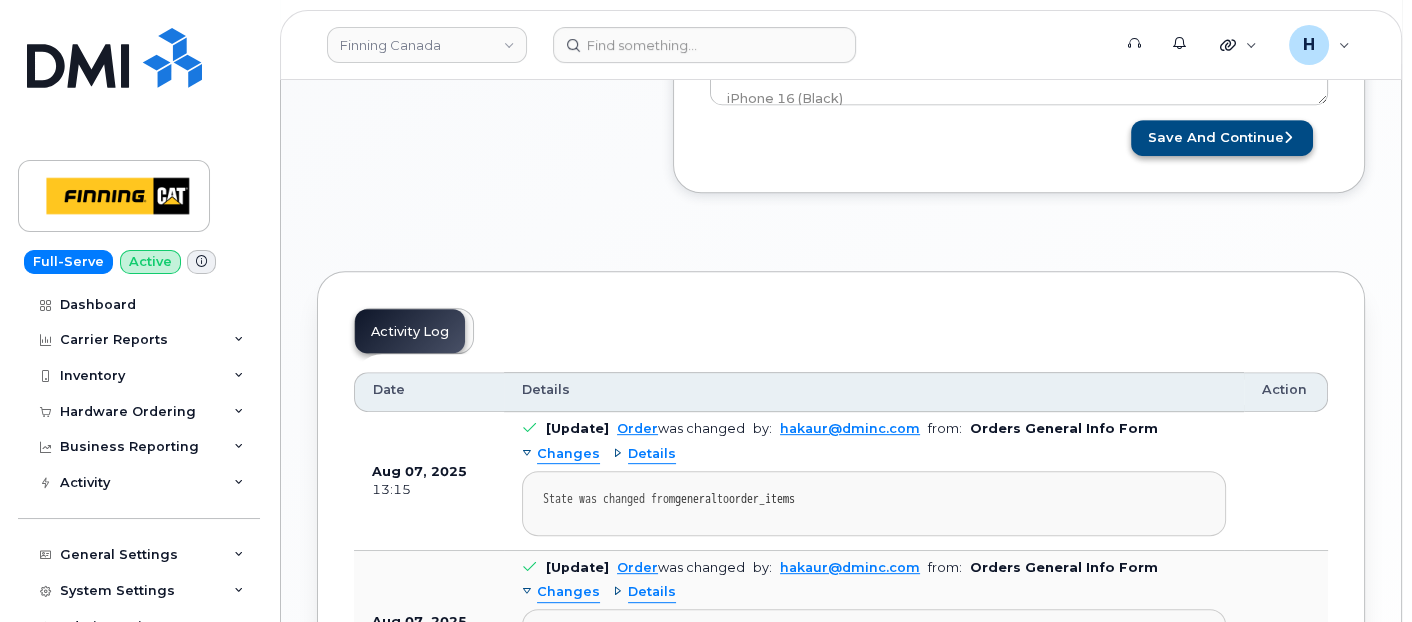 scroll, scrollTop: 1055, scrollLeft: 0, axis: vertical 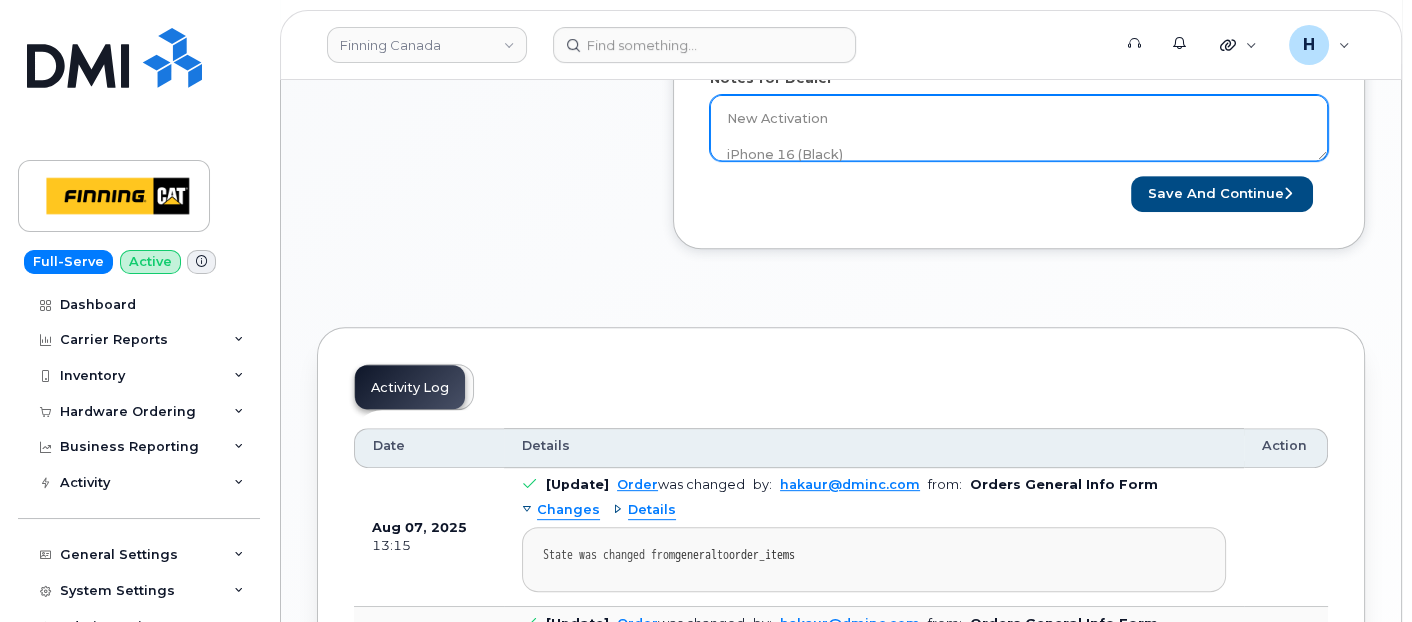 type on "7807936700" 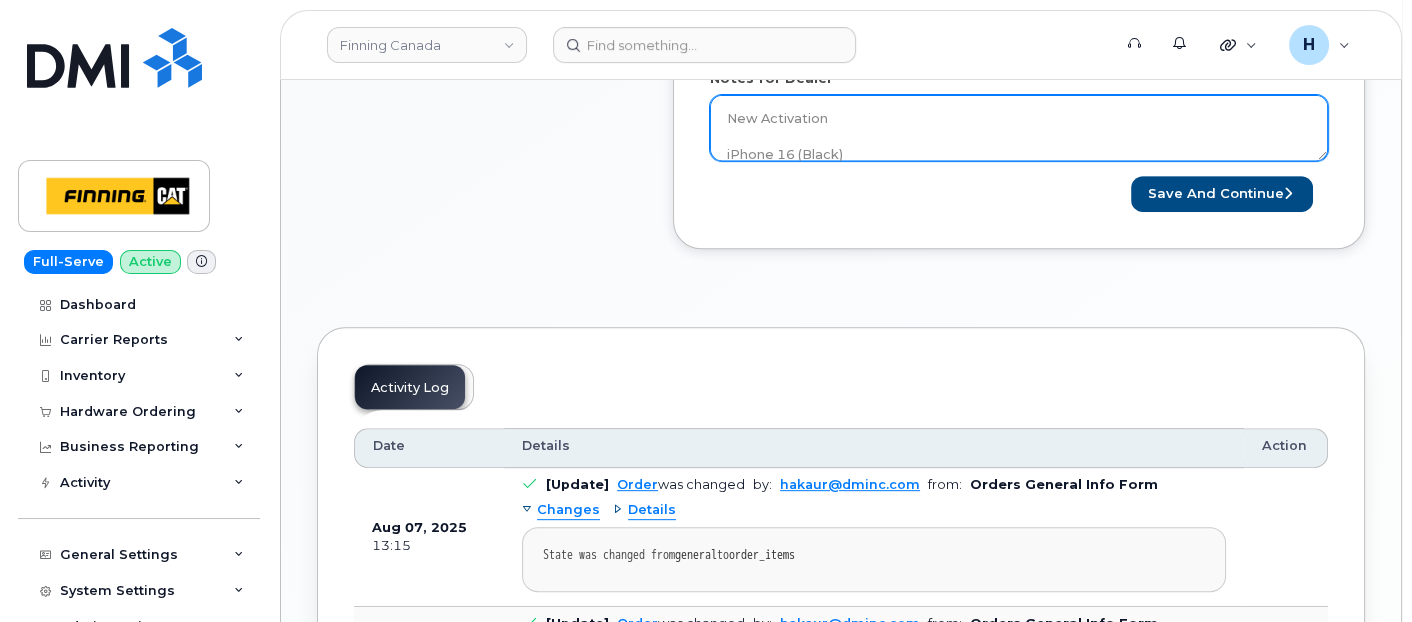 select 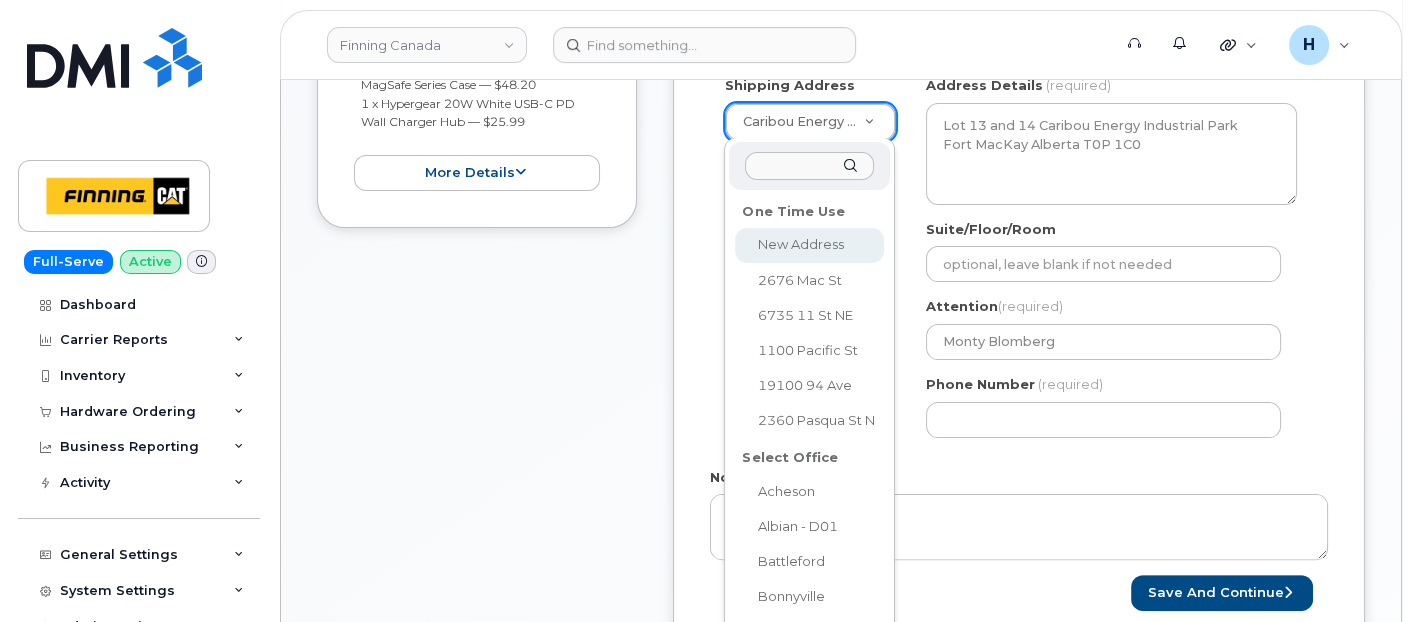 scroll, scrollTop: 732, scrollLeft: 0, axis: vertical 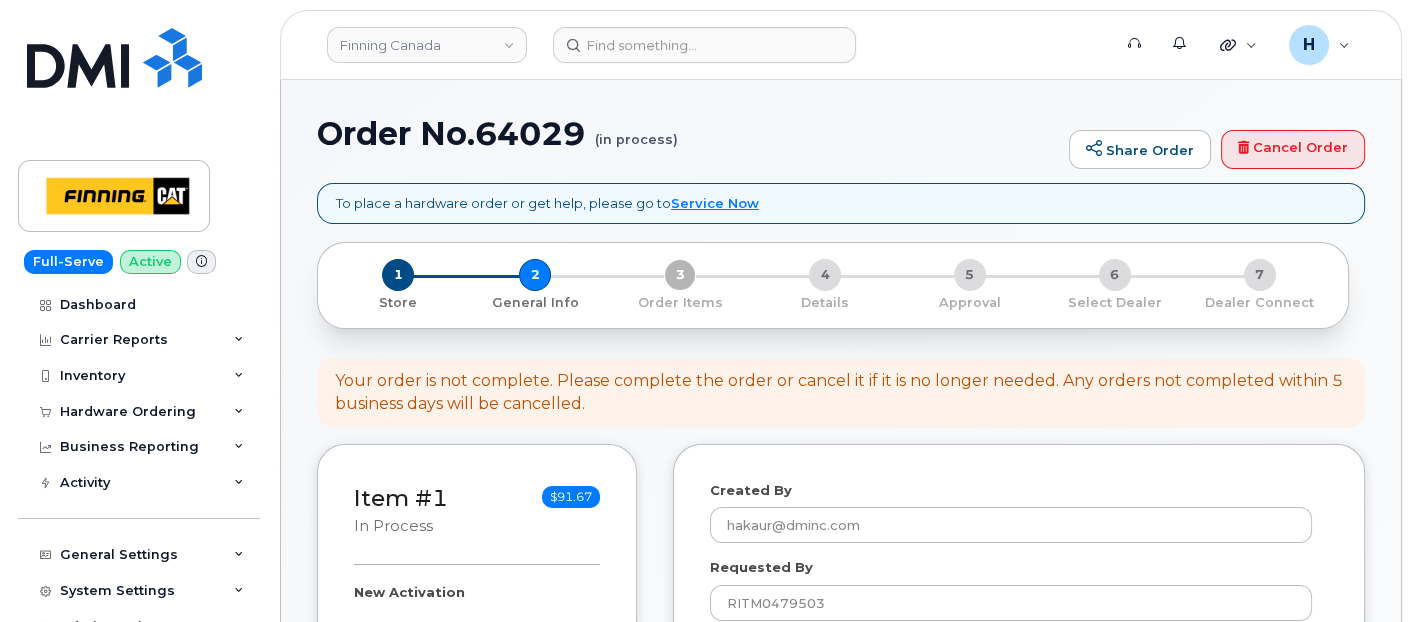 click on "Order No.64029
(in process)" at bounding box center (688, 133) 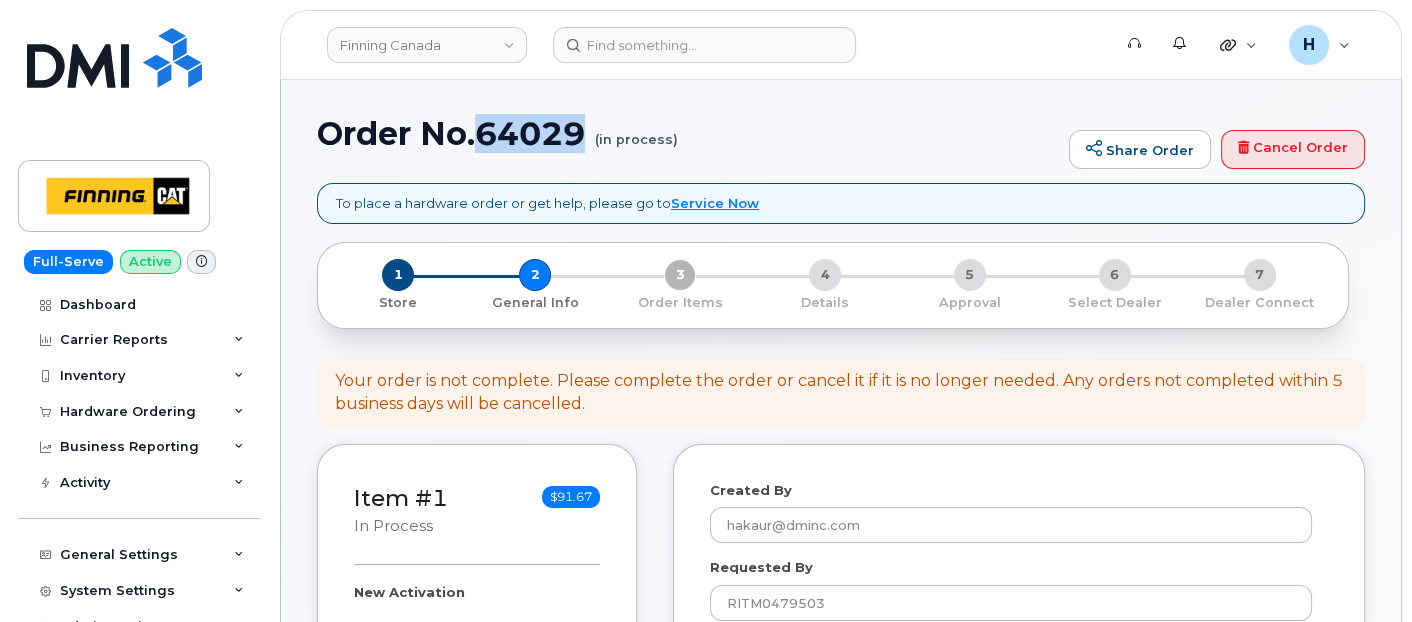 click on "Order No.64029
(in process)" at bounding box center [688, 133] 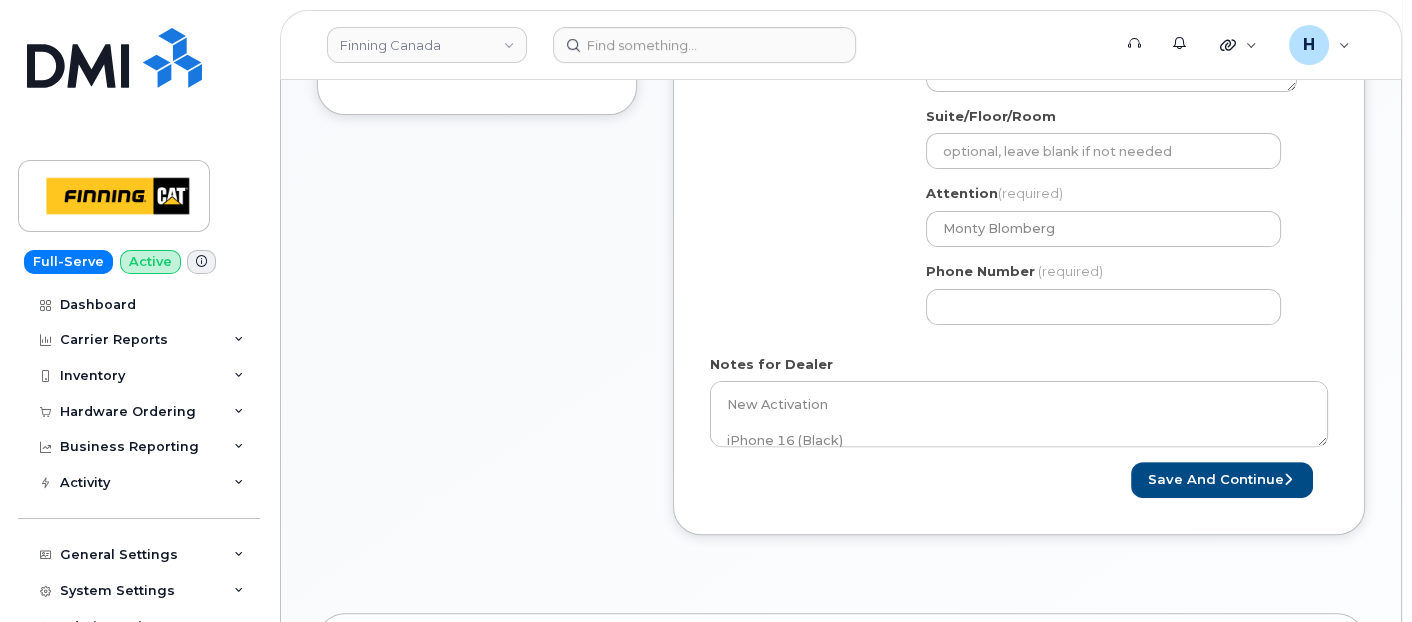 scroll, scrollTop: 666, scrollLeft: 0, axis: vertical 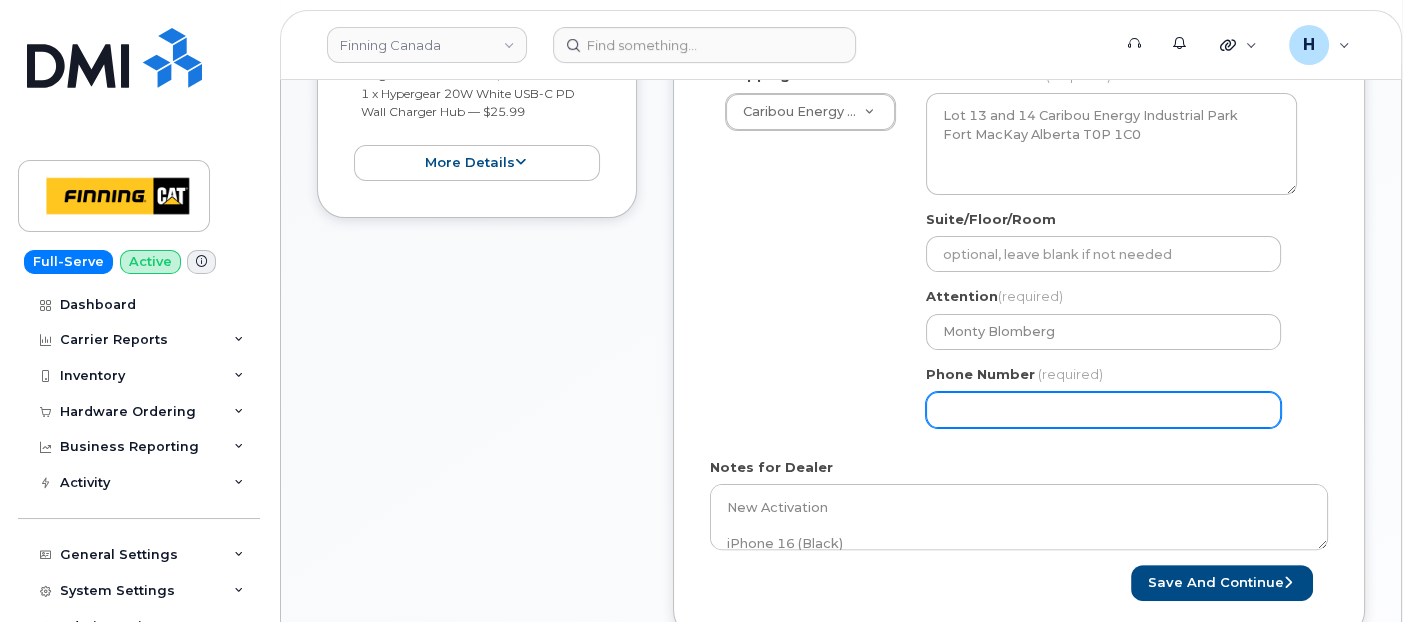 drag, startPoint x: 1073, startPoint y: 402, endPoint x: 732, endPoint y: 398, distance: 341.02347 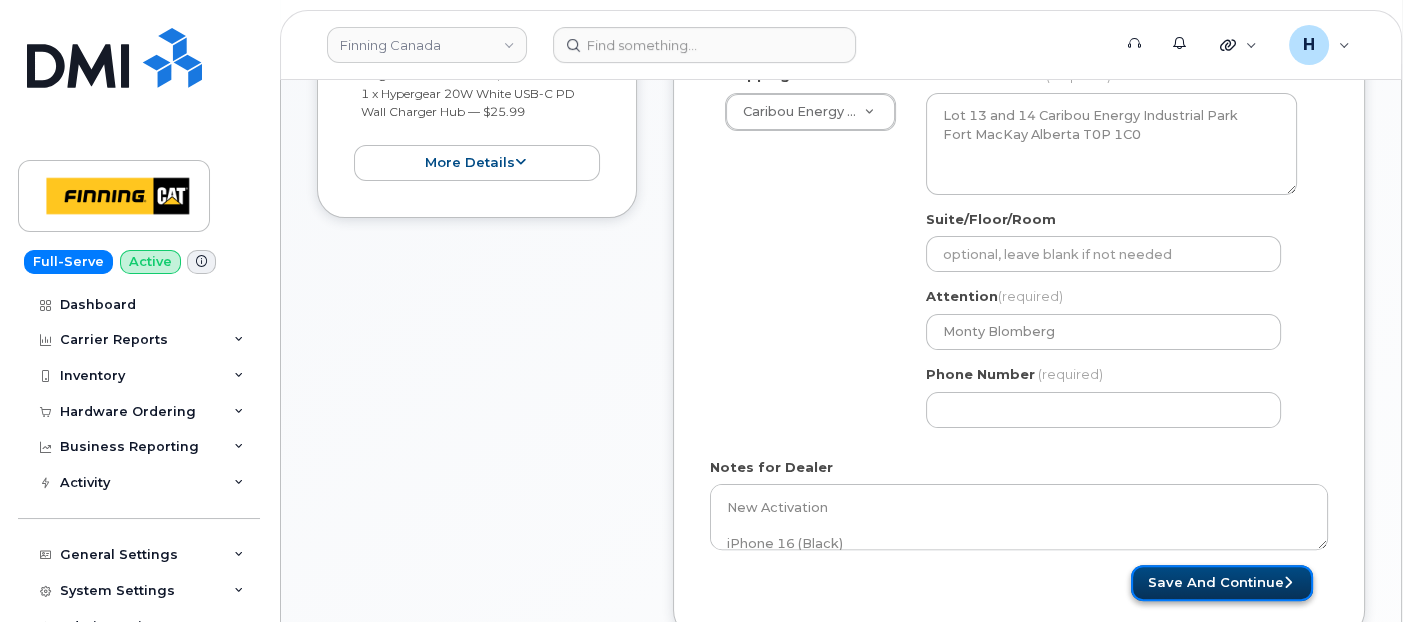 click on "Save and Continue" at bounding box center (1222, 583) 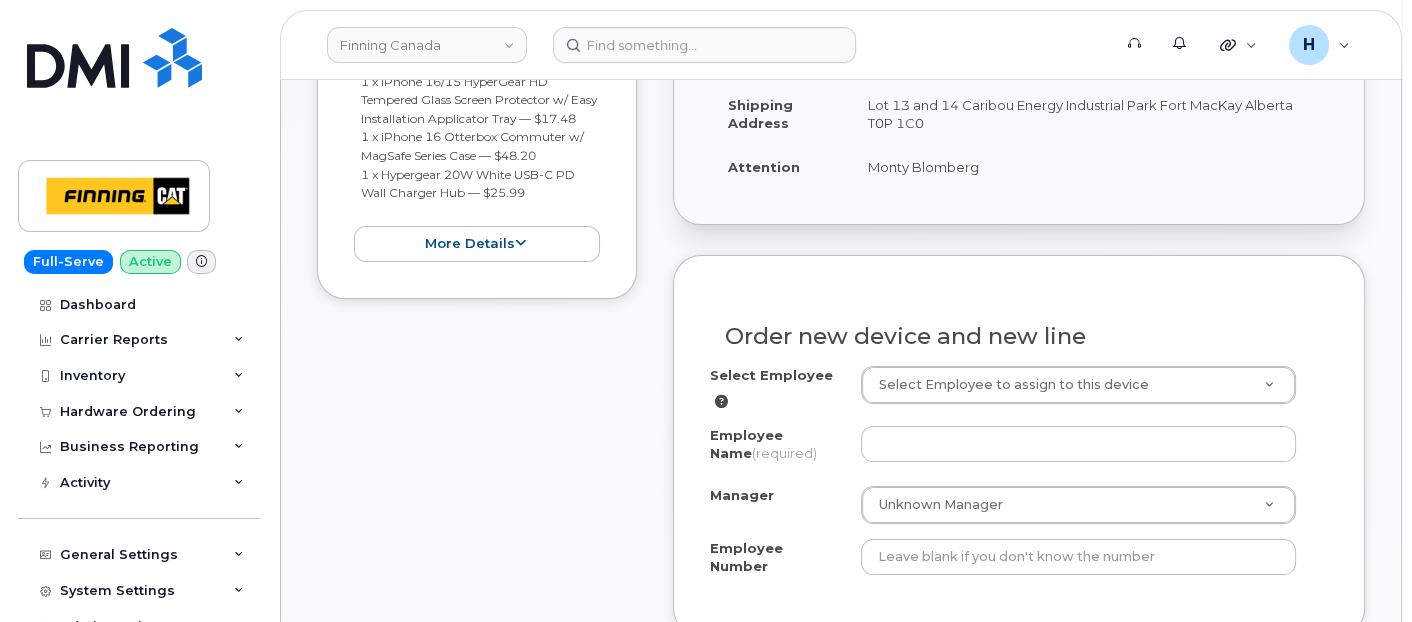 scroll, scrollTop: 555, scrollLeft: 0, axis: vertical 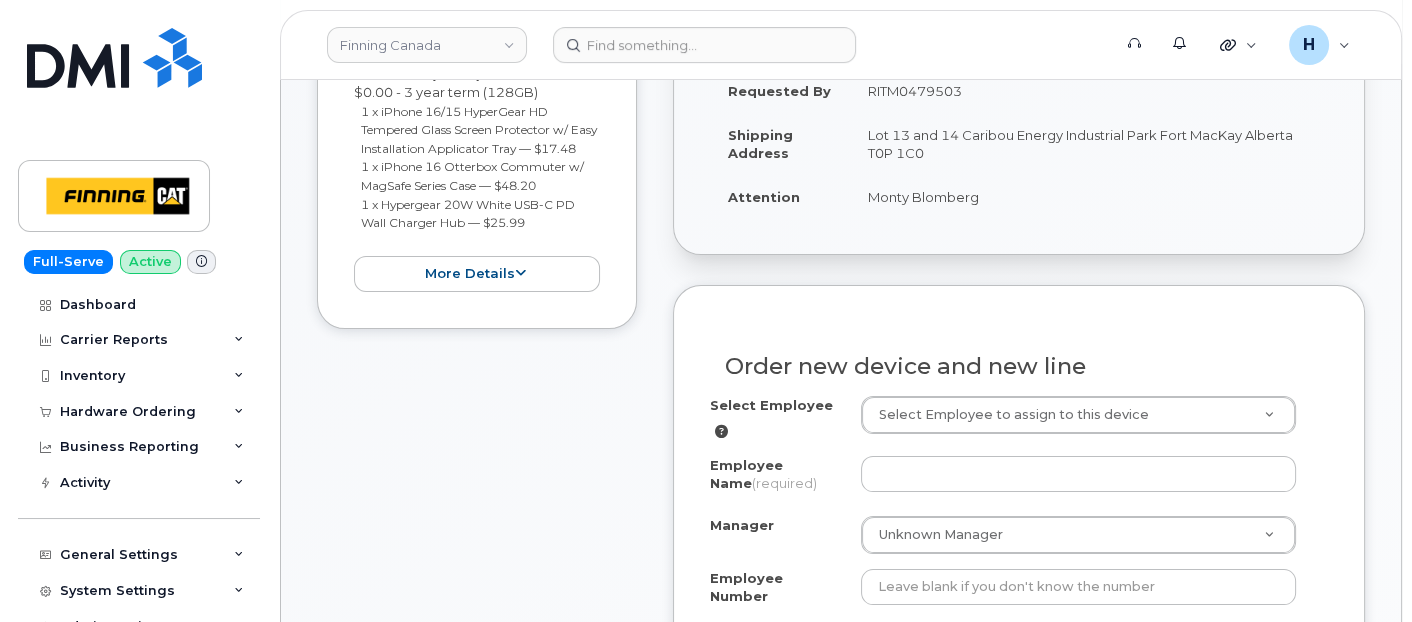 drag, startPoint x: 860, startPoint y: 196, endPoint x: 1002, endPoint y: 195, distance: 142.00352 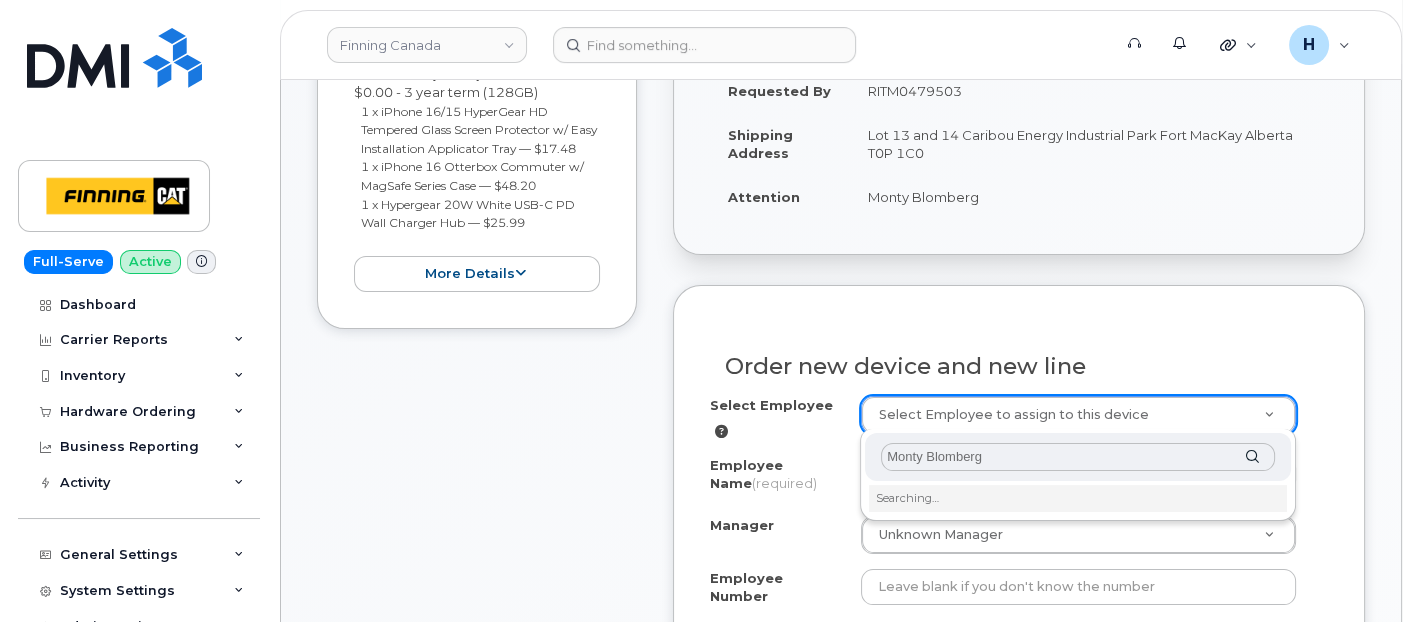 scroll, scrollTop: 666, scrollLeft: 0, axis: vertical 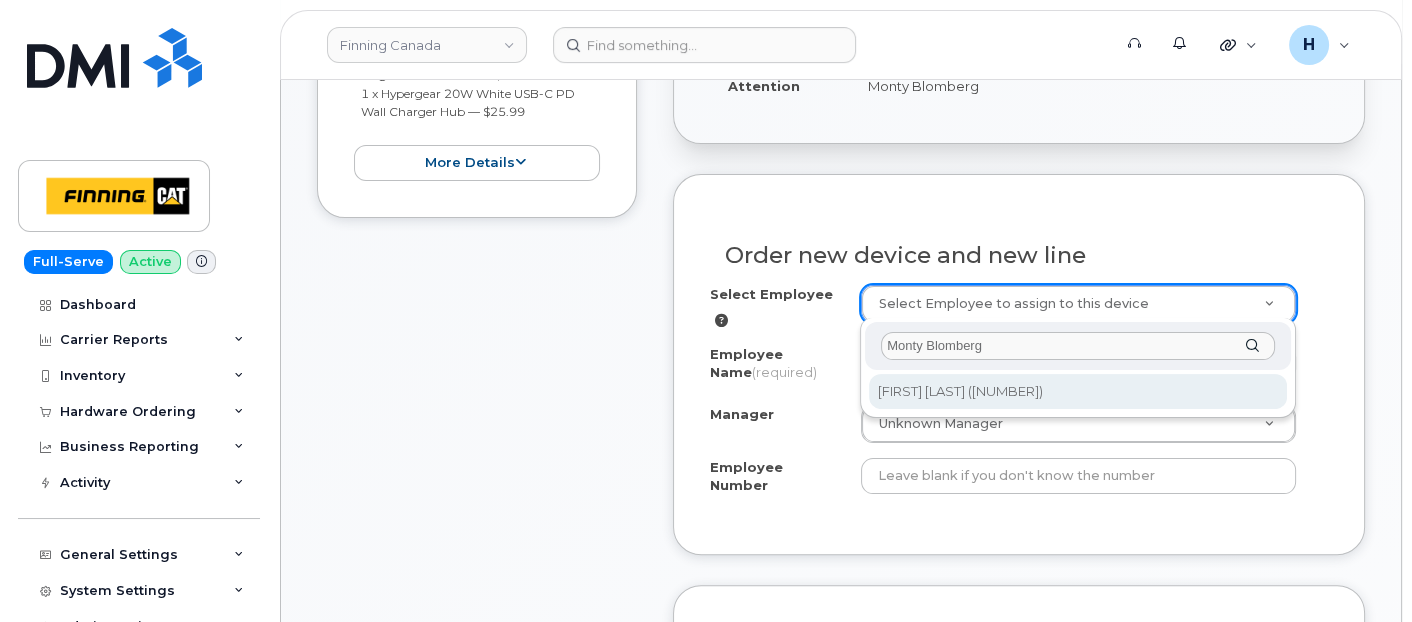 type on "Monty Blomberg" 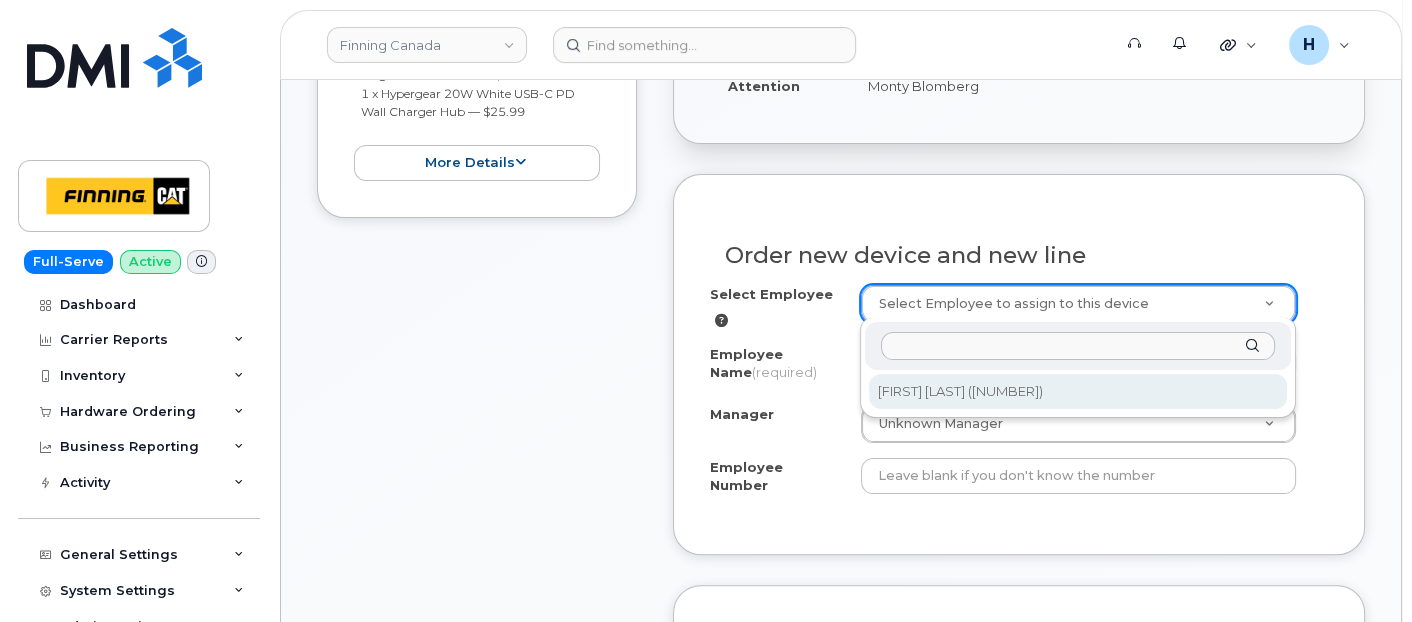 type on "Monty Blomberg" 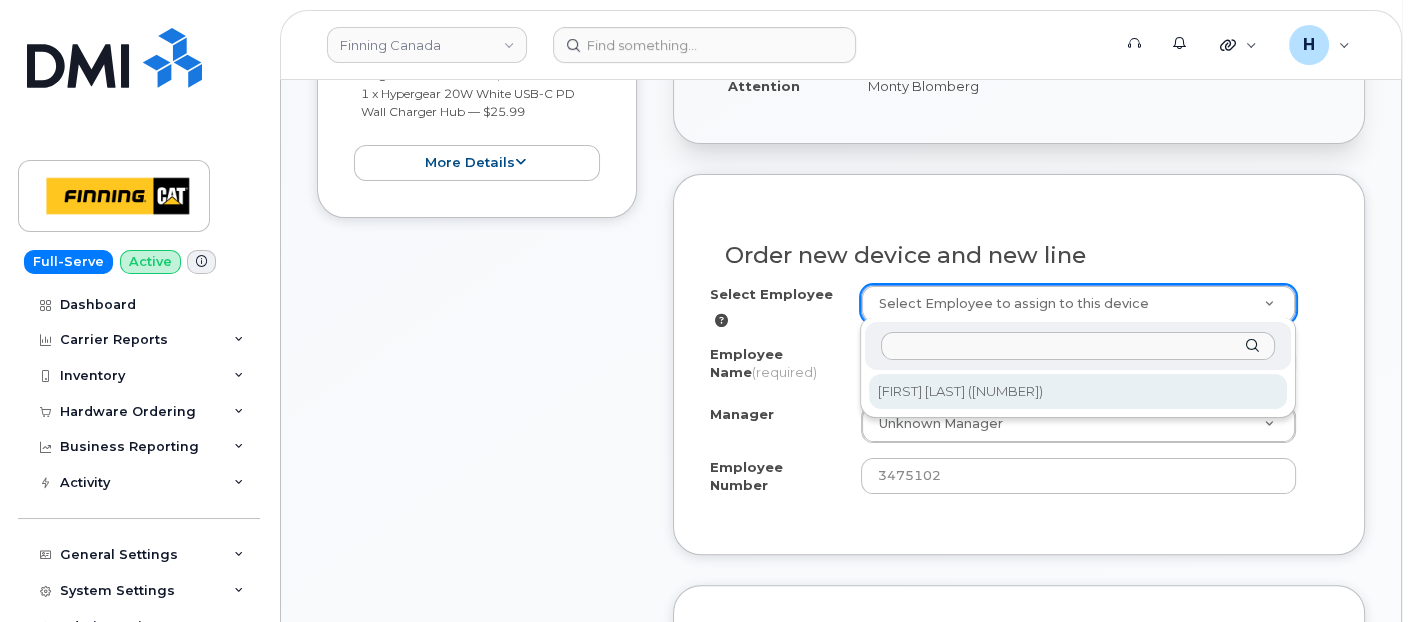 select on "OOMAAAA" 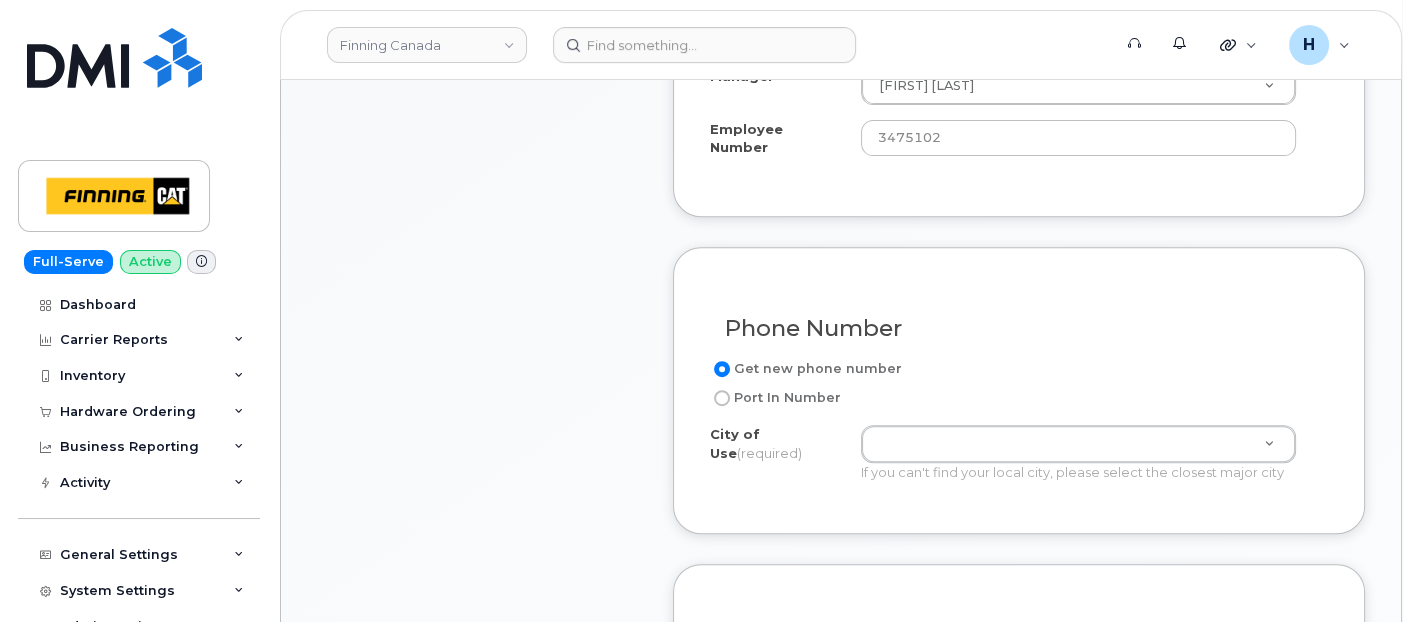 scroll, scrollTop: 1111, scrollLeft: 0, axis: vertical 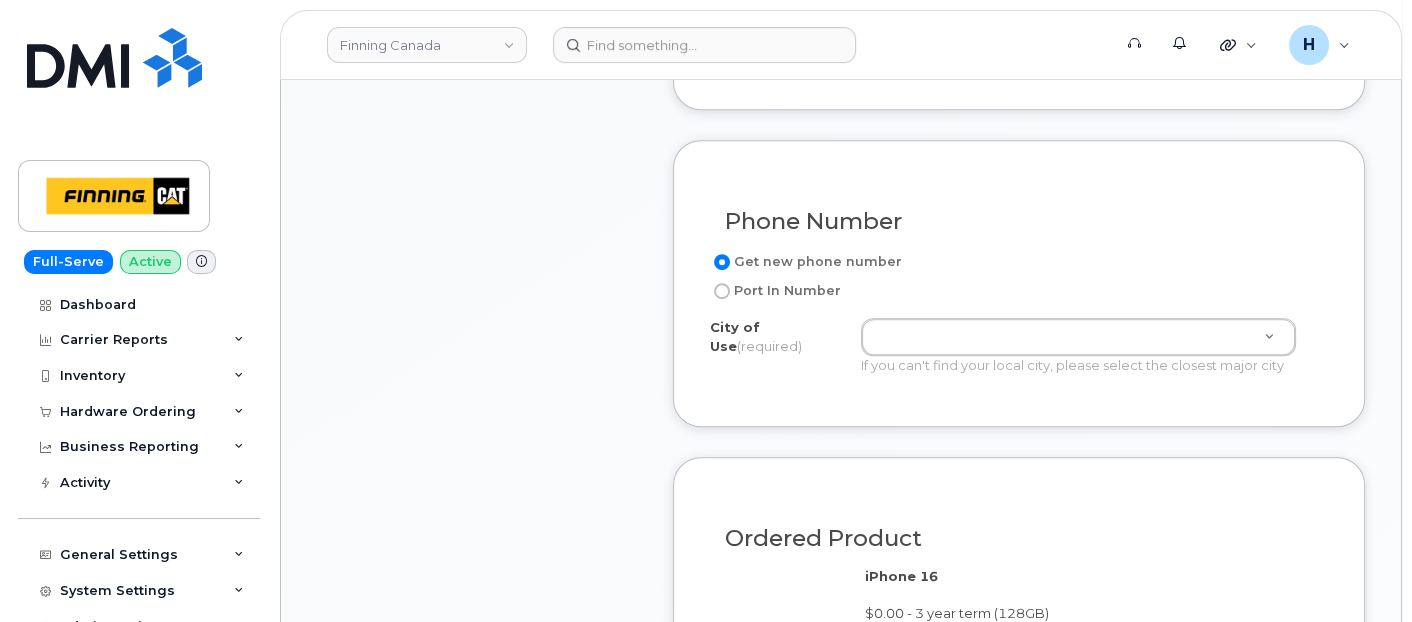 click on "Get new phone number
Port In Number
City of Use
(required)
If you can't find your local city, please select the closest major city" at bounding box center (1019, 320) 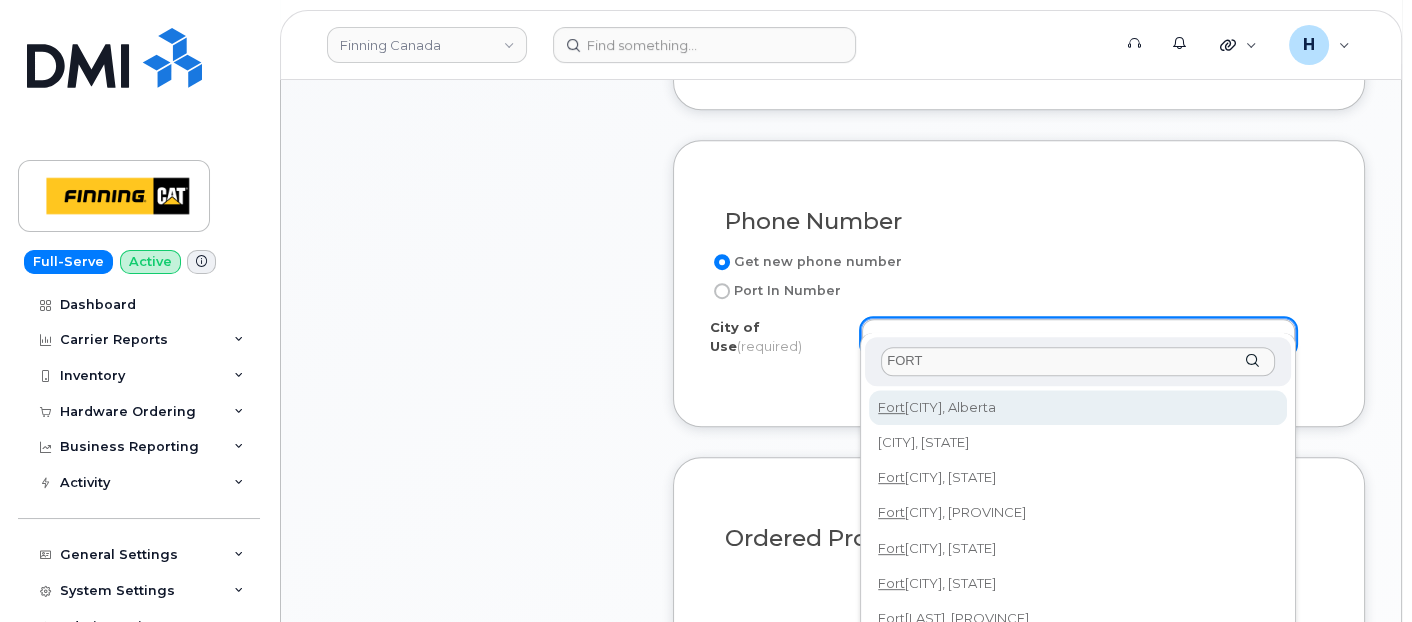type on "FORT" 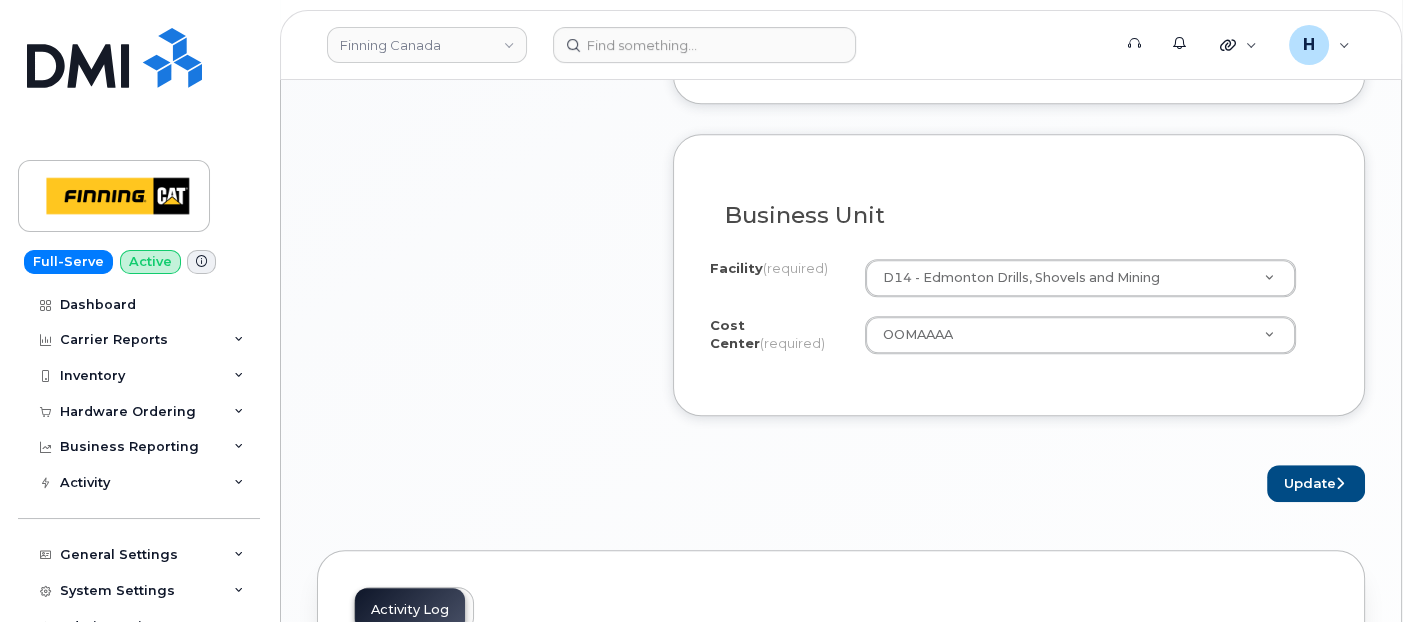 scroll, scrollTop: 1777, scrollLeft: 0, axis: vertical 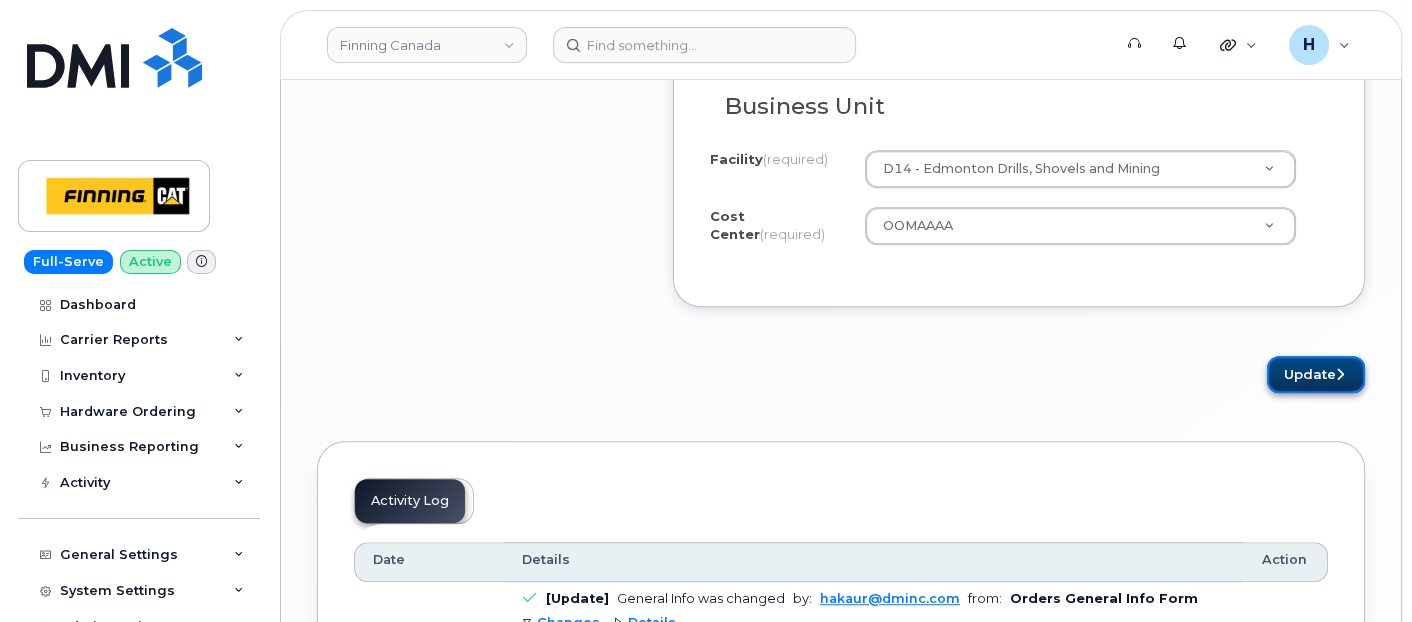 click on "Update" at bounding box center [1316, 374] 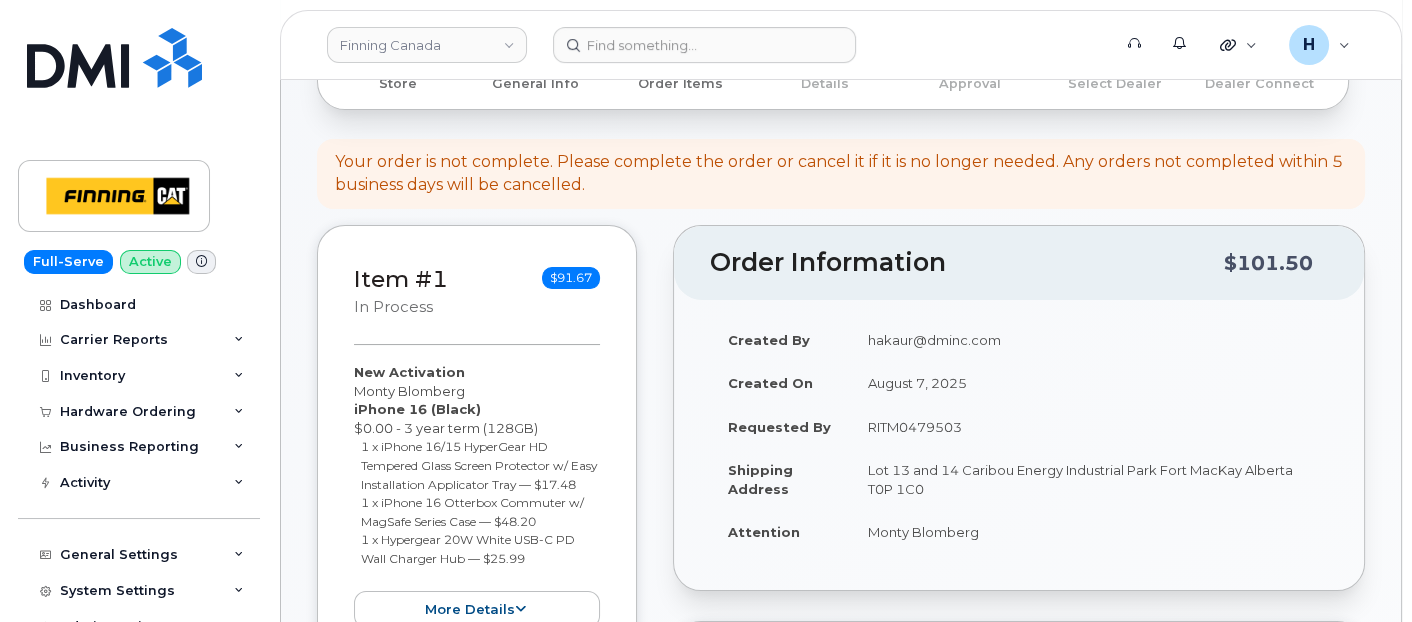 scroll, scrollTop: 444, scrollLeft: 0, axis: vertical 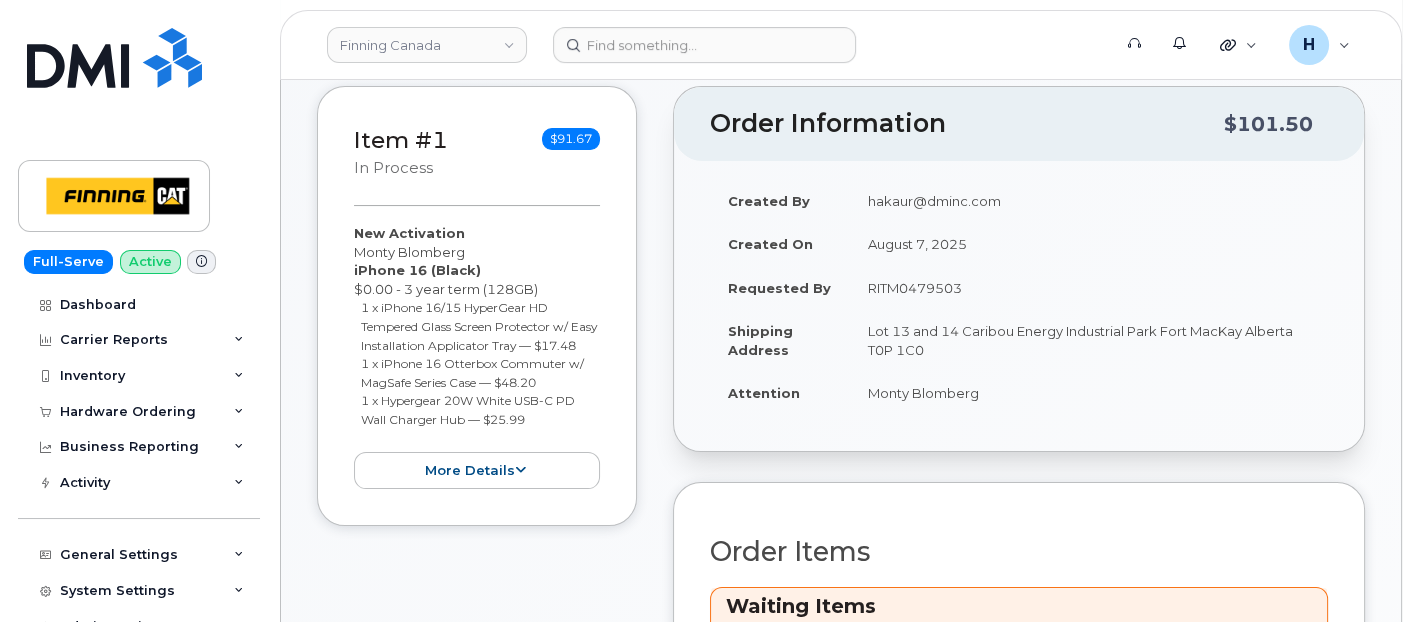 click on "Lot 13 and 14 Caribou Energy Industrial Park Fort MacKay Alberta T0P 1C0" at bounding box center [1089, 340] 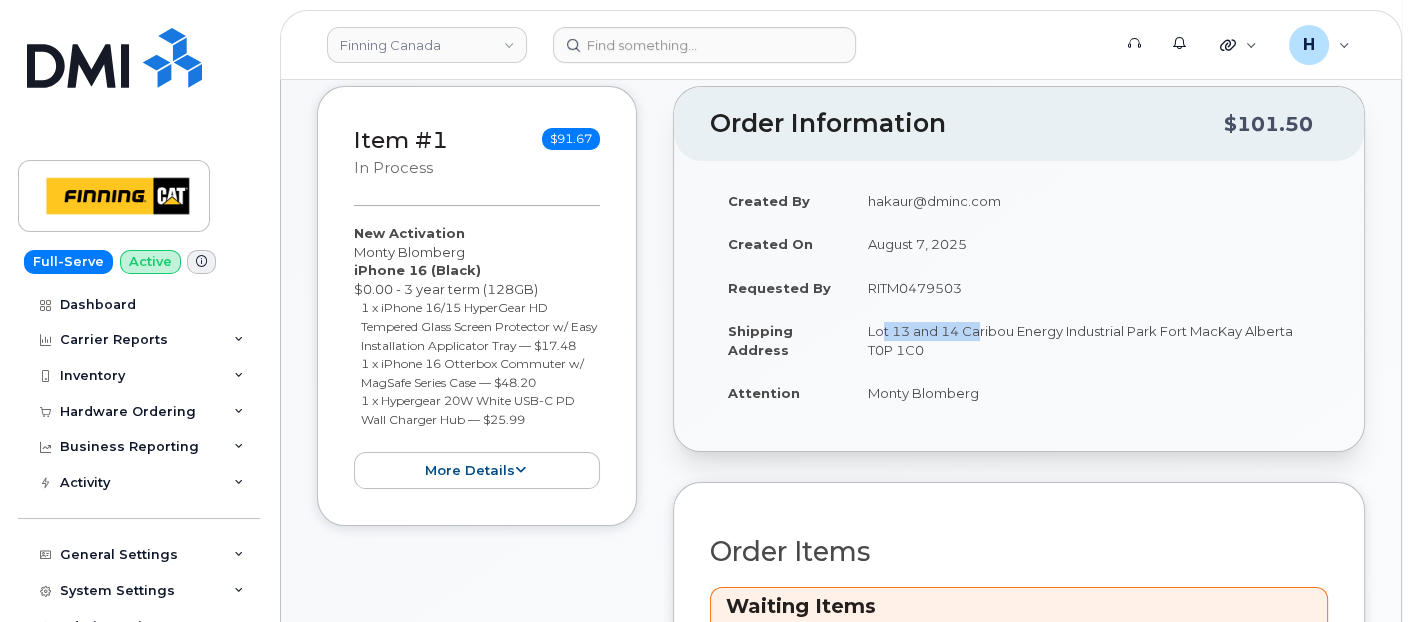 drag, startPoint x: 863, startPoint y: 325, endPoint x: 963, endPoint y: 320, distance: 100.12492 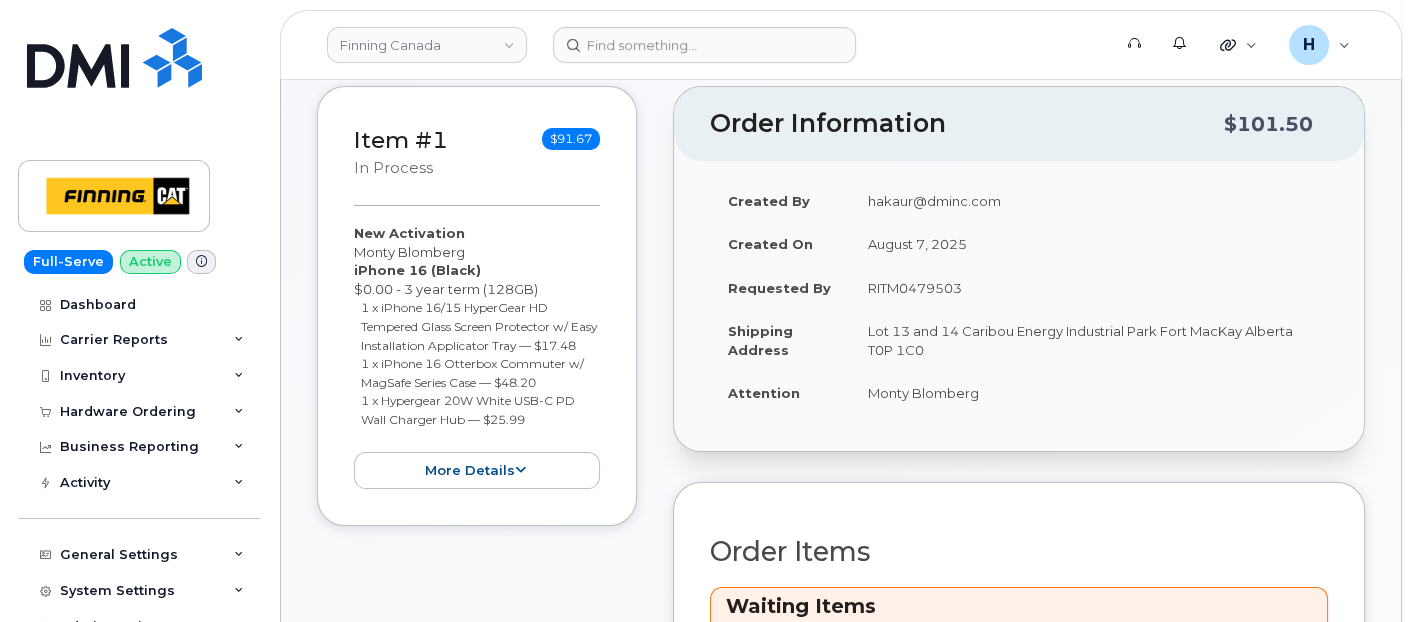 click on "Lot 13 and 14 Caribou Energy Industrial Park Fort MacKay Alberta T0P 1C0" at bounding box center [1089, 340] 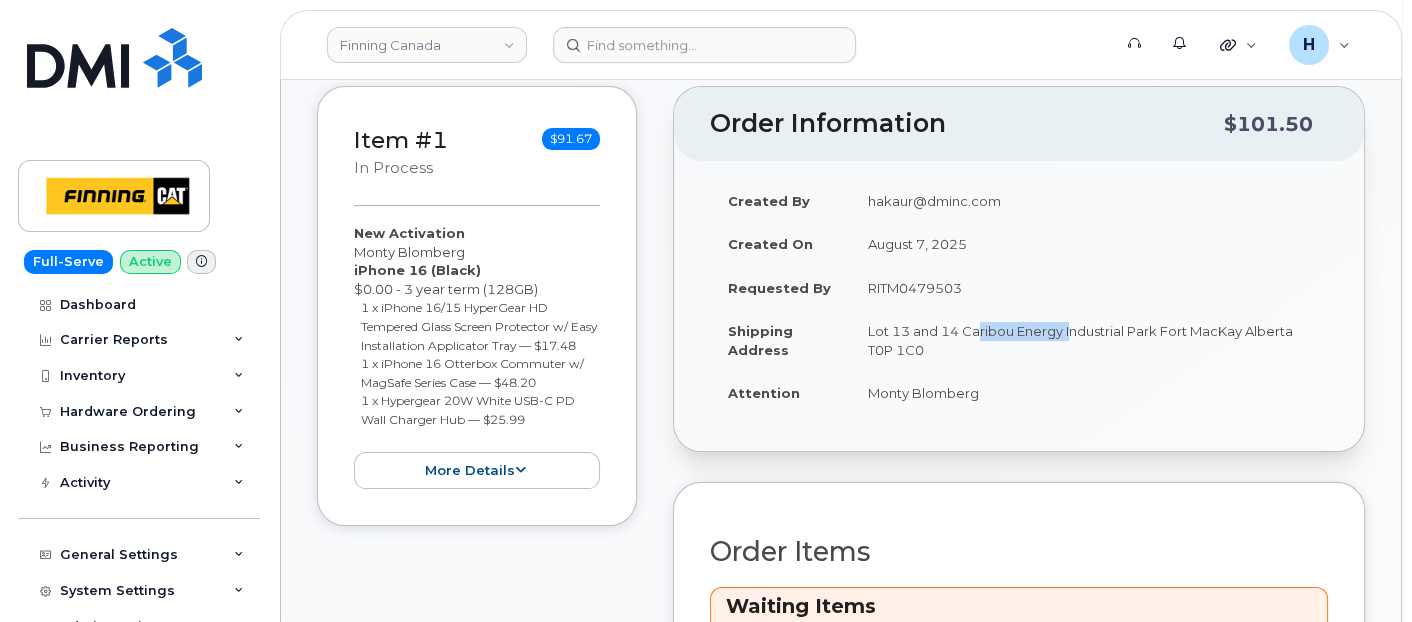 drag, startPoint x: 963, startPoint y: 325, endPoint x: 1065, endPoint y: 330, distance: 102.122475 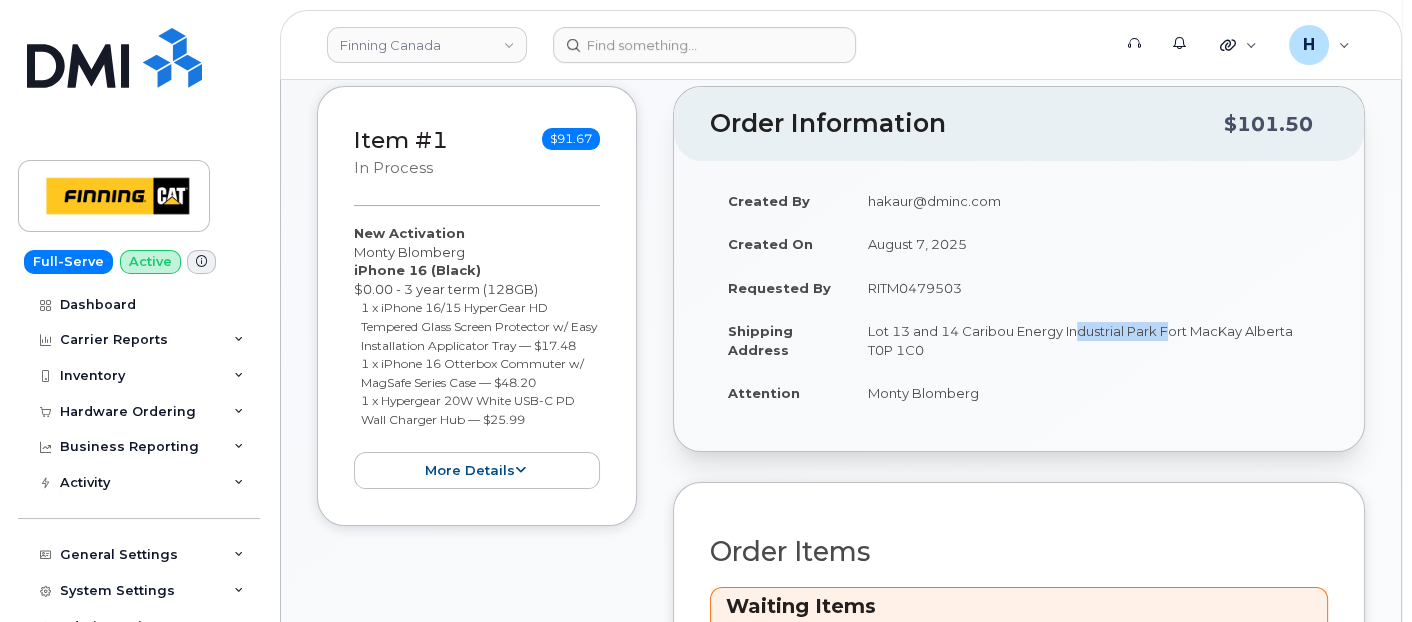 drag, startPoint x: 1068, startPoint y: 328, endPoint x: 1162, endPoint y: 325, distance: 94.04786 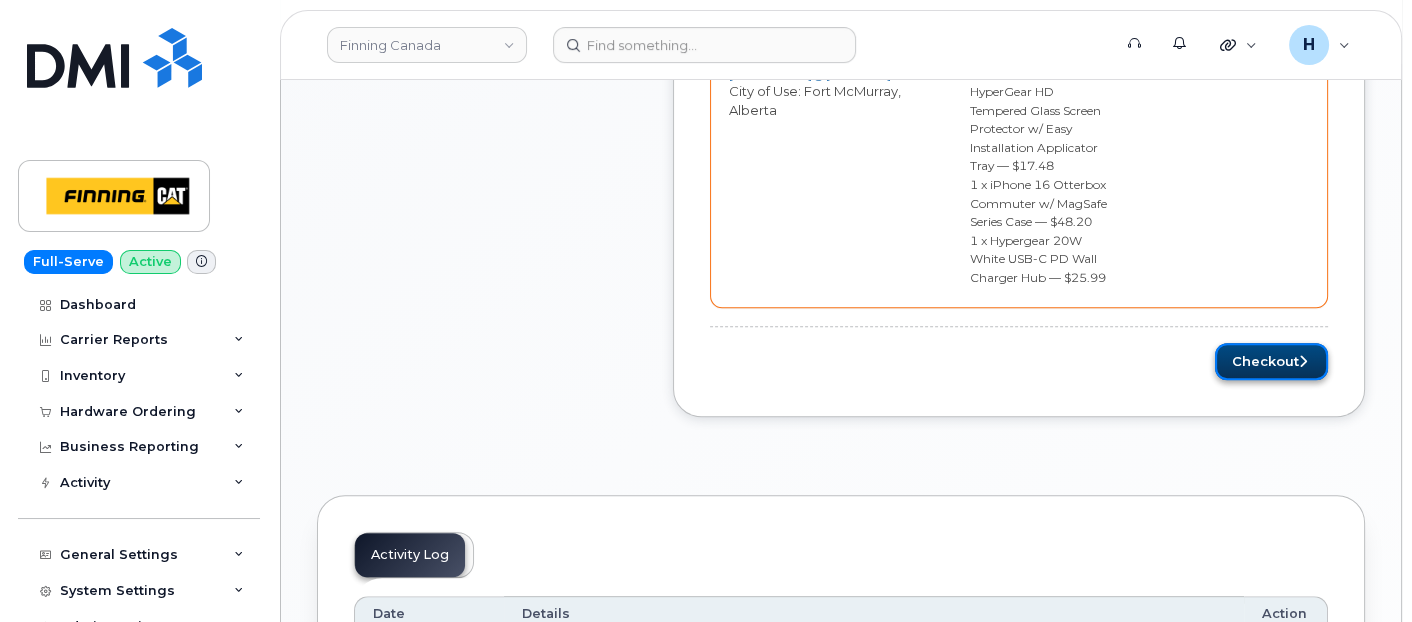 click on "Checkout" at bounding box center (1271, 361) 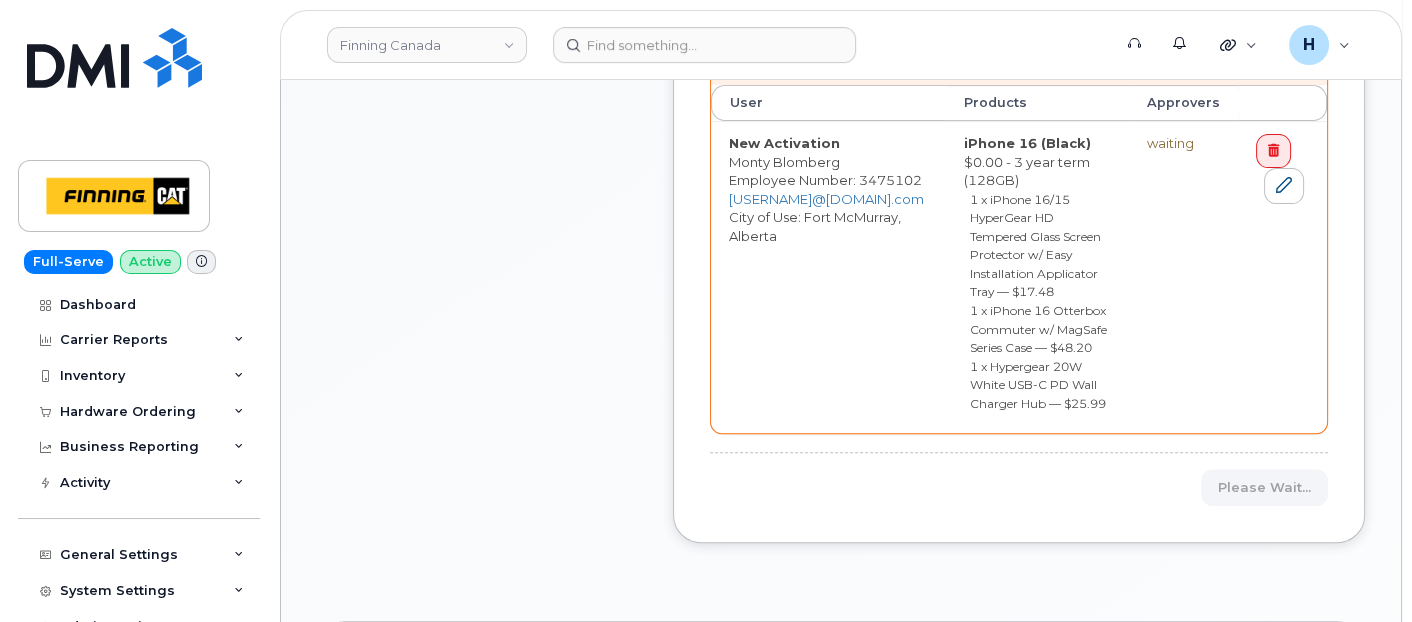 scroll, scrollTop: 888, scrollLeft: 0, axis: vertical 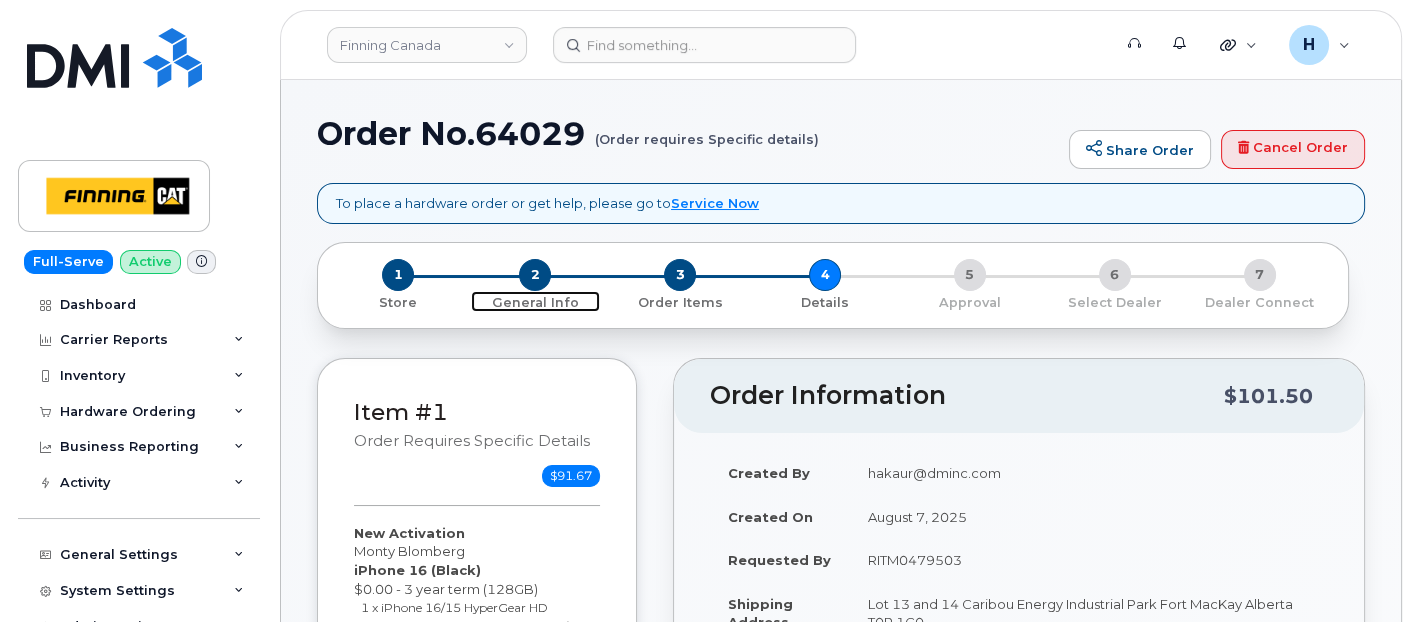 click on "2" at bounding box center (535, 275) 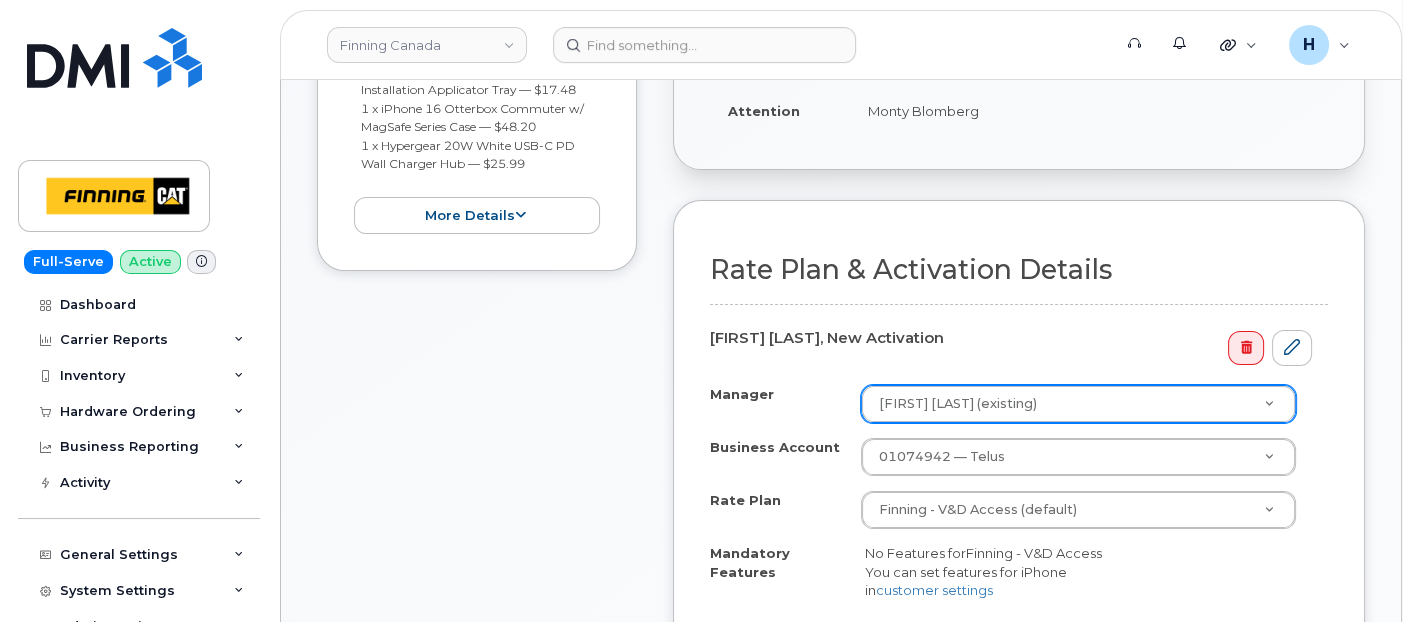 scroll, scrollTop: 745, scrollLeft: 0, axis: vertical 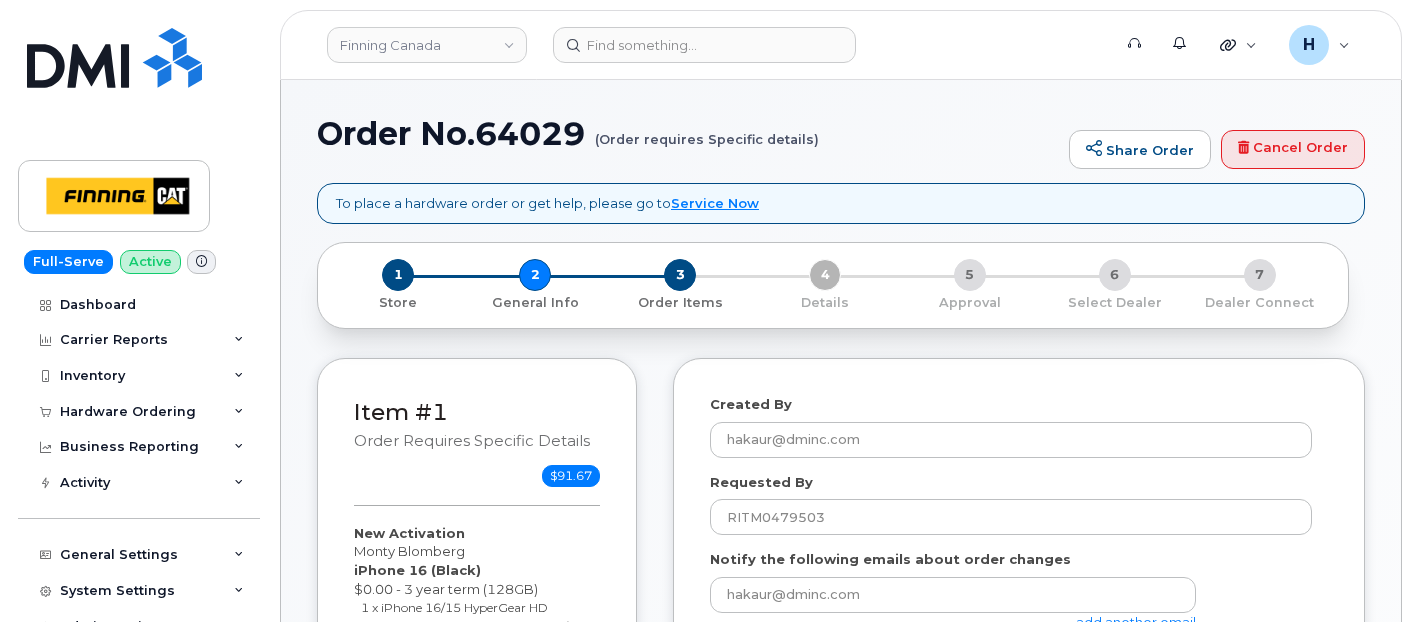 select 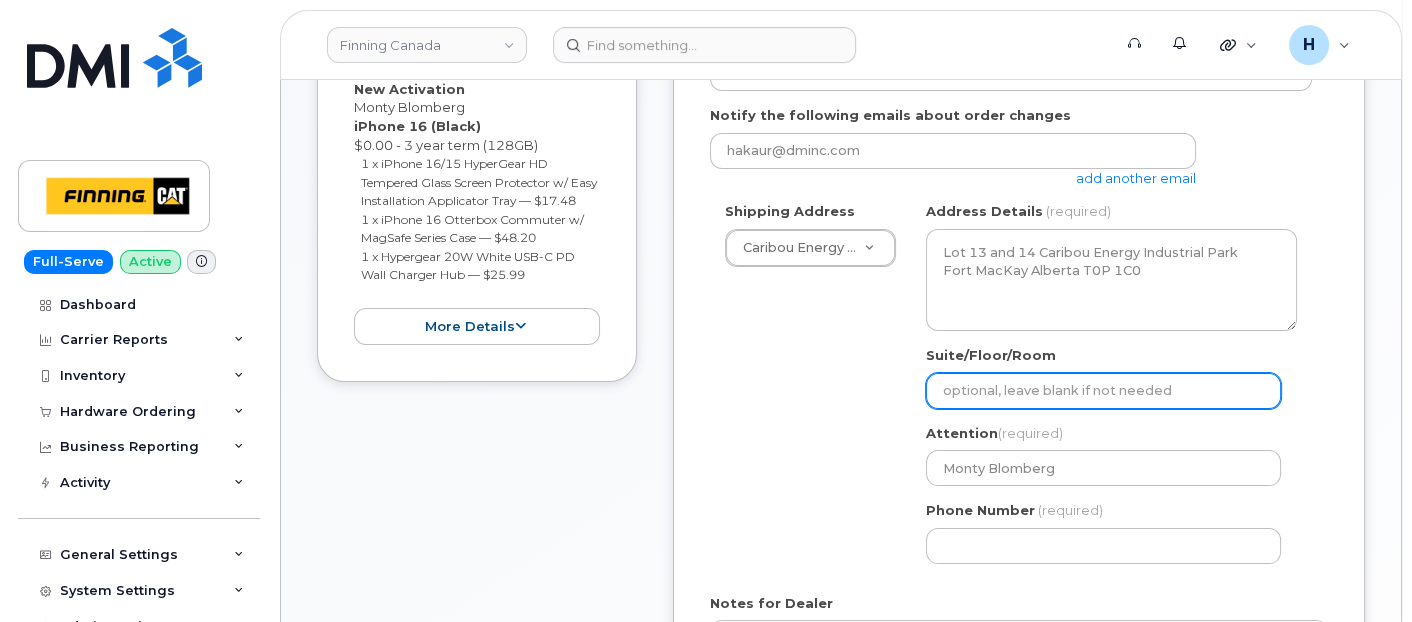 scroll, scrollTop: 666, scrollLeft: 0, axis: vertical 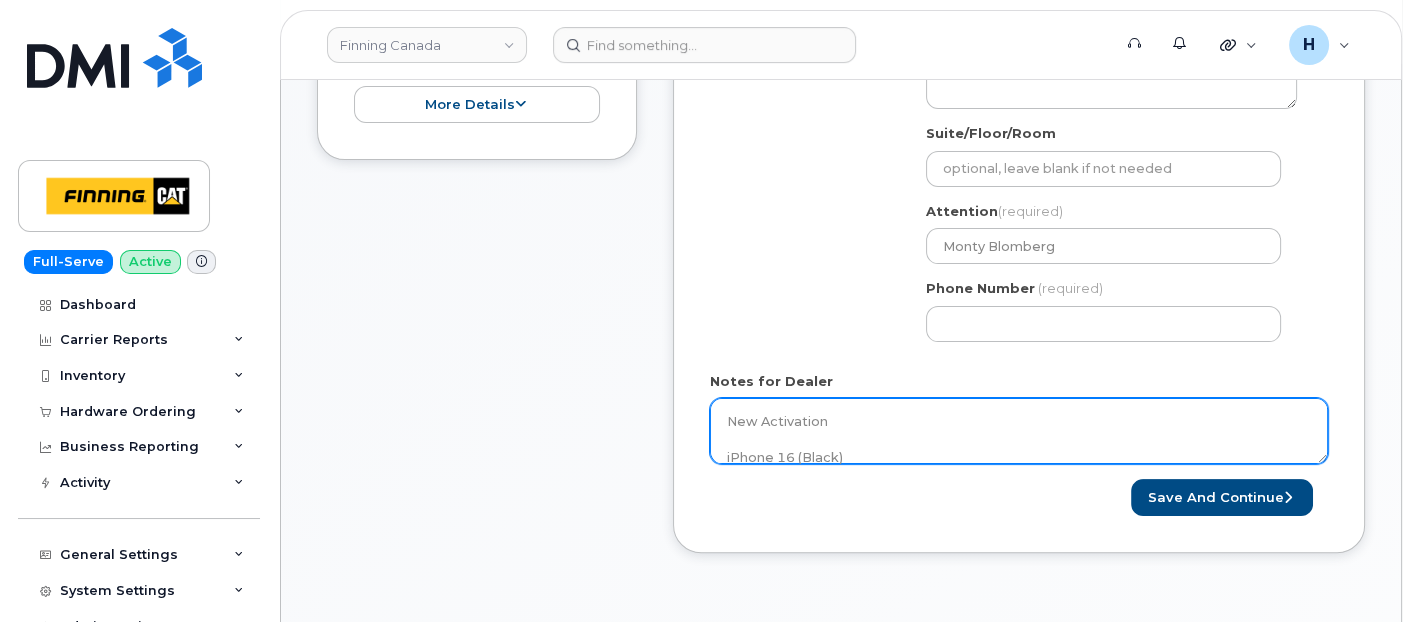 click on "New Activation
iPhone 16 (Black)
$0.00 - 3 year term (128GB)
1 x iPhone 16/15 HyperGear HD Tempered Glass Screen Protector w/ Easy Installation Applicator Tray — $17.48
1 x iPhone 16 Otterbox Commuter w/ MagSafe Series Case — $48.20
1 x Hypergear 20W White USB-C PD Wall Charger Hub — $25.99
--------------------------------------------
Per Sandy Denham---- order new iPhone 16
Purolator AWB:" at bounding box center [1019, 431] 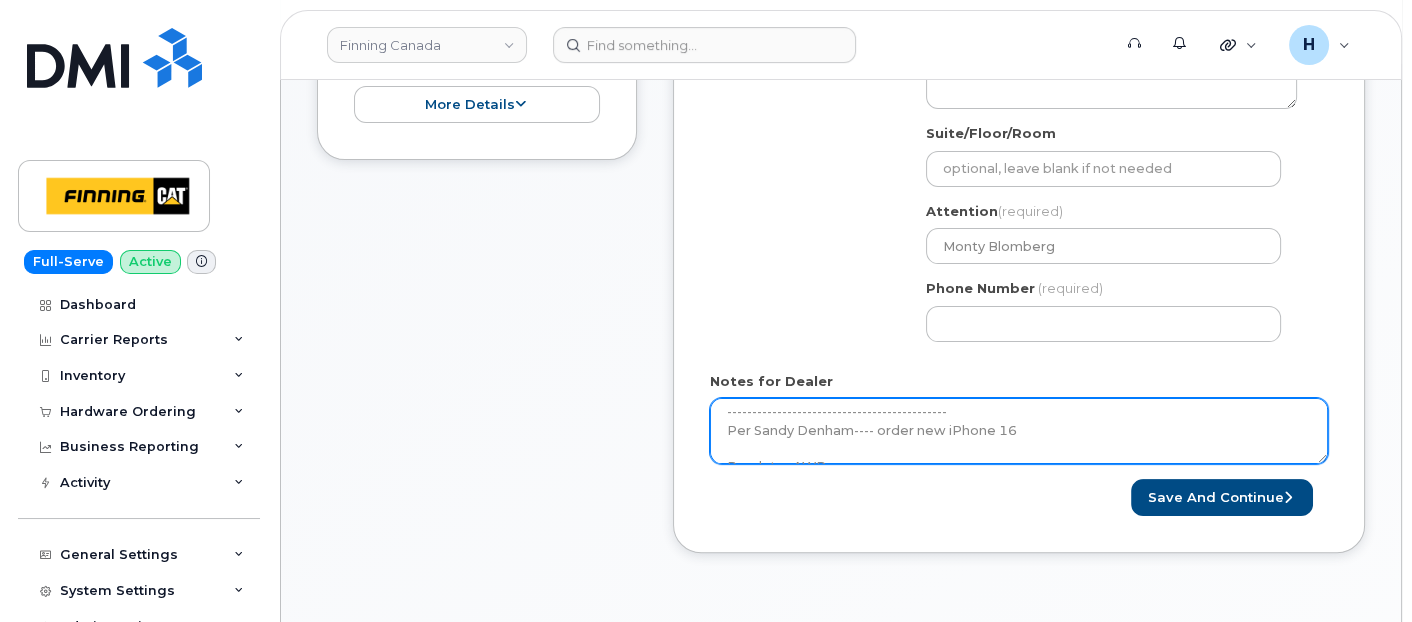 scroll, scrollTop: 200, scrollLeft: 0, axis: vertical 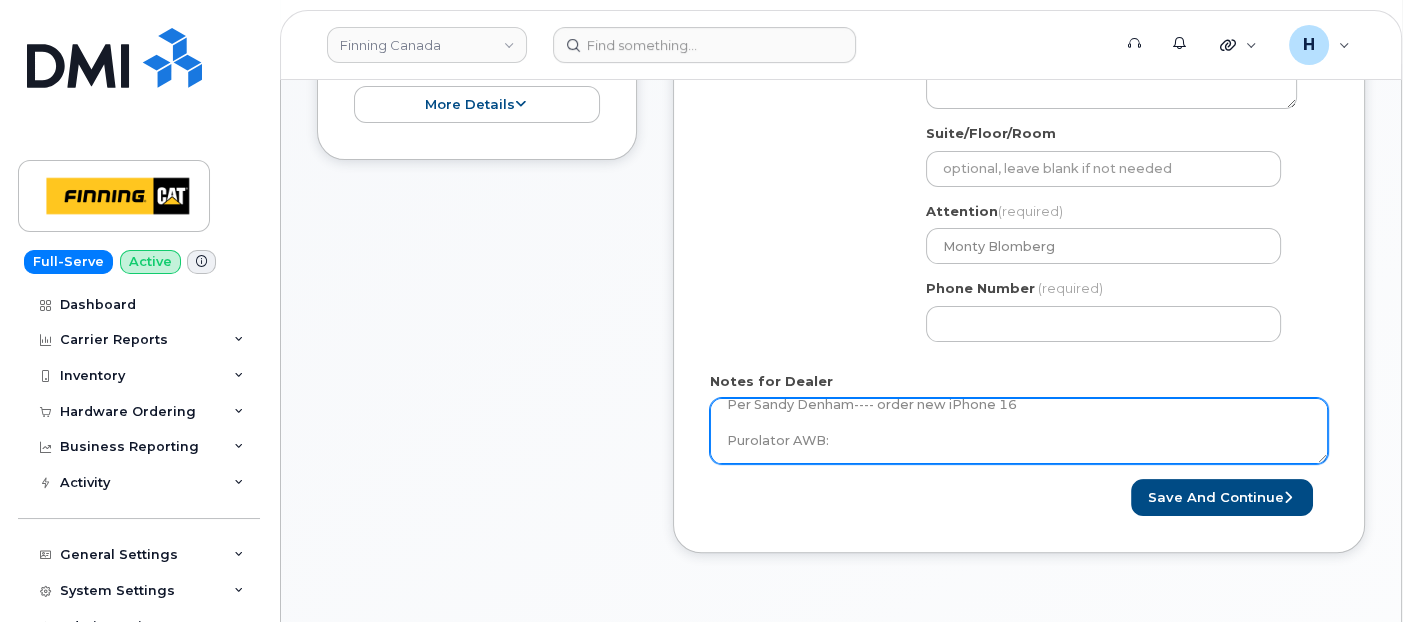 click on "New Activation
iPhone 16 (Black)
$0.00 - 3 year term (128GB)
1 x iPhone 16/15 HyperGear HD Tempered Glass Screen Protector w/ Easy Installation Applicator Tray — $17.48
1 x iPhone 16 Otterbox Commuter w/ MagSafe Series Case — $48.20
1 x Hypergear 20W White USB-C PD Wall Charger Hub — $25.99
--------------------------------------------
Per Sandy Denham---- order new iPhone 16
Purolator AWB:" at bounding box center (1019, 431) 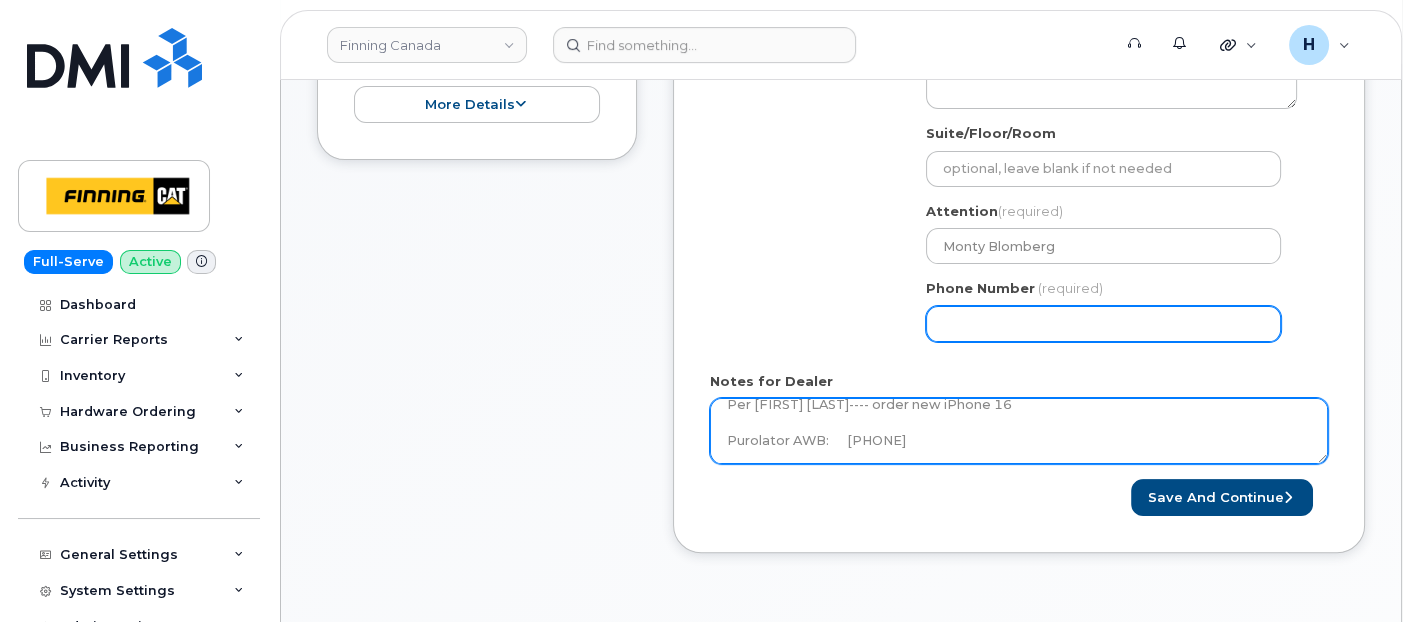 type on "New Activation
iPhone 16 (Black)
$0.00 - 3 year term (128GB)
1 x iPhone 16/15 HyperGear HD Tempered Glass Screen Protector w/ Easy Installation Applicator Tray — $17.48
1 x iPhone 16 Otterbox Commuter w/ MagSafe Series Case — $48.20
1 x Hypergear 20W White USB-C PD Wall Charger Hub — $25.99
--------------------------------------------
Per [FIRST] [LAST]---- order new iPhone 16
Purolator AWB: 	[PHONE]" 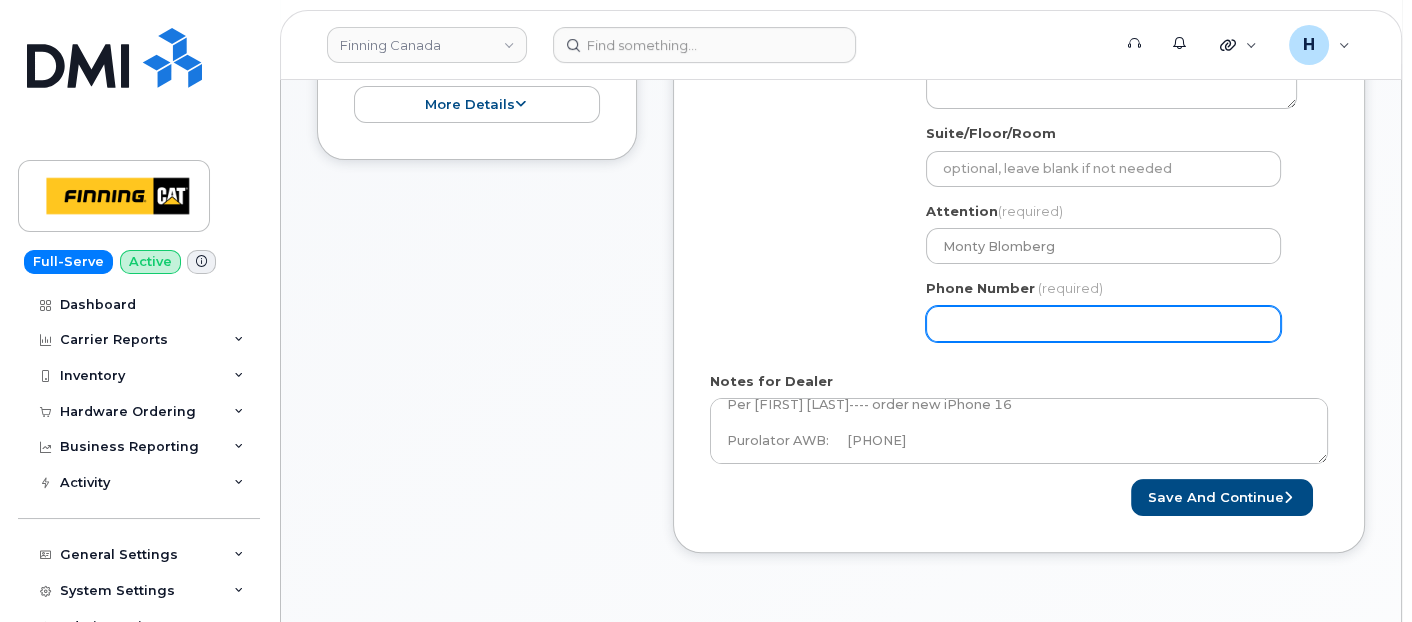 click on "Phone Number" at bounding box center [1103, 324] 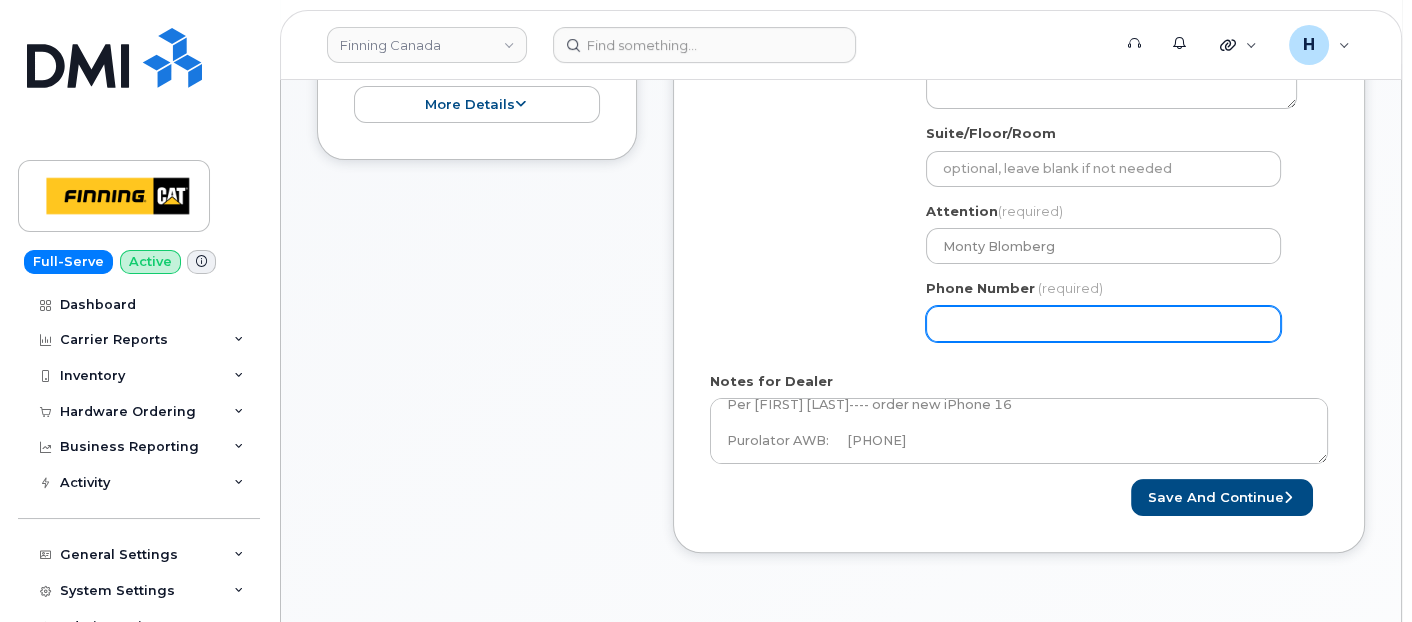 type on "[PHONE]" 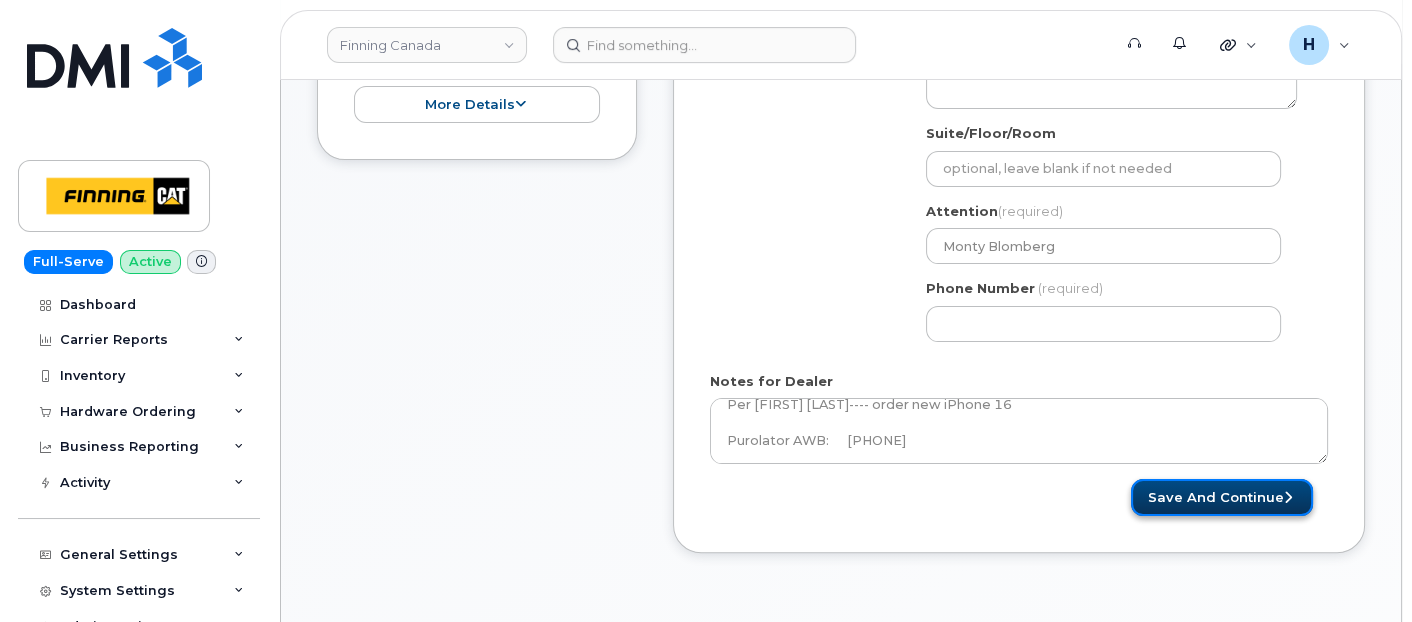 drag, startPoint x: 1191, startPoint y: 491, endPoint x: 1178, endPoint y: 462, distance: 31.780497 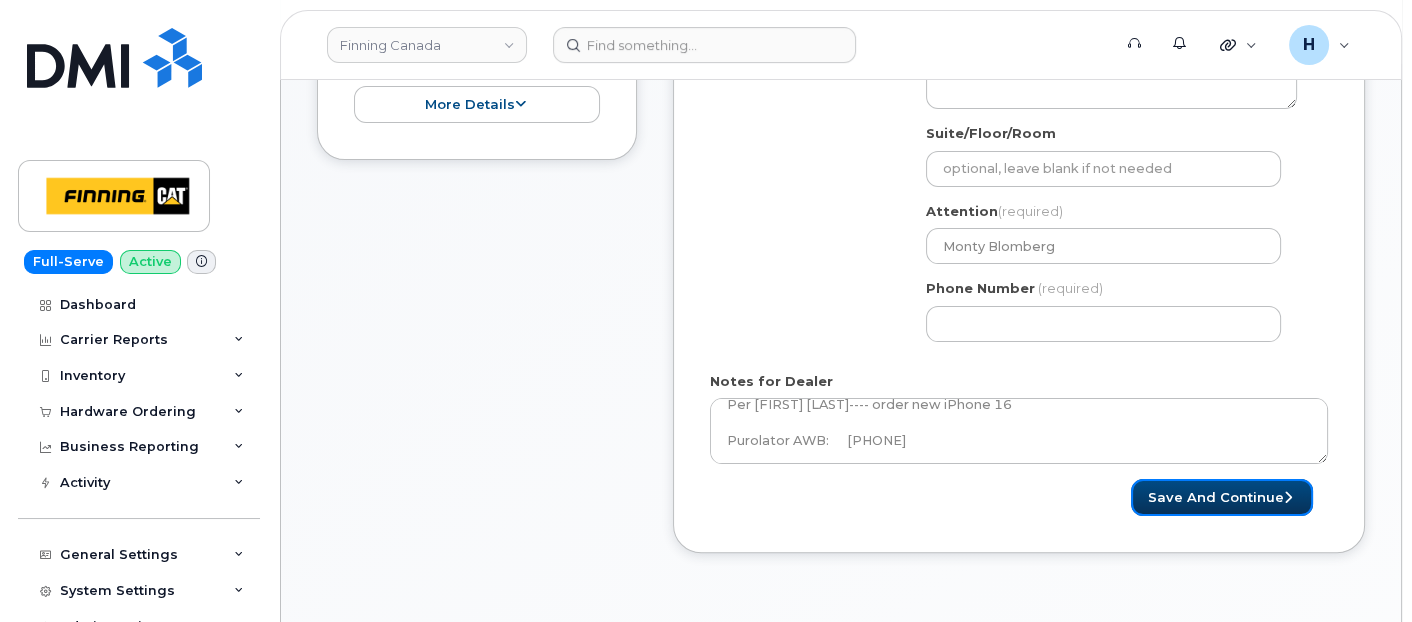 click on "Save and Continue" at bounding box center (1222, 497) 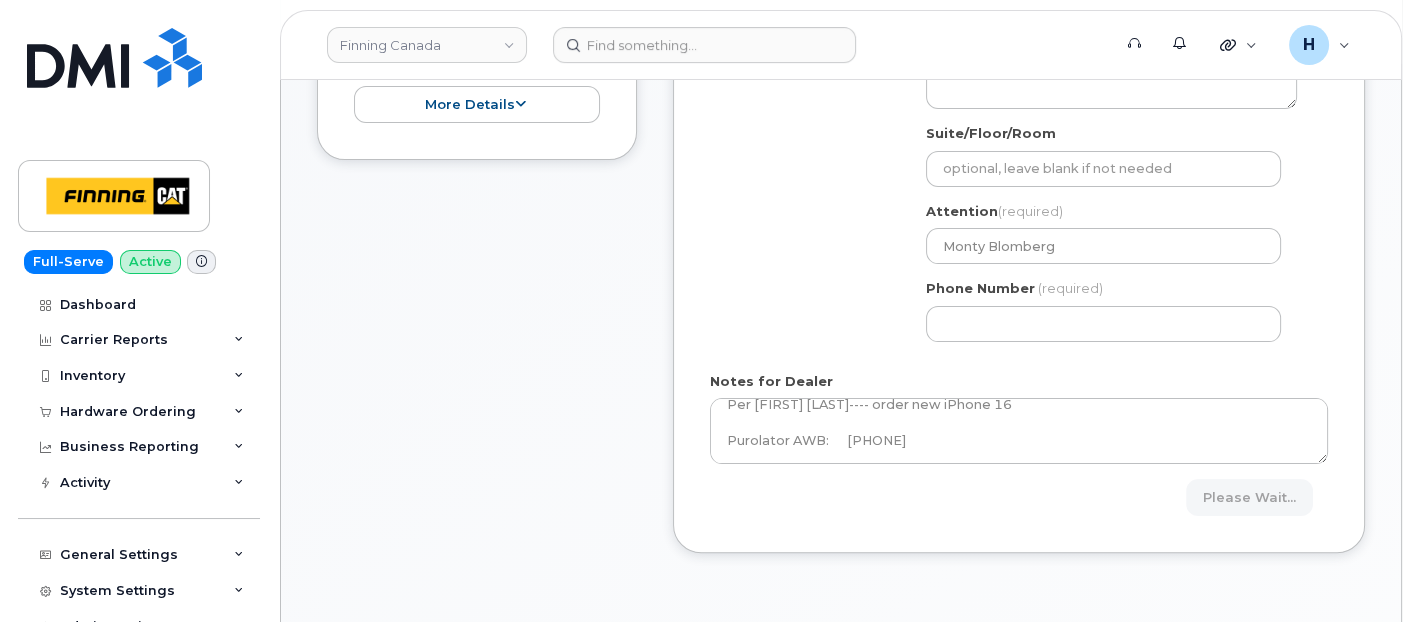 click on "Please wait..." at bounding box center [1173, 497] 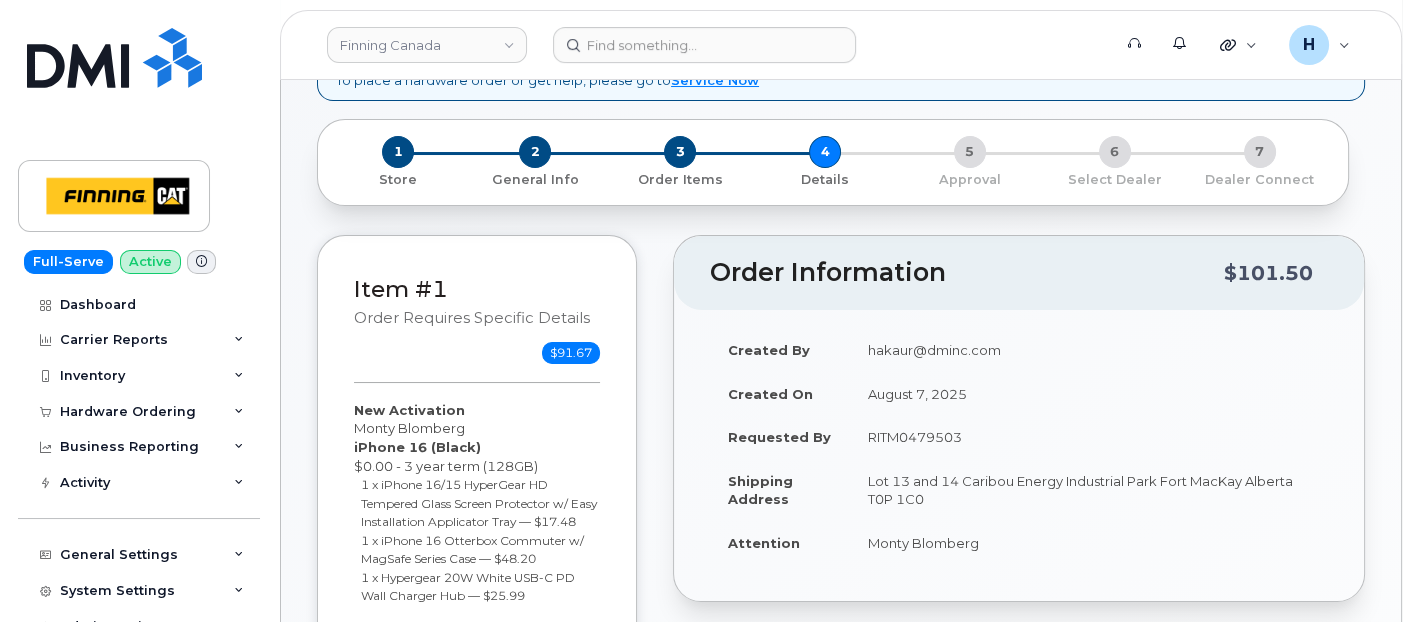 scroll, scrollTop: 222, scrollLeft: 0, axis: vertical 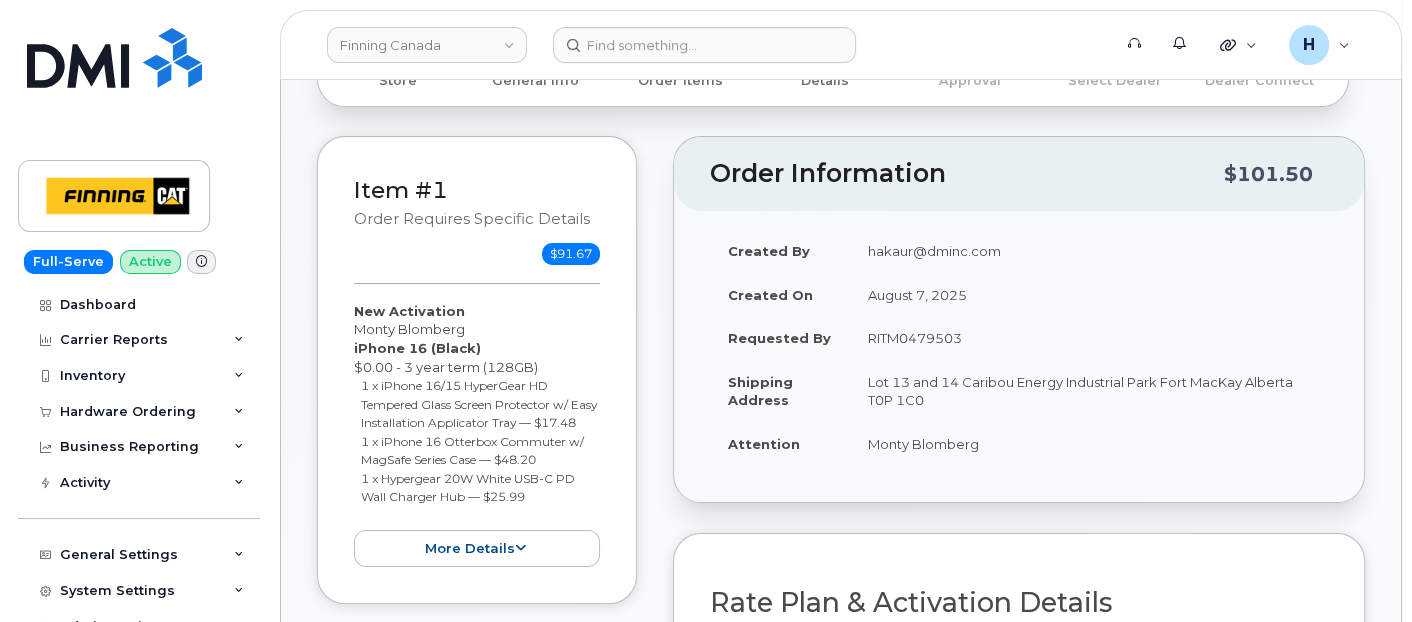 drag, startPoint x: 860, startPoint y: 349, endPoint x: 1025, endPoint y: 347, distance: 165.01212 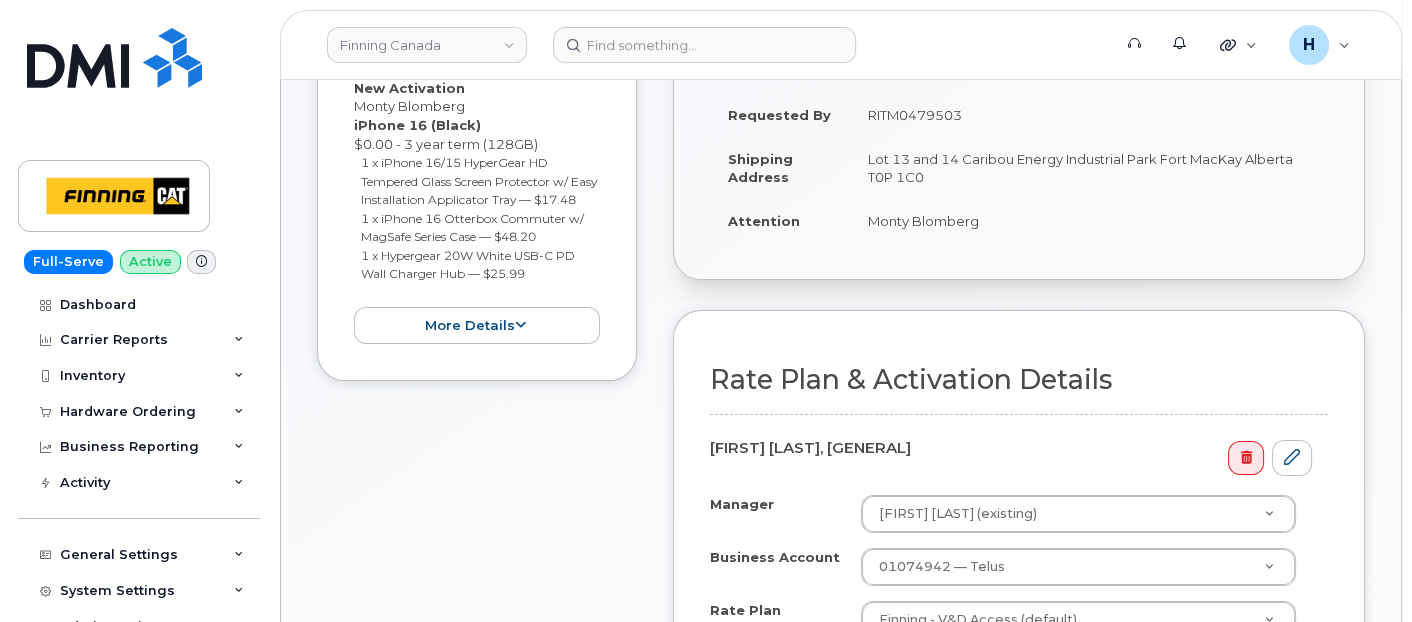 scroll, scrollTop: 666, scrollLeft: 0, axis: vertical 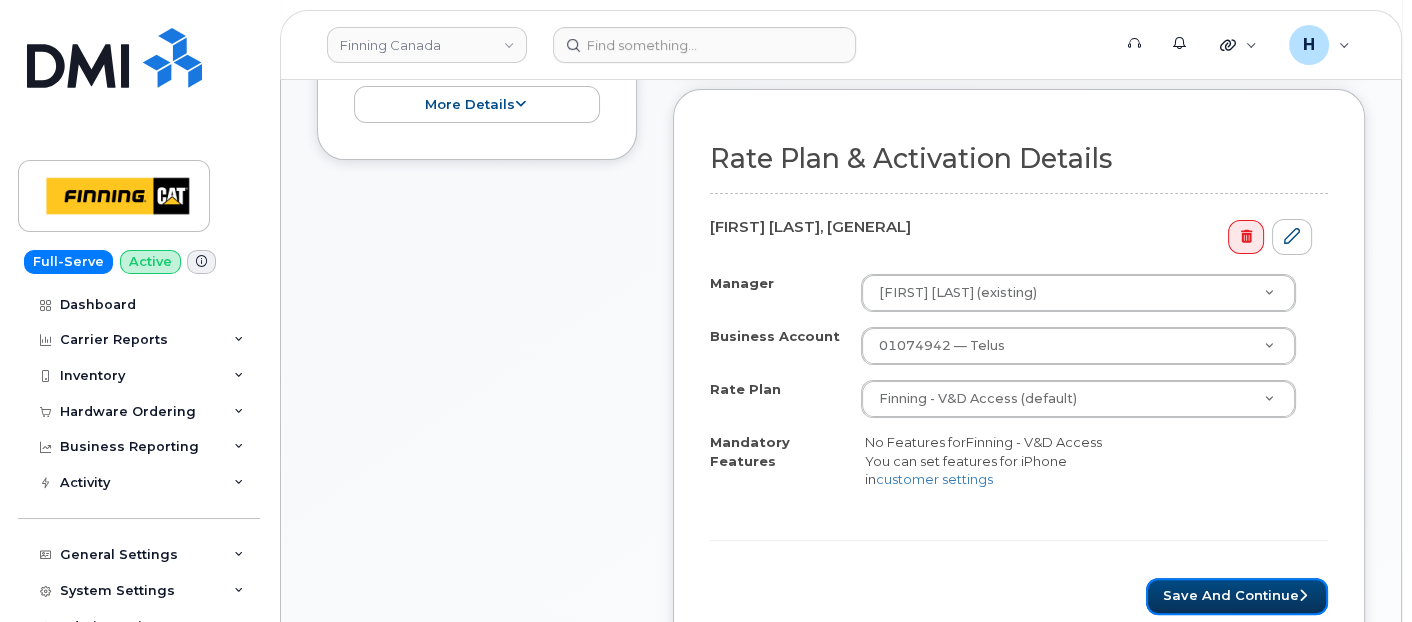 drag, startPoint x: 1201, startPoint y: 579, endPoint x: 387, endPoint y: 3, distance: 997.182 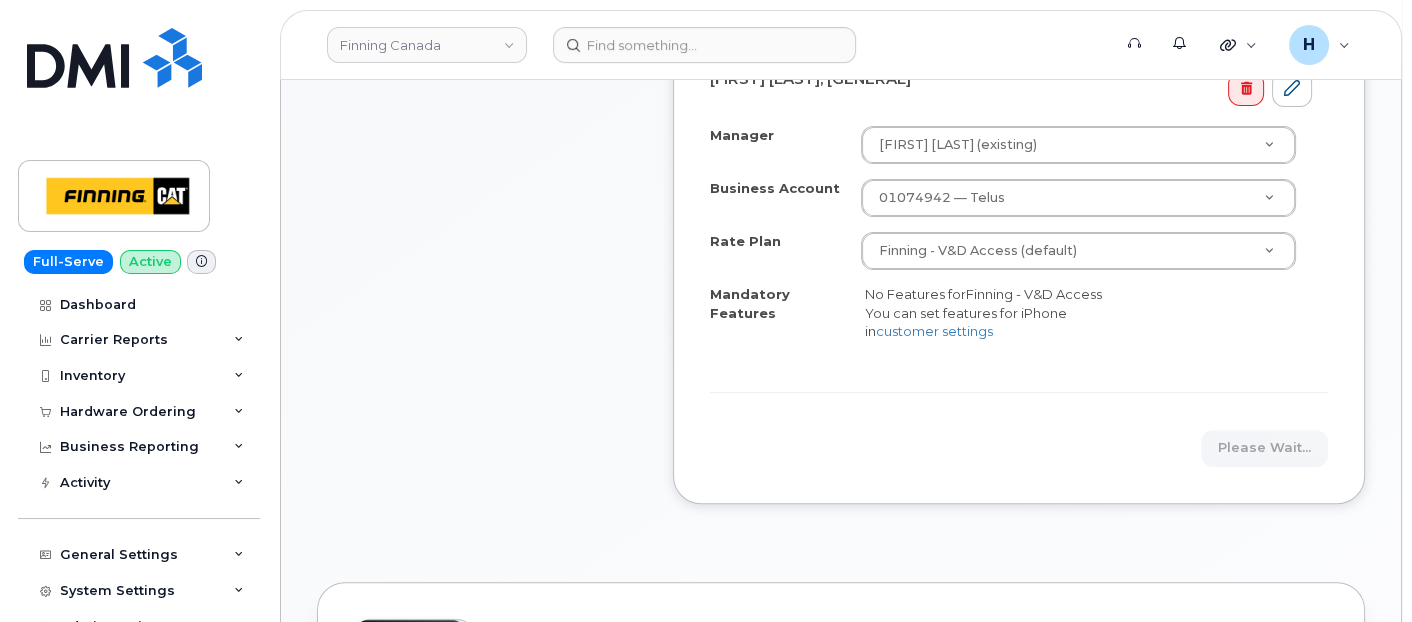 scroll, scrollTop: 888, scrollLeft: 0, axis: vertical 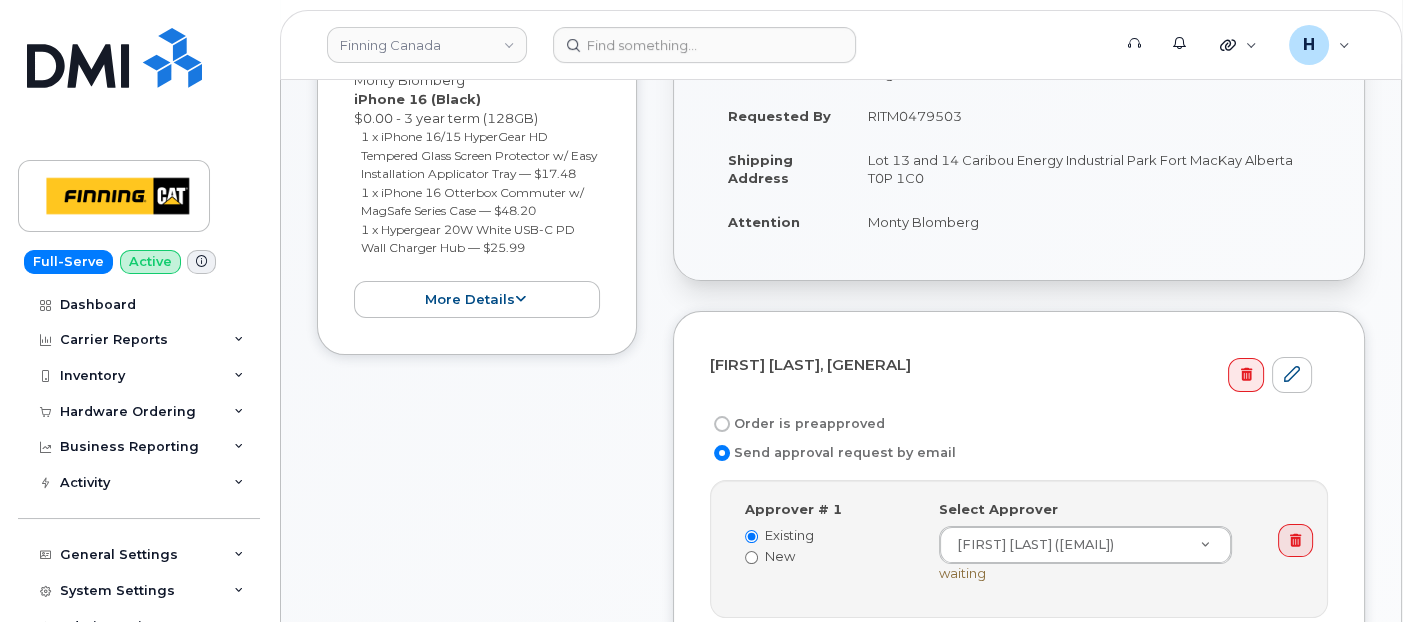 click on "Order is preapproved" at bounding box center [797, 424] 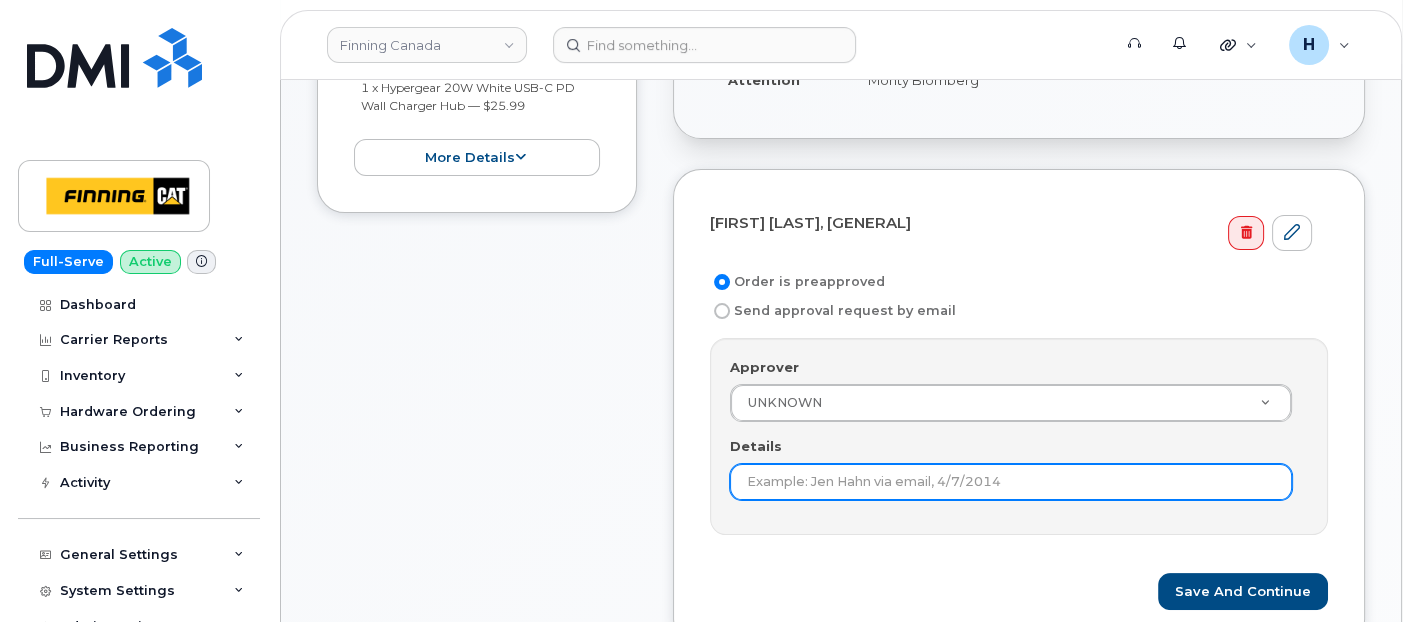 scroll, scrollTop: 666, scrollLeft: 0, axis: vertical 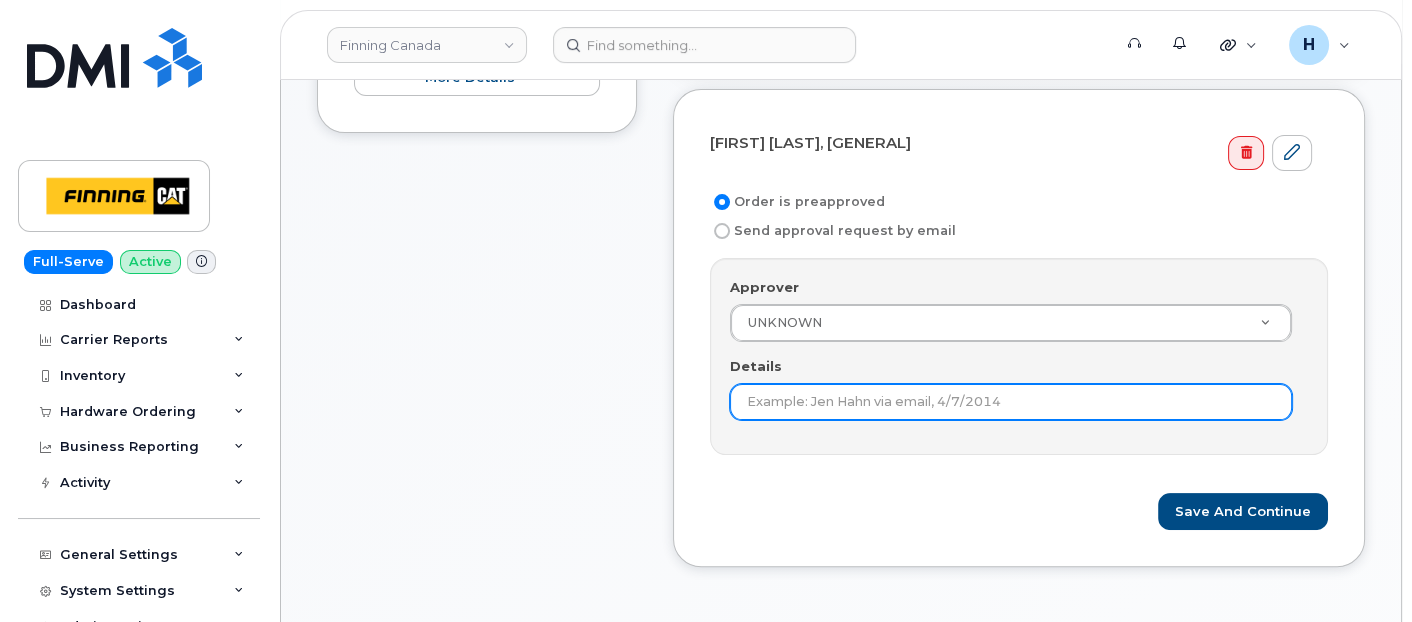 click on "Details" at bounding box center (1011, 402) 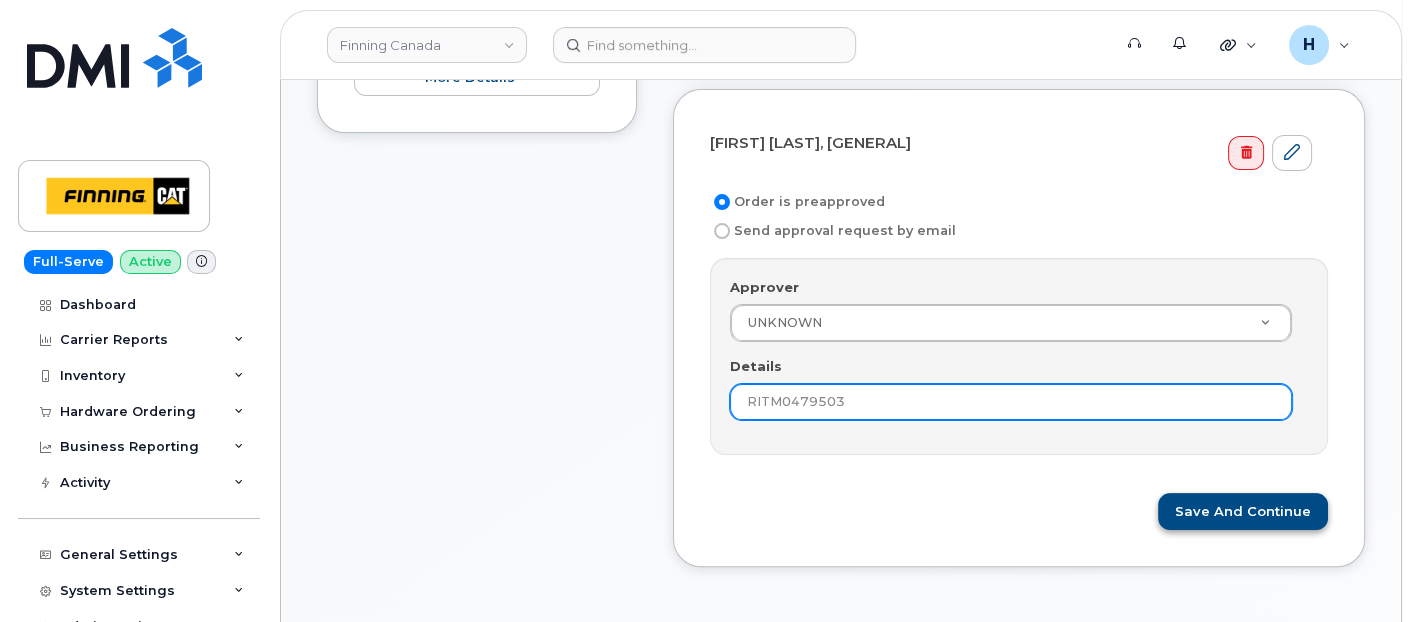 type on "RITM0479503" 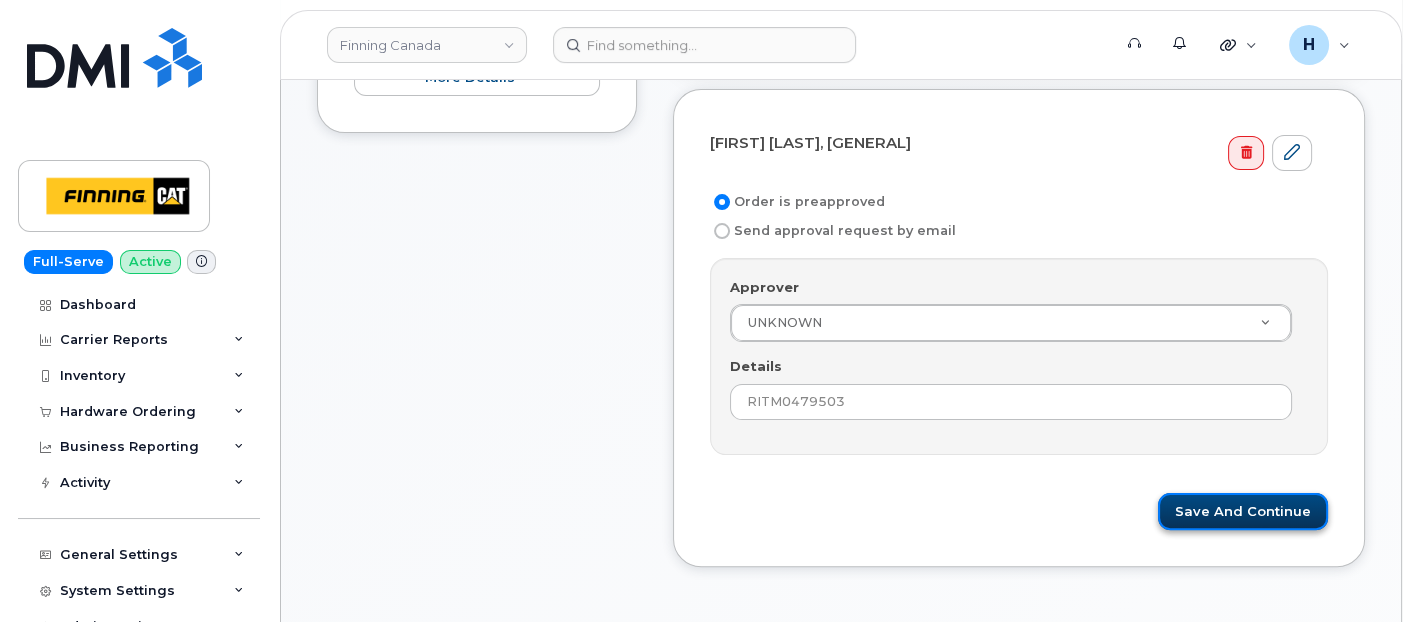 click on "Save and Continue" at bounding box center (1243, 511) 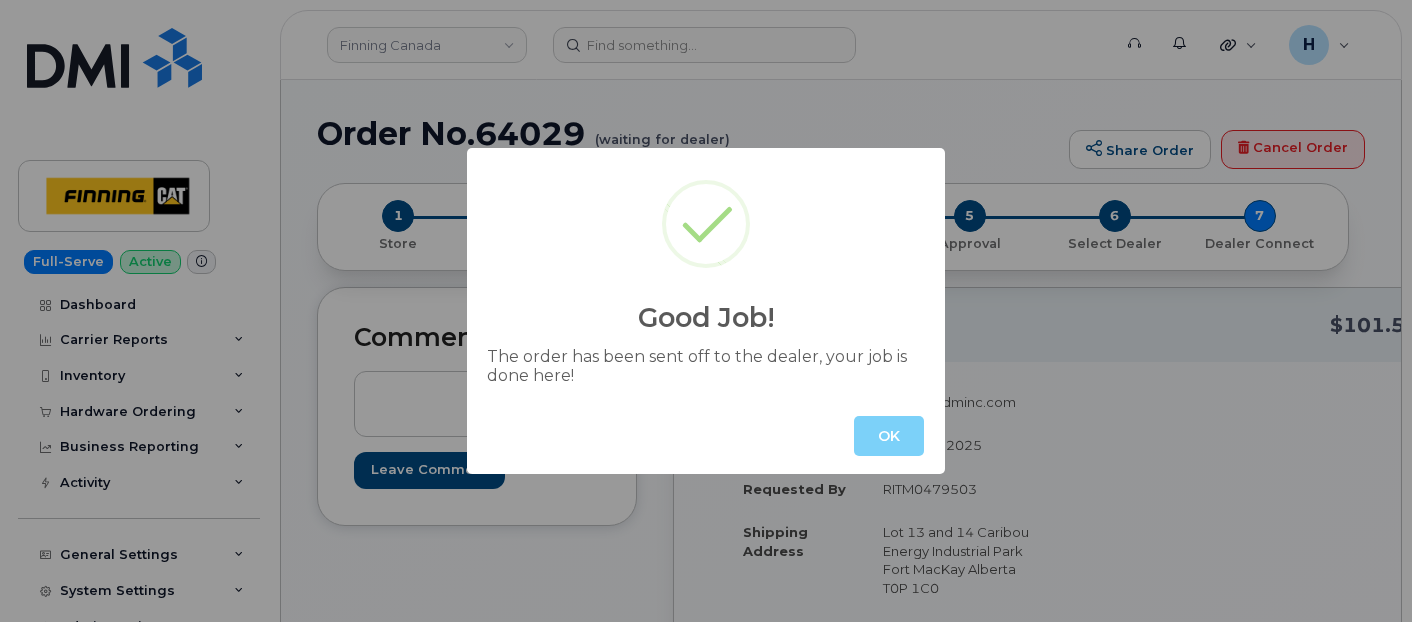 scroll, scrollTop: 0, scrollLeft: 0, axis: both 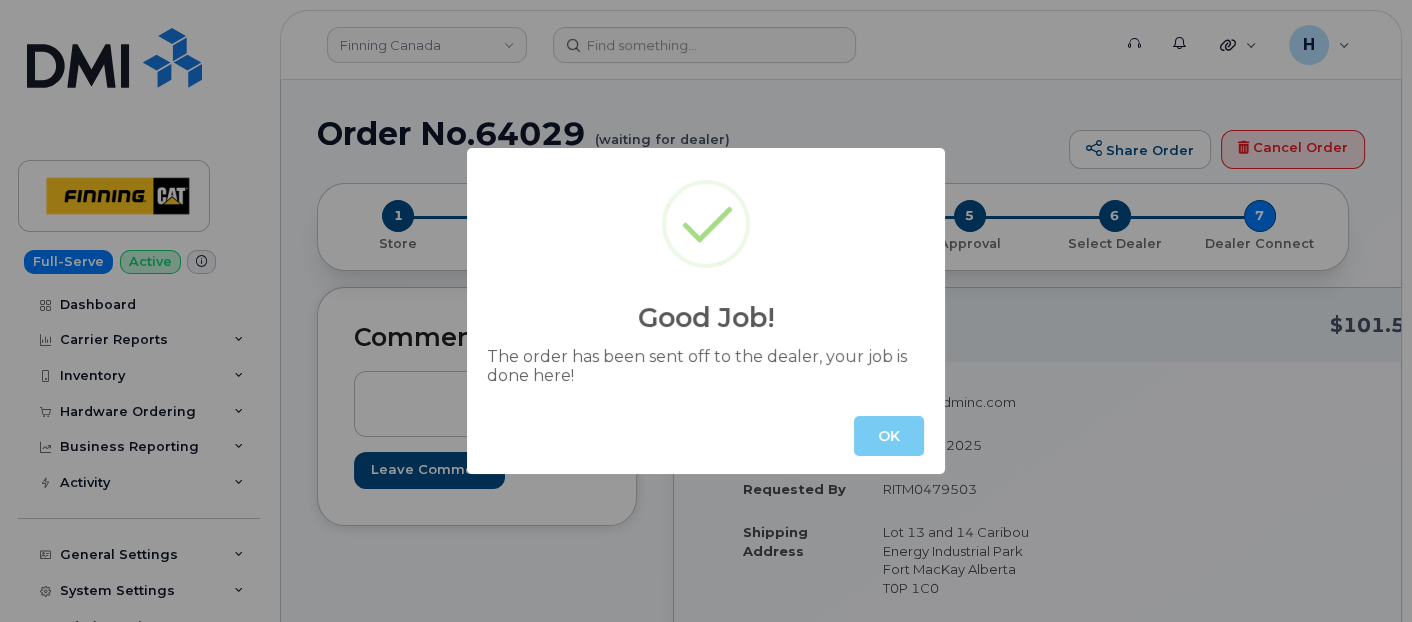 click on "OK" at bounding box center (889, 436) 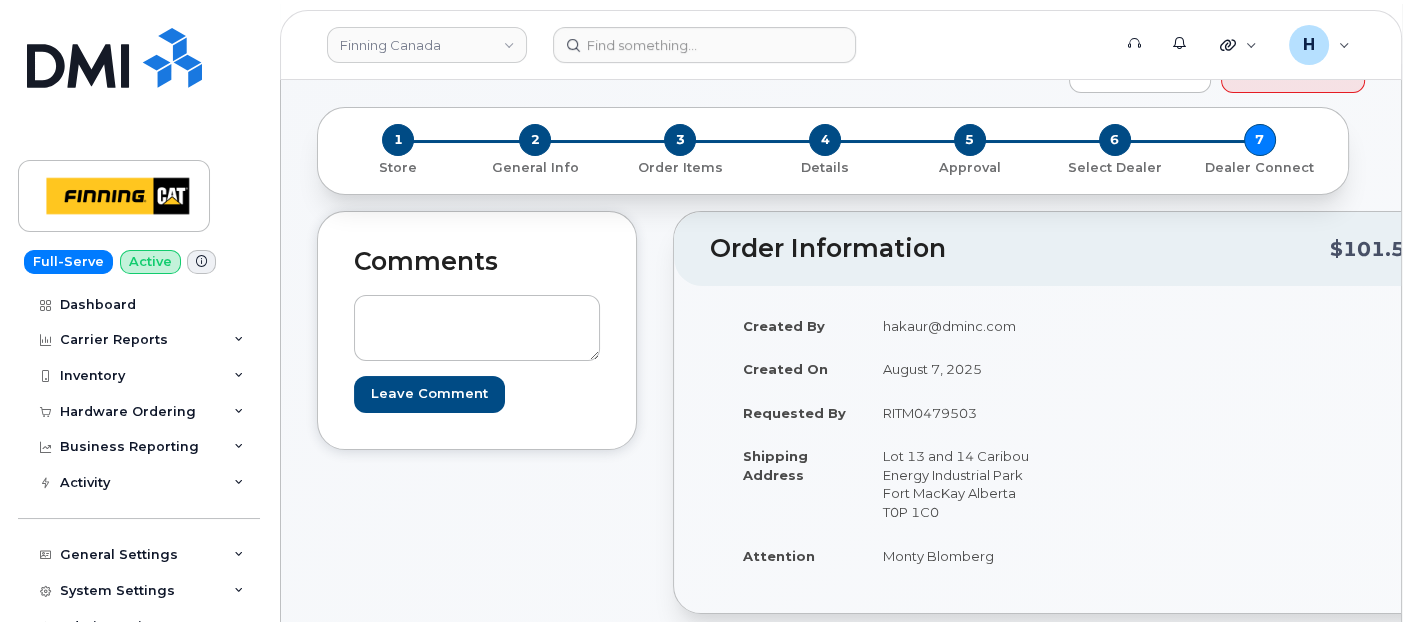 scroll, scrollTop: 111, scrollLeft: 0, axis: vertical 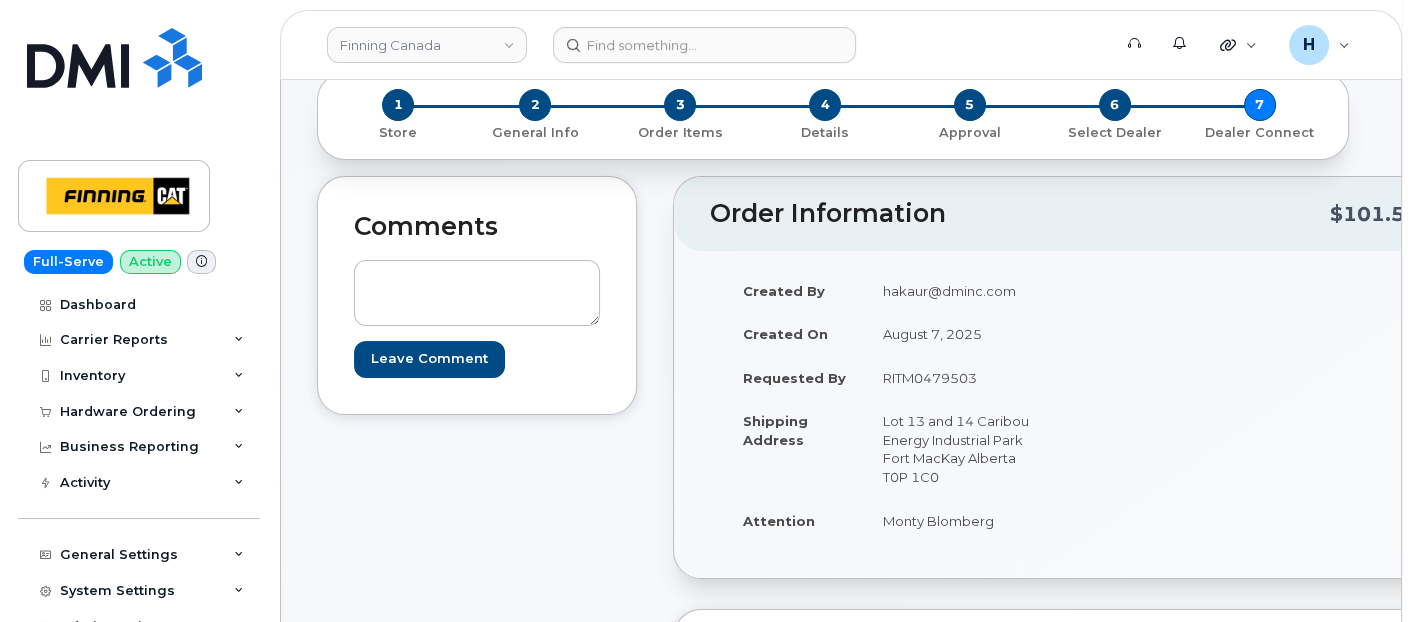click on "Leave Comment" at bounding box center (477, 308) 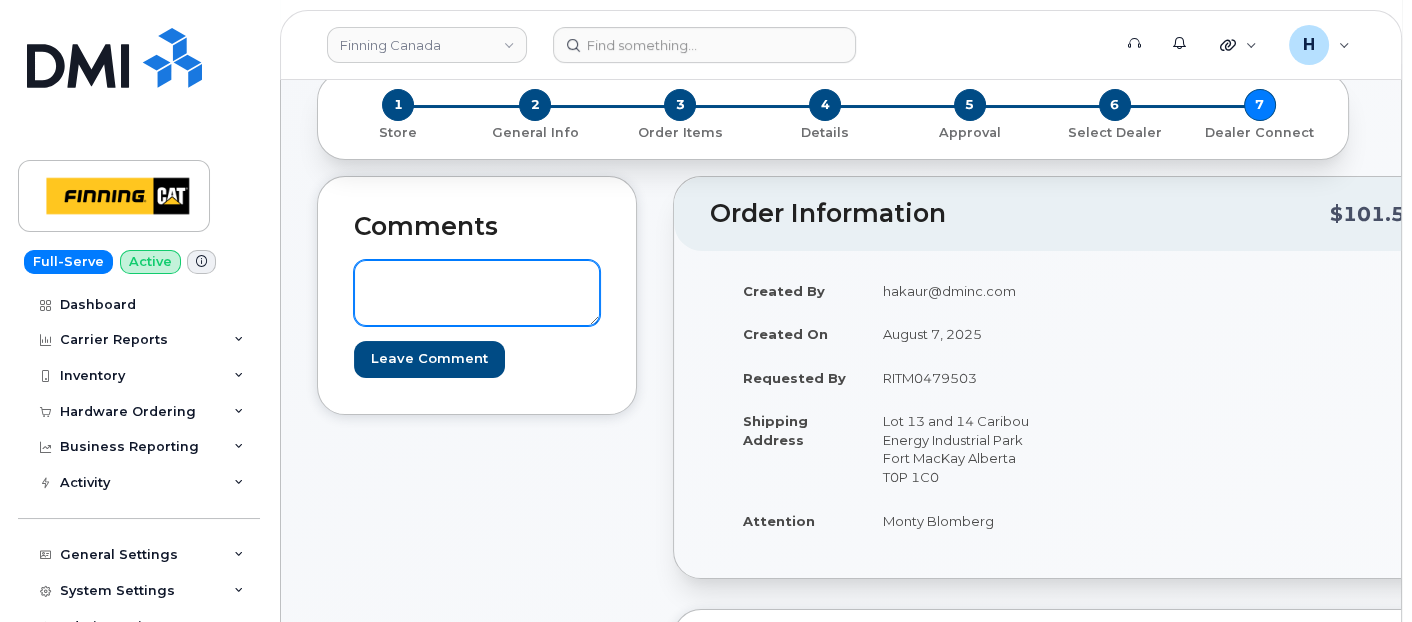 click at bounding box center [477, 293] 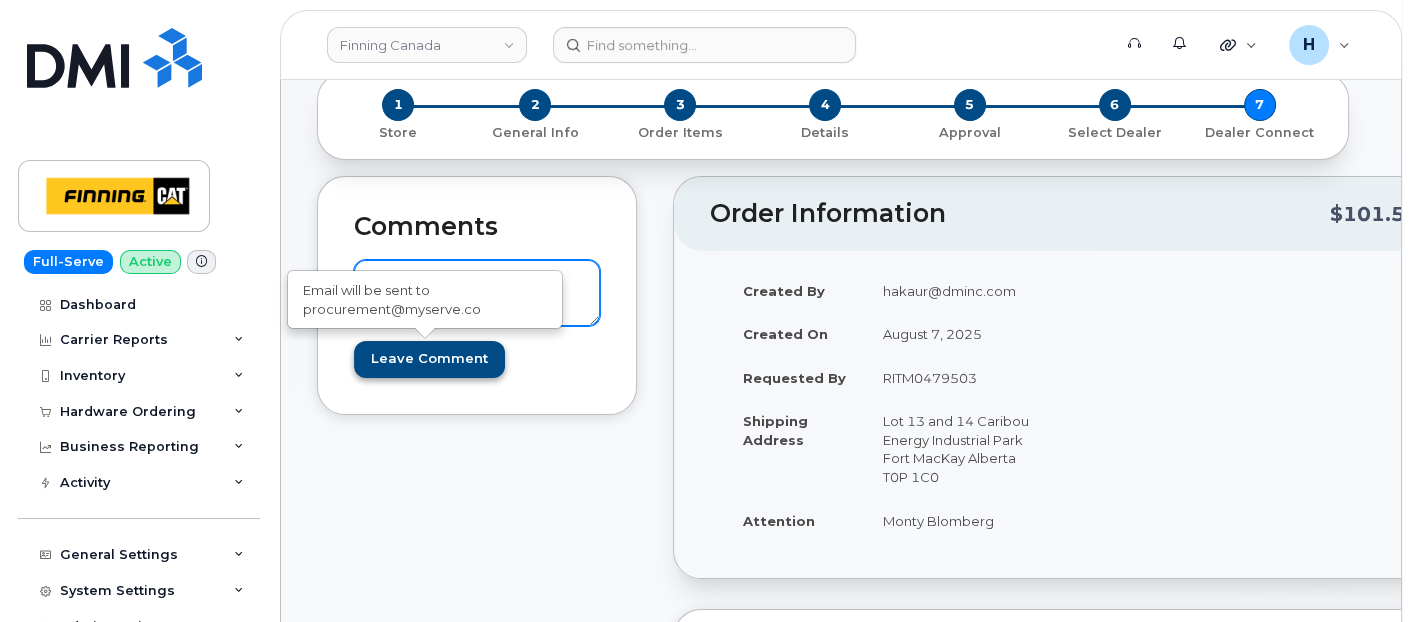 type on "TELUS Order #TL38610944" 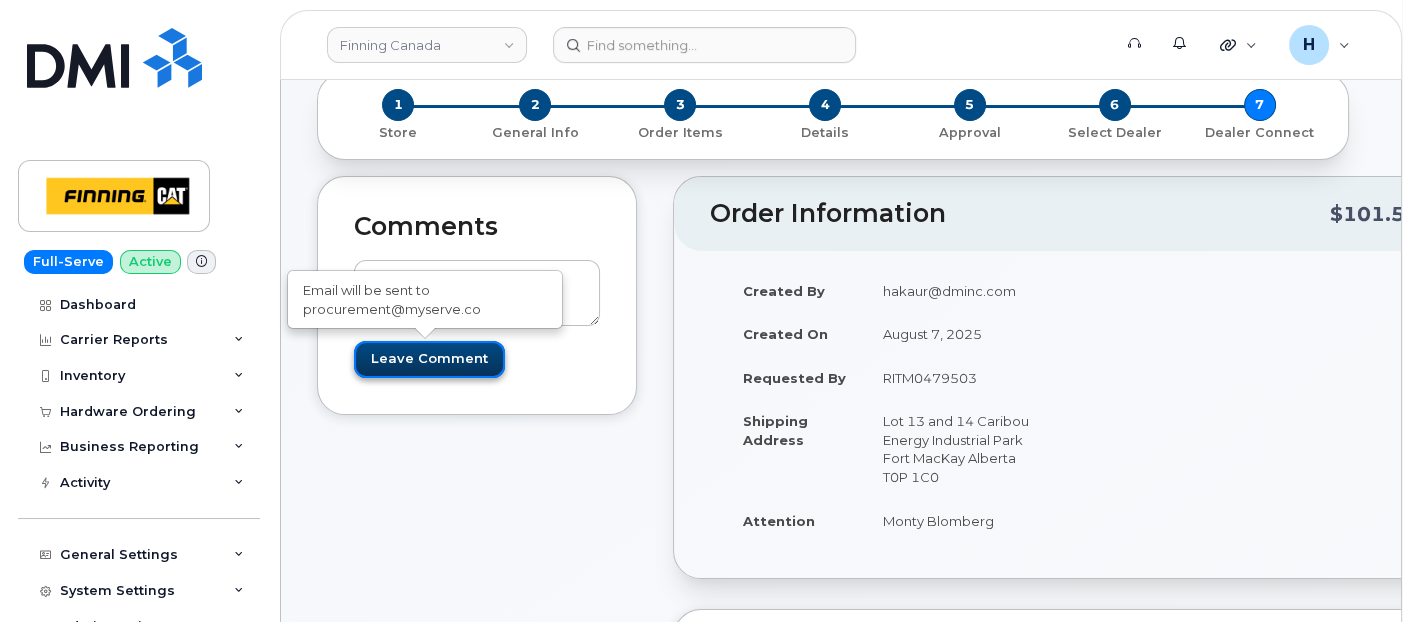 click on "Leave Comment" at bounding box center [429, 359] 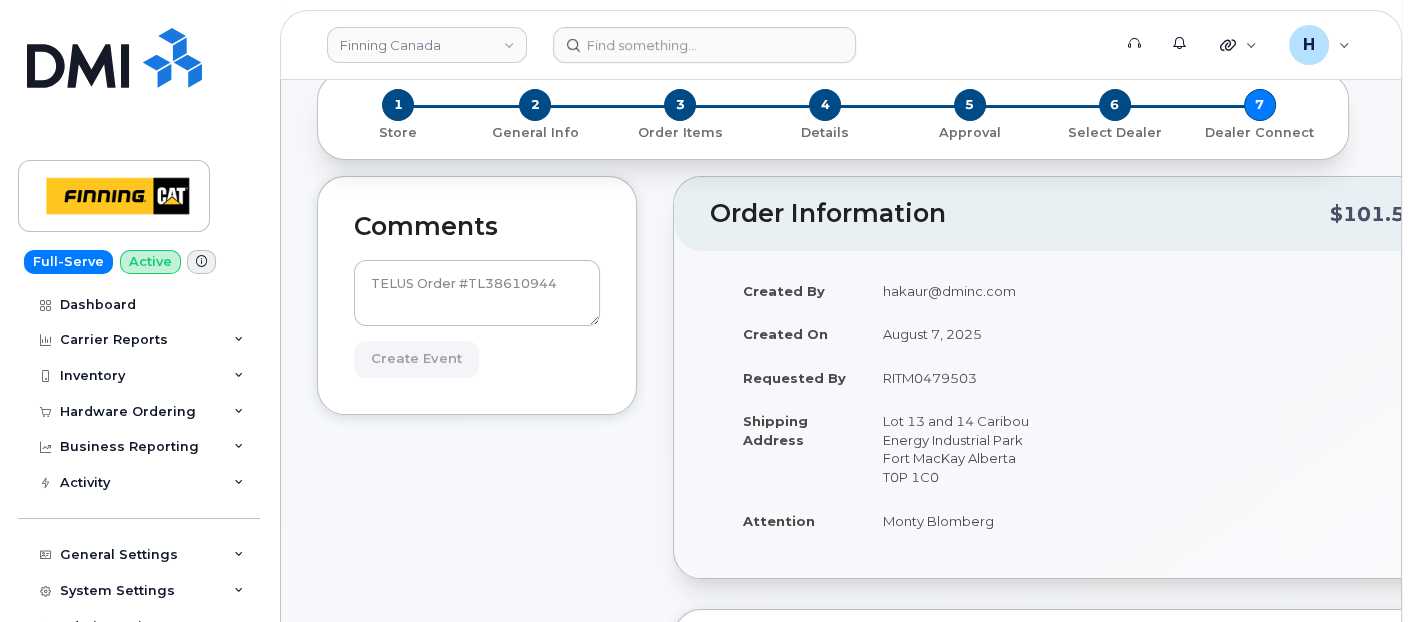 type on "Create Event" 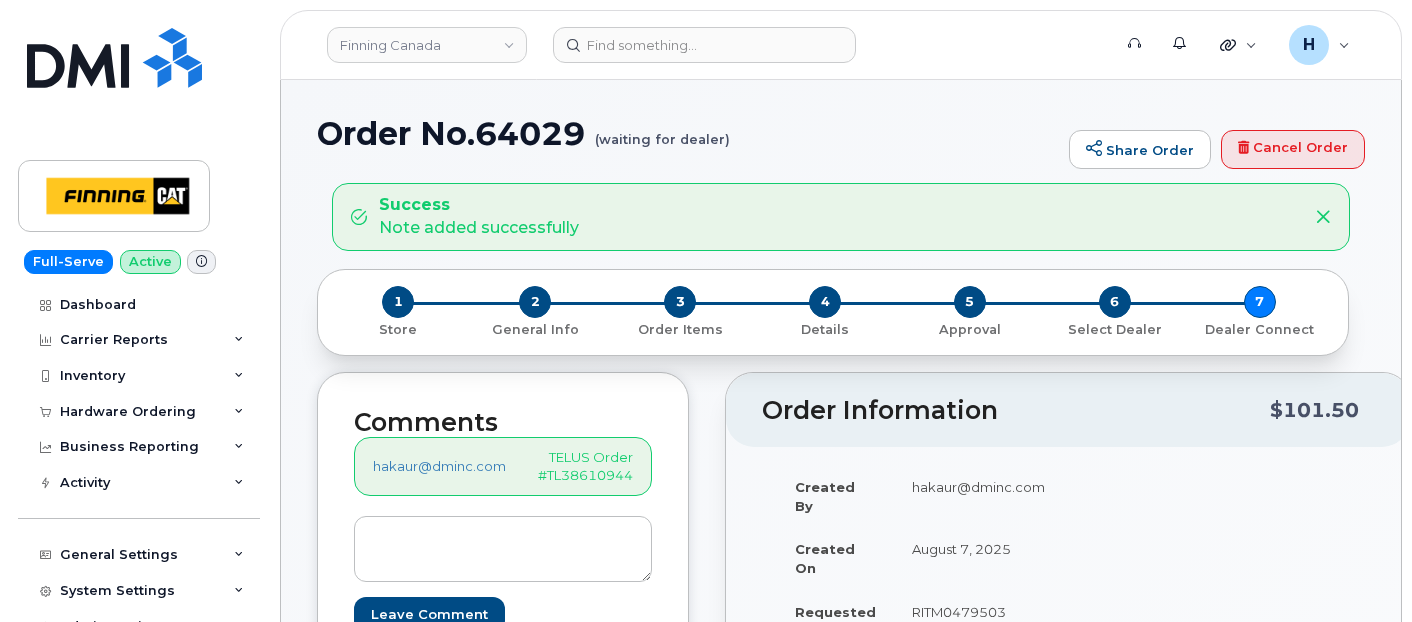 scroll, scrollTop: 0, scrollLeft: 0, axis: both 